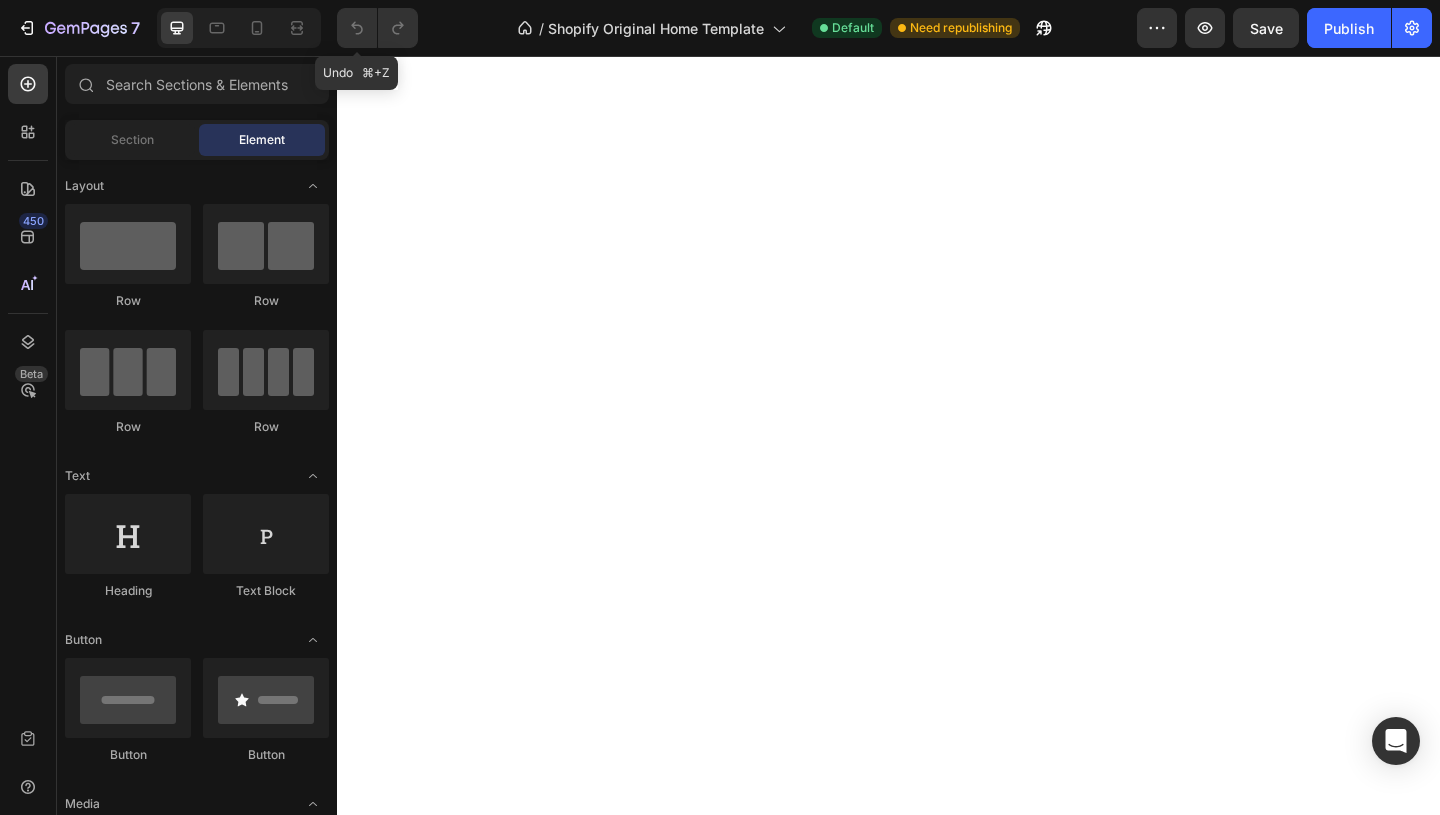 scroll, scrollTop: 0, scrollLeft: 0, axis: both 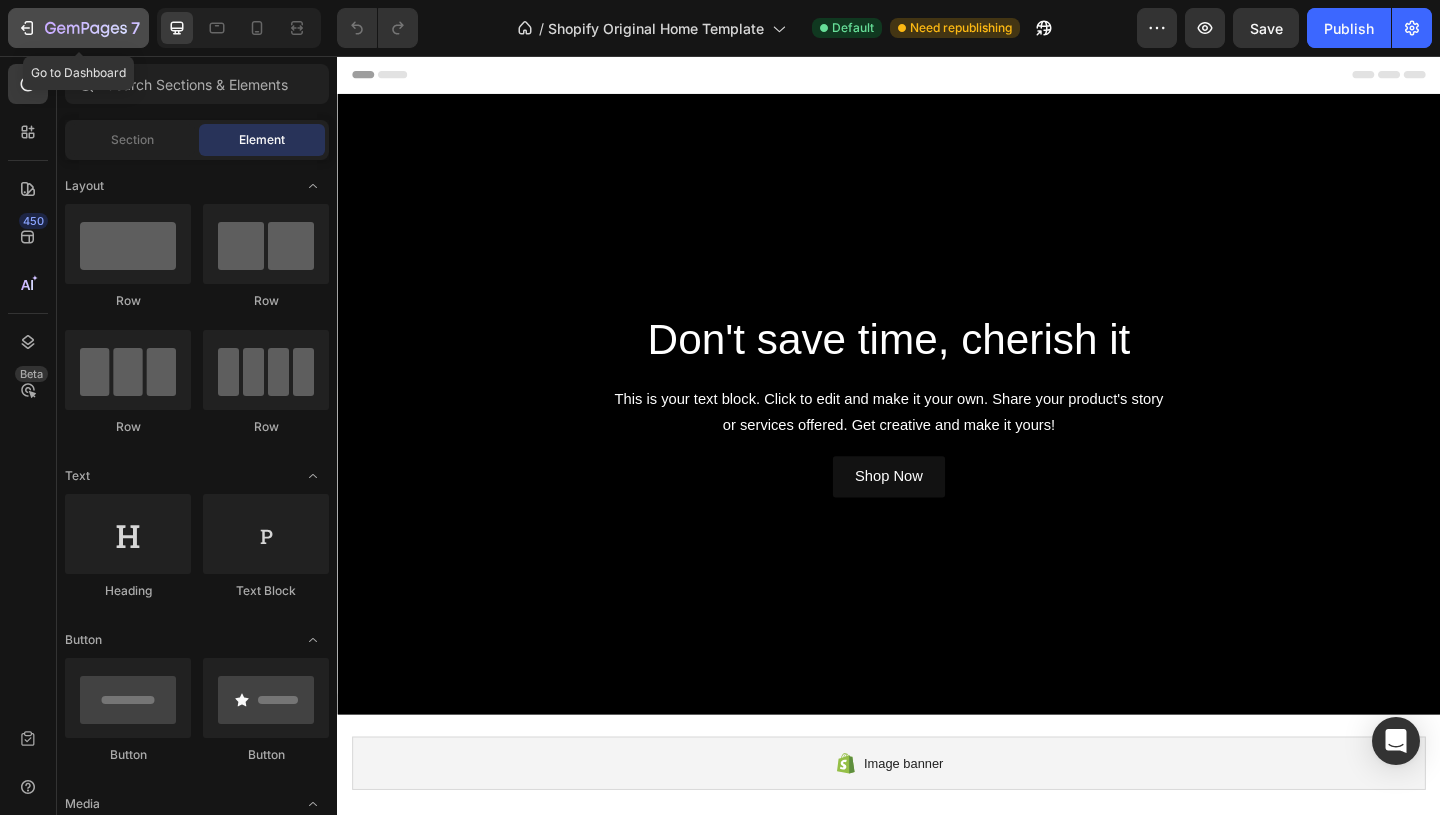 click 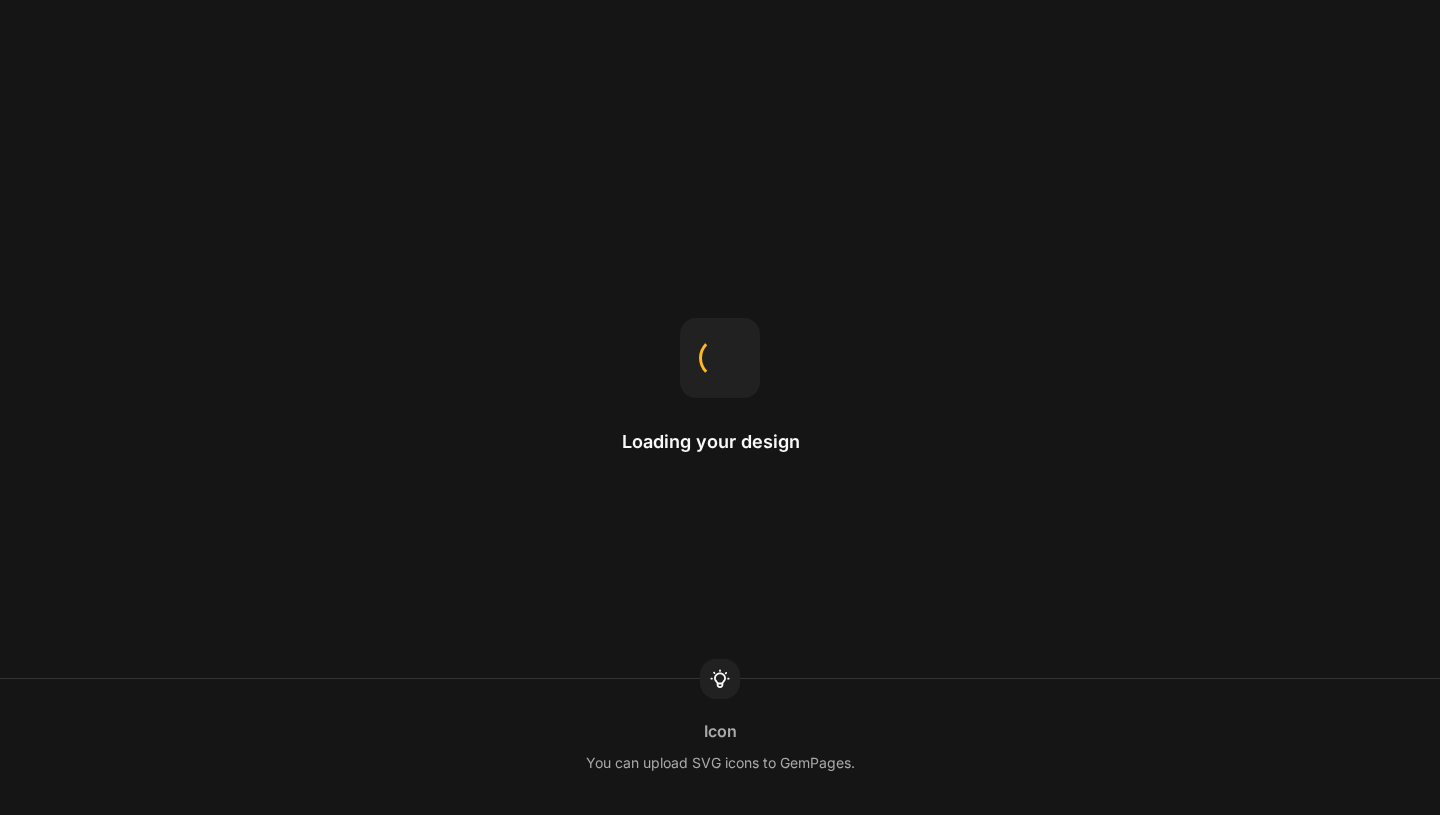 scroll, scrollTop: 0, scrollLeft: 0, axis: both 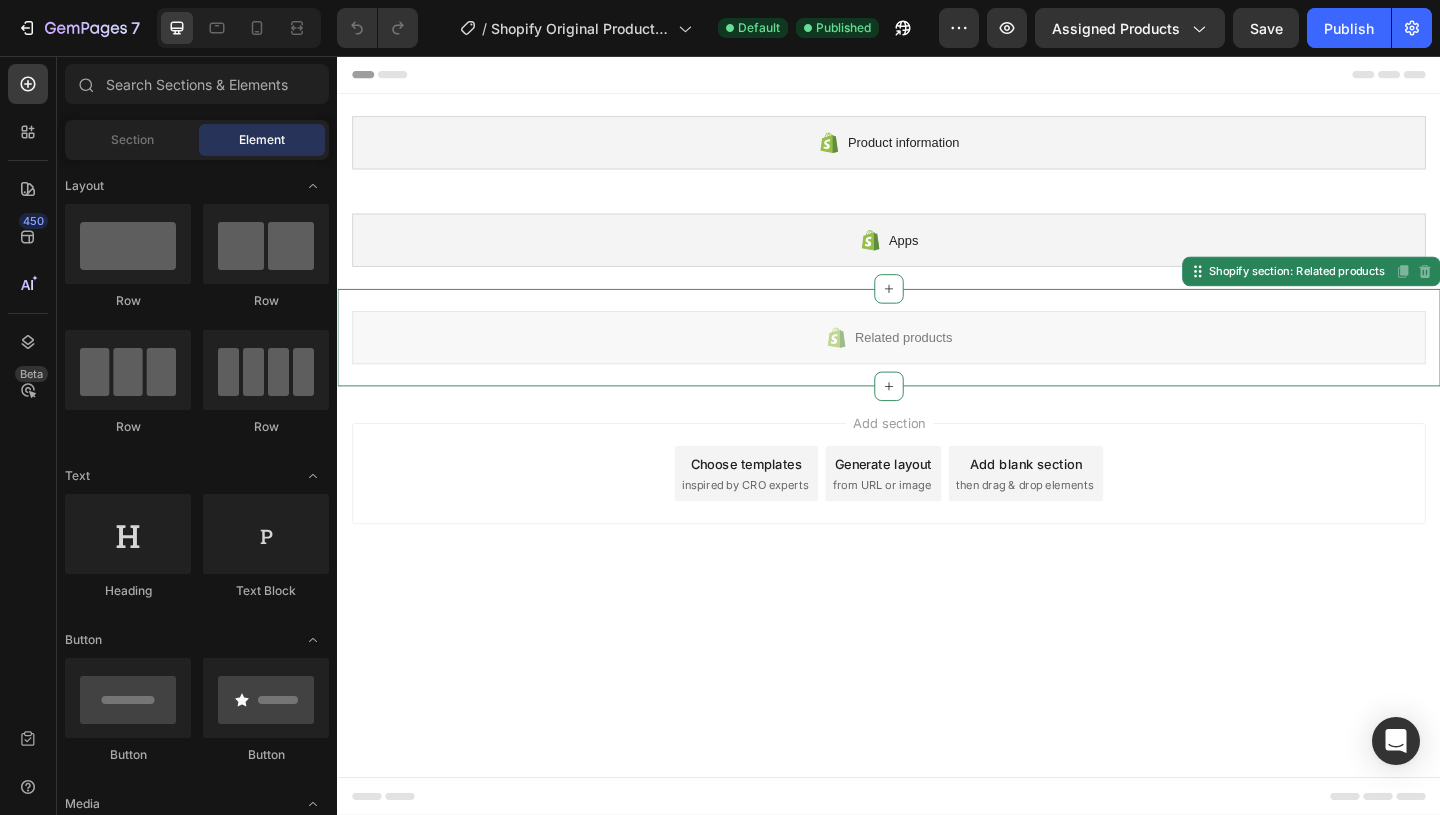 click on "Related products" at bounding box center [953, 362] 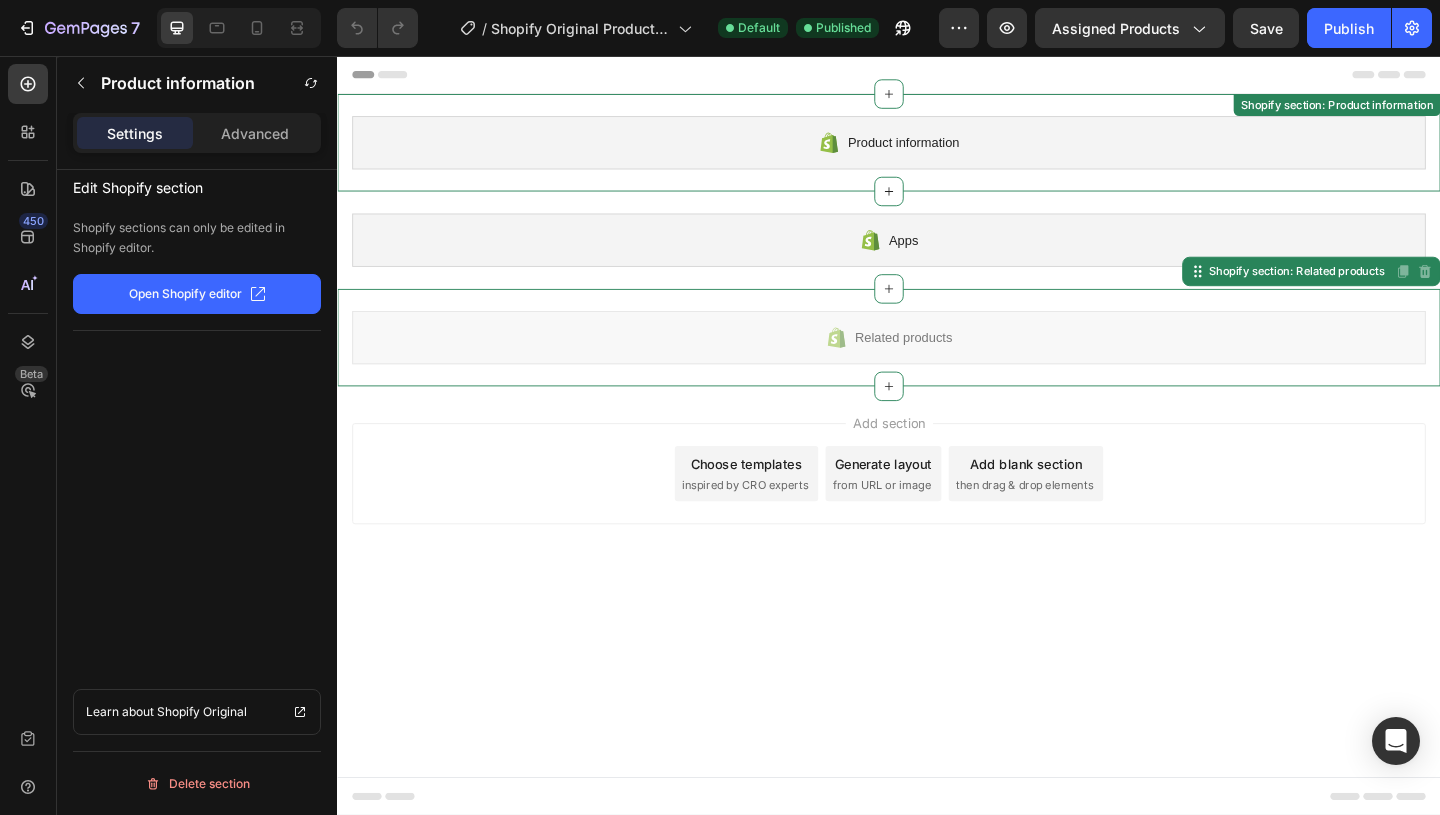 click on "Product information" at bounding box center (937, 150) 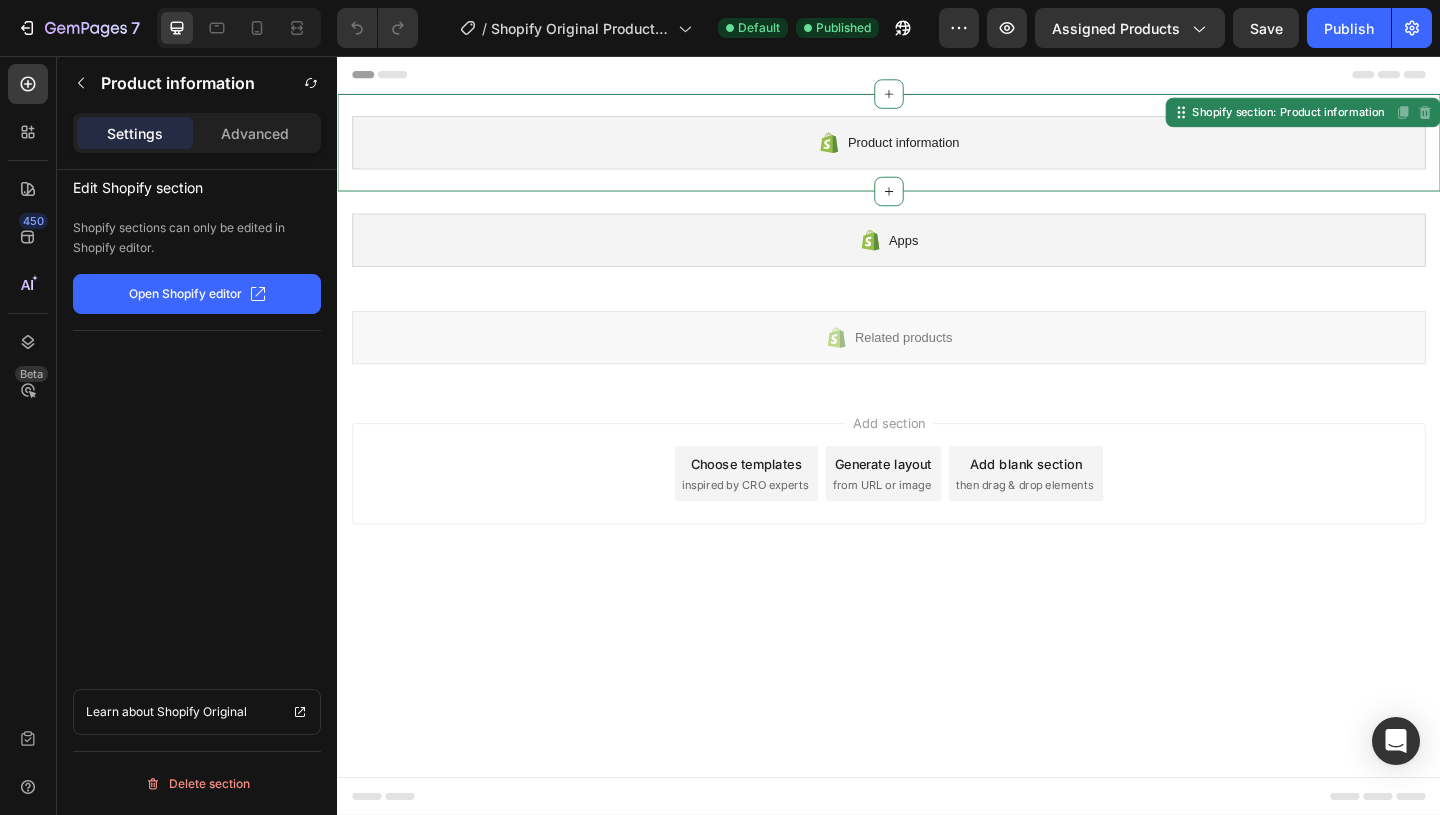 click on "Product information" at bounding box center (937, 150) 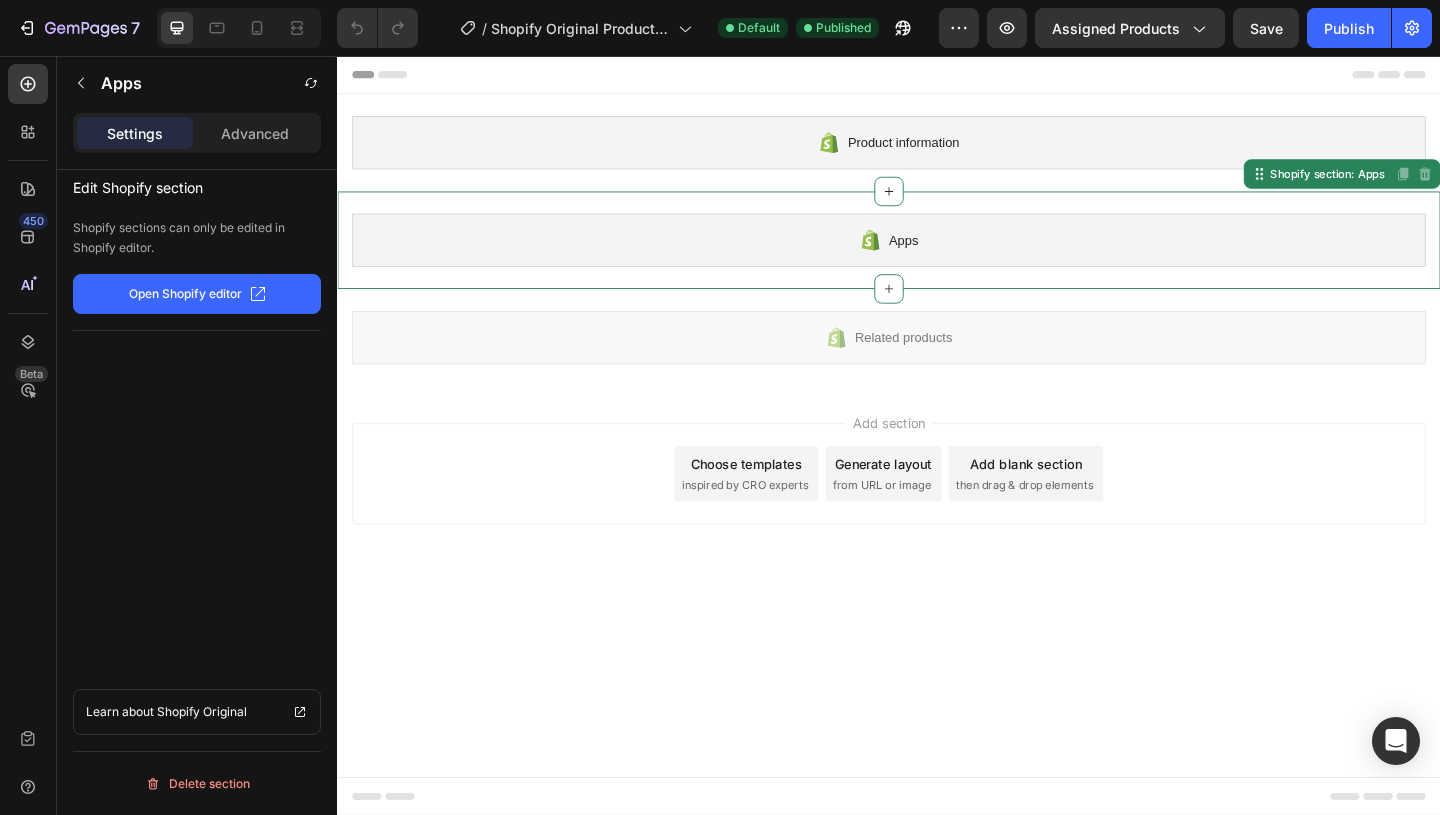 click on "Apps" at bounding box center (937, 256) 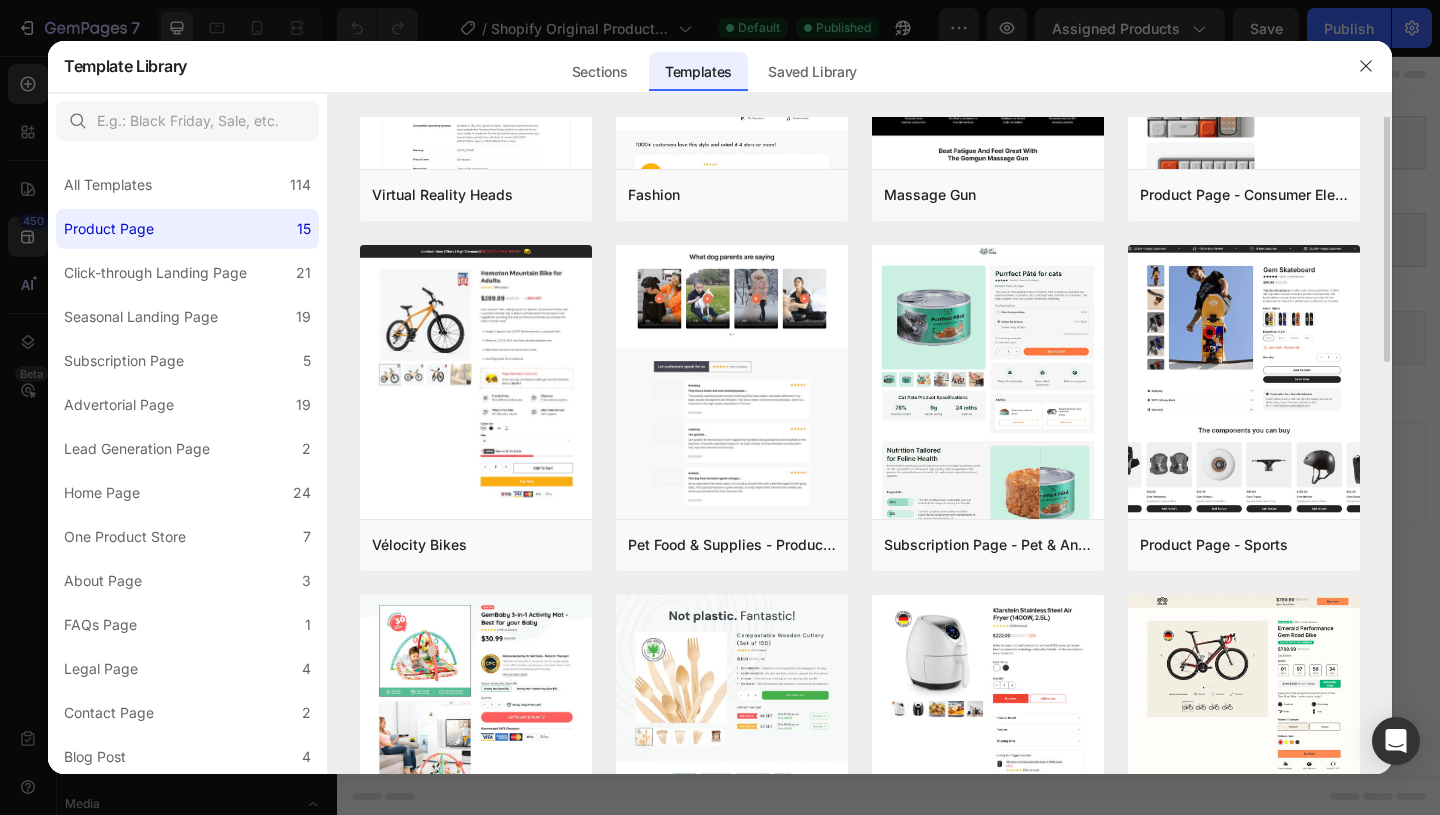 scroll, scrollTop: 0, scrollLeft: 0, axis: both 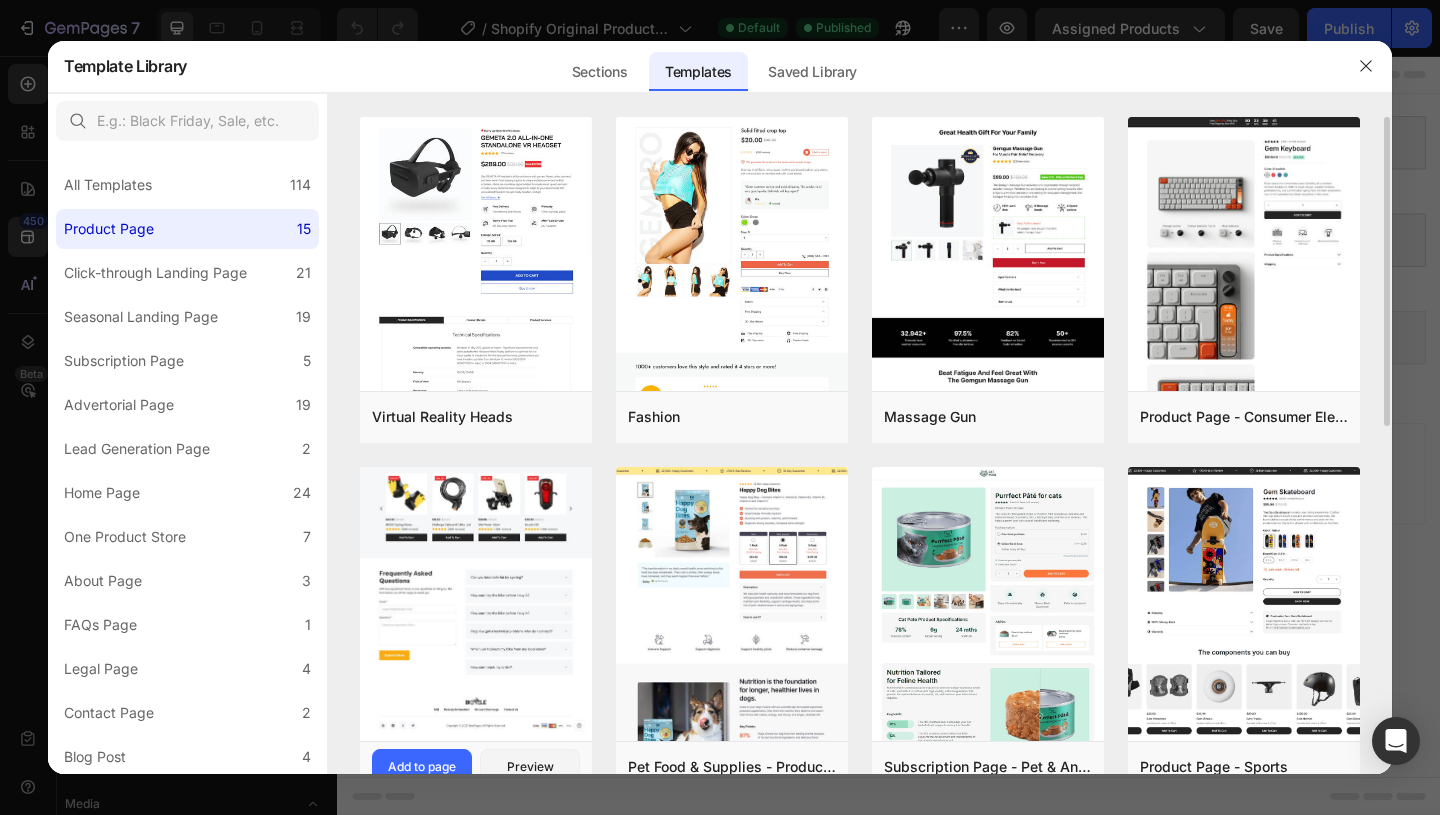 click at bounding box center (476, -1) 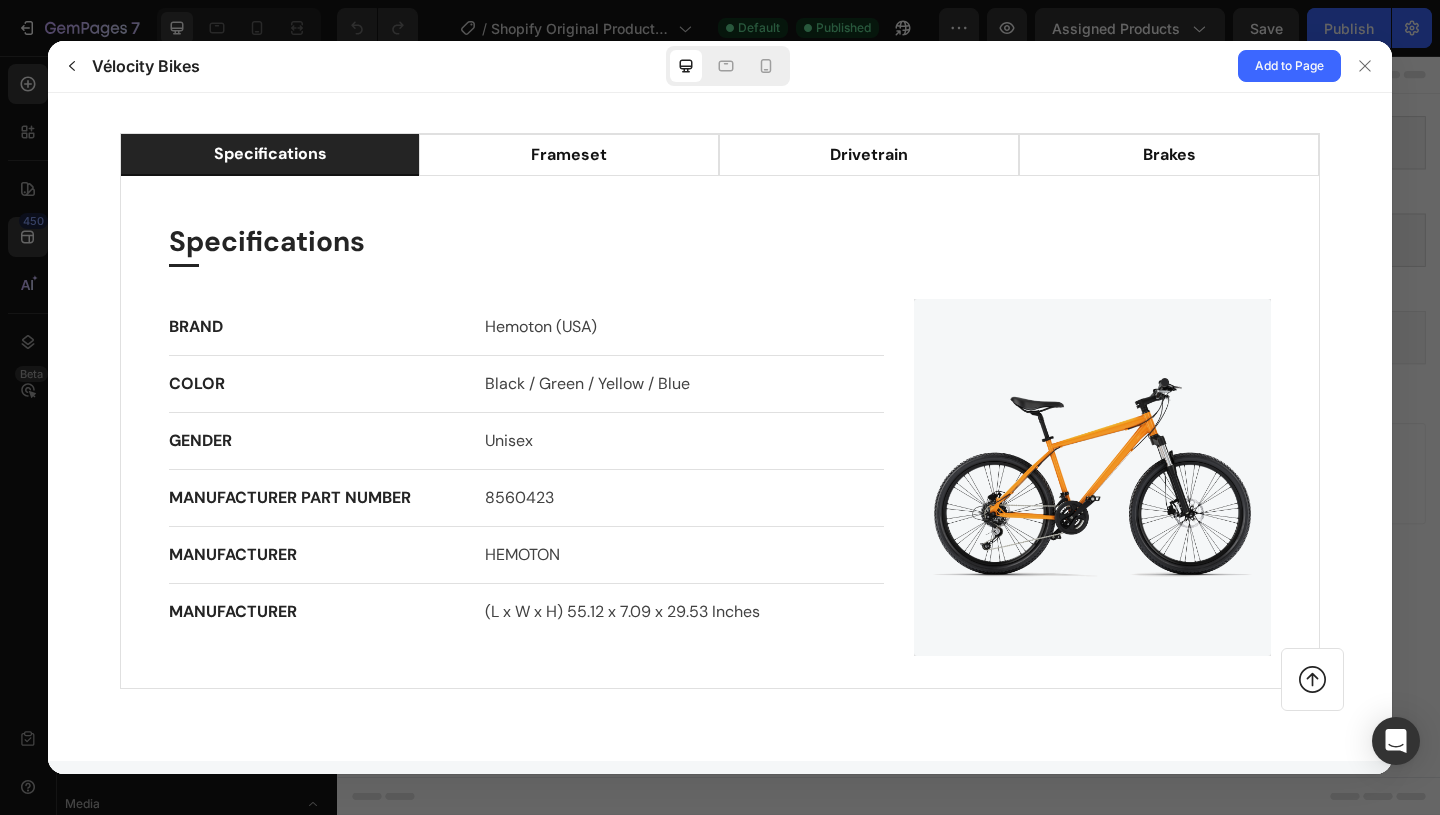 scroll, scrollTop: 1672, scrollLeft: 0, axis: vertical 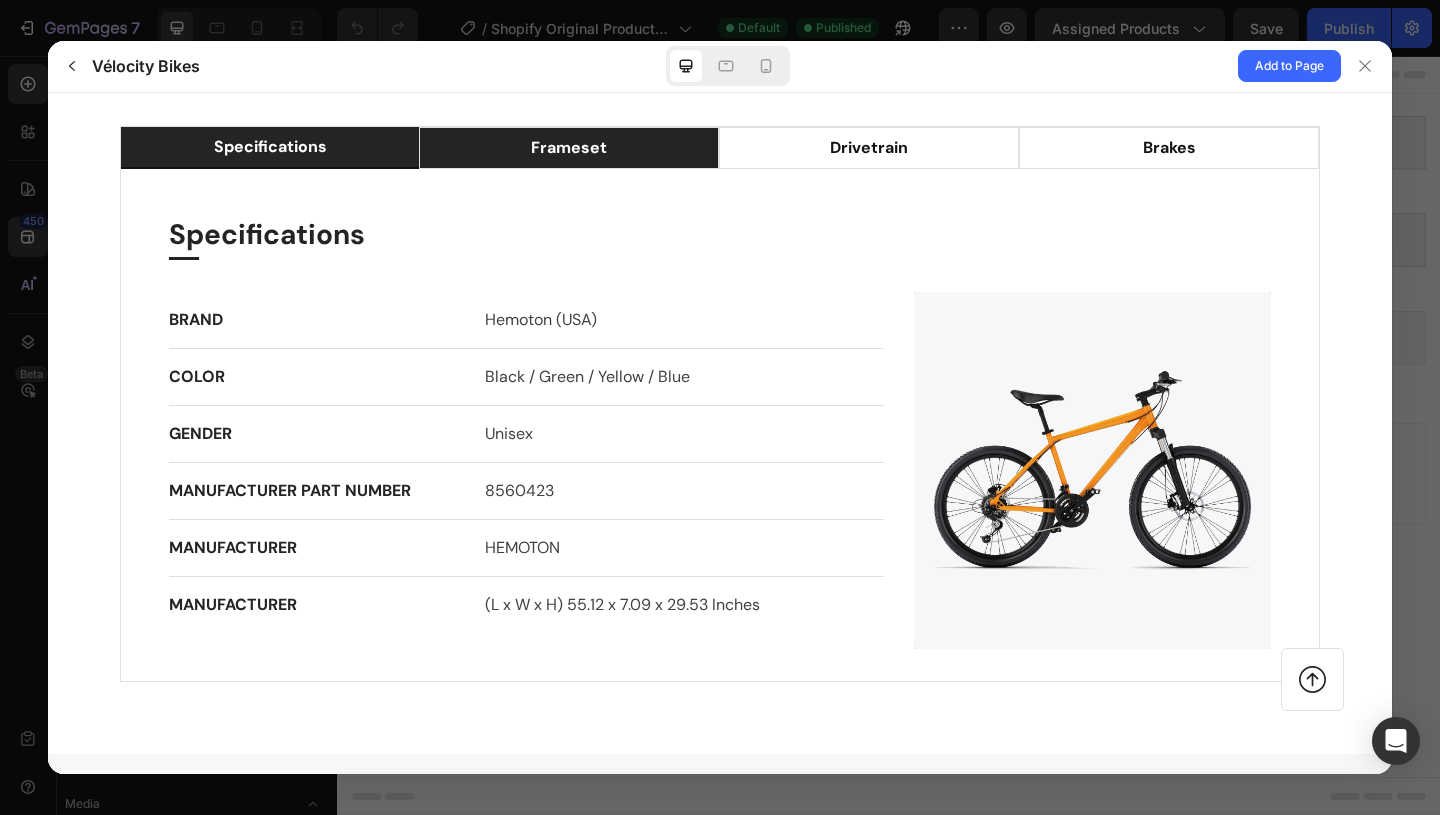 click on "Frameset" at bounding box center [569, 147] 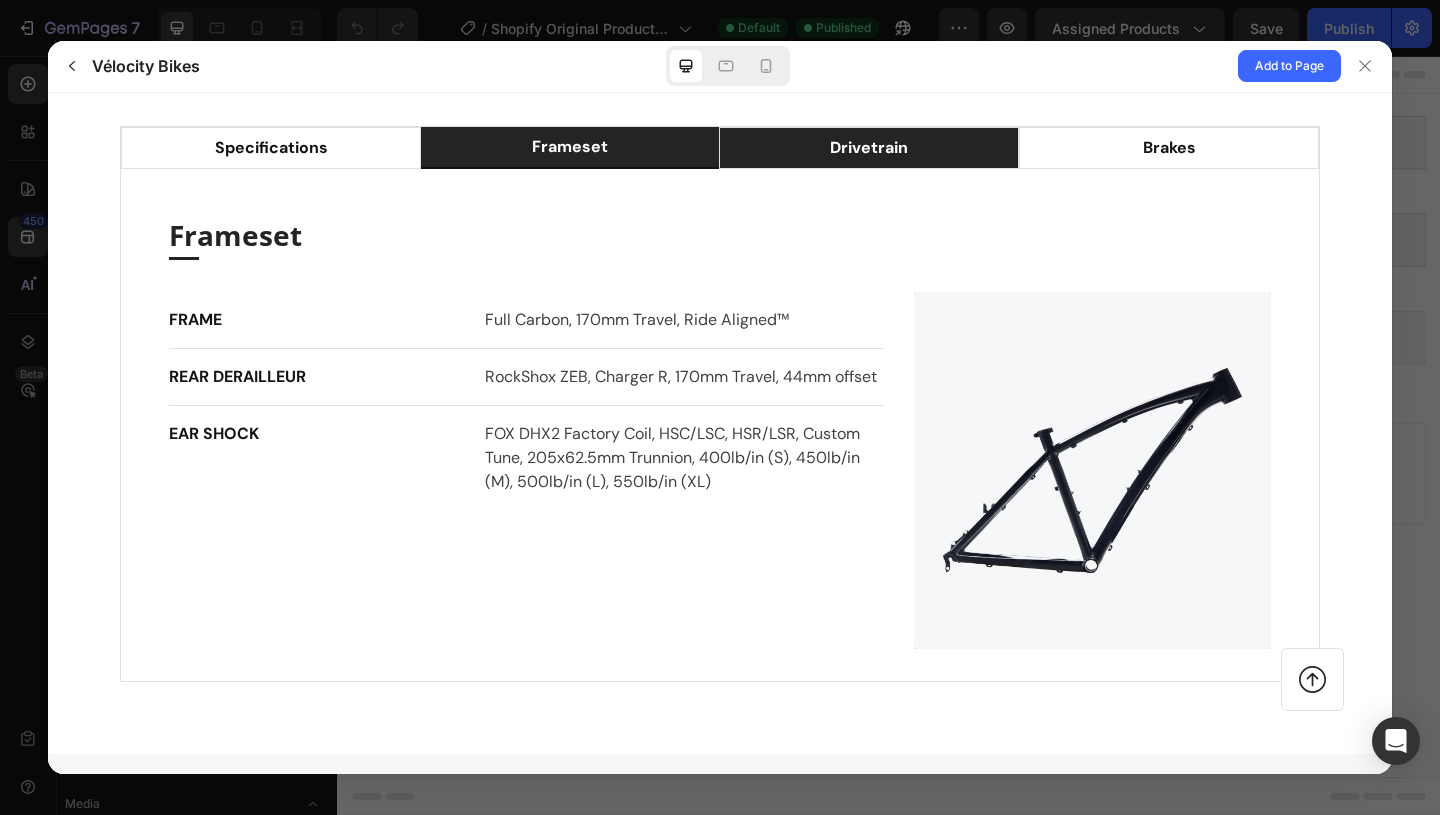 click on "Drivetrain" at bounding box center [869, 147] 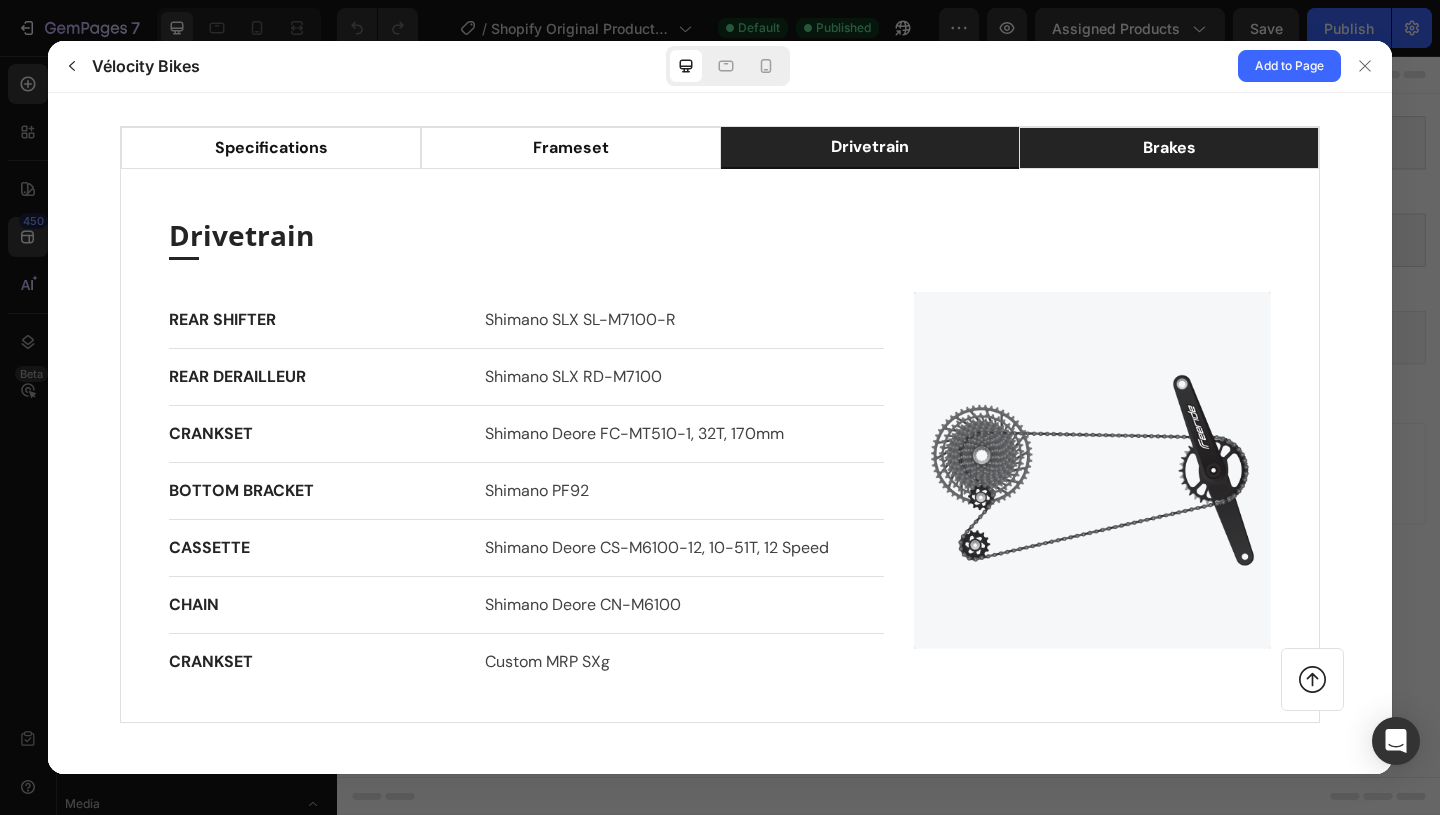 click on "Brakes" at bounding box center [1169, 147] 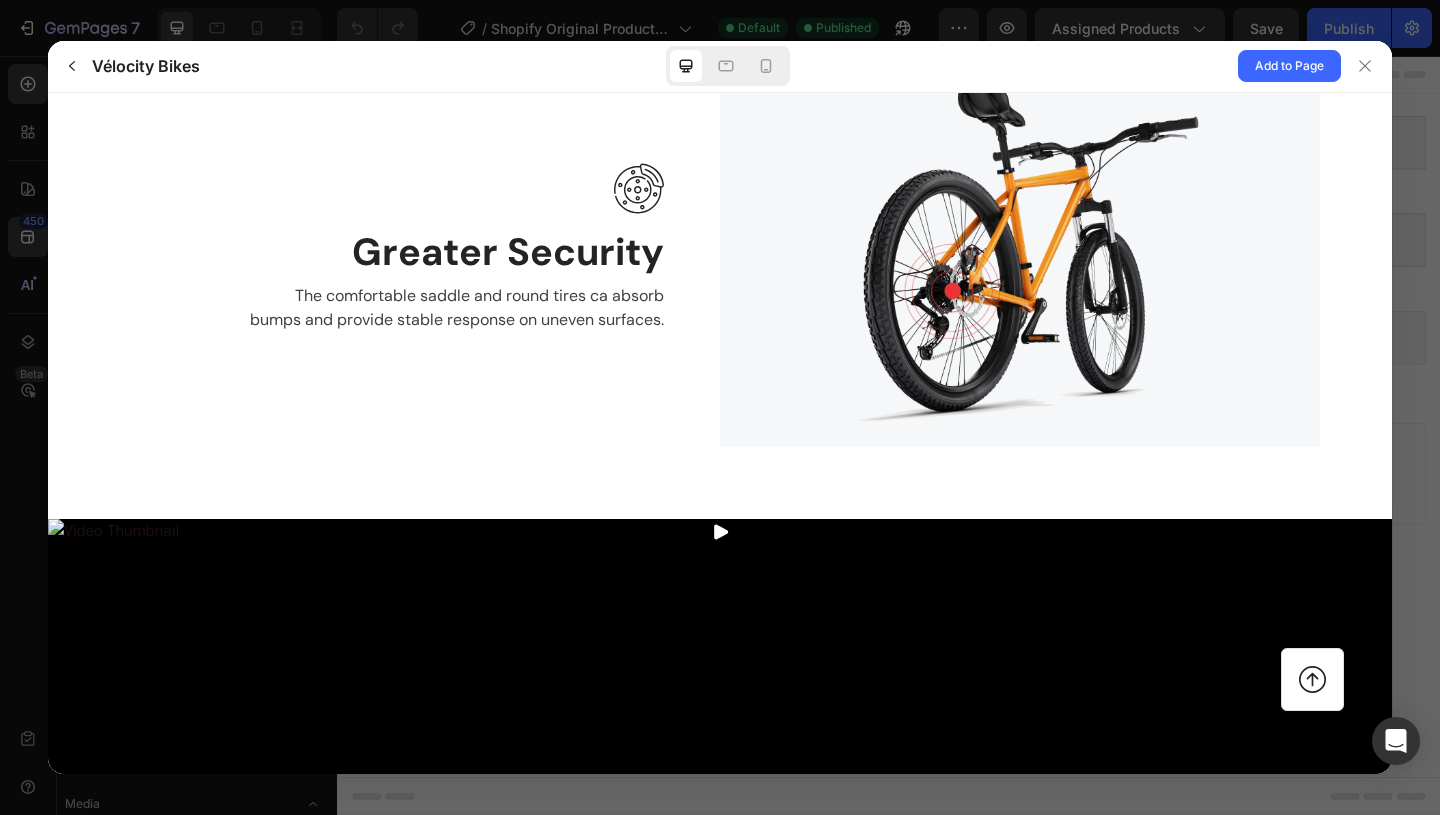 scroll, scrollTop: 4080, scrollLeft: 0, axis: vertical 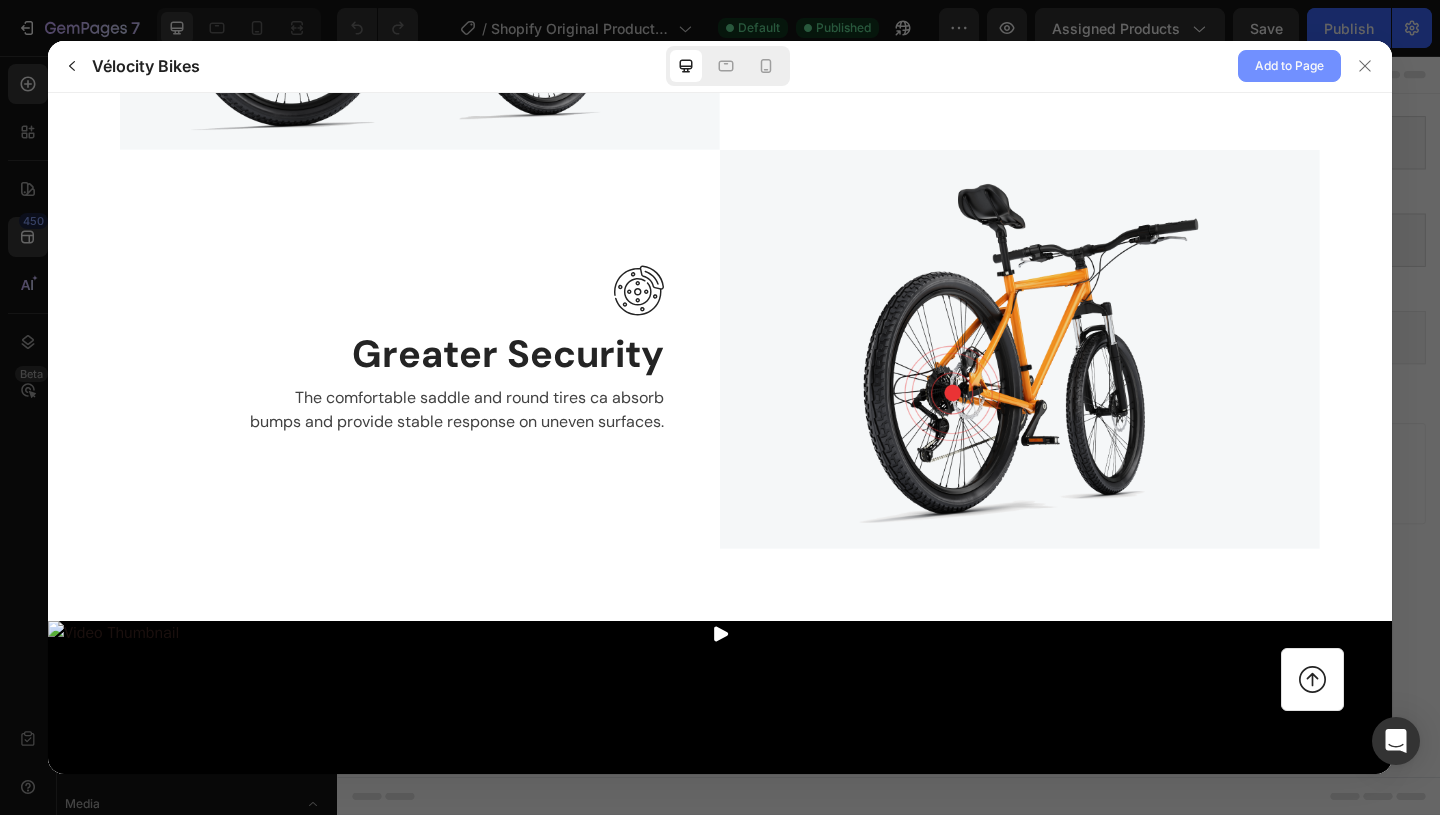 click on "Add to Page" 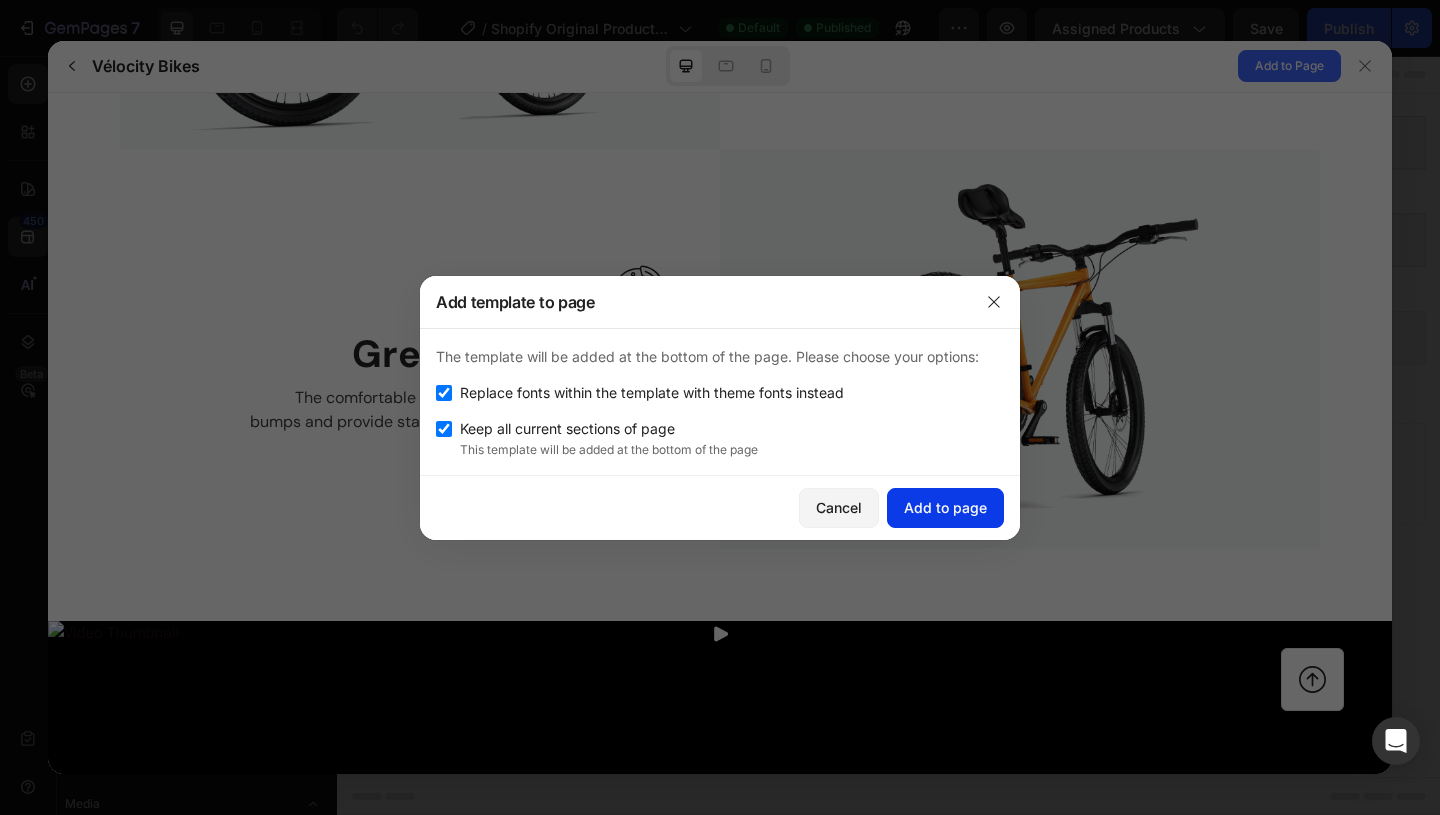 click on "Add to page" at bounding box center [945, 507] 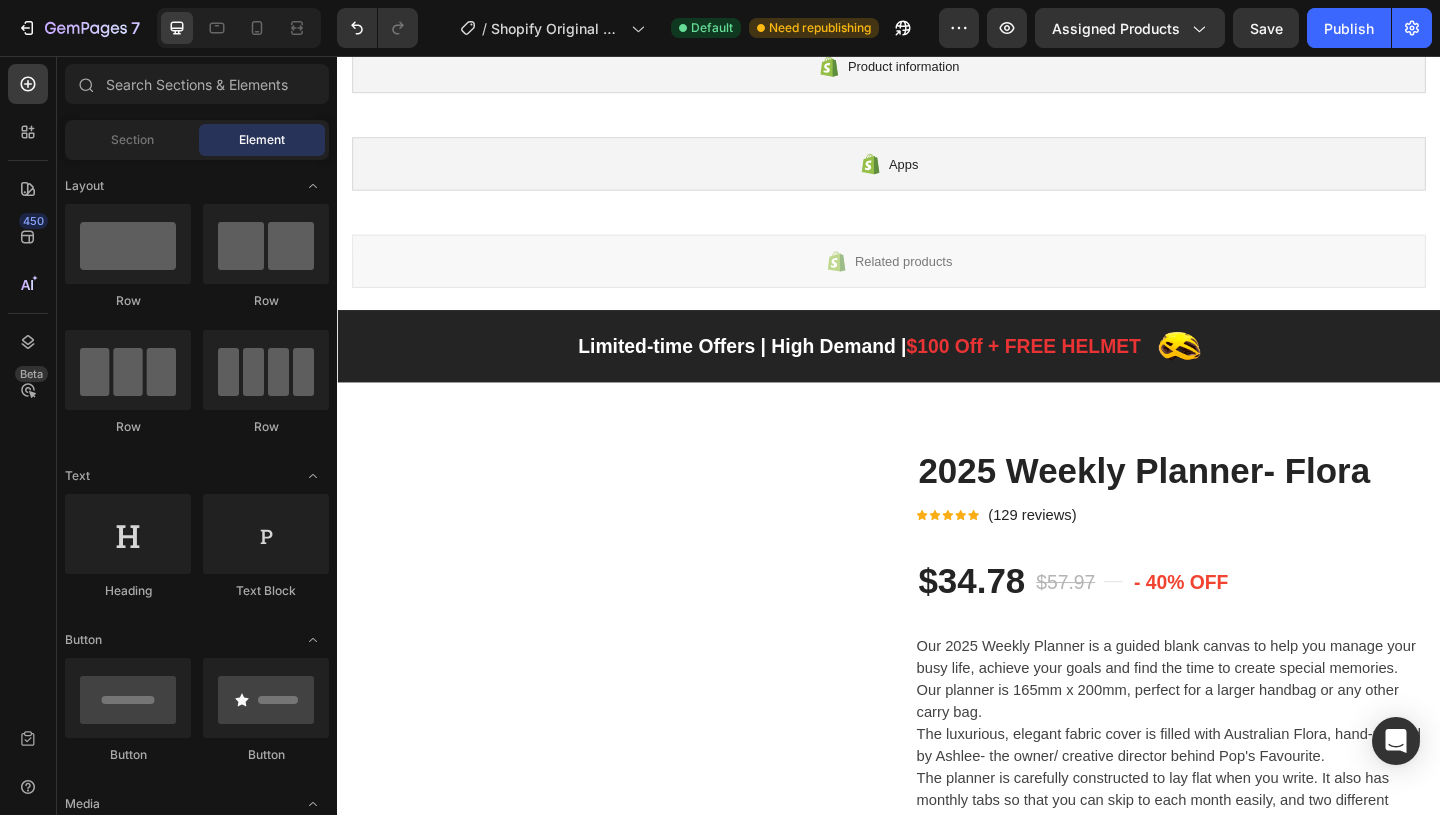 scroll, scrollTop: 0, scrollLeft: 0, axis: both 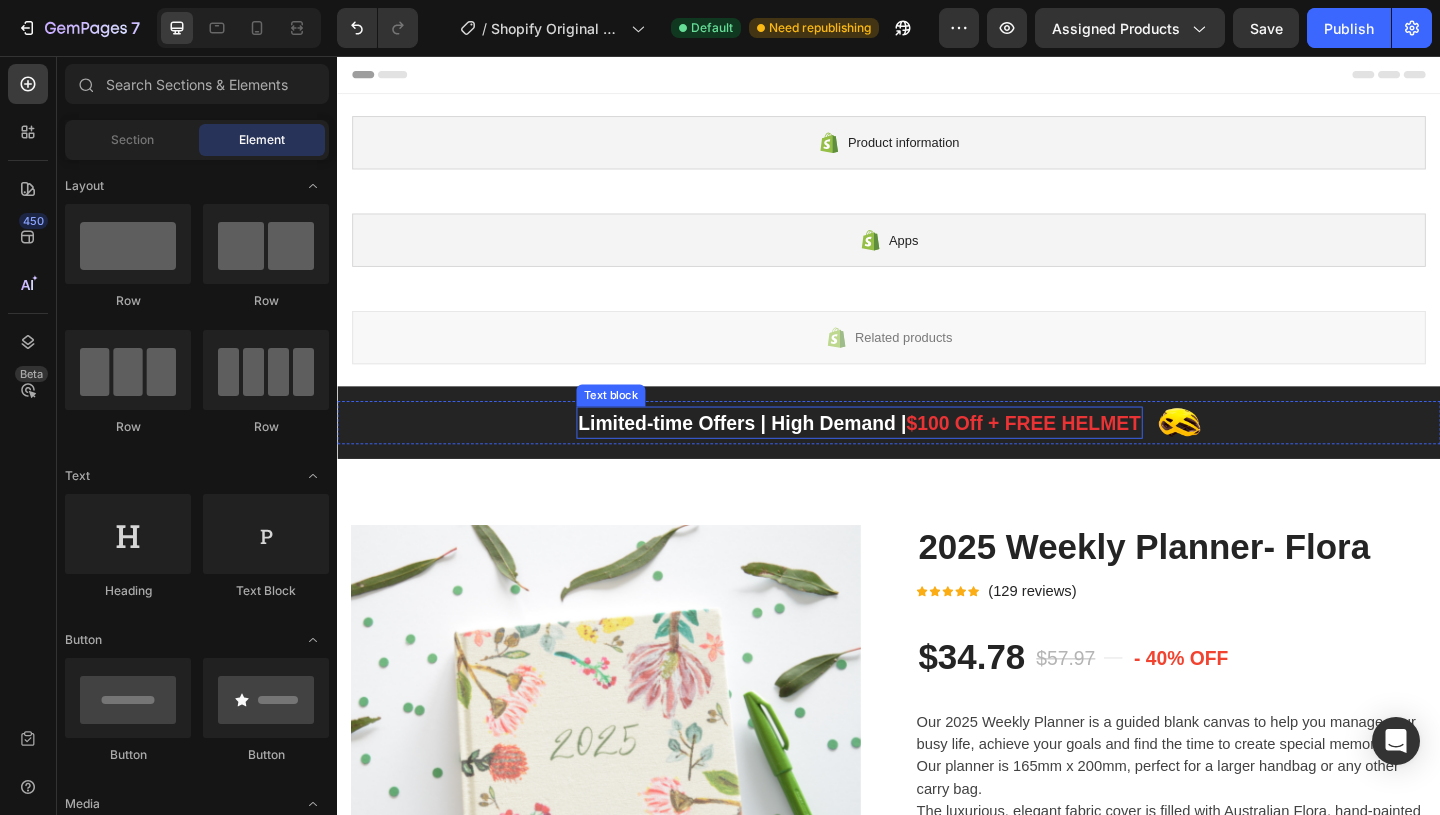click on "$100 Off + FREE HELMET" at bounding box center (1083, 454) 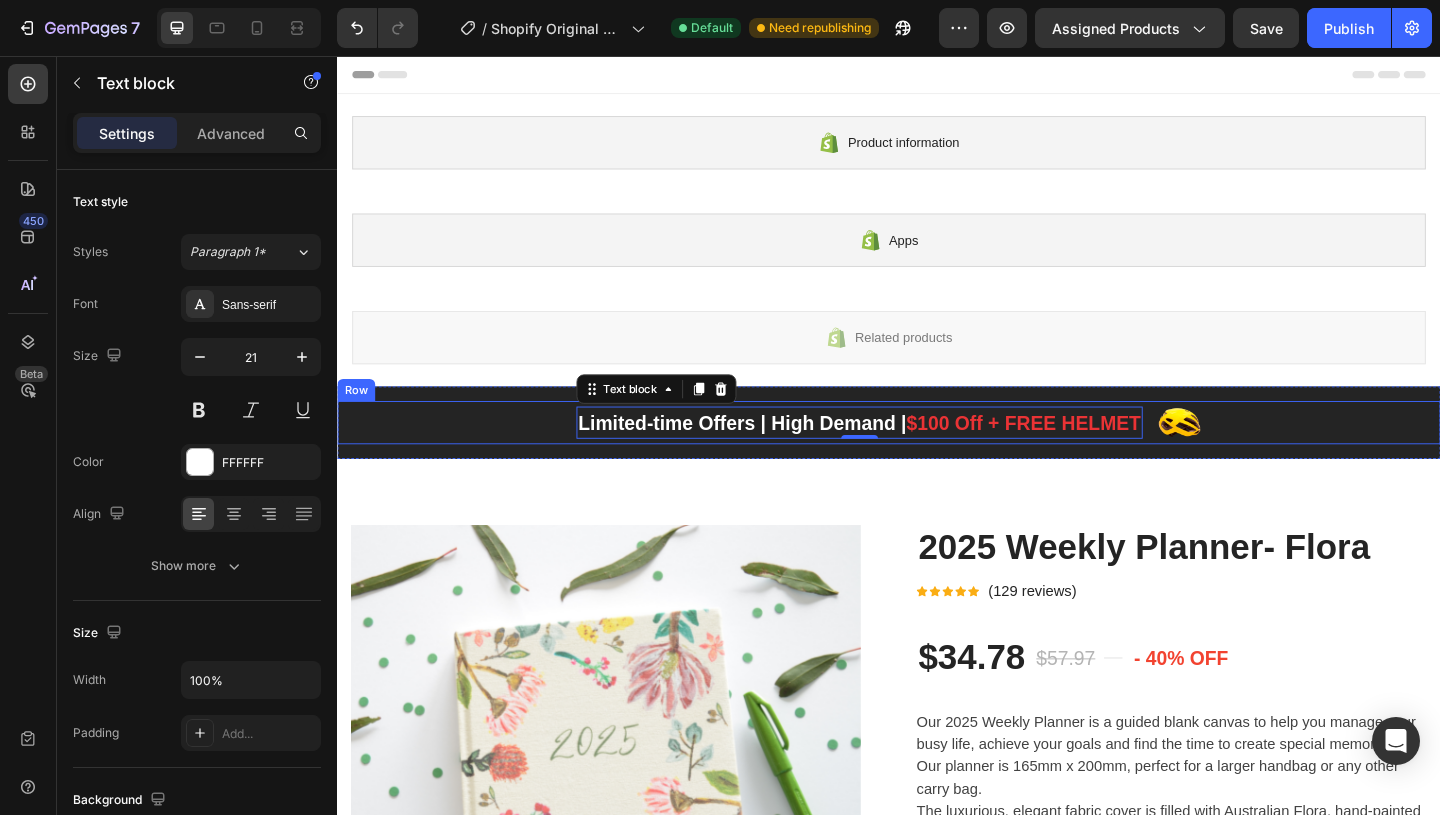 click on "Limited-time Offers | High Demand |  $100 Off + FREE HELMET Text block   0 Image Row" at bounding box center [937, 454] 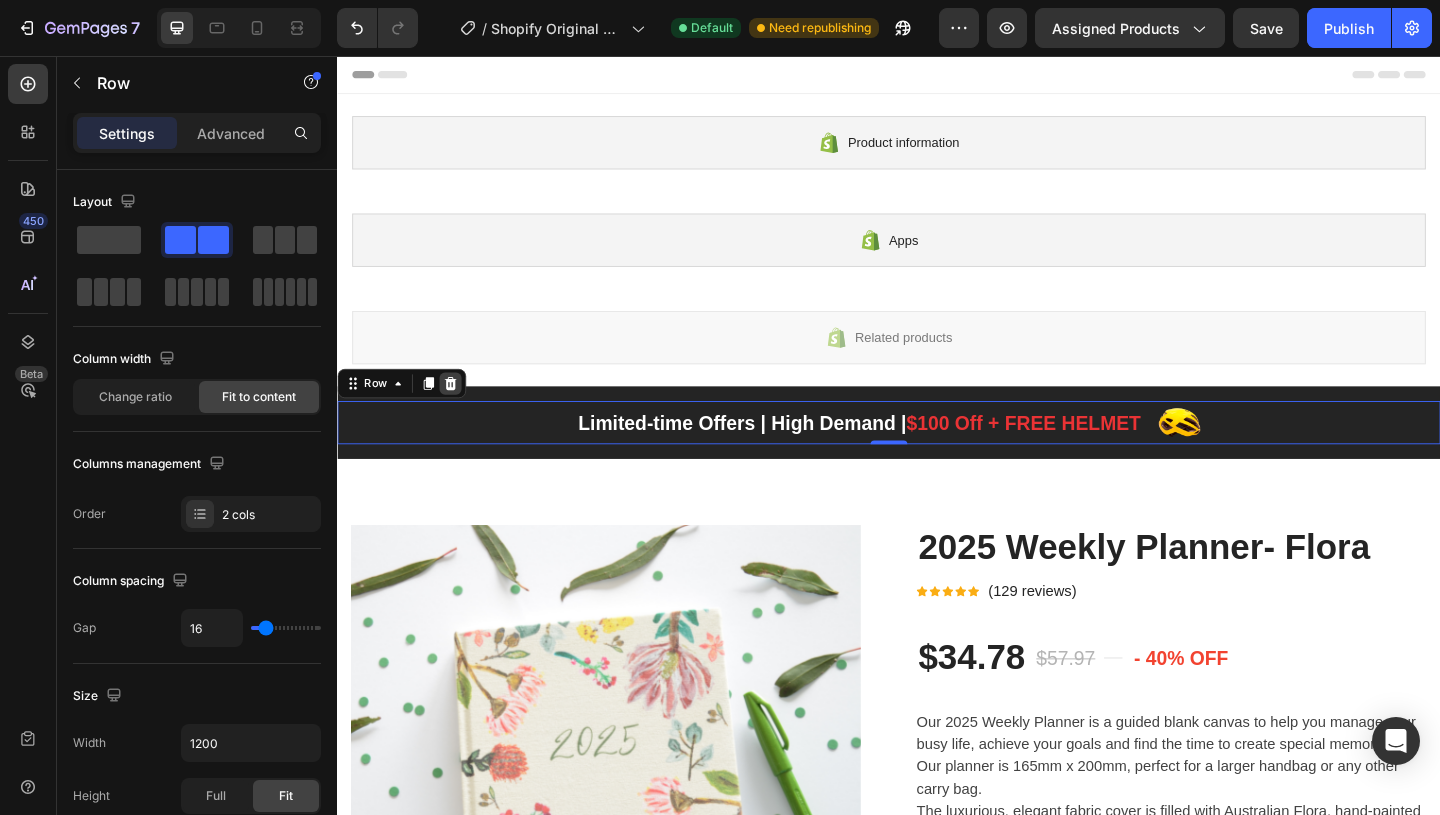 click 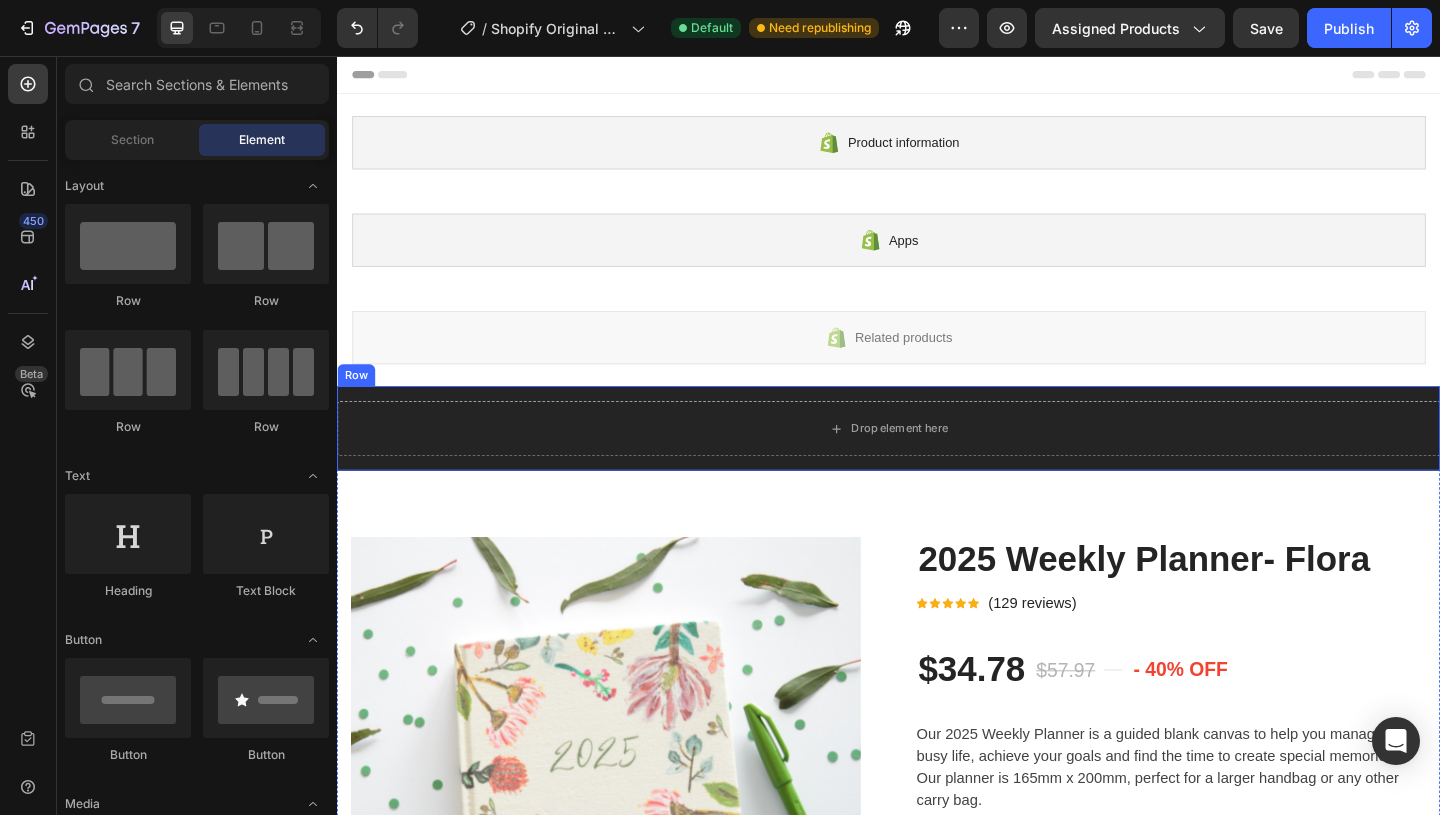 click on "Drop element here Row" at bounding box center [937, 461] 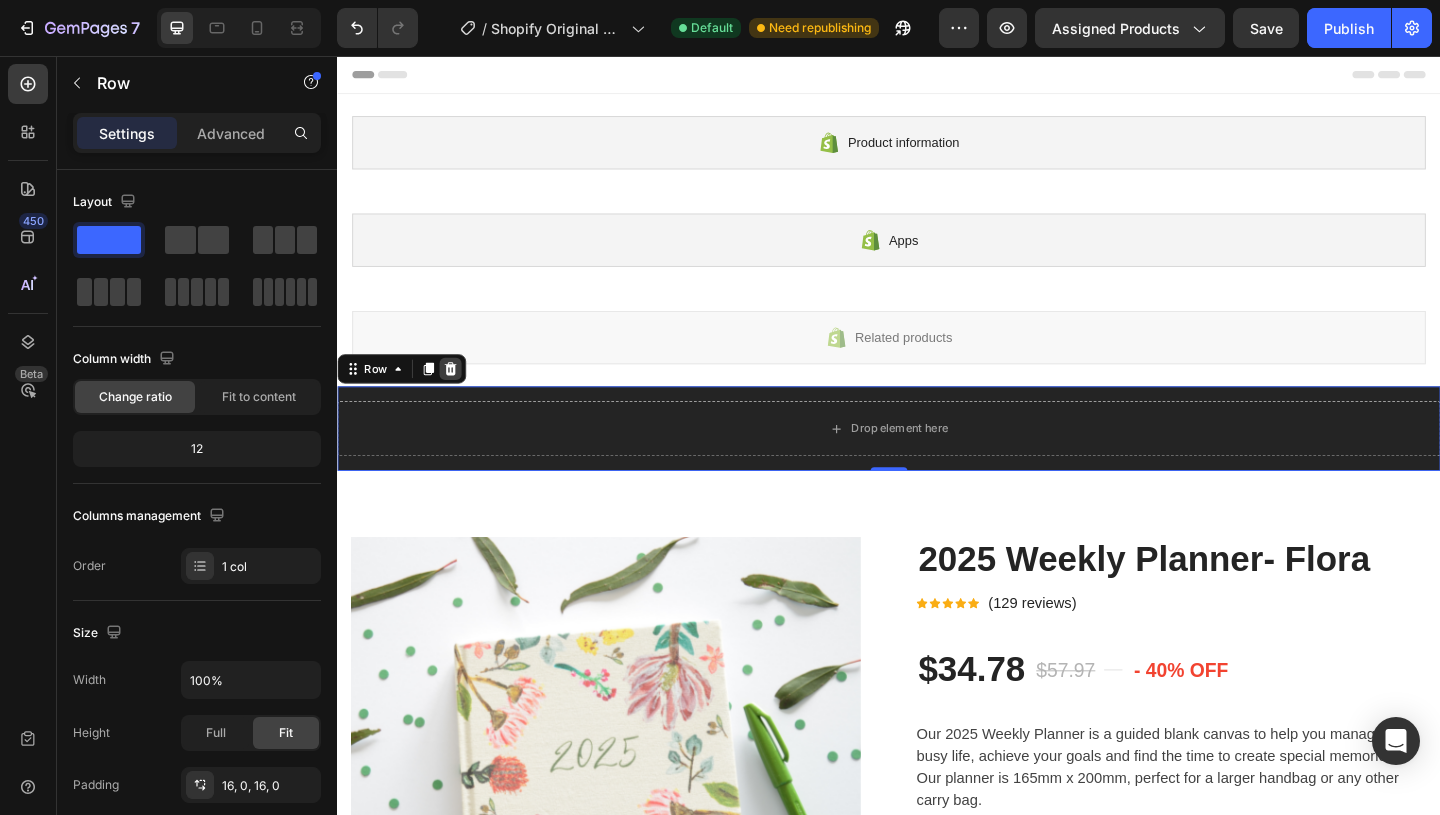 click 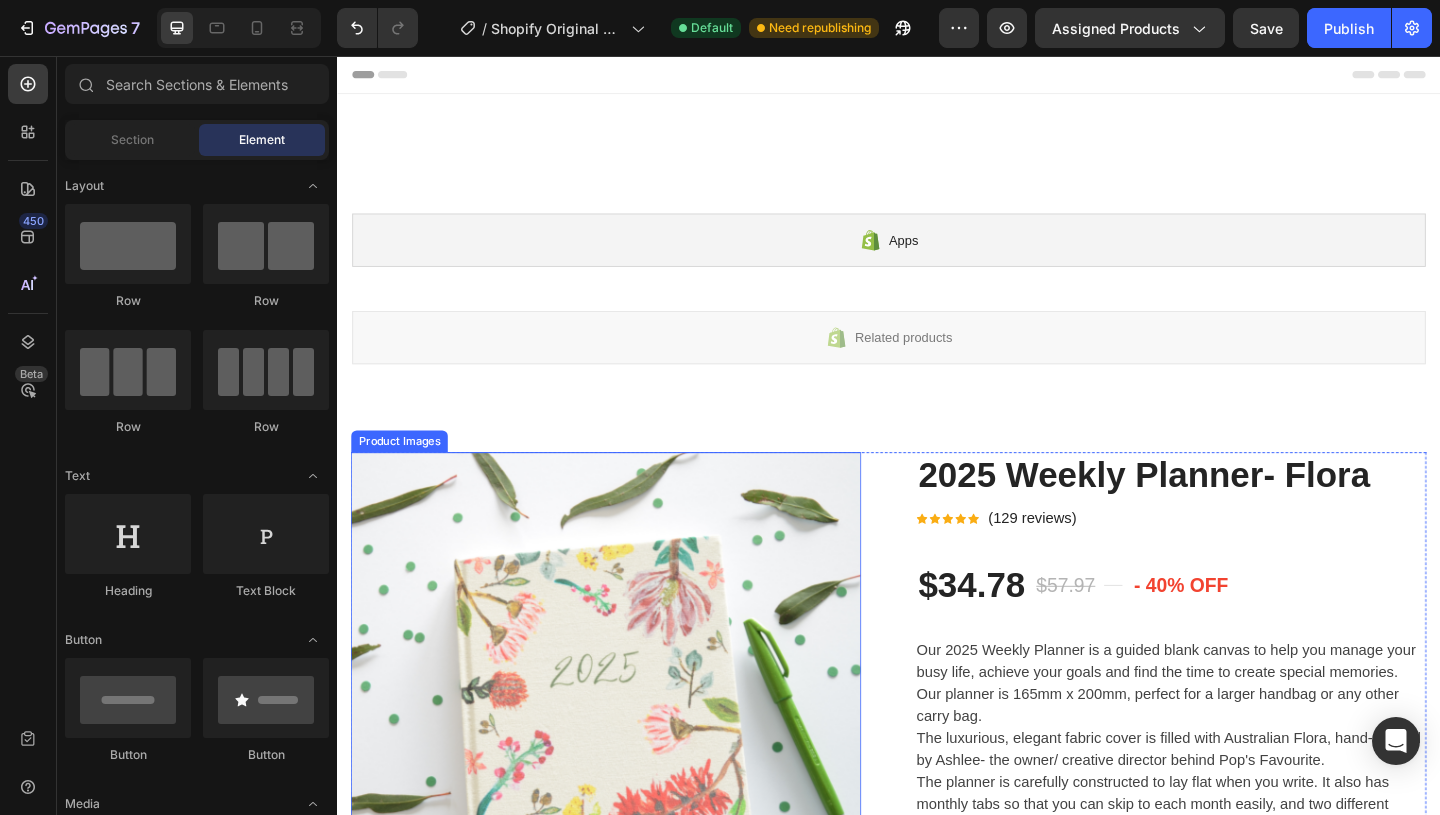 scroll, scrollTop: 172, scrollLeft: 0, axis: vertical 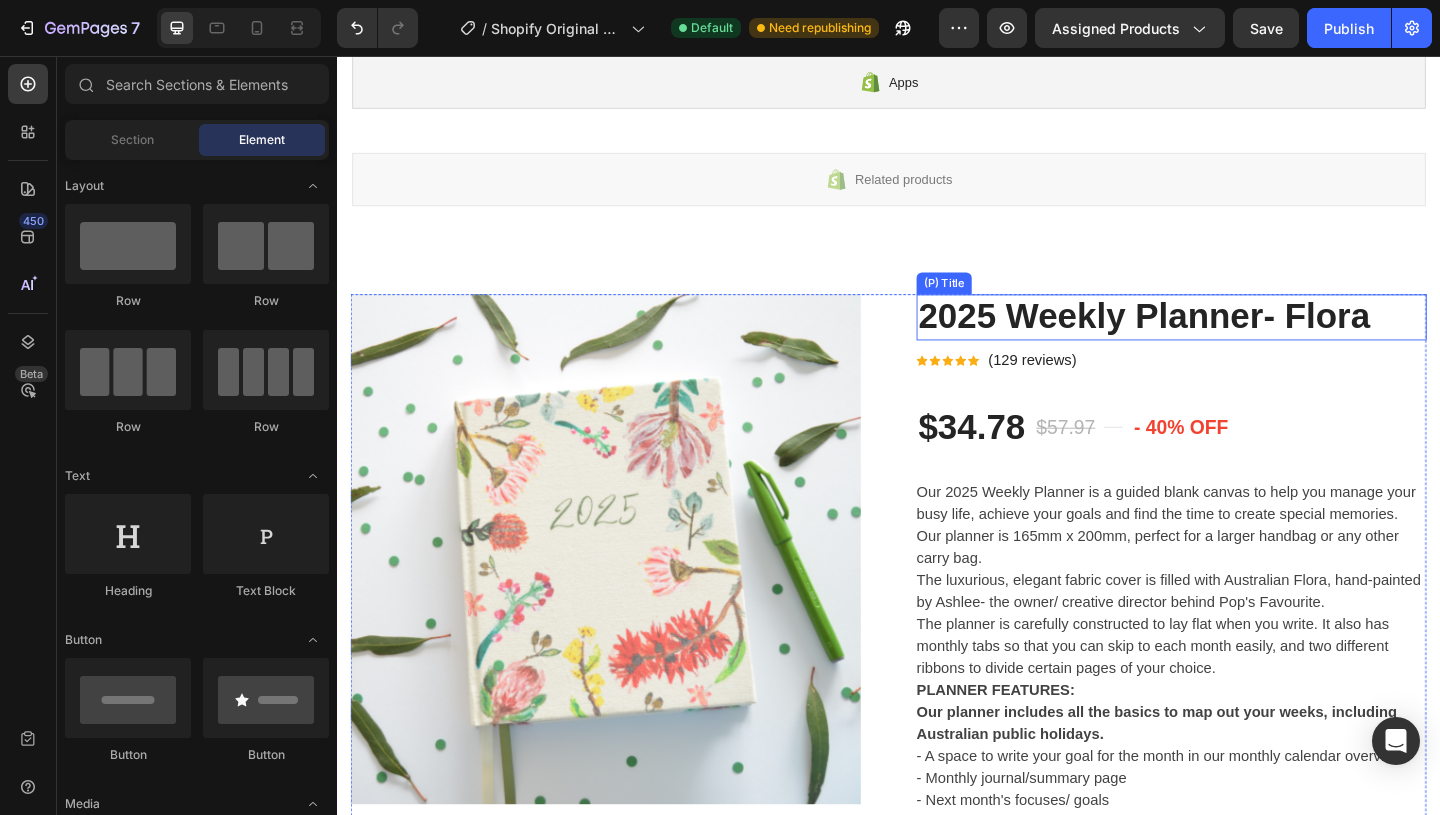 click on "[YEAR] Weekly Planner- Flora" at bounding box center [1244, 340] 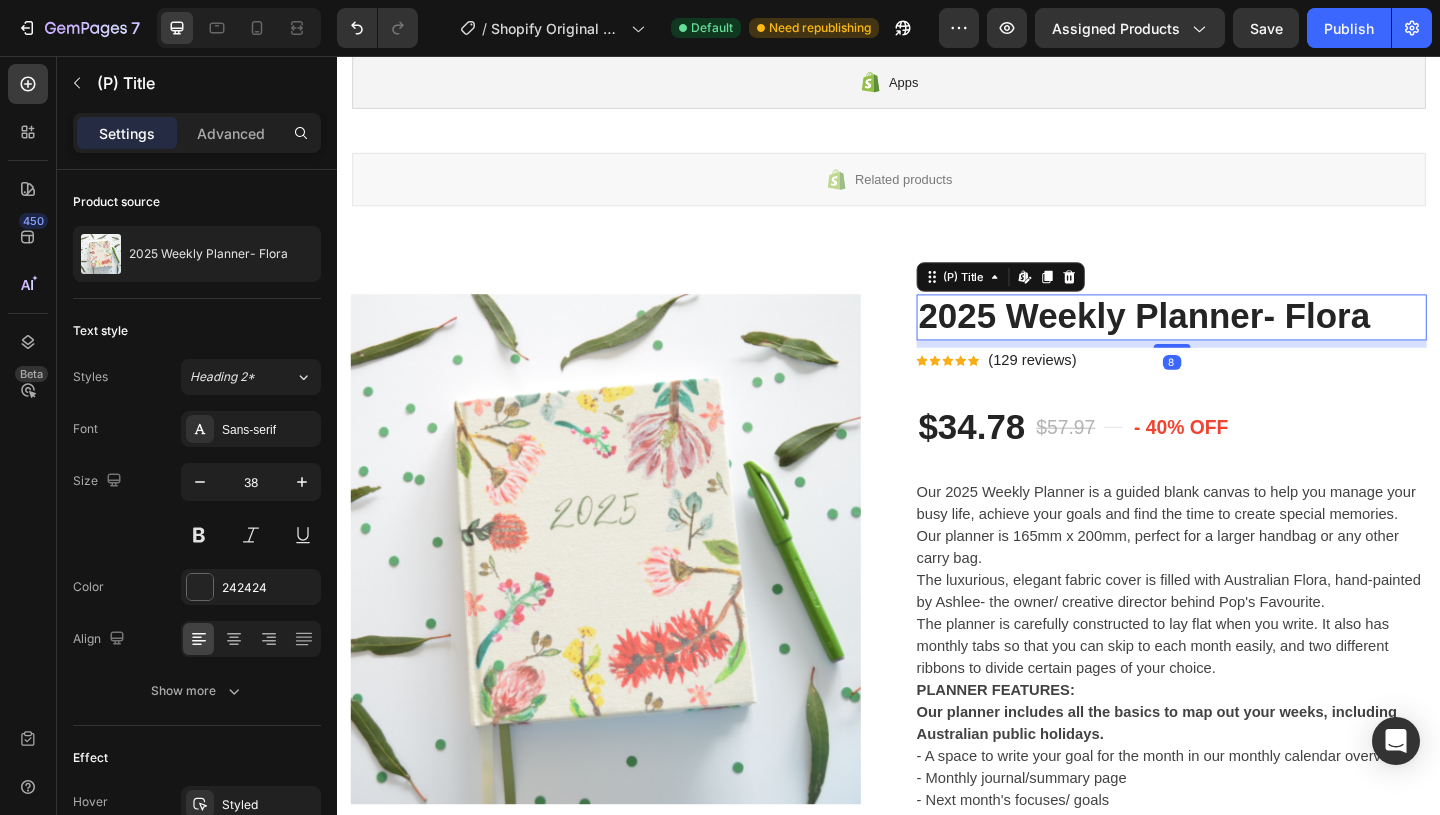 click on "[YEAR] Weekly Planner- Flora" at bounding box center (1244, 340) 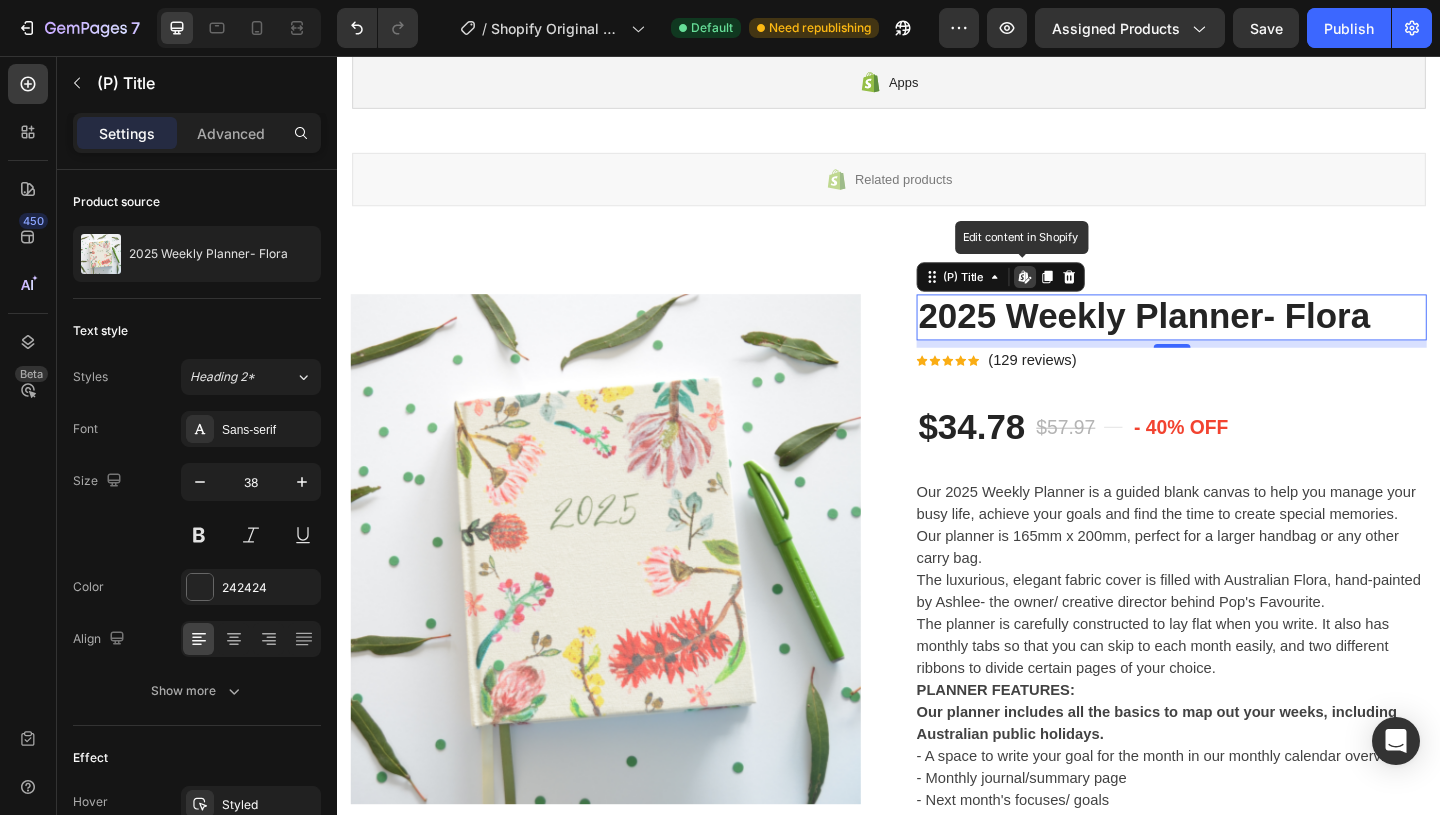 click on "[YEAR] Weekly Planner- Flora" at bounding box center (1244, 340) 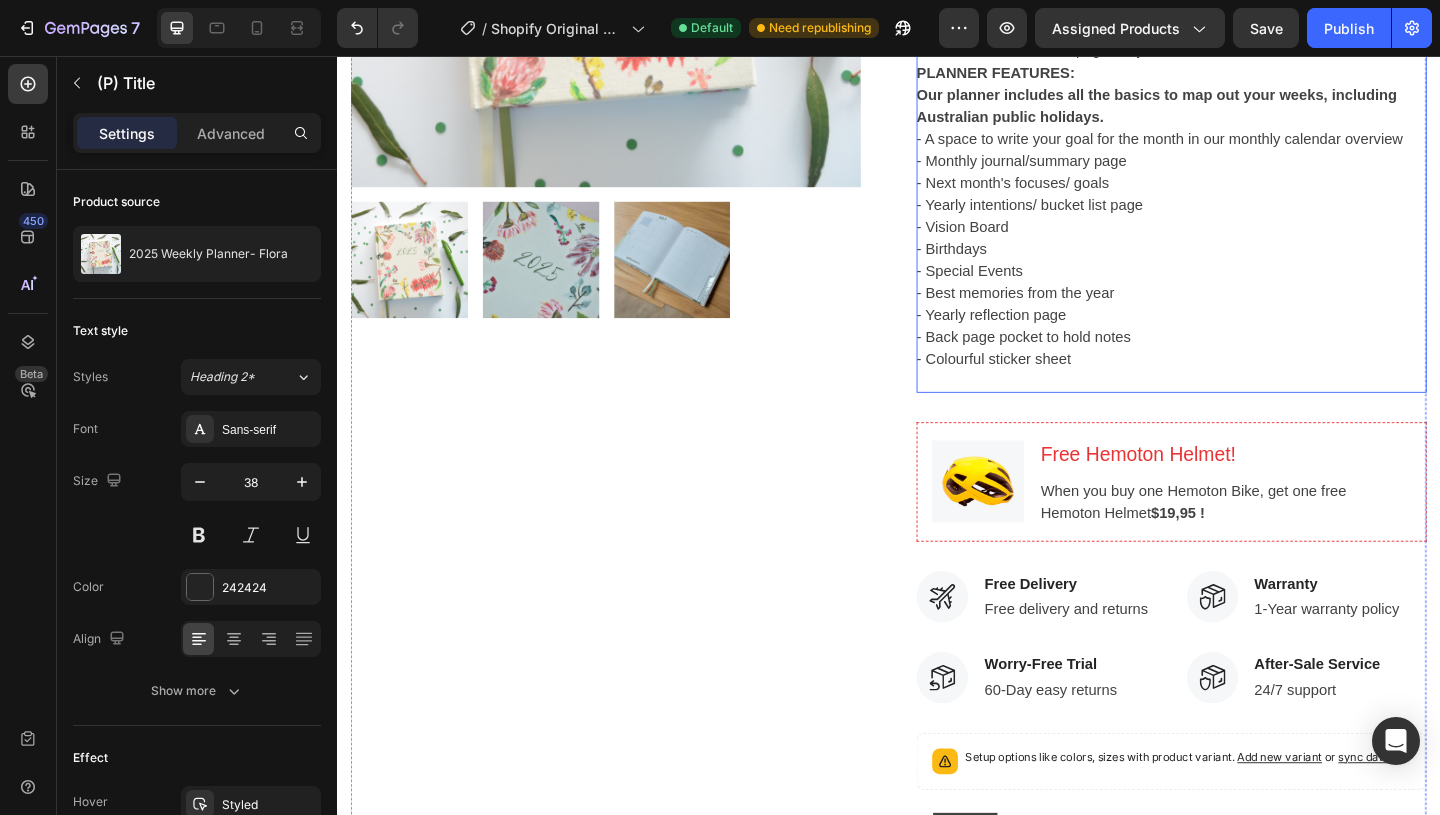 scroll, scrollTop: 857, scrollLeft: 0, axis: vertical 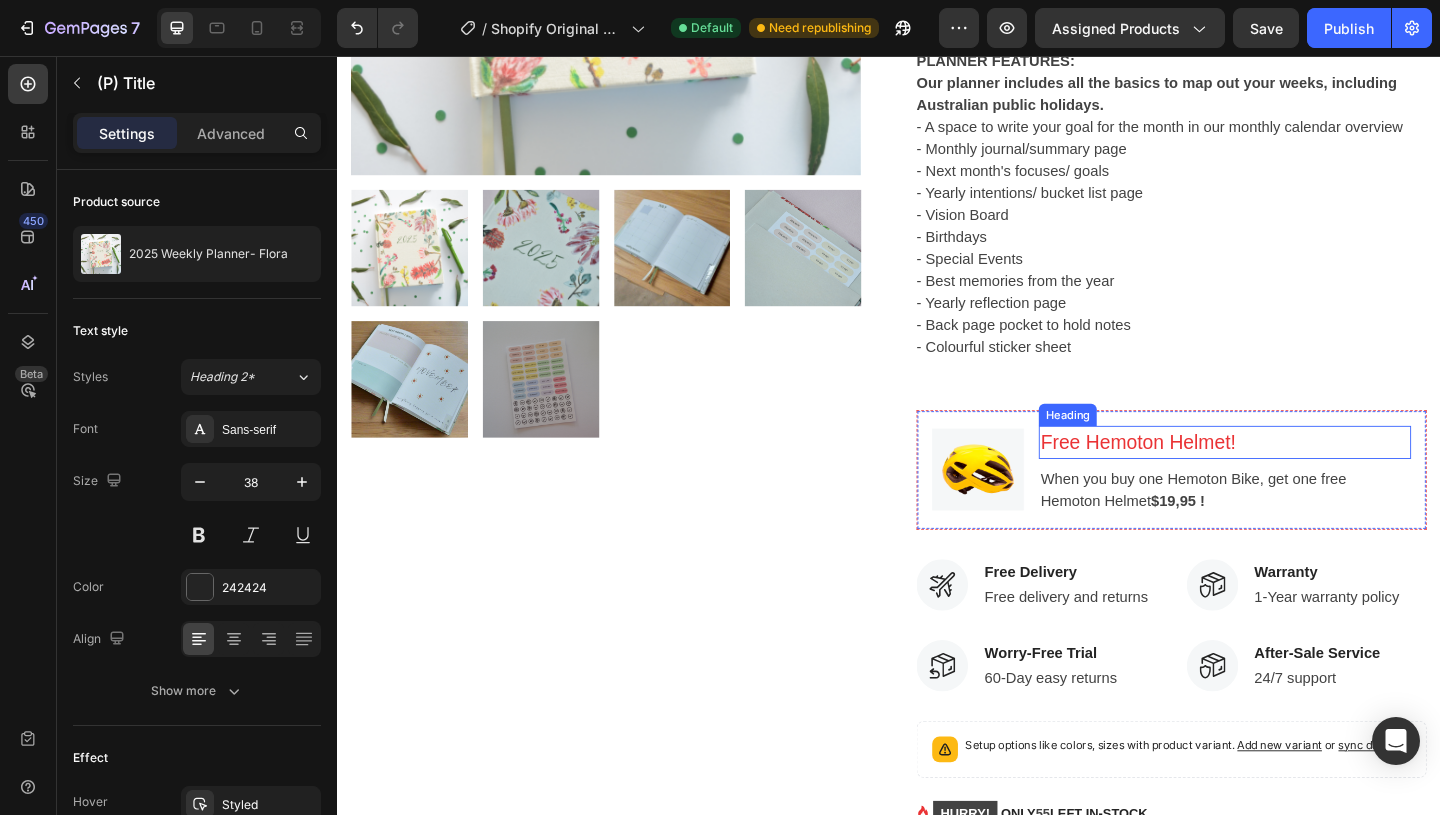 click on "Image Free Hemoton Helmet! Heading When you buy one Hemoton Bike, get one free Hemoton Helmet  $19,95 ! Text block Row" at bounding box center (1244, 506) 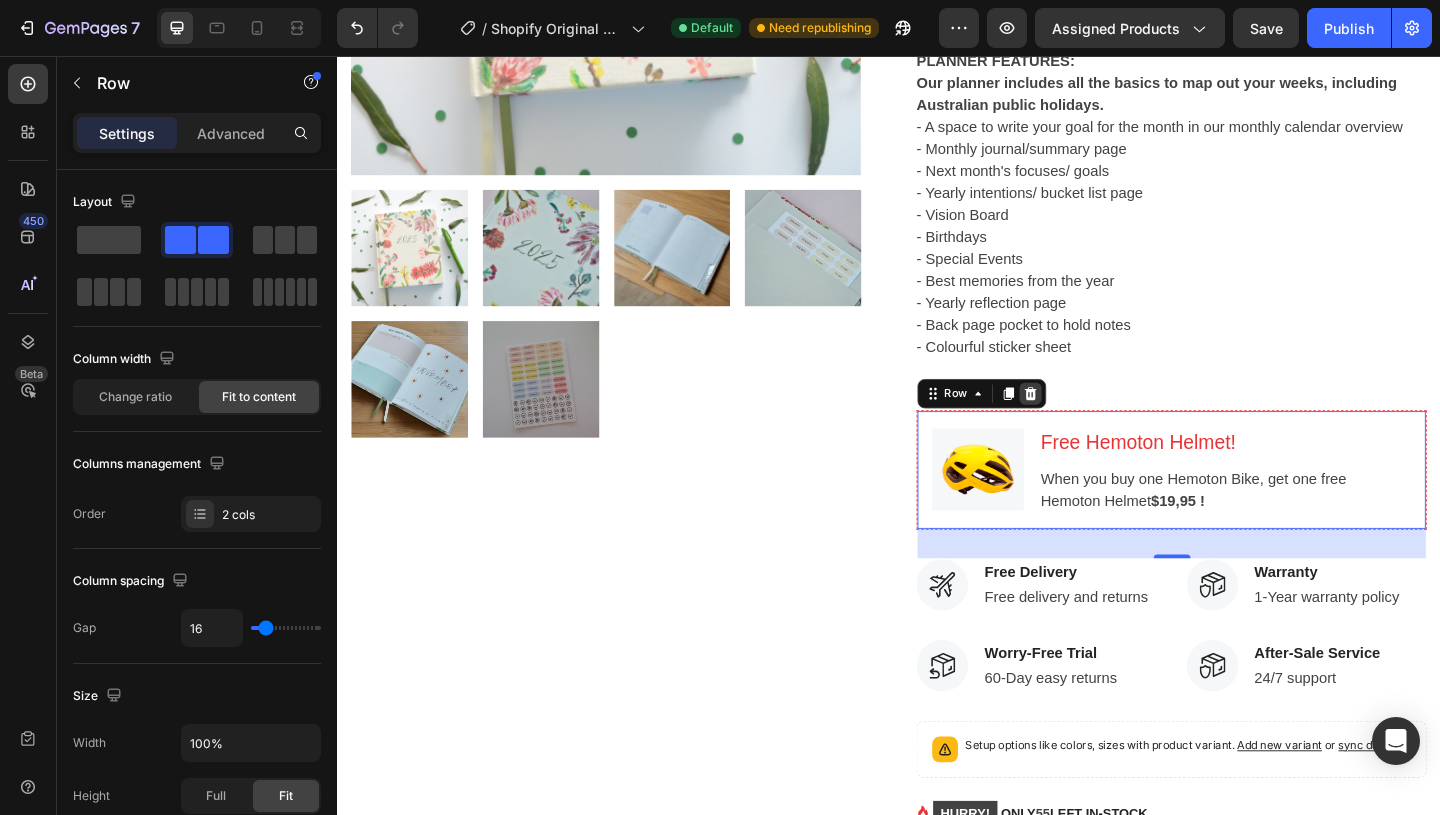 click 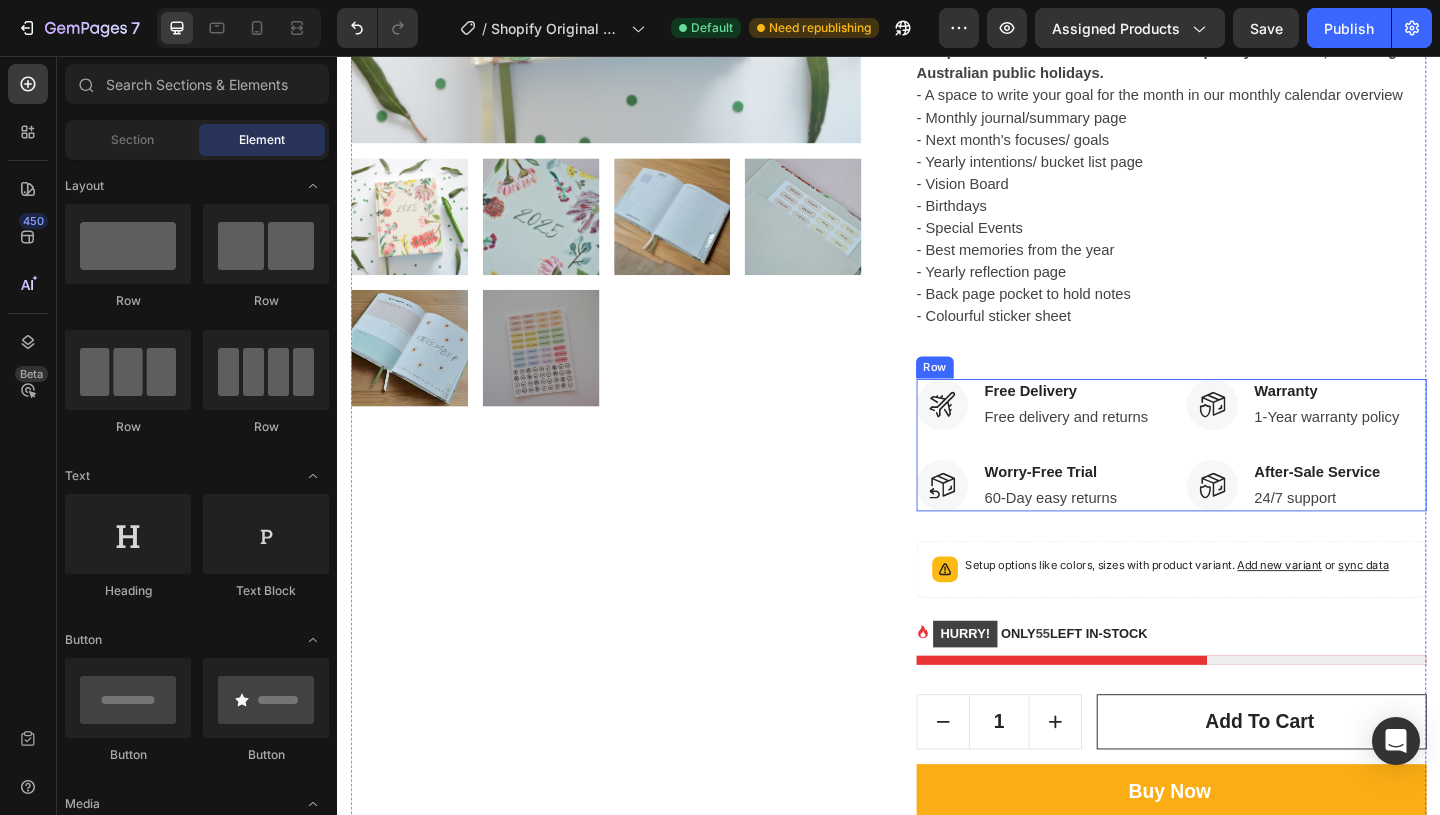scroll, scrollTop: 888, scrollLeft: 0, axis: vertical 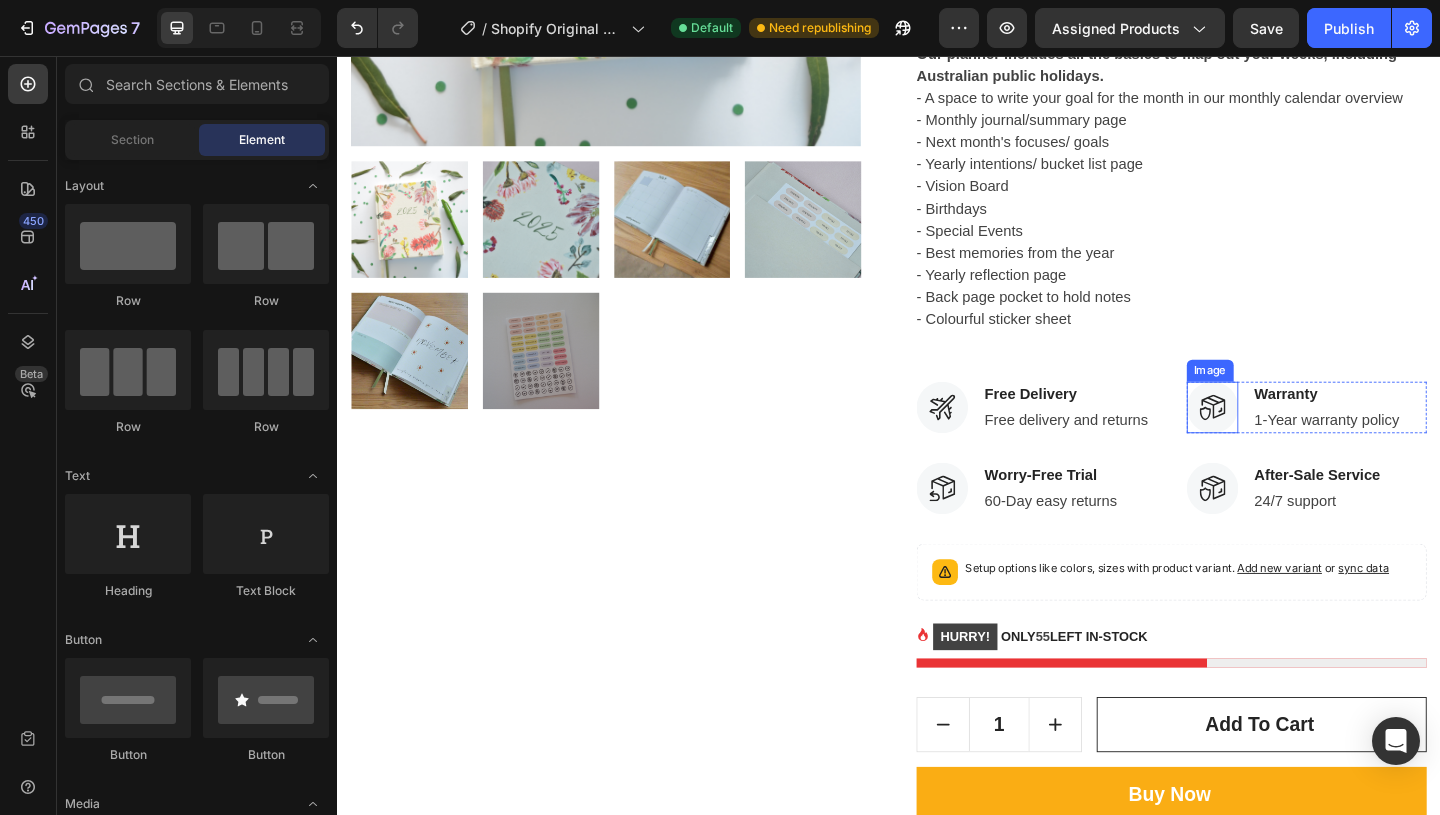 click at bounding box center [1289, 438] 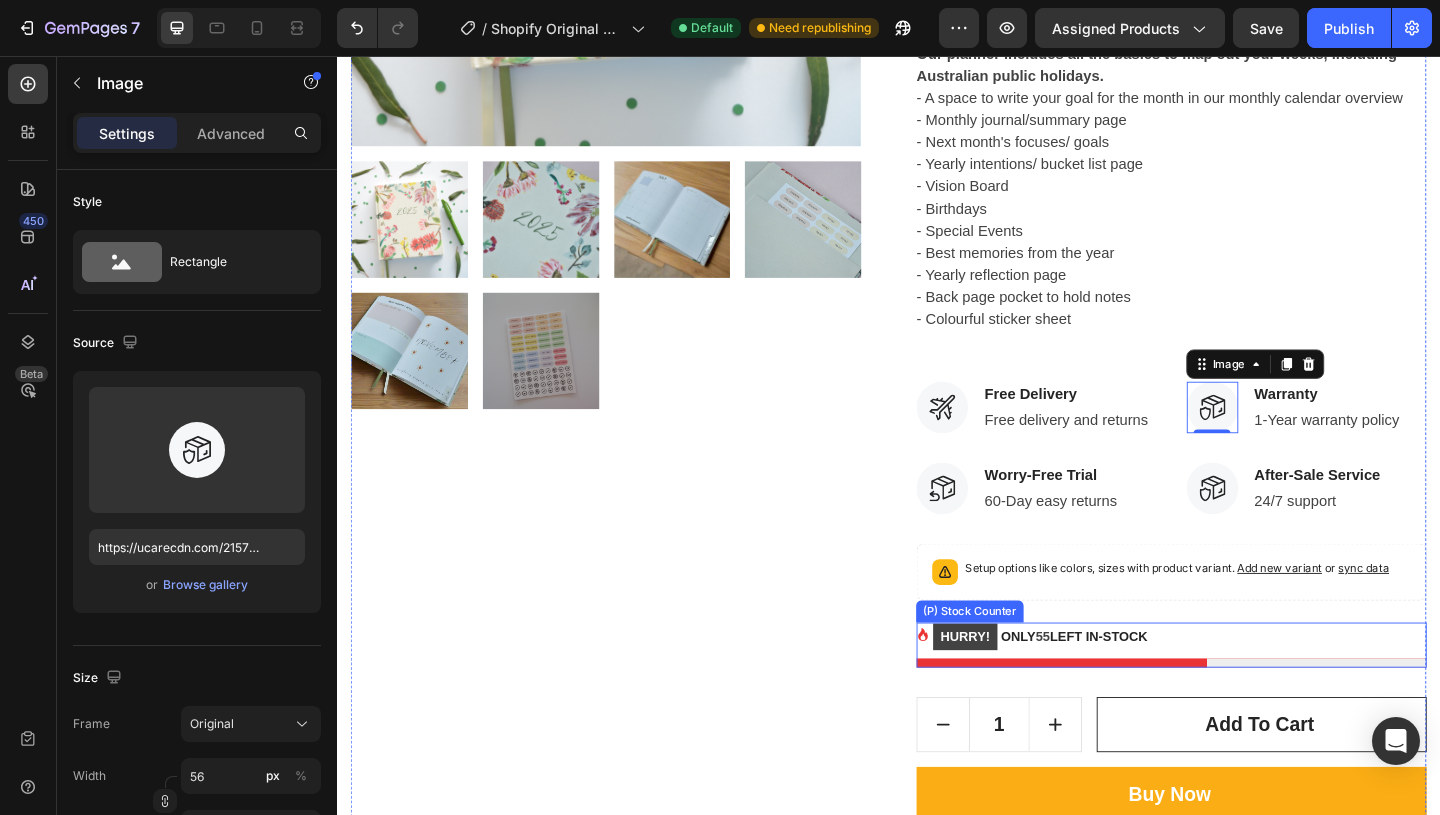 click on "HURRY!  ONLY  55  LEFT IN-STOCK" at bounding box center [1101, 687] 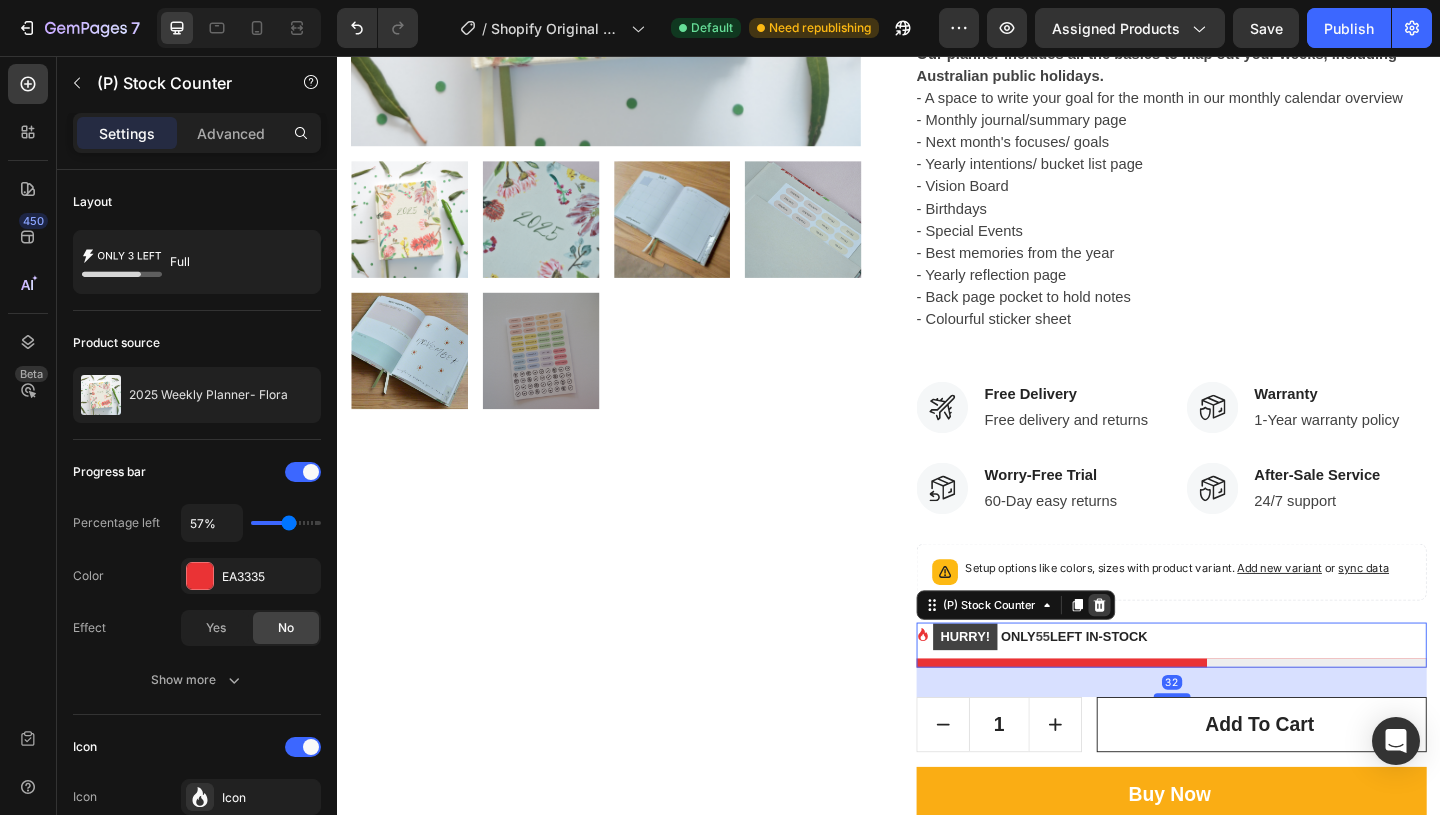 click 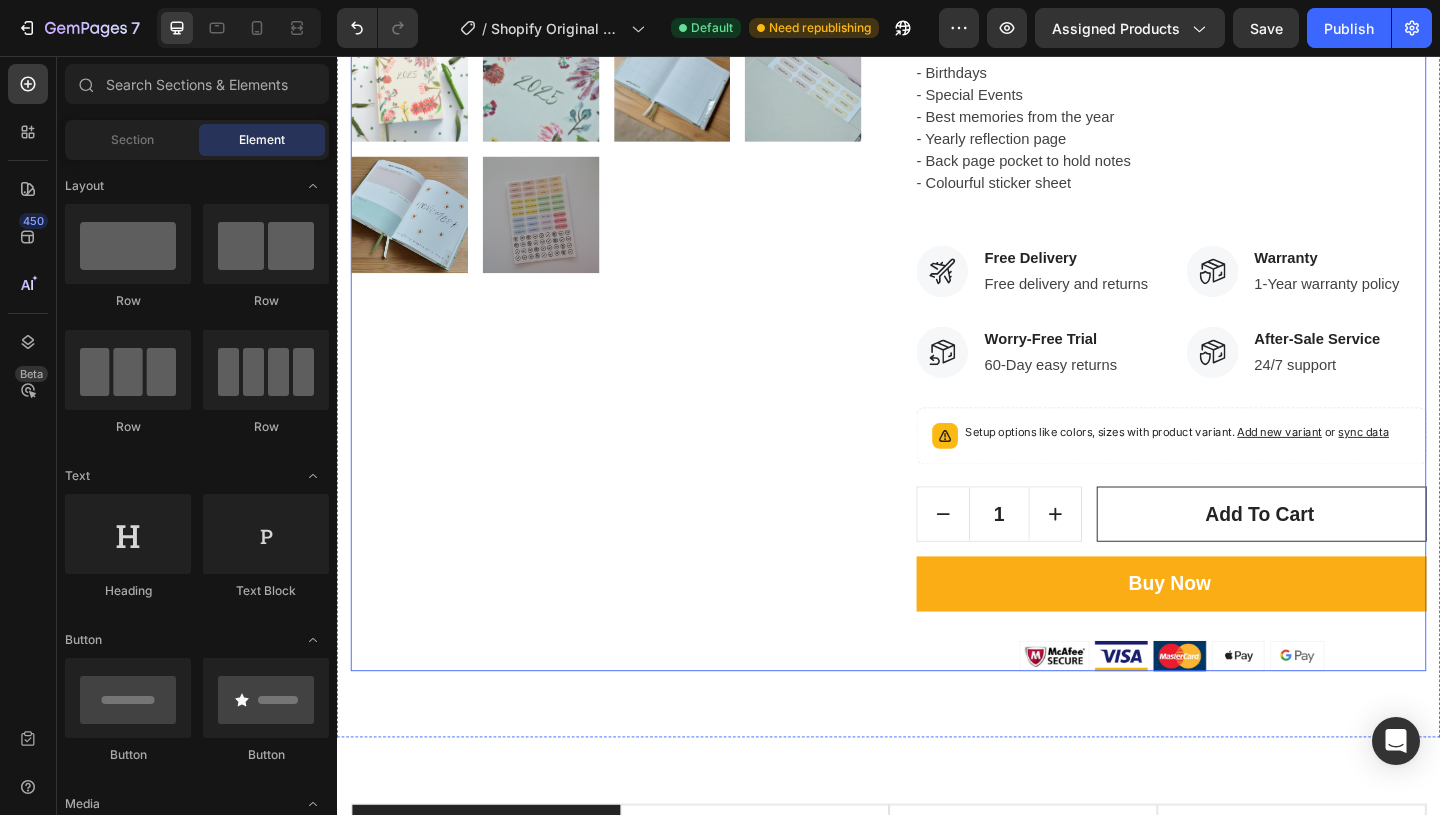 scroll, scrollTop: 1120, scrollLeft: 0, axis: vertical 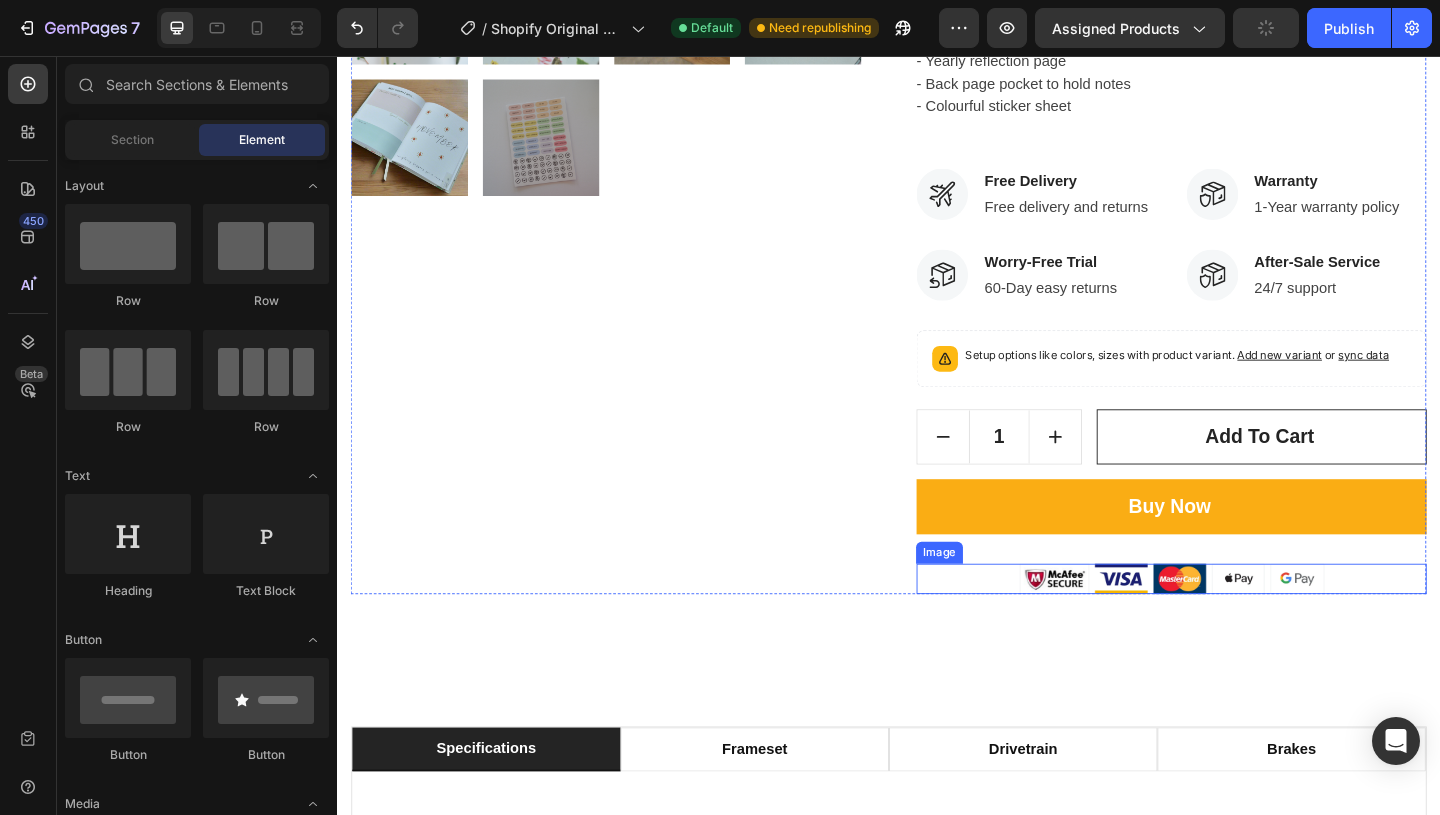 click at bounding box center [1244, 625] 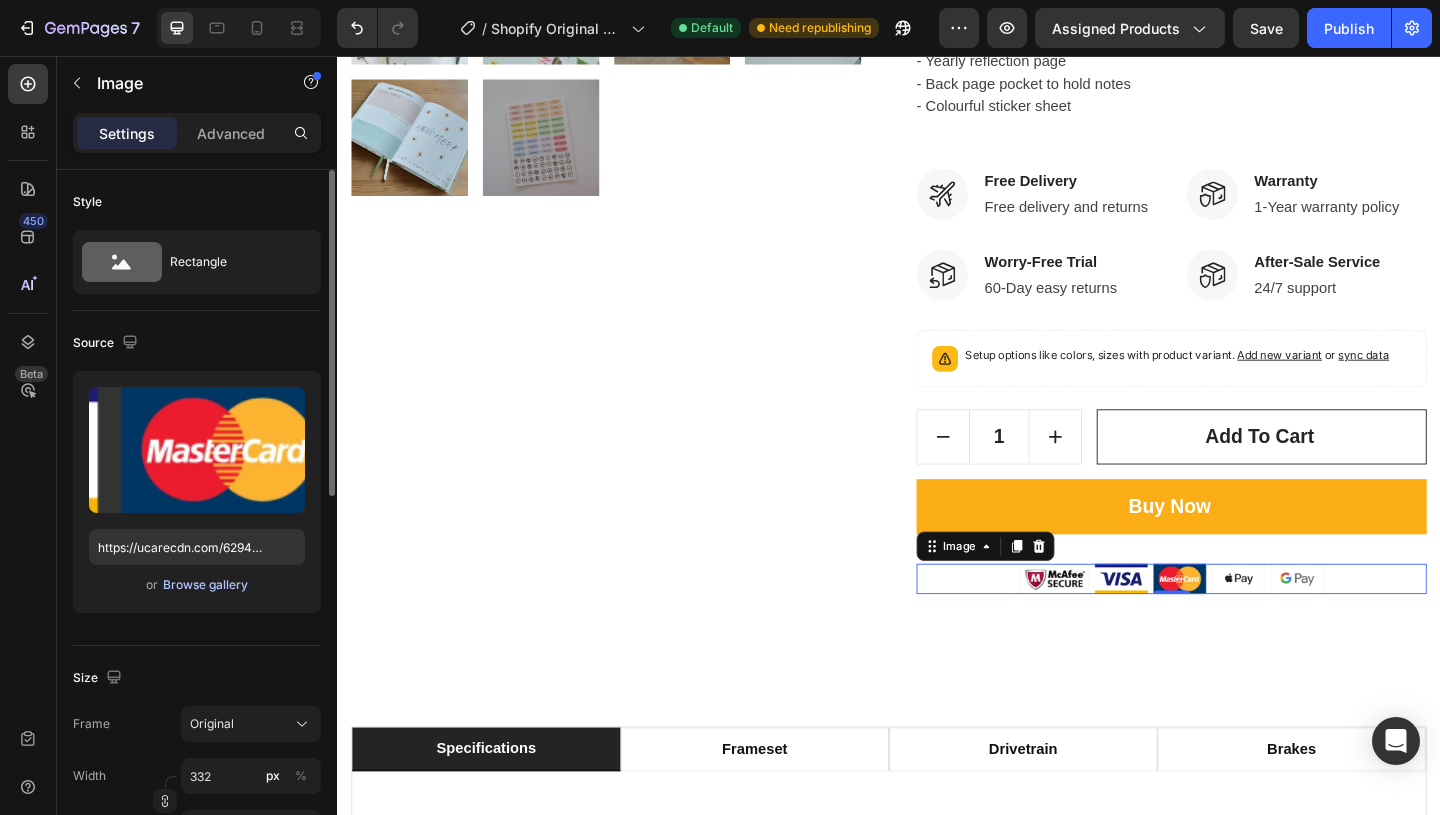 click on "Browse gallery" at bounding box center [205, 585] 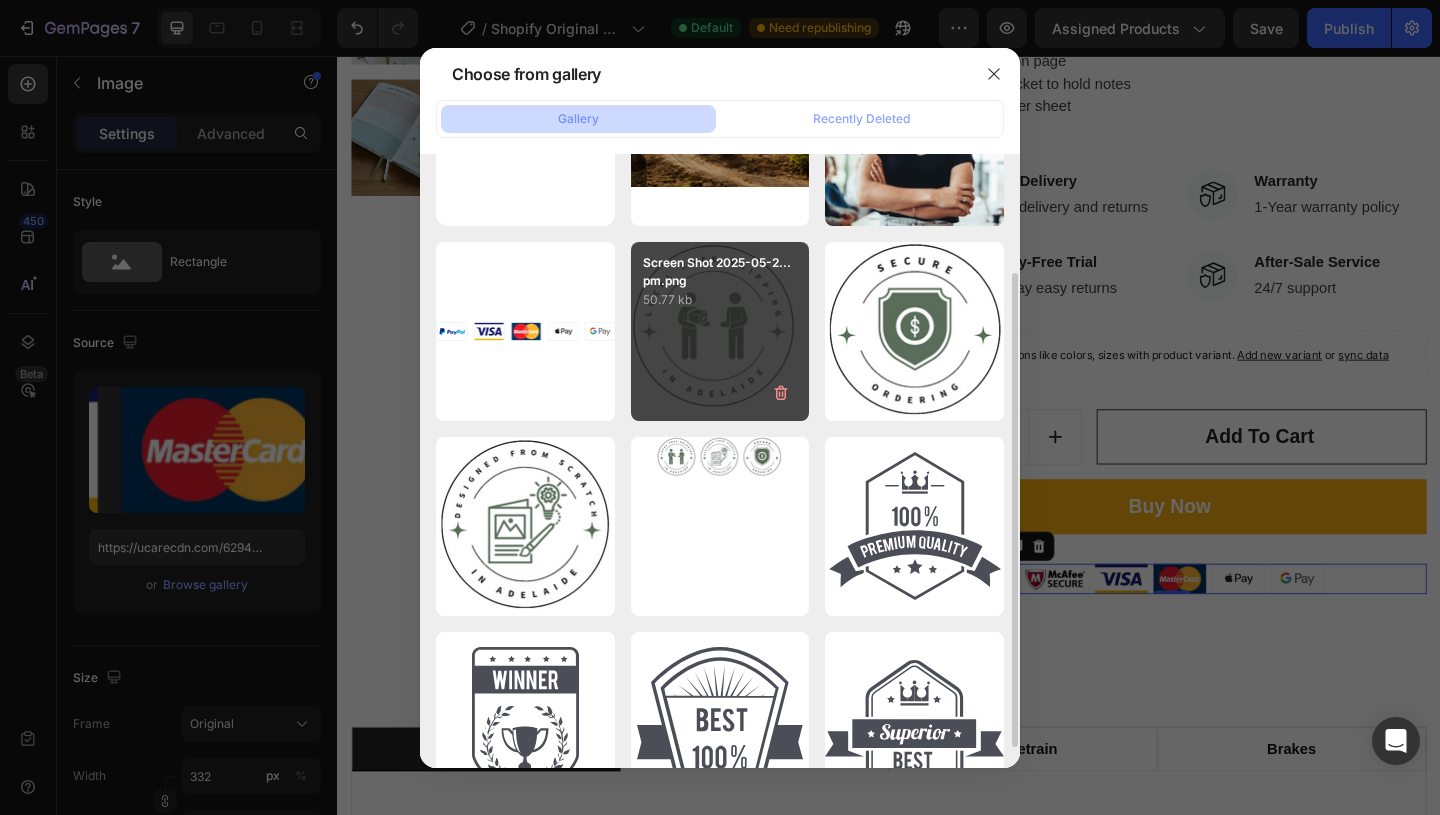 scroll, scrollTop: 112, scrollLeft: 0, axis: vertical 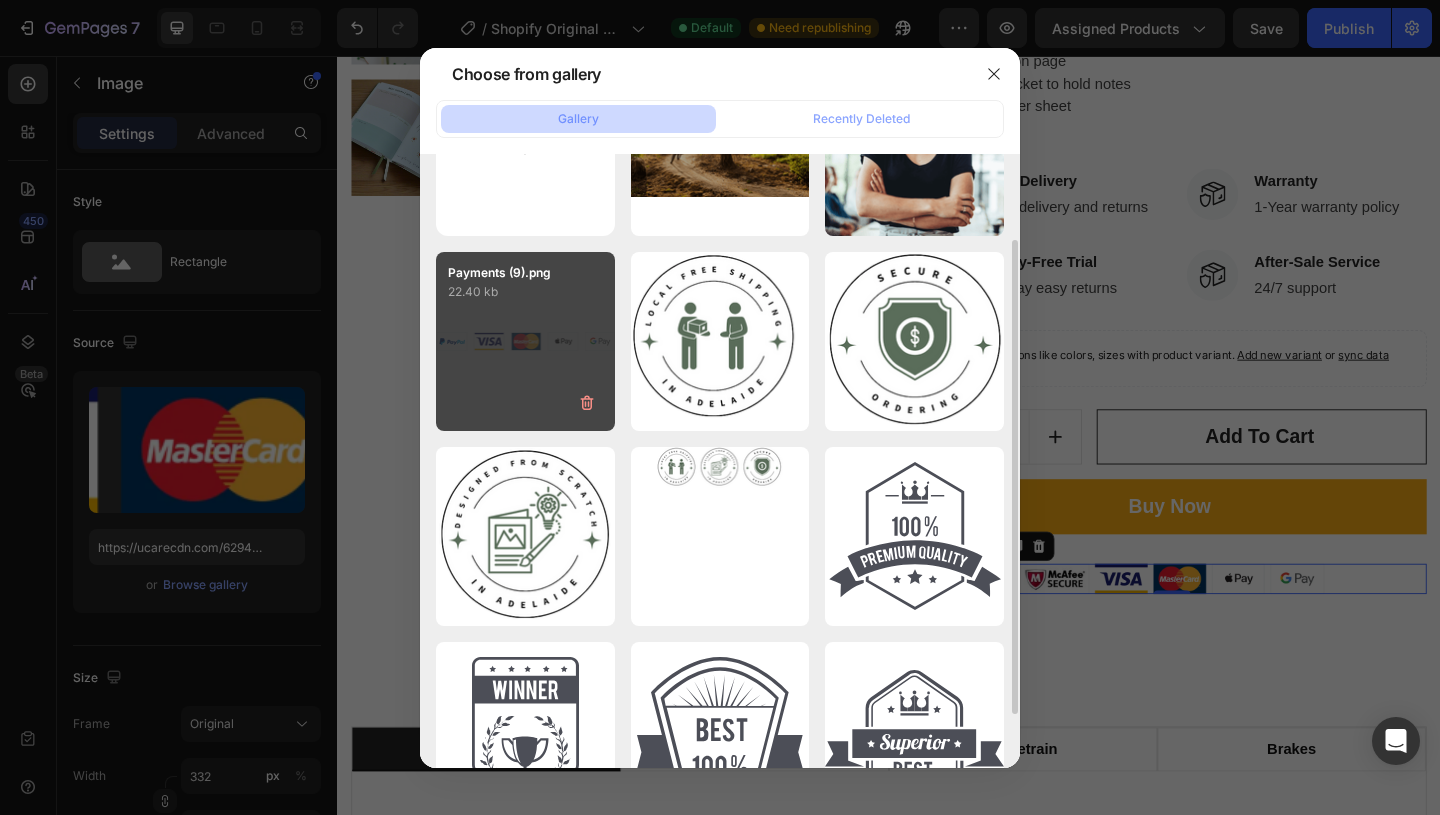 click on "Payments (9).png 22.40 kb" at bounding box center [525, 341] 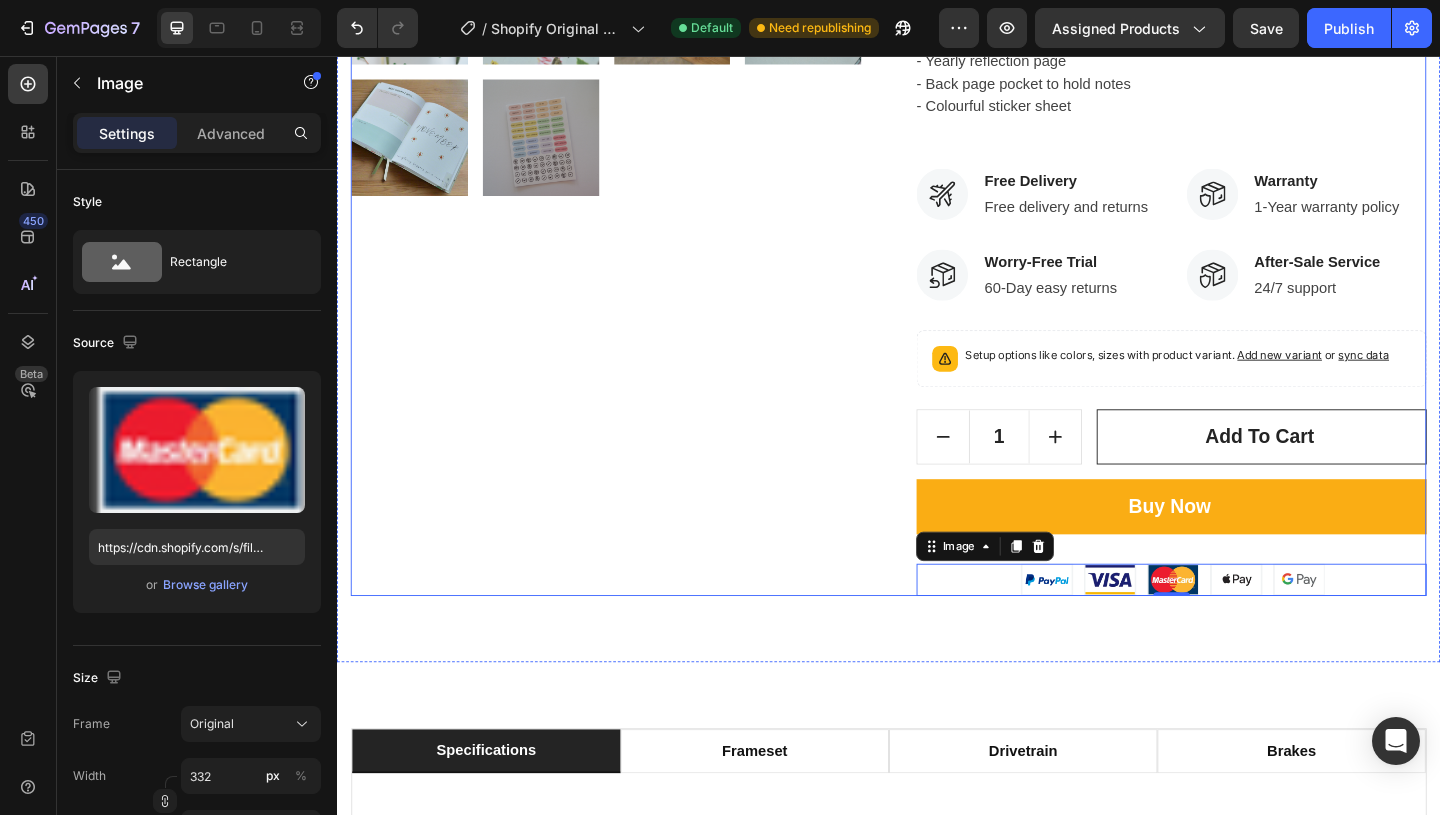 click on "Product Images" at bounding box center (629, 5) 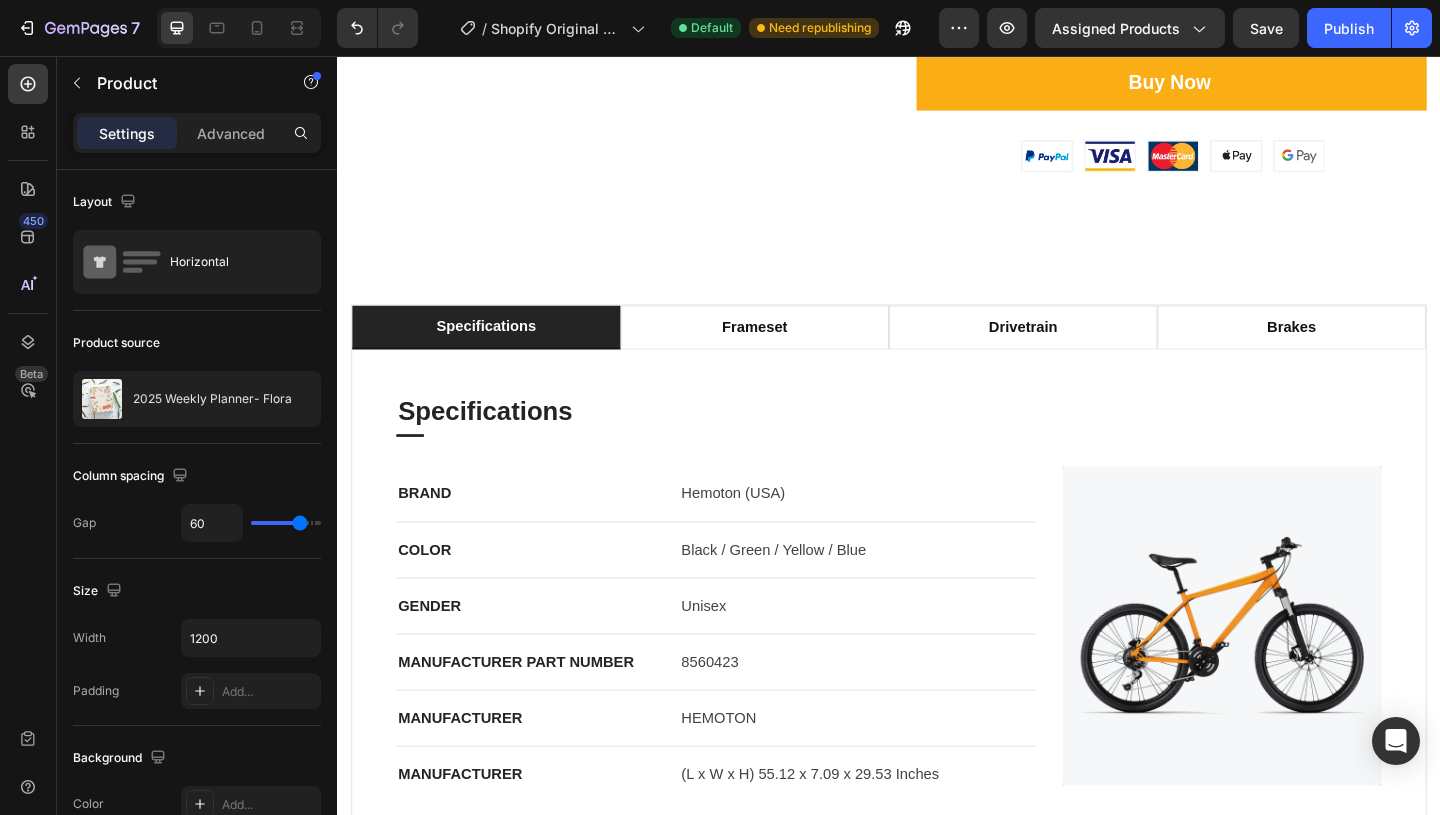 scroll, scrollTop: 1639, scrollLeft: 0, axis: vertical 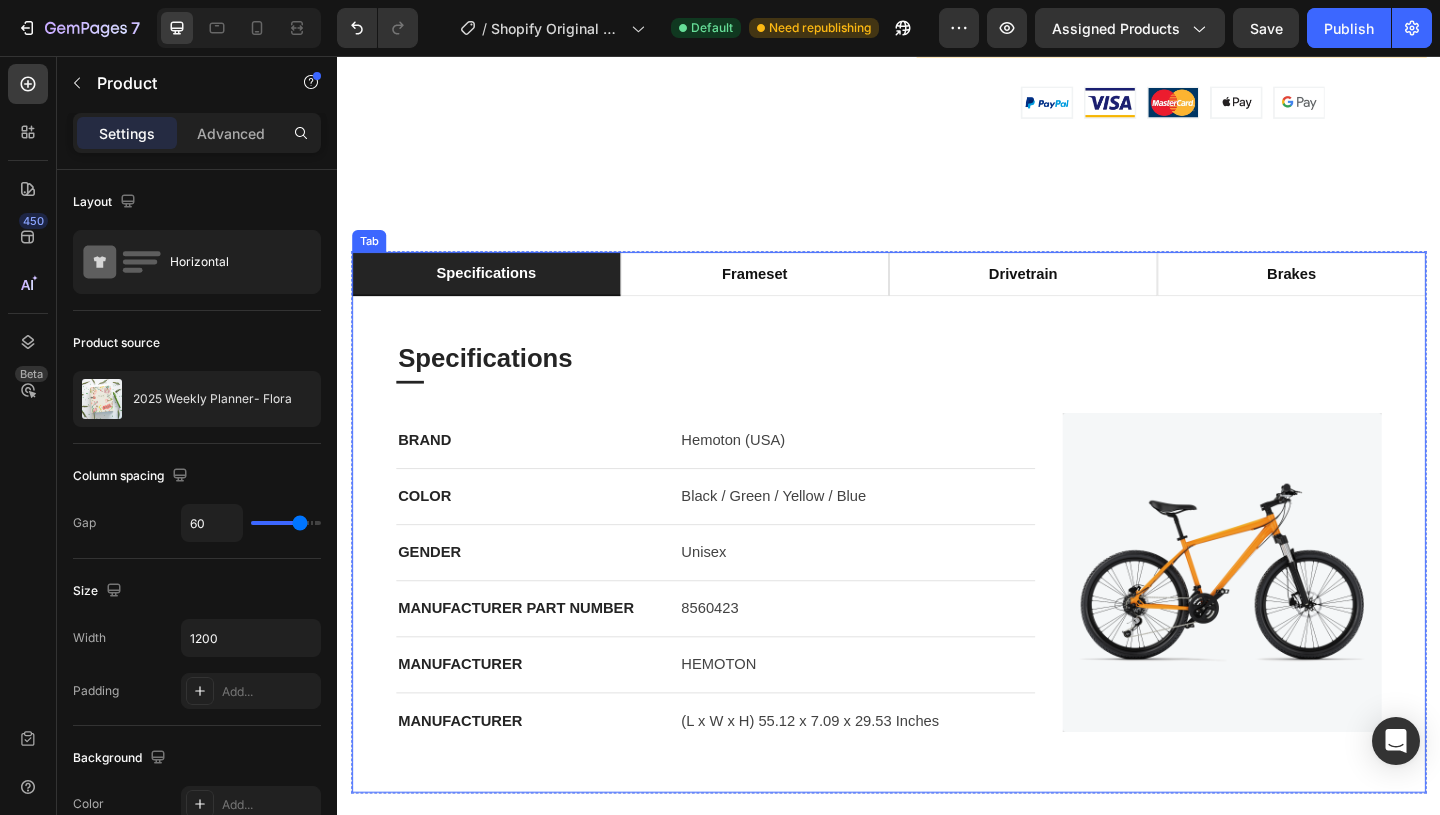 click on "specifications" at bounding box center [499, 292] 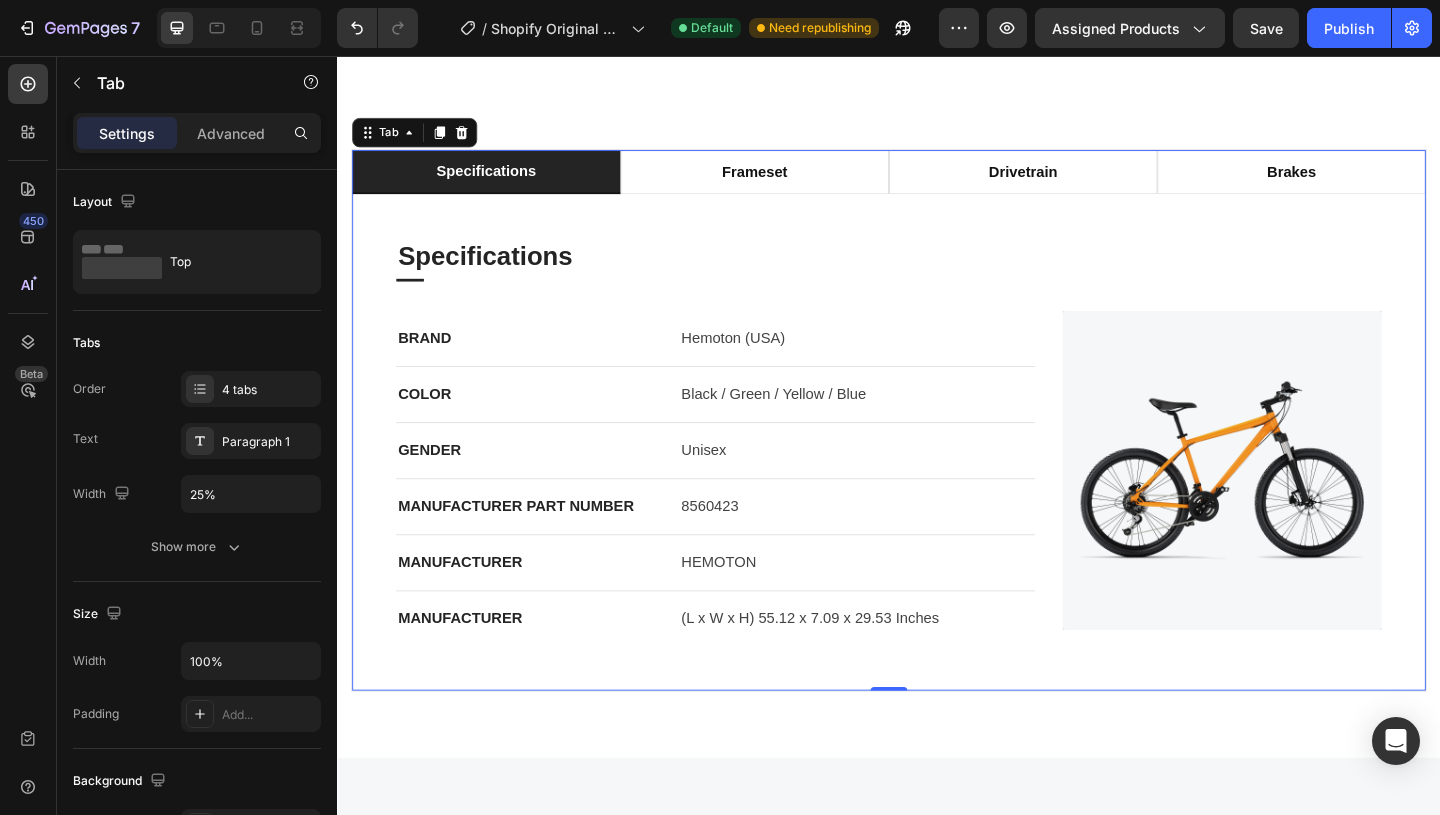 scroll, scrollTop: 1597, scrollLeft: 0, axis: vertical 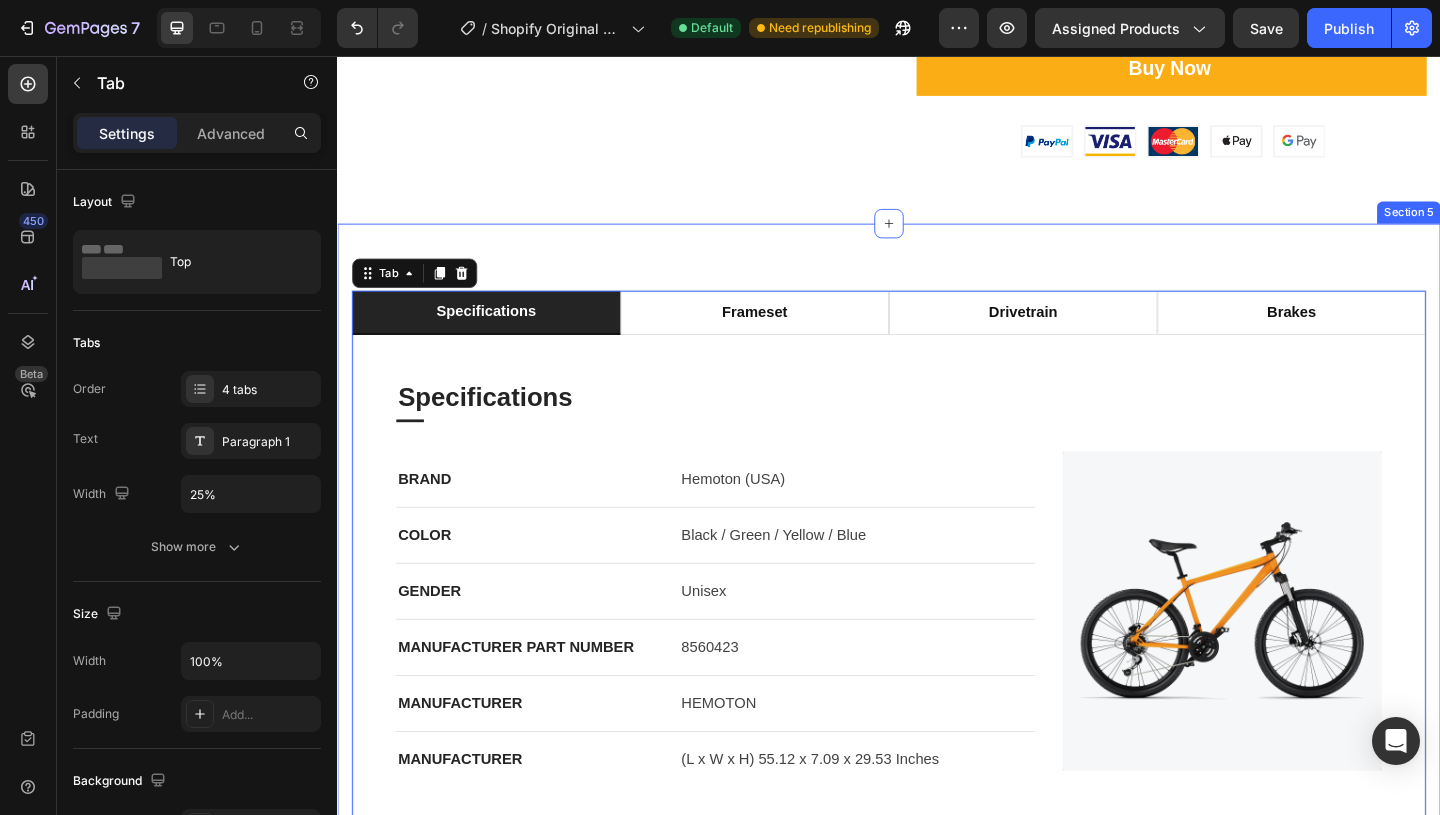 click on "specifications frameset drivetrain brakes Specifications Heading                Title Line BRAND Text block Hemoton (USA) Text block Row COLOR Text block Black / Green / Yellow / Blue Text block Row GENDER Text block Unisex Text block Row MANUFACTURER PART NUMBER Text block 8560423 Text block Row MANUFACTURER Text block HEMOTON Text block Row MANUFACTURER Text block (L x W x H) 55.12 x 7.09 x 29.53 Inches Text block Row Image Row Row Frameset Heading                Title Line FRAME Text block Full Carbon, 170mm Travel, Ride Aligned™ Text block Row REAR DERAILLEUR Text block RockShox ZEB, Charger R, 170mm Travel, 44mm offset Text block Row EAR SHOCK Text block FOX DHX2 Factory Coil, HSC/LSC, HSR/LSR, Custom Tune, 205x62.5mm Trunnion, 400lb/in (S), 450lb/in (M), 500lb/in (L), 550lb/in (XL) Text block Row Image Row Row Drivetrain Heading                Title Line REAR SHIFTER Text block Shimano SLX SL-M7100-R Text block Row REAR DERAILLEUR Text block Shimano SLX RD-M7100 Text block Row CRANKSET Text block Row" at bounding box center (937, 605) 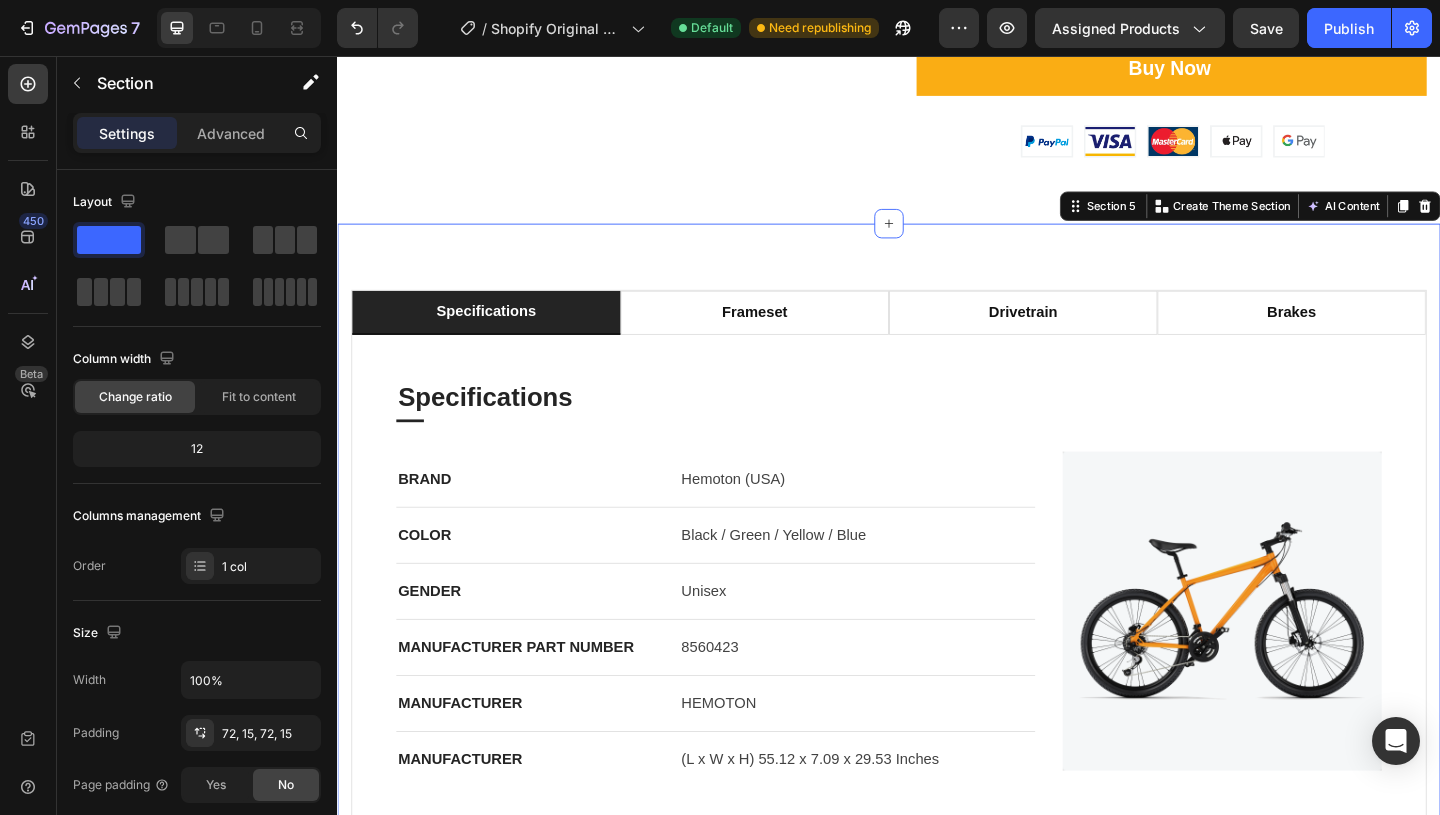 click on "specifications frameset drivetrain brakes Specifications Heading                Title Line BRAND Text block Hemoton (USA) Text block Row COLOR Text block Black / Green / Yellow / Blue Text block Row GENDER Text block Unisex Text block Row MANUFACTURER PART NUMBER Text block 8560423 Text block Row MANUFACTURER Text block HEMOTON Text block Row MANUFACTURER Text block (L x W x H) 55.12 x 7.09 x 29.53 Inches Text block Row Image Row Row Frameset Heading                Title Line FRAME Text block Full Carbon, 170mm Travel, Ride Aligned™ Text block Row REAR DERAILLEUR Text block RockShox ZEB, Charger R, 170mm Travel, 44mm offset Text block Row EAR SHOCK Text block FOX DHX2 Factory Coil, HSC/LSC, HSR/LSR, Custom Tune, 205x62.5mm Trunnion, 400lb/in (S), 450lb/in (M), 500lb/in (L), 550lb/in (XL) Text block Row Image Row Row Drivetrain Heading                Title Line REAR SHIFTER Text block Shimano SLX SL-M7100-R Text block Row REAR DERAILLEUR Text block Shimano SLX RD-M7100 Text block Row CRANKSET Text block Row" at bounding box center (937, 605) 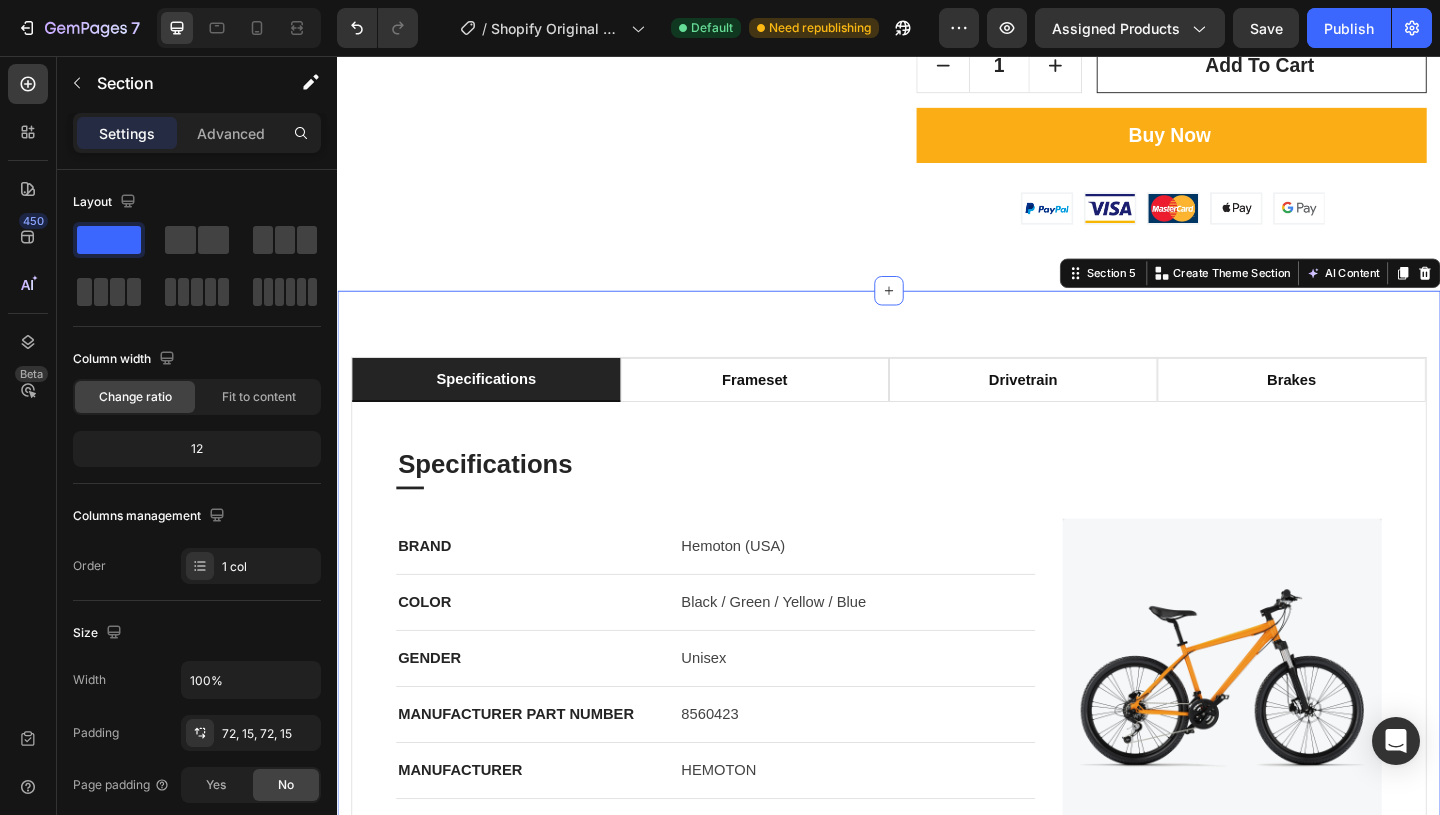 scroll, scrollTop: 1521, scrollLeft: 0, axis: vertical 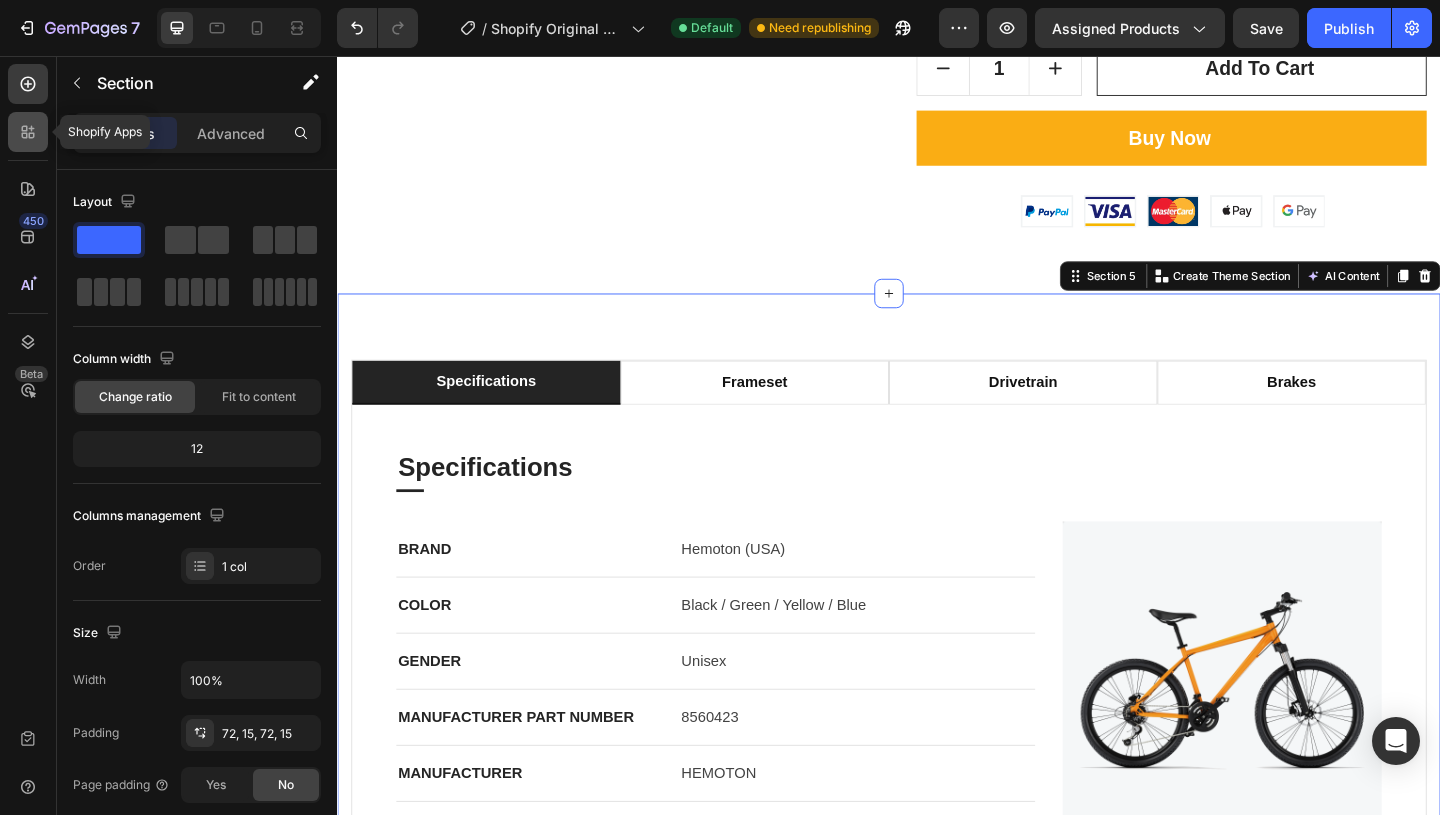 click 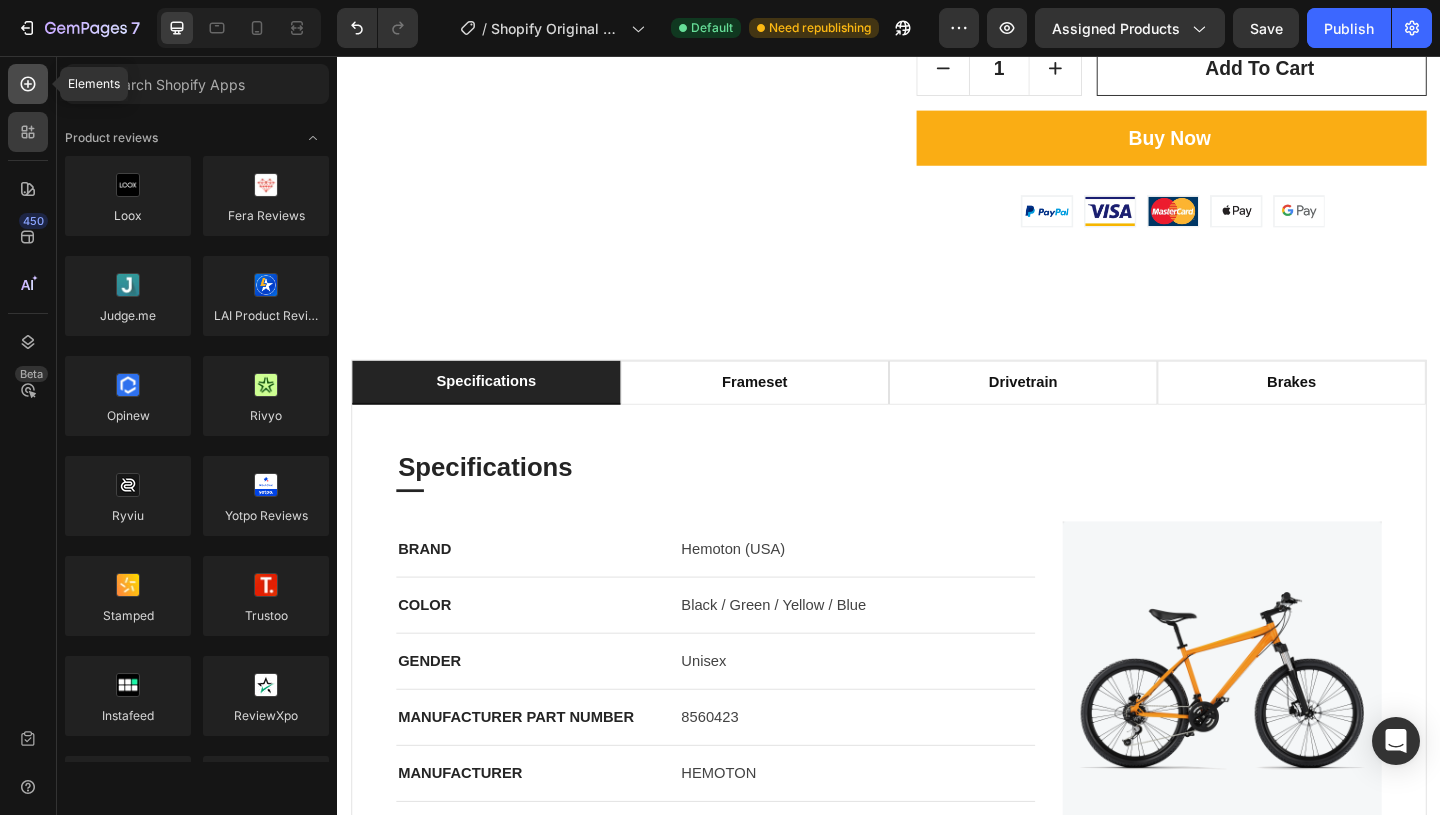 click 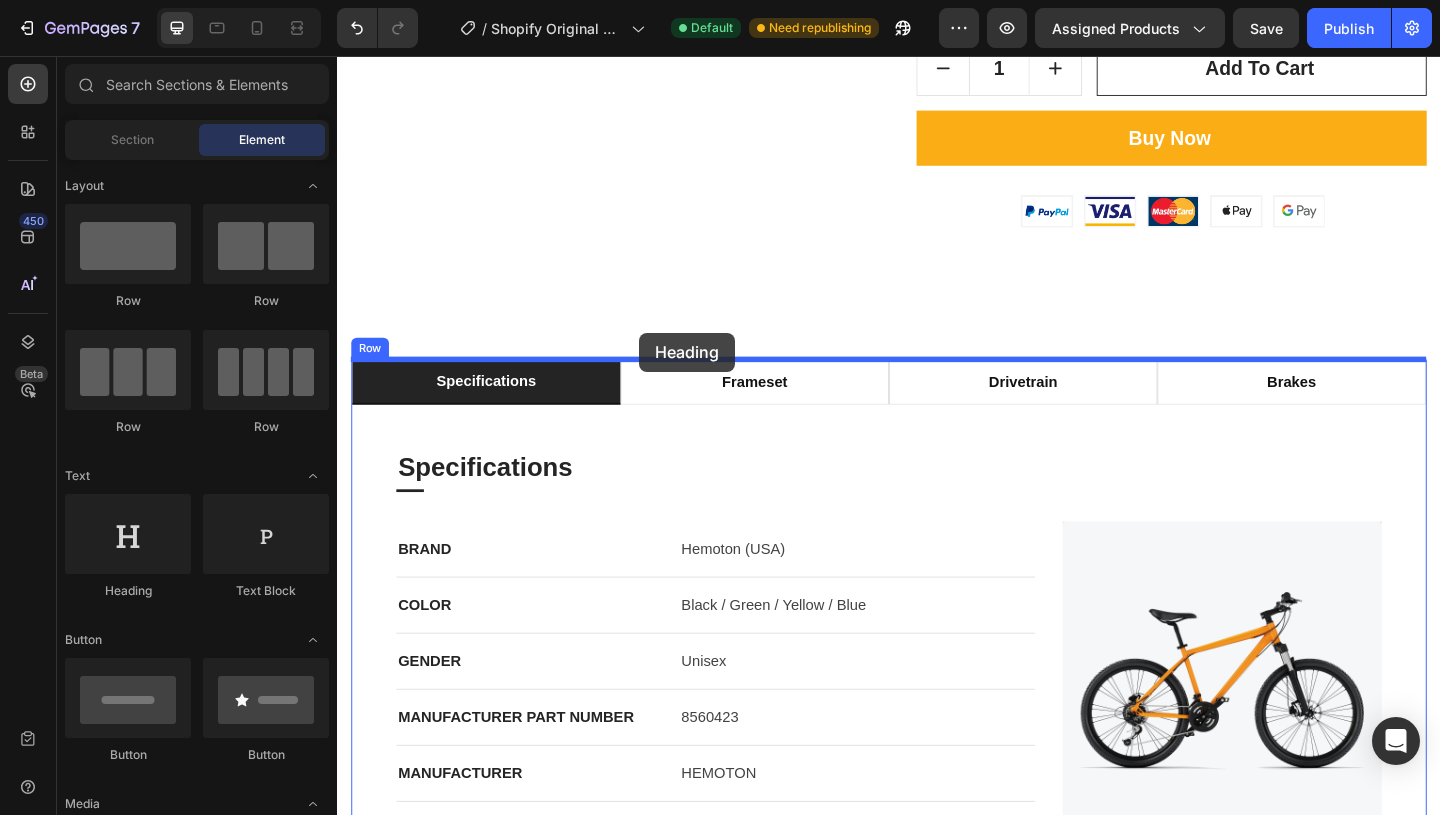 drag, startPoint x: 543, startPoint y: 576, endPoint x: 666, endPoint y: 367, distance: 242.50774 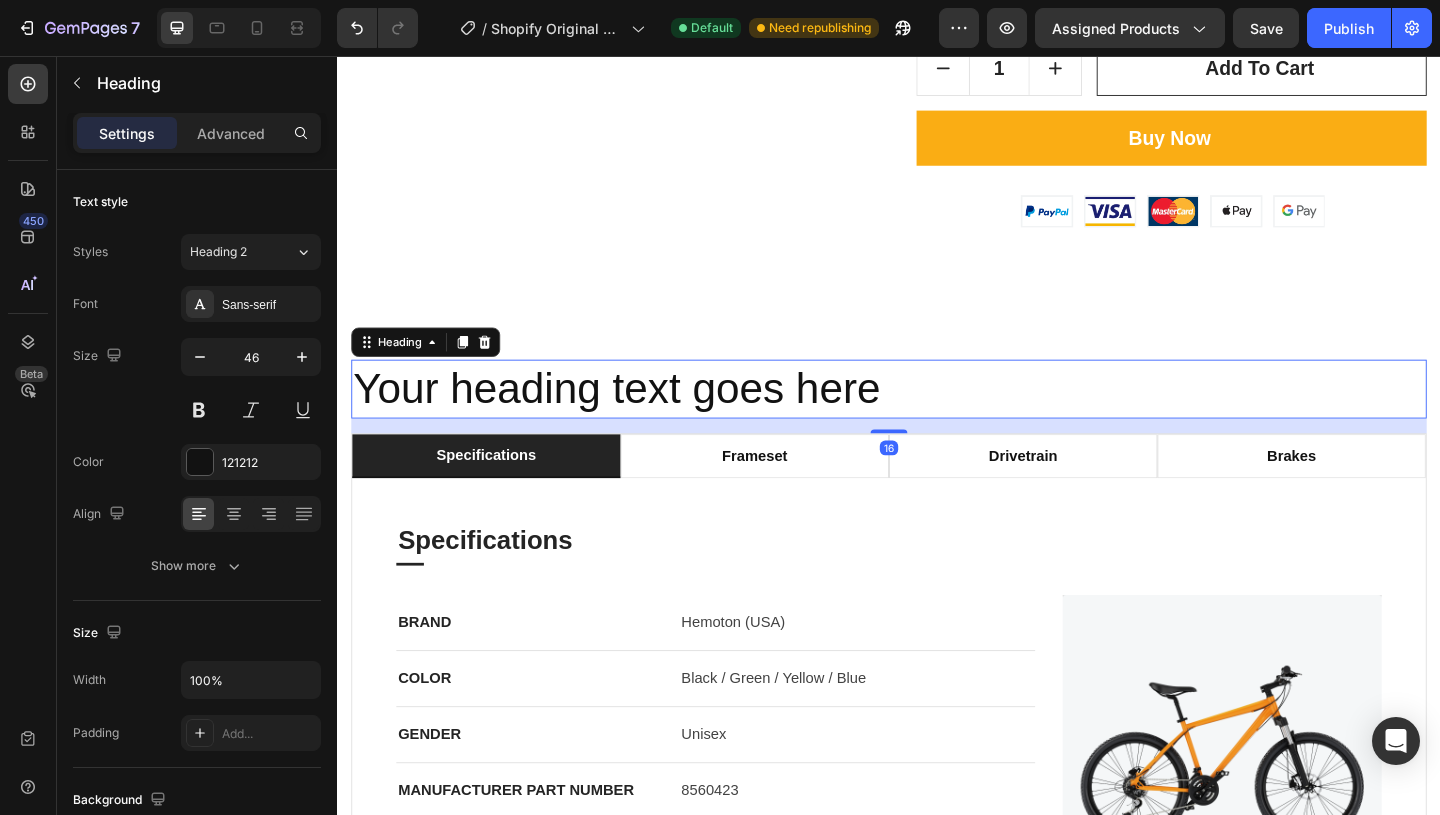 click on "Your heading text goes here" at bounding box center (937, 418) 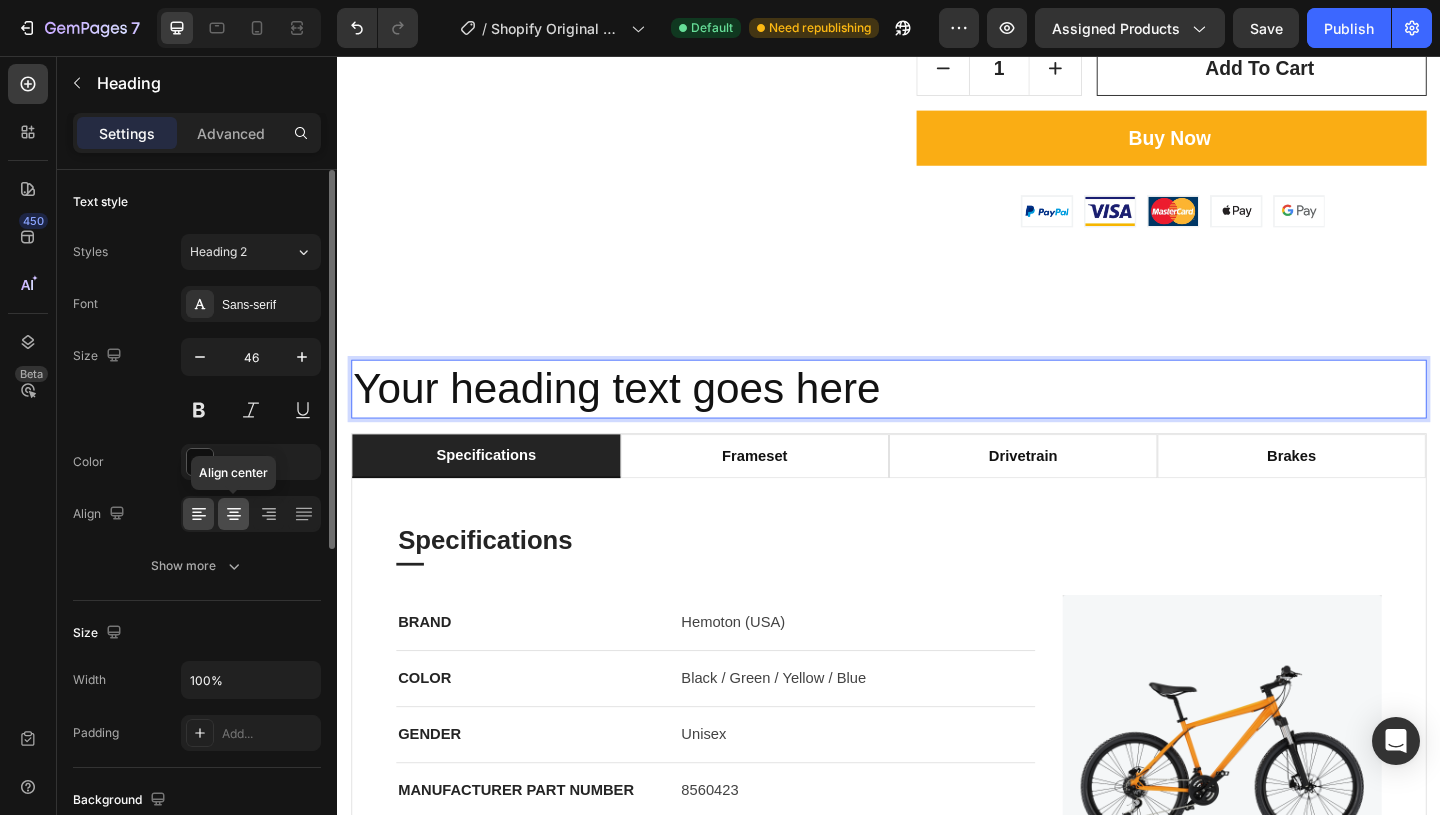 click 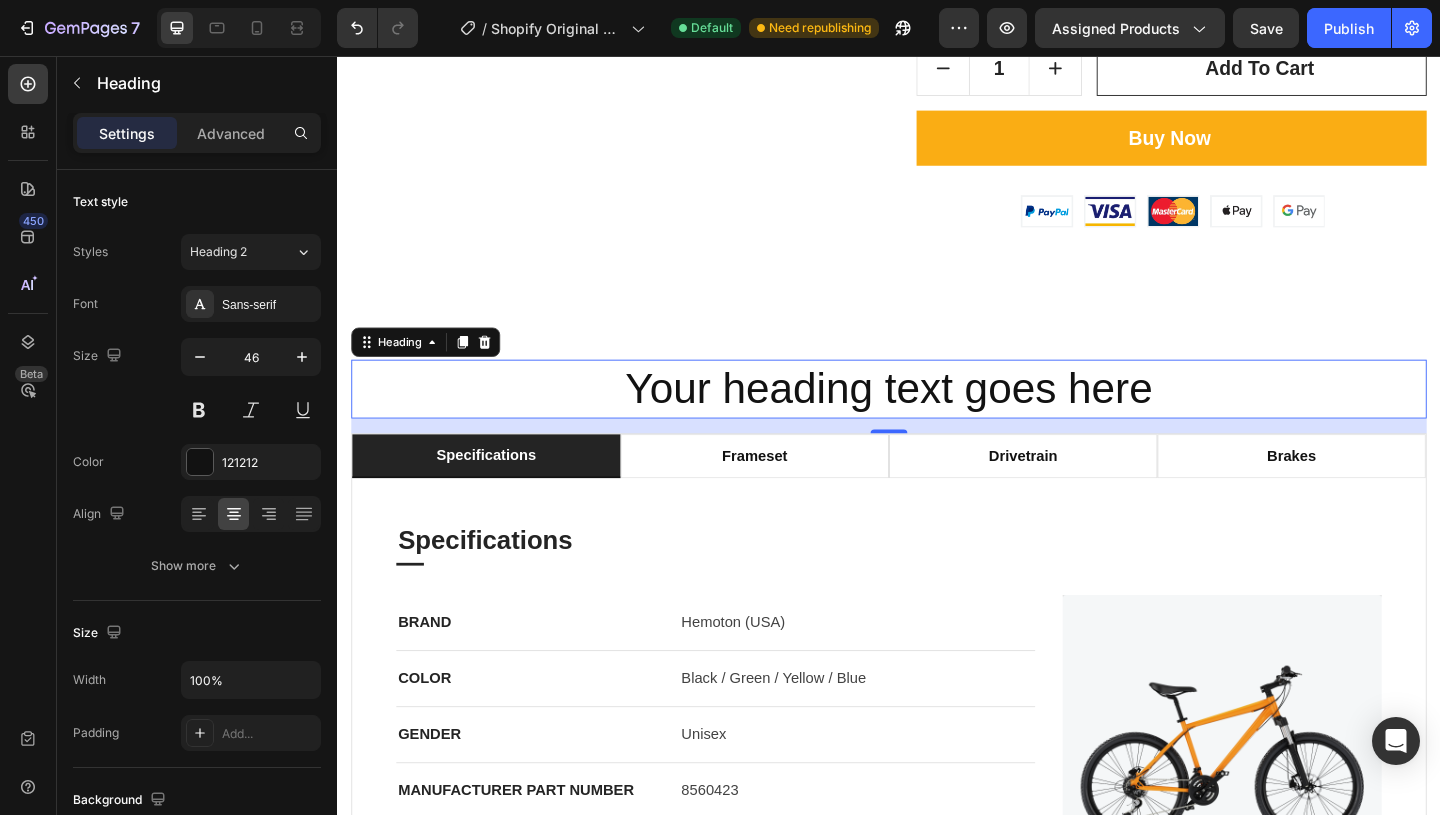 click on "Your heading text goes here" at bounding box center [937, 418] 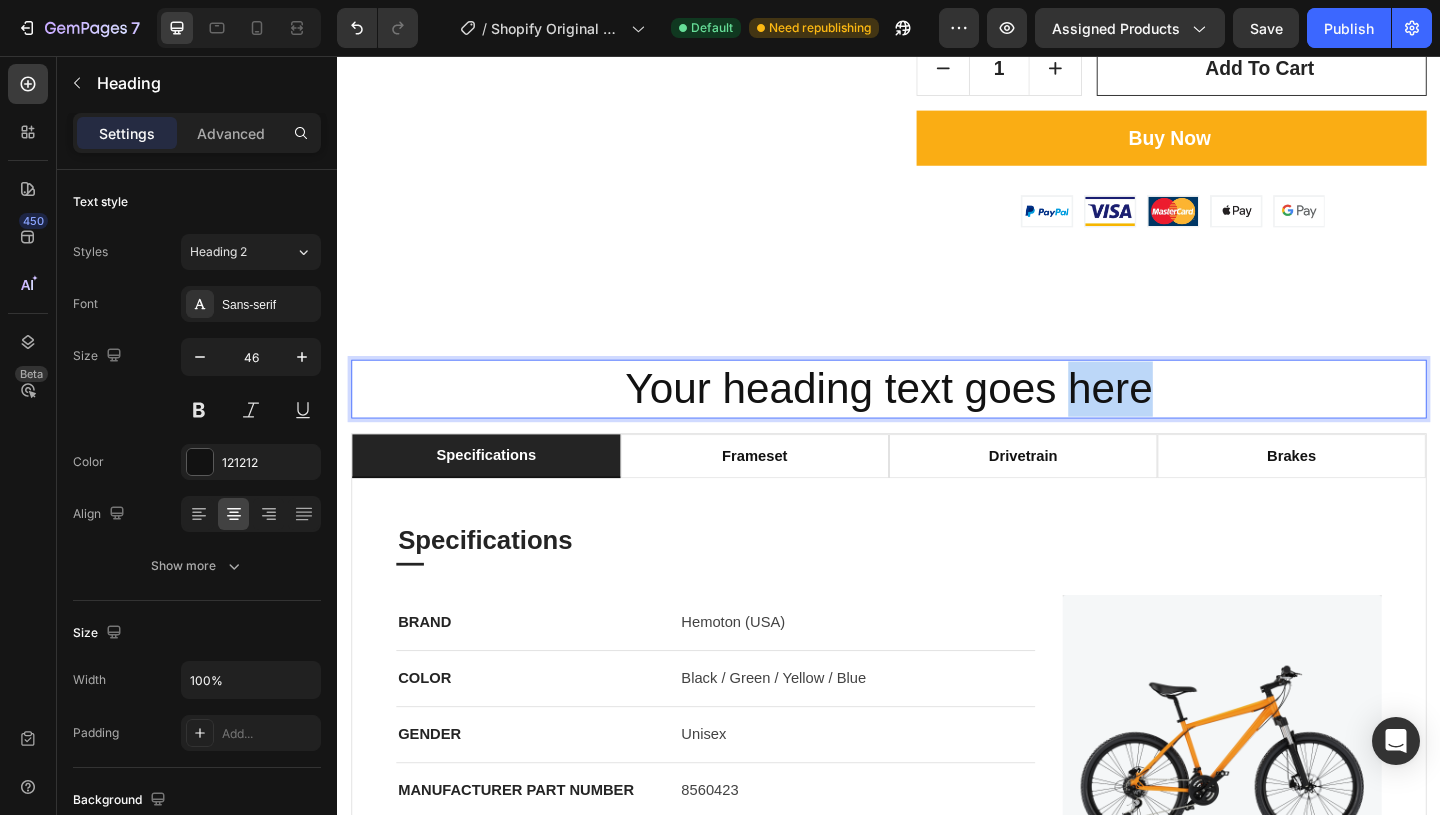 click on "Your heading text goes here" at bounding box center (937, 418) 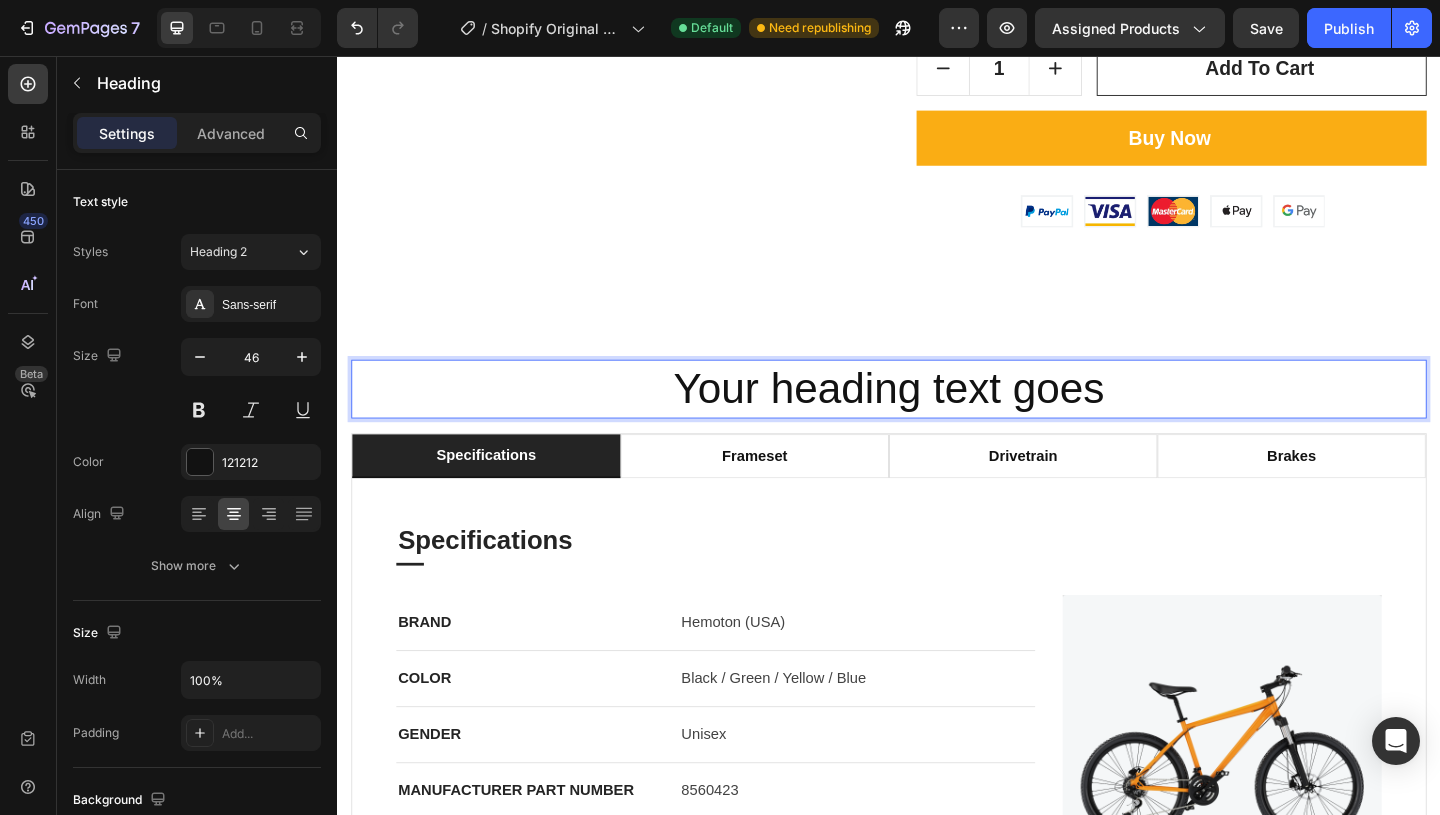 drag, startPoint x: 1179, startPoint y: 413, endPoint x: 683, endPoint y: 423, distance: 496.1008 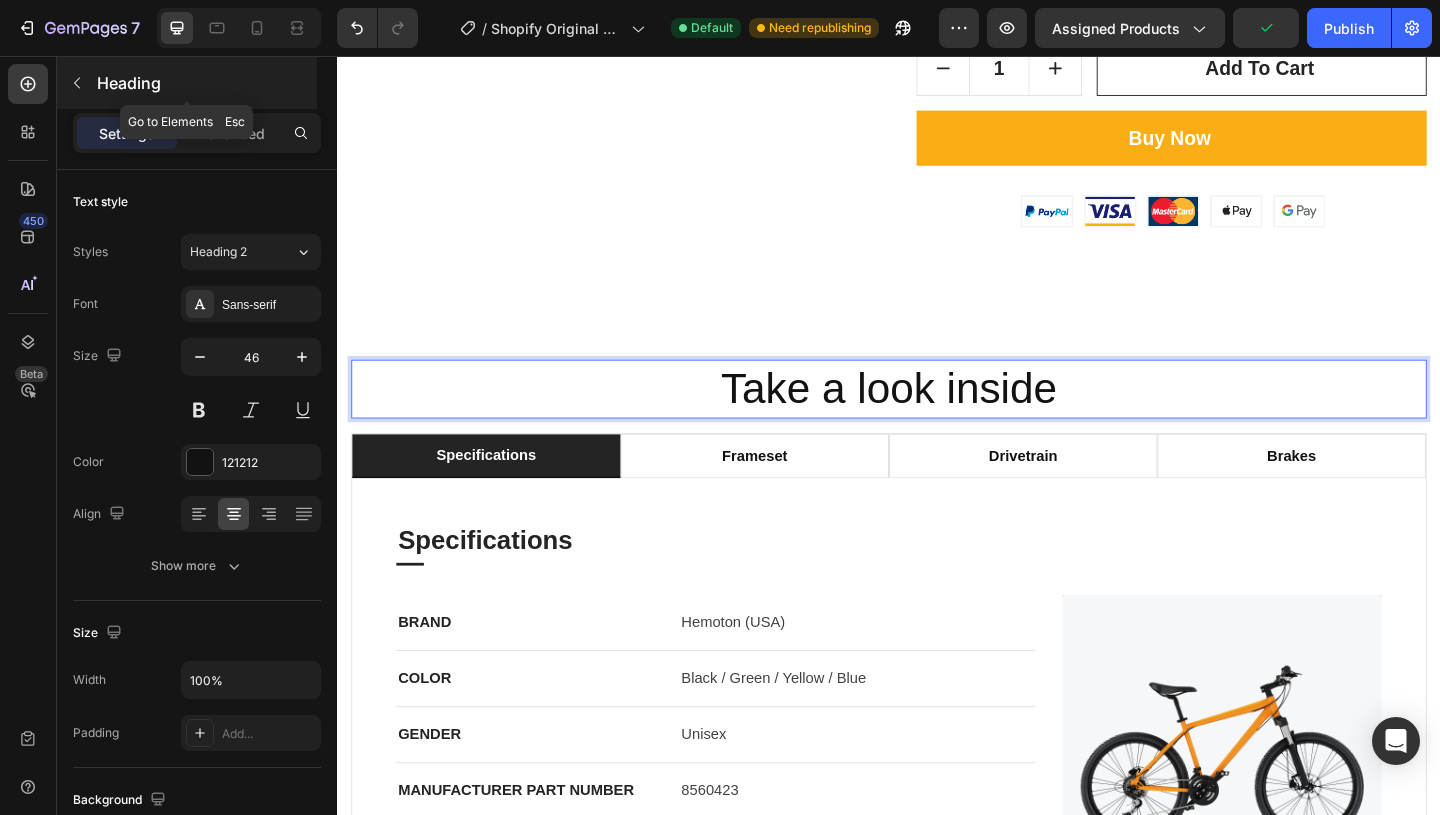 click 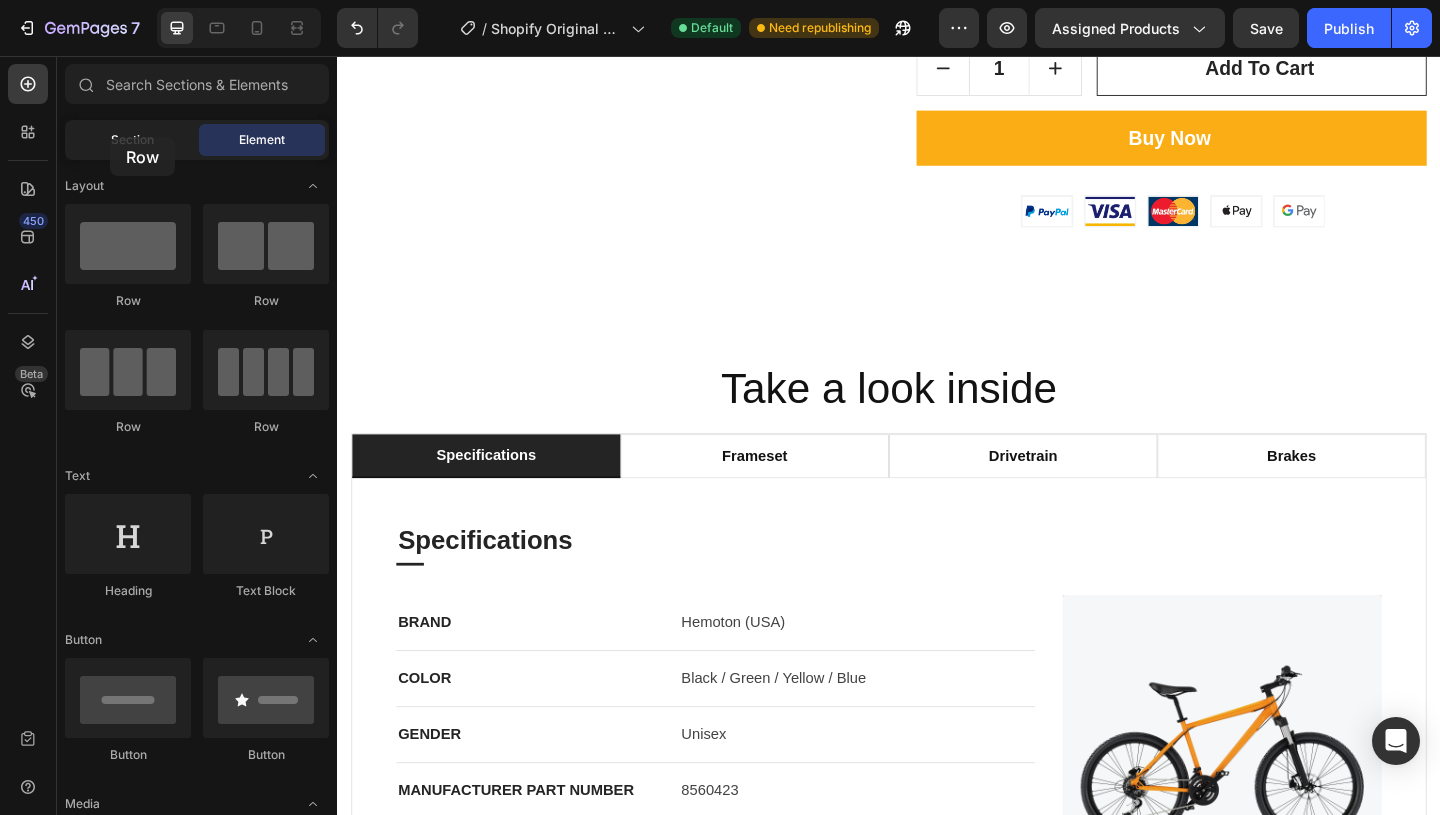 drag, startPoint x: 323, startPoint y: 254, endPoint x: 117, endPoint y: 137, distance: 236.90715 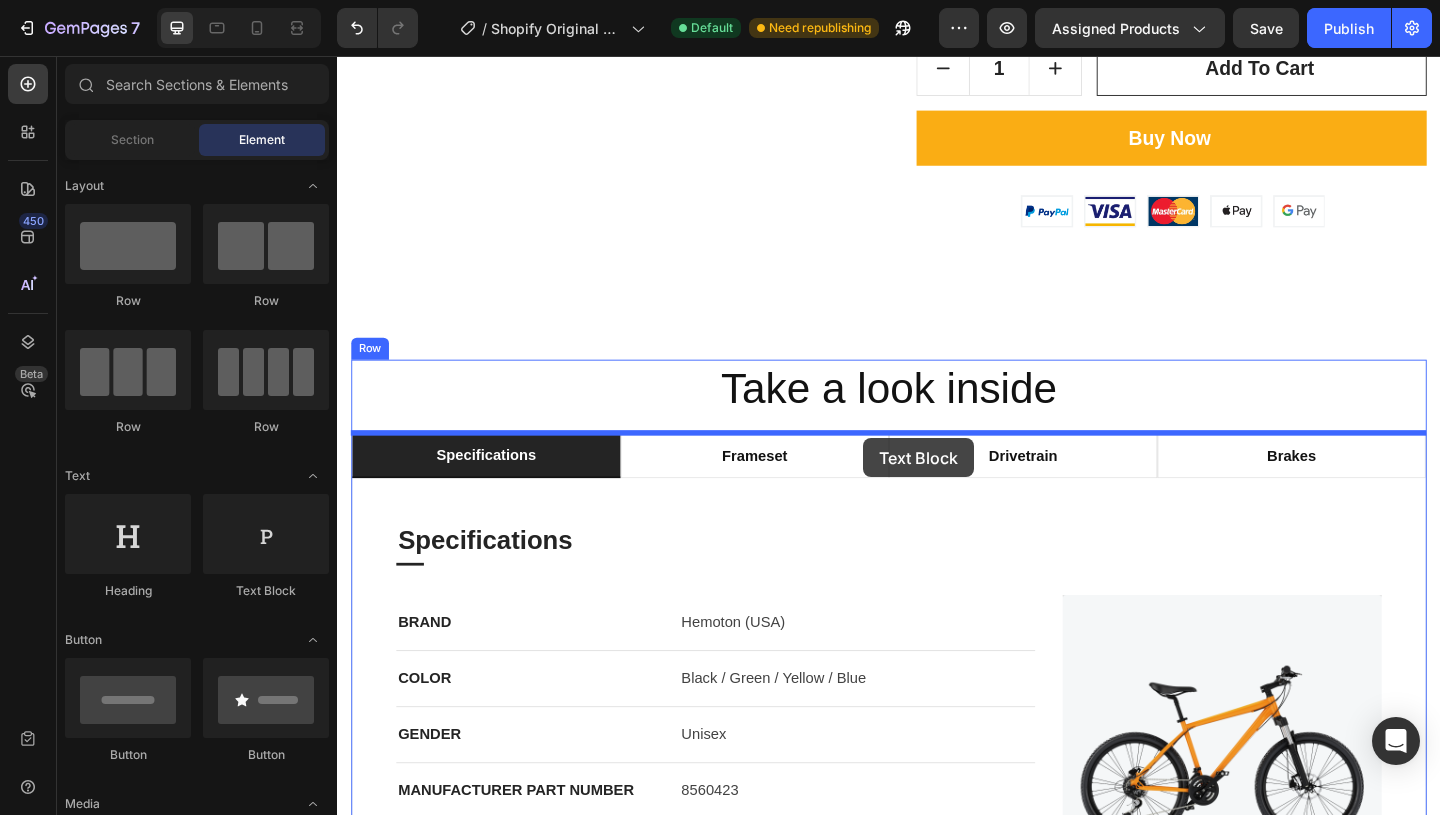 drag, startPoint x: 567, startPoint y: 607, endPoint x: 909, endPoint y: 472, distance: 367.68057 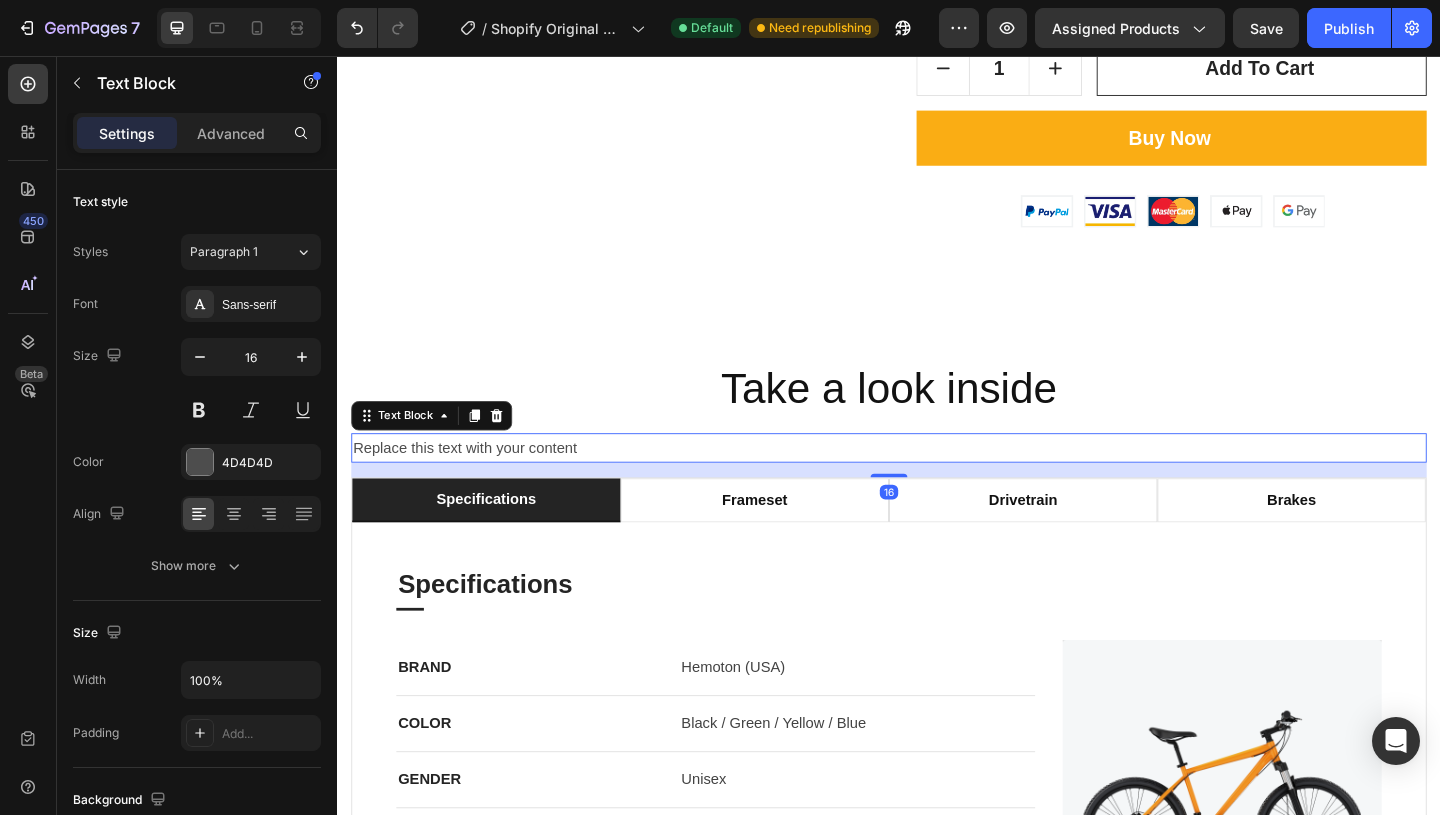 click on "Replace this text with your content" at bounding box center [937, 482] 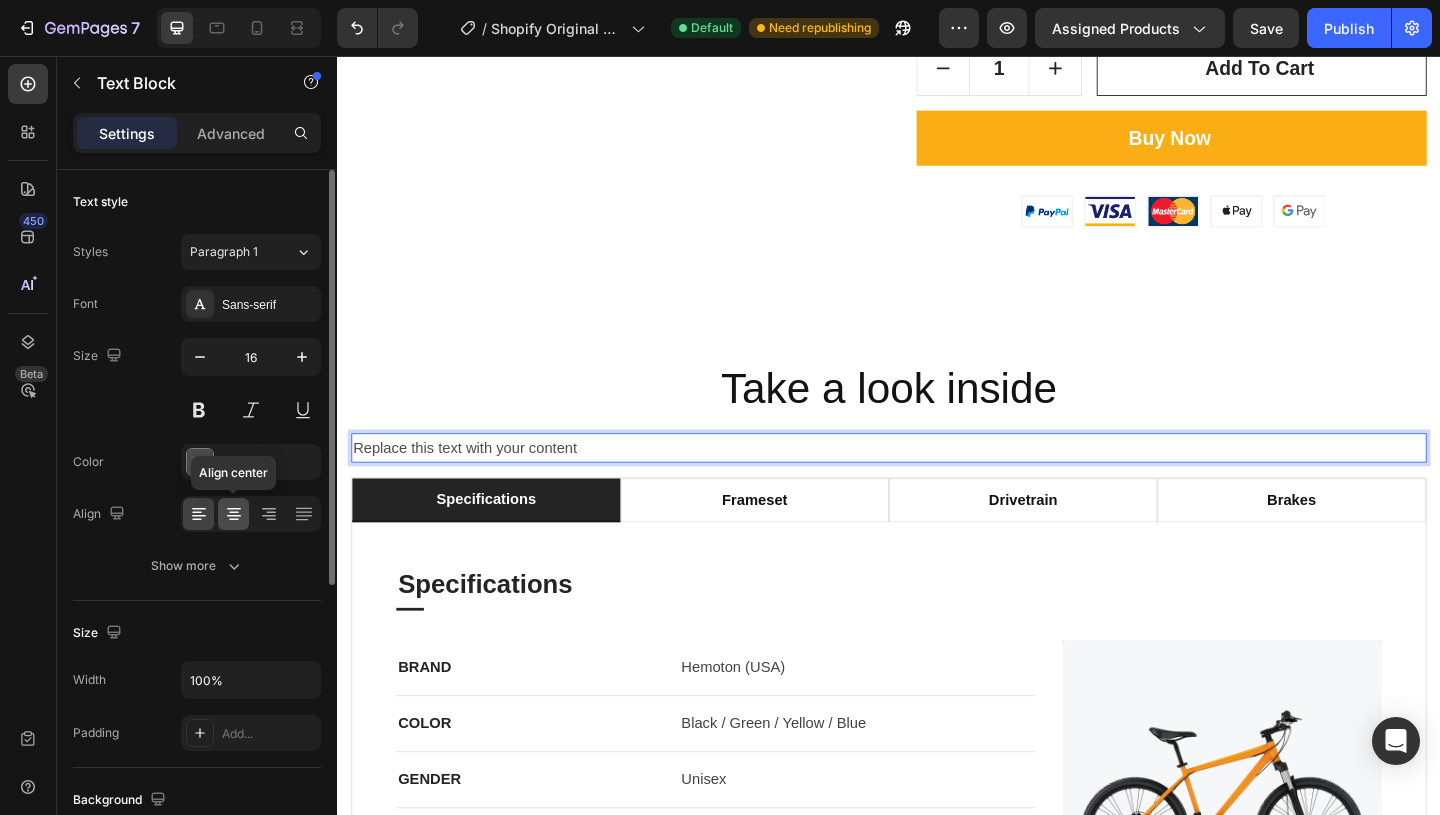 click 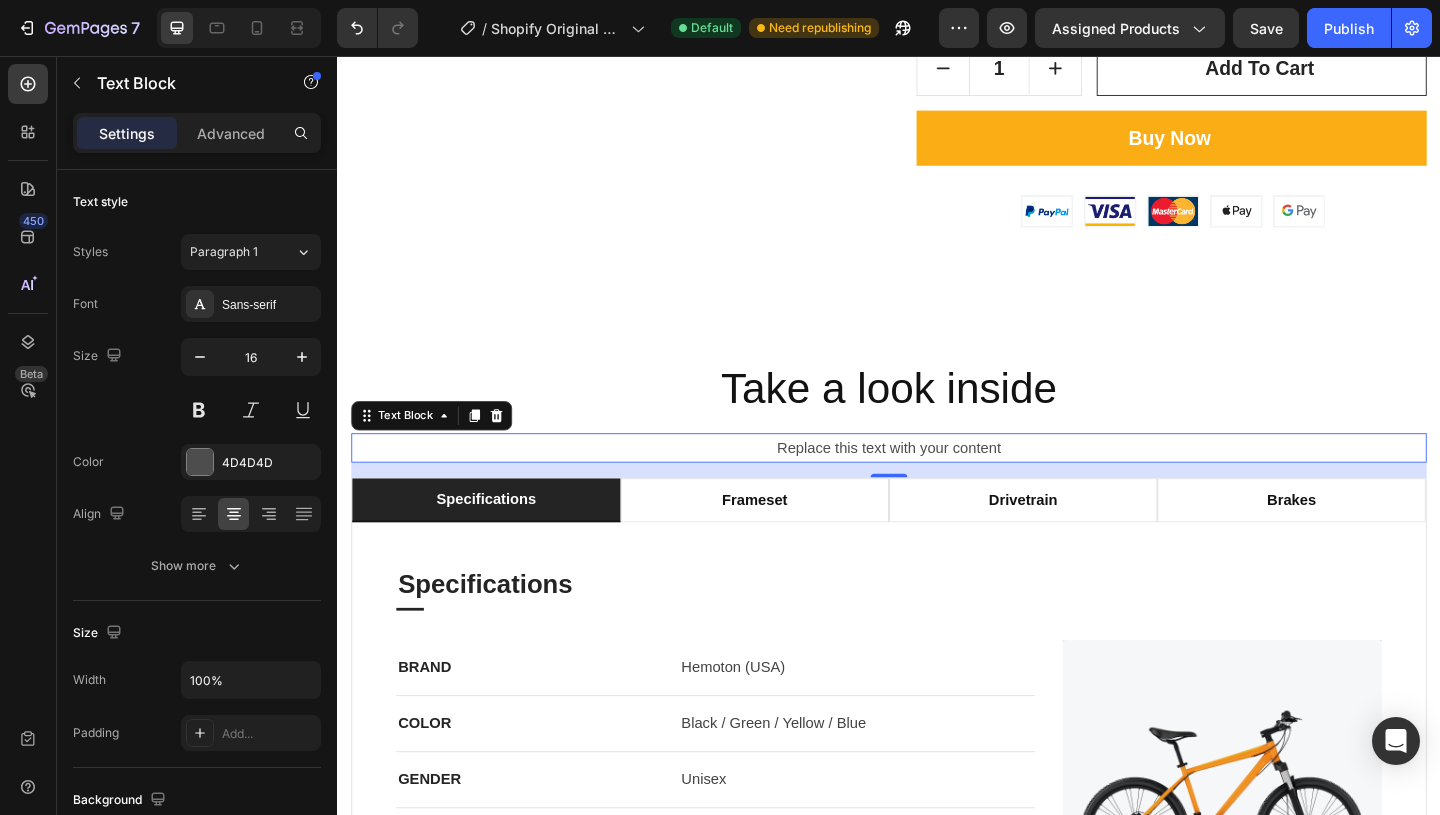 click on "Replace this text with your content" at bounding box center (937, 482) 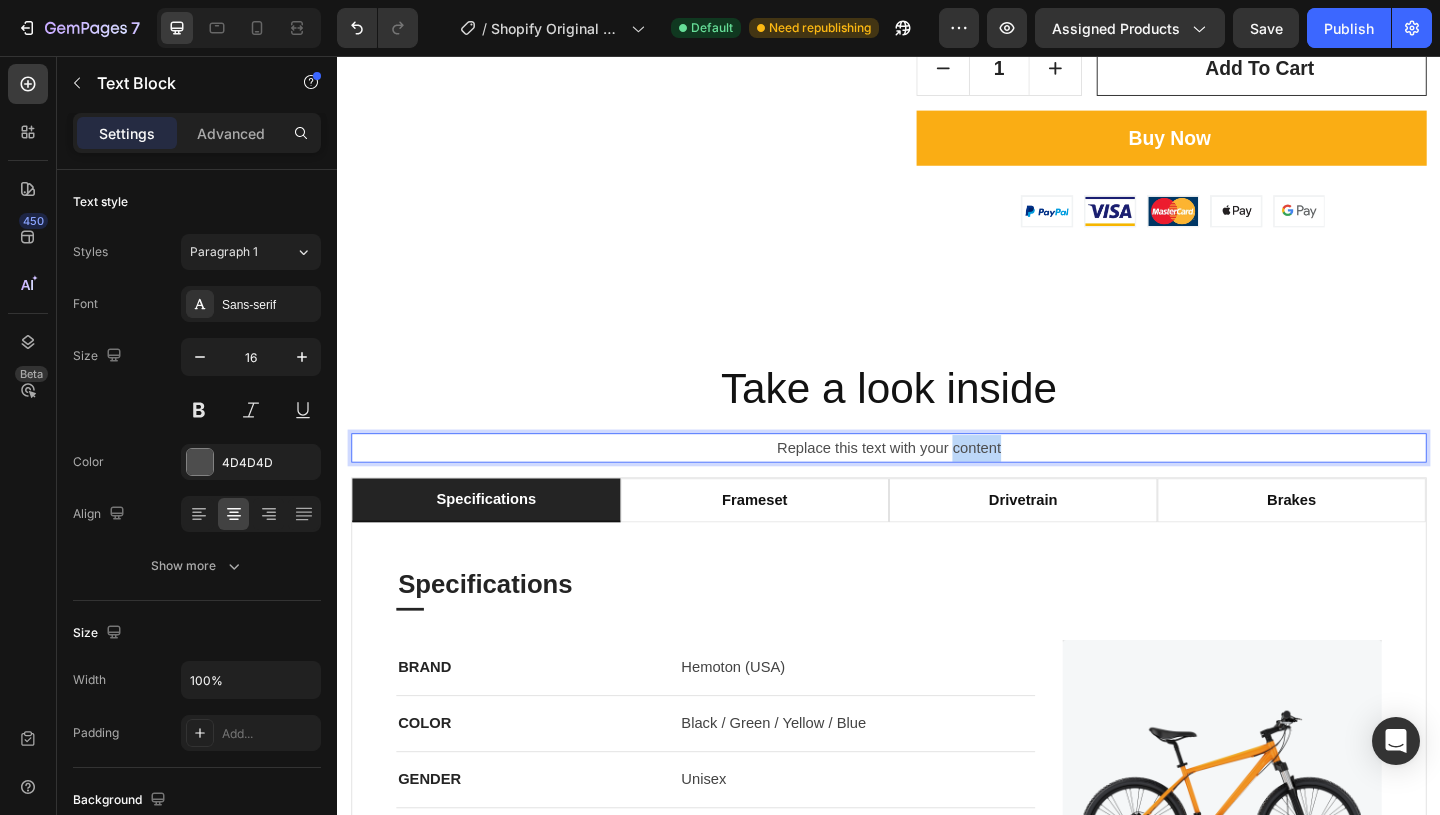 click on "Replace this text with your content" at bounding box center (937, 482) 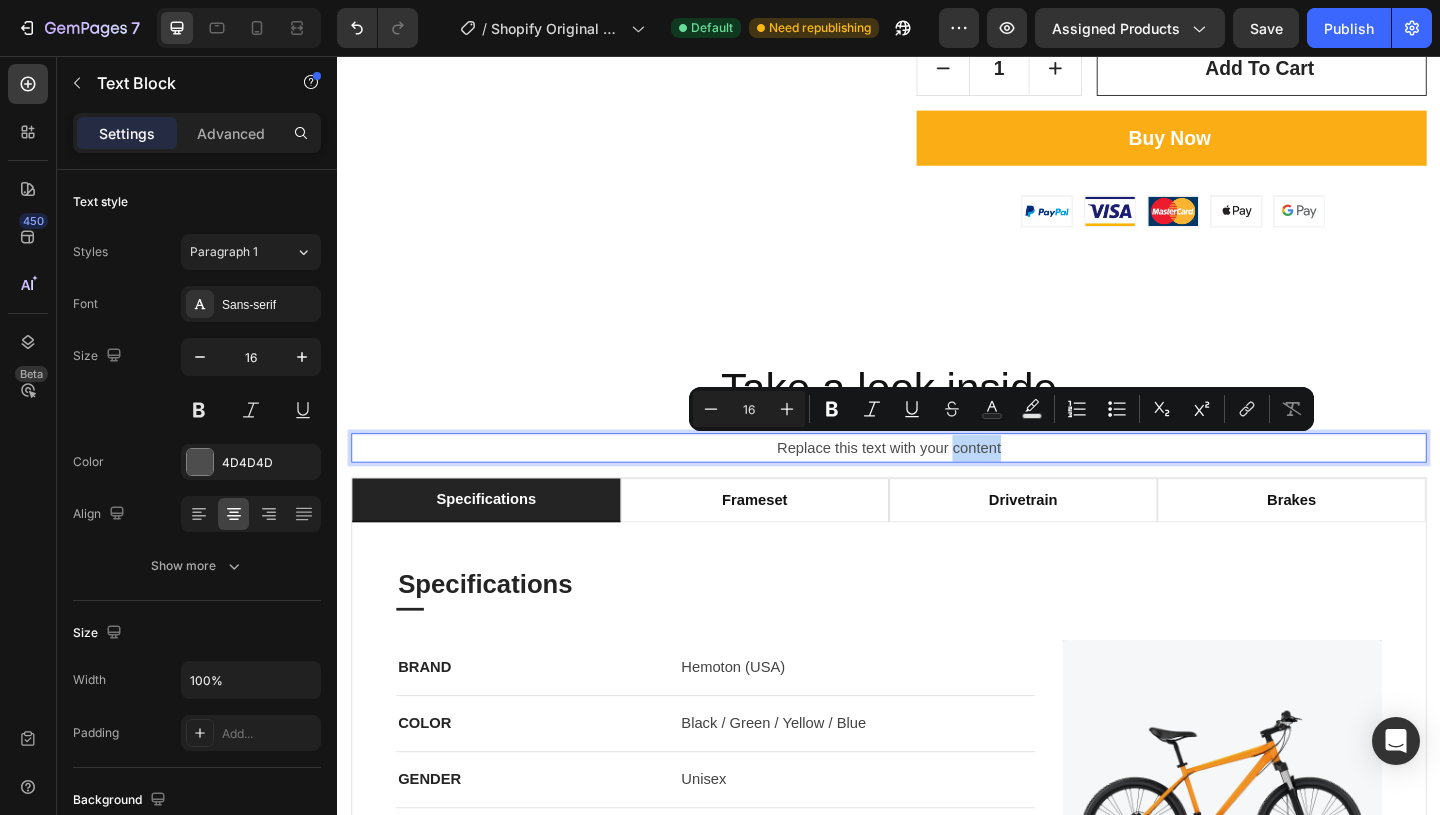 click on "Replace this text with your content" at bounding box center (937, 482) 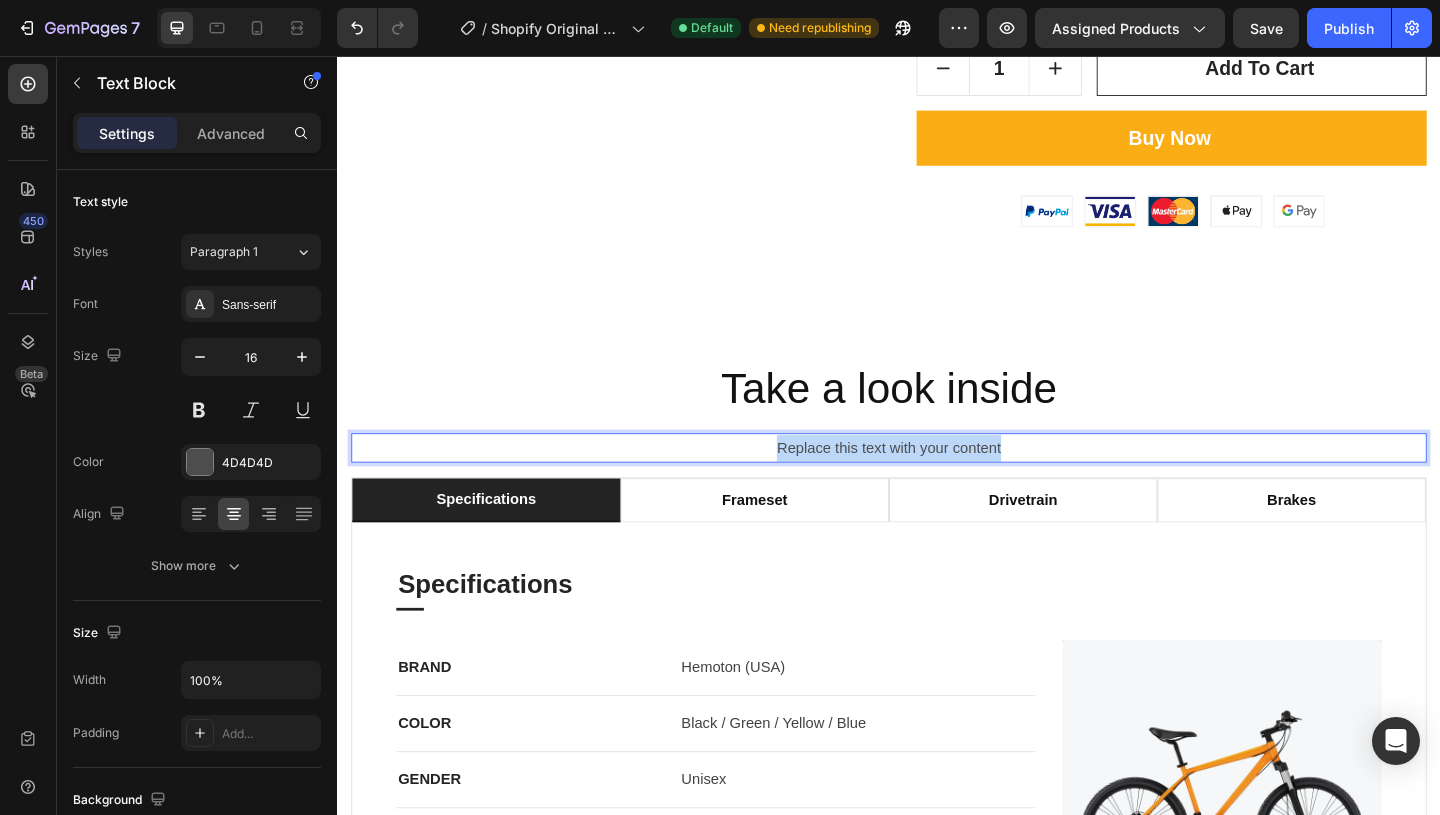 drag, startPoint x: 1074, startPoint y: 486, endPoint x: 797, endPoint y: 491, distance: 277.04514 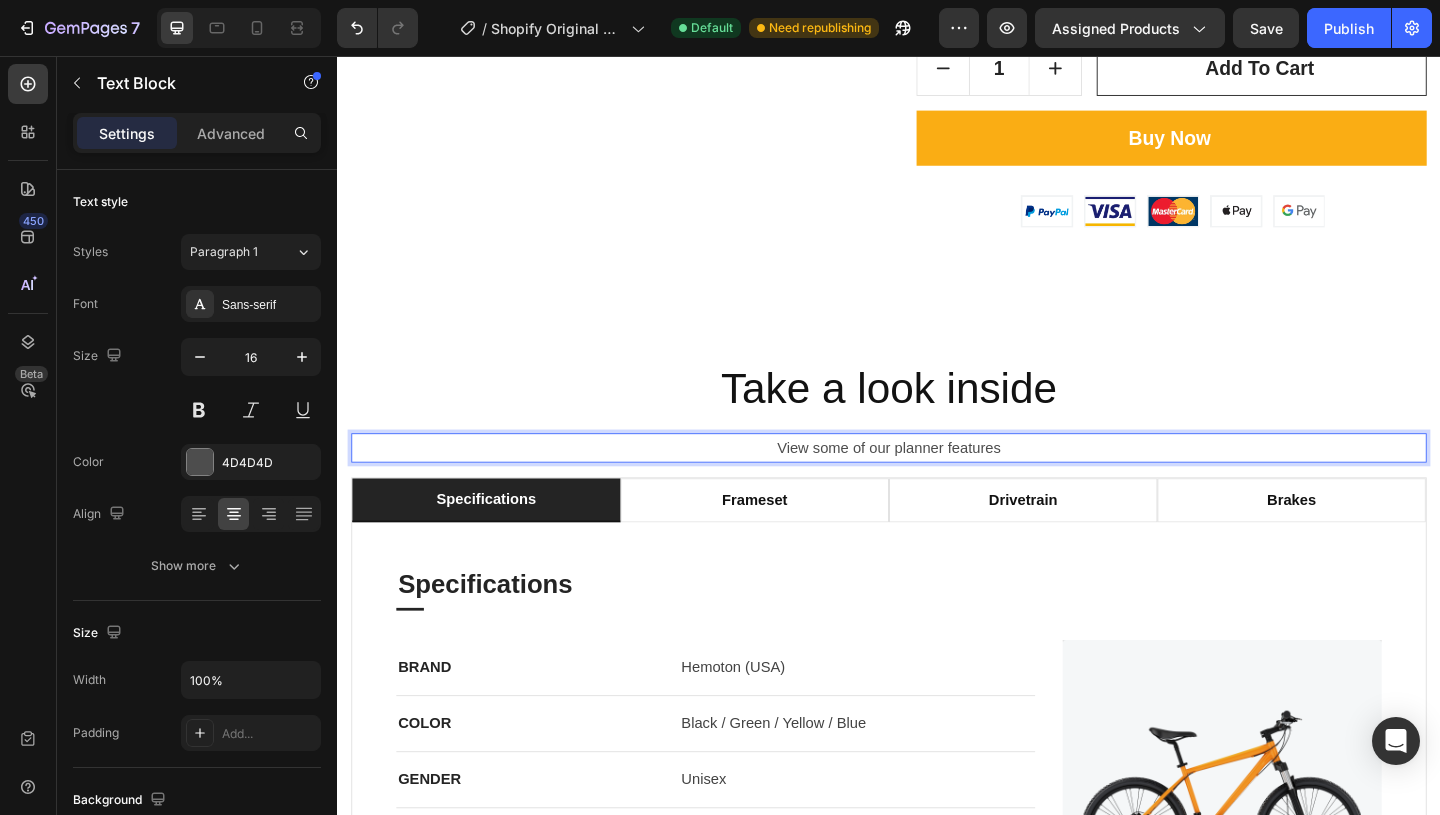 click on "View some of our planner features" at bounding box center [937, 482] 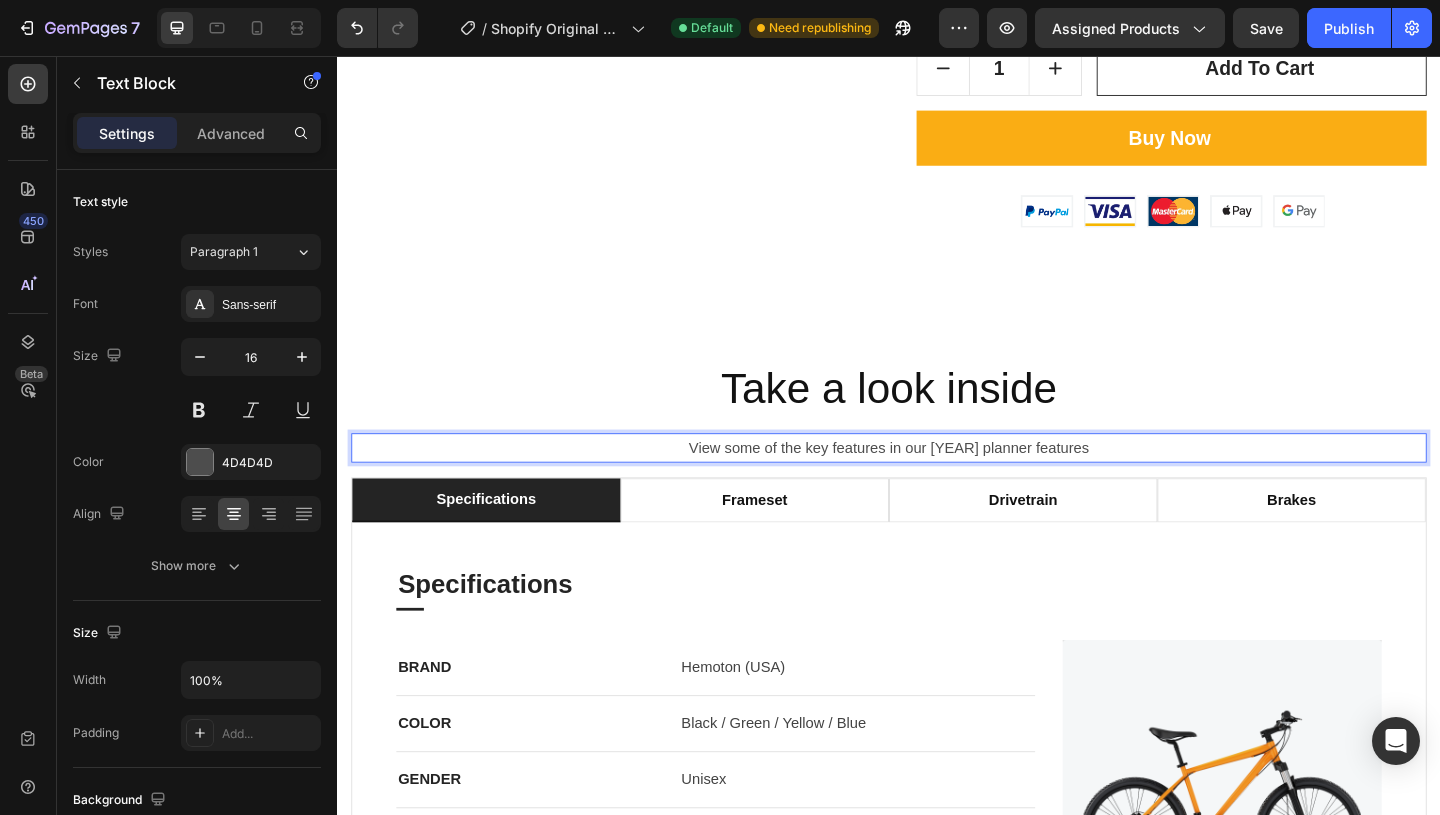 click on "View some of the key features in our 2026 planner features" at bounding box center (937, 482) 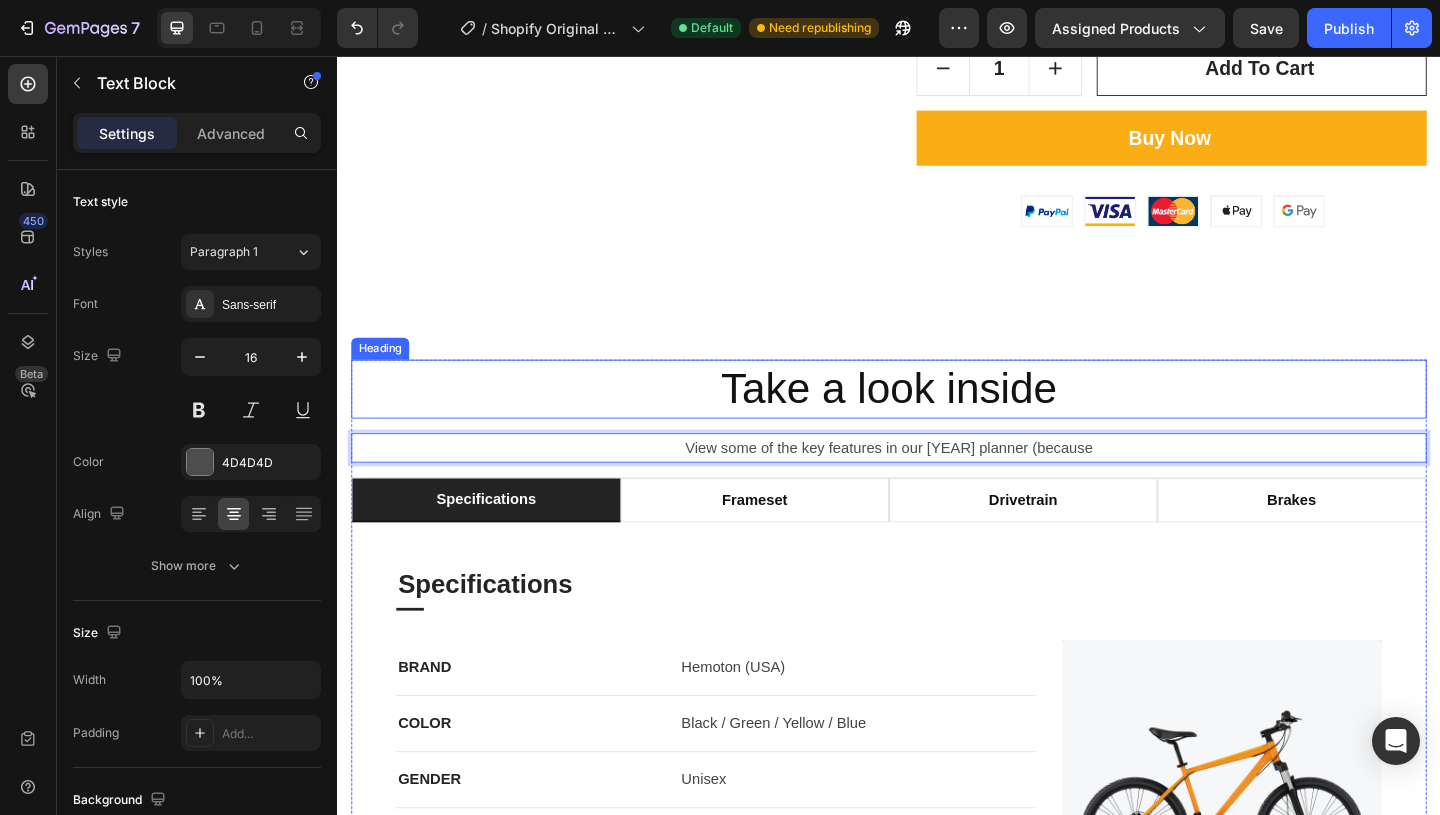 click on "Take a look inside" at bounding box center (937, 418) 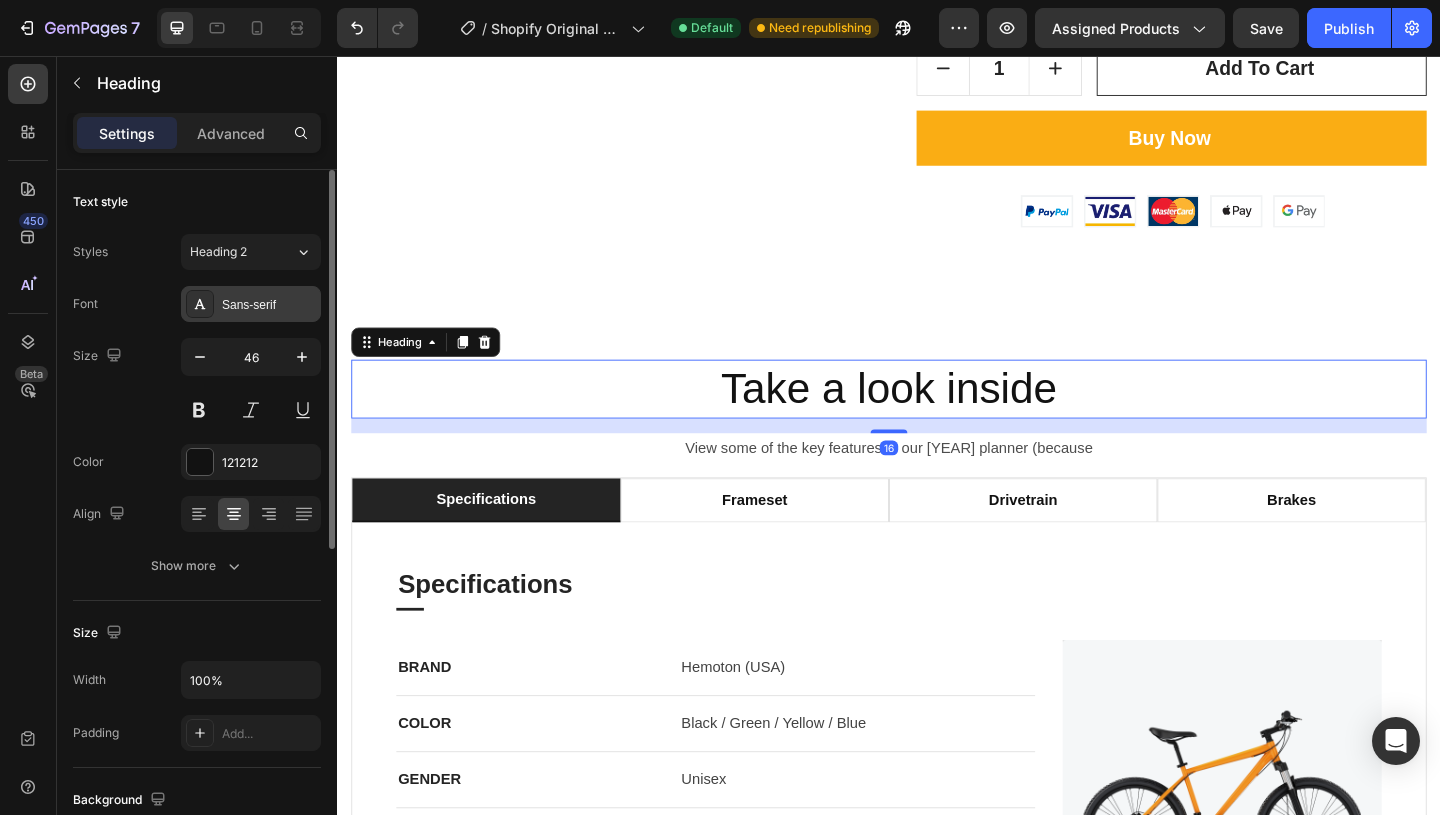 click on "Sans-serif" at bounding box center [269, 305] 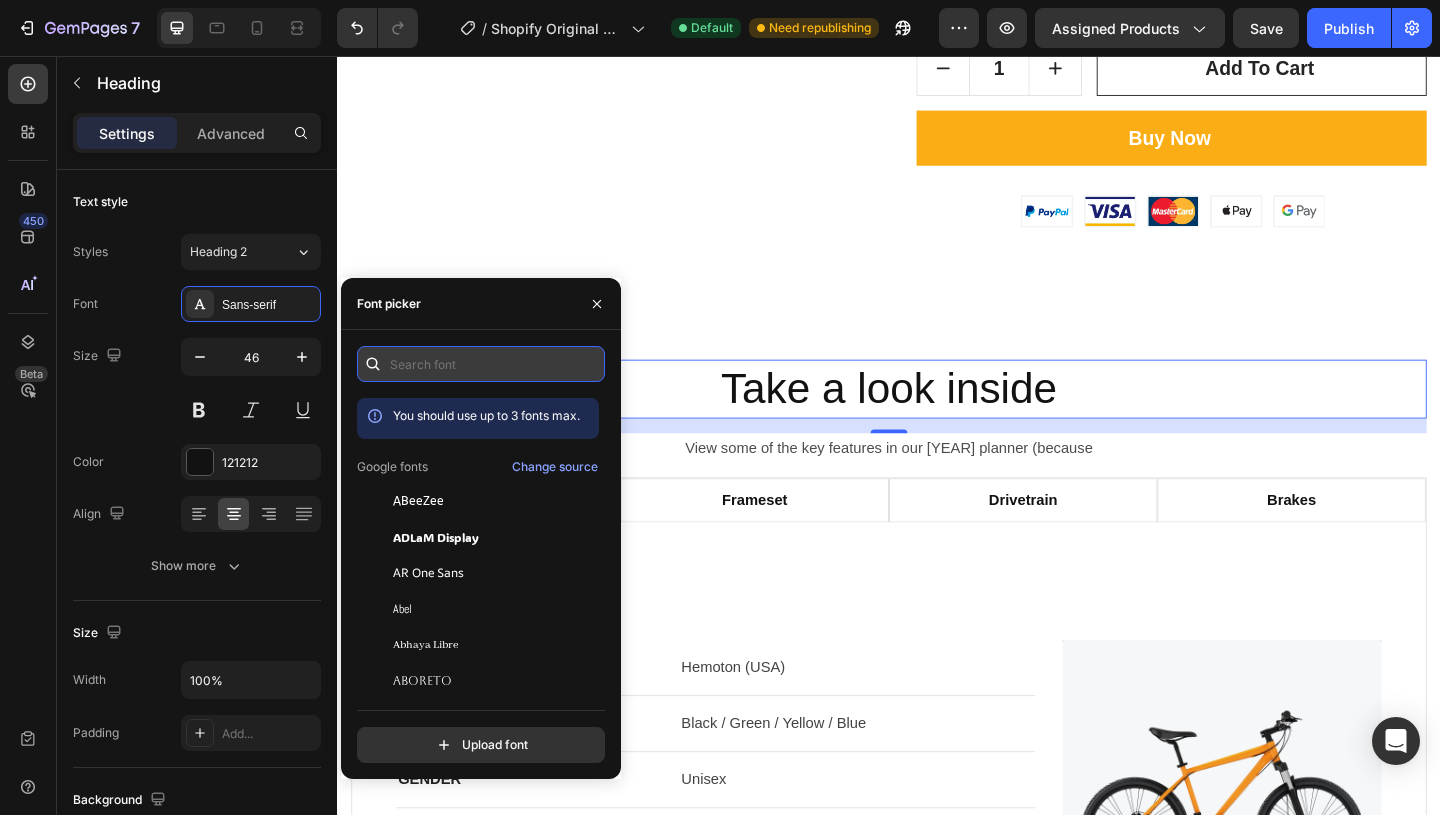 click at bounding box center (481, 364) 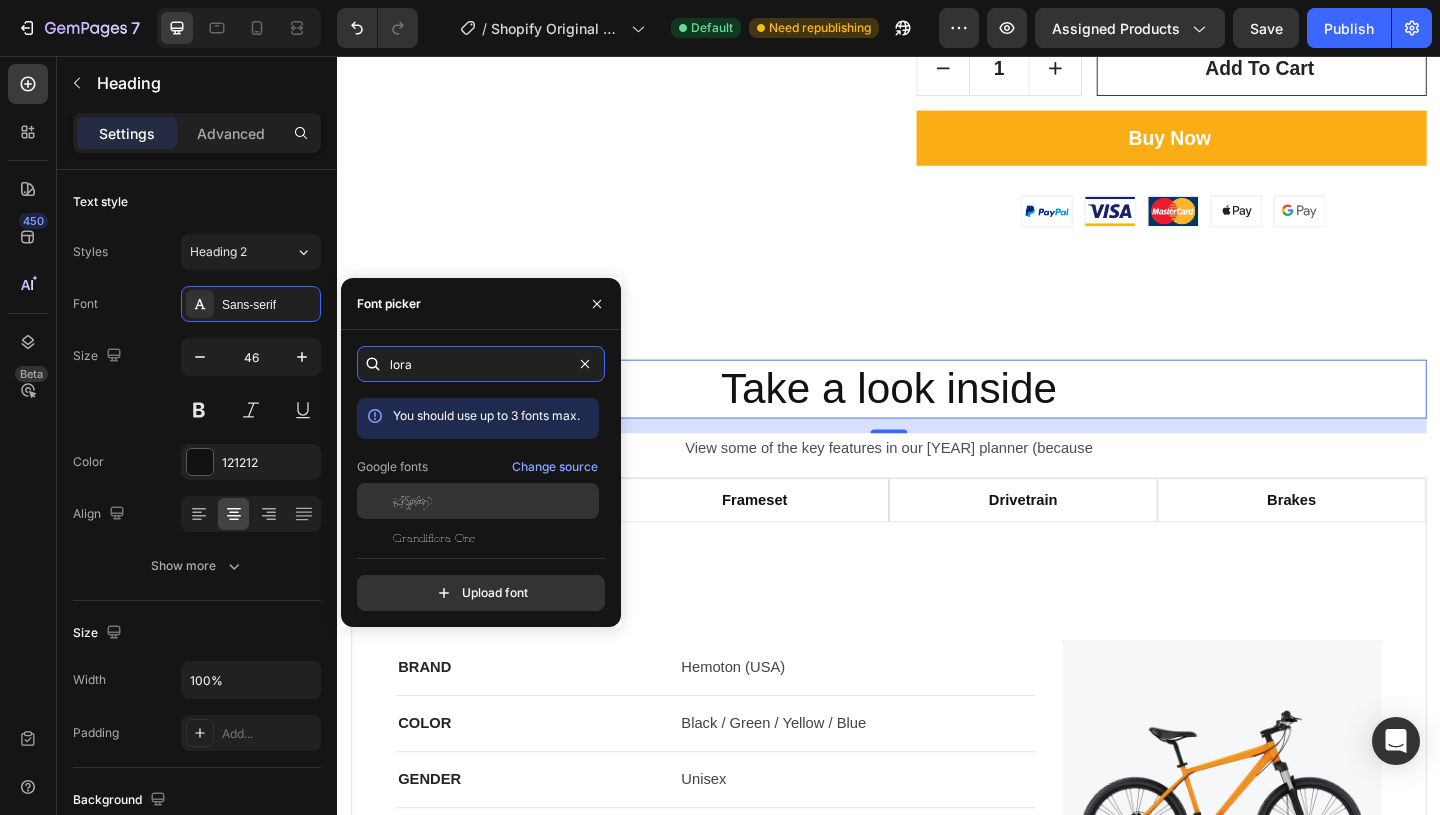 scroll, scrollTop: 49, scrollLeft: 0, axis: vertical 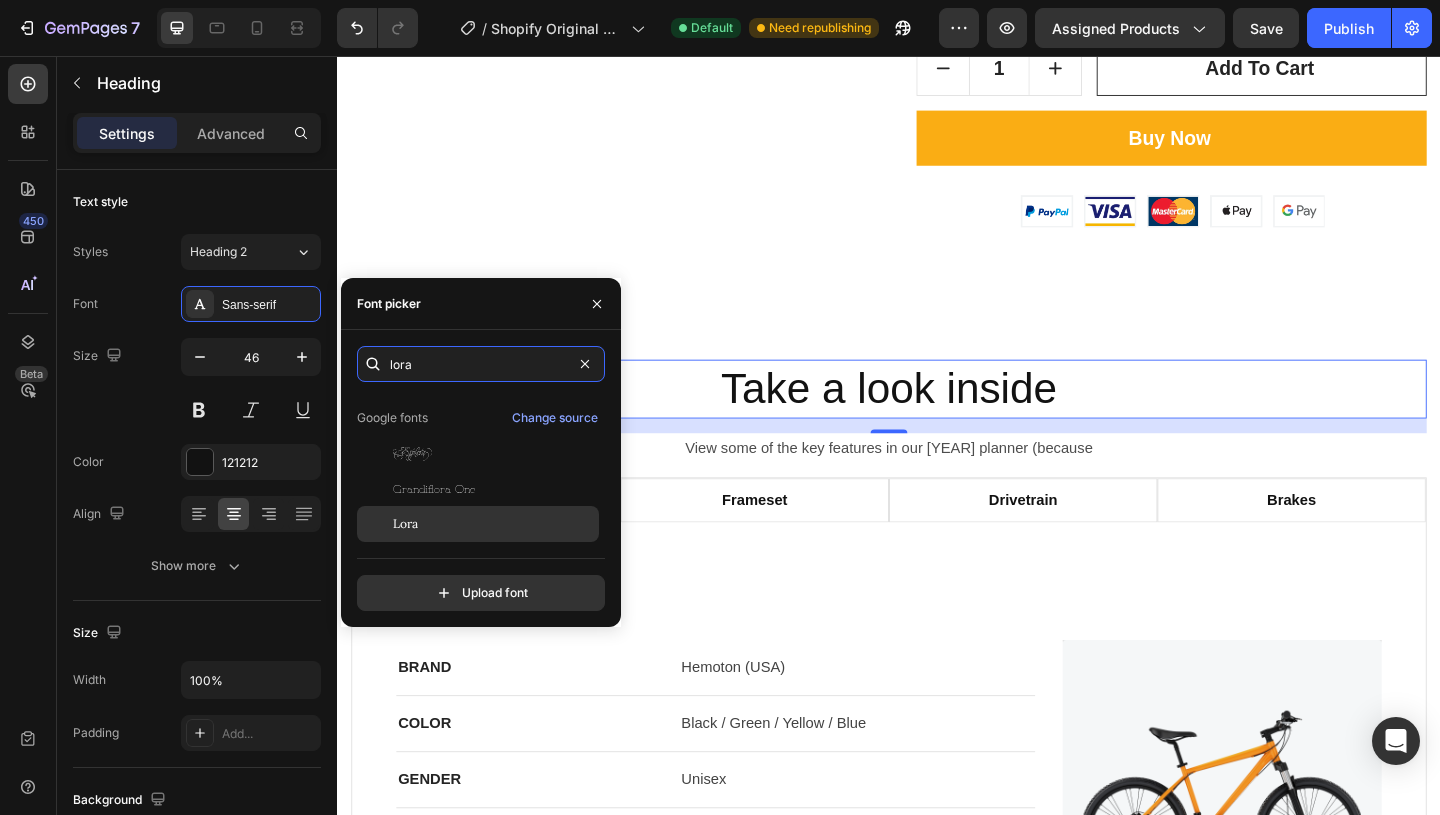 type on "lora" 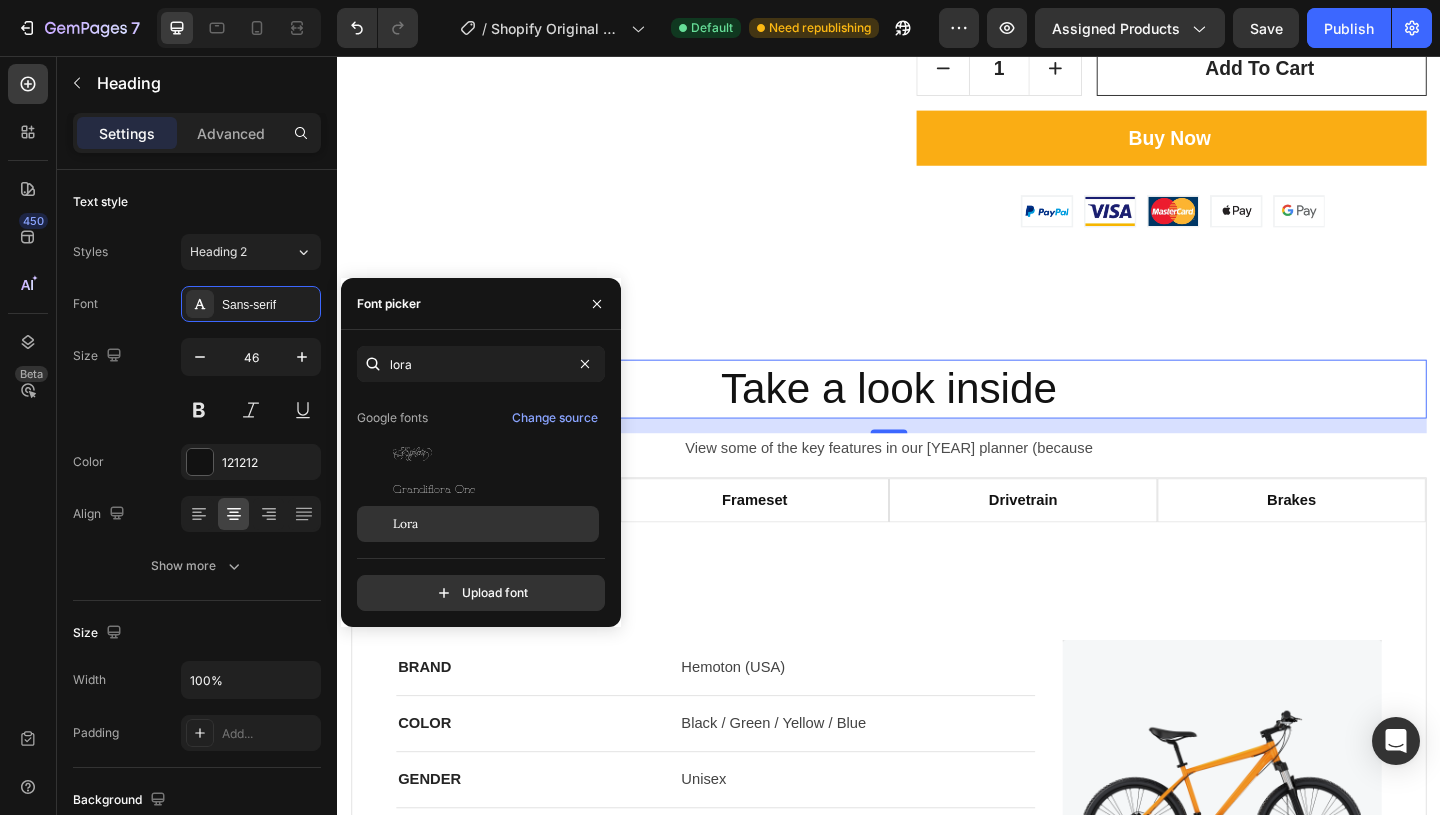click on "Lora" at bounding box center [494, 524] 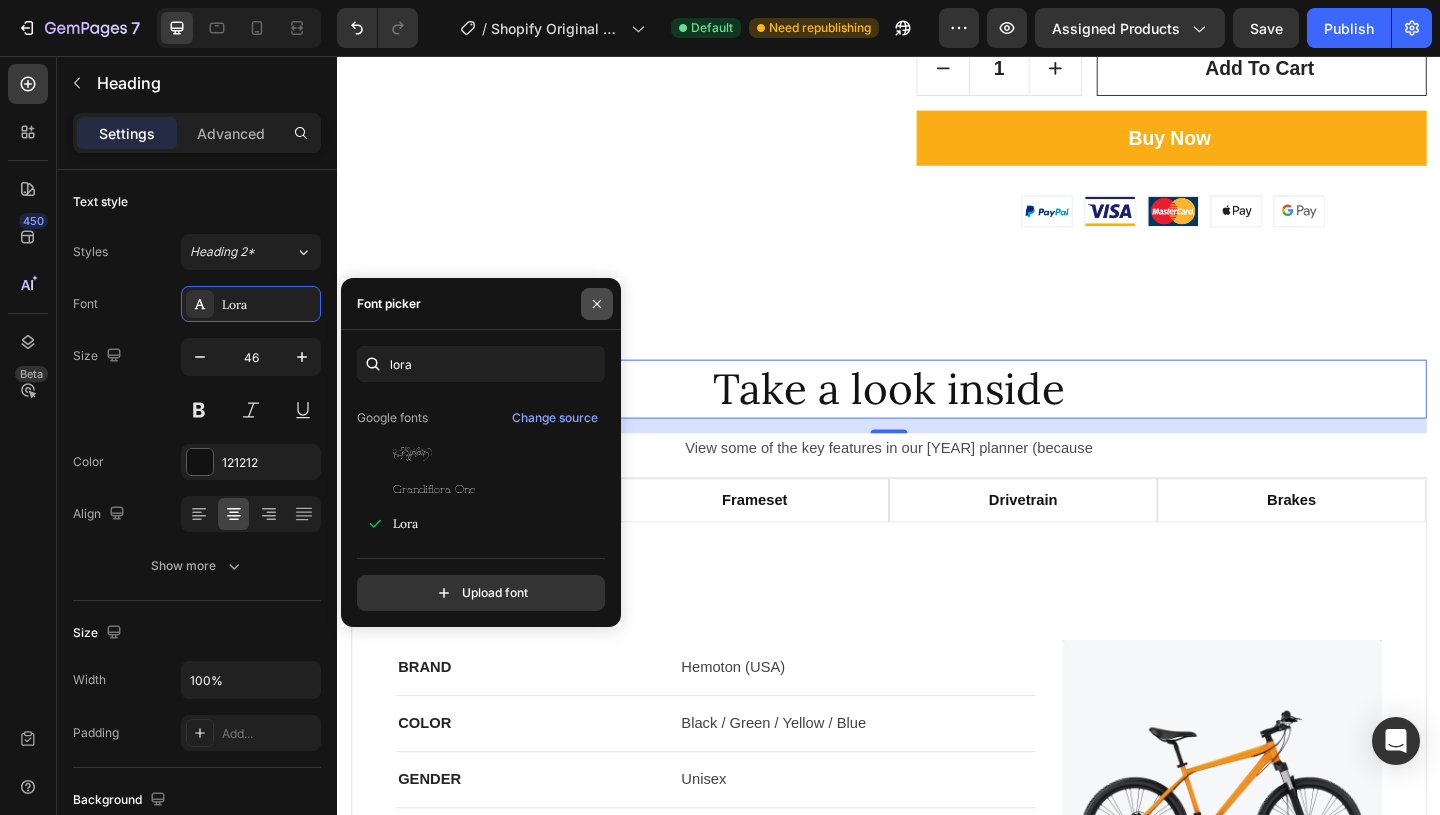 click 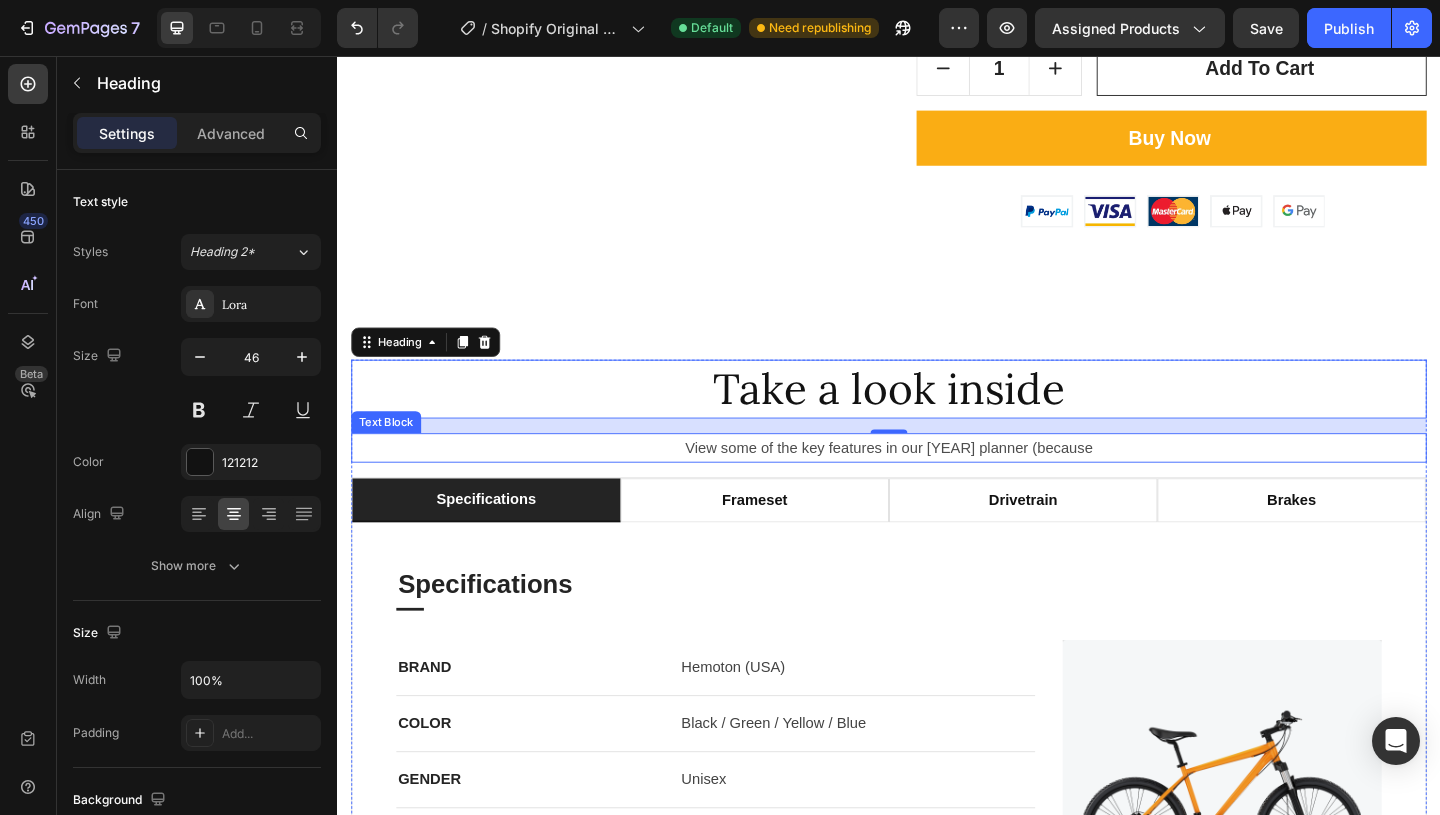 click on "View some of the key features in our [YEAR] planner (because" at bounding box center (937, 482) 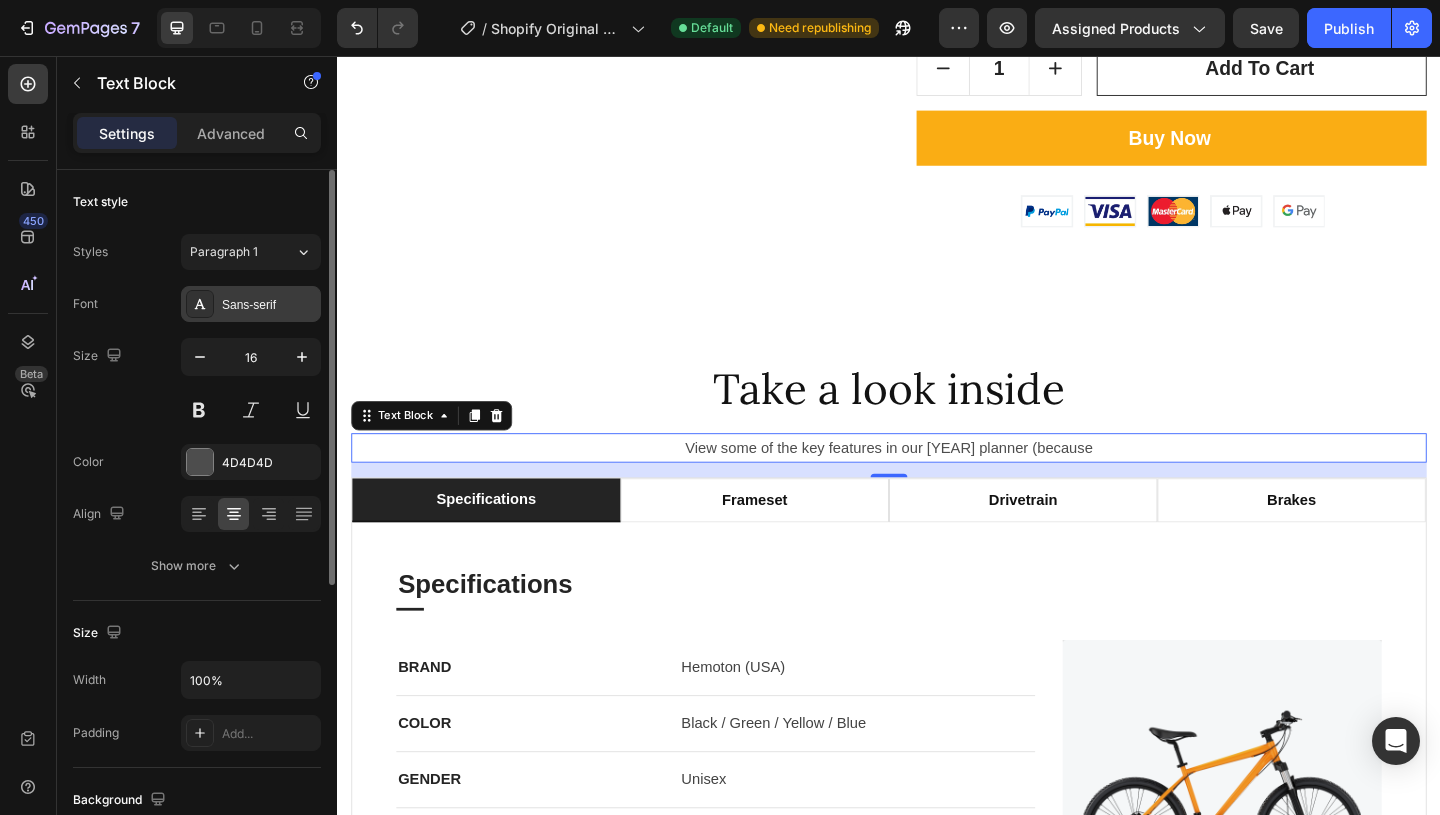 click on "Sans-serif" at bounding box center (269, 305) 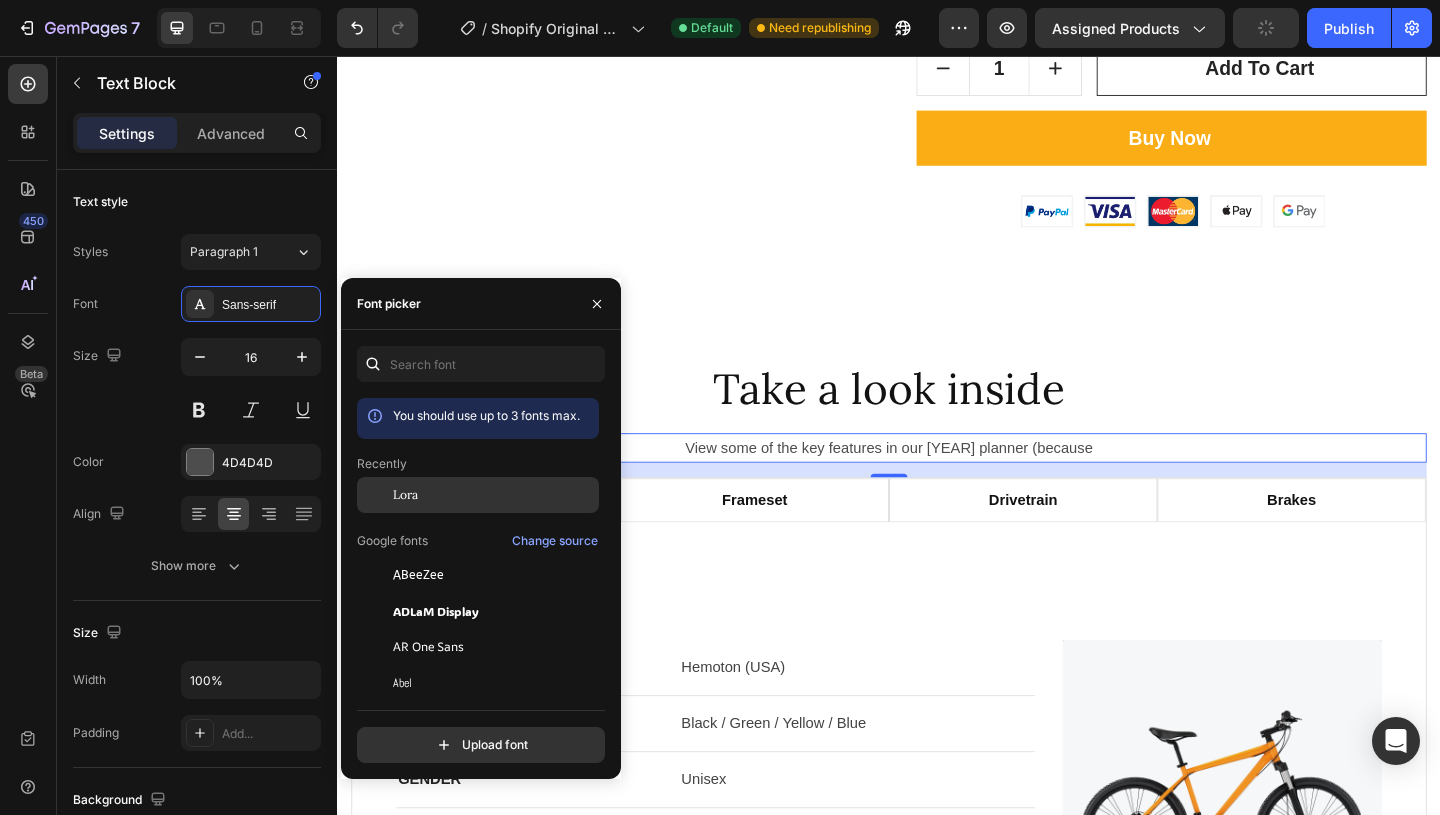 click on "Lora" at bounding box center (494, 495) 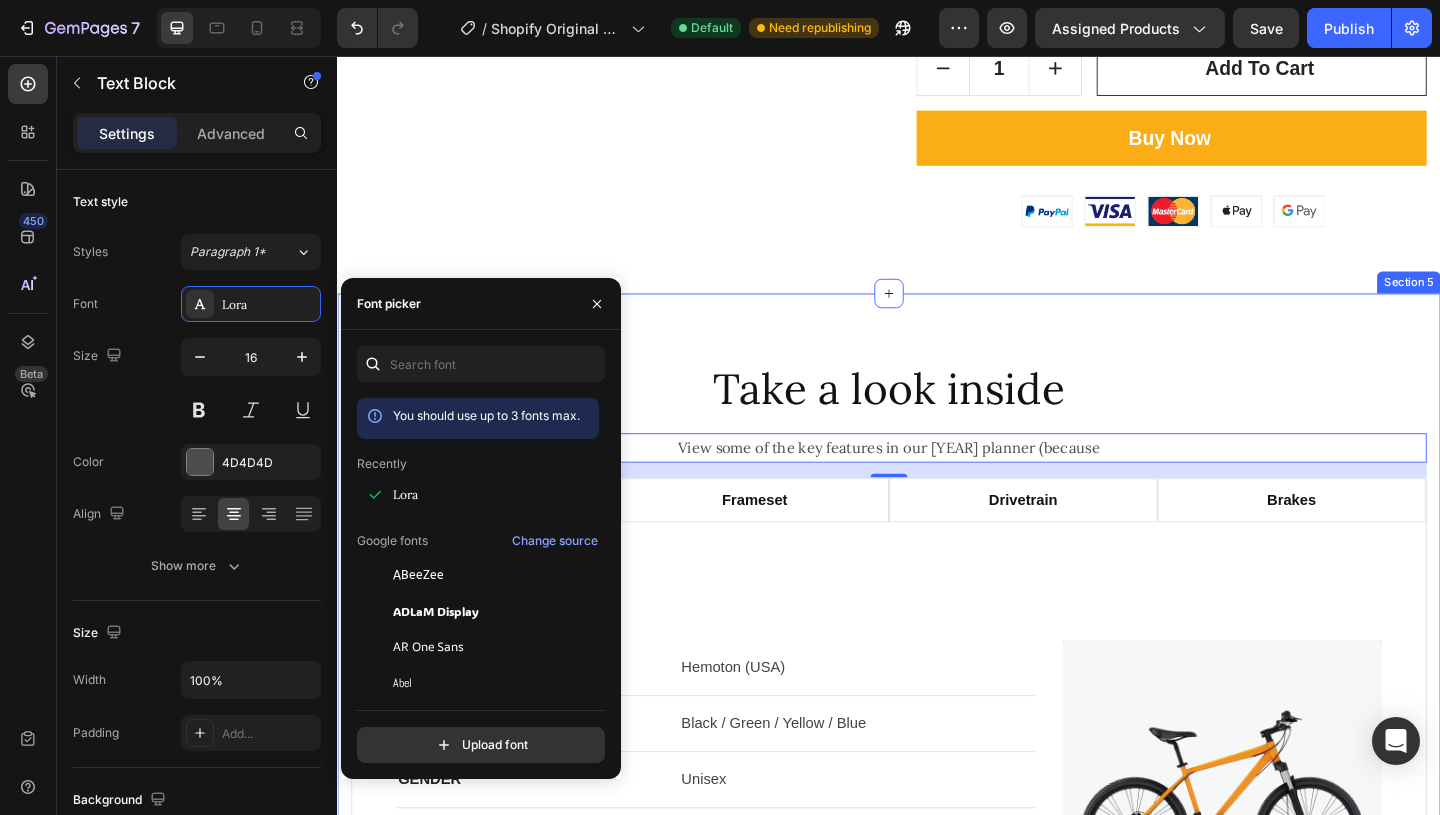 click on "Take a look inside  Heading View some of the key features in our 2026 planner (because Text Block   16 specifications frameset drivetrain brakes Specifications Heading                Title Line BRAND Text block Hemoton (USA) Text block Row COLOR Text block Black / Green / Yellow / Blue Text block Row GENDER Text block Unisex Text block Row MANUFACTURER PART NUMBER Text block 8560423 Text block Row MANUFACTURER Text block HEMOTON Text block Row MANUFACTURER Text block (L x W x H) 55.12 x 7.09 x 29.53 Inches Text block Row Image Row Row Frameset Heading                Title Line FRAME Text block Full Carbon, 170mm Travel, Ride Aligned™ Text block Row REAR DERAILLEUR Text block RockShox ZEB, Charger R, 170mm Travel, 44mm offset Text block Row EAR SHOCK Text block FOX DHX2 Factory Coil, HSC/LSC, HSR/LSR, Custom Tune, 205x62.5mm Trunnion, 400lb/in (S), 450lb/in (M), 500lb/in (L), 550lb/in (XL) Text block Row Image Row Row Drivetrain Heading                Title Line REAR SHIFTER Text block Text block Row Row" at bounding box center (937, 745) 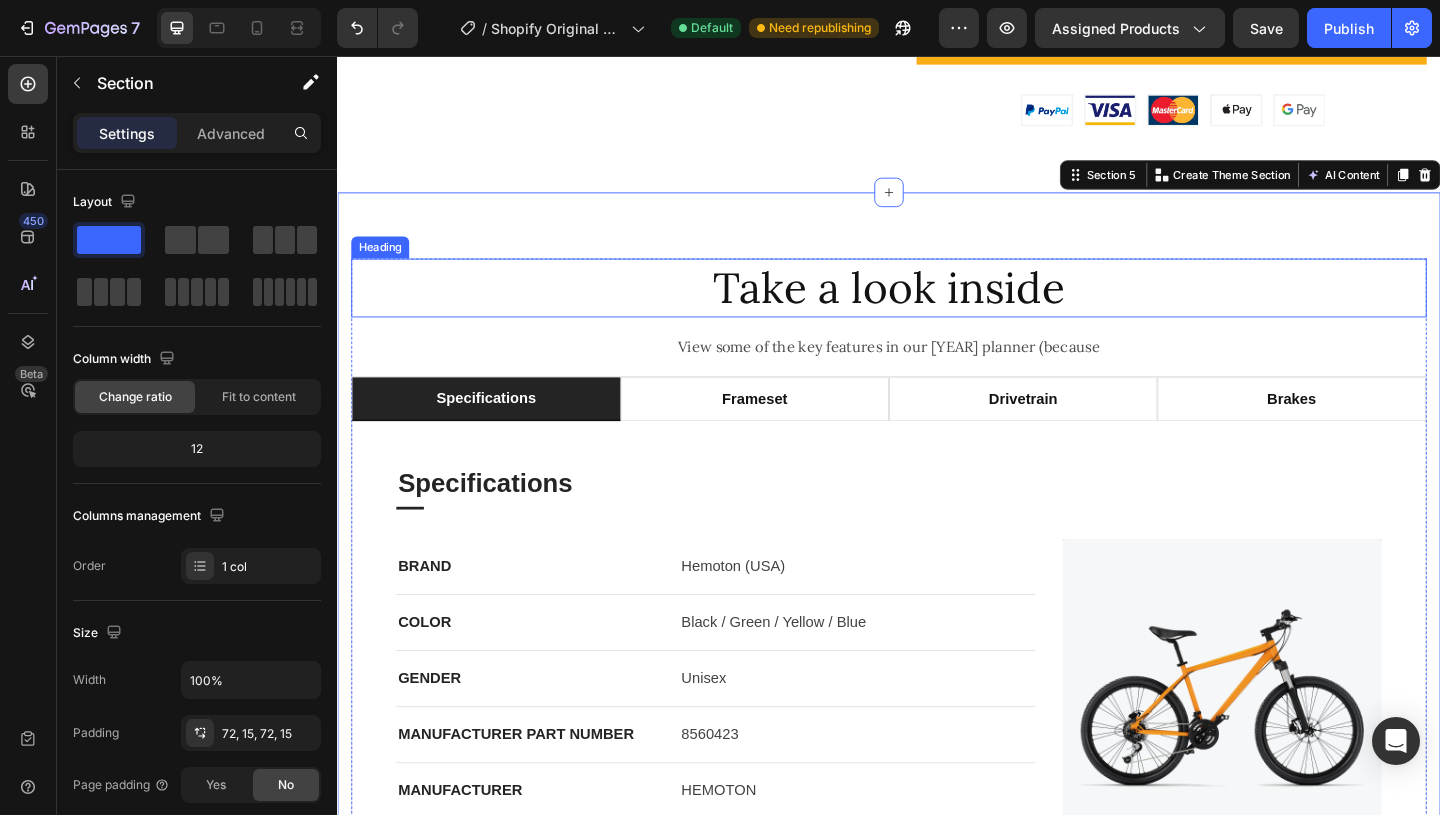 scroll, scrollTop: 1632, scrollLeft: 0, axis: vertical 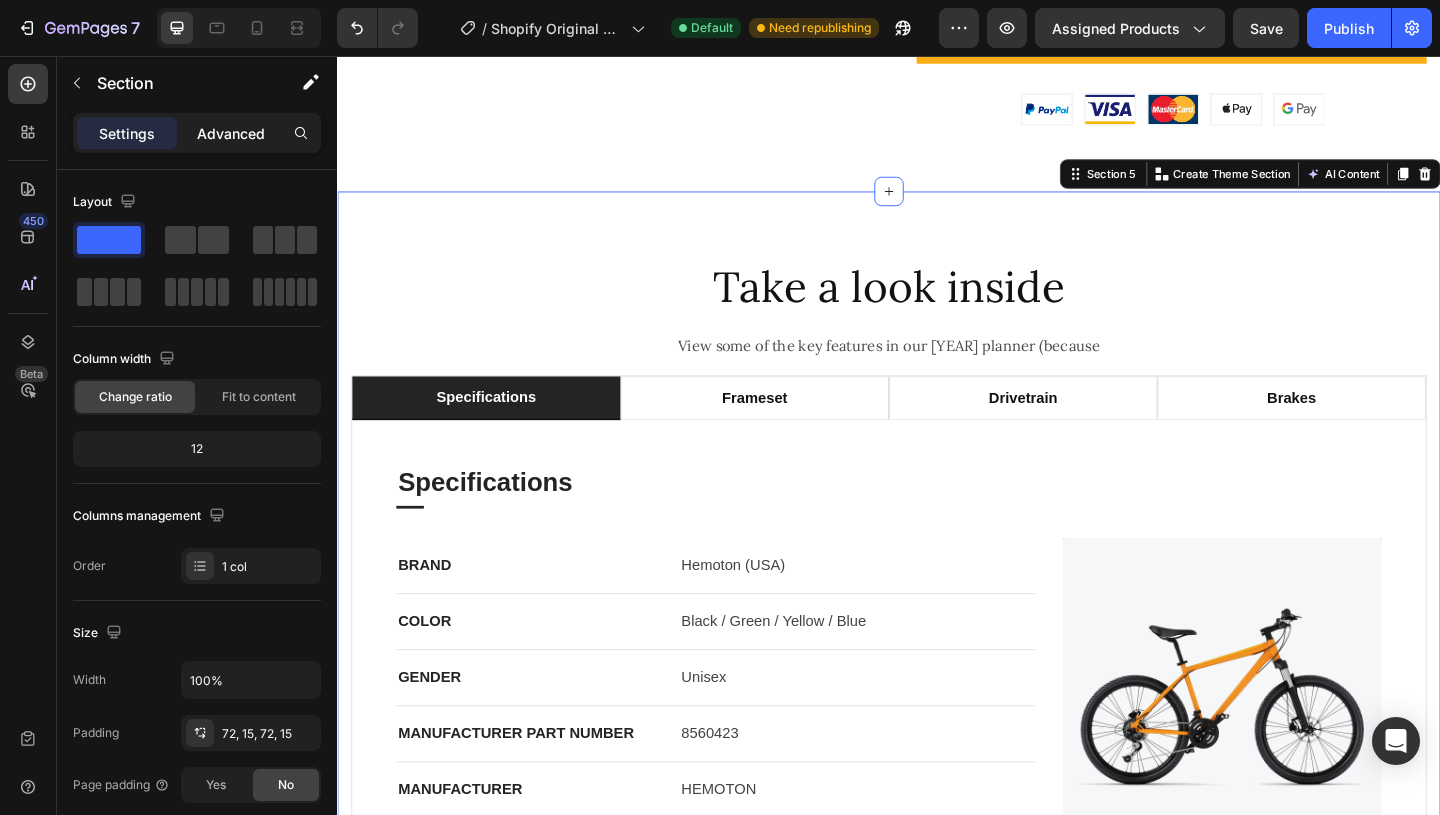 click on "Advanced" at bounding box center (231, 133) 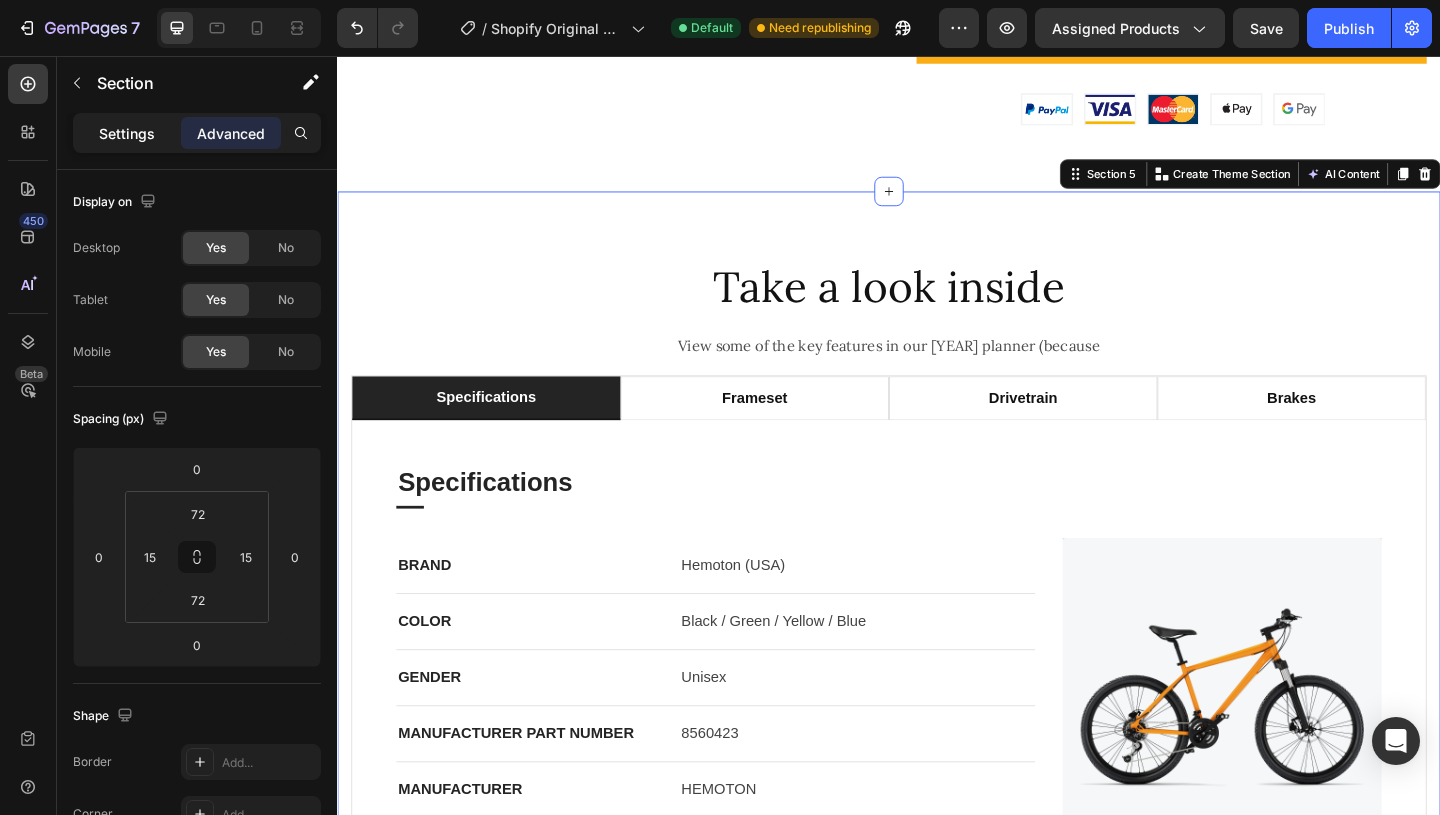 click on "Settings" at bounding box center (127, 133) 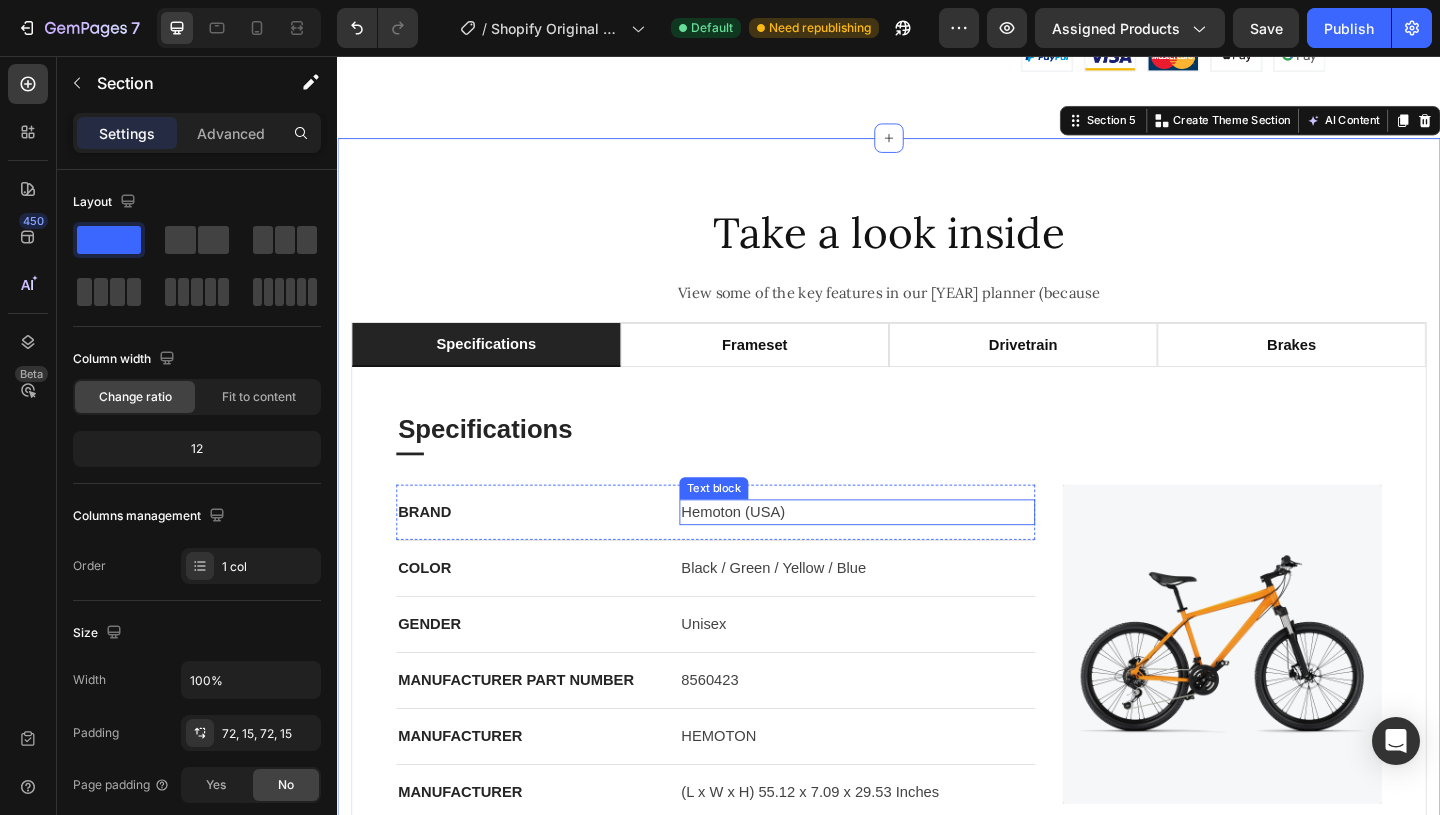 scroll, scrollTop: 1751, scrollLeft: 0, axis: vertical 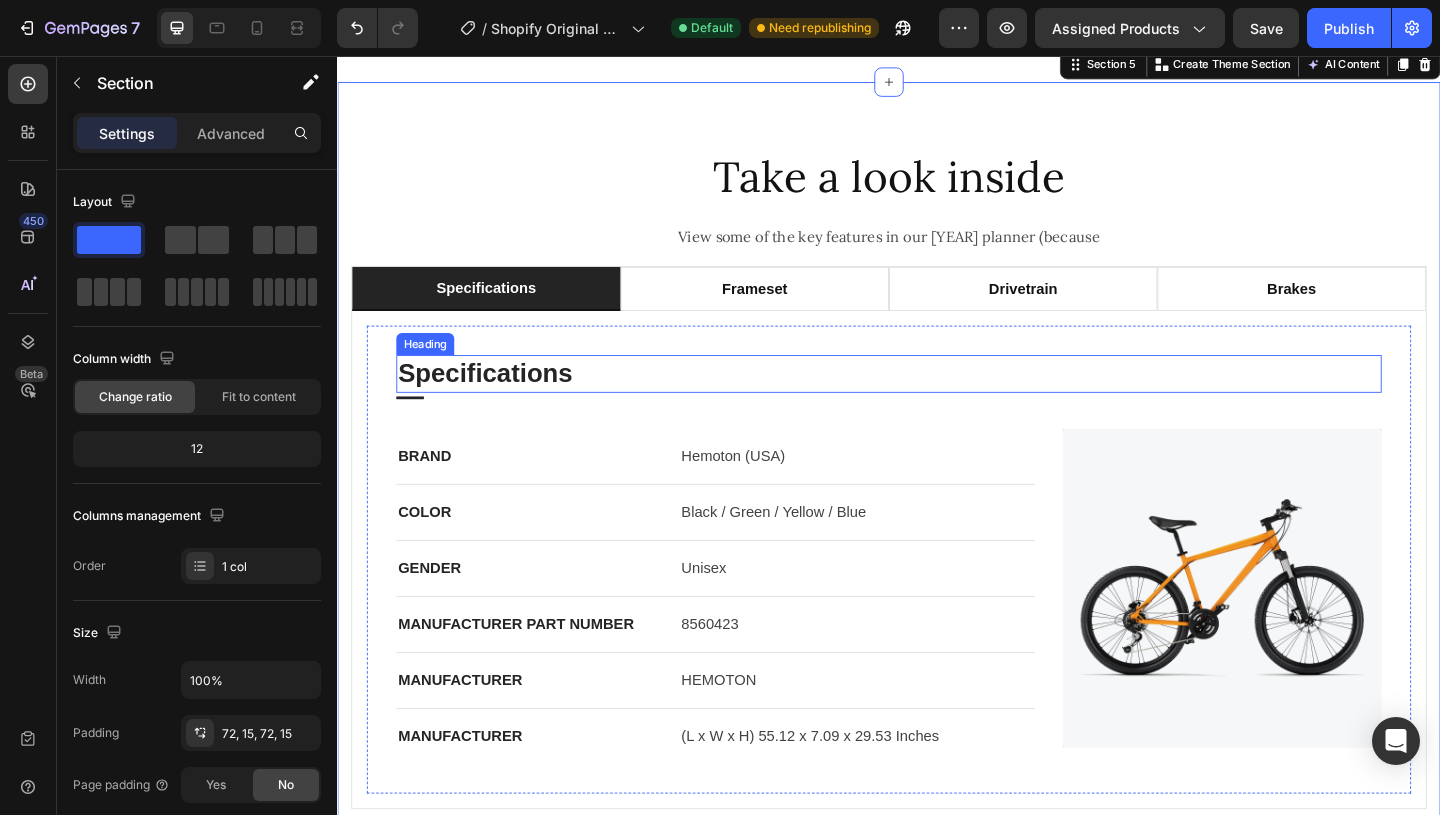 click on "Specifications" at bounding box center (937, 401) 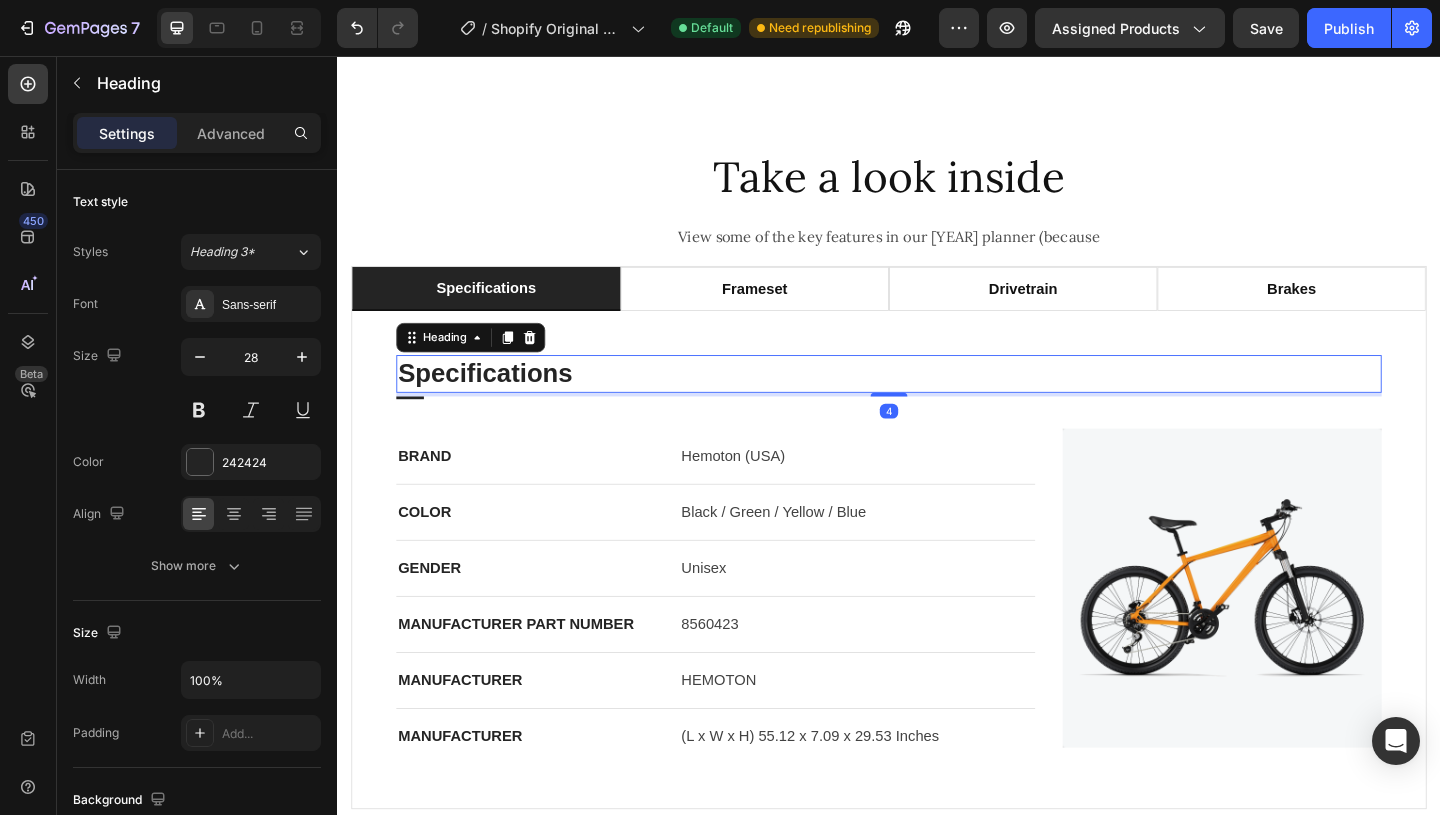 click on "Specifications" at bounding box center [937, 401] 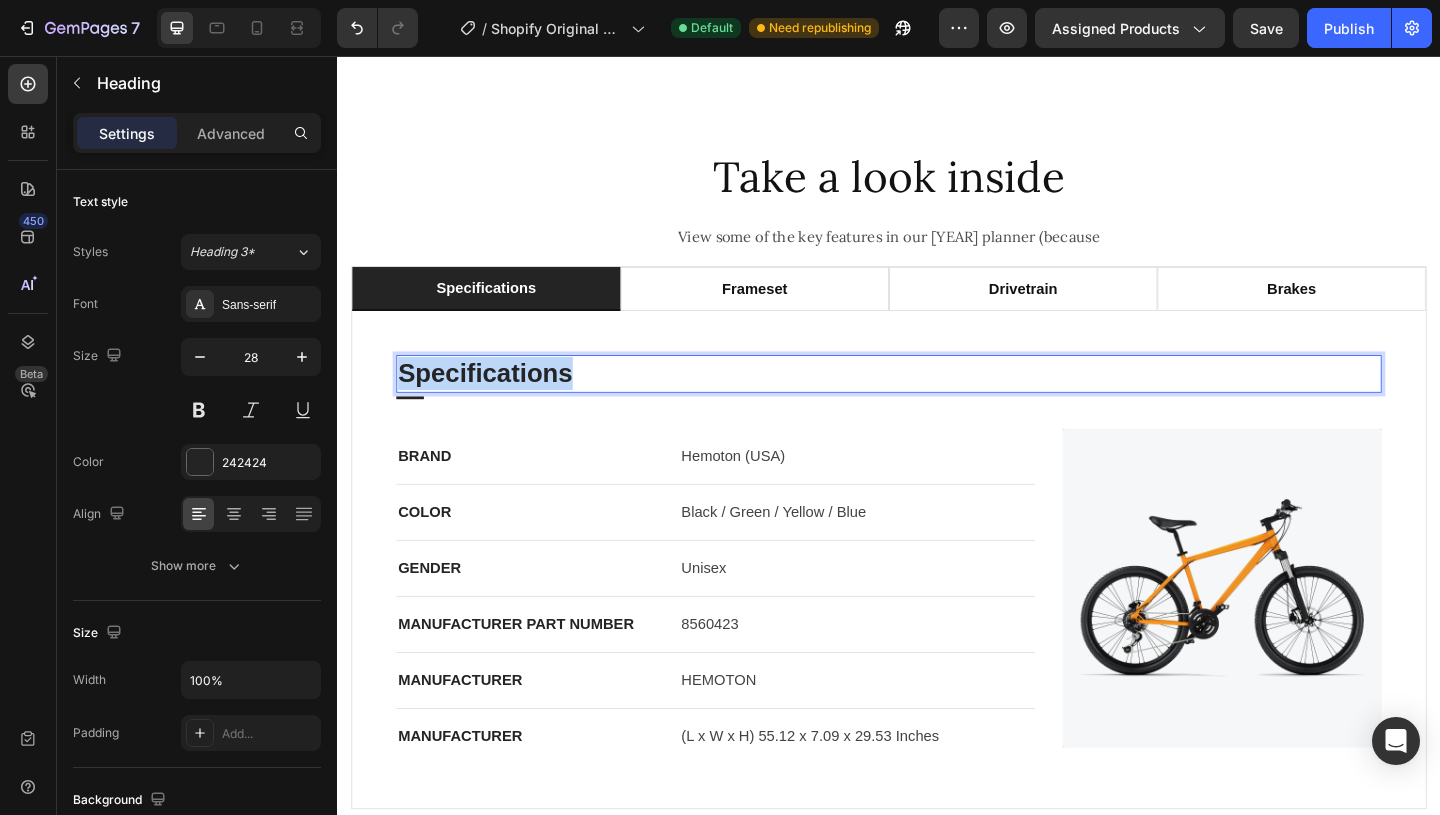 drag, startPoint x: 635, startPoint y: 404, endPoint x: 410, endPoint y: 403, distance: 225.00223 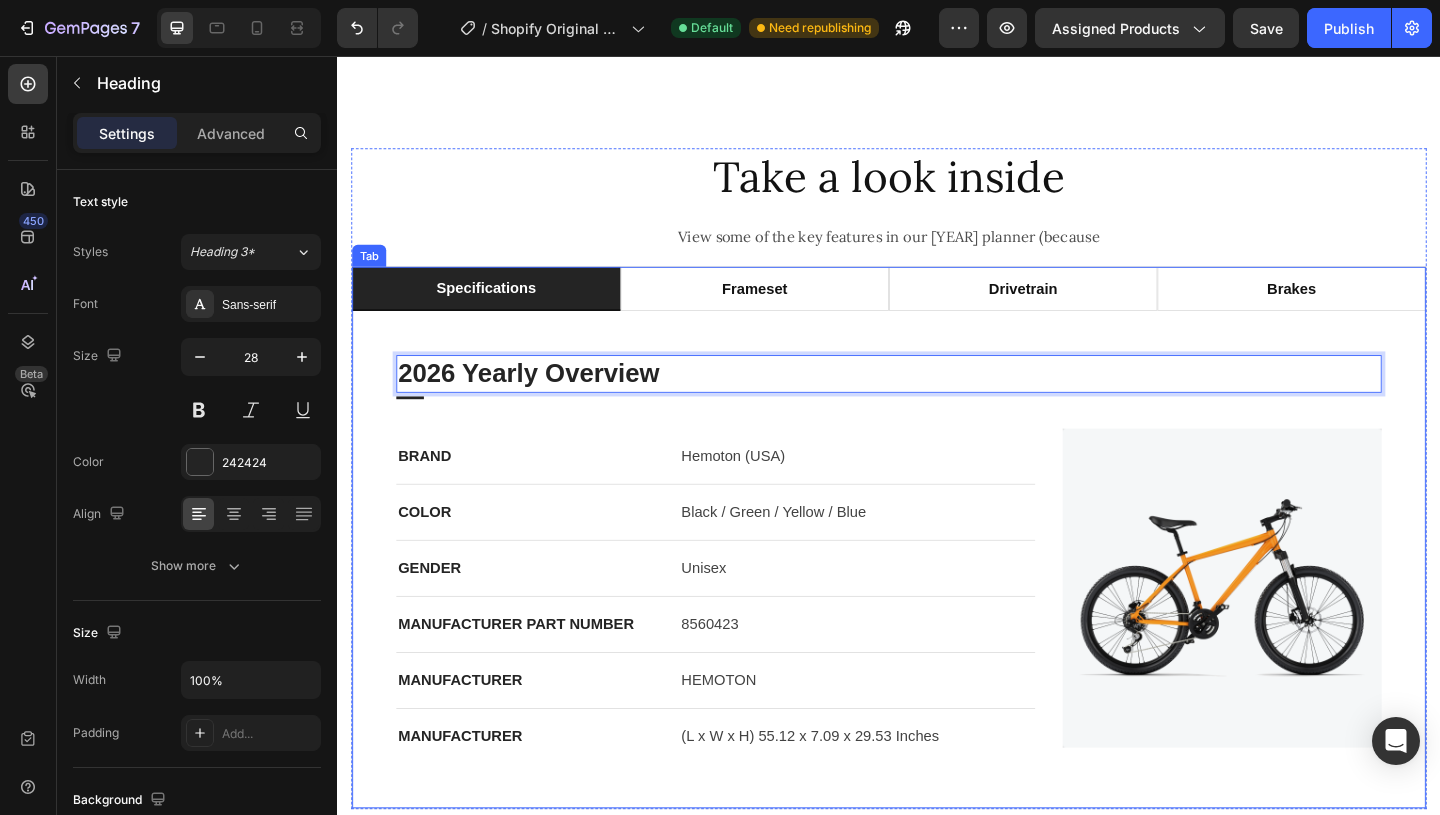 click on "specifications" at bounding box center [499, 309] 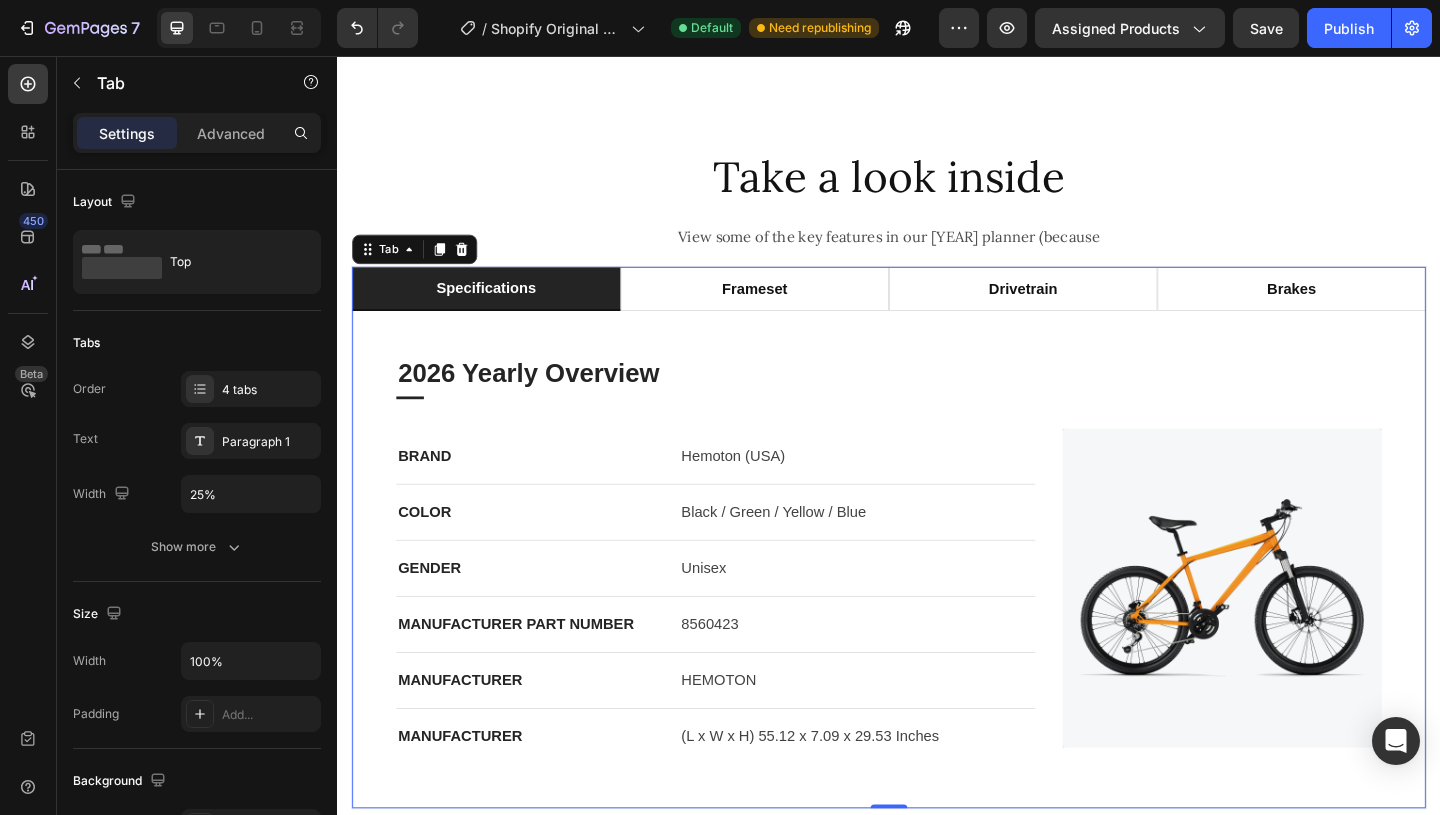 click on "specifications" at bounding box center (499, 308) 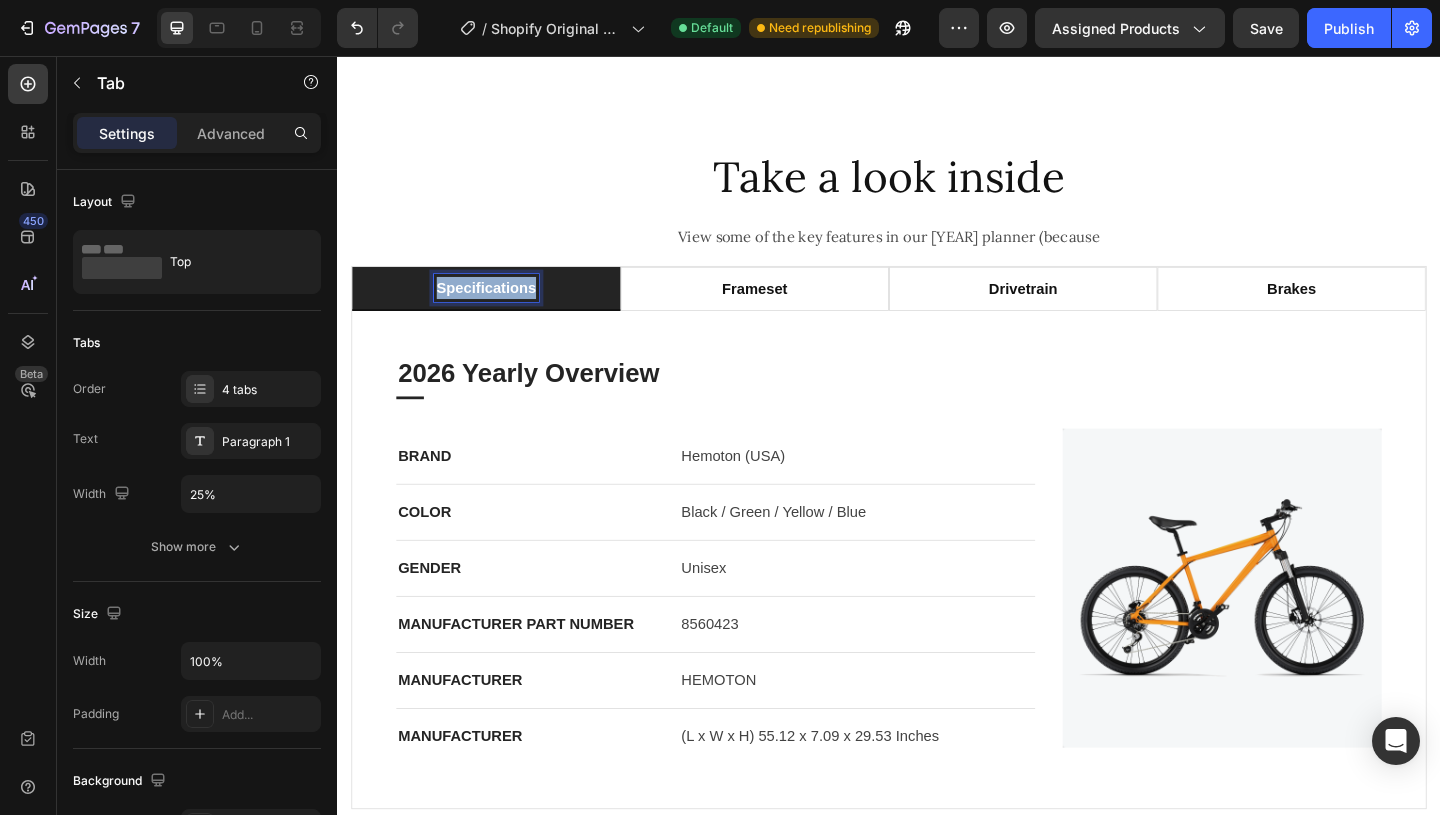 drag, startPoint x: 551, startPoint y: 306, endPoint x: 448, endPoint y: 314, distance: 103.31021 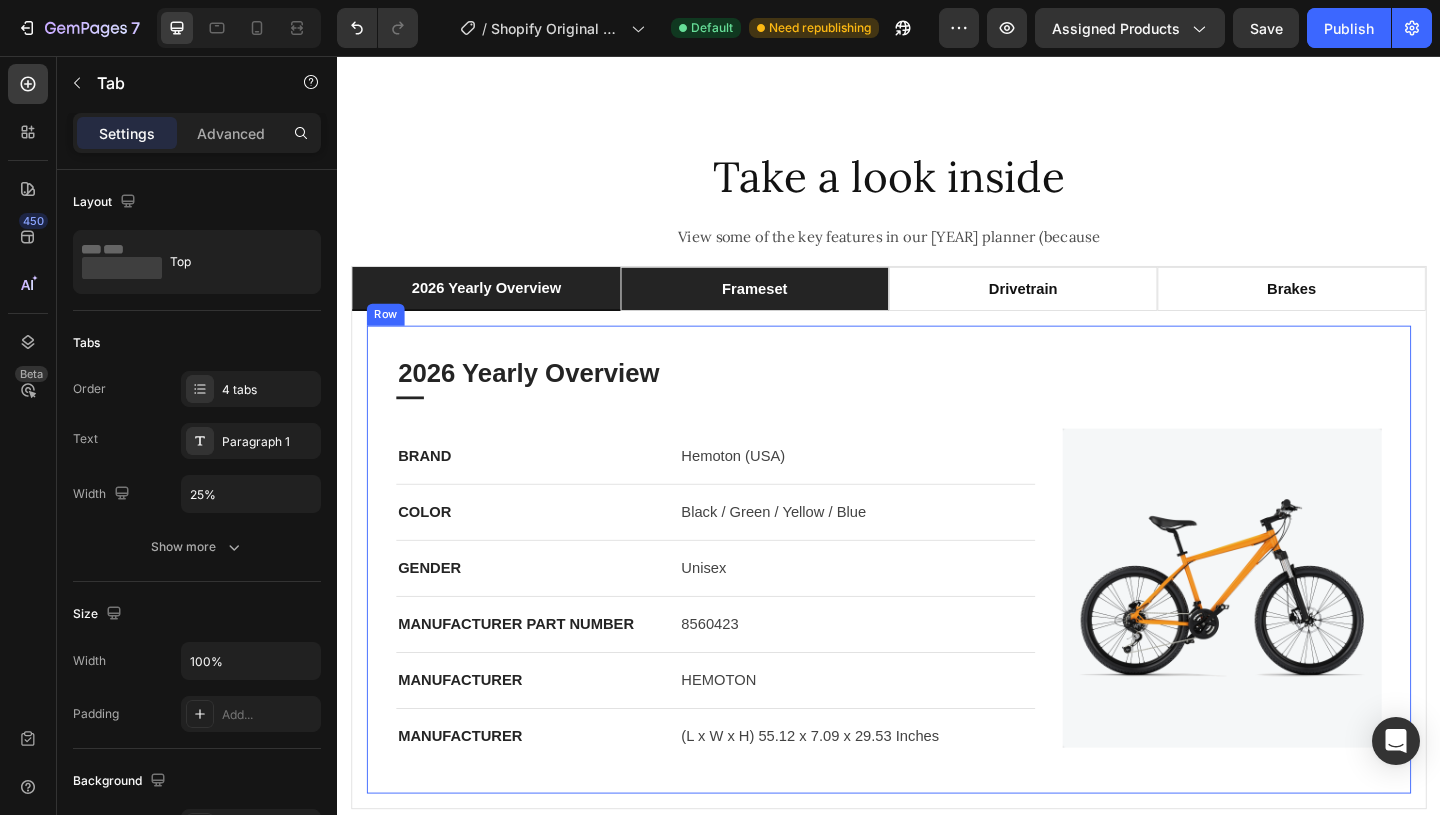 click on "frameset" at bounding box center (790, 309) 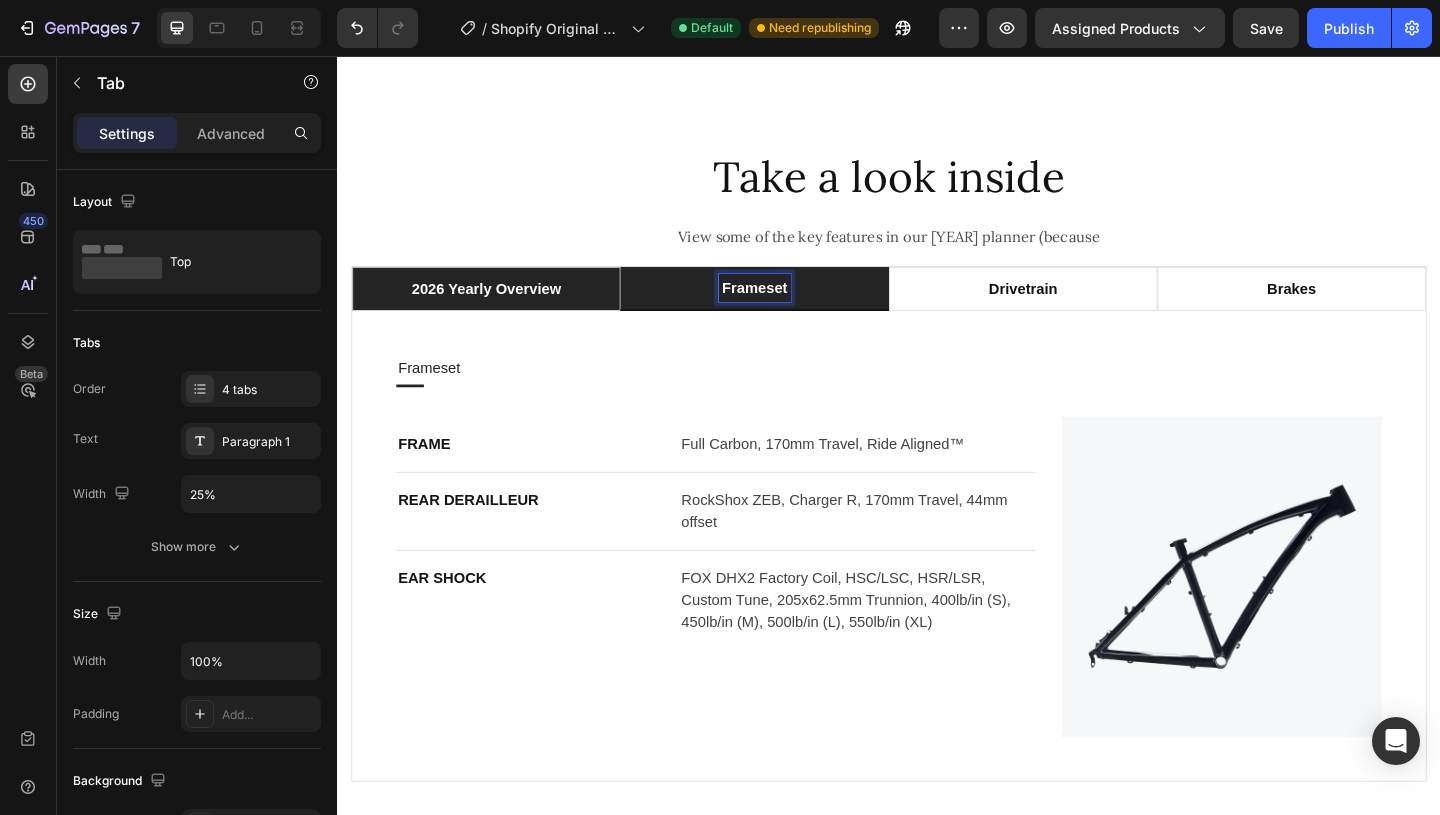 scroll, scrollTop: 1750, scrollLeft: 0, axis: vertical 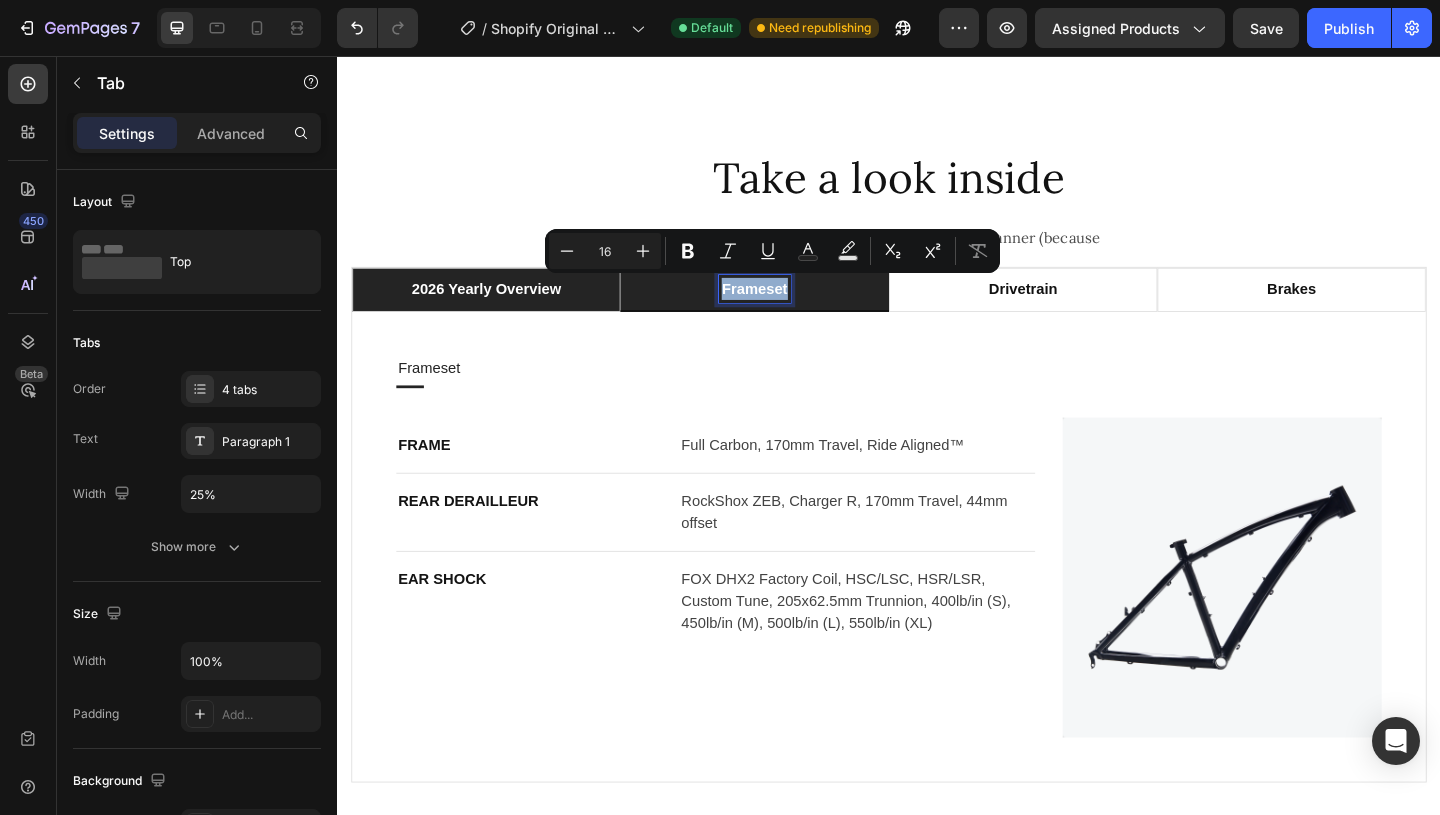 drag, startPoint x: 759, startPoint y: 307, endPoint x: 828, endPoint y: 313, distance: 69.260376 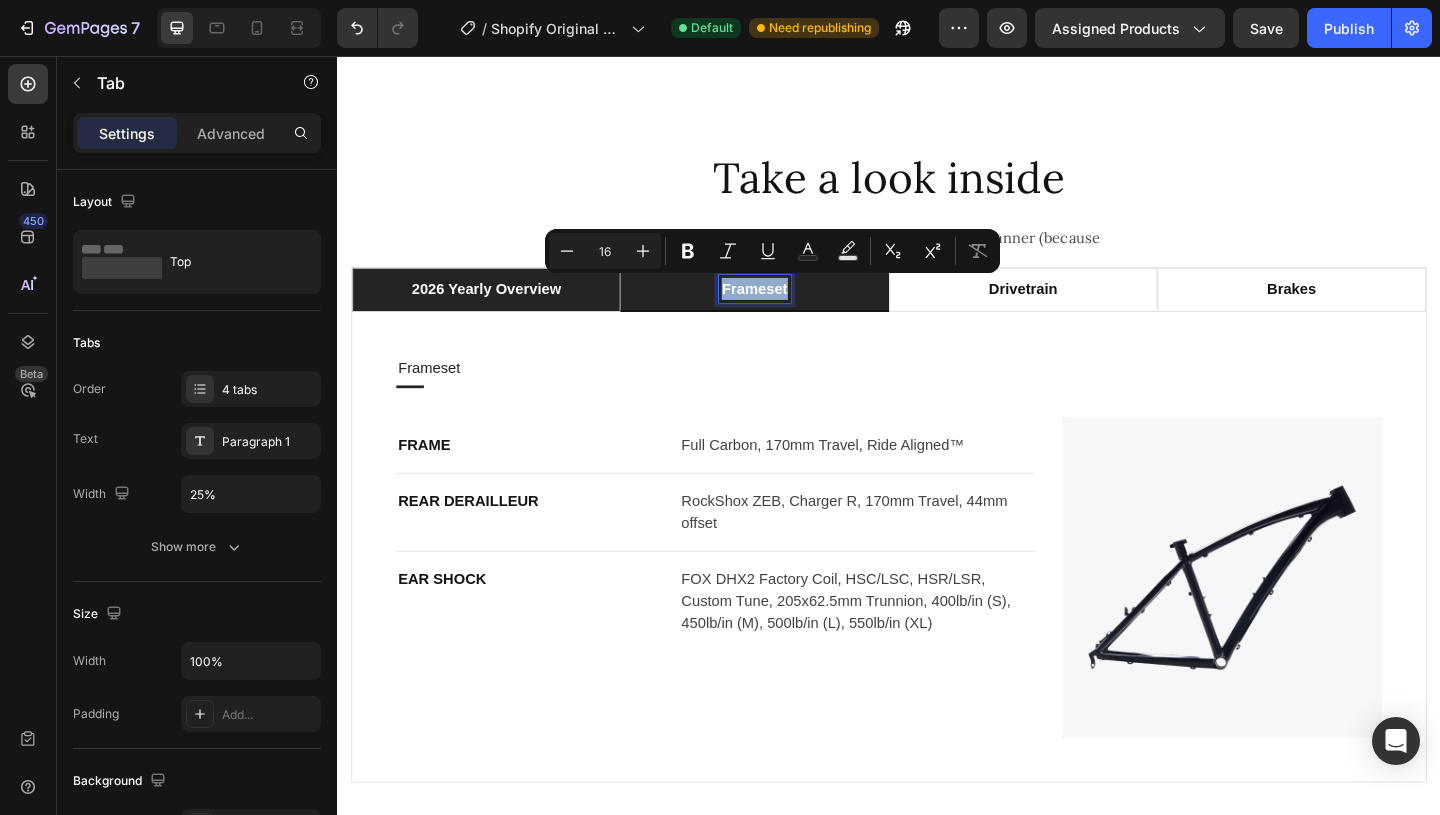click on "frameset" at bounding box center [790, 309] 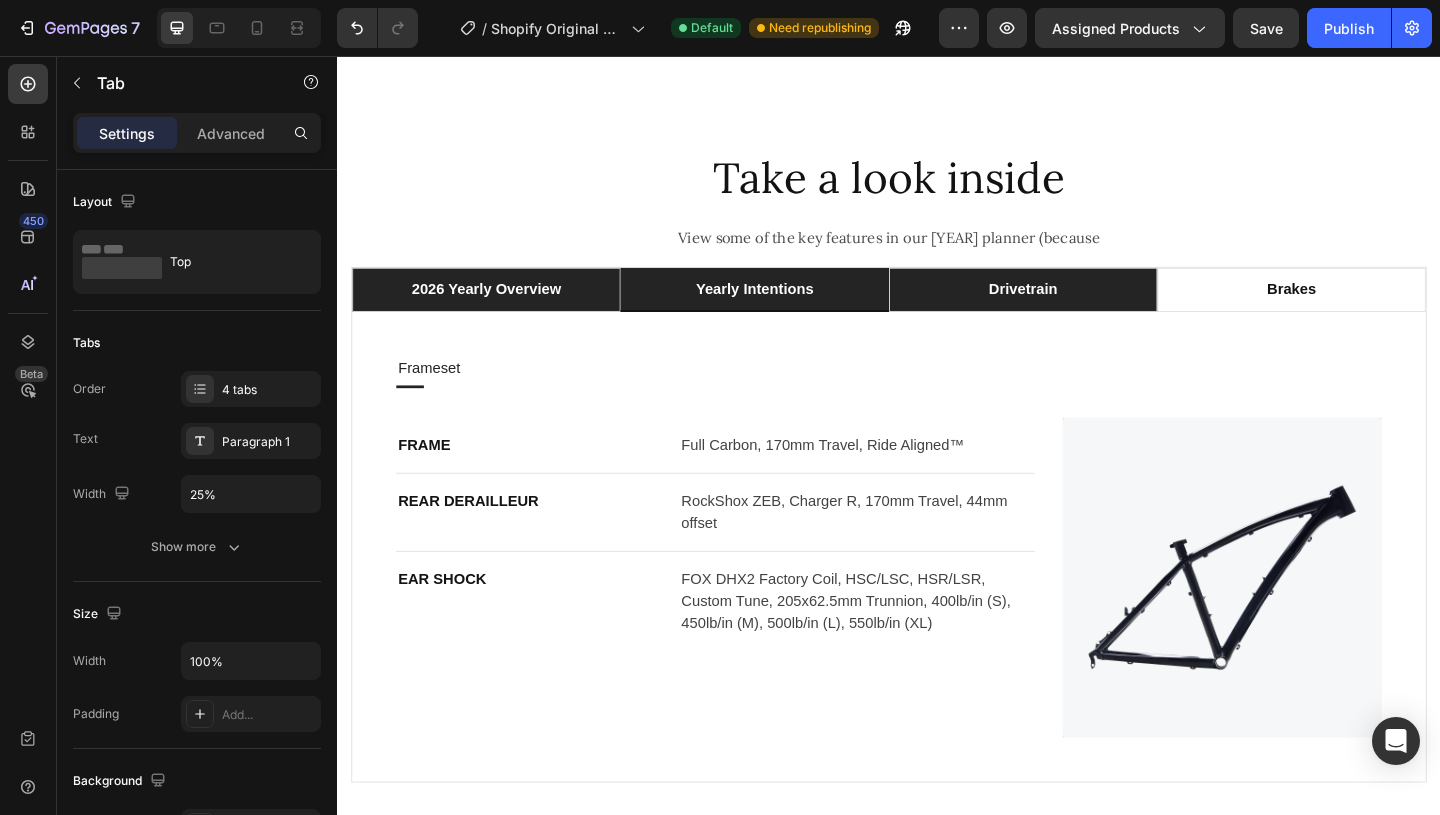 click on "drivetrain" at bounding box center [1083, 310] 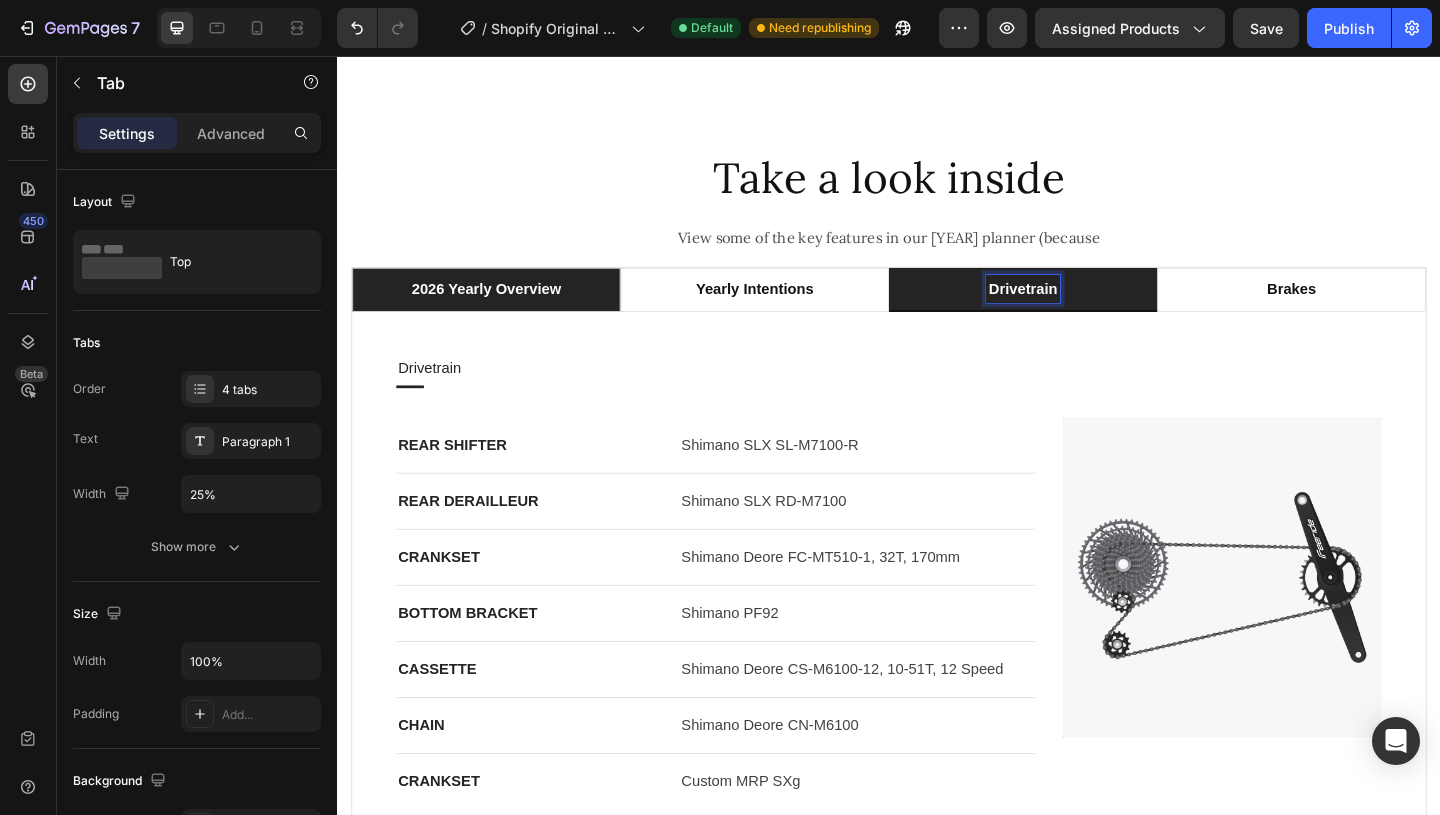 scroll, scrollTop: 1749, scrollLeft: 0, axis: vertical 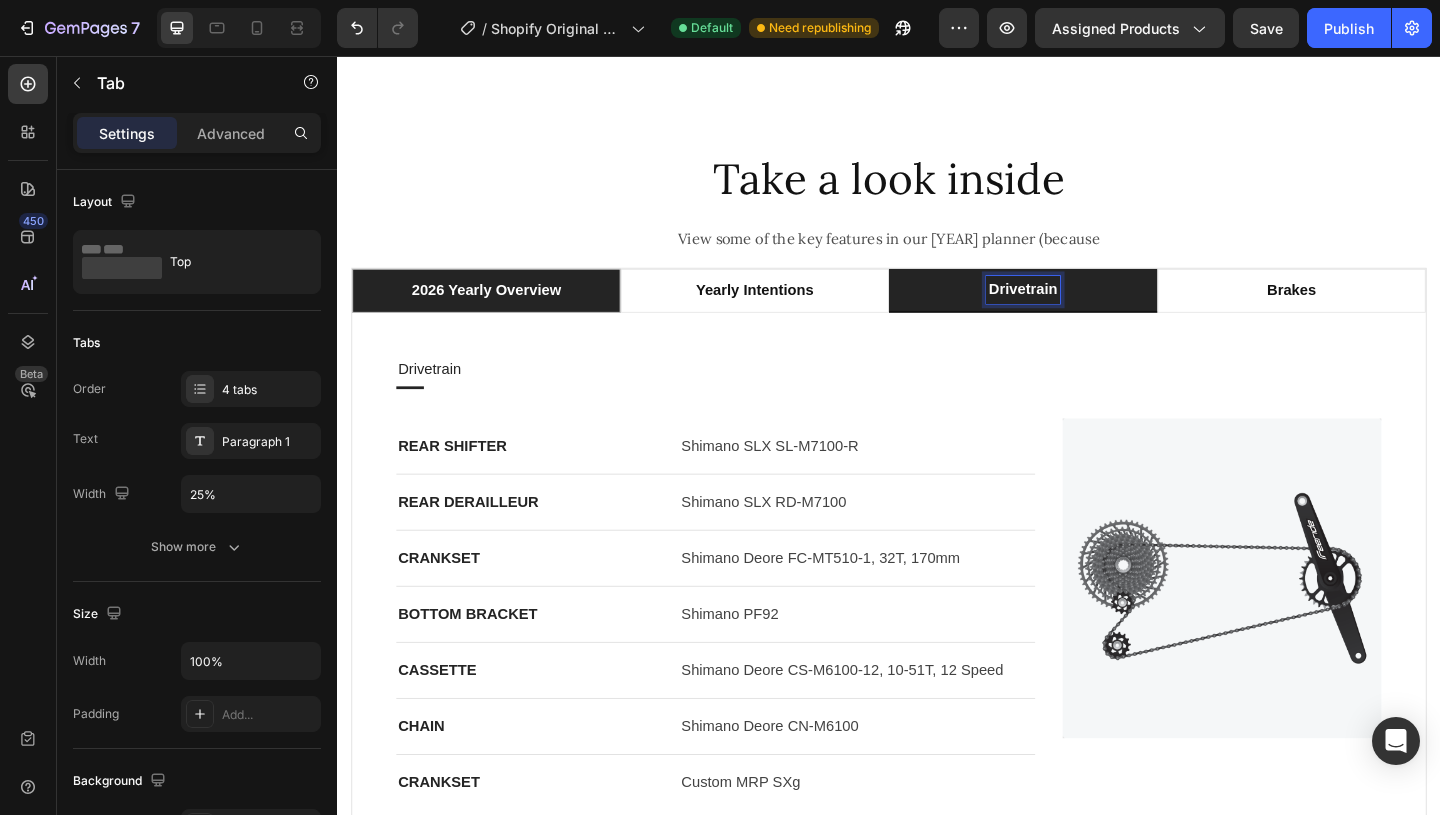 click on "drivetrain" at bounding box center [1083, 310] 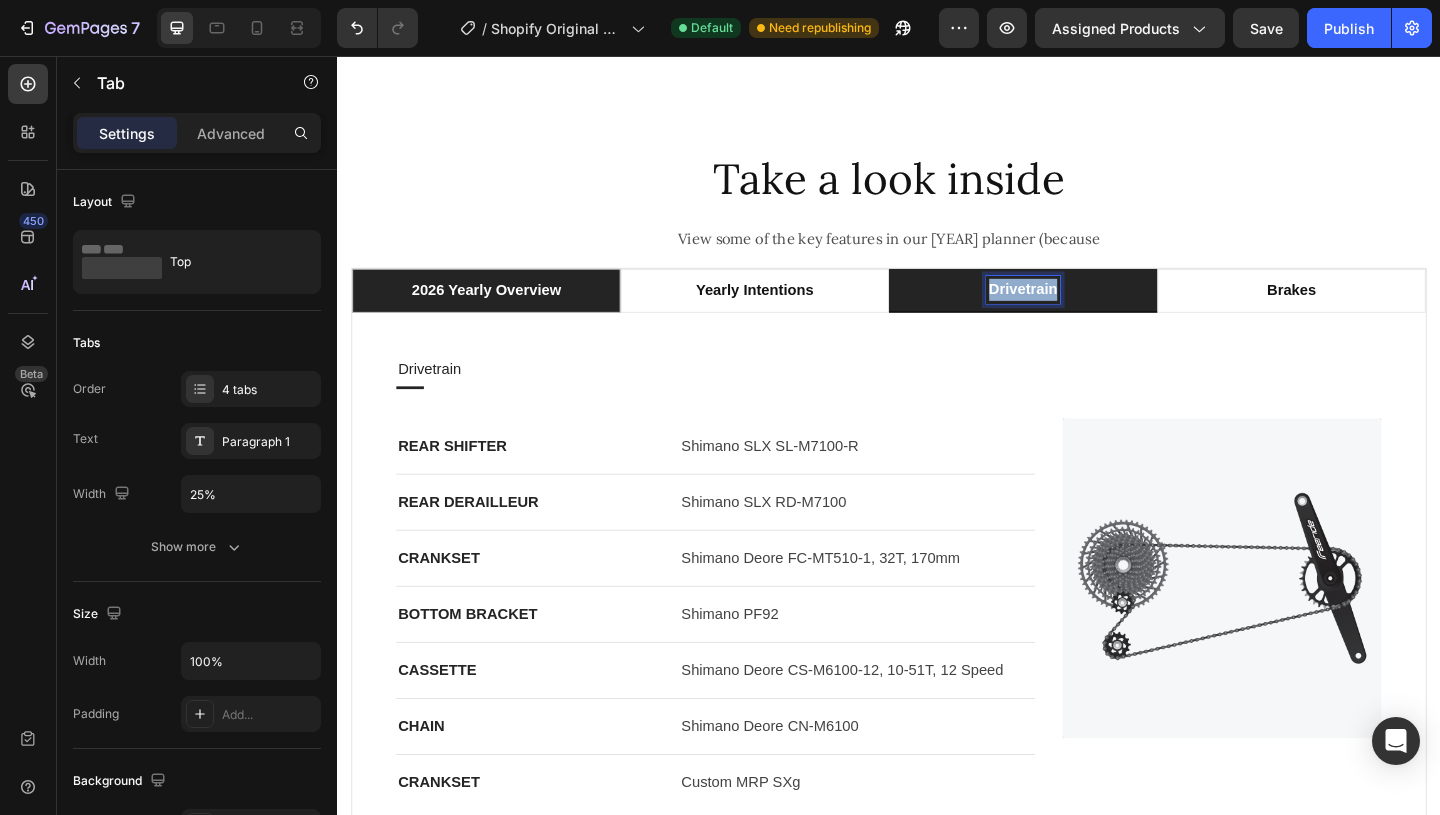 drag, startPoint x: 1121, startPoint y: 313, endPoint x: 1045, endPoint y: 317, distance: 76.105194 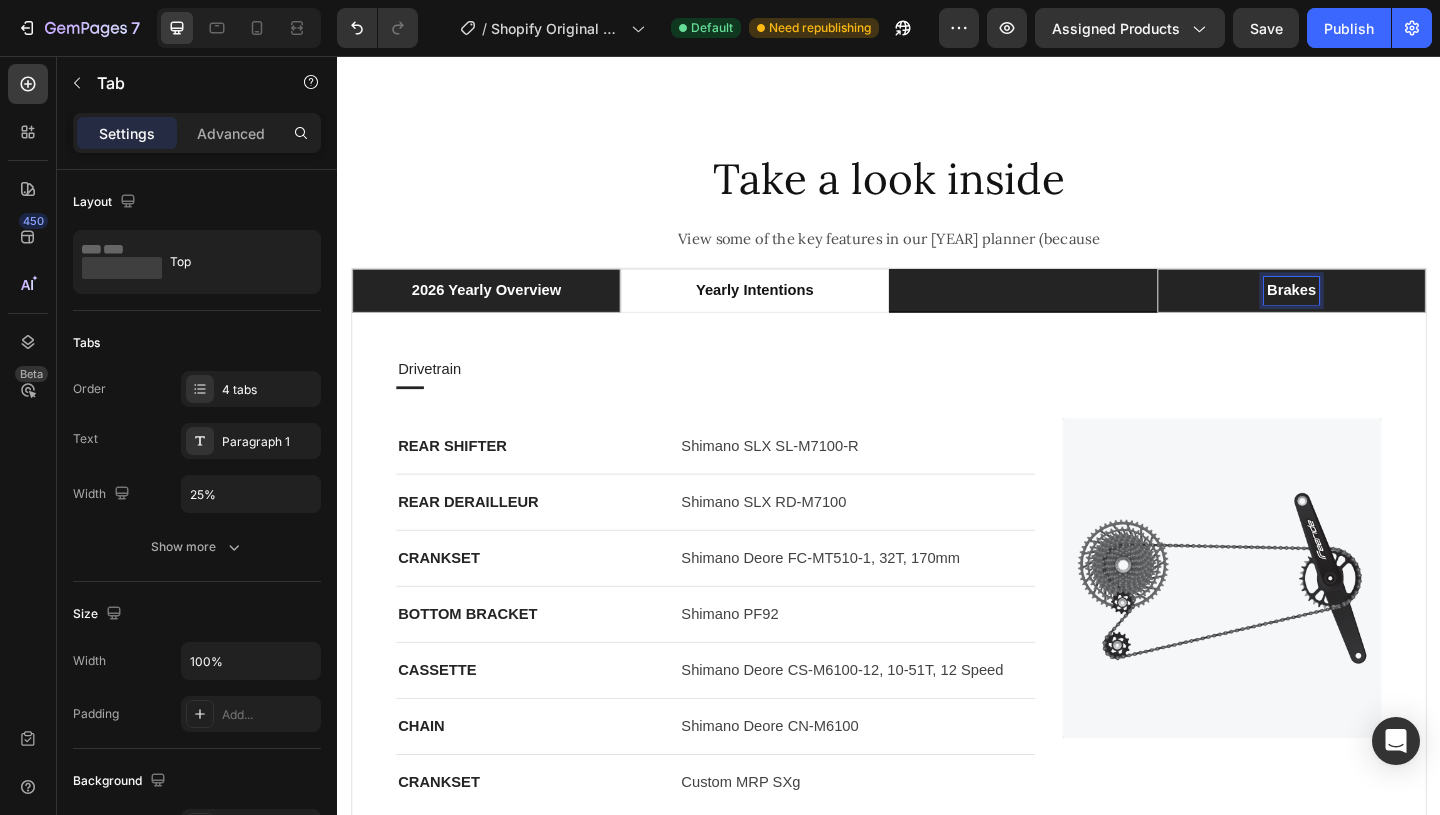 click on "brakes" at bounding box center (1374, 311) 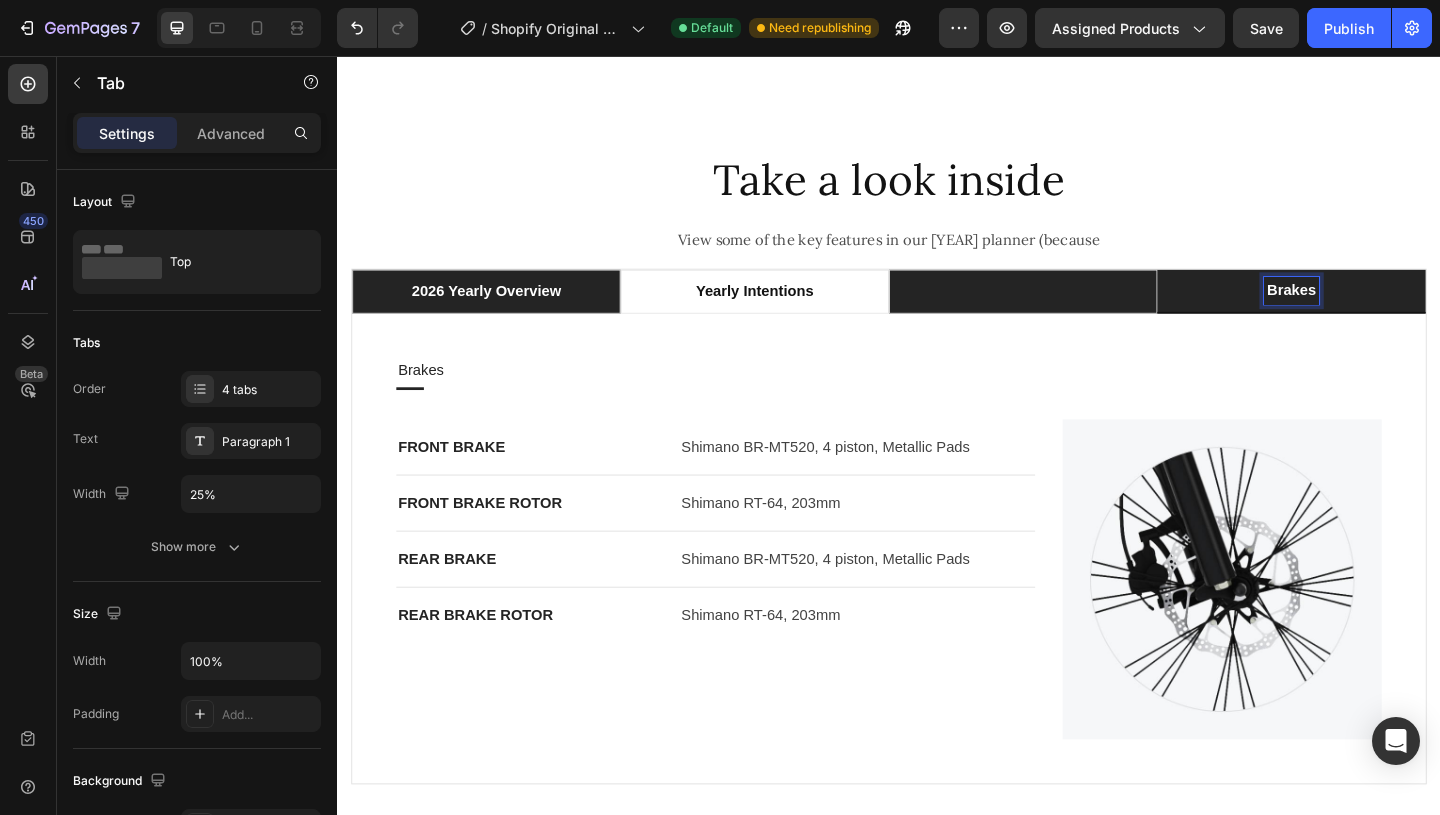 click at bounding box center [1083, 312] 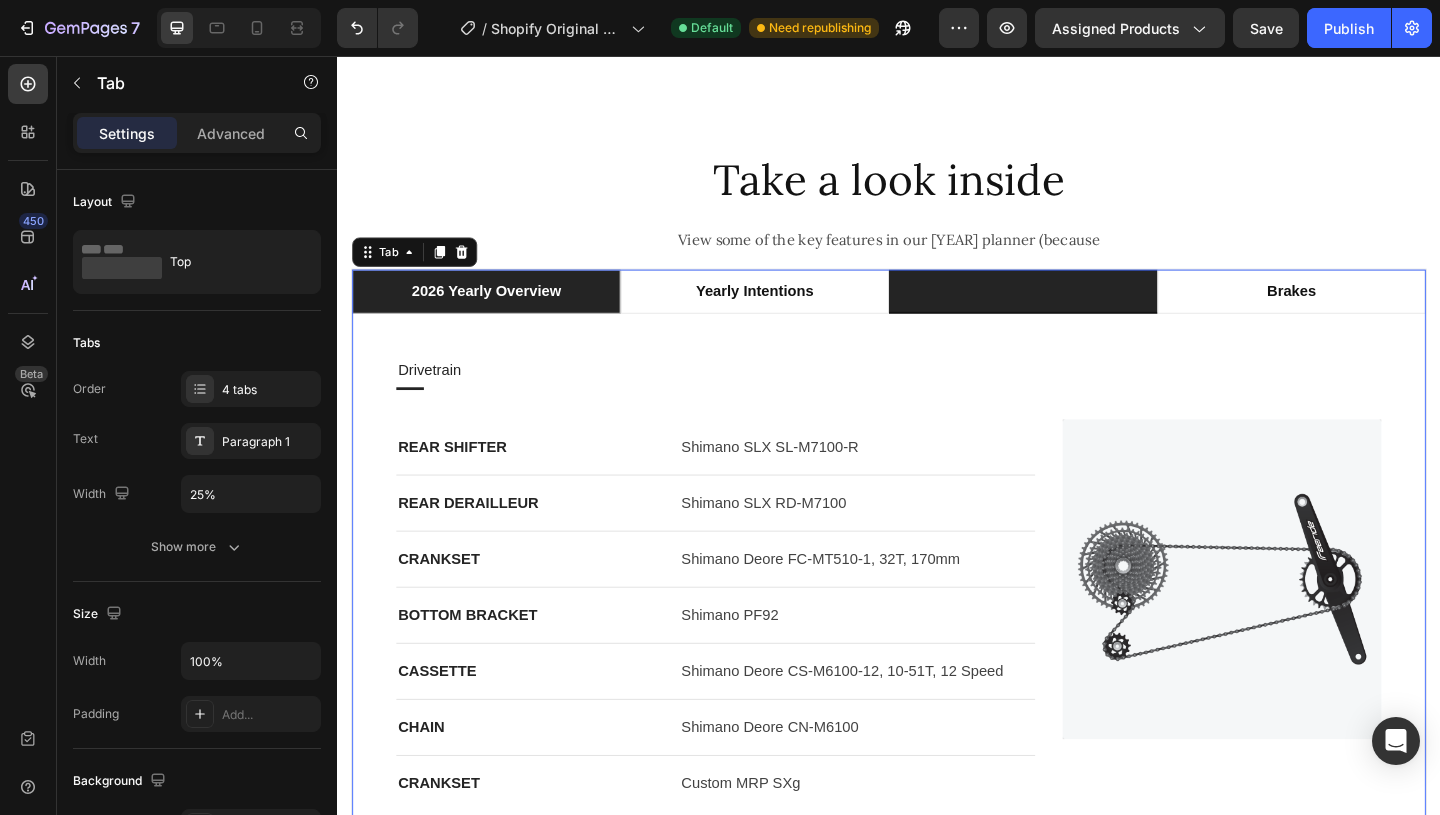click at bounding box center (1083, 311) 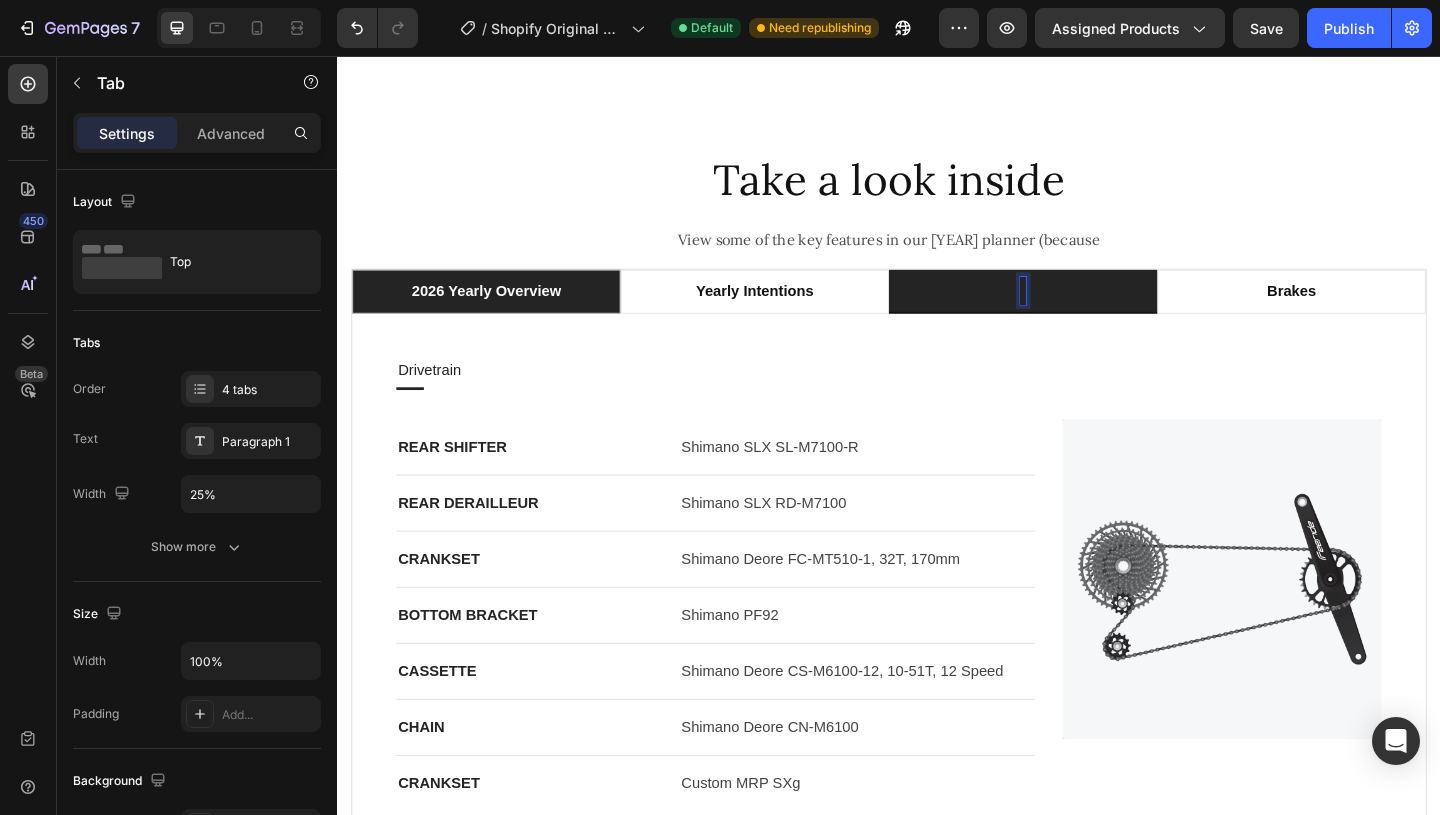 click at bounding box center (1083, 311) 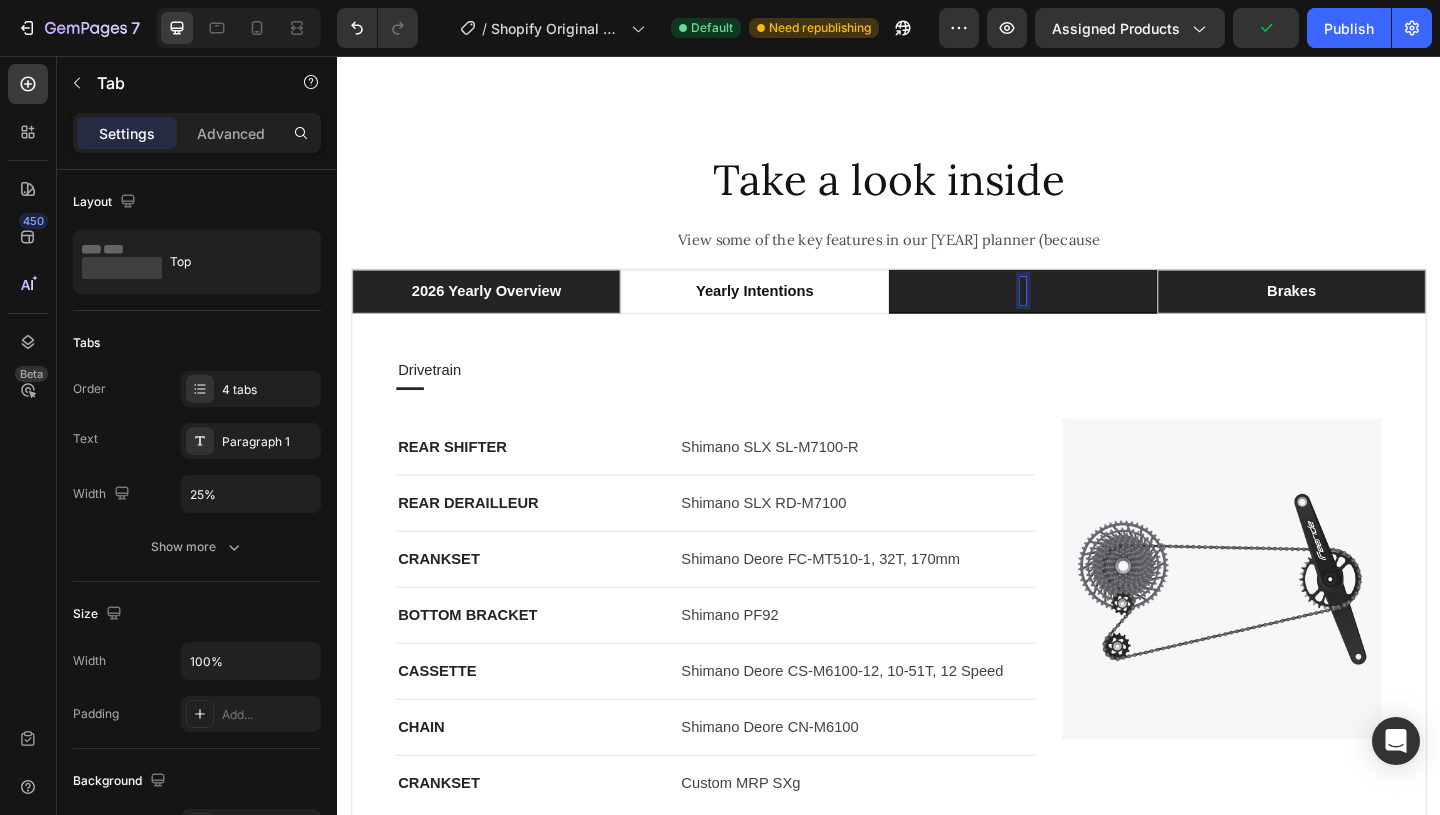 click on "brakes" at bounding box center [1374, 312] 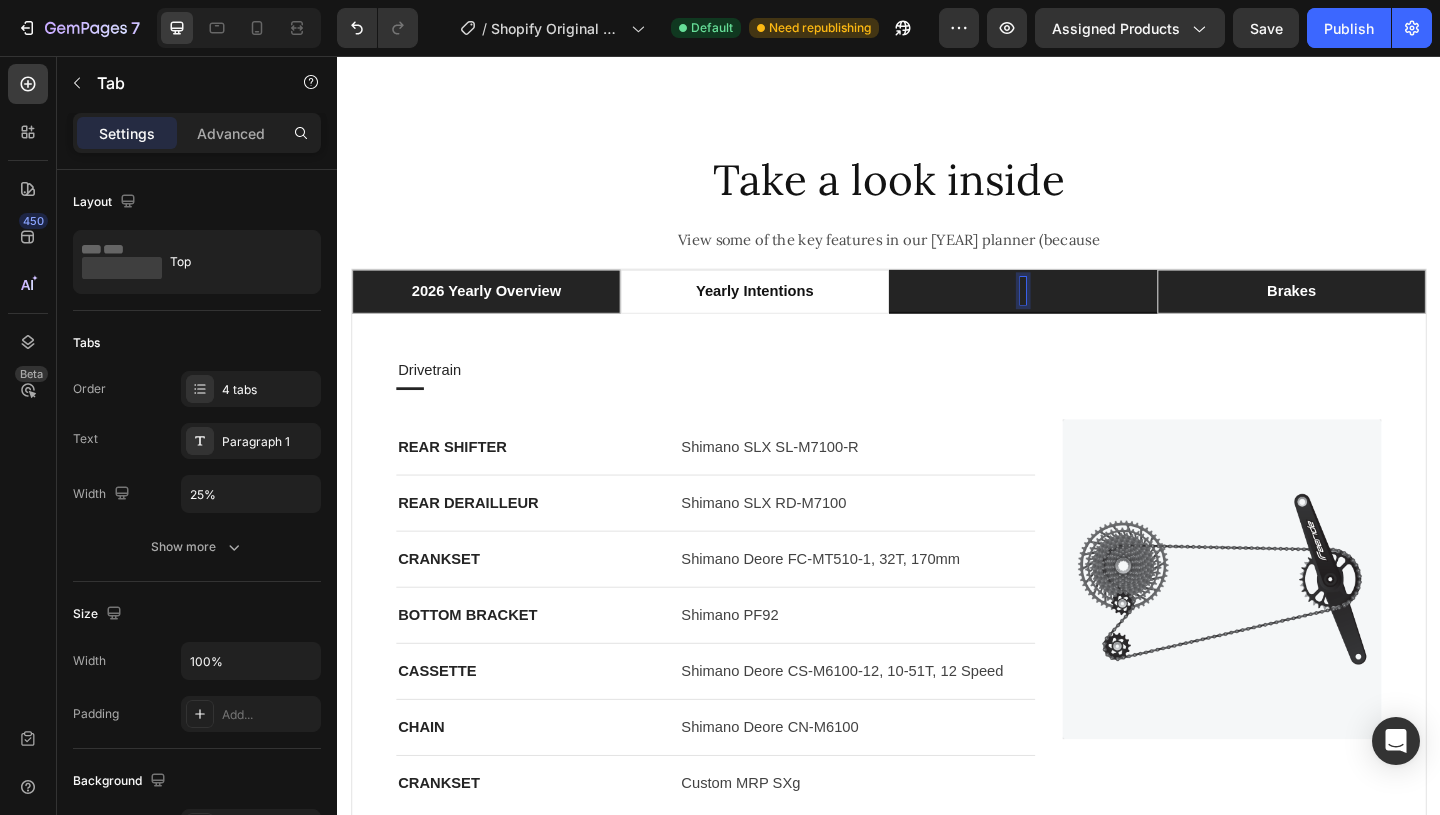 scroll, scrollTop: 1747, scrollLeft: 0, axis: vertical 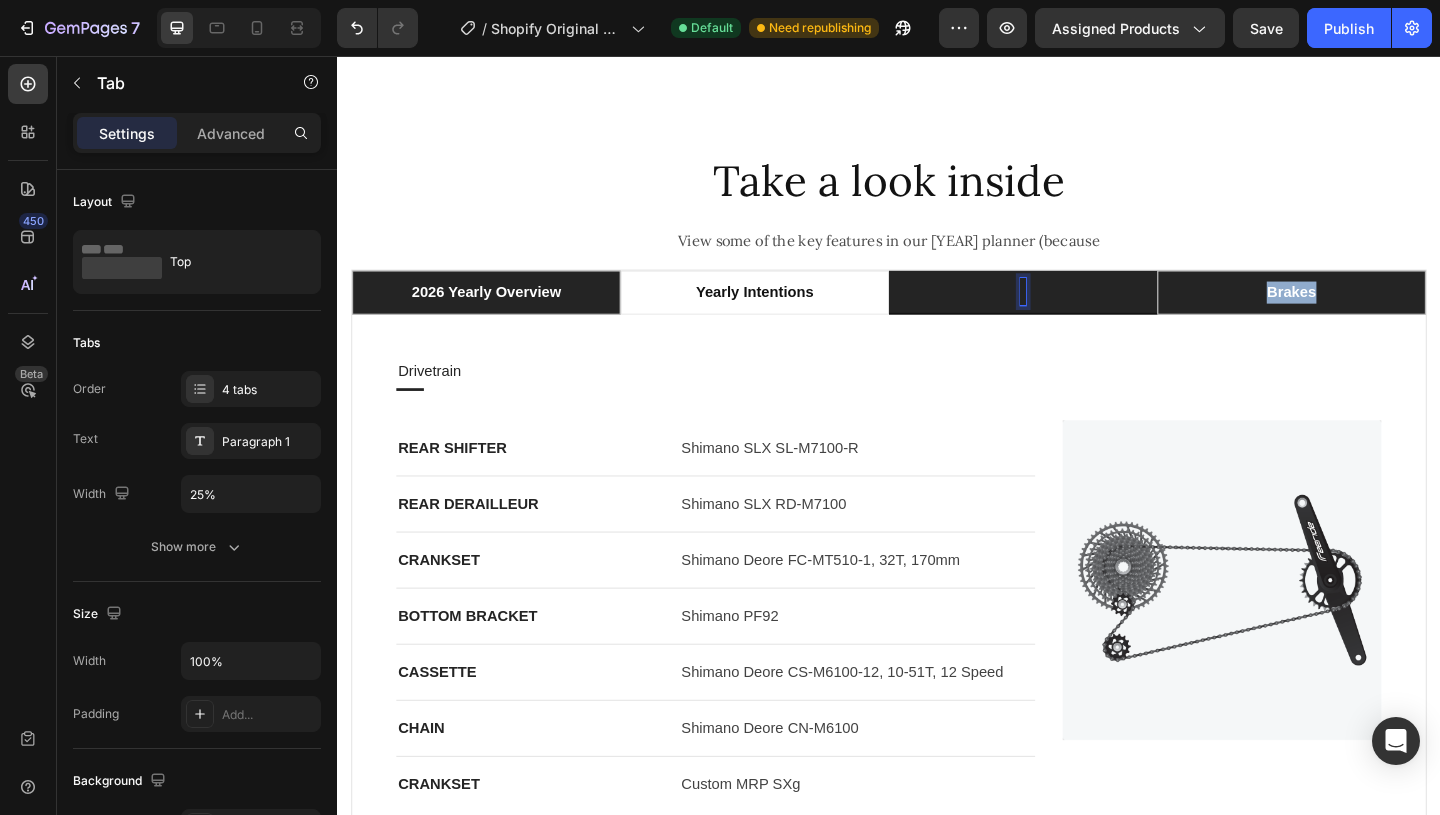 click on "brakes" at bounding box center (1374, 313) 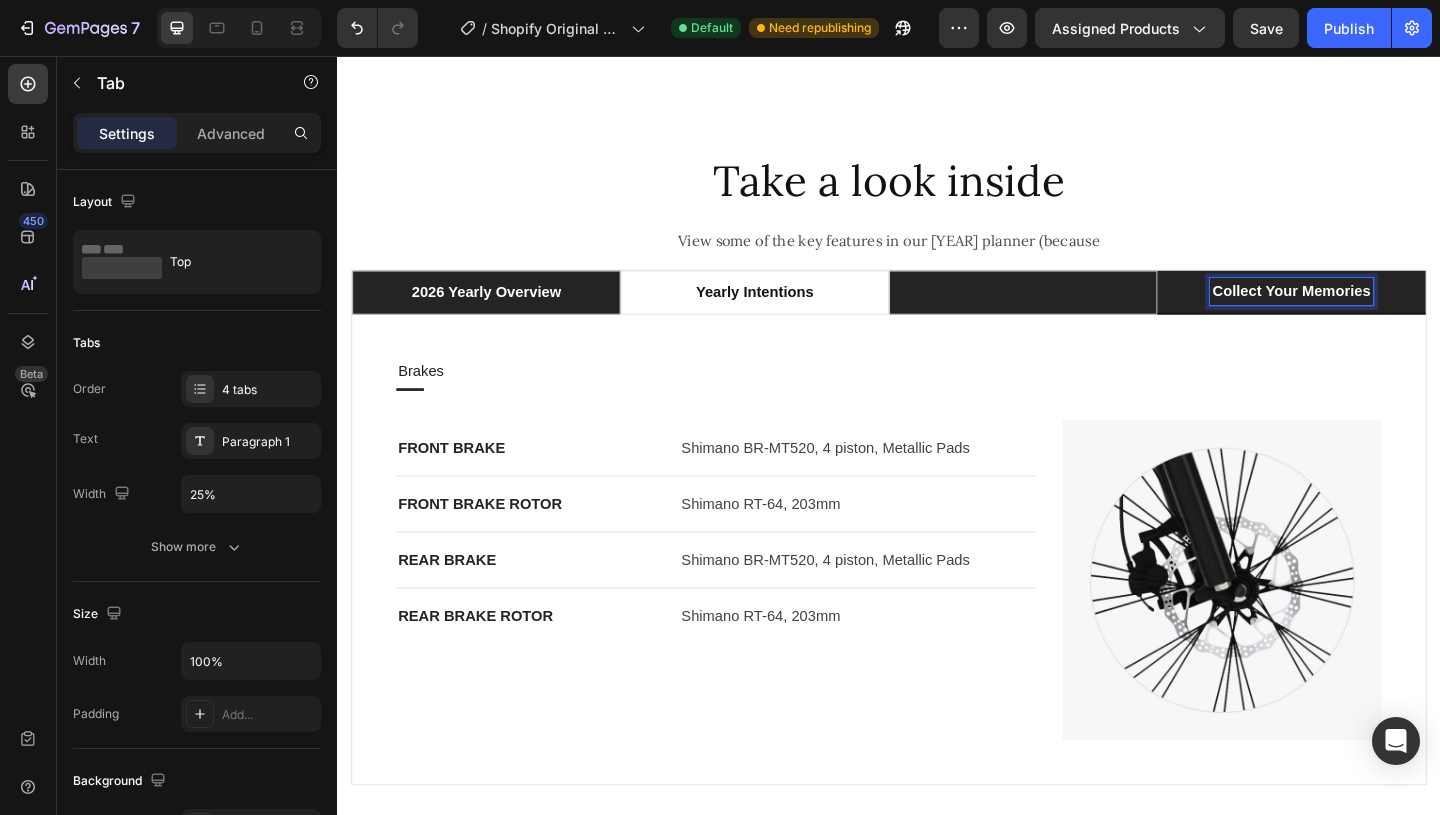 click at bounding box center [1083, 313] 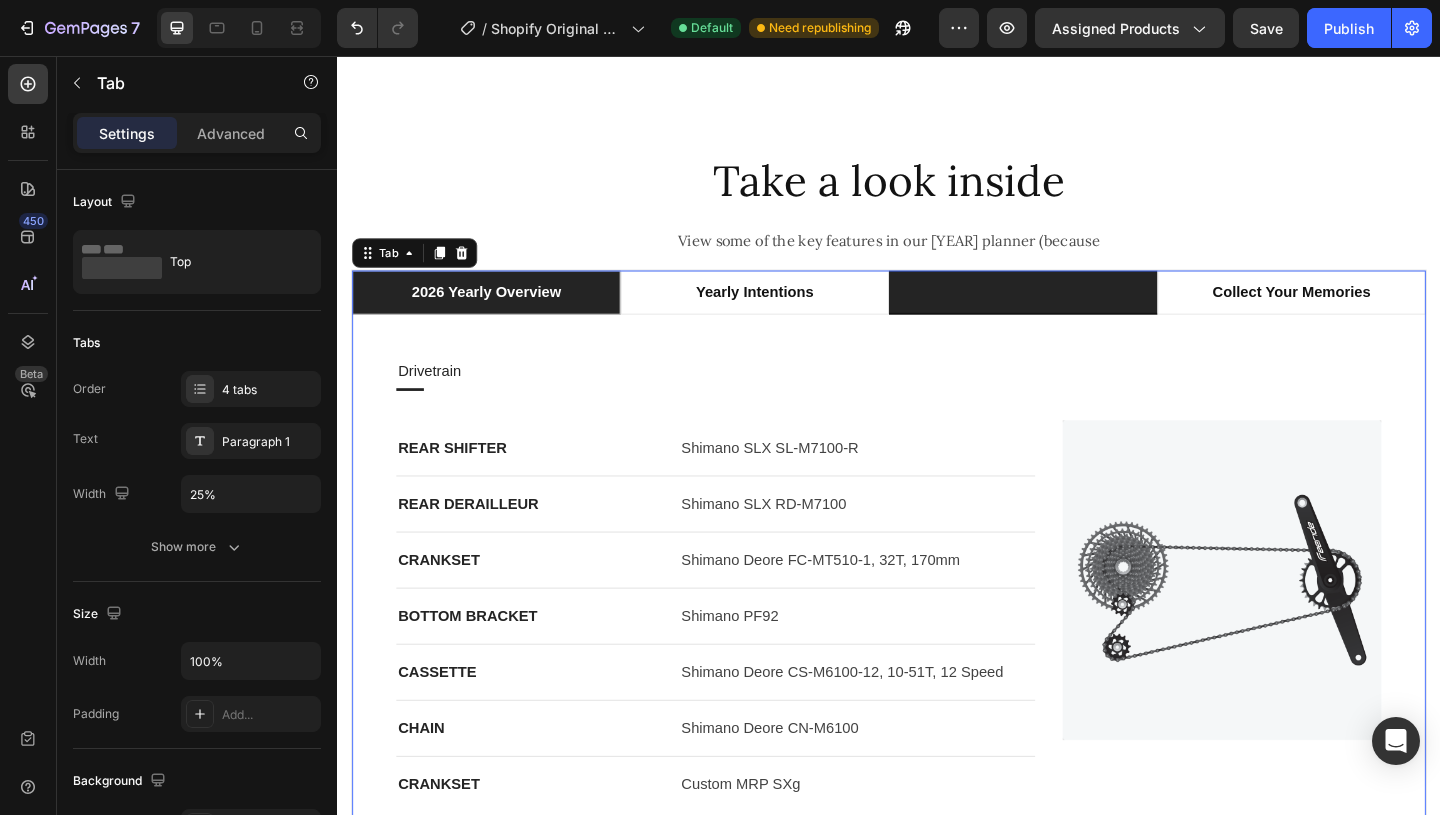click at bounding box center [1083, 313] 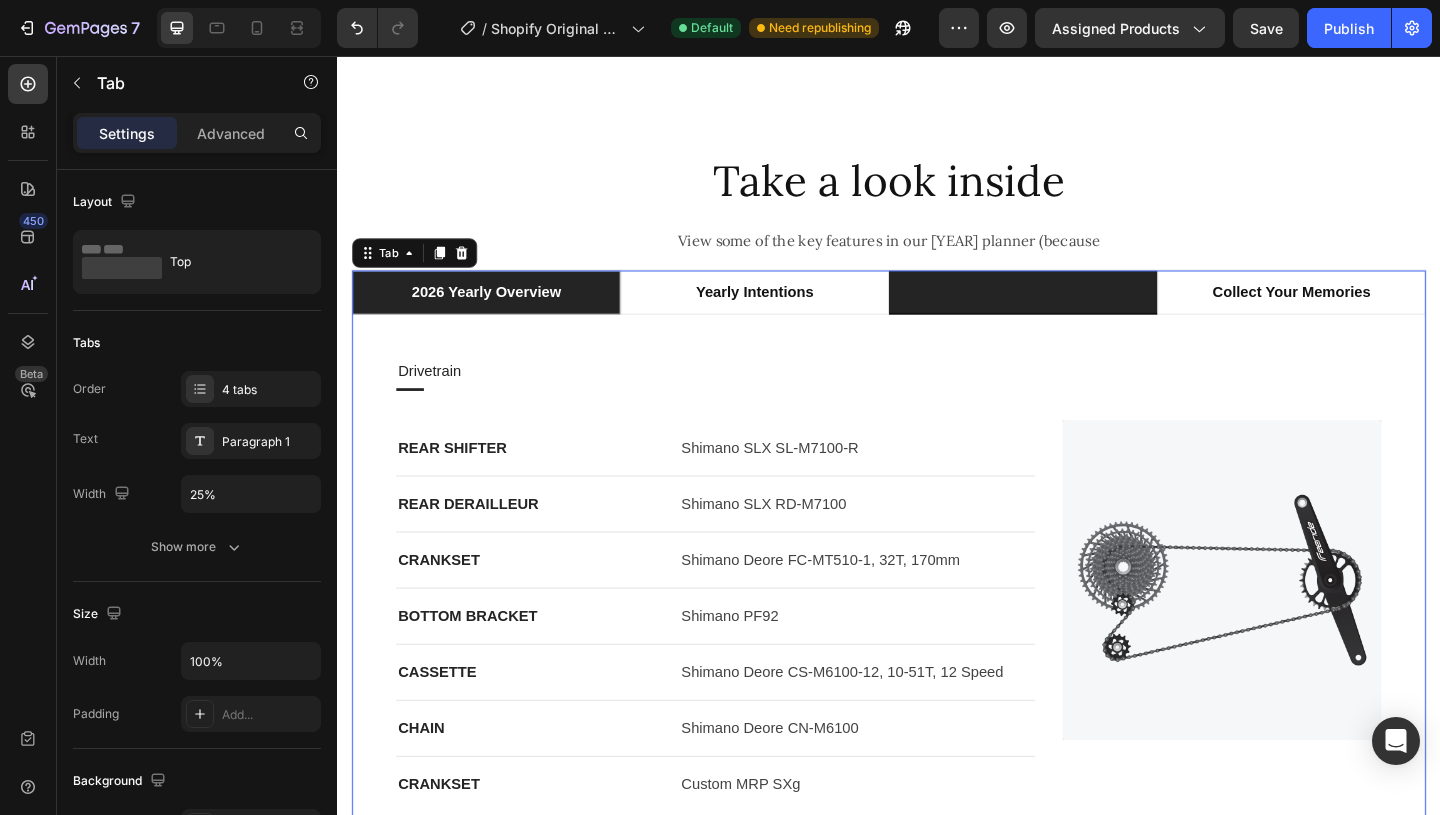 click at bounding box center (1083, 312) 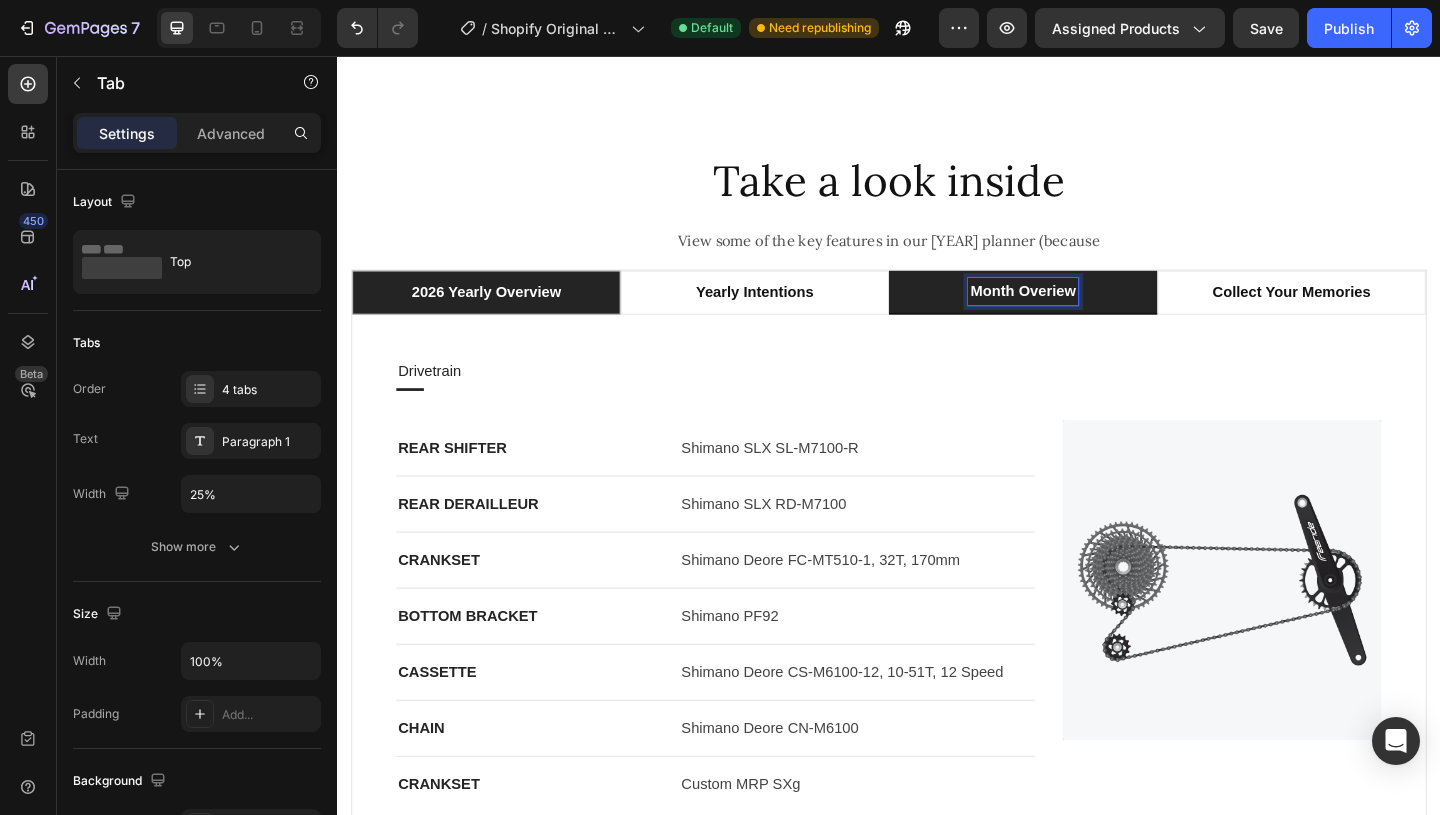 click on "Month Overiew" at bounding box center (1083, 312) 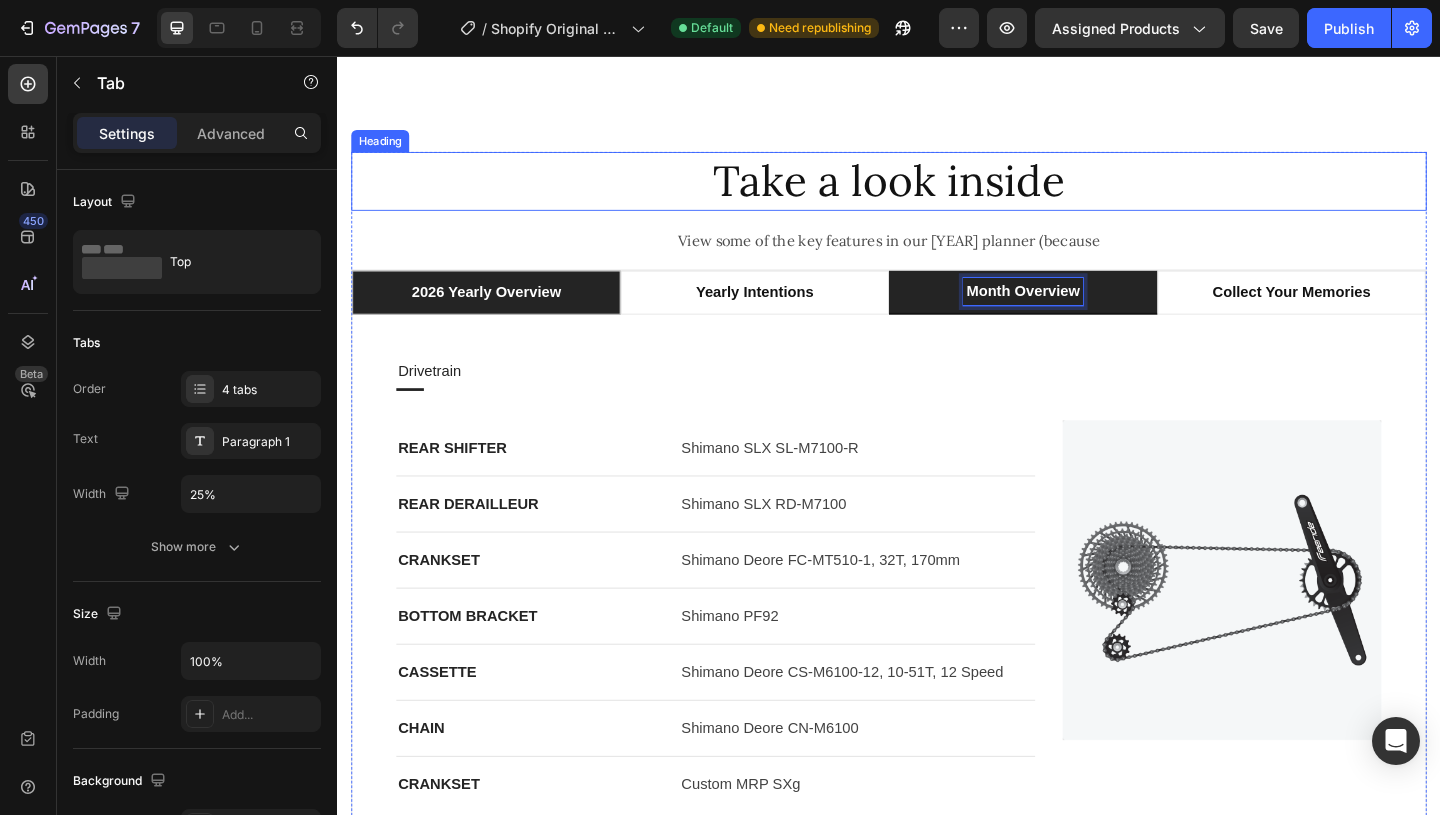 click on "Take a look inside" at bounding box center (937, 192) 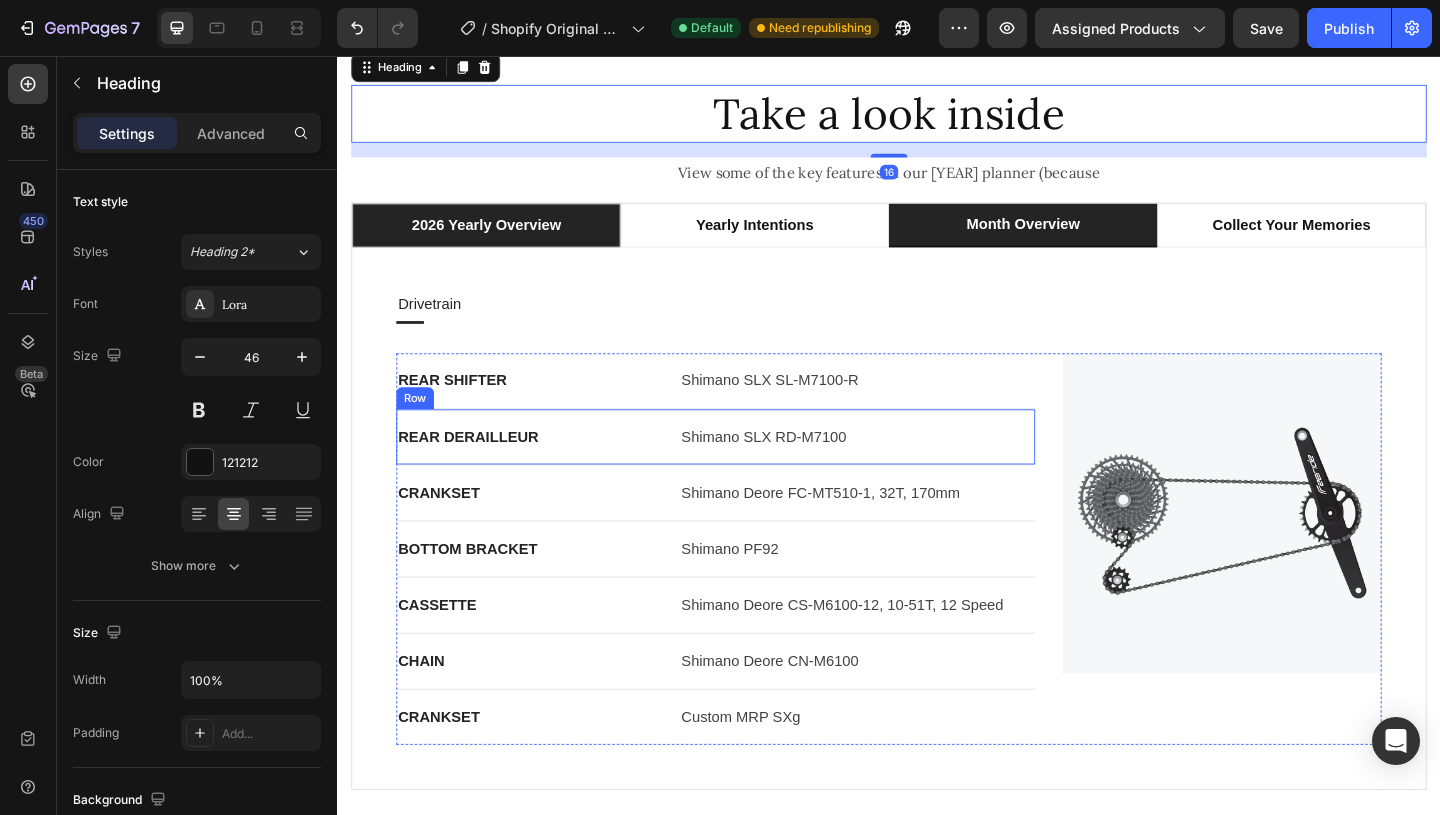 scroll, scrollTop: 1850, scrollLeft: 0, axis: vertical 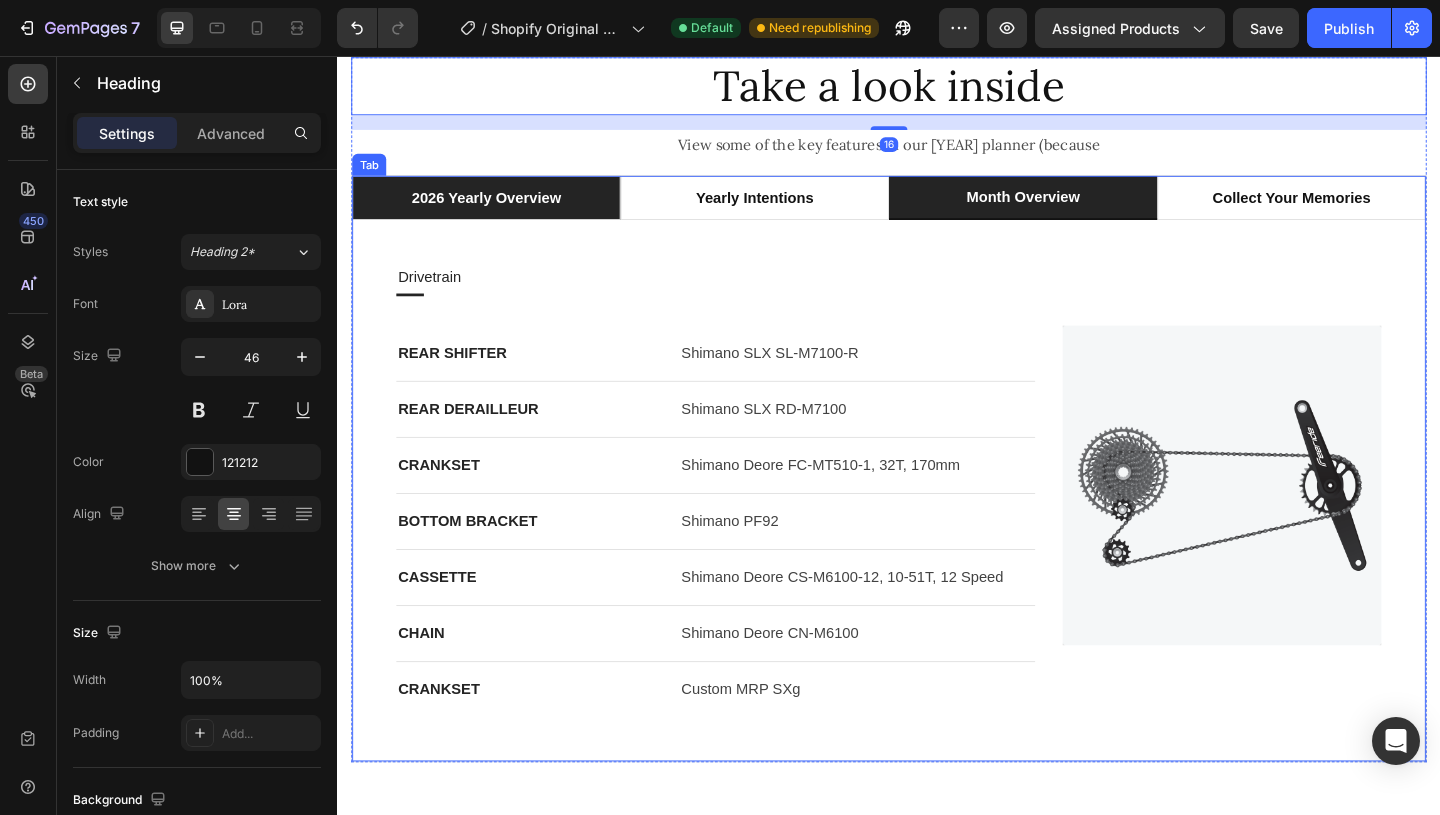 click on "2026 Yearly Overview" at bounding box center [499, 210] 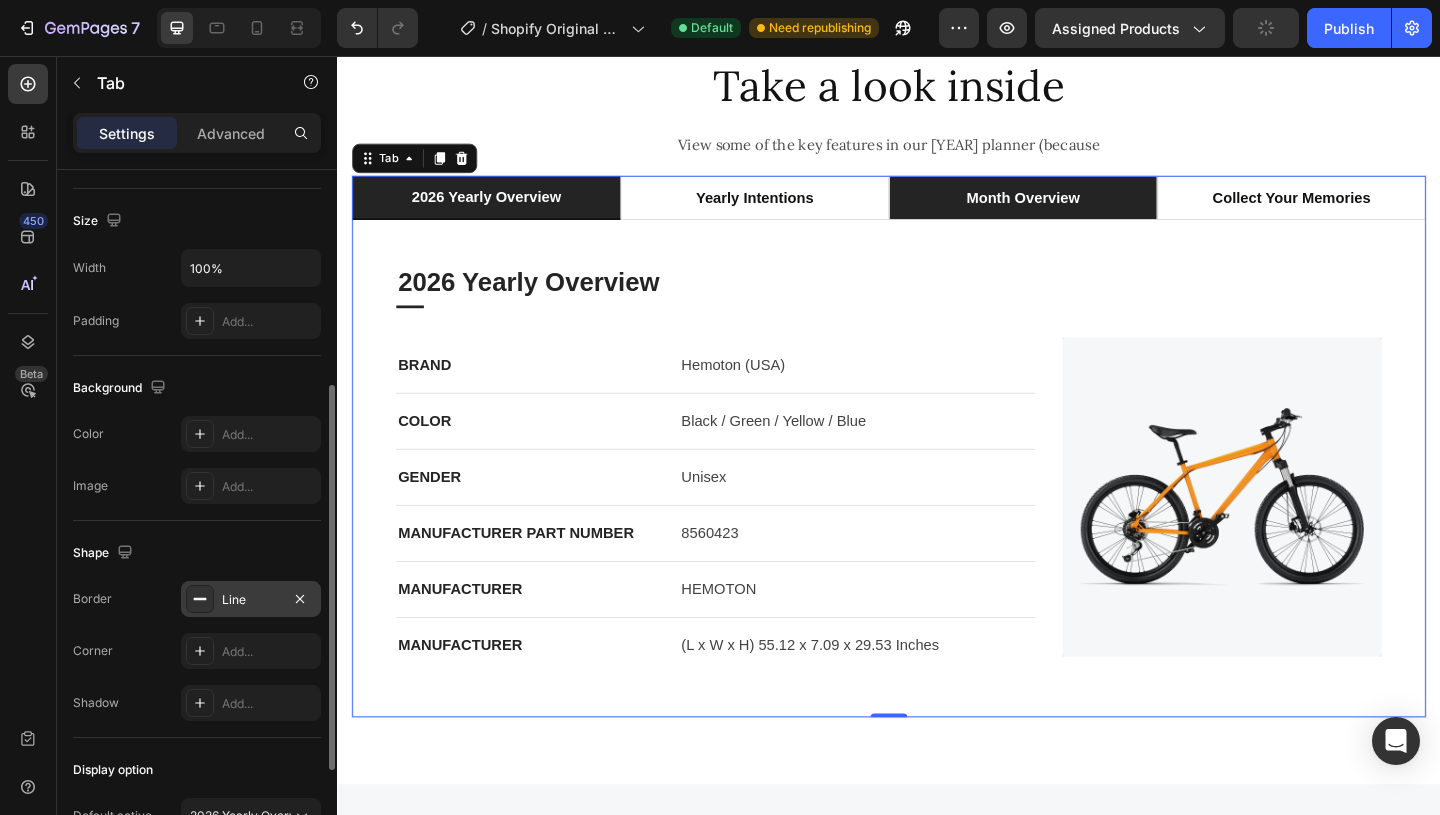 scroll, scrollTop: 431, scrollLeft: 0, axis: vertical 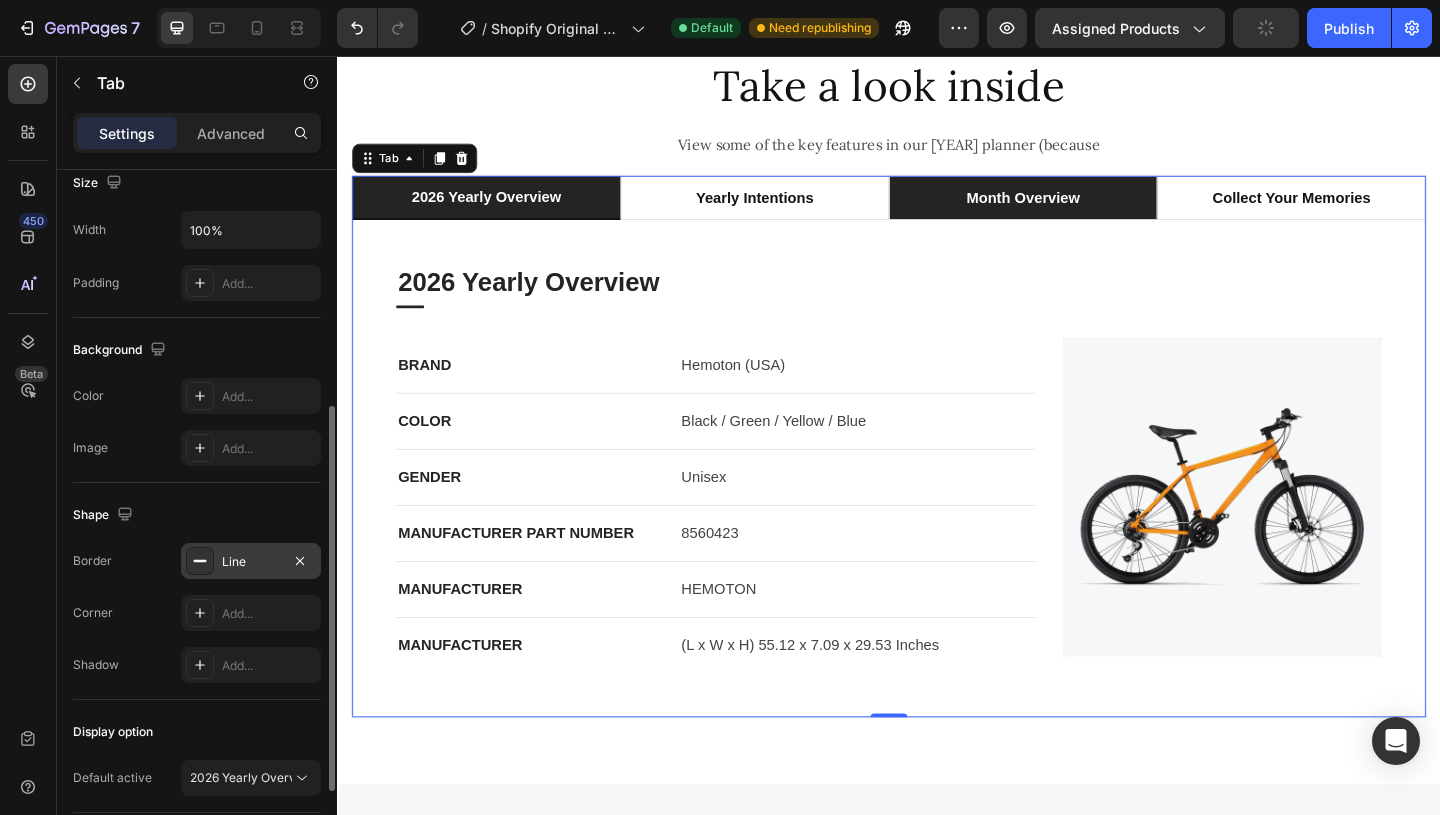 click on "Line" at bounding box center (251, 562) 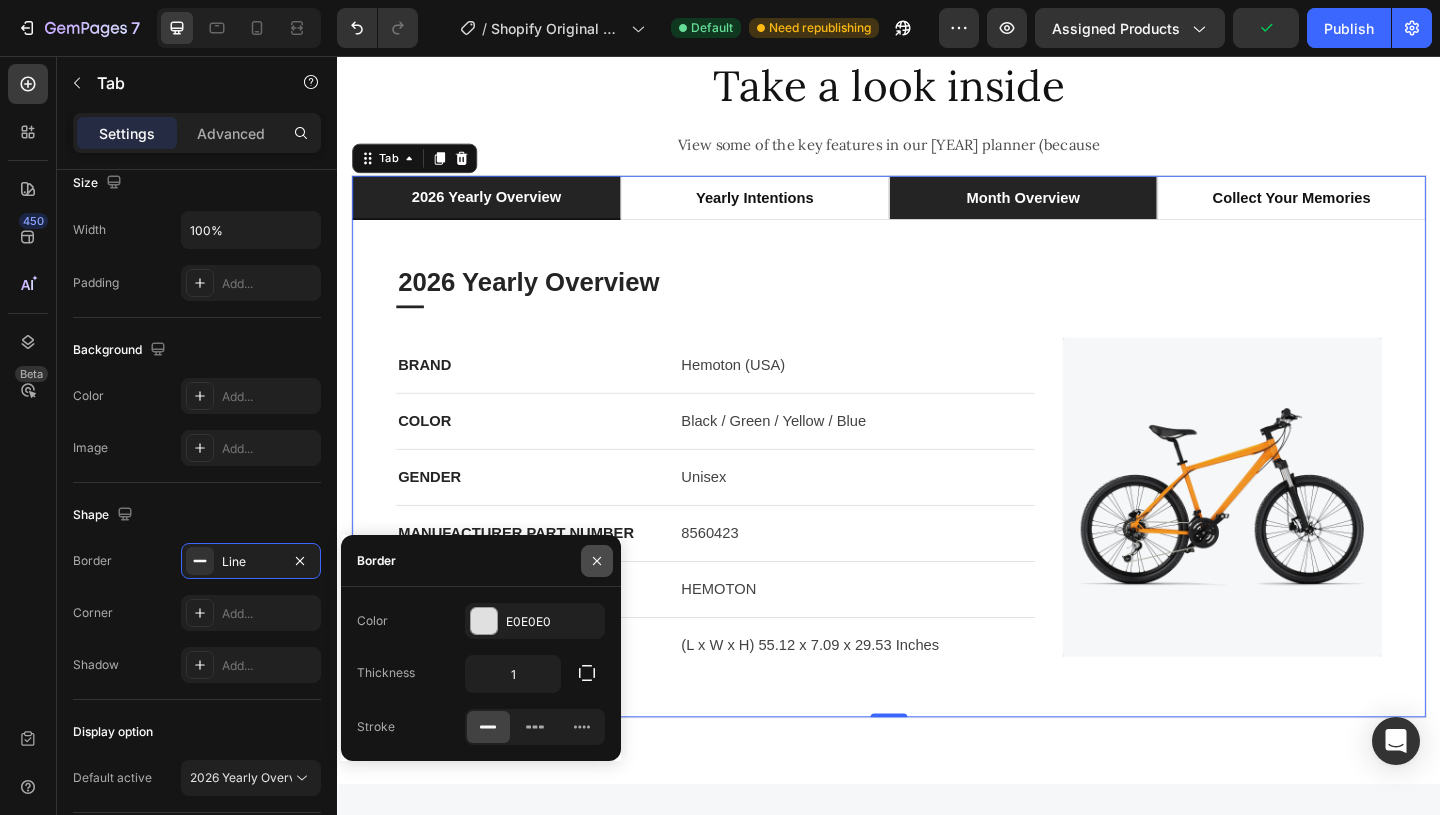 click at bounding box center [597, 561] 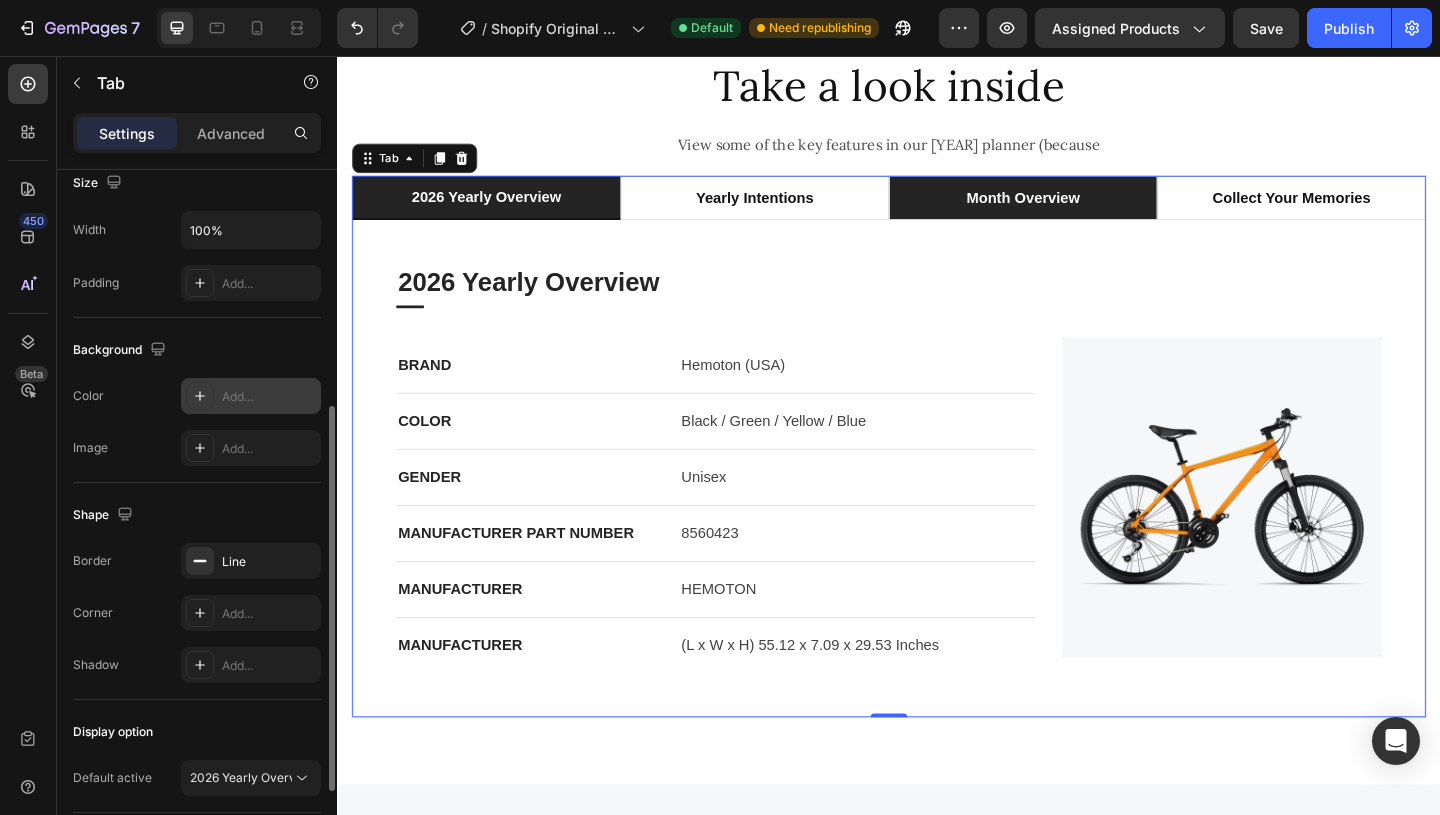 click on "Add..." at bounding box center (269, 397) 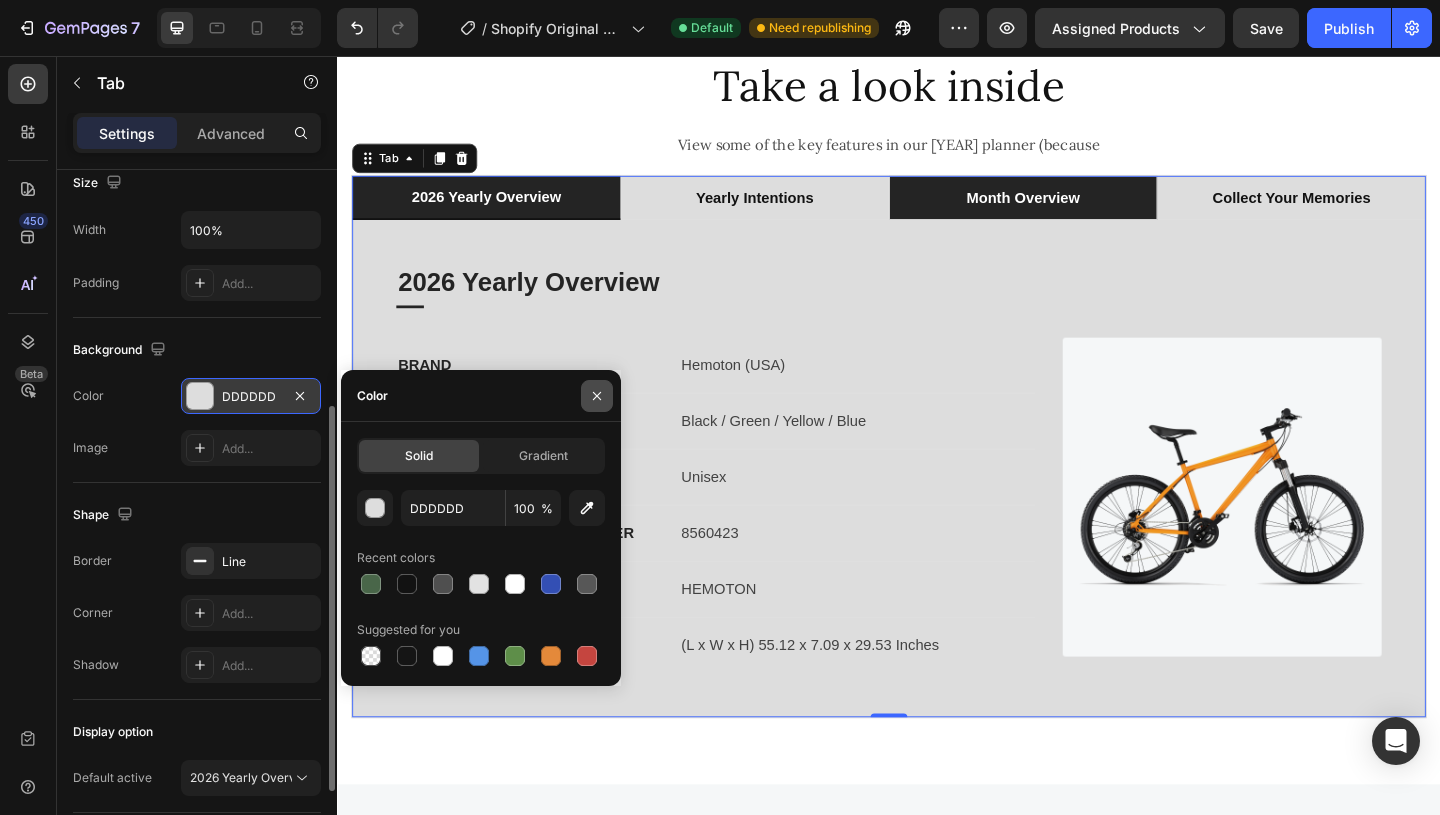click 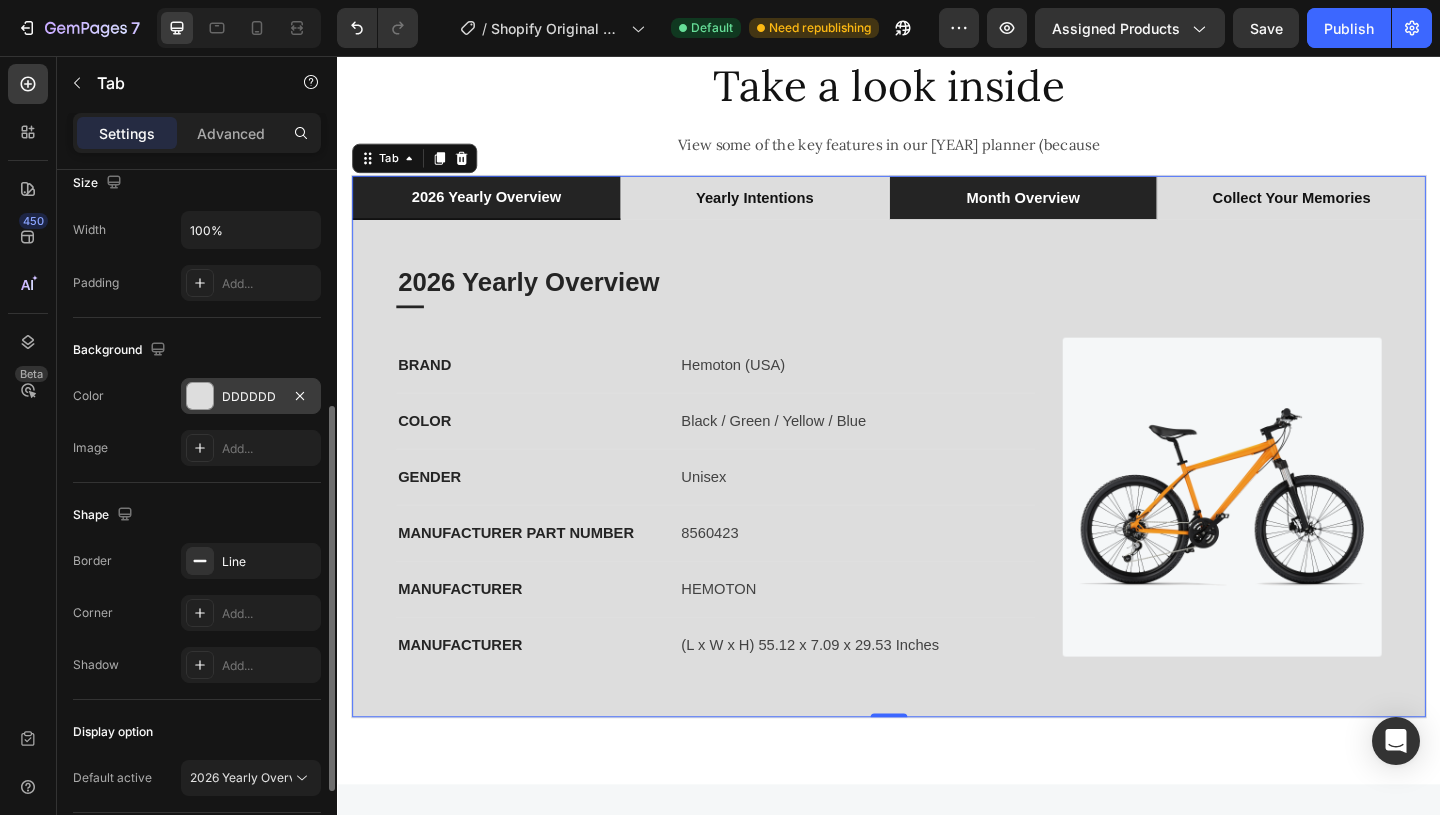 click on "COLOR Text block Black / Green / Yellow / Blue Text block Row" at bounding box center [748, 453] 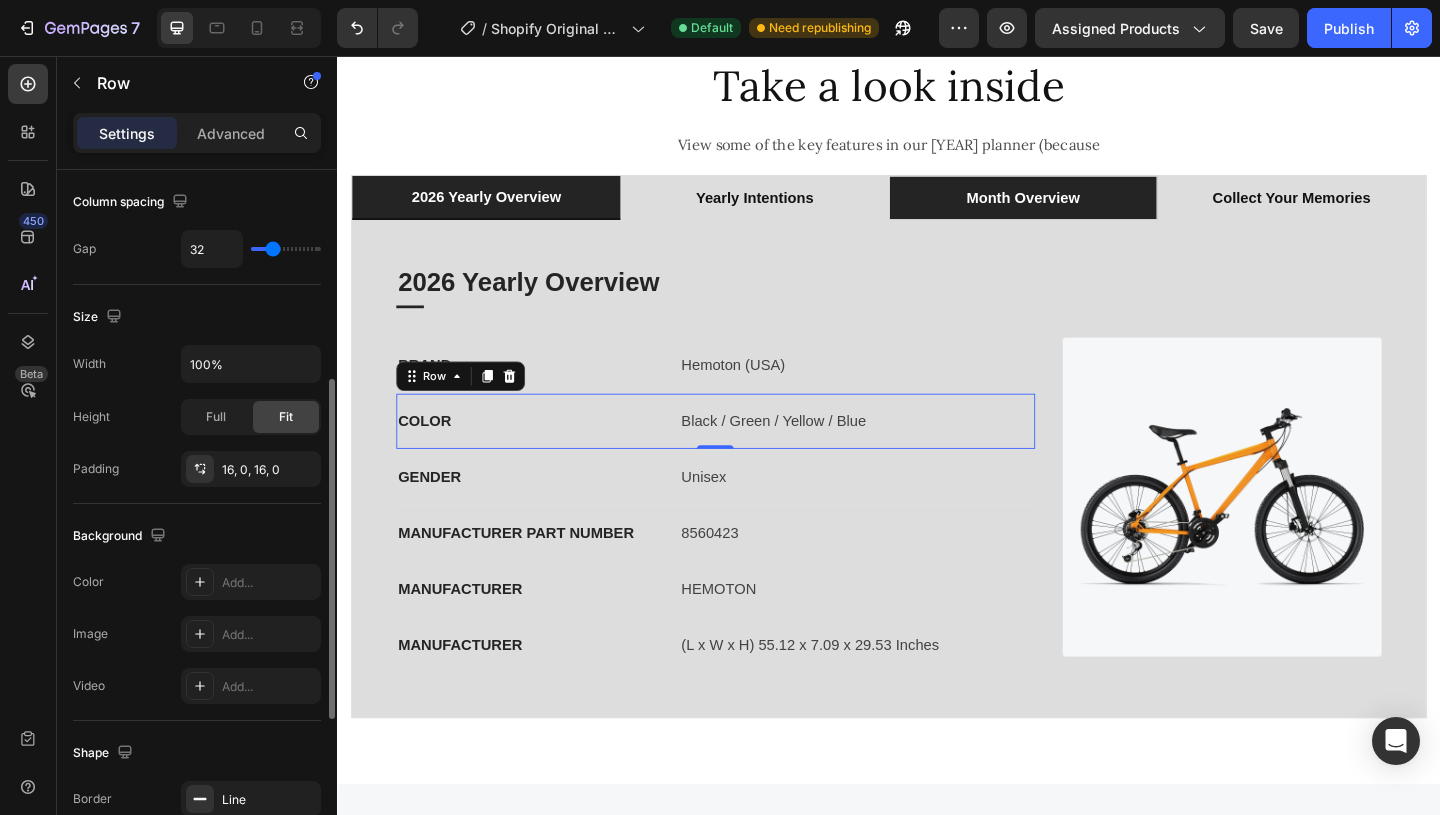 scroll, scrollTop: 0, scrollLeft: 0, axis: both 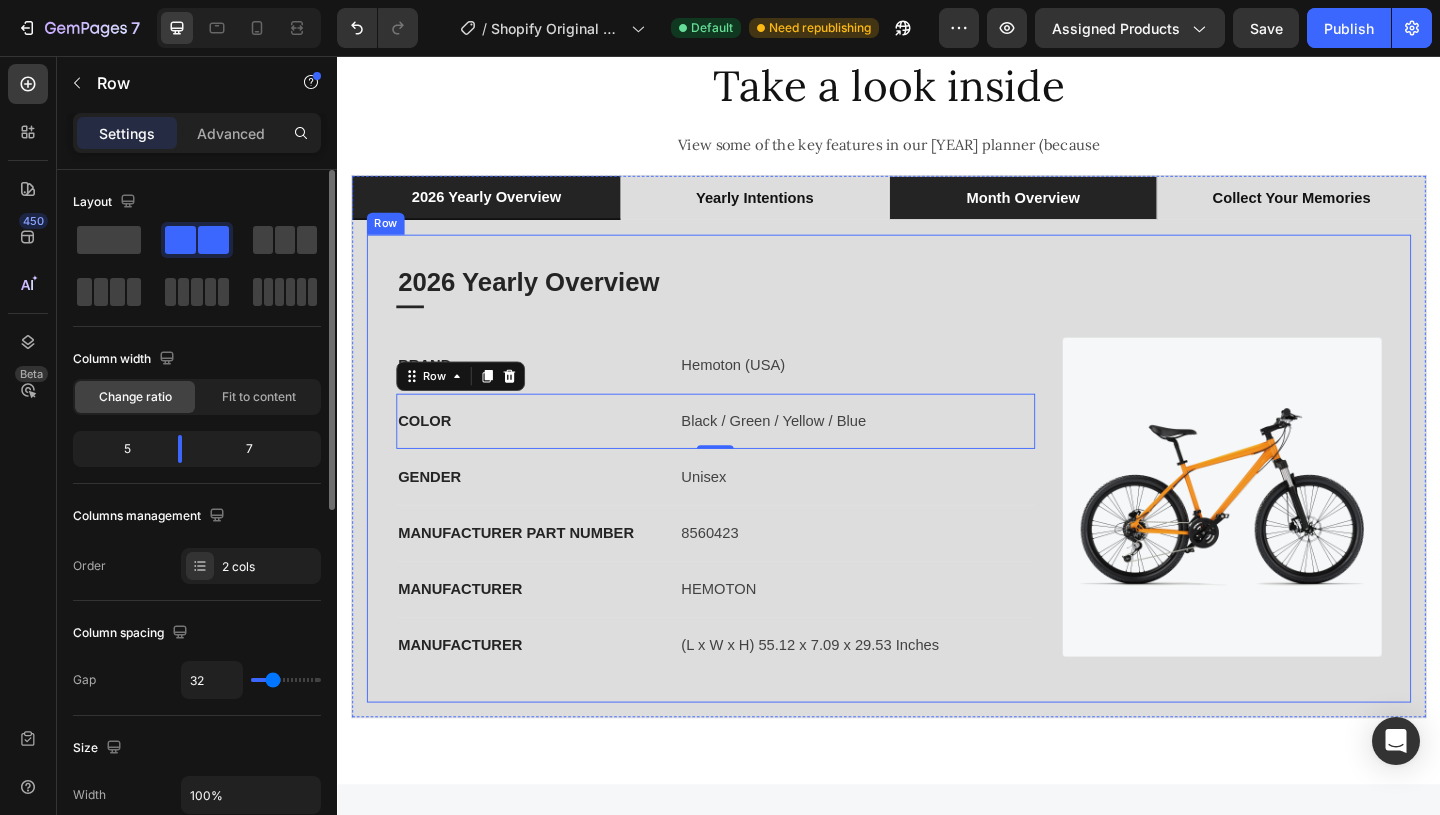click on "2026 Yearly Overview Heading                Title Line BRAND Text block Hemoton (USA) Text block Row COLOR Text block Black / Green / Yellow / Blue Text block Row   0 GENDER Text block Unisex Text block Row MANUFACTURER PART NUMBER Text block 8560423 Text block Row MANUFACTURER Text block HEMOTON Text block Row MANUFACTURER Text block (L x W x H) 55.12 x 7.09 x 29.53 Inches Text block Row Image Row" at bounding box center [937, 504] 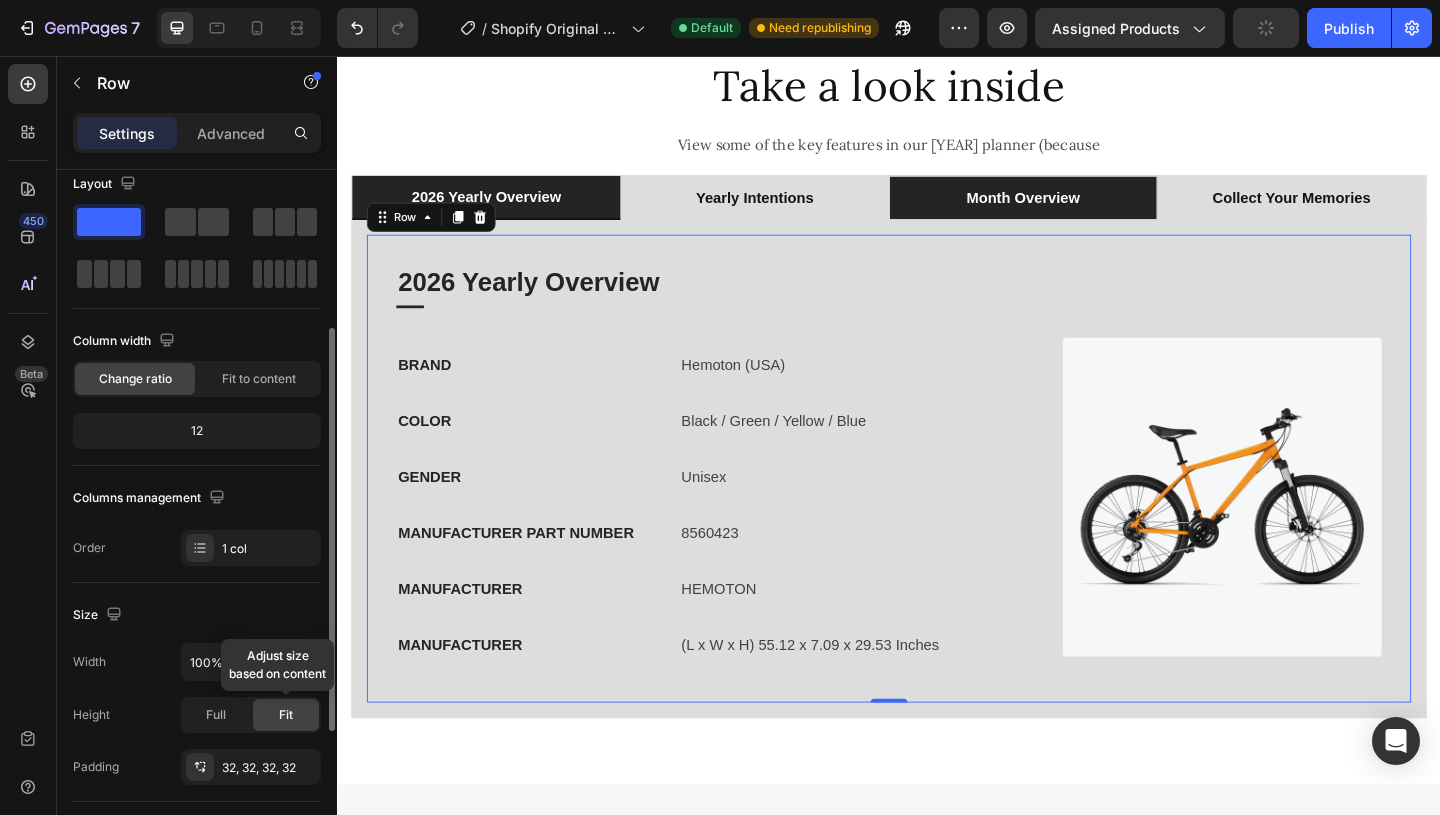 scroll, scrollTop: 0, scrollLeft: 0, axis: both 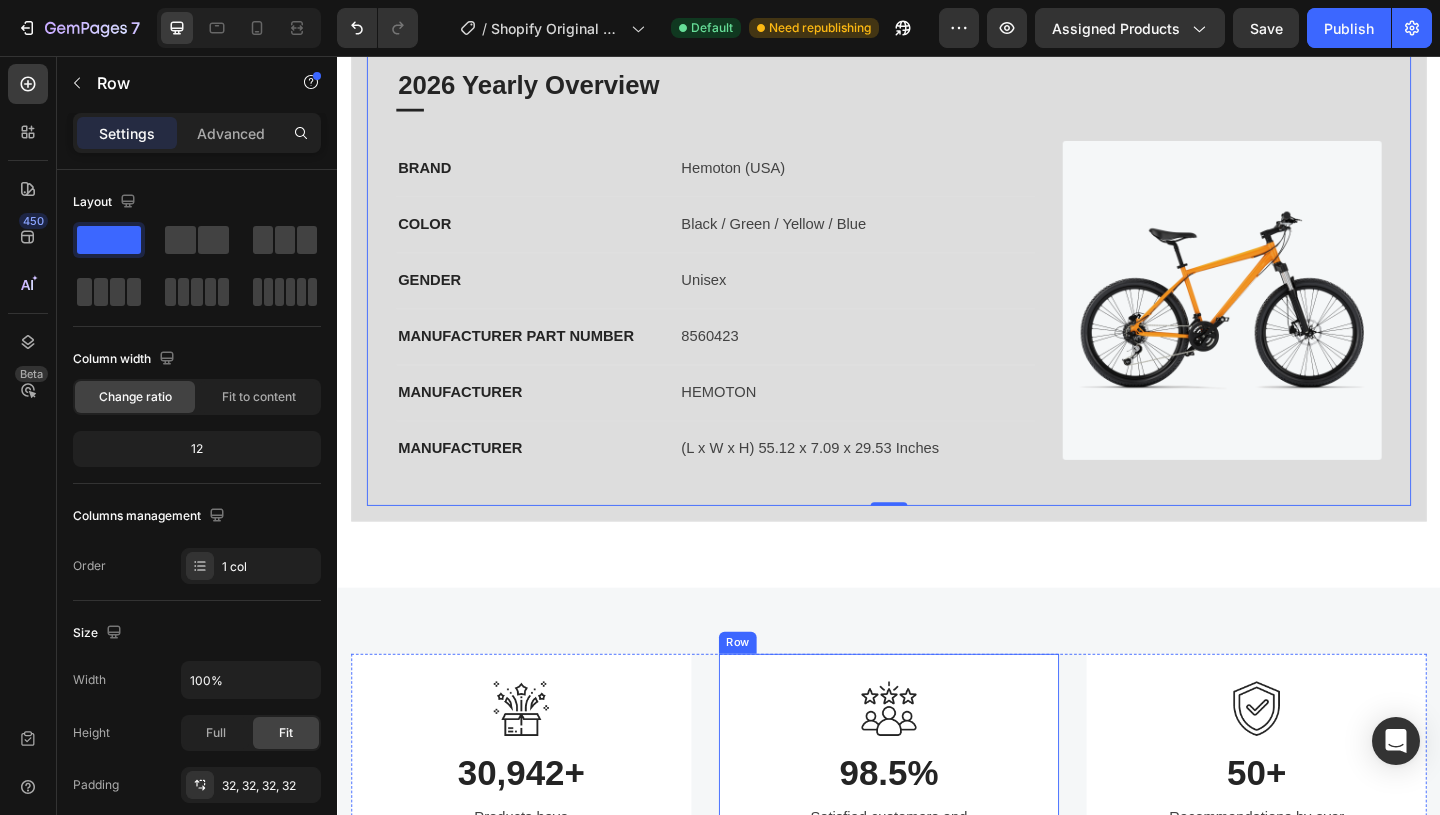 click on "Row" at bounding box center [772, 694] 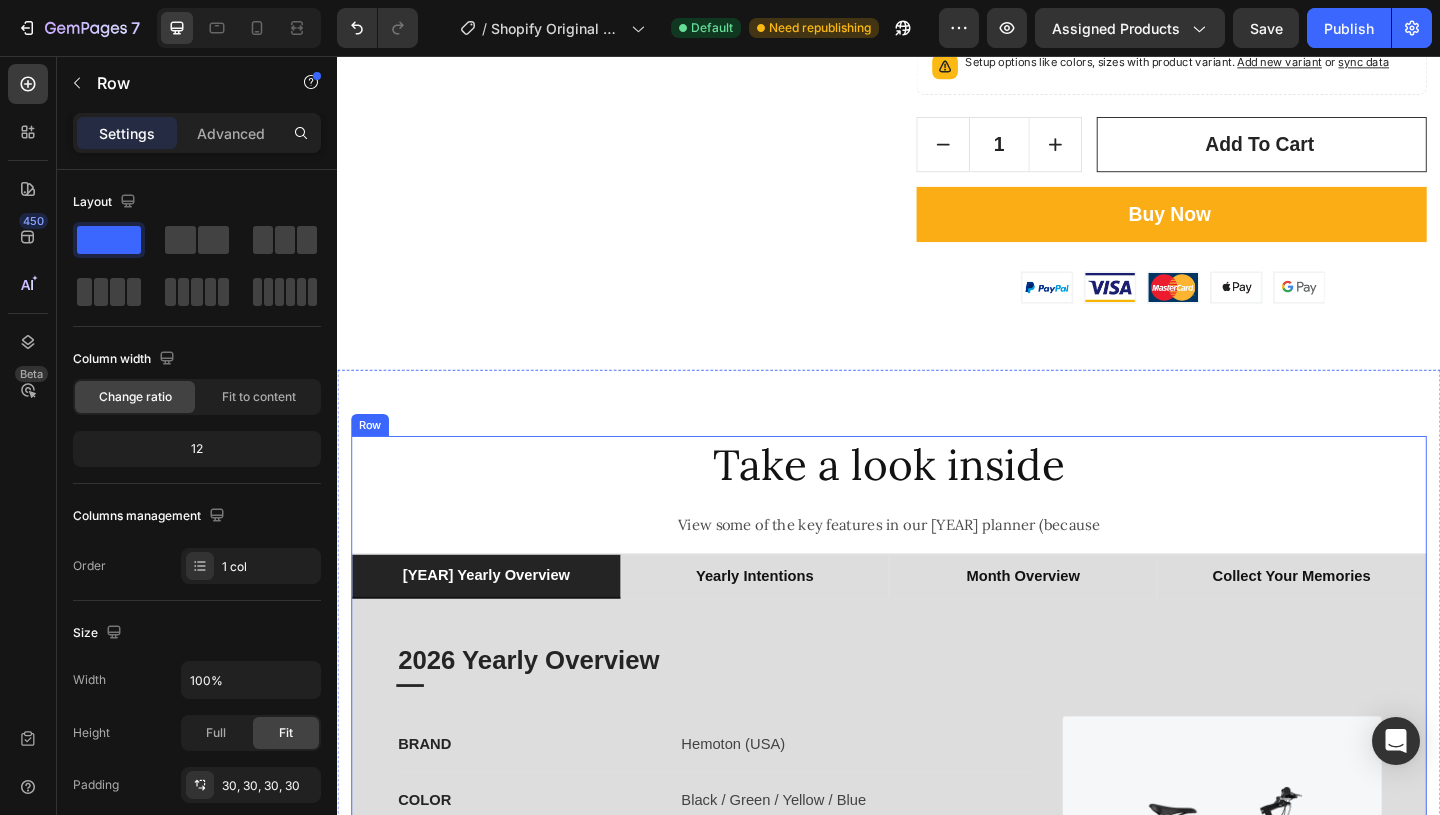 scroll, scrollTop: 1392, scrollLeft: 0, axis: vertical 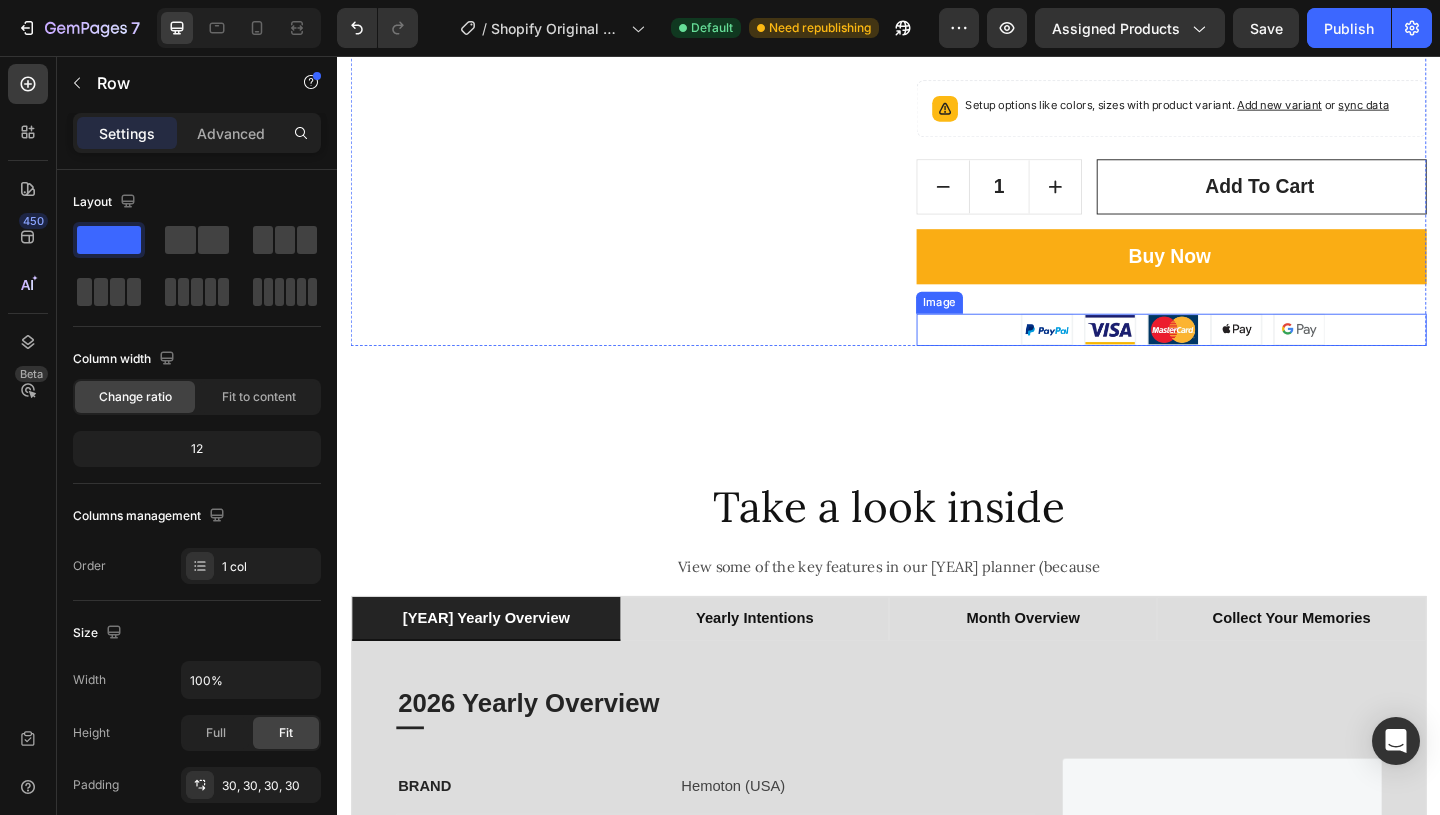 click at bounding box center (1244, 353) 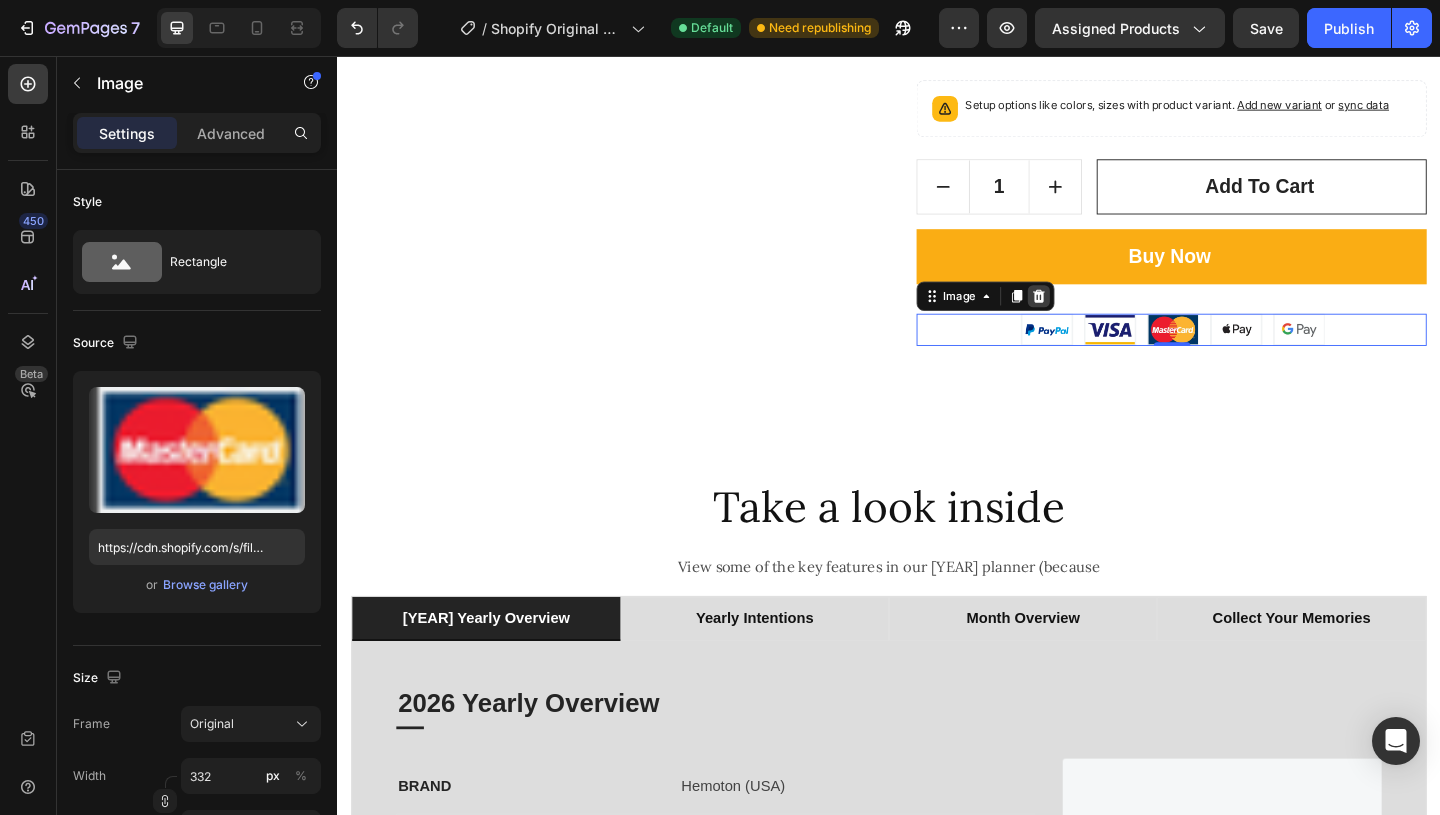 click 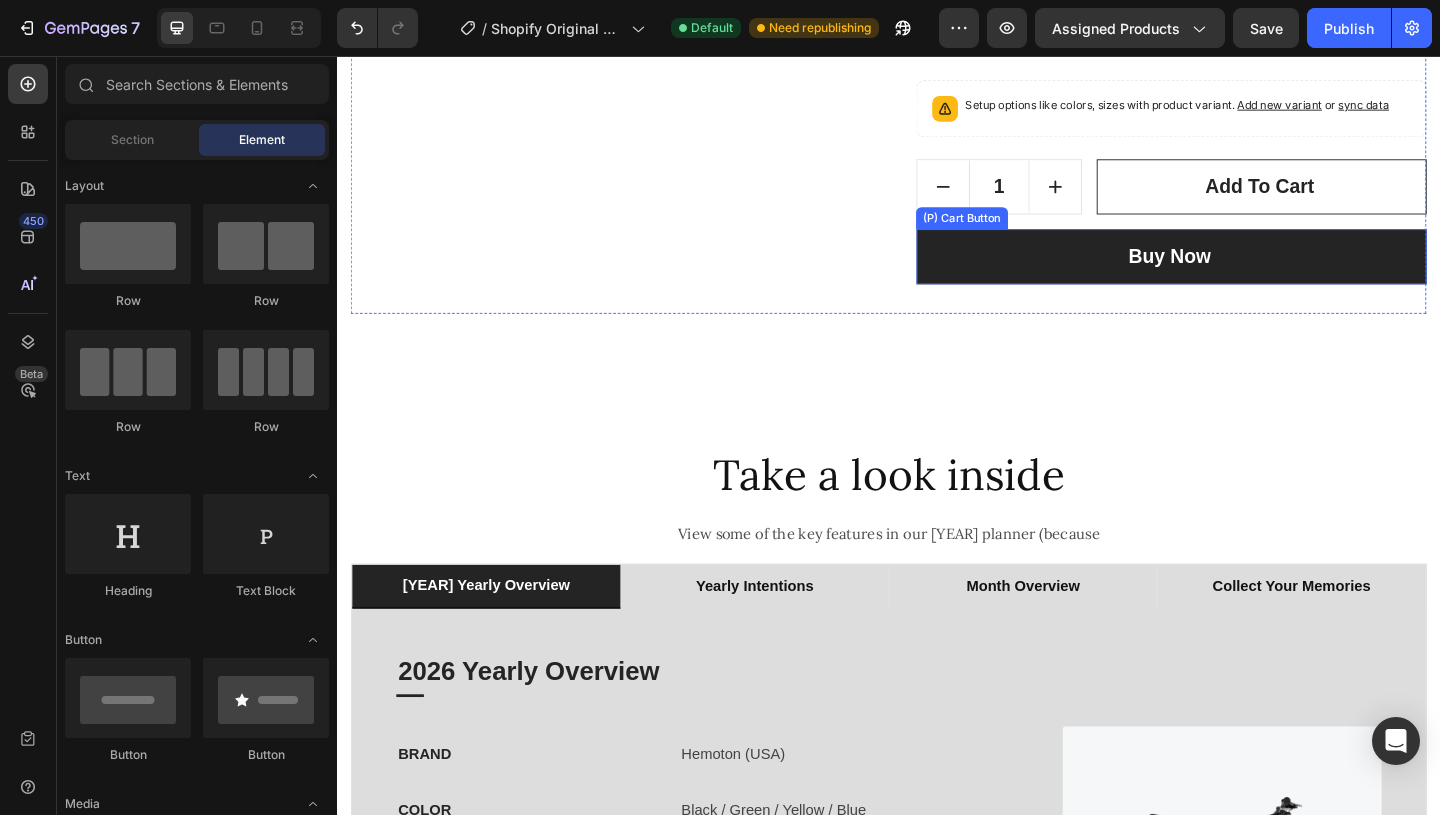 click on "Buy Now" at bounding box center (1244, 274) 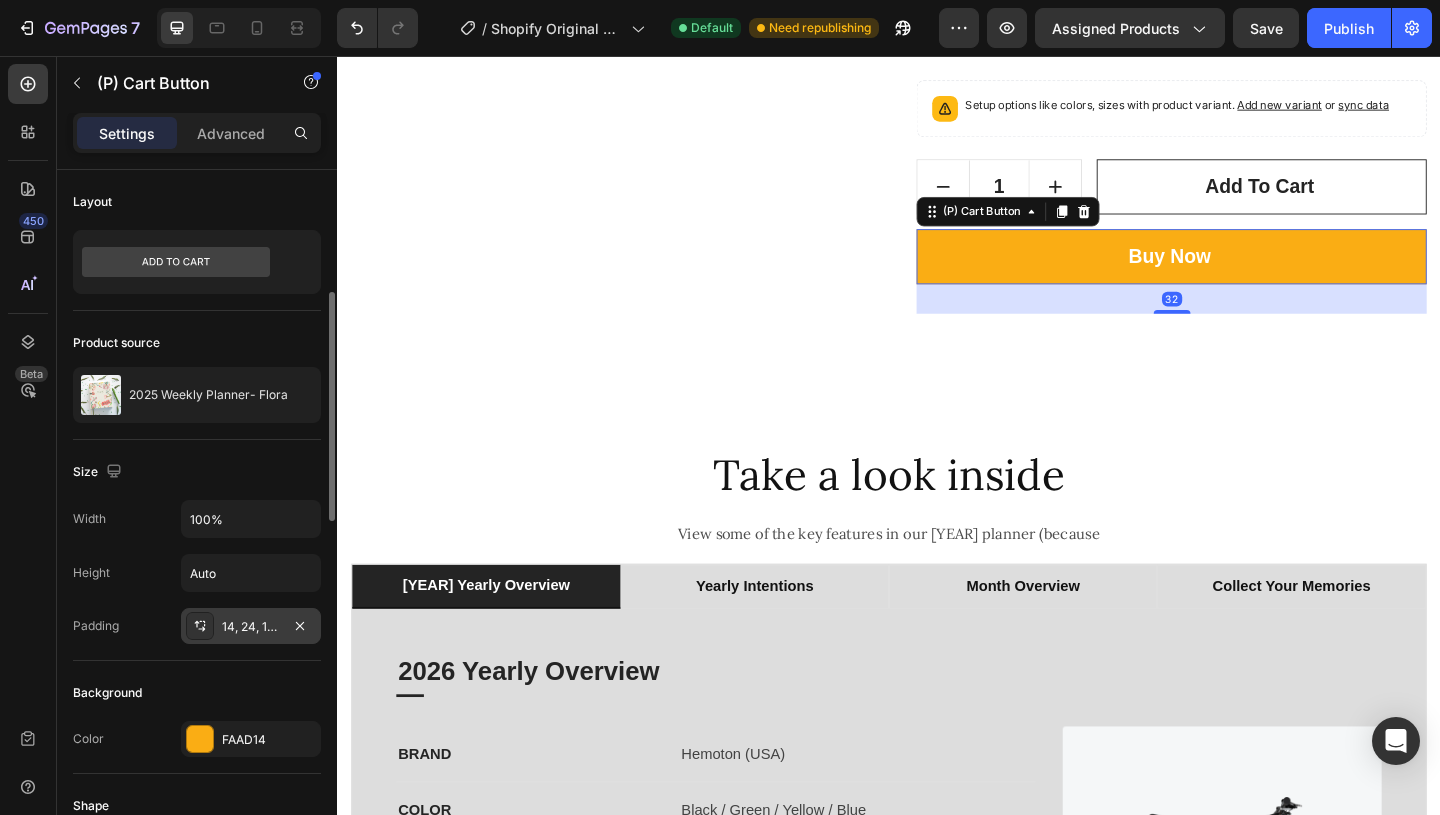 scroll, scrollTop: 160, scrollLeft: 0, axis: vertical 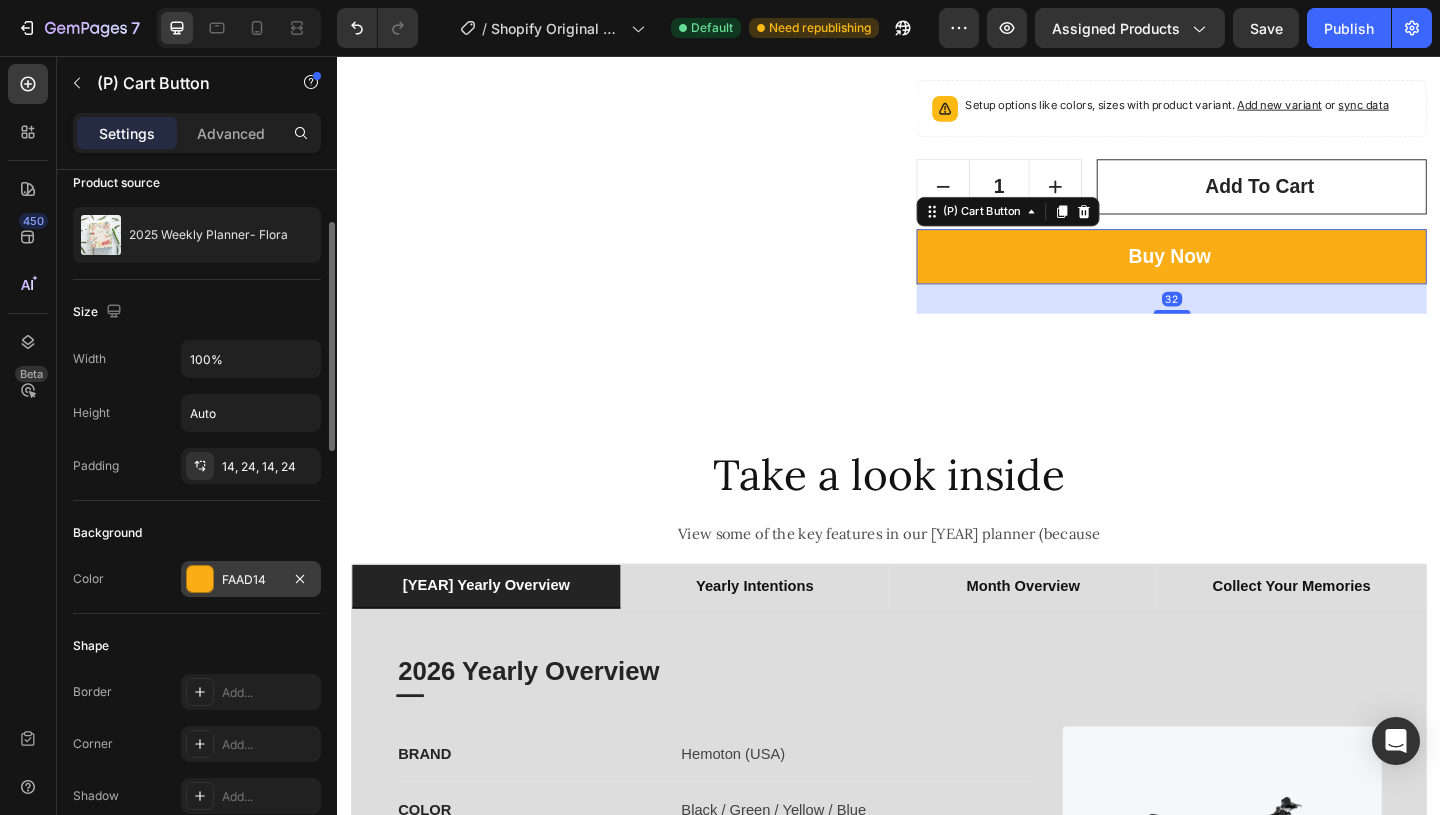 click on "FAAD14" at bounding box center [251, 580] 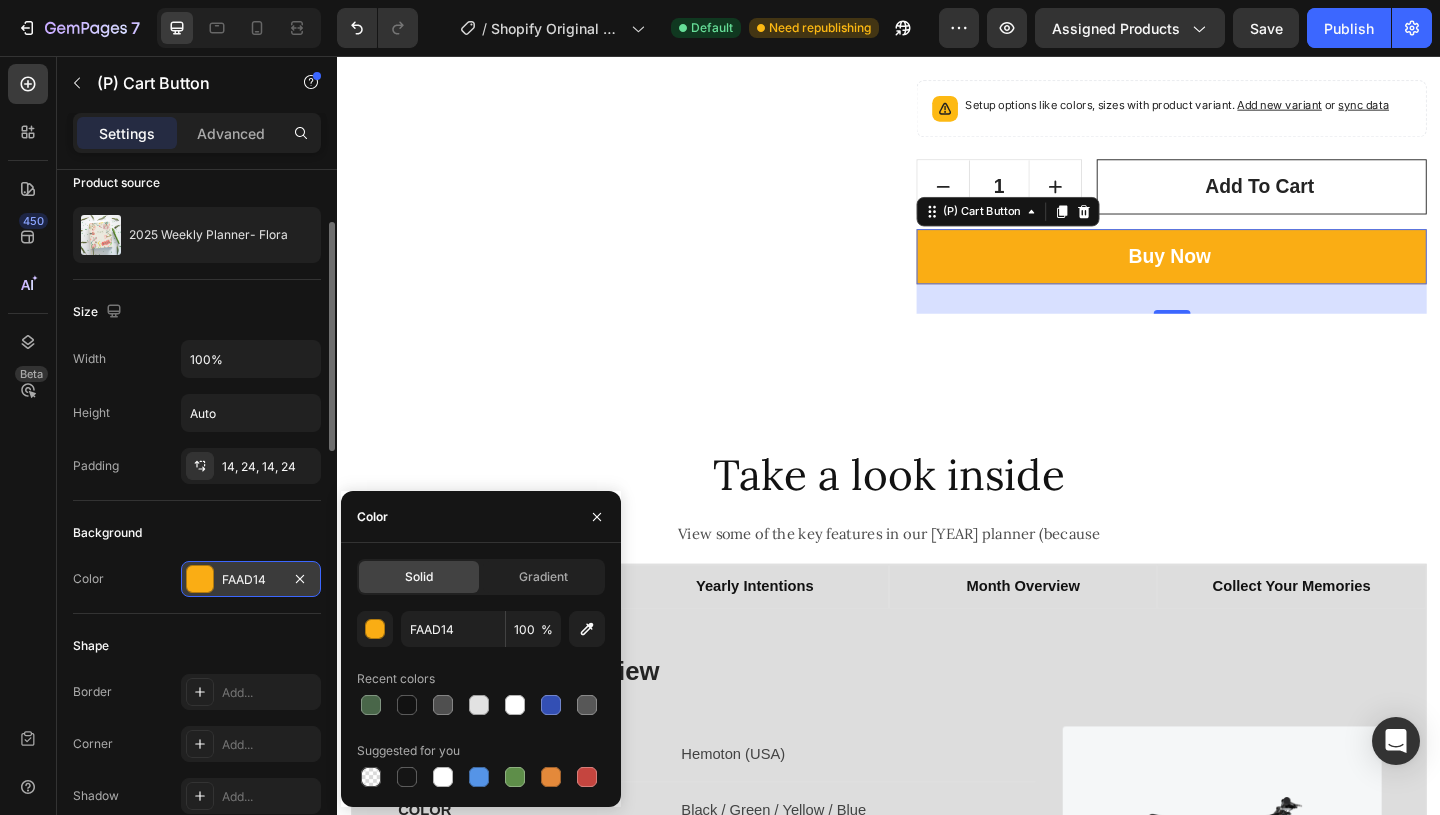 click on "FAAD14" at bounding box center (251, 580) 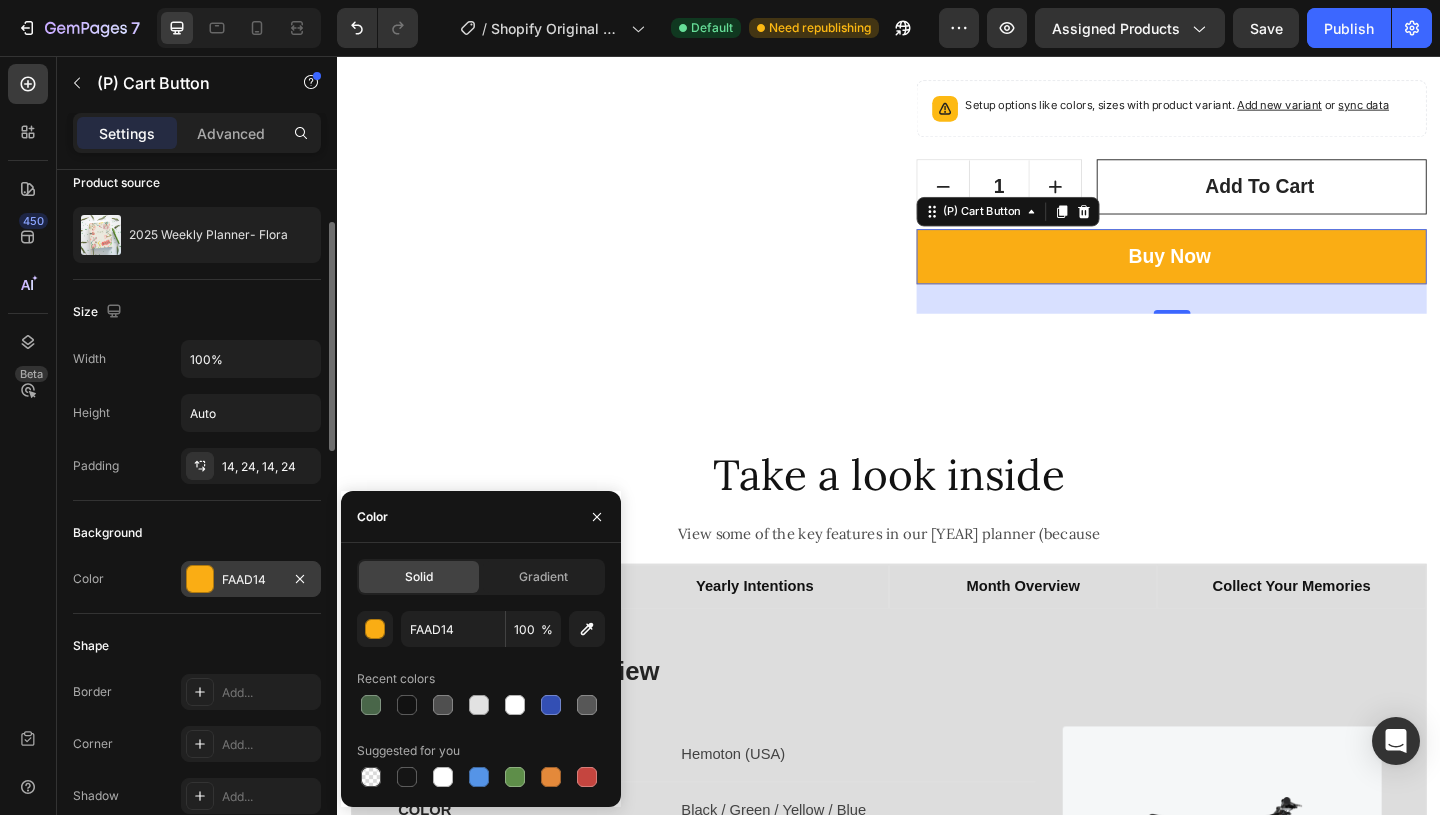 click on "FAAD14" at bounding box center (251, 580) 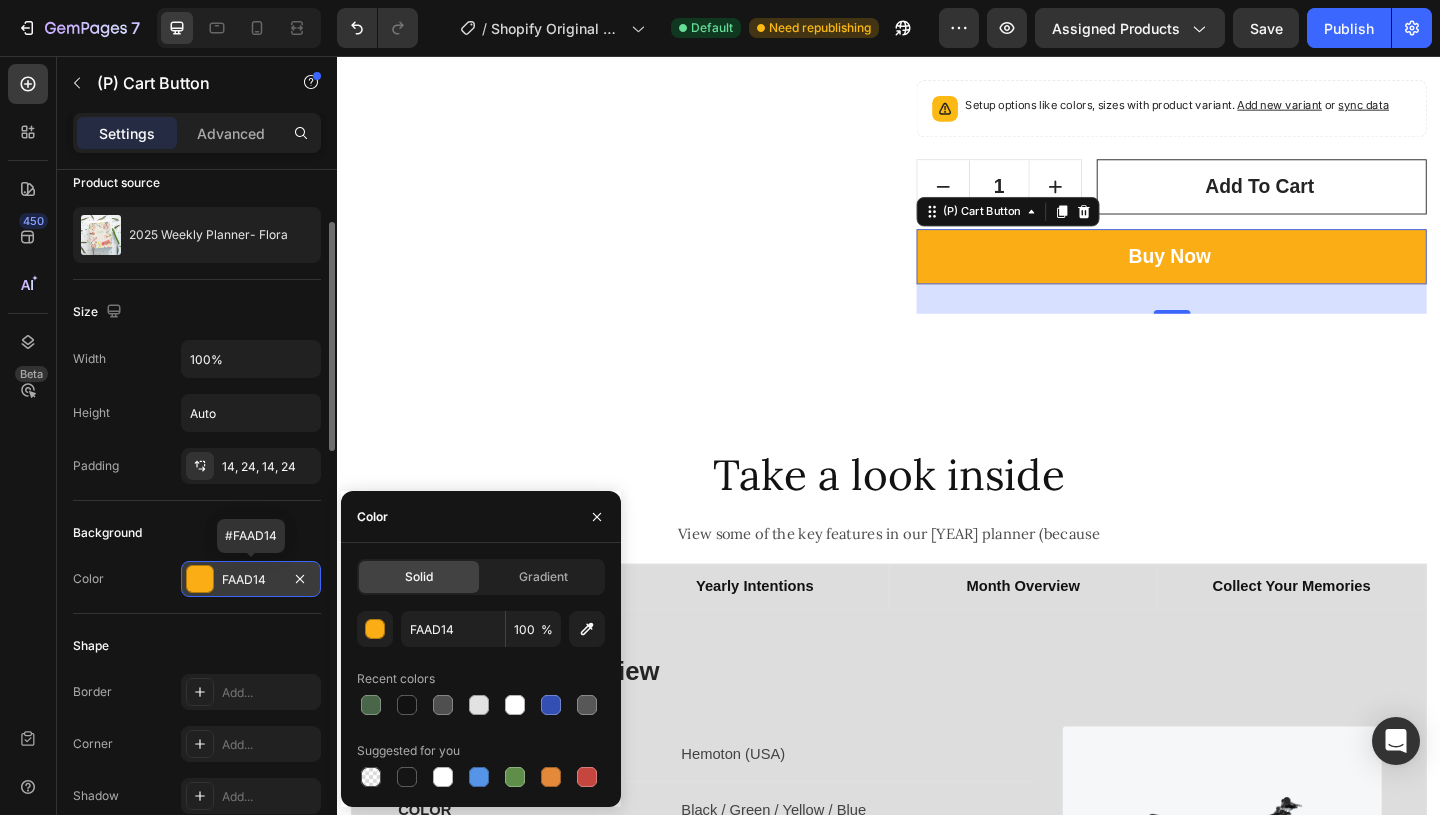 click on "FAAD14" at bounding box center (251, 580) 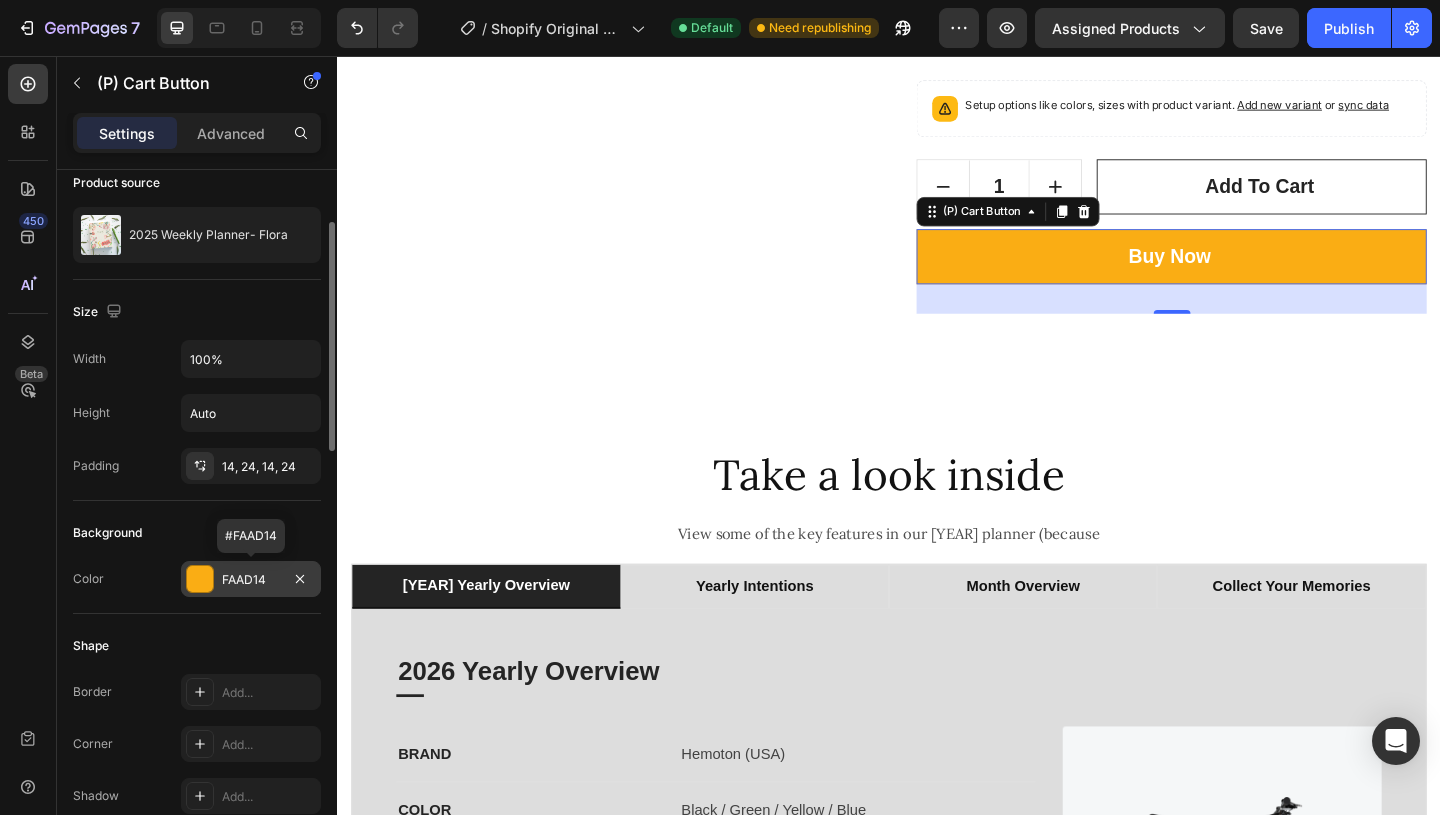 click on "FAAD14" at bounding box center [251, 580] 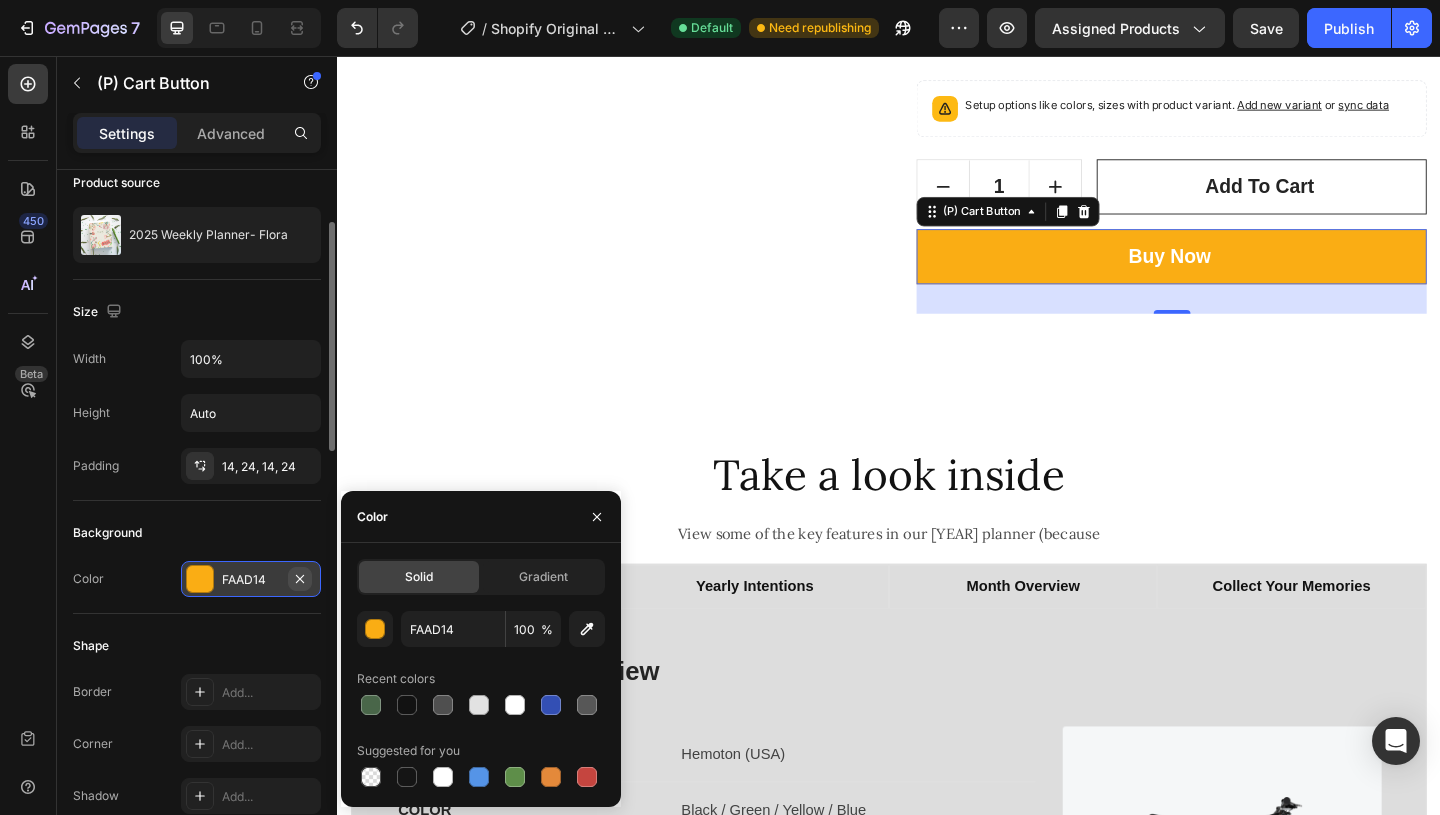 click 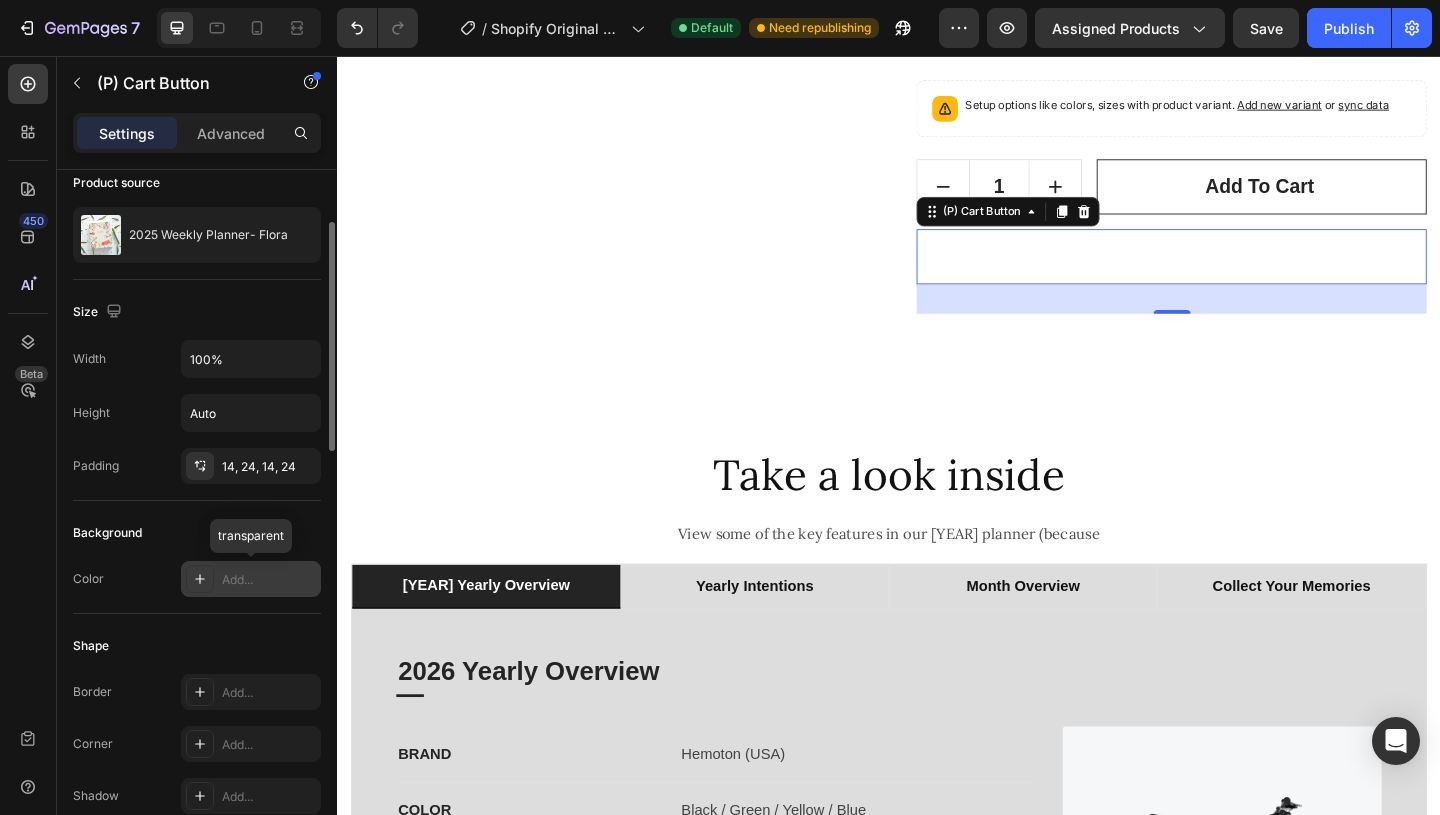 click on "Add..." at bounding box center [269, 580] 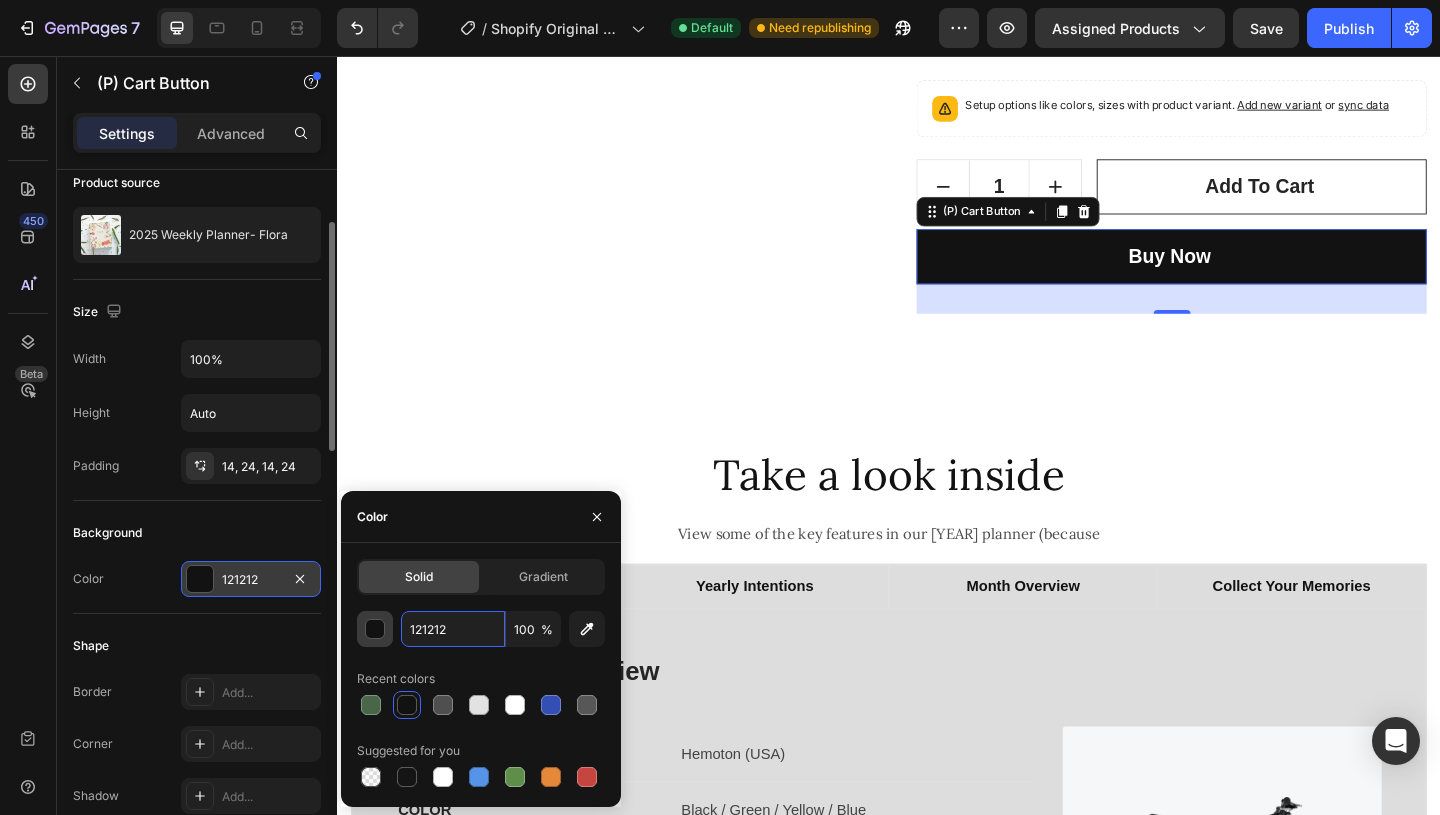 drag, startPoint x: 459, startPoint y: 630, endPoint x: 382, endPoint y: 629, distance: 77.00649 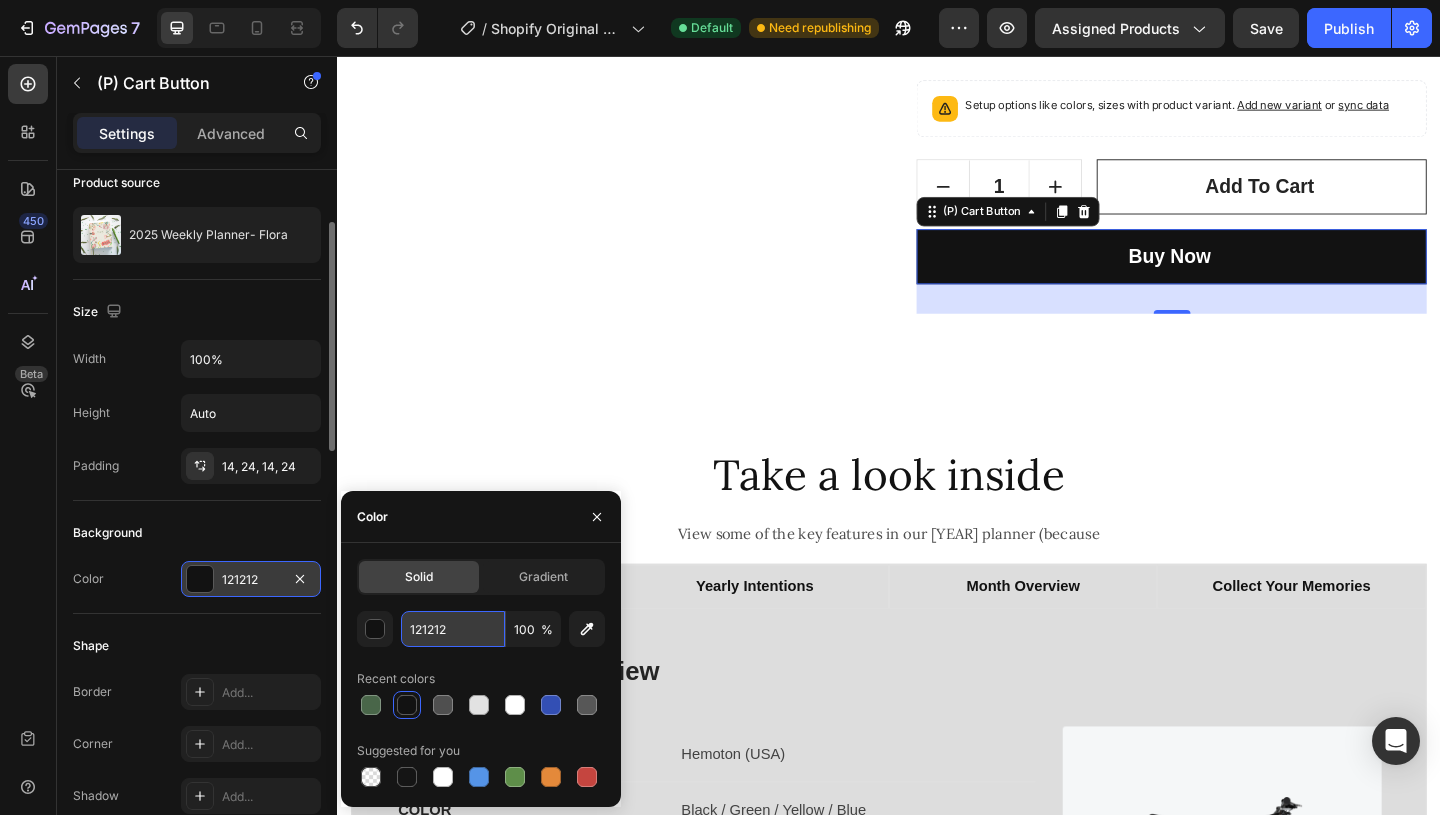 click on "121212" at bounding box center [453, 629] 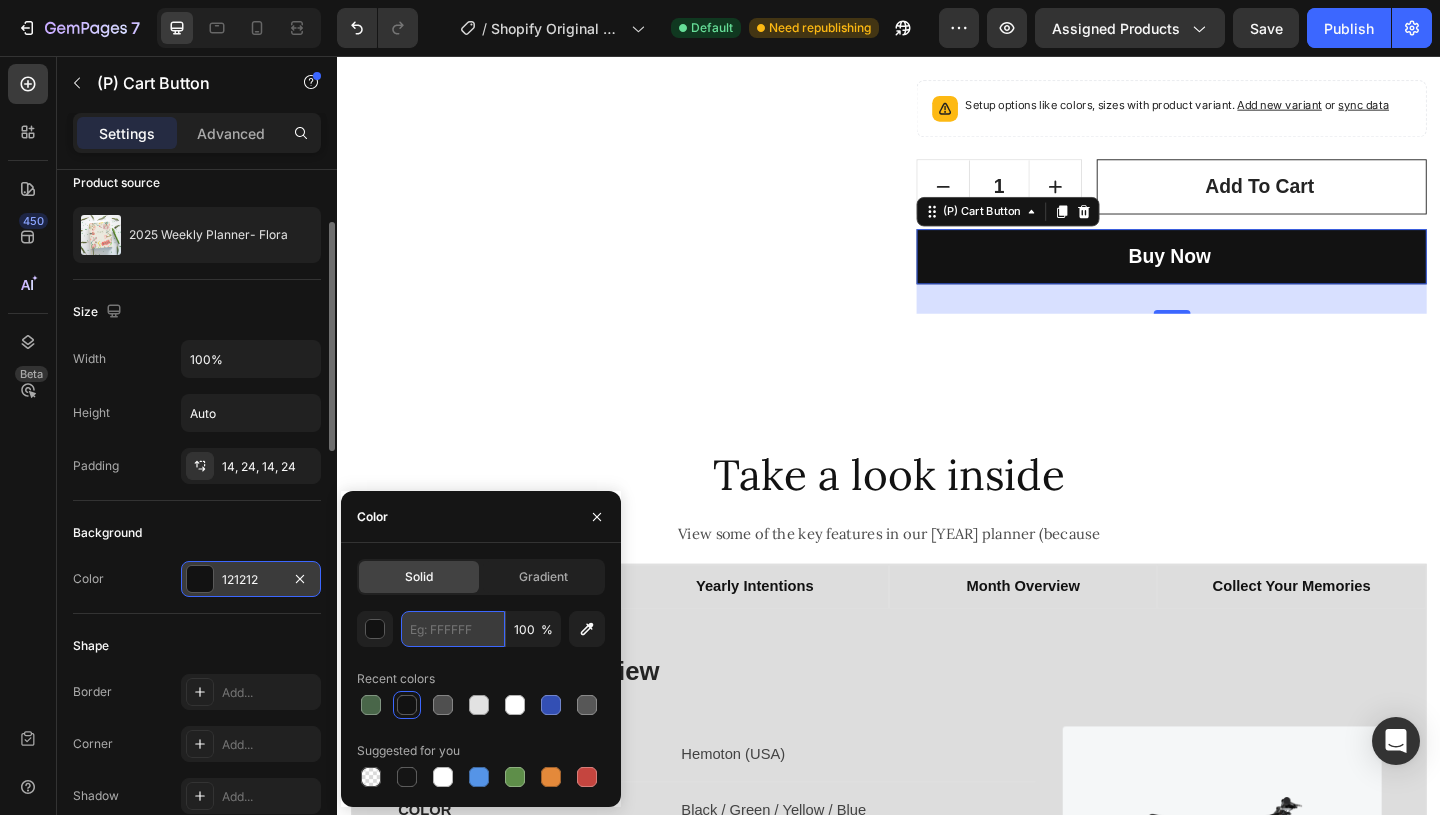 paste on "4F634D" 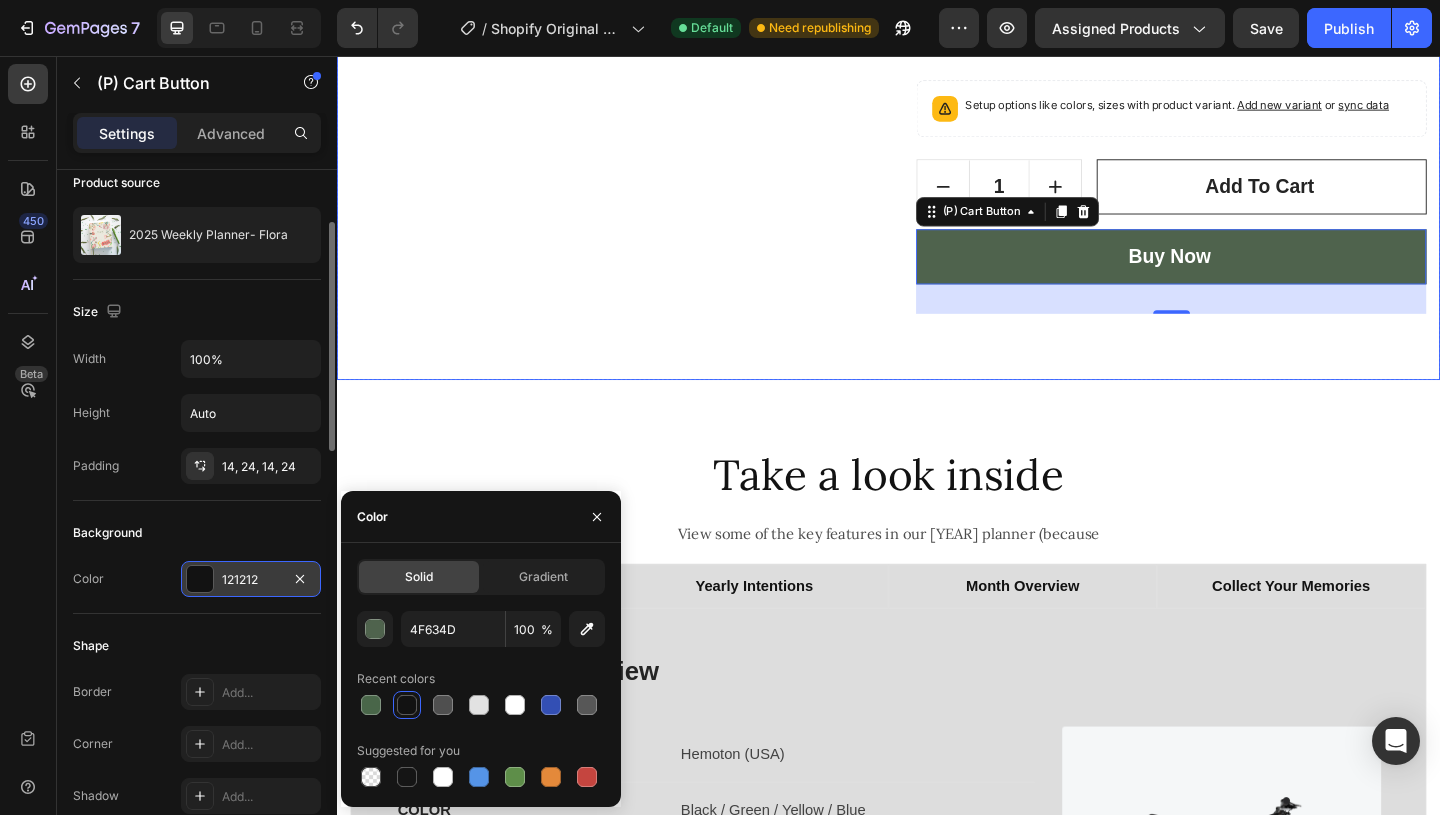 click on "Product Images 2025 Weekly Planner- Flora (P) Title                Icon                Icon                Icon                Icon                Icon Icon List Hoz (129 reviews) Text block Row $34.78 (P) Price (P) Price $57.97 (P) Price (P) Price                Title Line - 40% off Product Badge Row Row Our 2025 Weekly Planner is a guided blank canvas to help you manage your busy life, achieve your goals and find the time to create special memories.
Our planner is 165mm x 200mm, perfect for a larger handbag or any other carry bag.
The luxurious, elegant fabric cover is filled with Australian Flora, hand-painted by Ashlee- the owner/ creative director behind Pop's Favourite.
The planner is carefully constructed to lay flat when you write. It also has monthly tabs so that you can skip to each month easily, and two different ribbons to divide certain pages of your choice.
PLANNER FEATURES:
Our planner includes all the basics to map out your weeks, including Australian public holidays." at bounding box center (937, -285) 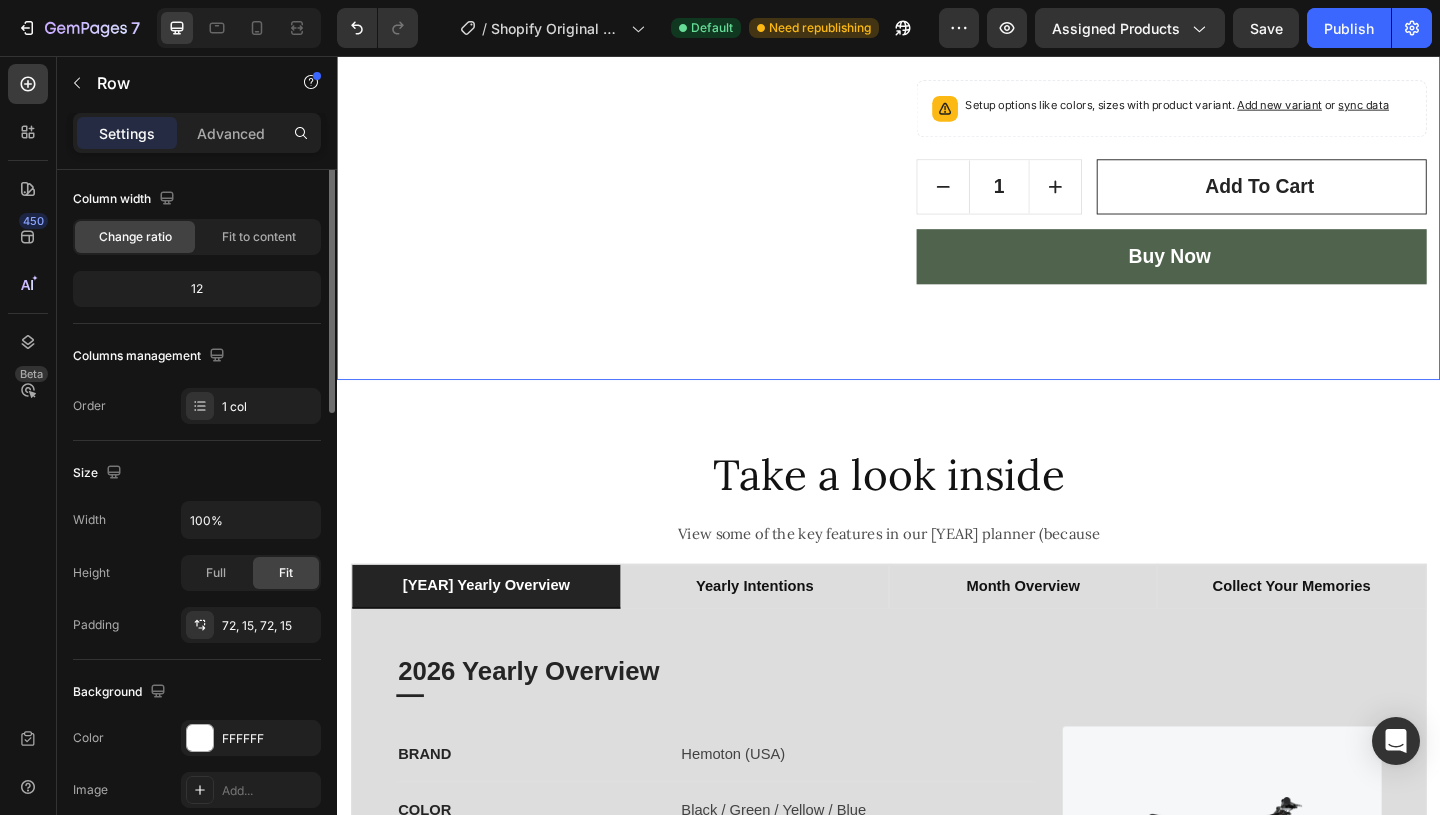 scroll, scrollTop: 0, scrollLeft: 0, axis: both 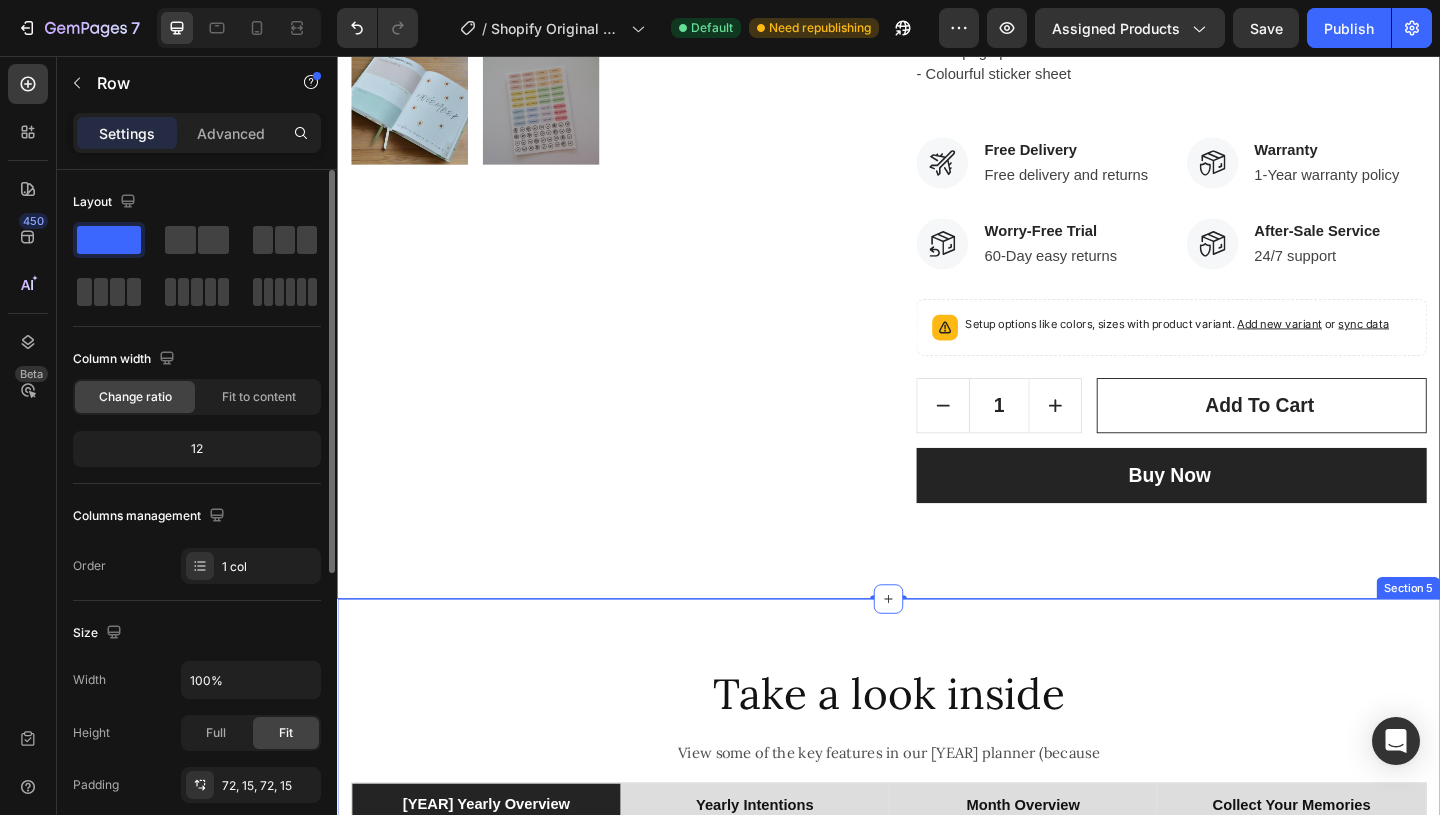 click on "Buy Now" at bounding box center [1244, 512] 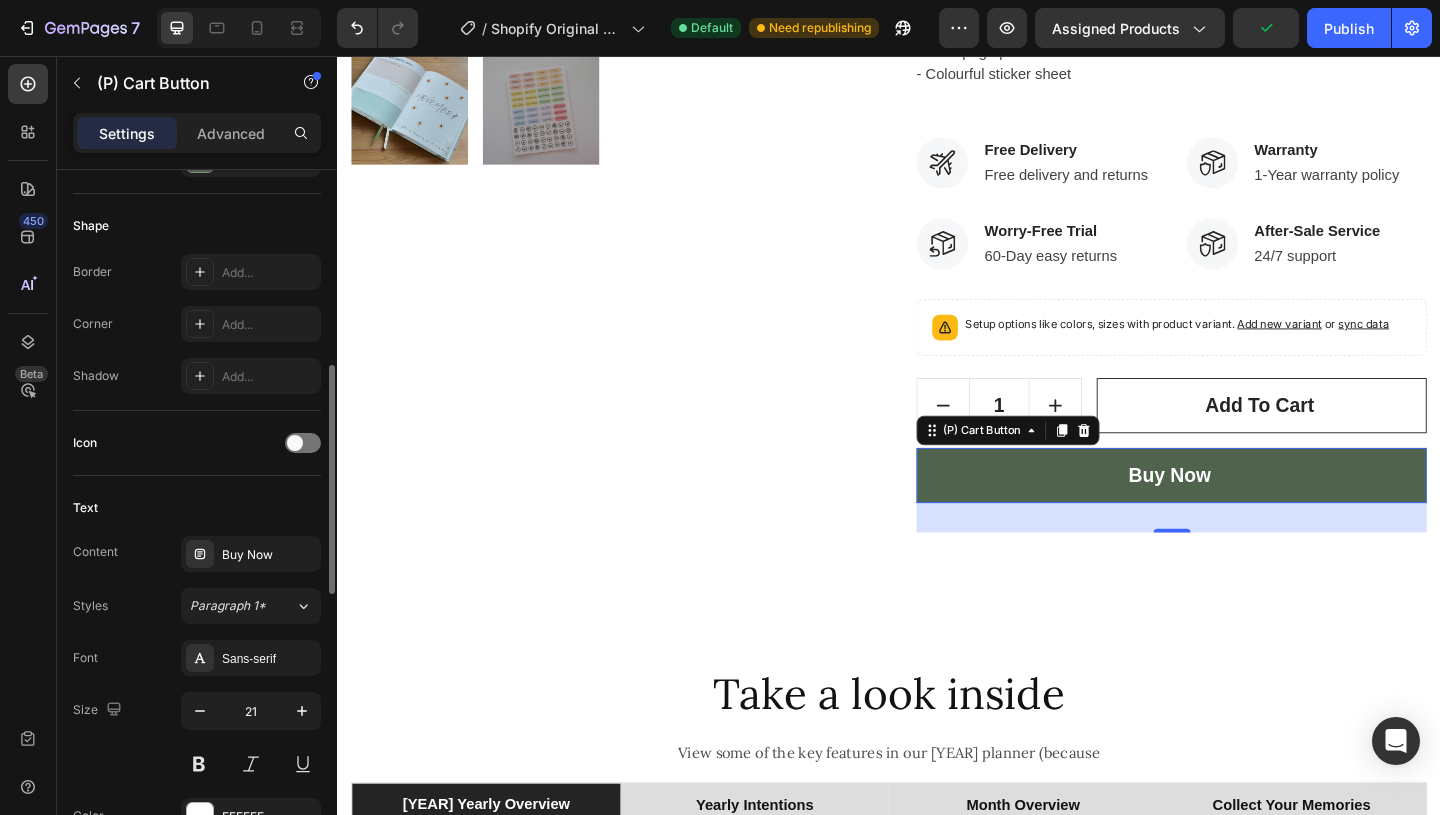 scroll, scrollTop: 586, scrollLeft: 0, axis: vertical 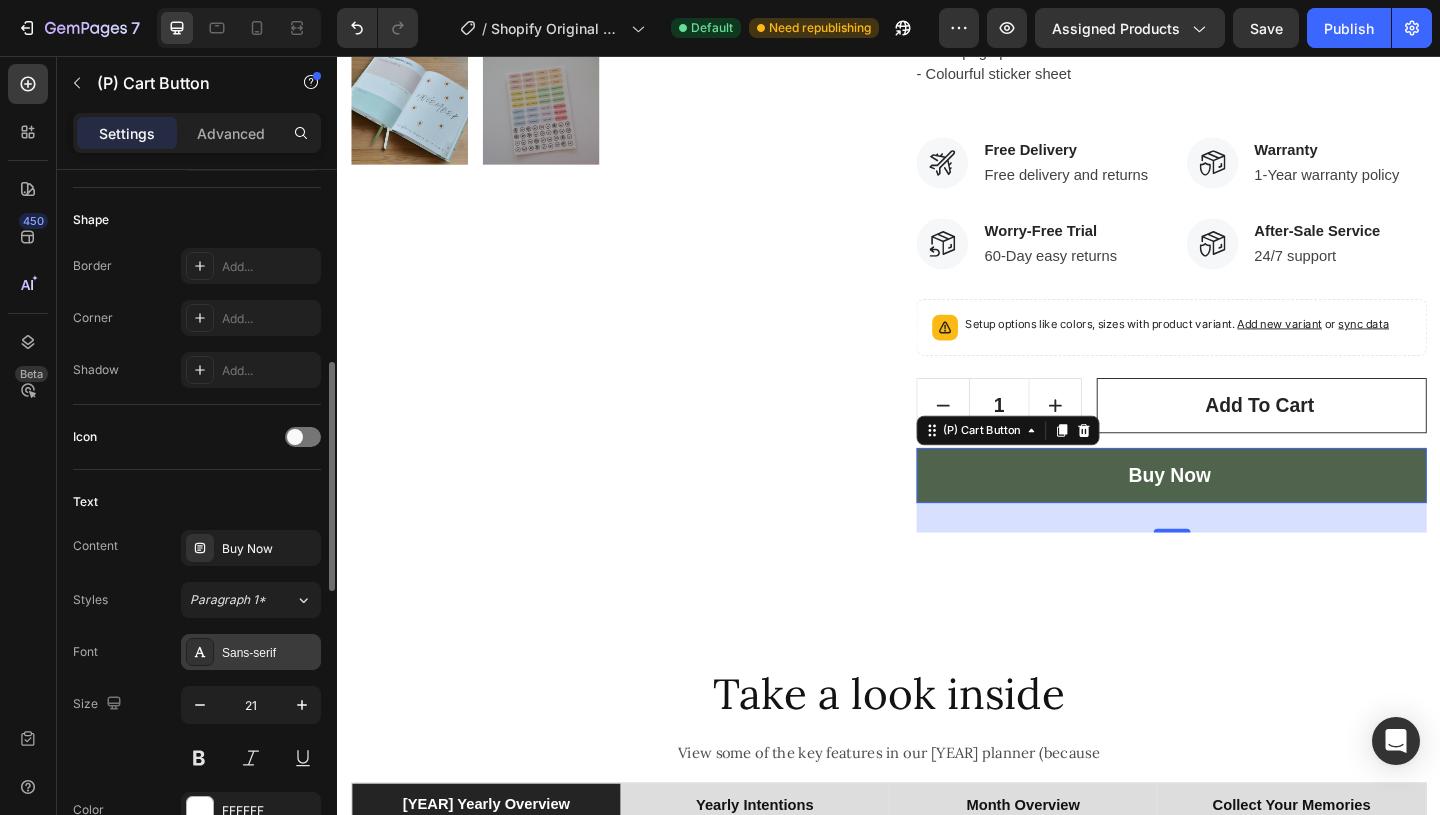click on "Sans-serif" at bounding box center (269, 653) 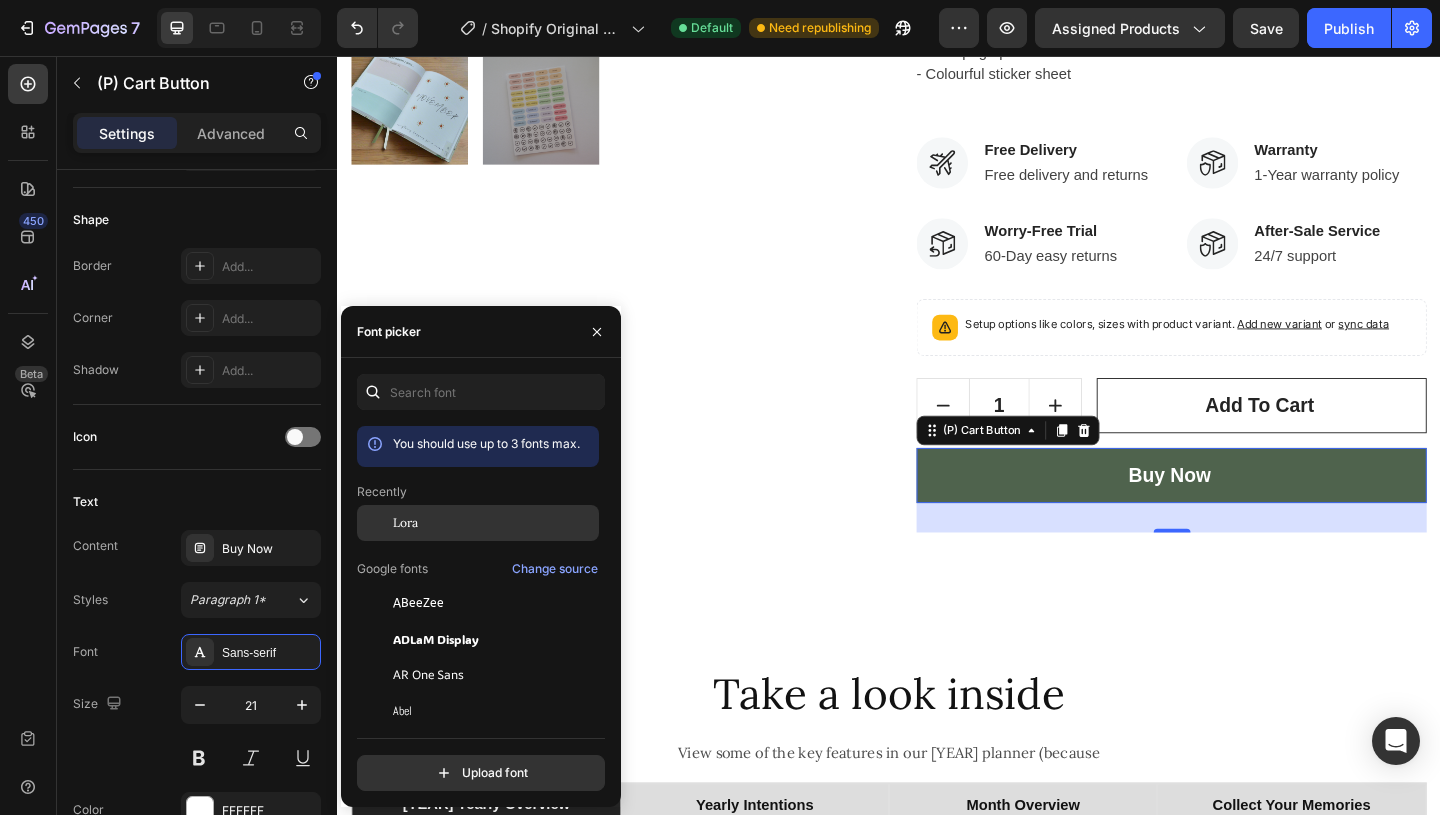 click on "Lora" at bounding box center (405, 523) 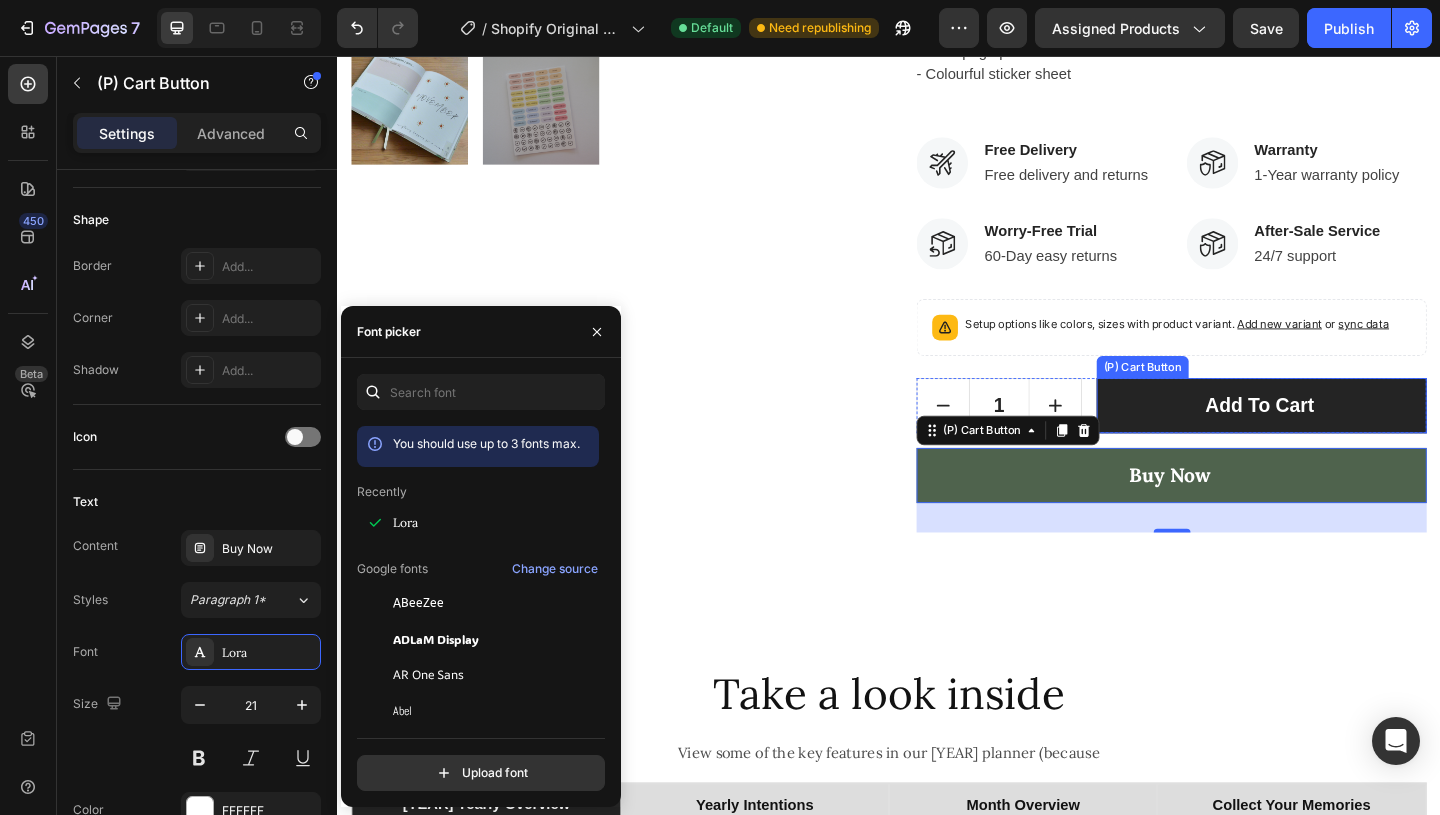 click on "Add to cart" at bounding box center [1342, 436] 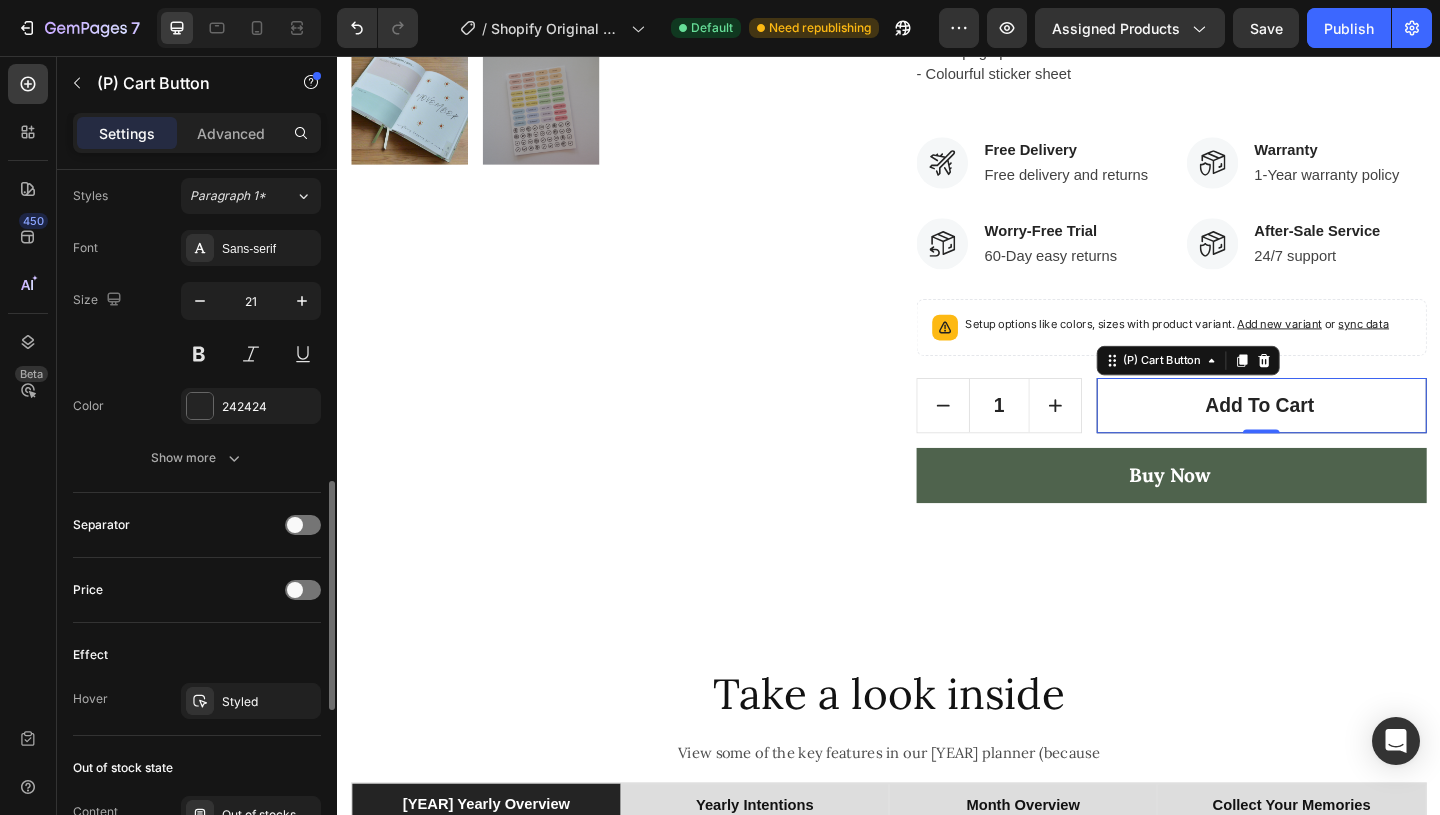 scroll, scrollTop: 980, scrollLeft: 0, axis: vertical 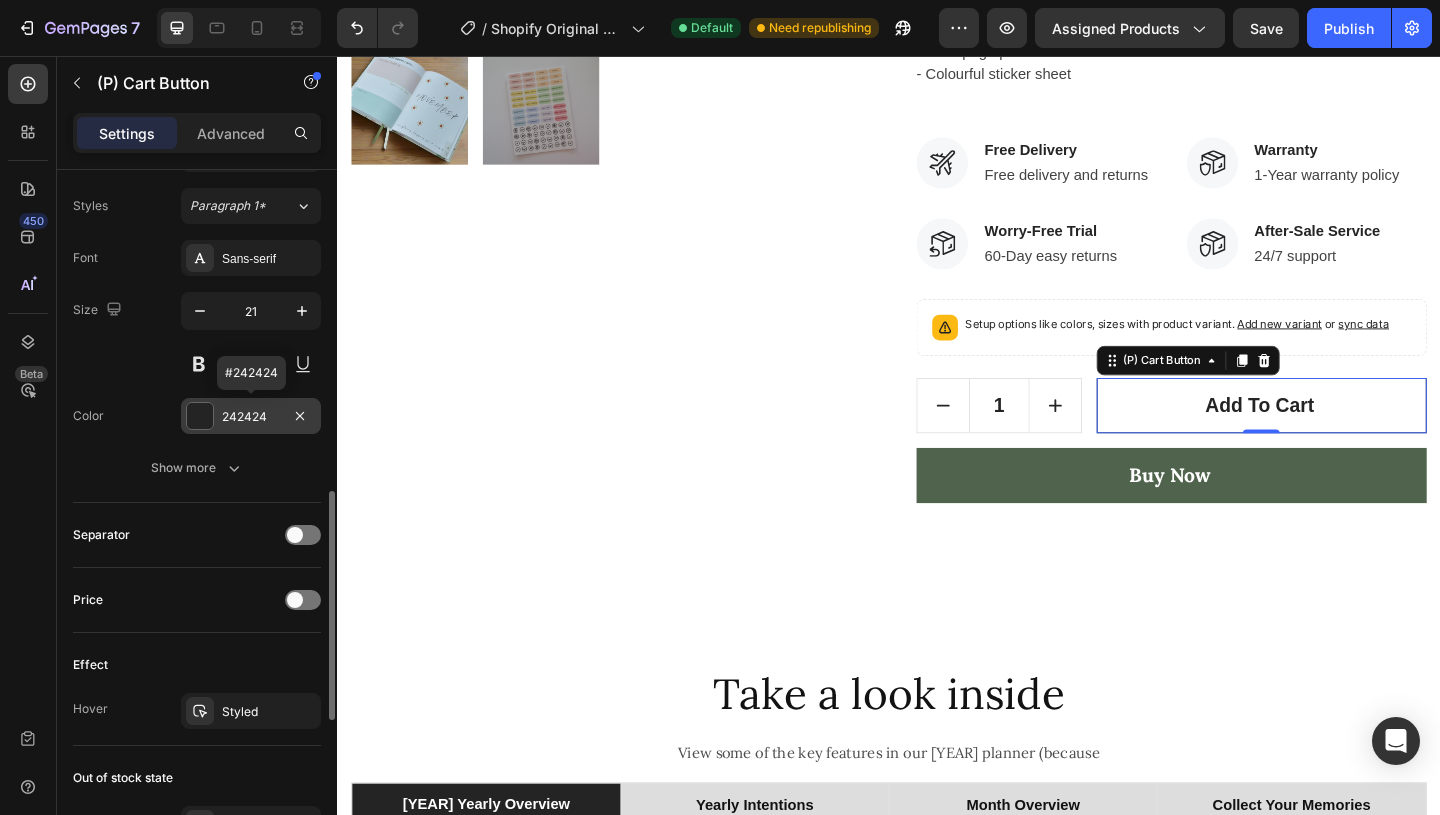click on "242424" at bounding box center (251, 417) 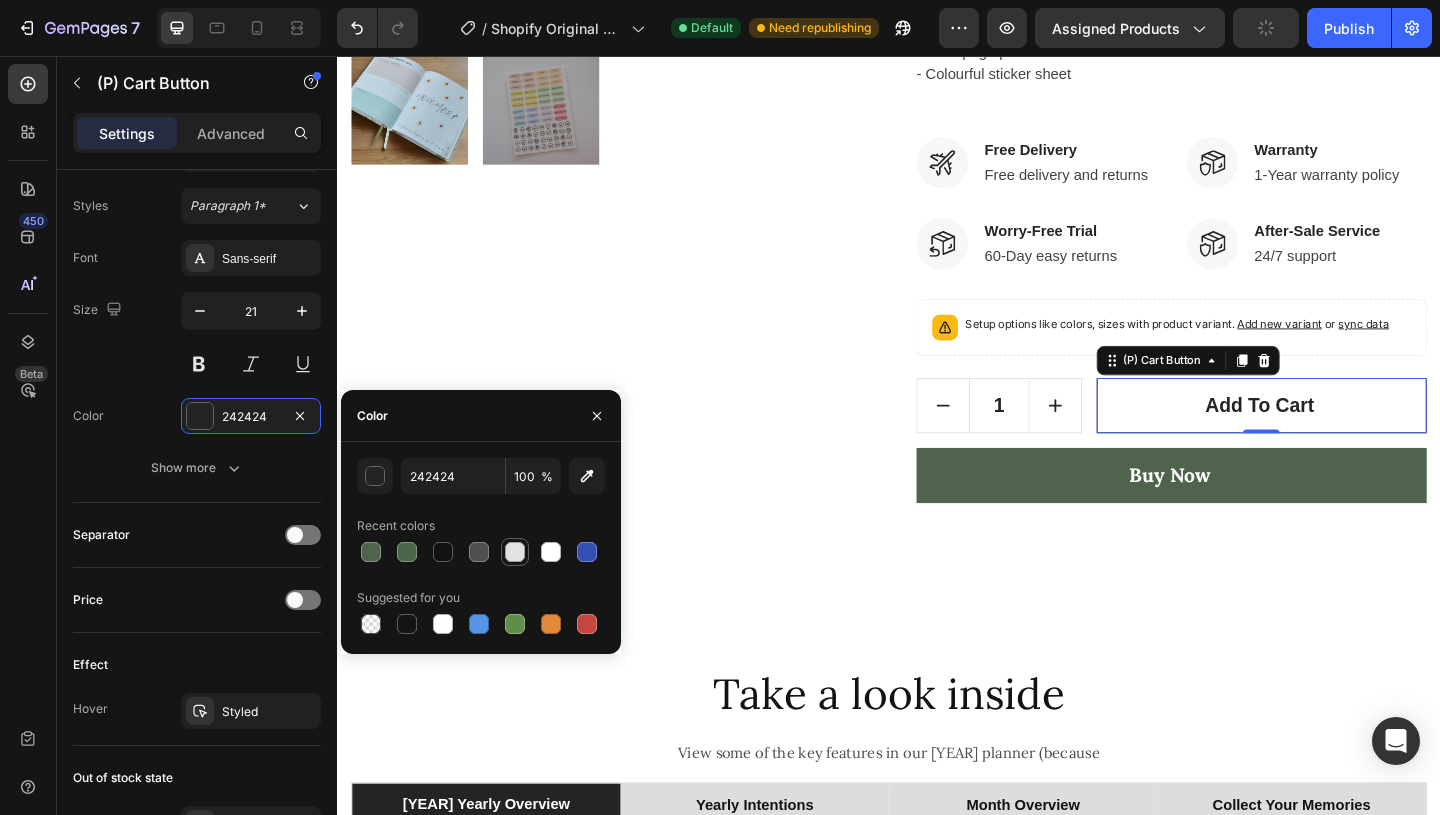 click at bounding box center [515, 552] 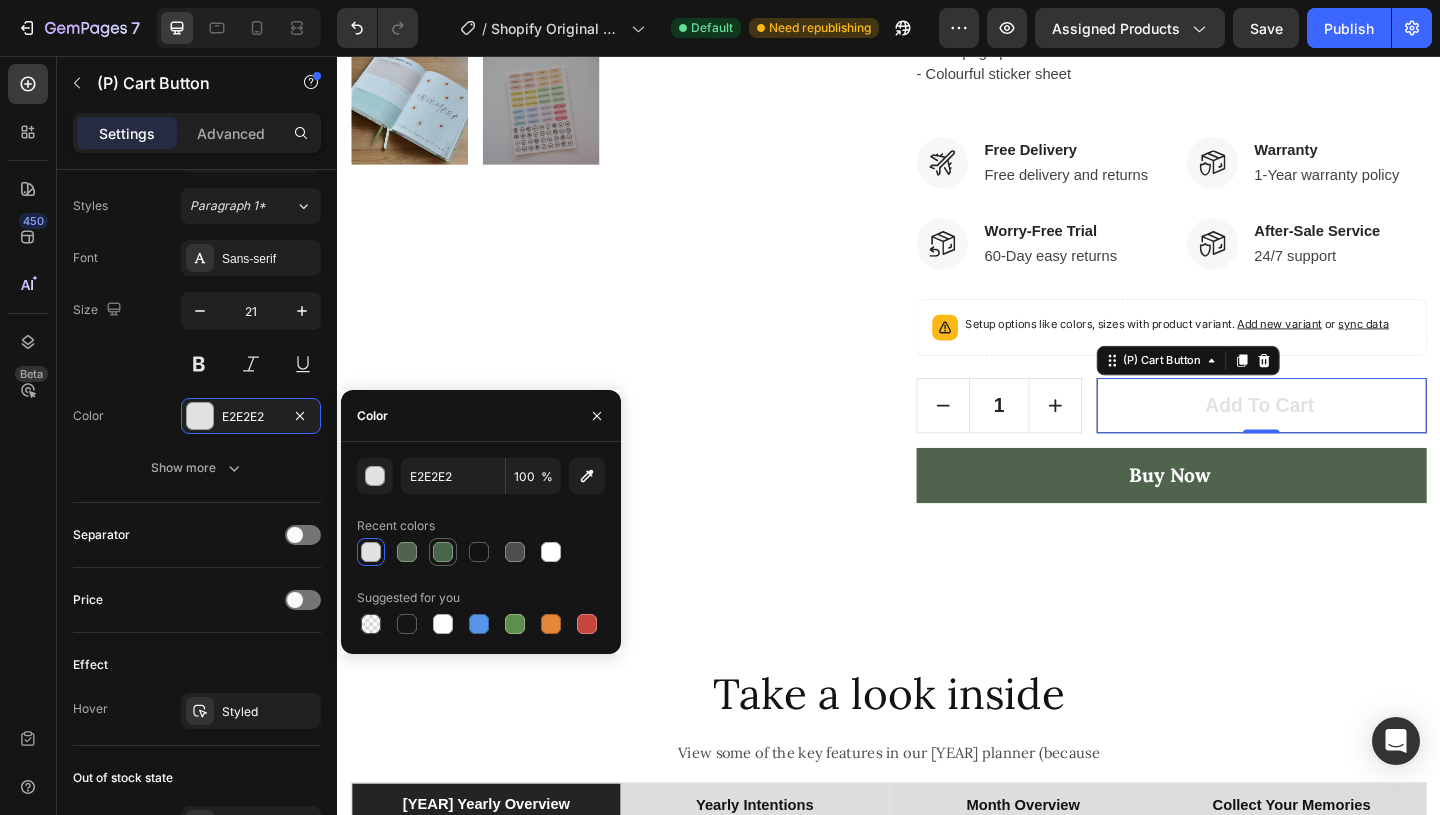 click at bounding box center (443, 552) 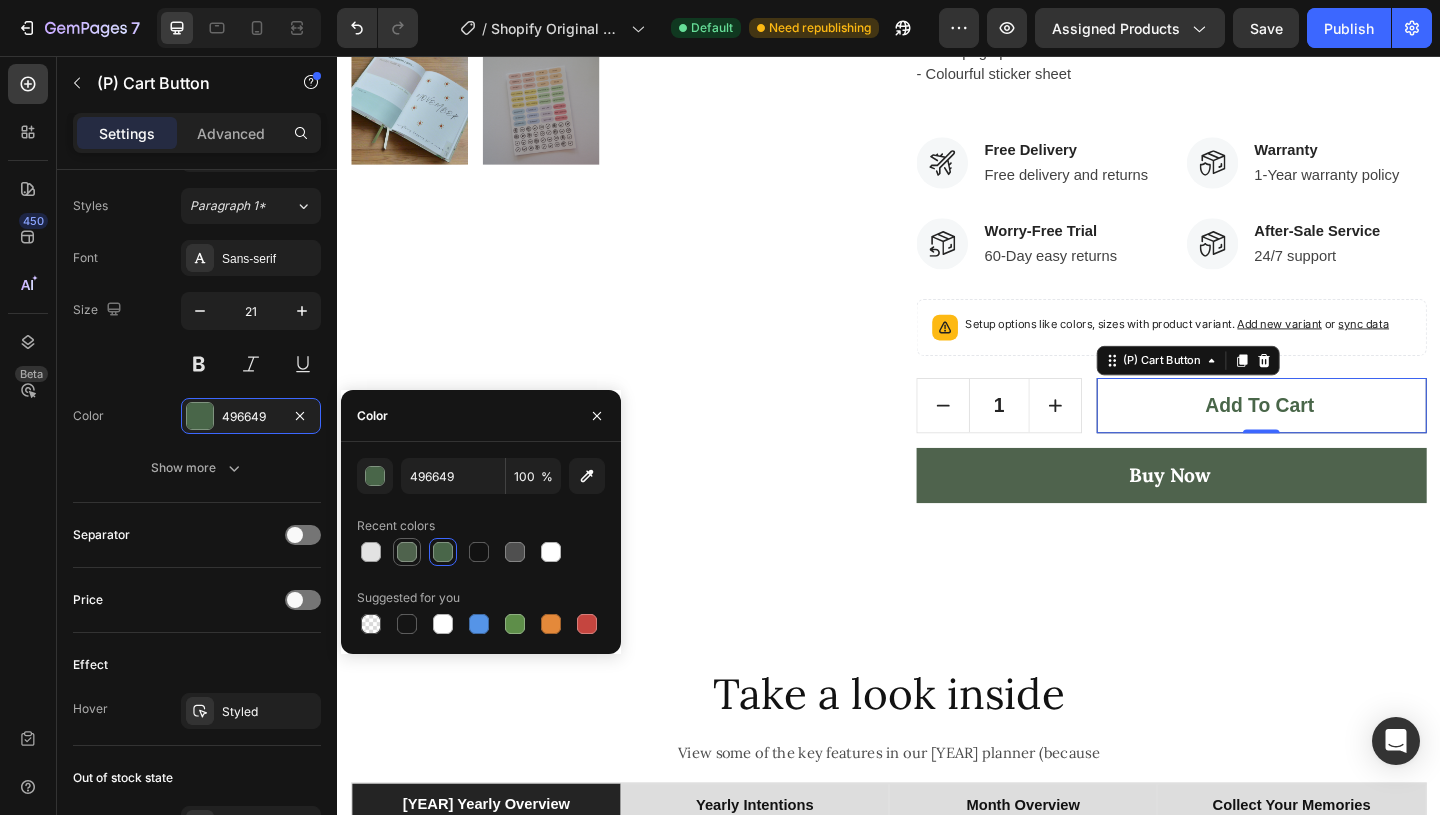 click at bounding box center [407, 552] 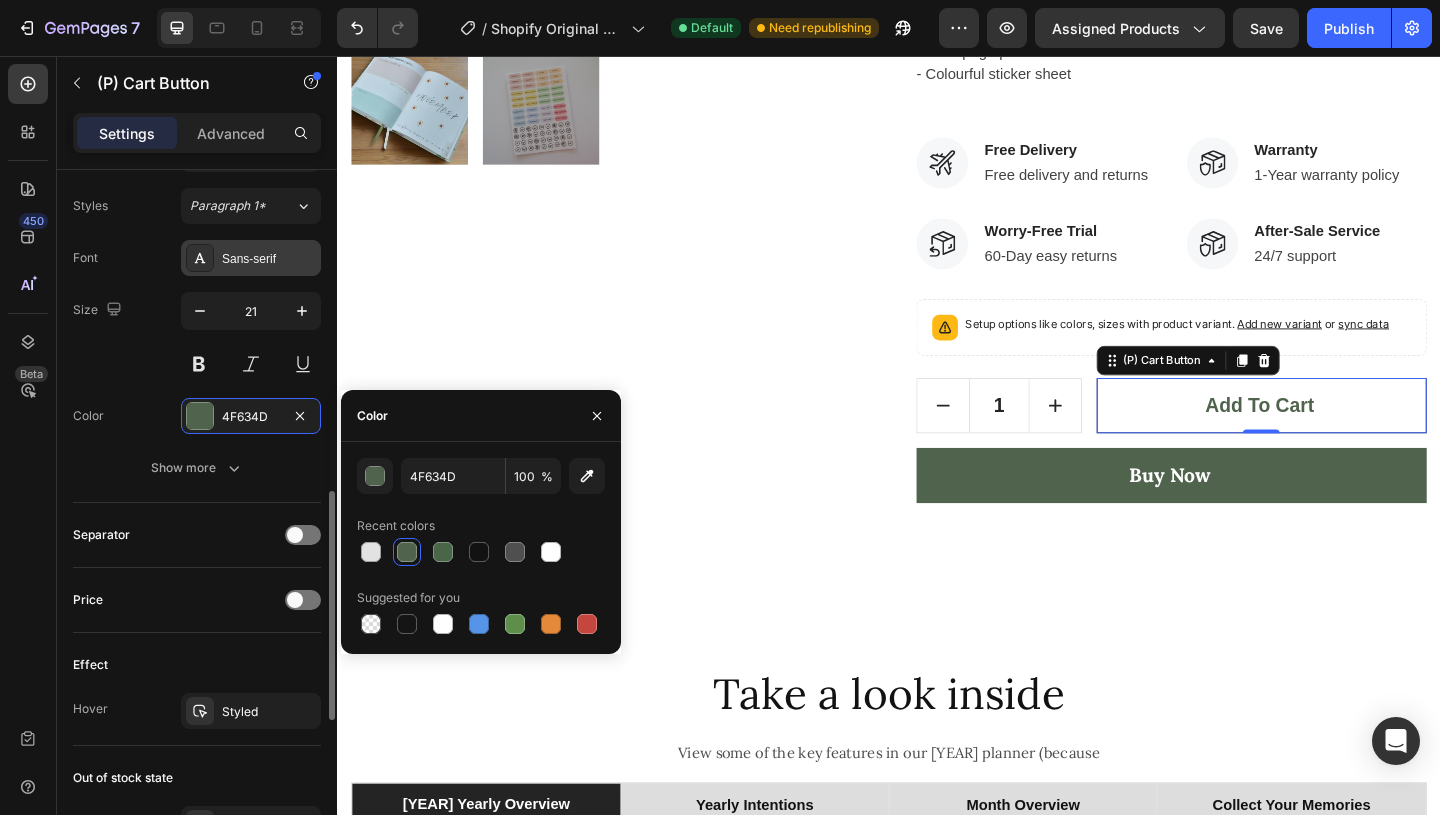 click on "Sans-serif" at bounding box center [269, 259] 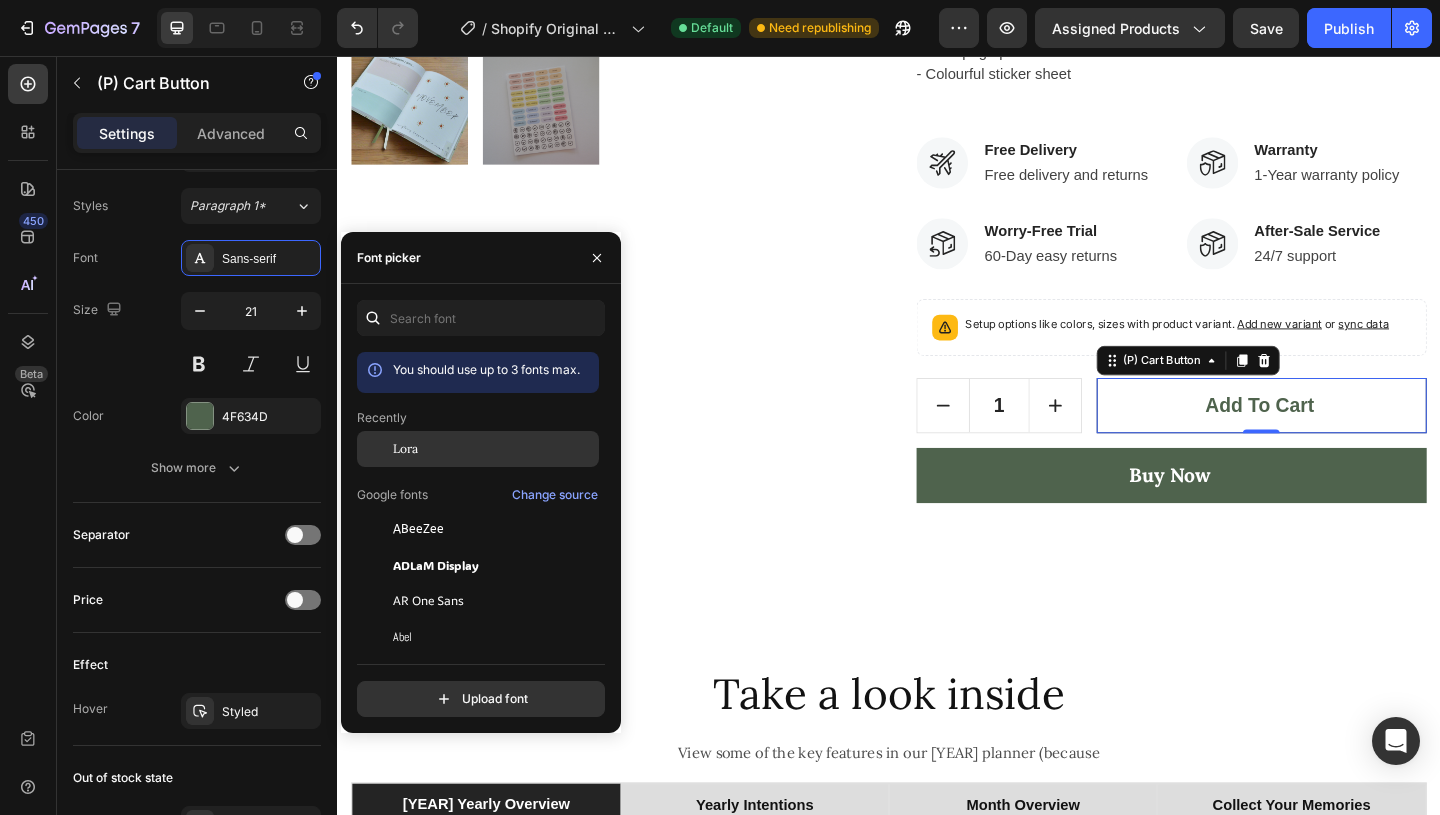 click on "Lora" at bounding box center [494, 449] 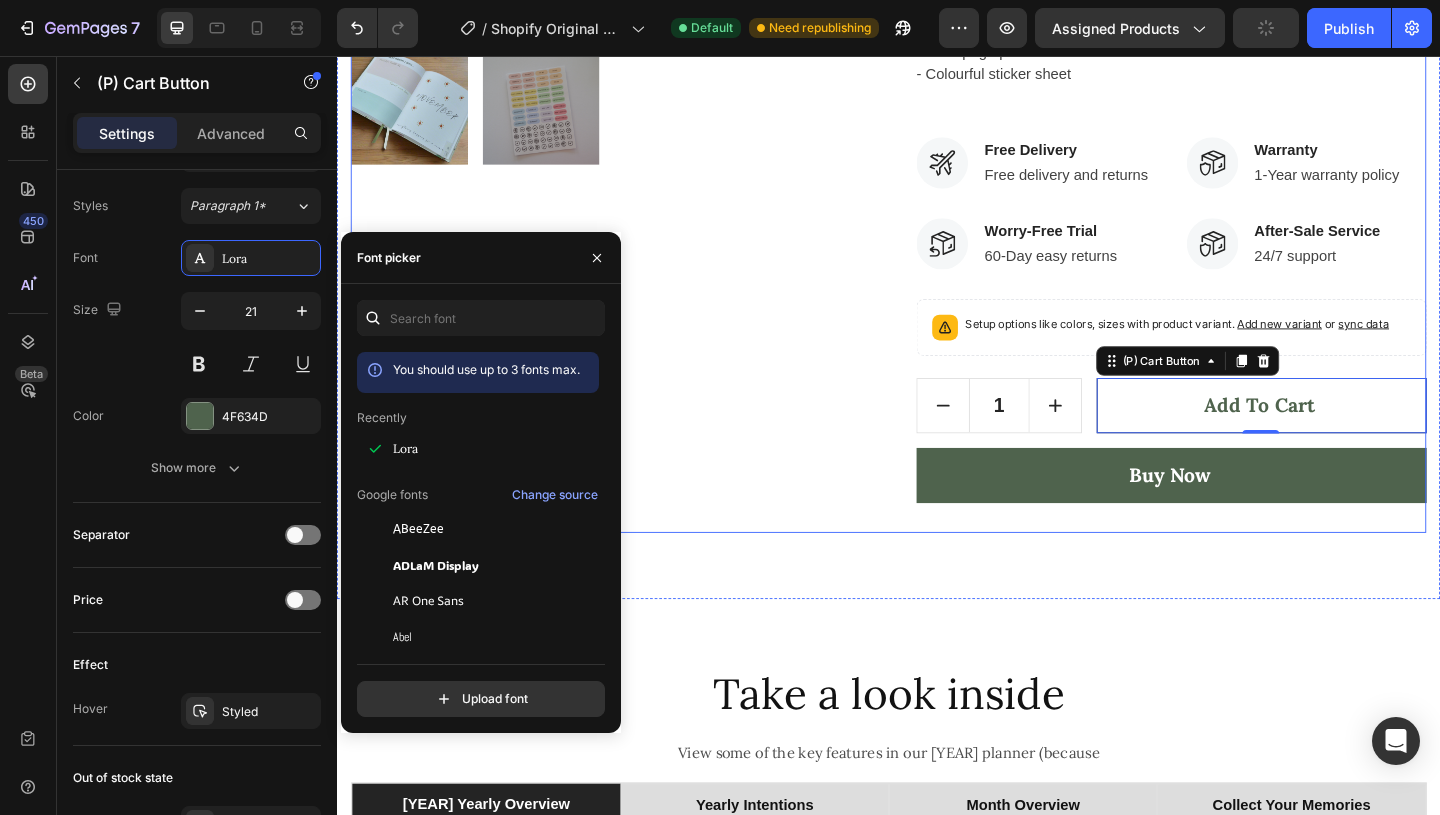 click on "Product Images" at bounding box center [629, -47] 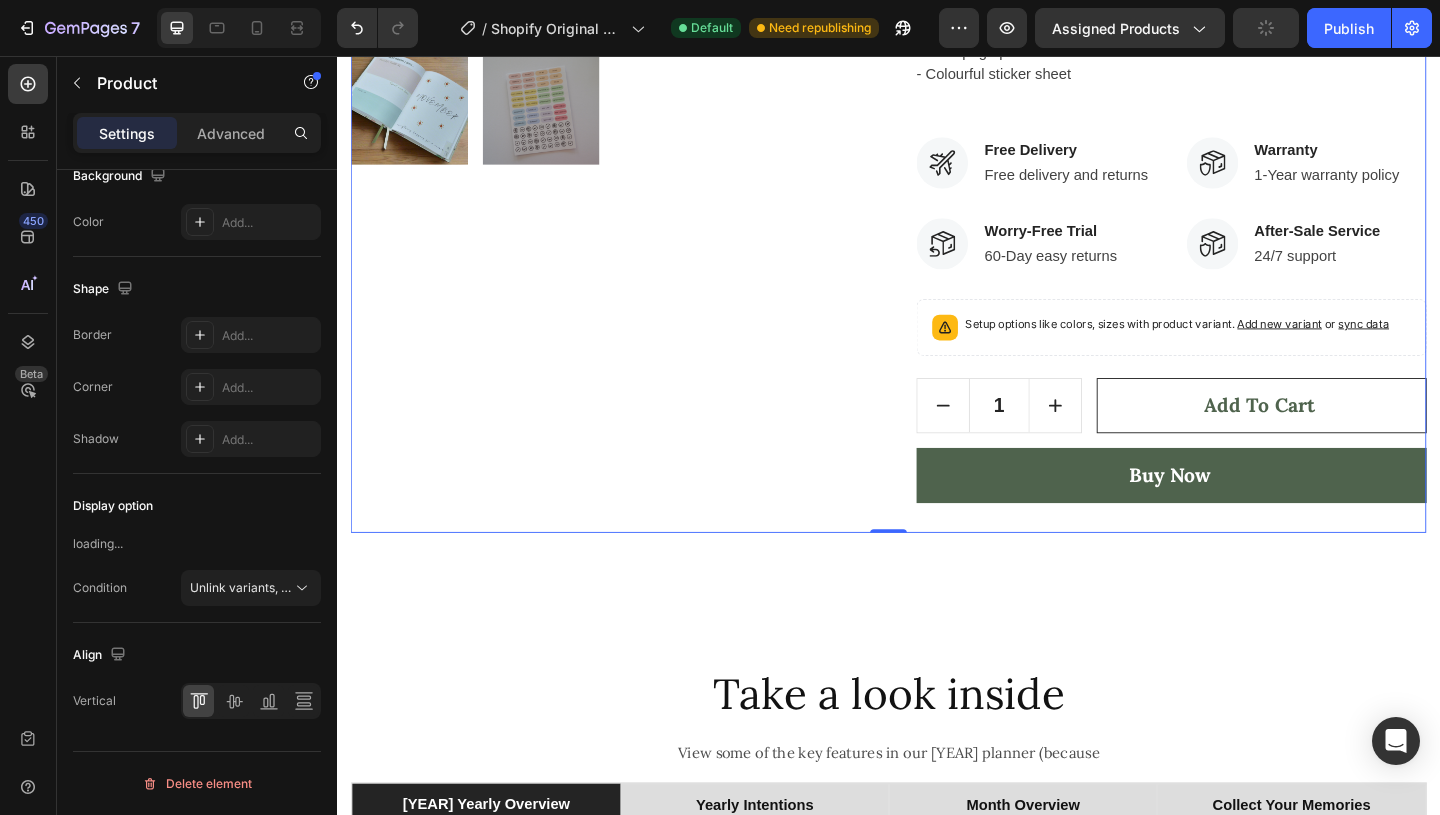 scroll, scrollTop: 0, scrollLeft: 0, axis: both 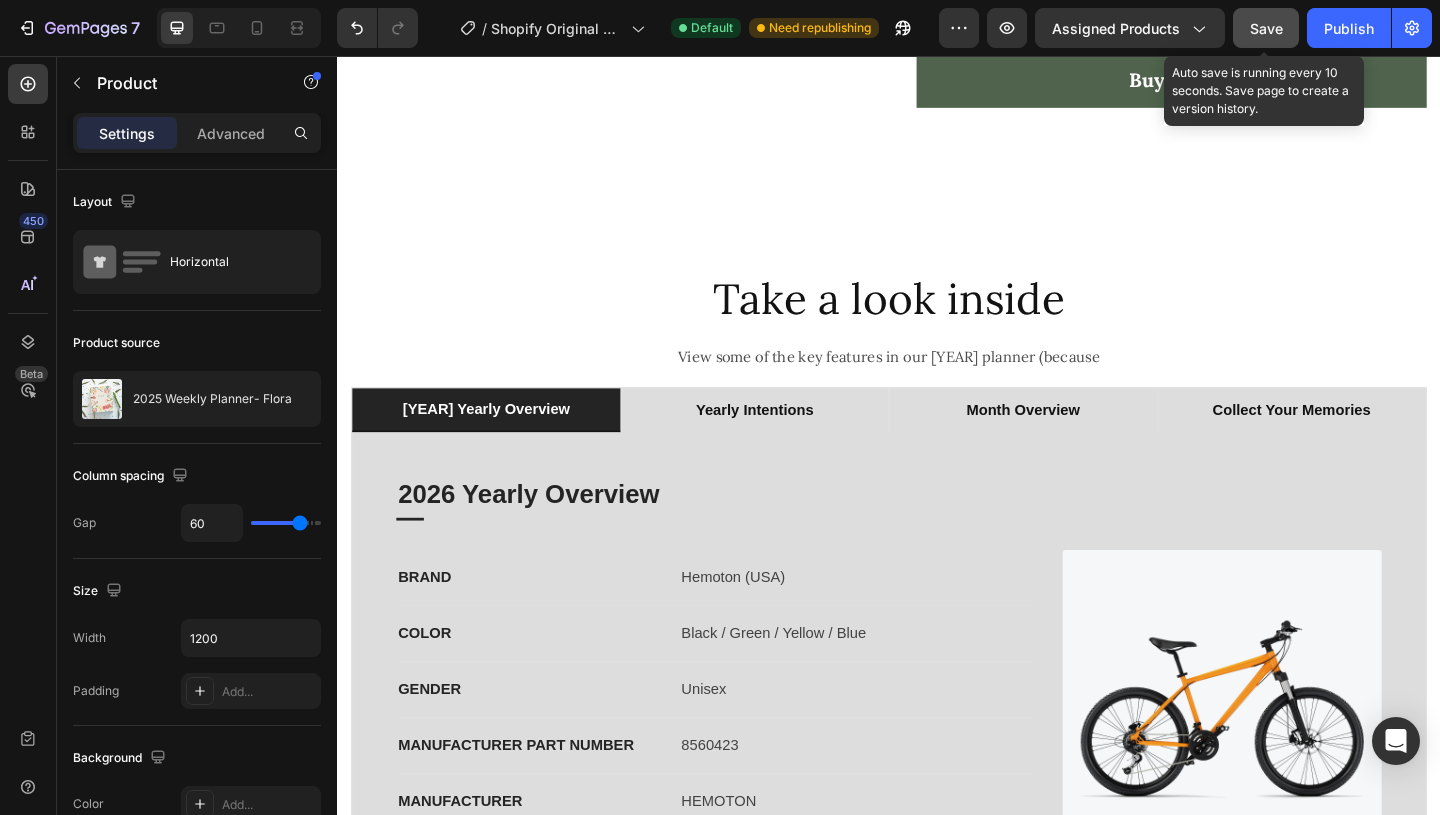 click on "Save" at bounding box center [1266, 28] 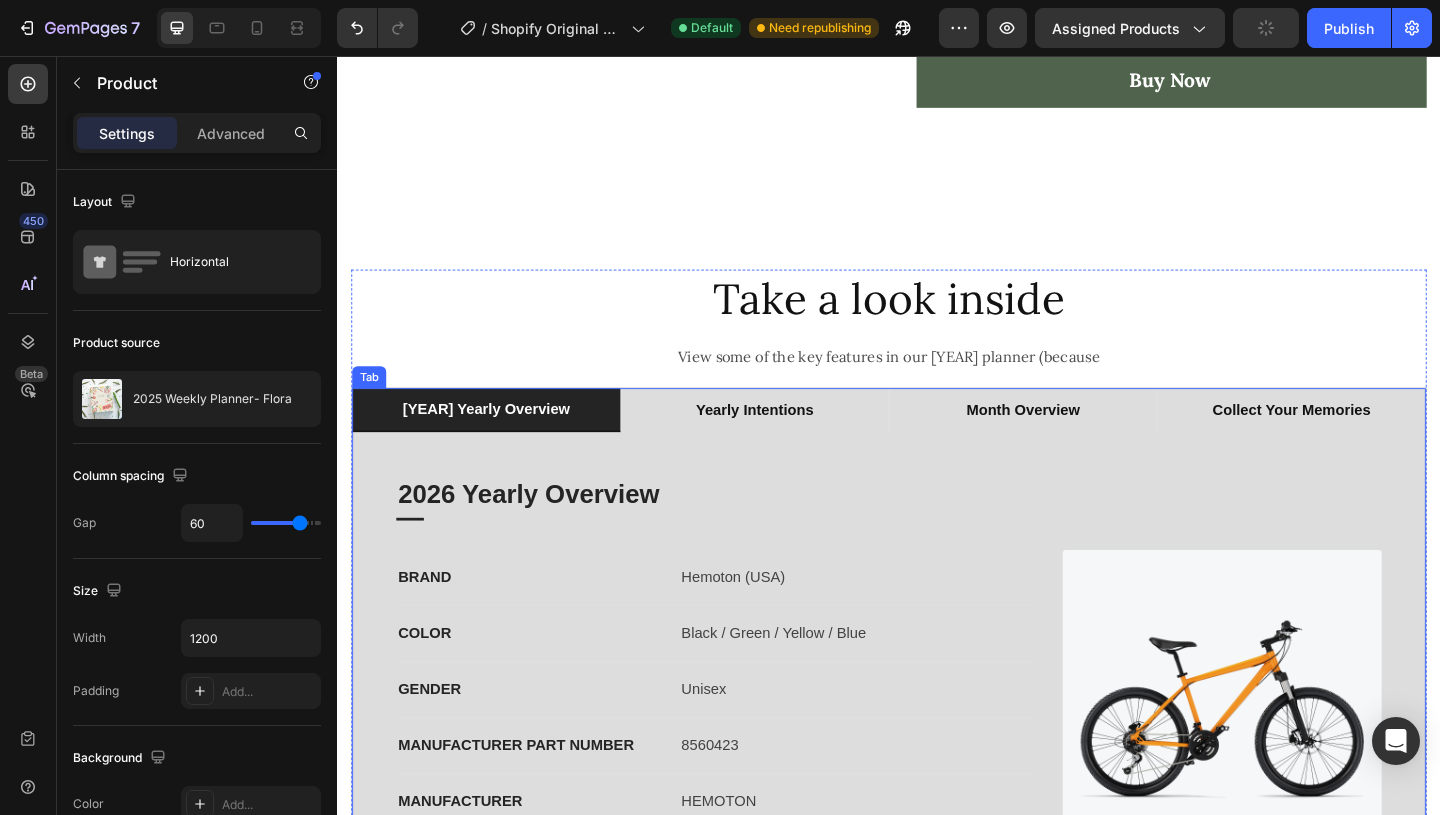 scroll, scrollTop: 1901, scrollLeft: 0, axis: vertical 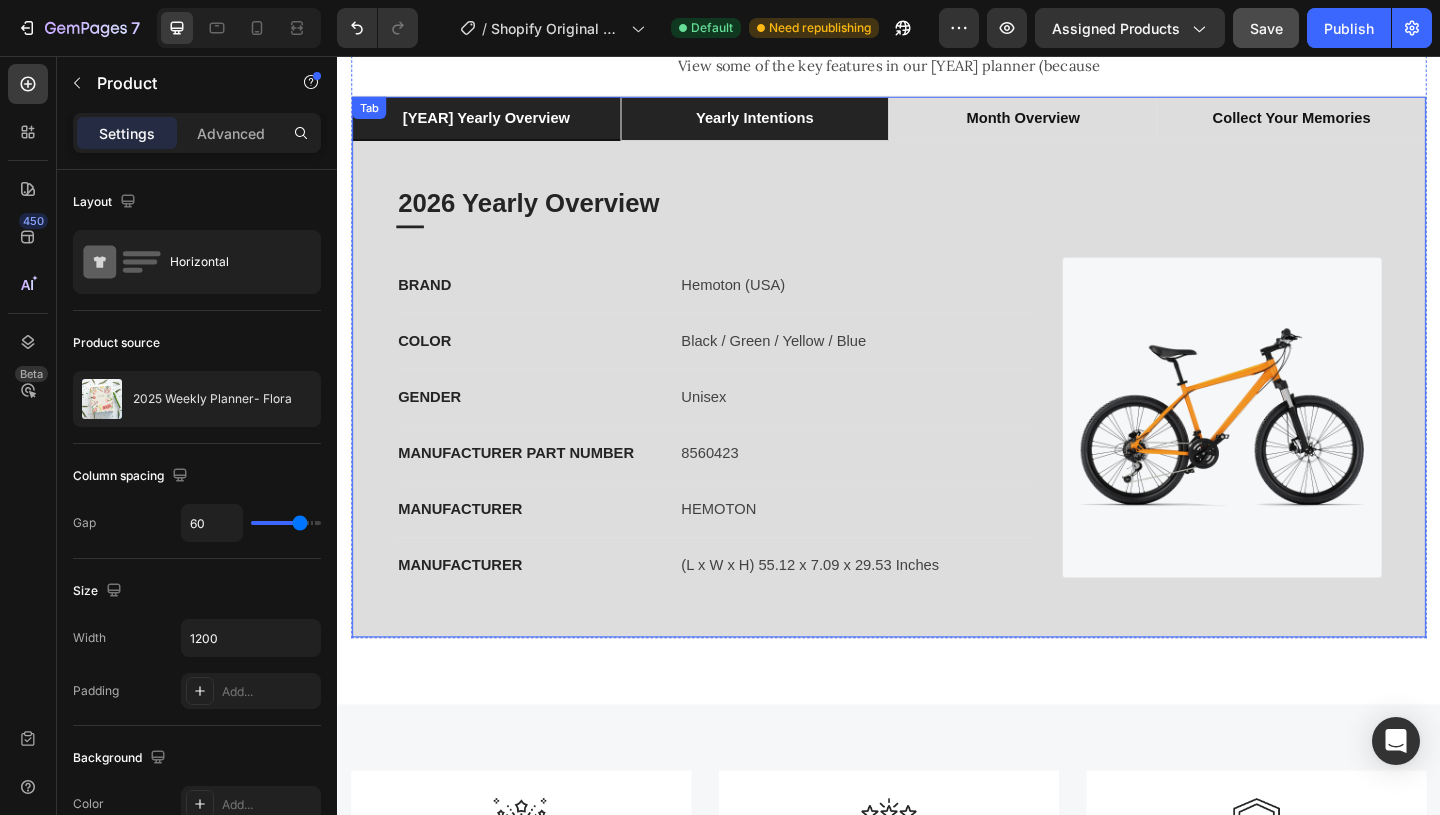 click on "yearly intentions" at bounding box center (791, 124) 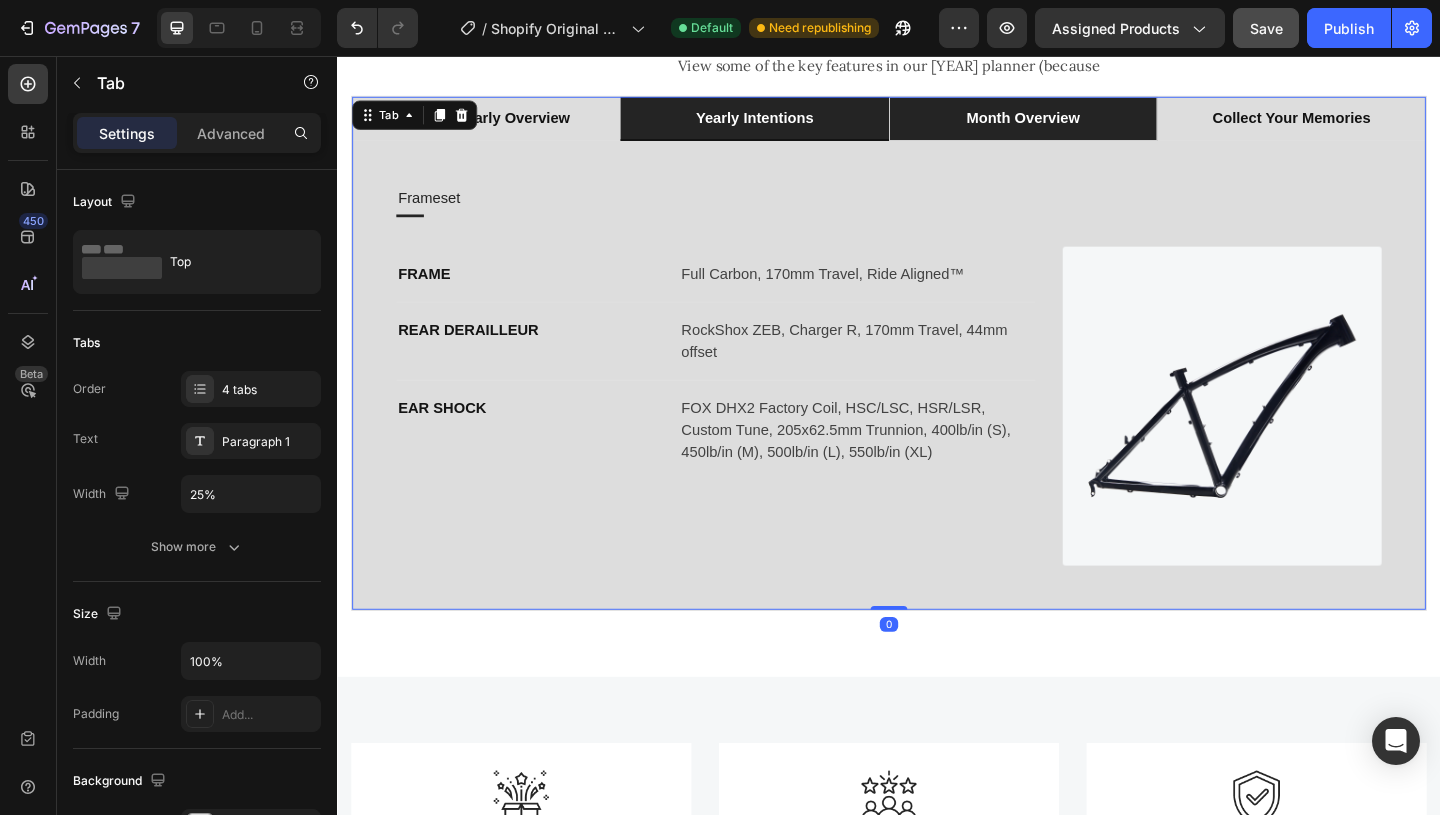 click on "month overview" at bounding box center [1083, 124] 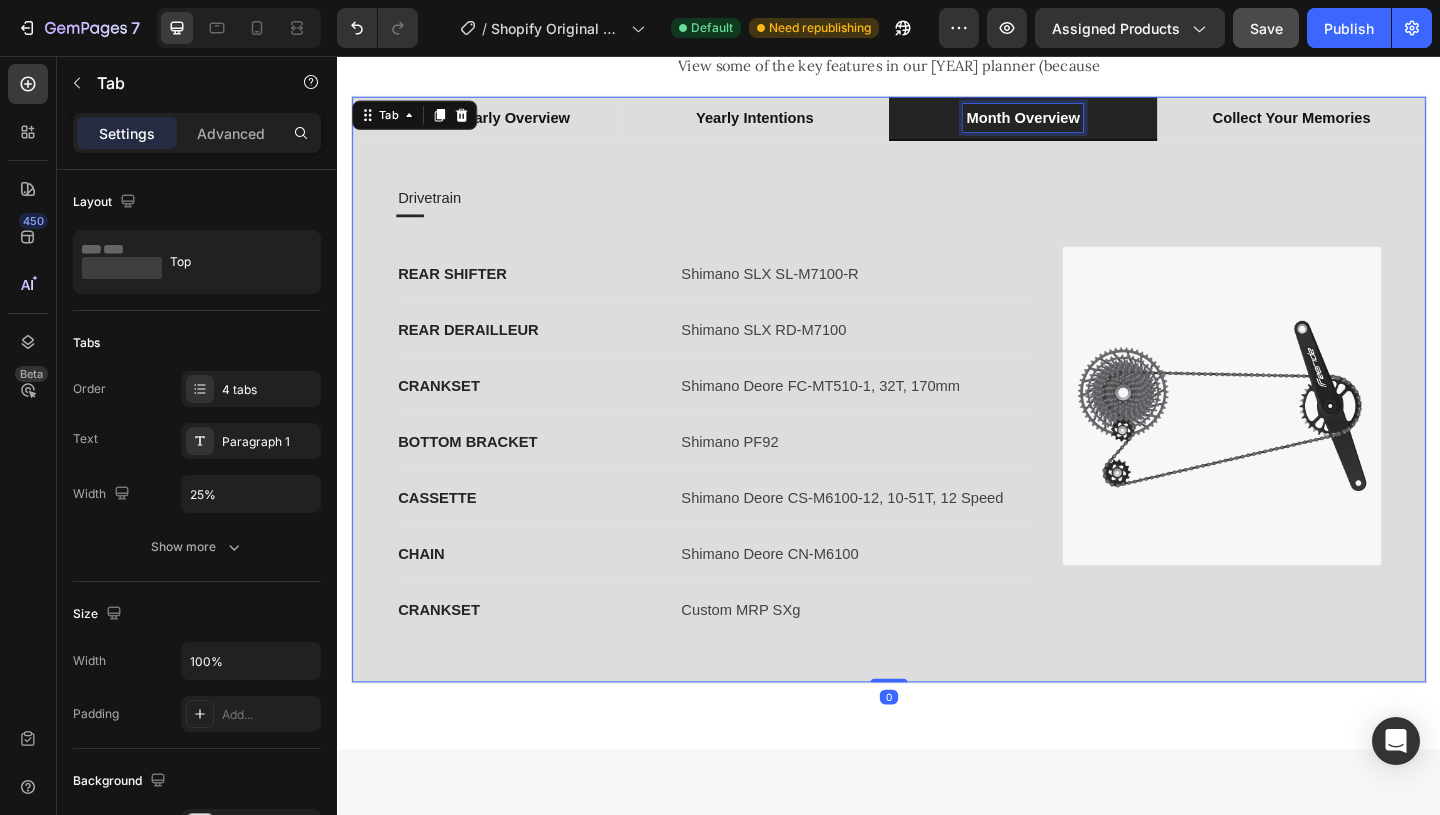 scroll, scrollTop: 1900, scrollLeft: 0, axis: vertical 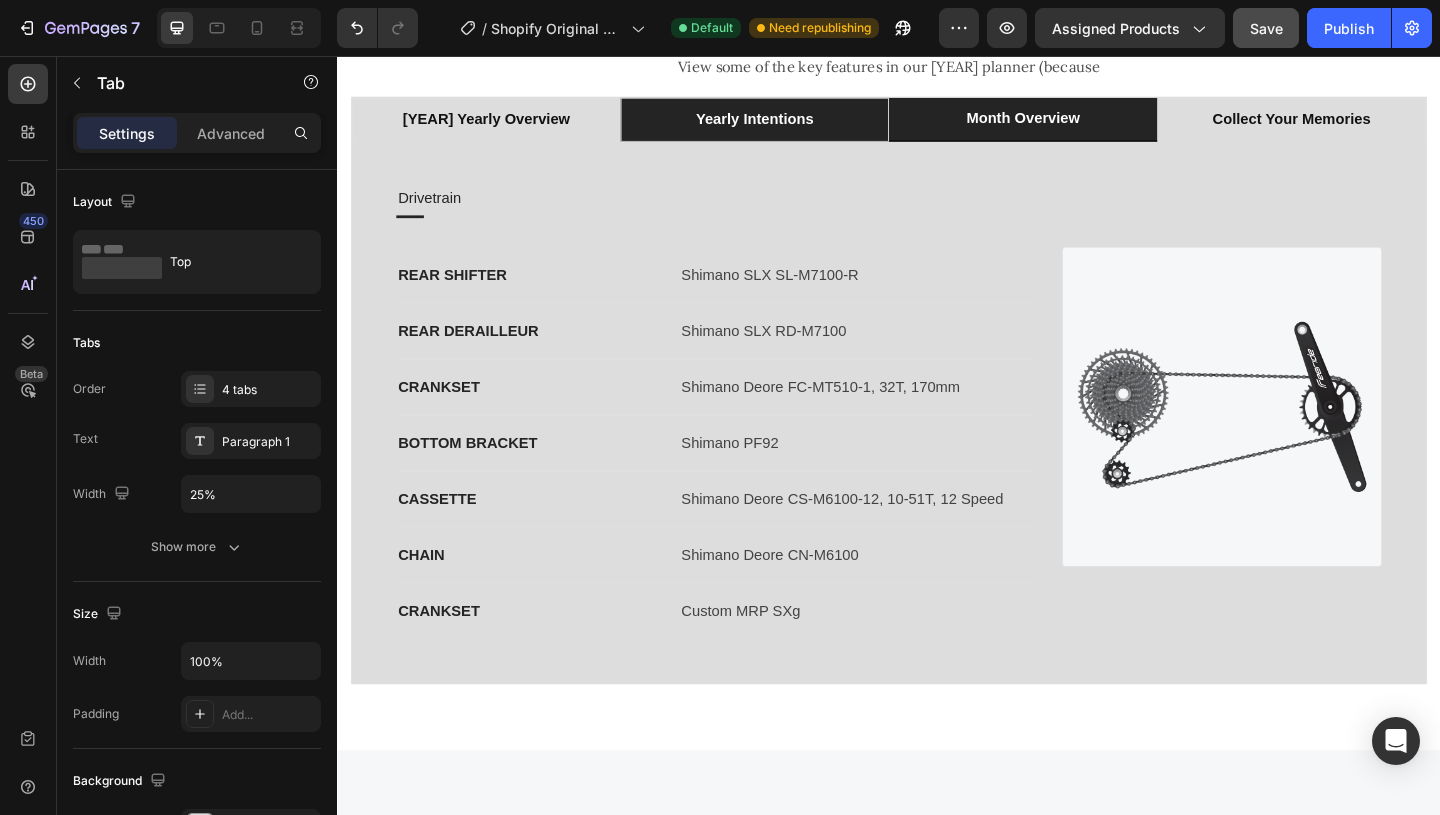 click on "yearly intentions" at bounding box center [791, 125] 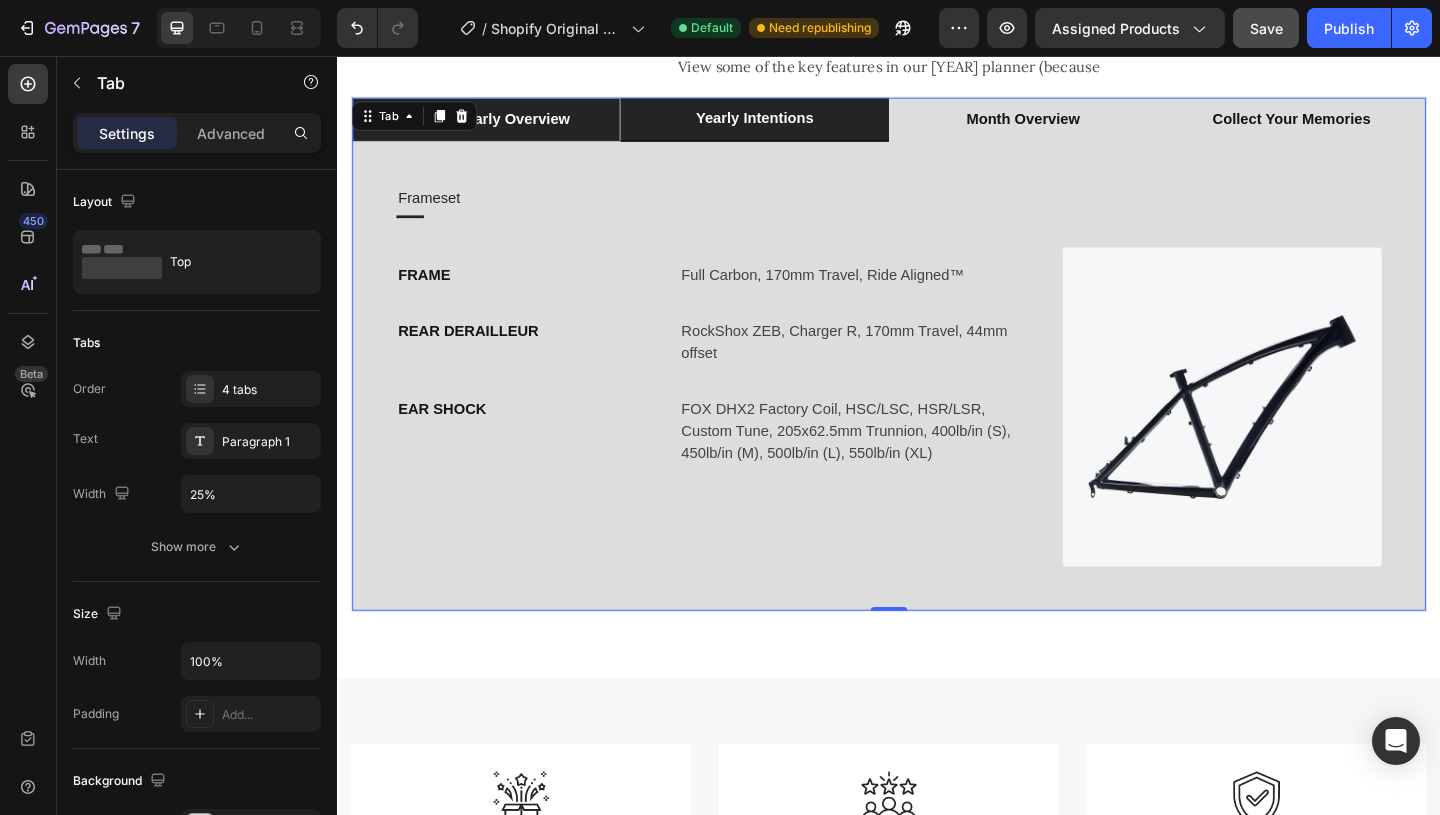 click on "[YEAR] yearly overview" at bounding box center [499, 125] 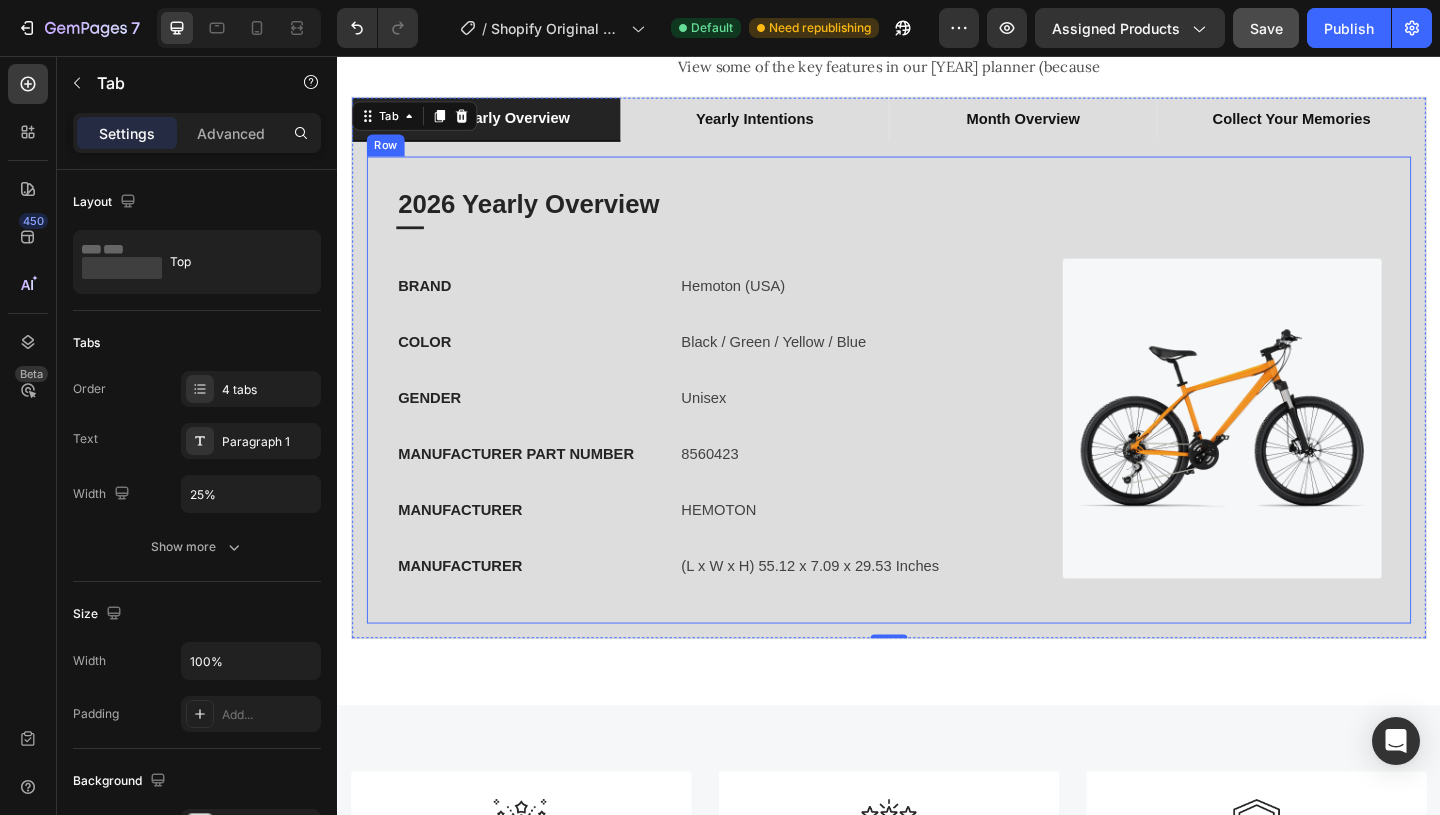 click on "2026 Yearly Overview Heading                Title Line BRAND Text block Hemoton (USA) Text block Row COLOR Text block Black / Green / Yellow / Blue Text block Row GENDER Text block Unisex Text block Row MANUFACTURER PART NUMBER Text block 8560423 Text block Row MANUFACTURER Text block HEMOTON Text block Row MANUFACTURER Text block (L x W x H) 55.12 x 7.09 x 29.53 Inches Text block Row Image Row" at bounding box center [937, 419] 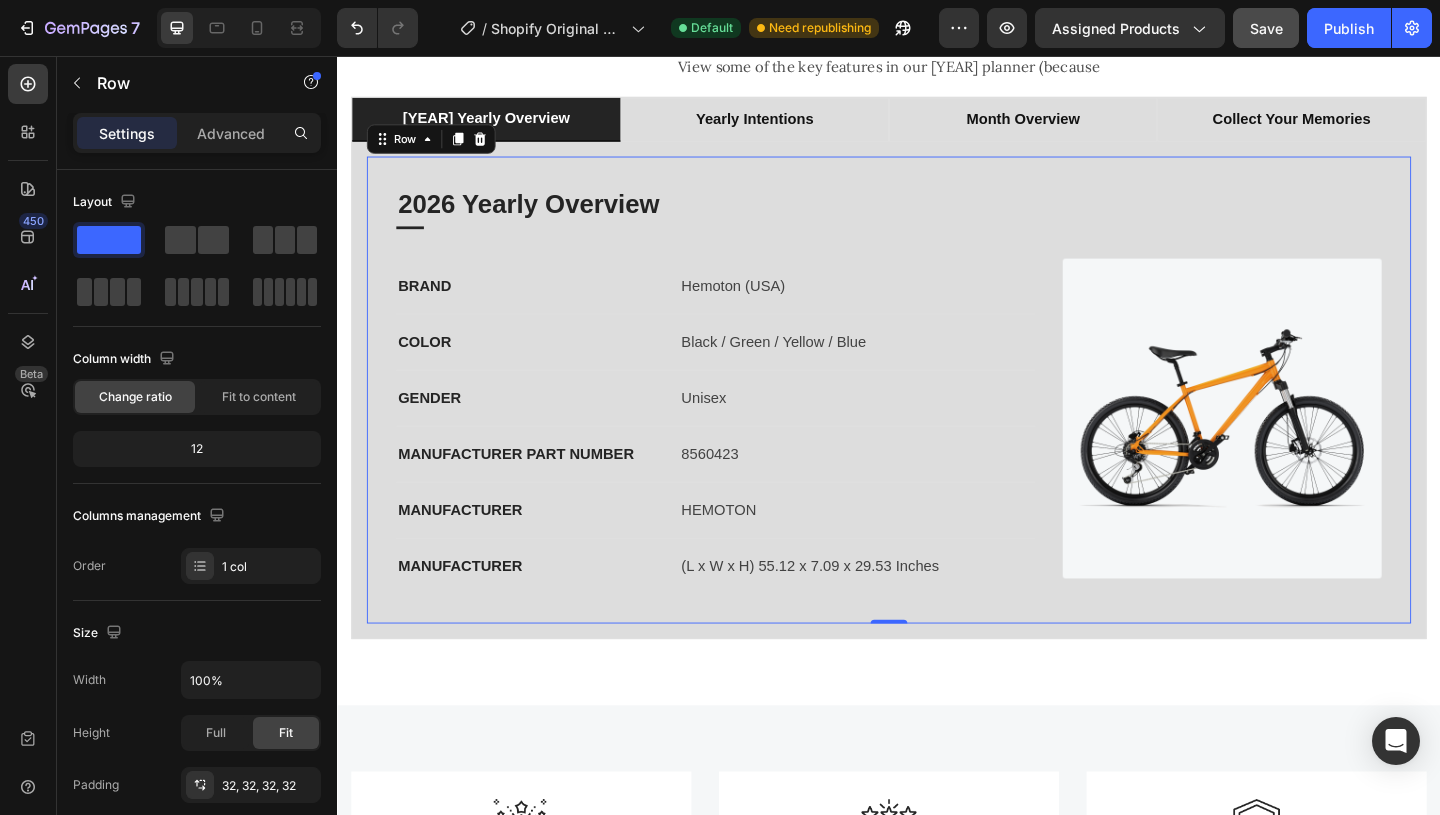 click on "2026 Yearly Overview Heading                Title Line BRAND Text block Hemoton (USA) Text block Row COLOR Text block Black / Green / Yellow / Blue Text block Row GENDER Text block Unisex Text block Row MANUFACTURER PART NUMBER Text block 8560423 Text block Row MANUFACTURER Text block HEMOTON Text block Row MANUFACTURER Text block (L x W x H) 55.12 x 7.09 x 29.53 Inches Text block Row Image Row" at bounding box center (937, 419) 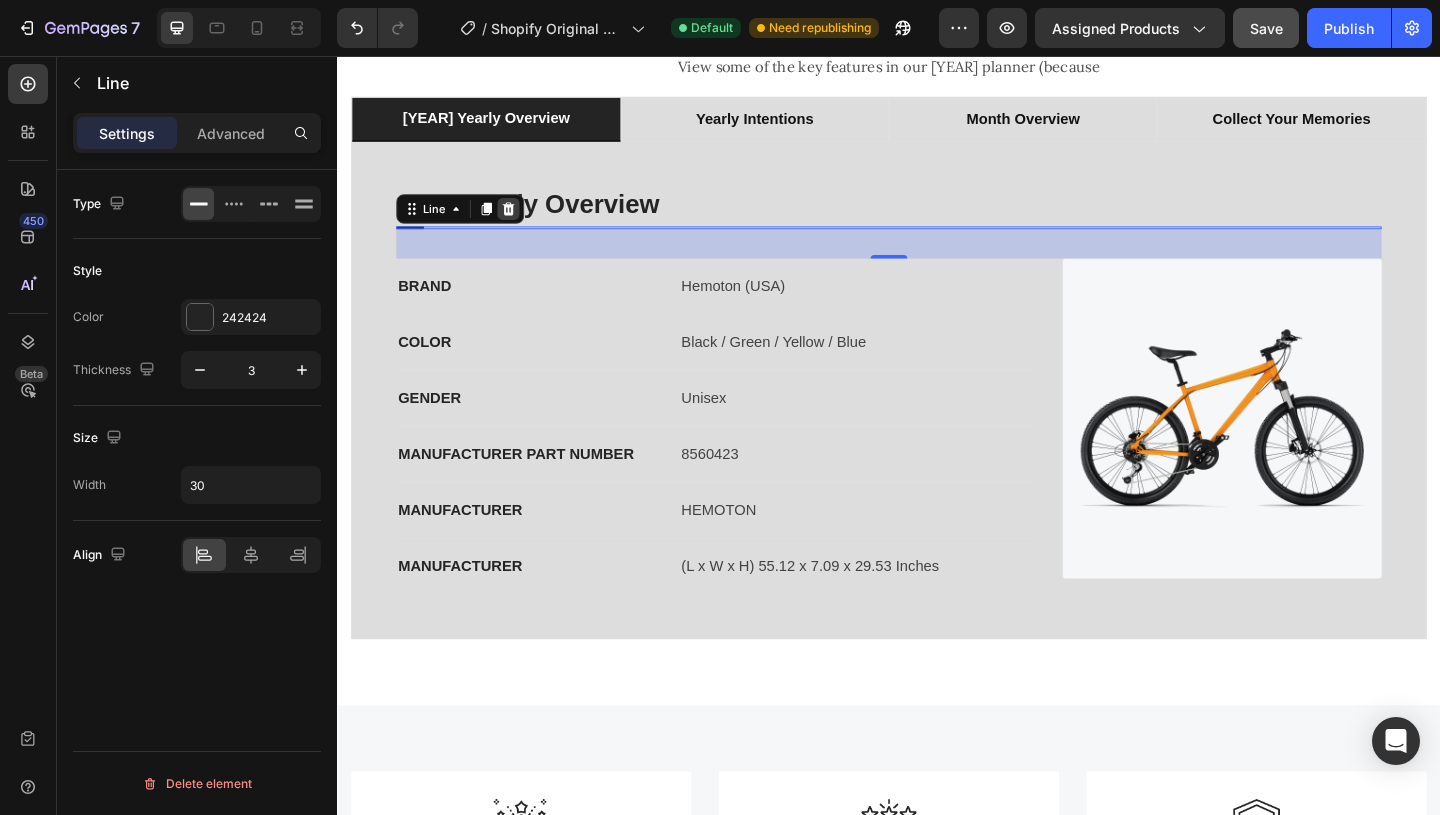 click 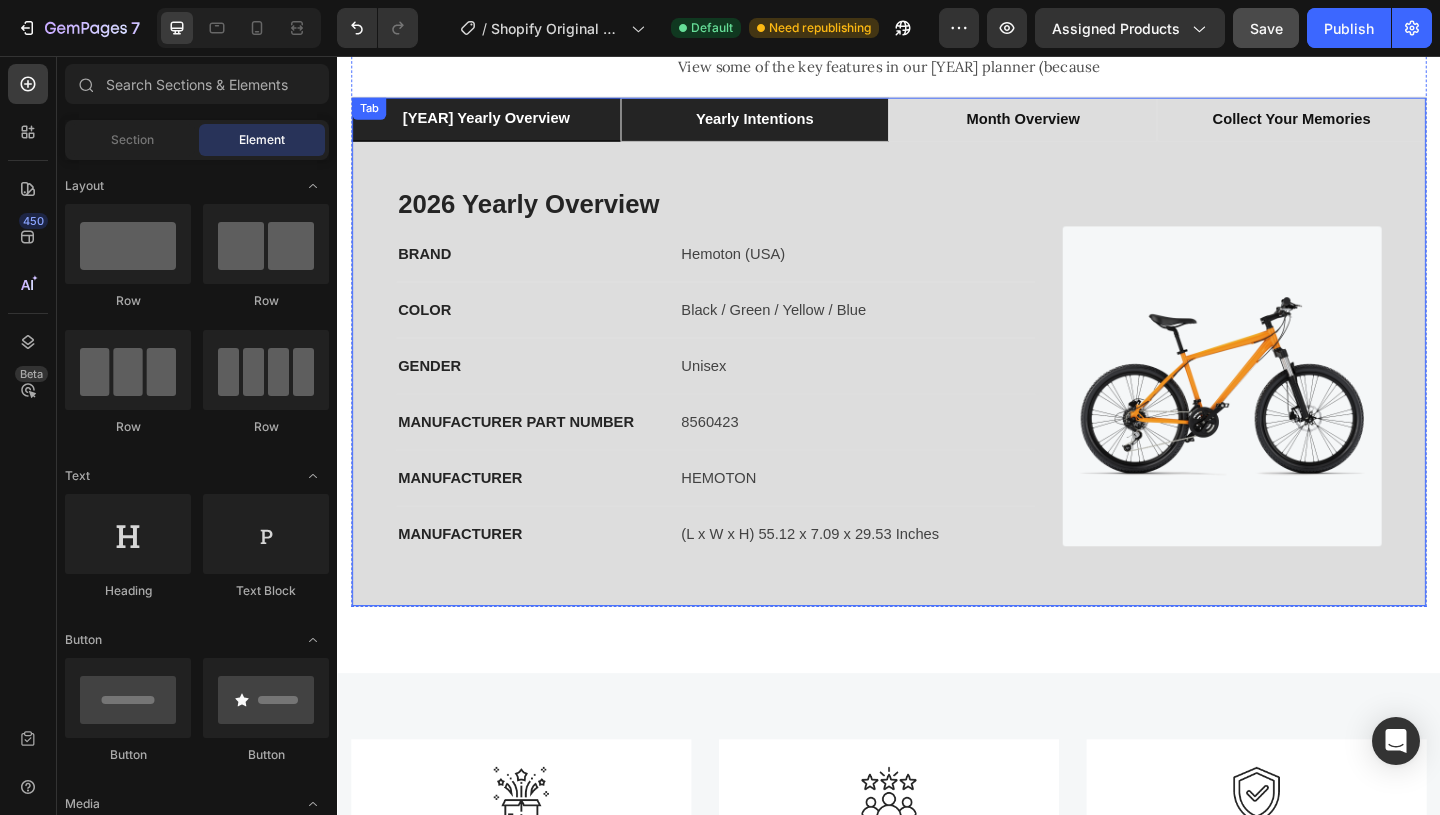 click on "yearly intentions" at bounding box center [791, 125] 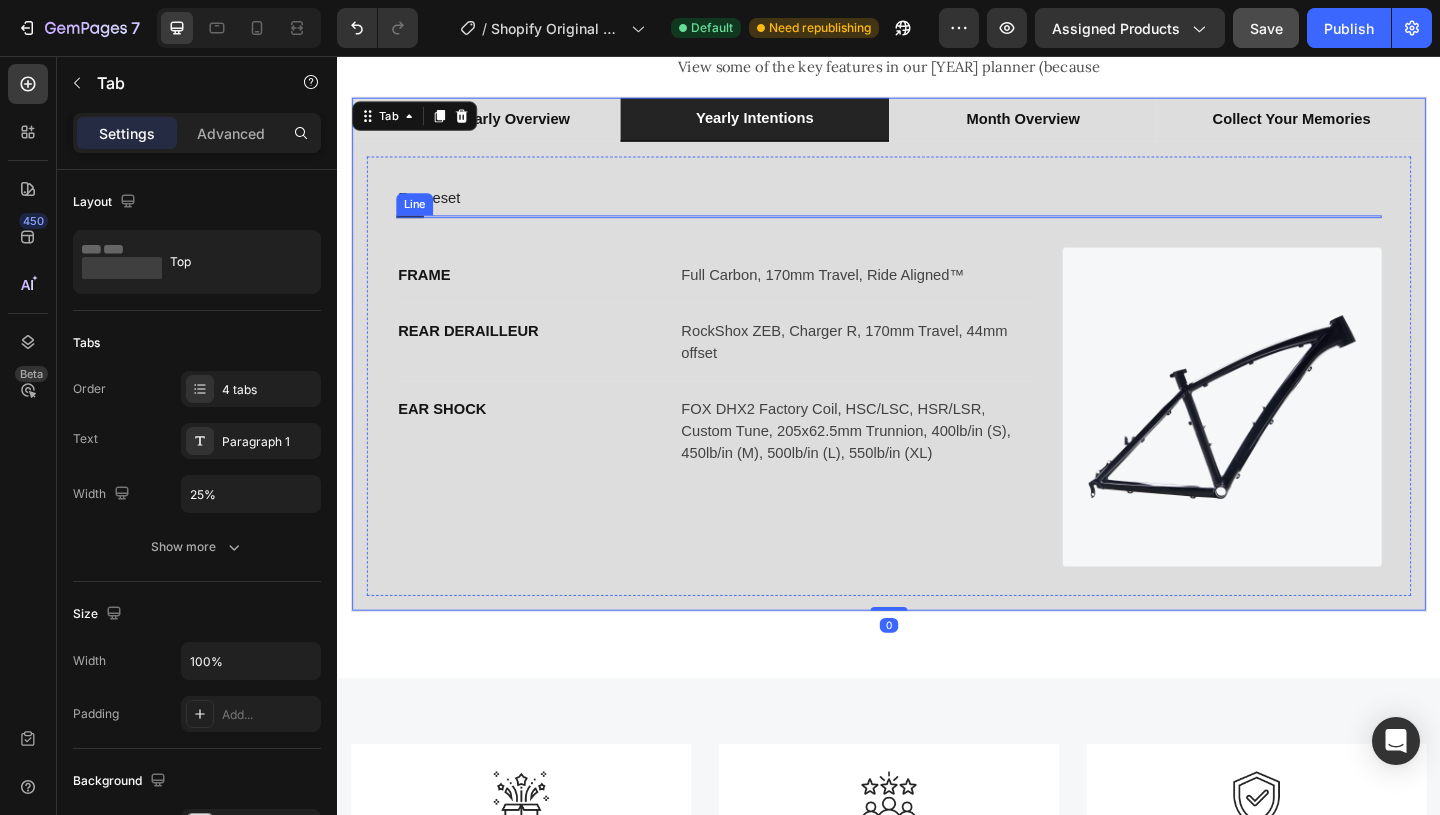 click on "Frameset Heading                Title Line FRAME Text block Full Carbon, 170mm Travel, Ride Aligned™ Text block Row REAR DERAILLEUR Text block RockShox ZEB, Charger R, 170mm Travel, 44mm offset Text block Row EAR SHOCK Text block FOX DHX2 Factory Coil, HSC/LSC, HSR/LSR, Custom Tune, 205x62.5mm Trunnion, 400lb/in (S), 450lb/in (M), 500lb/in (L), 550lb/in (XL) Text block Row Image Row" at bounding box center [937, 404] 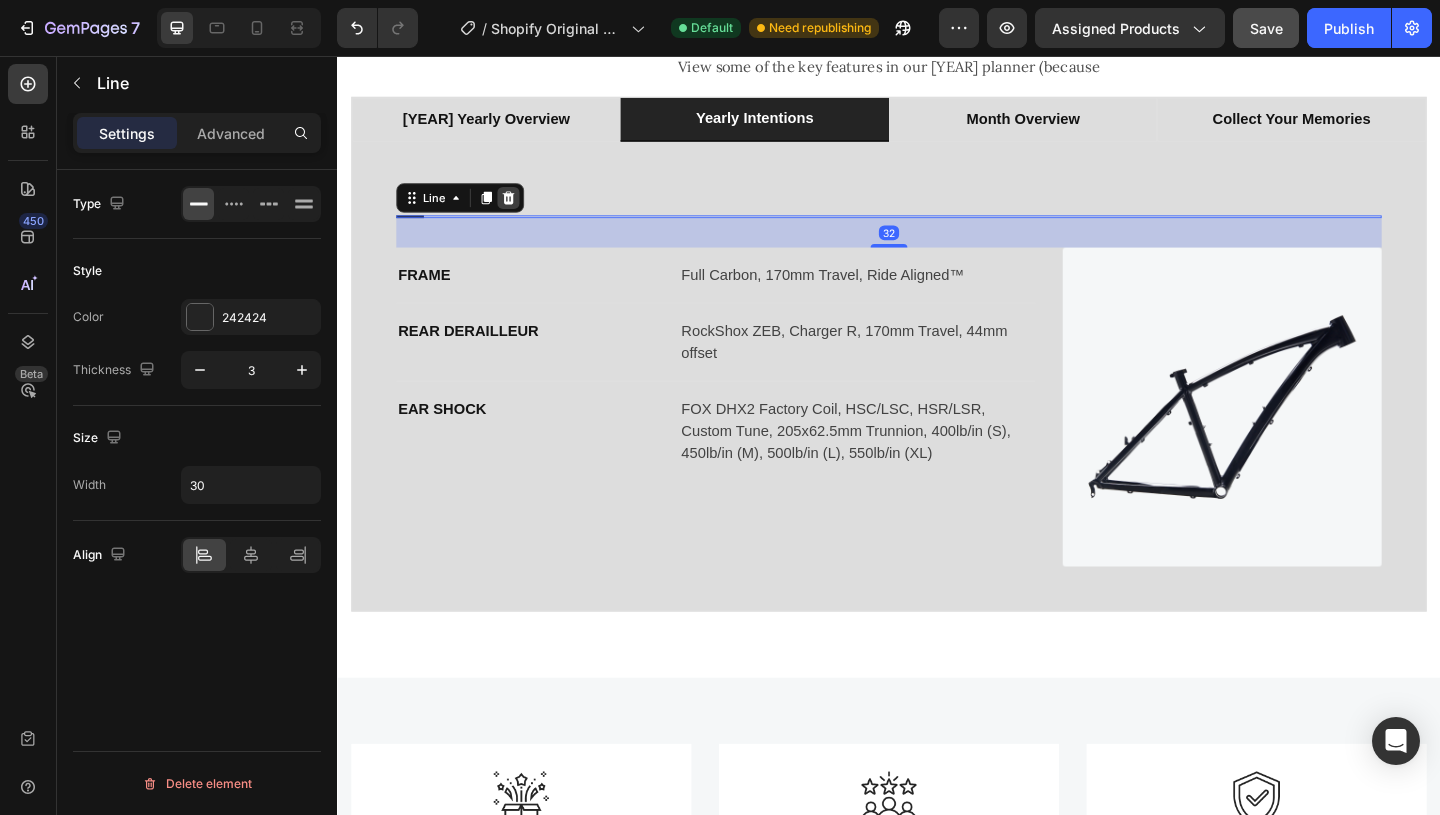 click 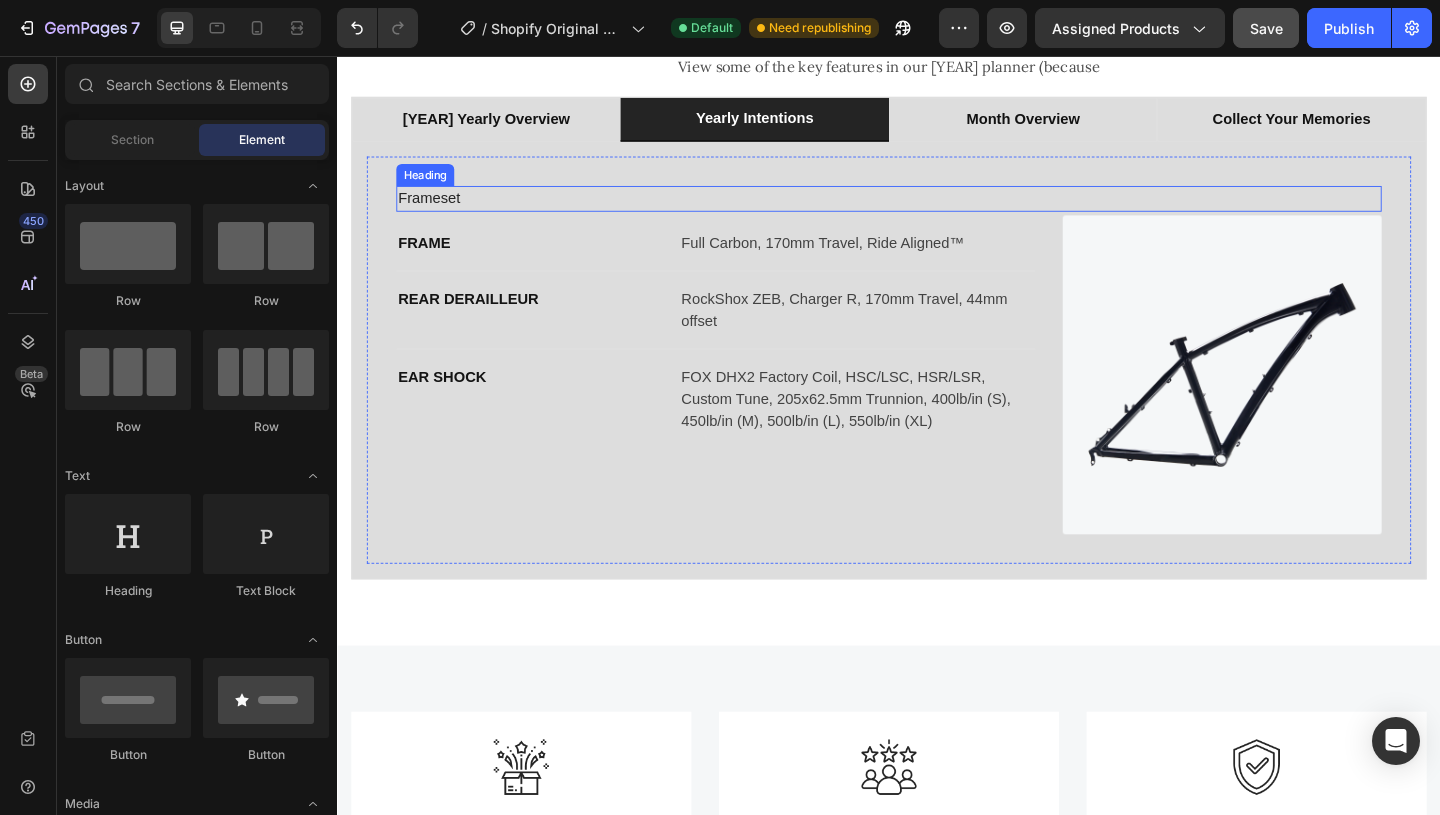 click on "Frameset" at bounding box center (937, 211) 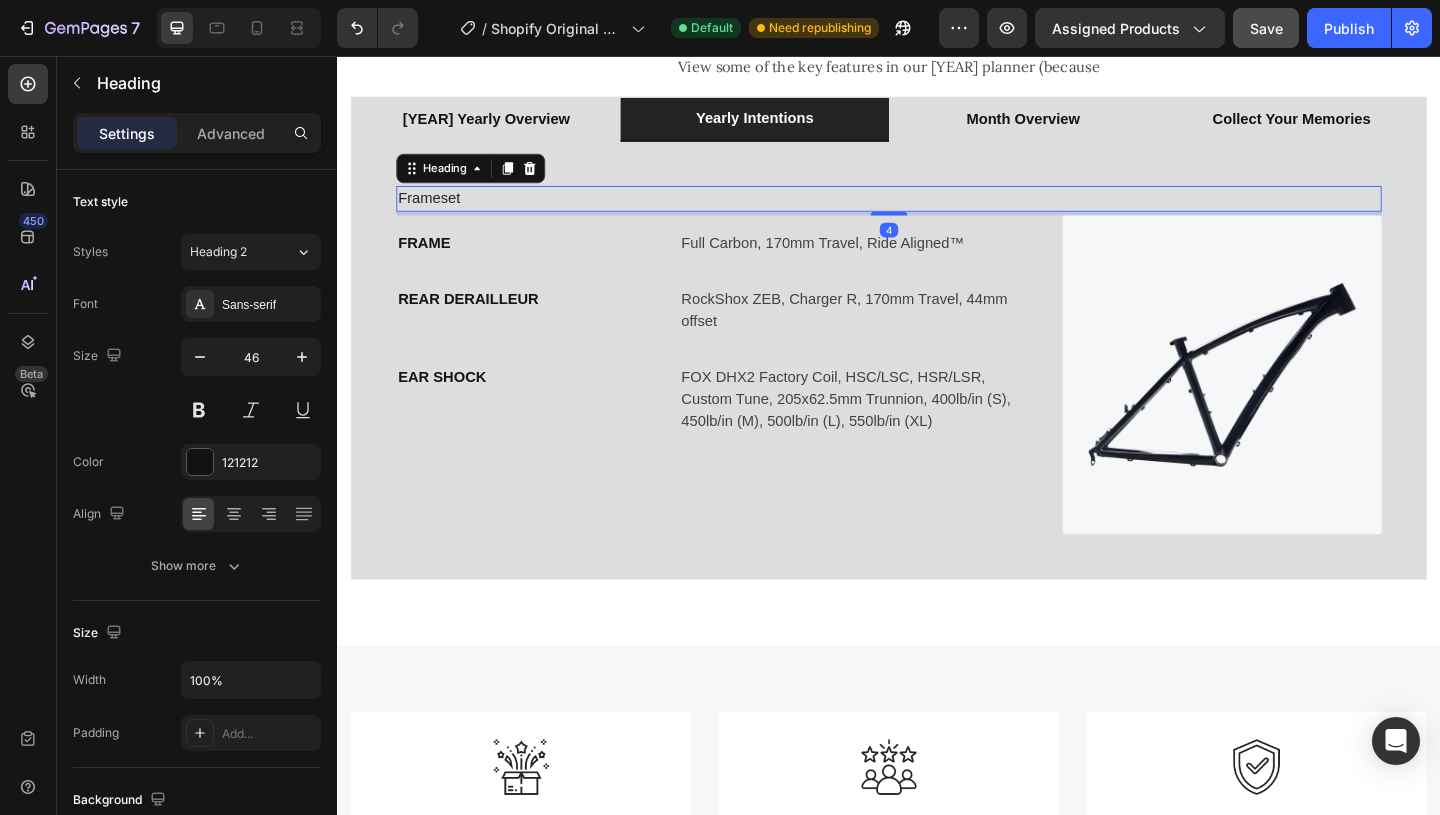 click on "Frameset" at bounding box center [937, 211] 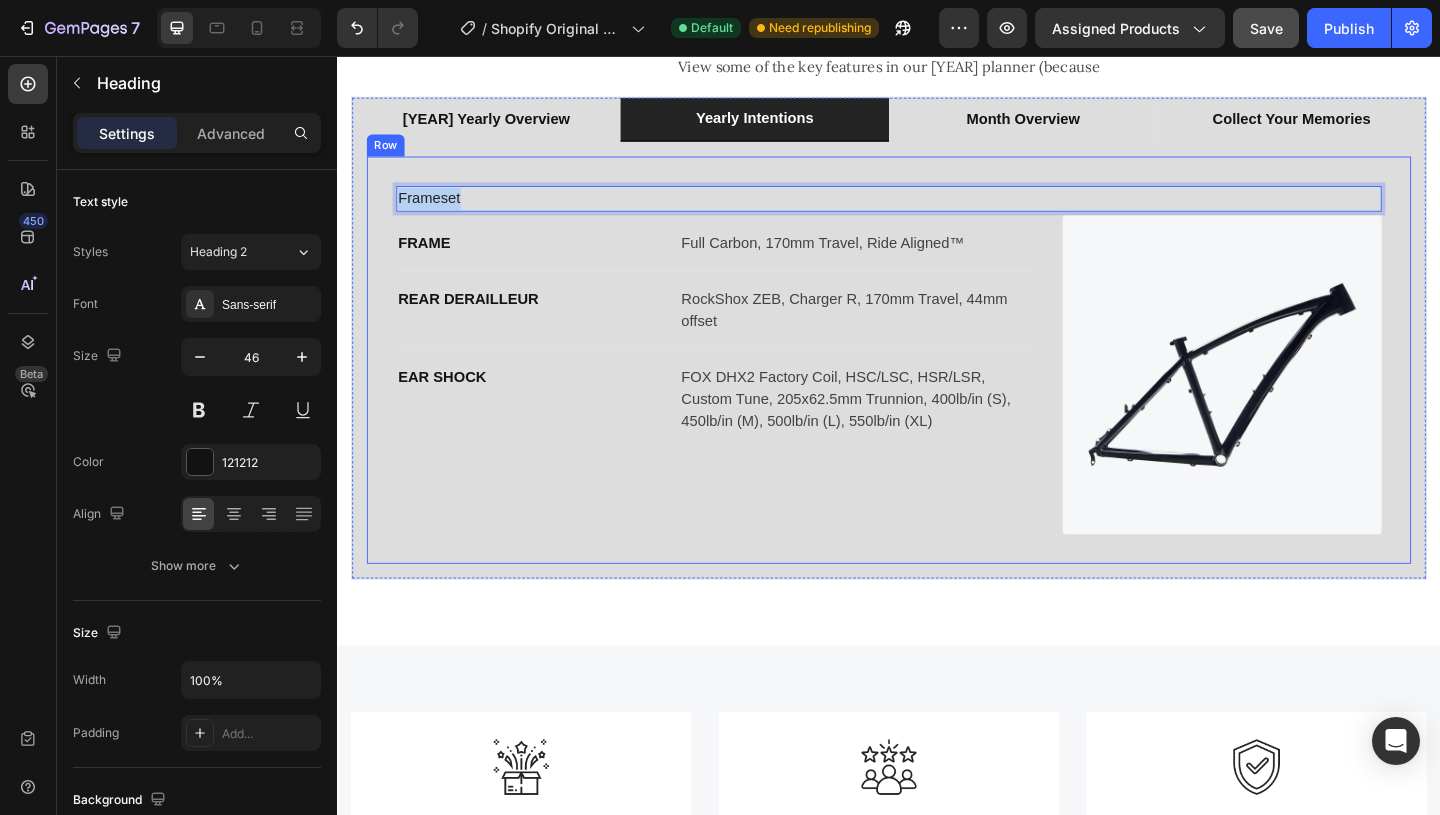 drag, startPoint x: 495, startPoint y: 210, endPoint x: 362, endPoint y: 210, distance: 133 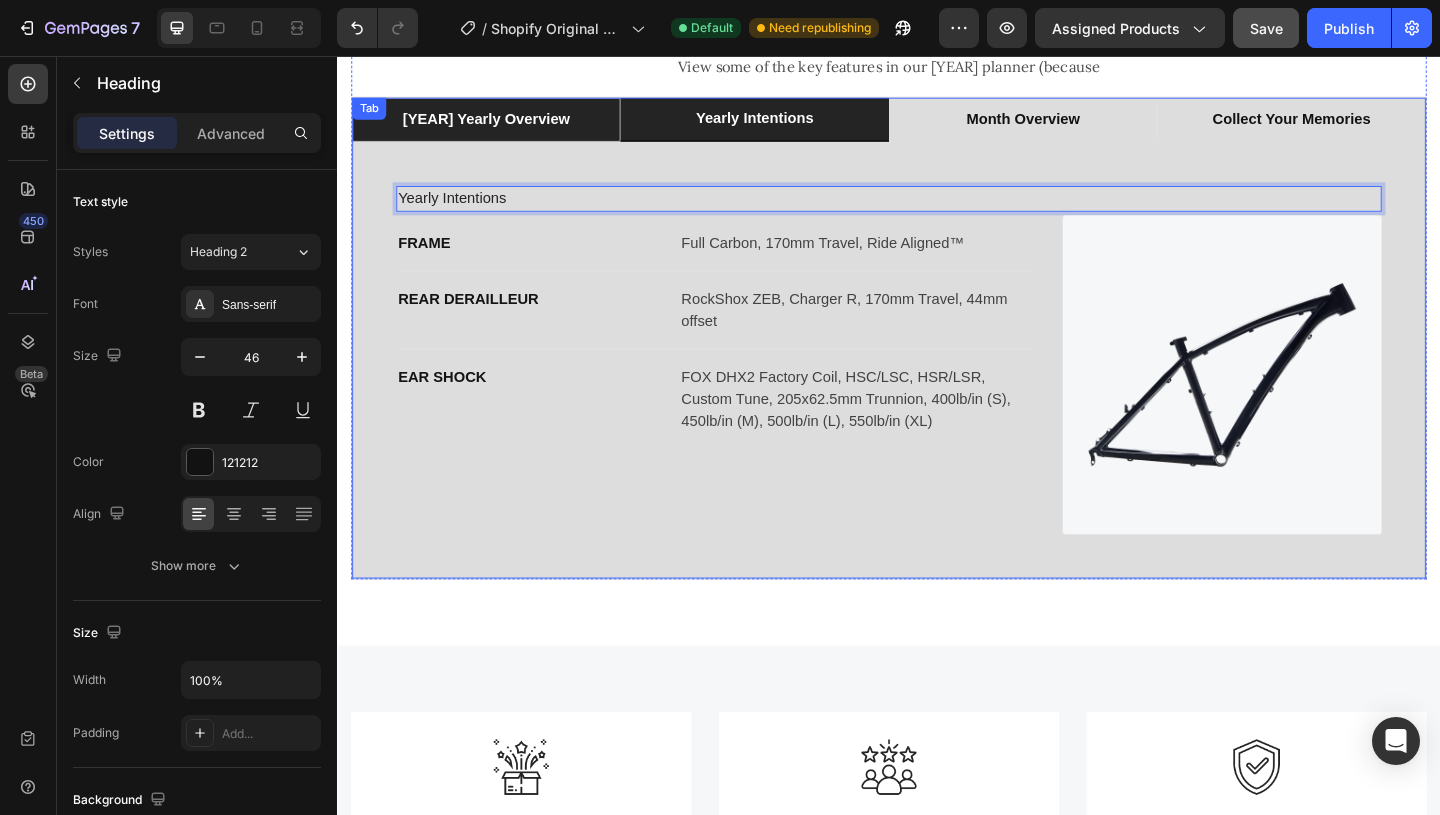 click on "[YEAR] yearly overview" at bounding box center (499, 125) 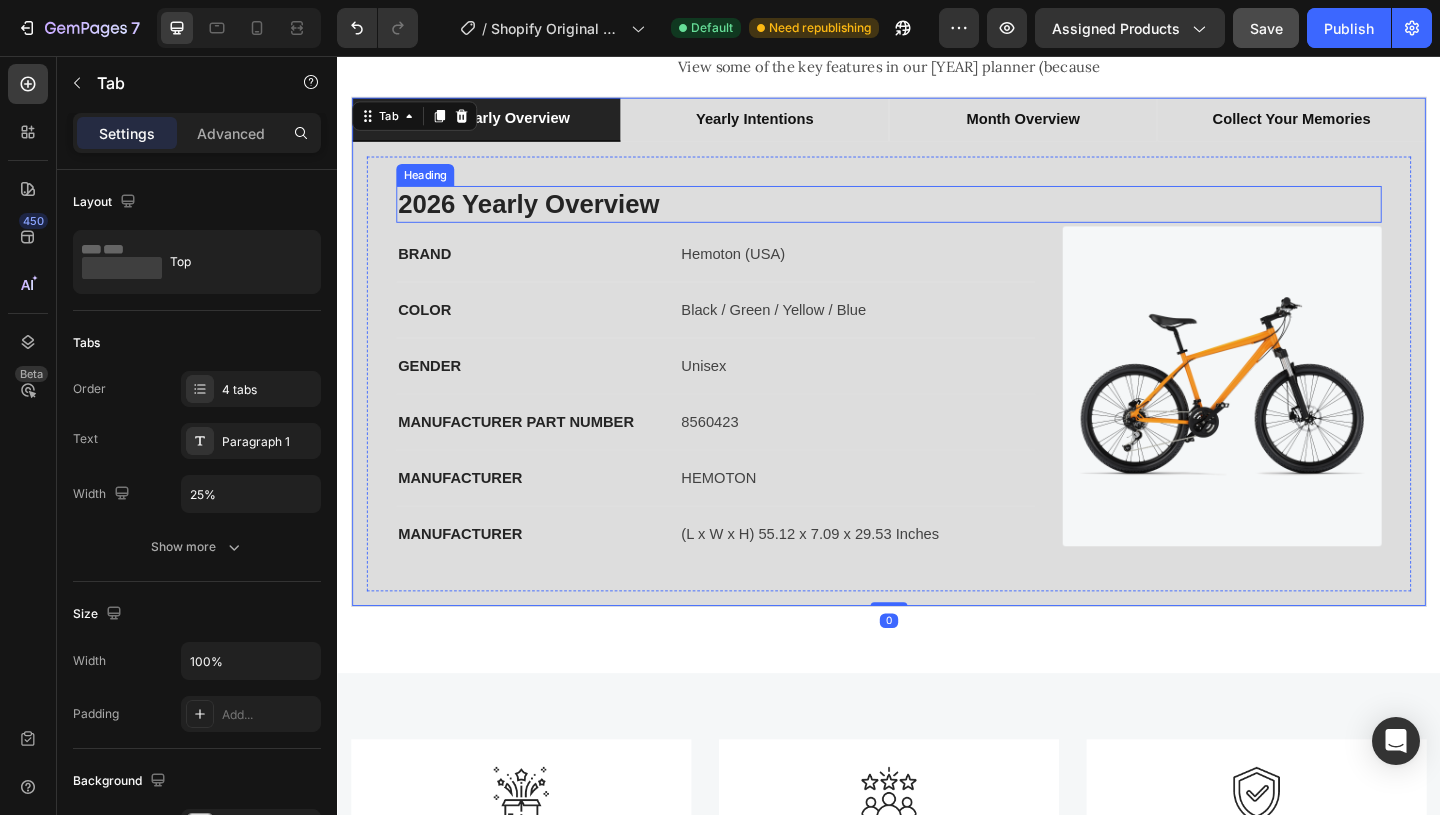 click on "2026 Yearly Overview" at bounding box center (937, 217) 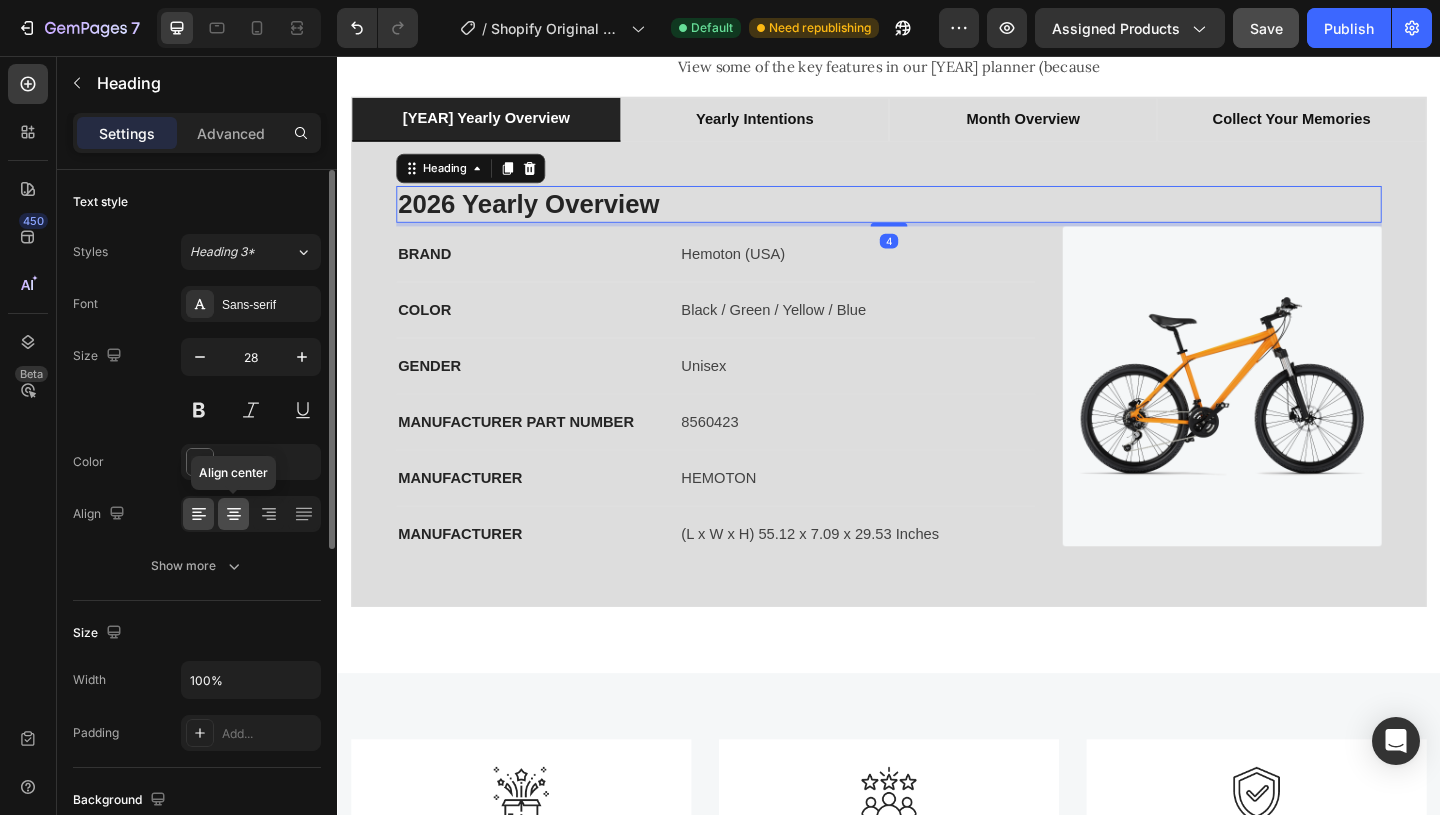 click 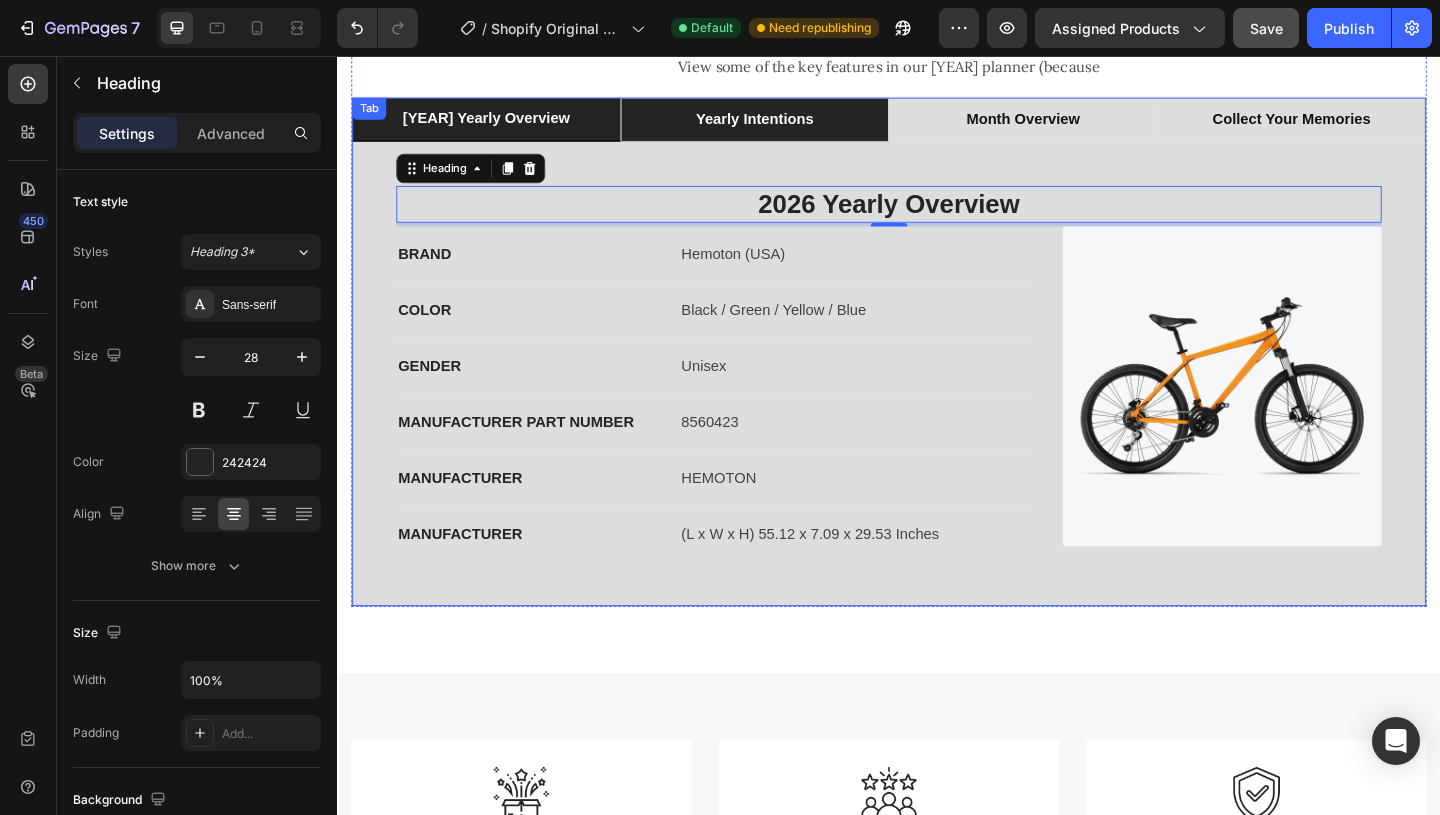 click on "yearly intentions" at bounding box center [791, 125] 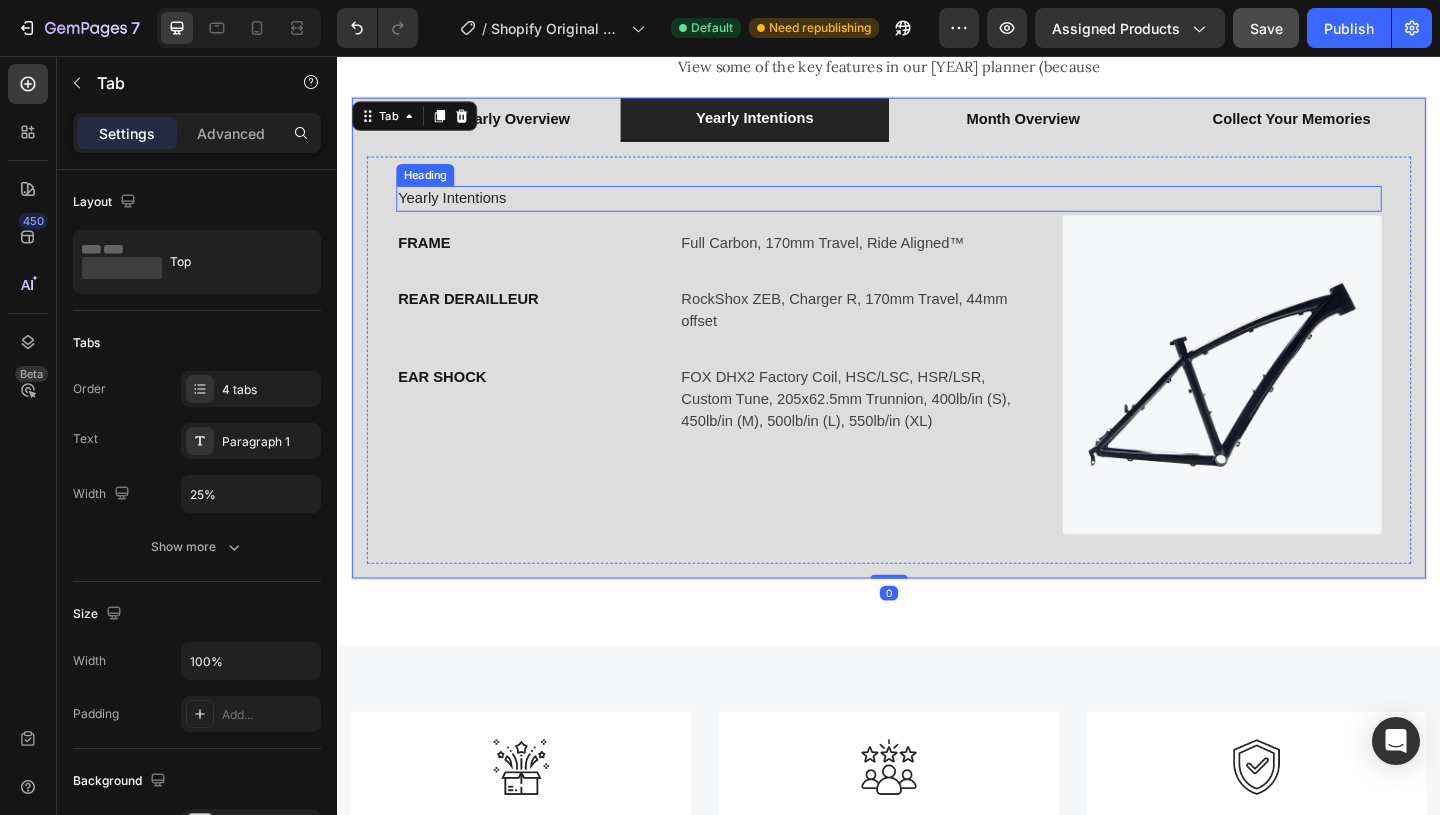 click on "Yearly Intentions" at bounding box center [937, 211] 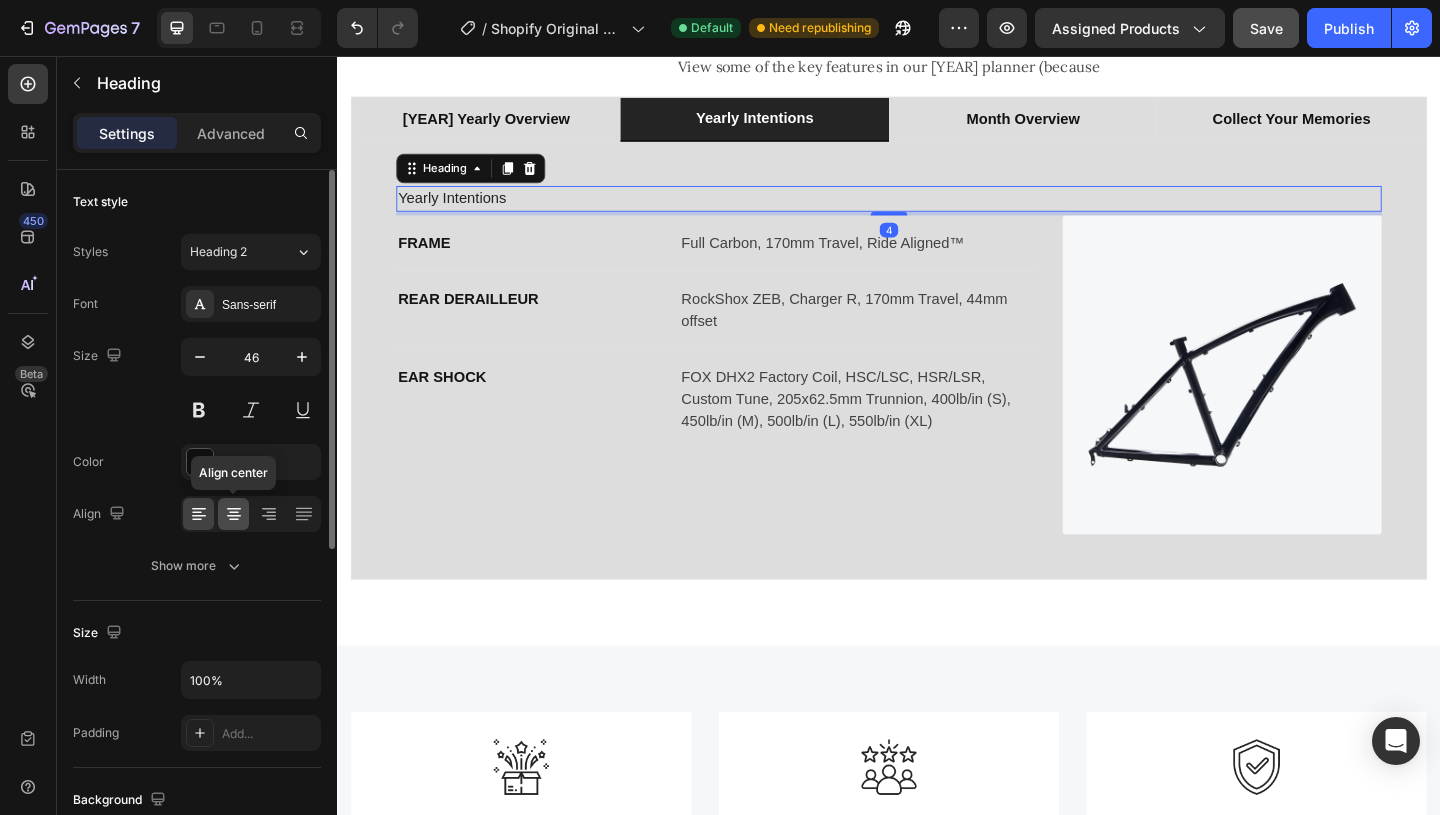 click 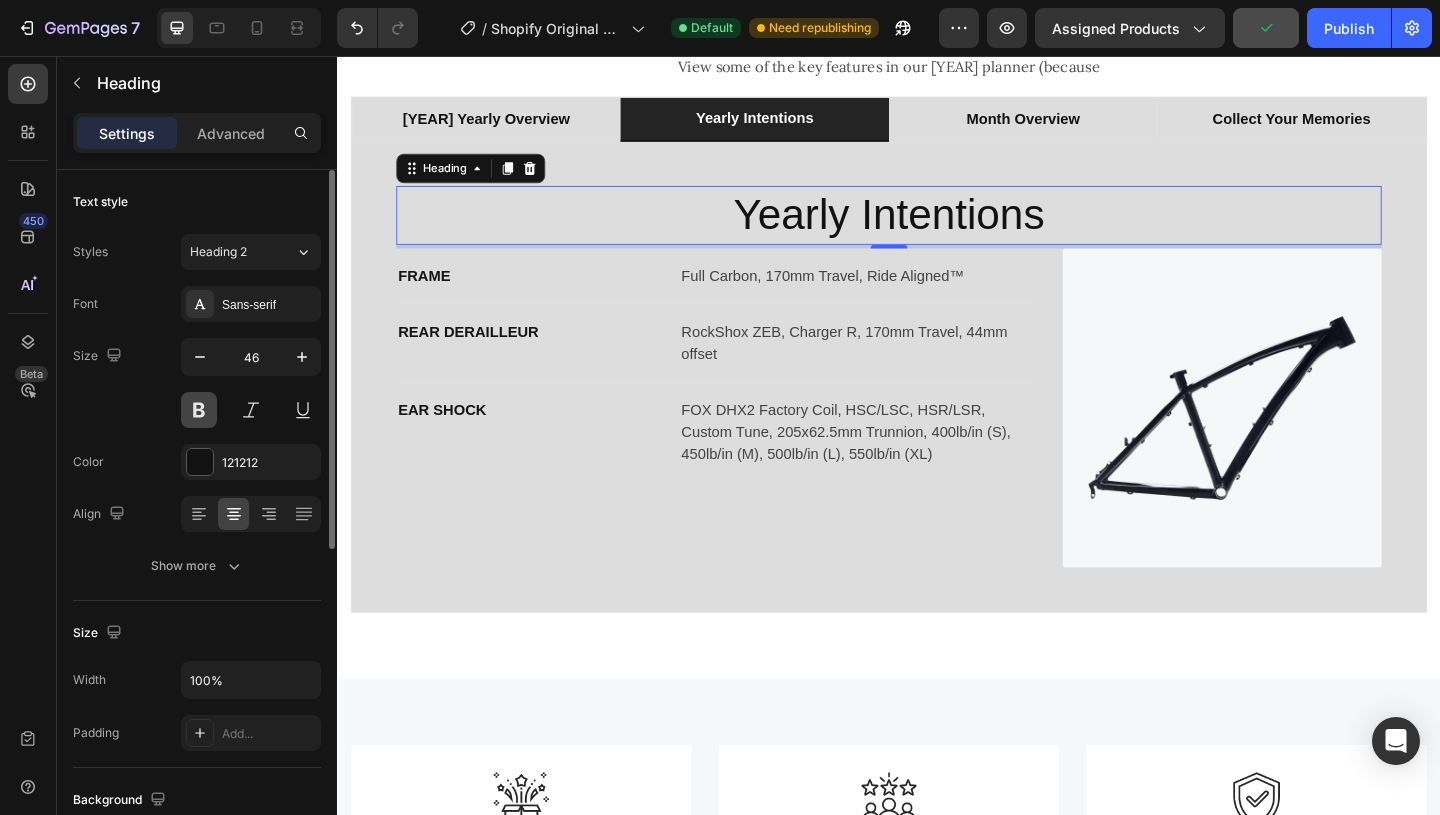click at bounding box center [199, 410] 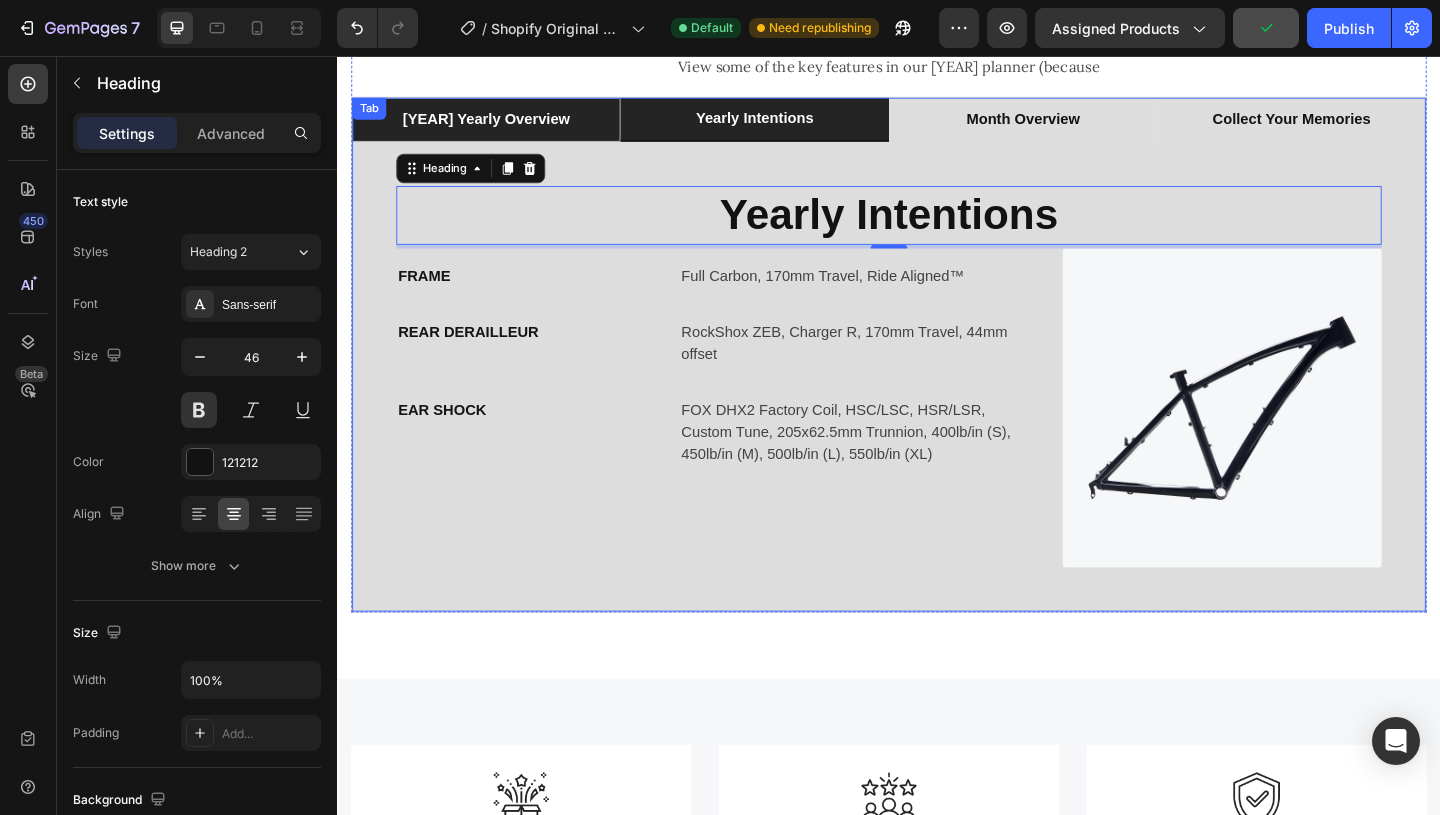 click on "[YEAR] yearly overview" at bounding box center (499, 125) 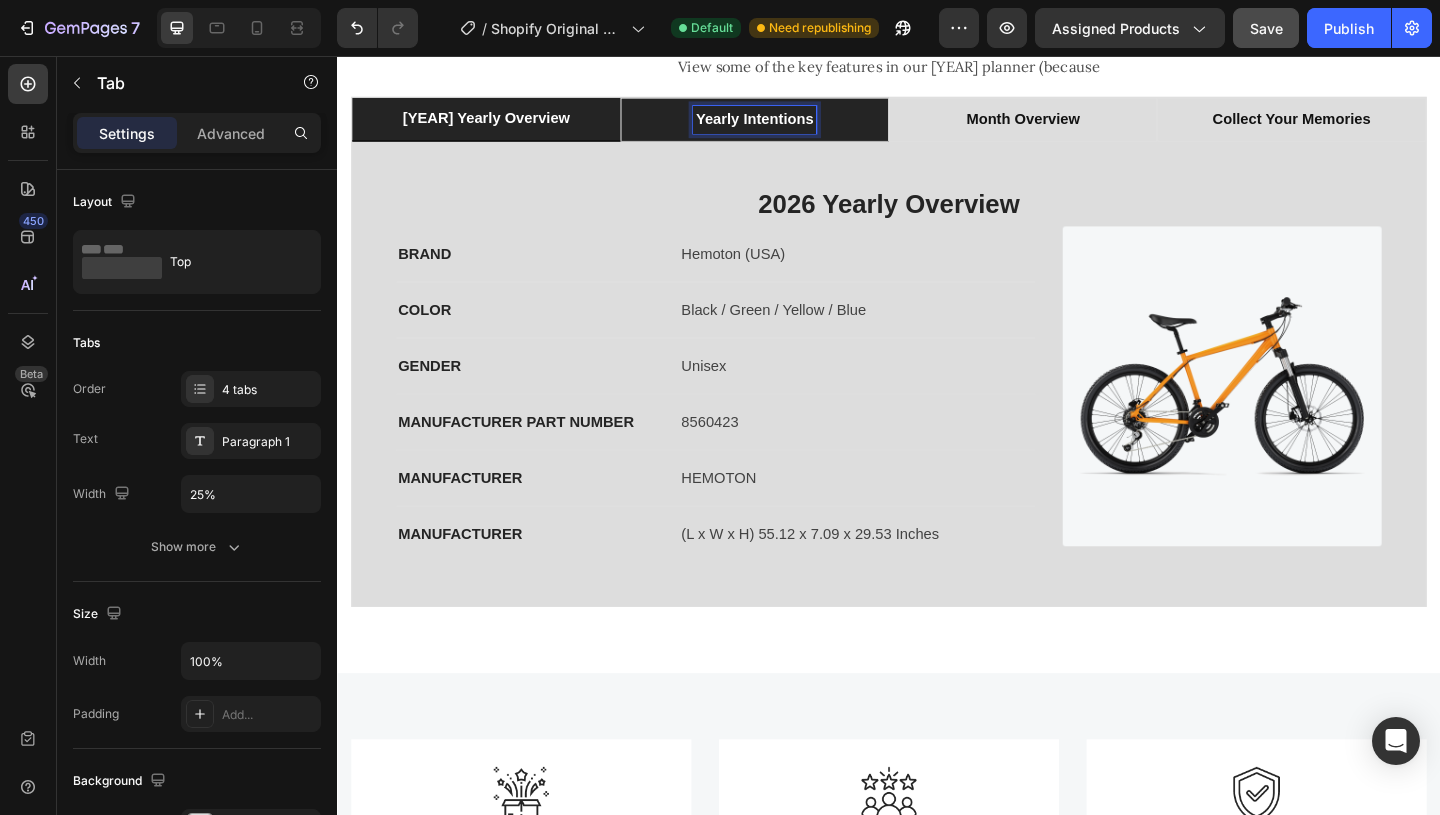 click on "[YEAR] yearly overview" at bounding box center [499, 124] 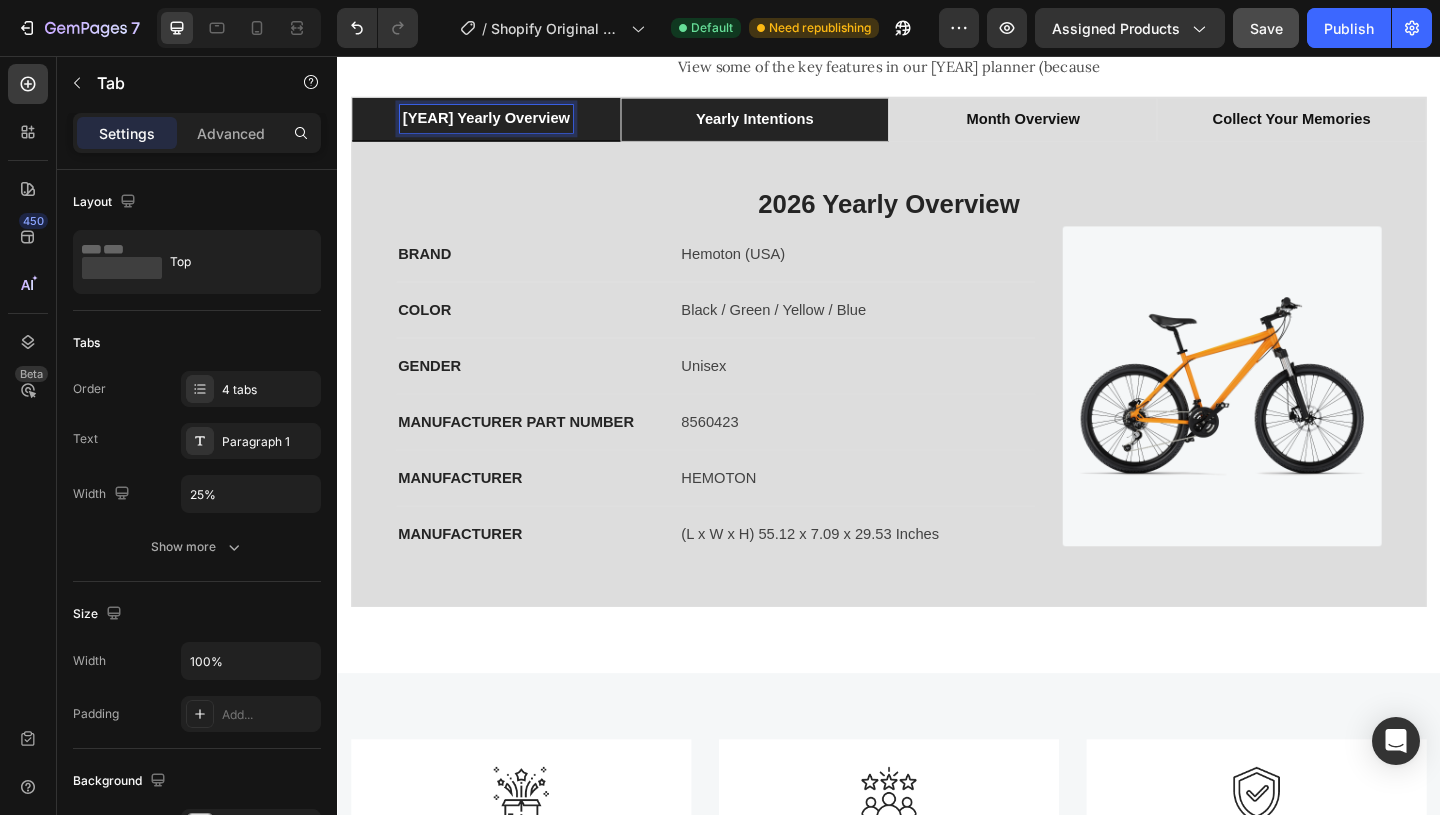 click on "[YEAR] yearly overview" at bounding box center [499, 125] 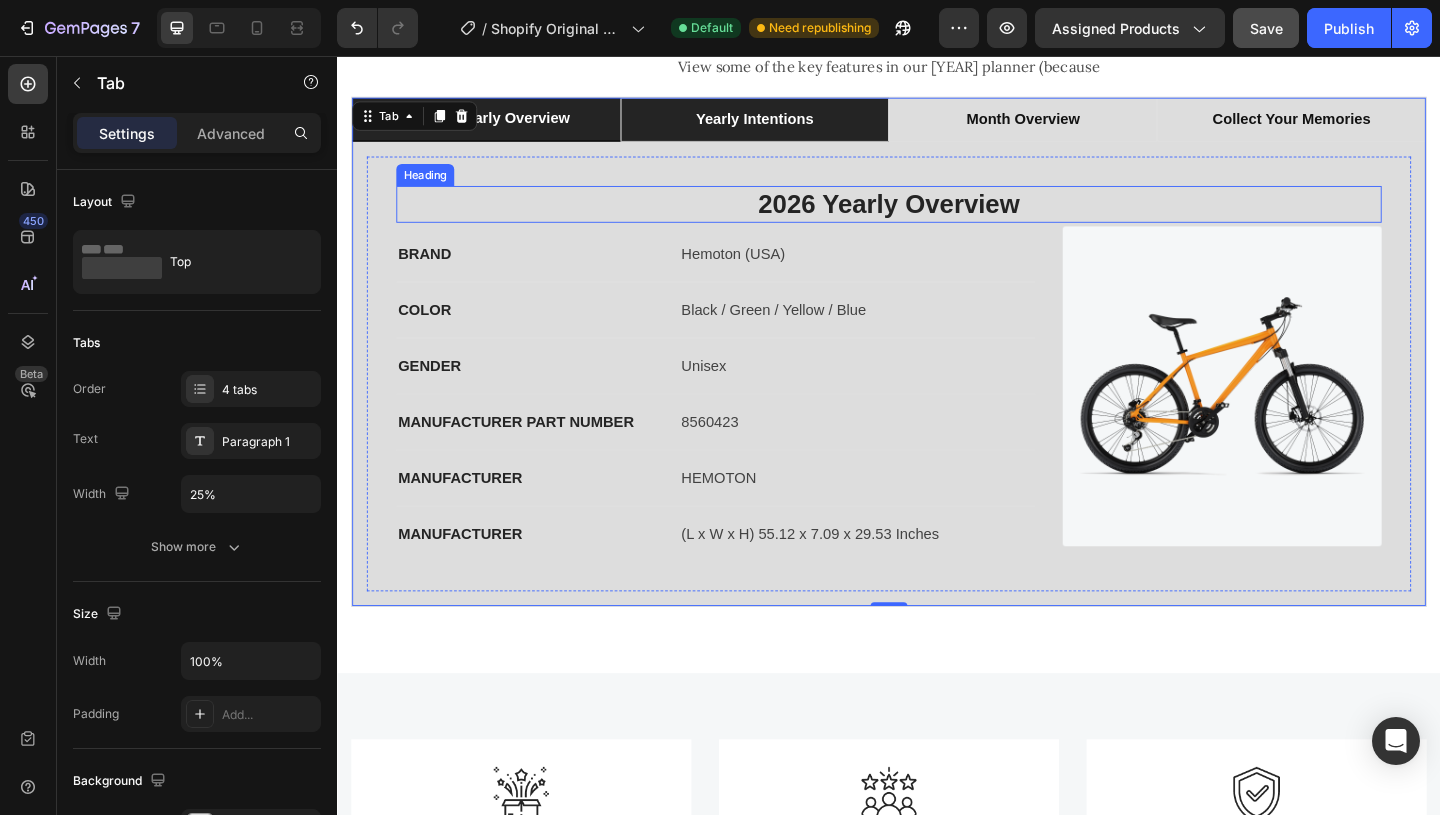 click on "2026 Yearly Overview" at bounding box center [937, 217] 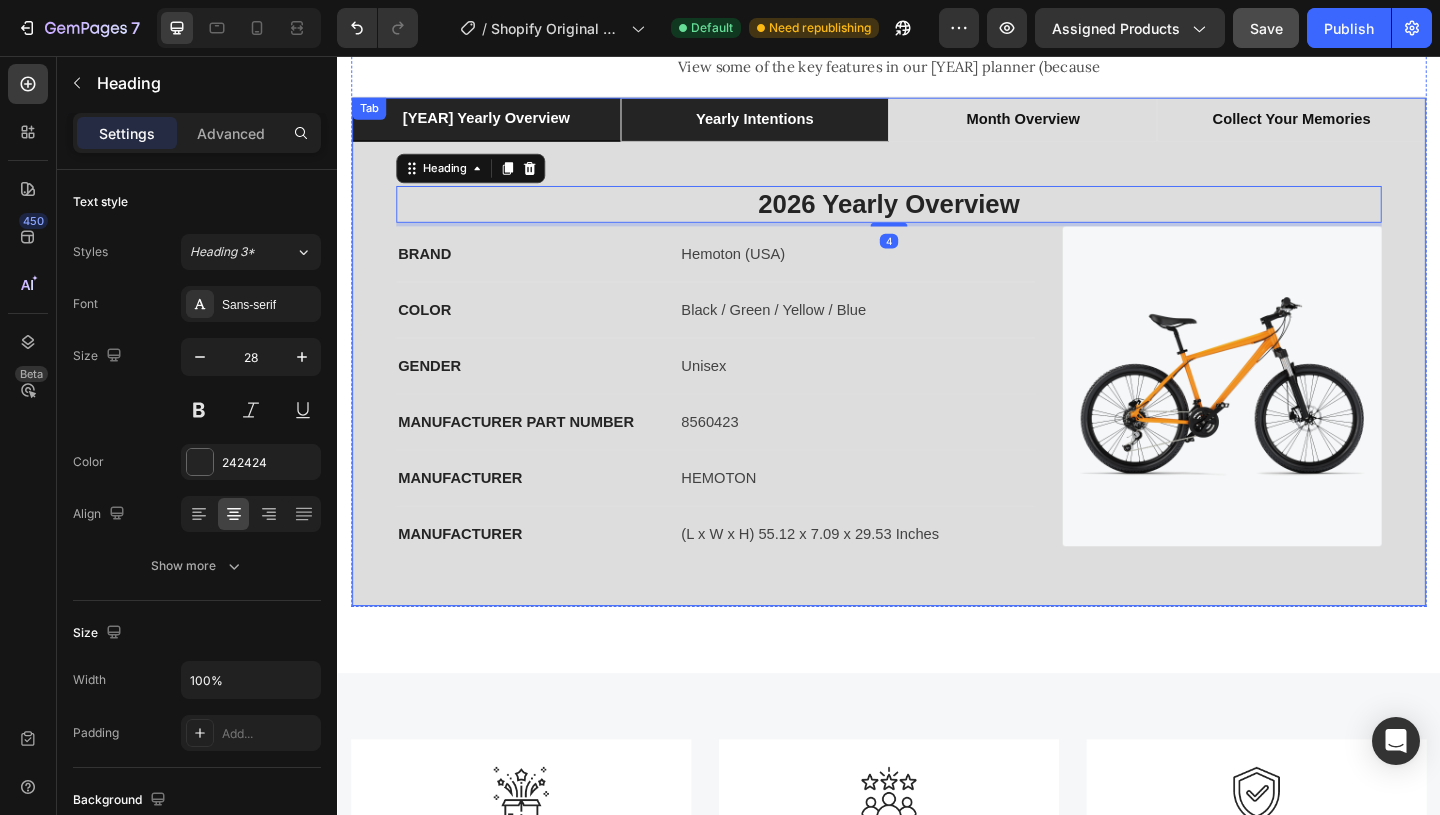click on "yearly intentions" at bounding box center (791, 125) 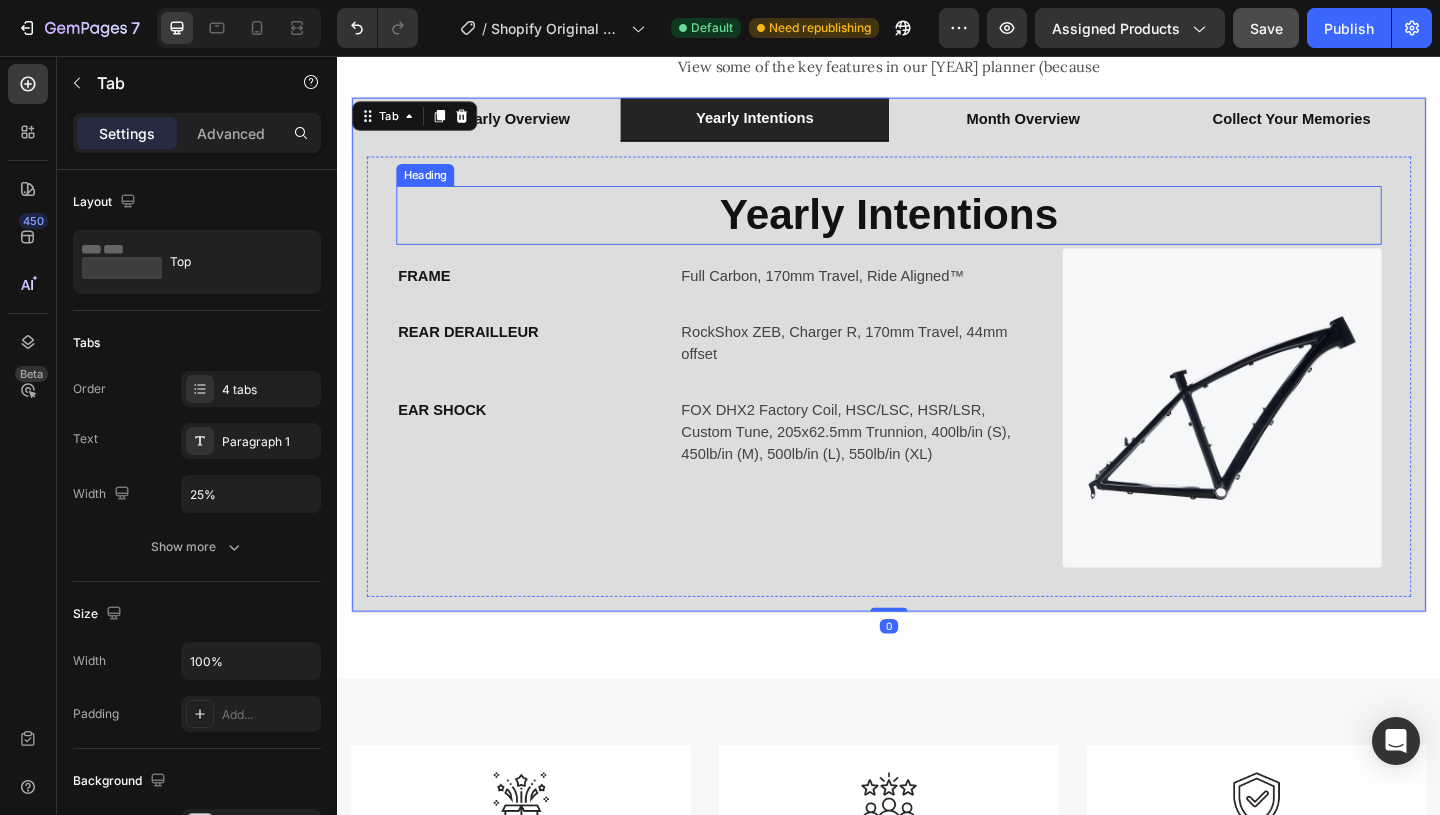 click on "Yearly Intentions" at bounding box center [937, 229] 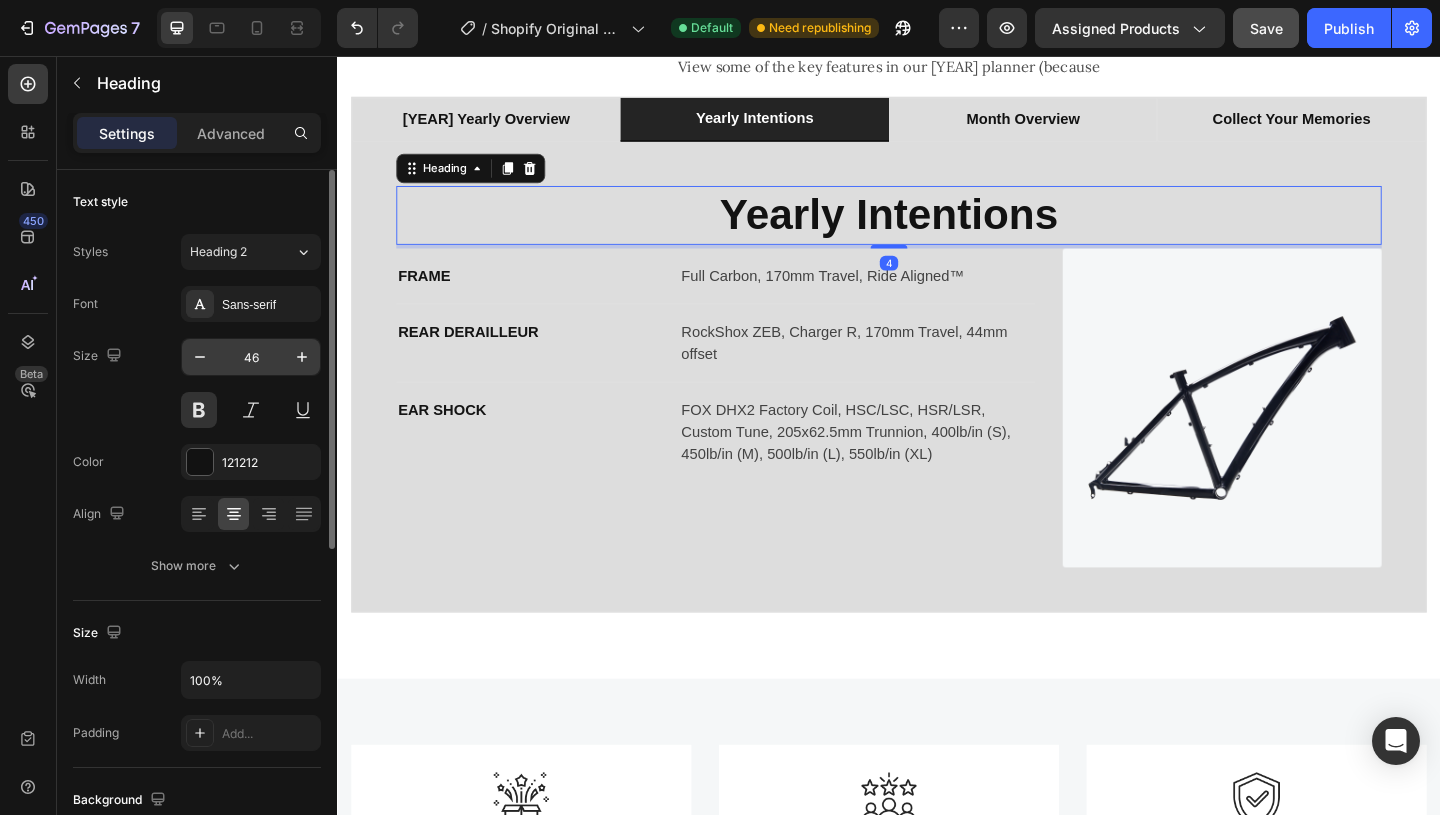 click on "46" at bounding box center (251, 357) 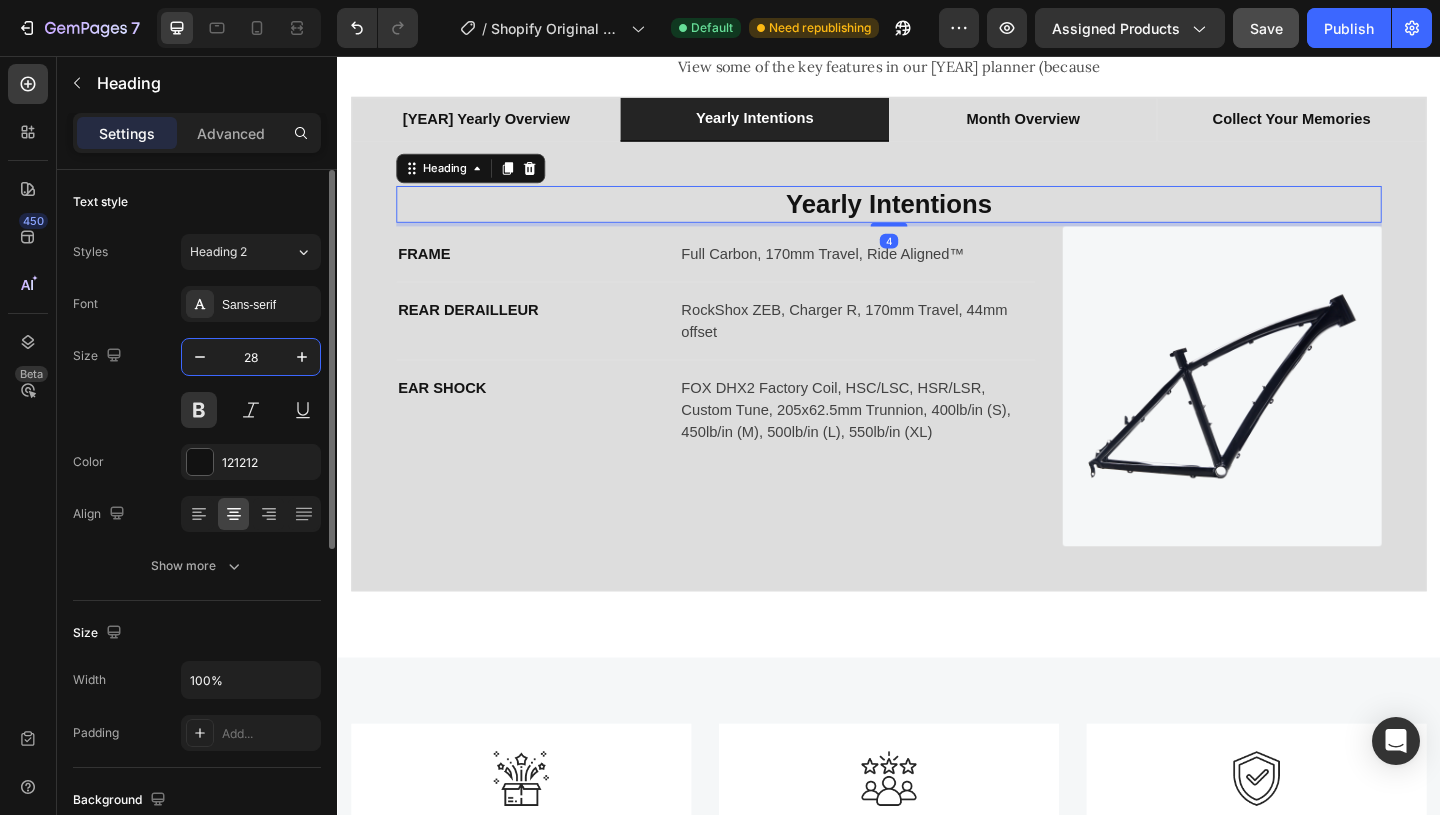 type on "28" 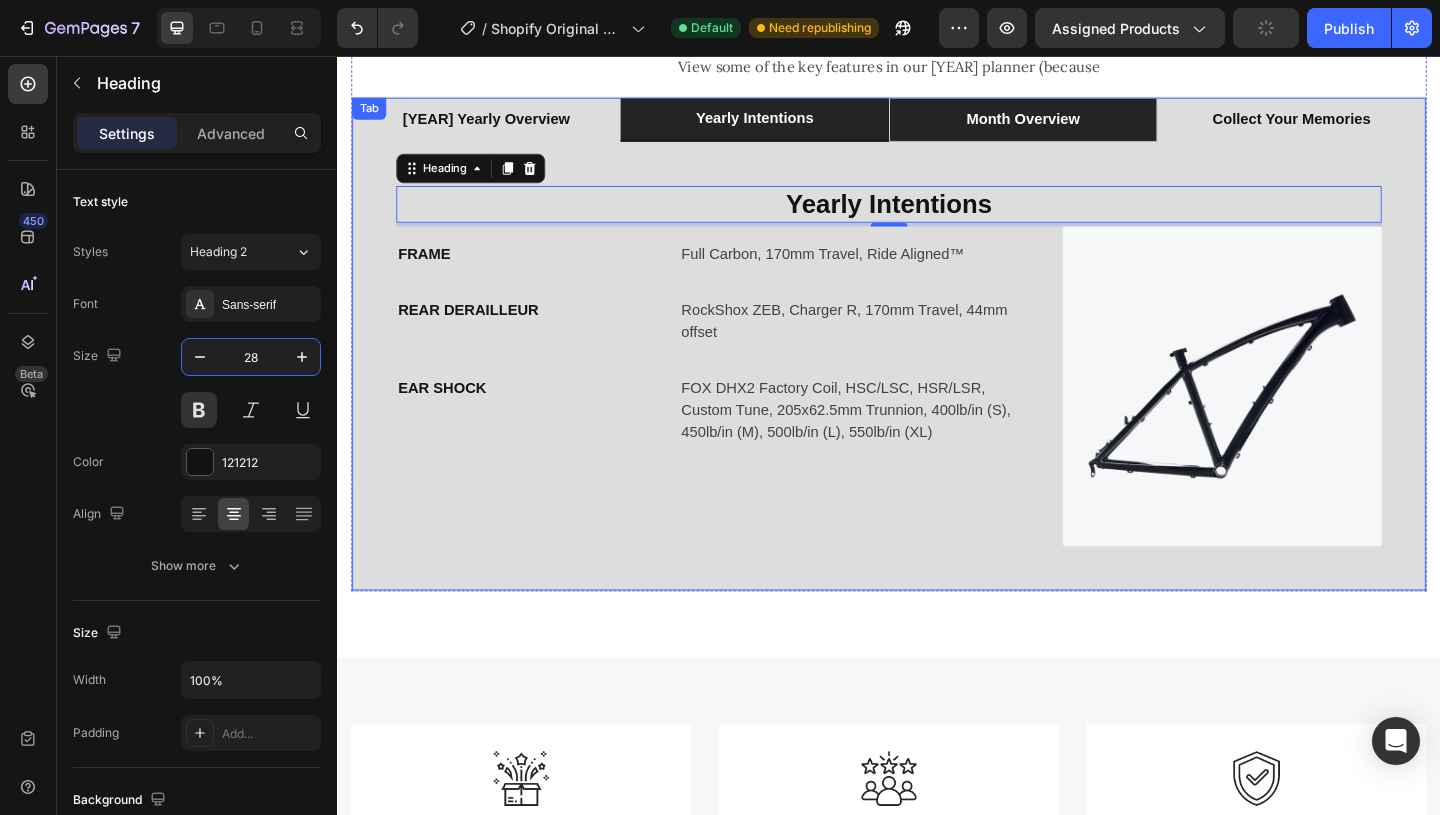 click on "month overview" at bounding box center (1083, 125) 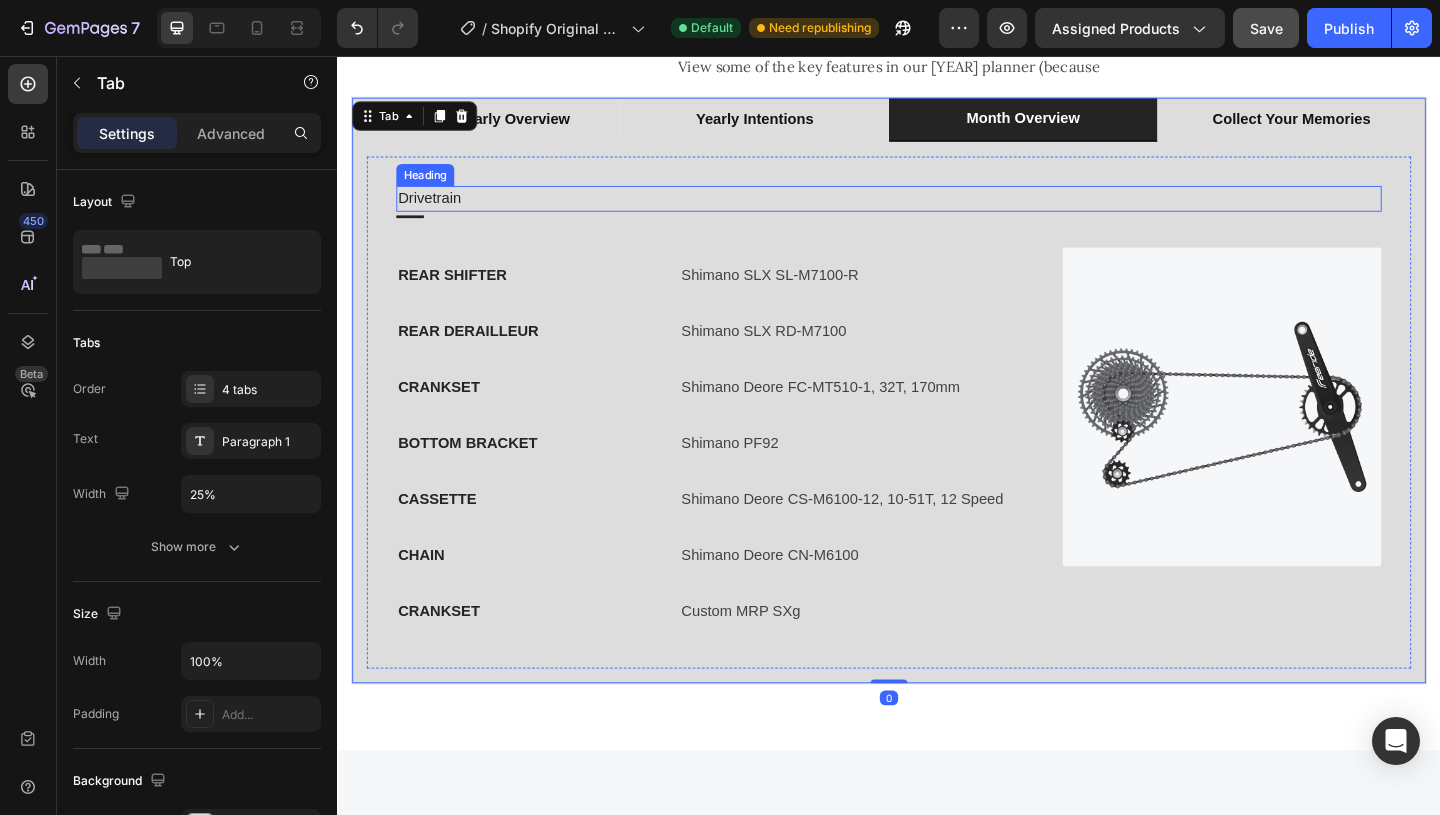 click on "Drivetrain" at bounding box center [937, 211] 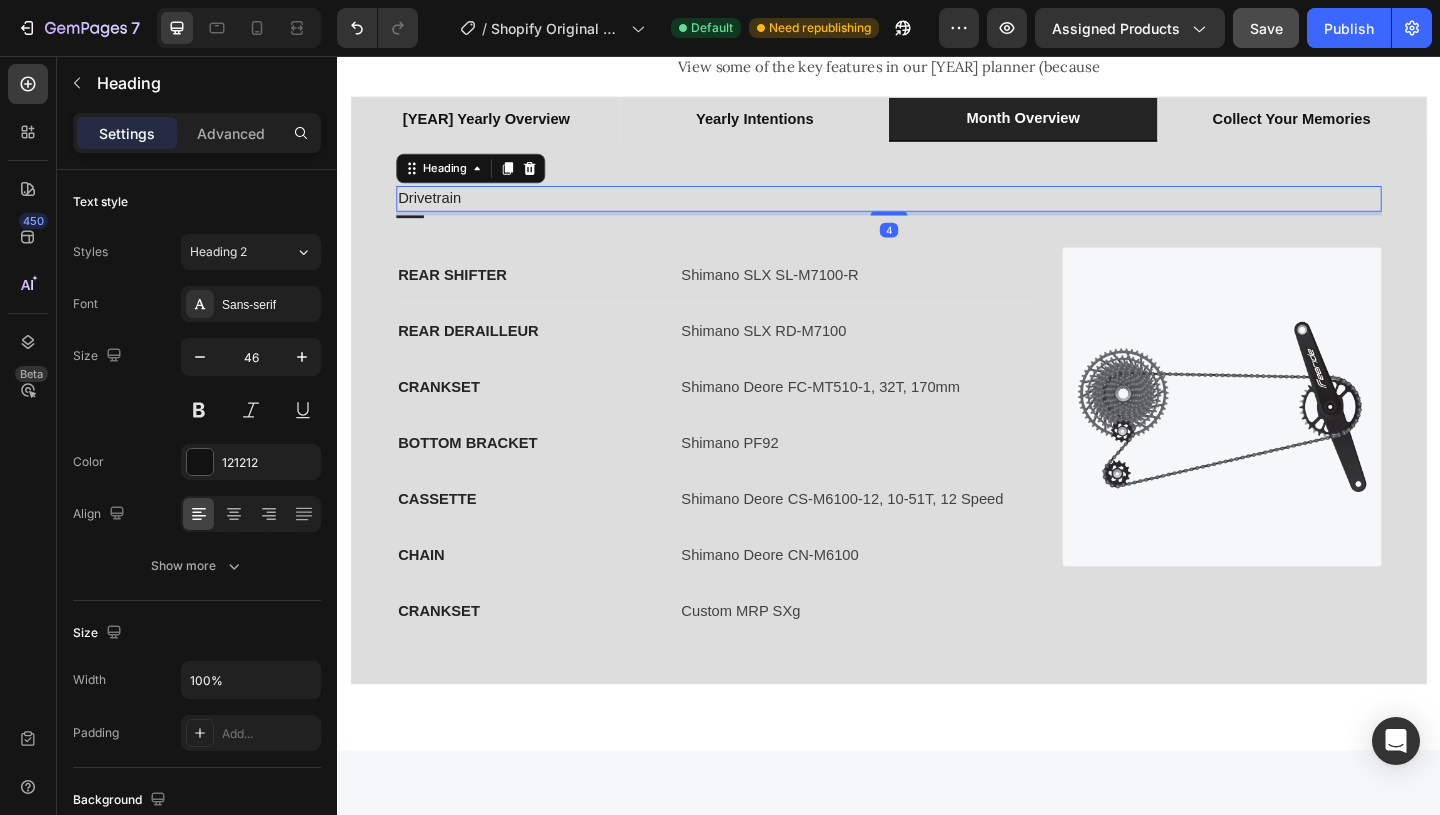 click on "Drivetrain" at bounding box center (937, 211) 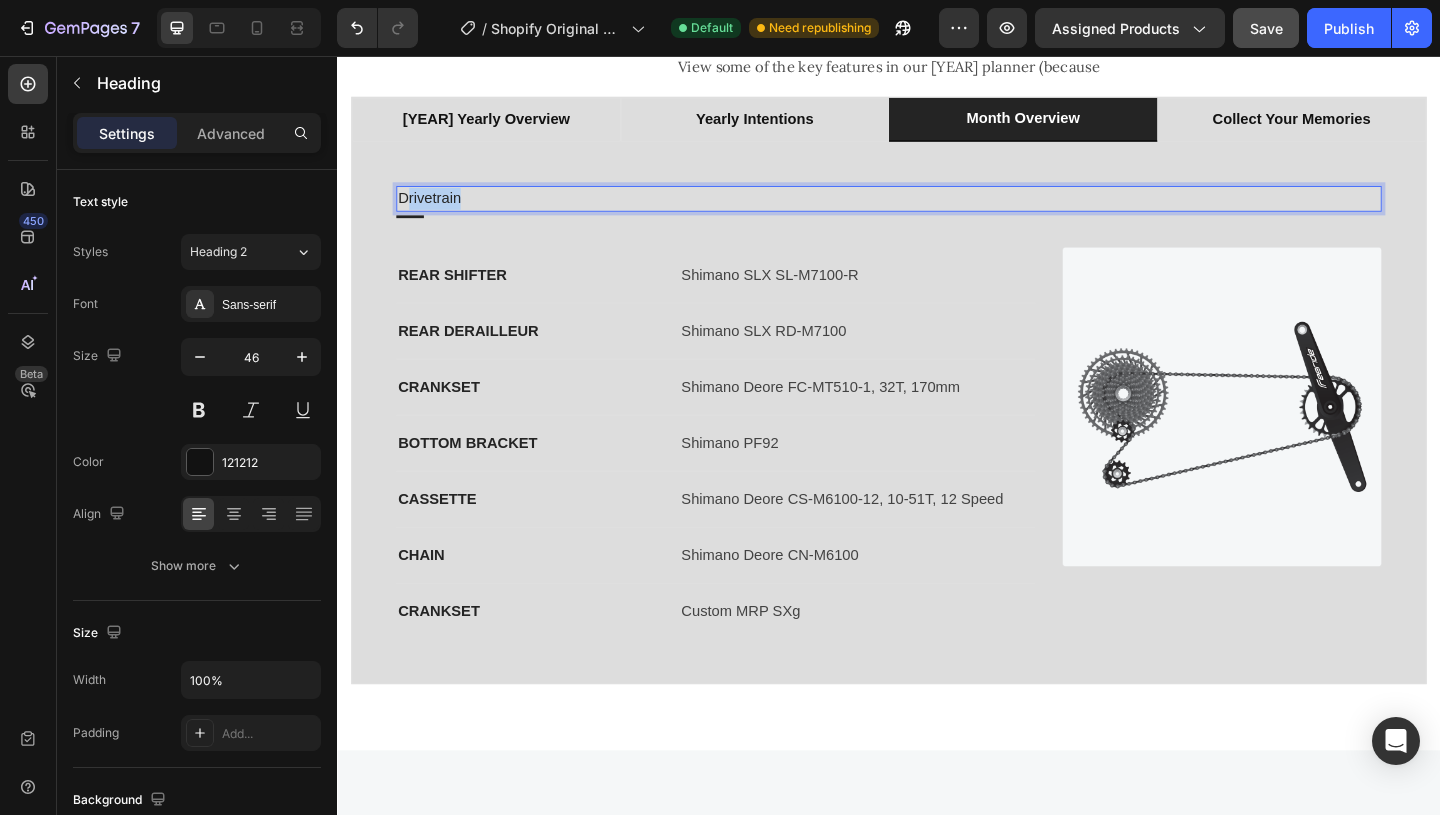 drag, startPoint x: 502, startPoint y: 210, endPoint x: 412, endPoint y: 210, distance: 90 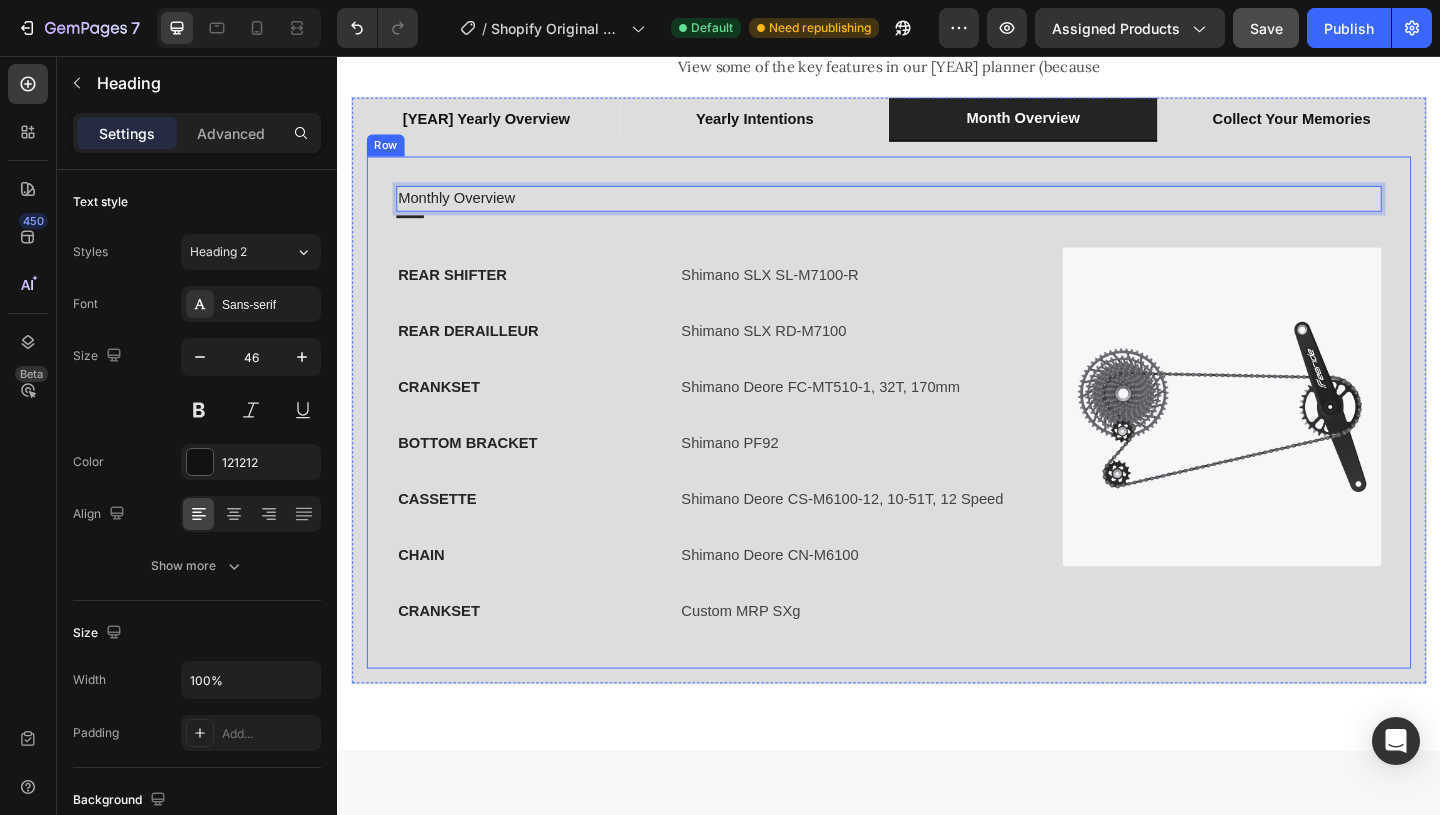 click on "Monthly Overview Heading   4                Title Line REAR SHIFTER Text block Shimano SLX SL-M7100-R Text block Row REAR DERAILLEUR Text block Shimano SLX RD-M7100 Text block Row CRANKSET Text block Shimano Deore FC-MT510-1, 32T, 170mm Text block Row BOTTOM BRACKET Text block Shimano PF92 Text block Row CASSETTE Text block Shimano Deore CS-M6100-12, 10-51T, 12 Speed Text block Row CHAIN Text block Shimano Deore CN-M6100 Text block Row CRANKSET Text block Custom MRP SXg Text block Row Image Row" at bounding box center (937, 443) 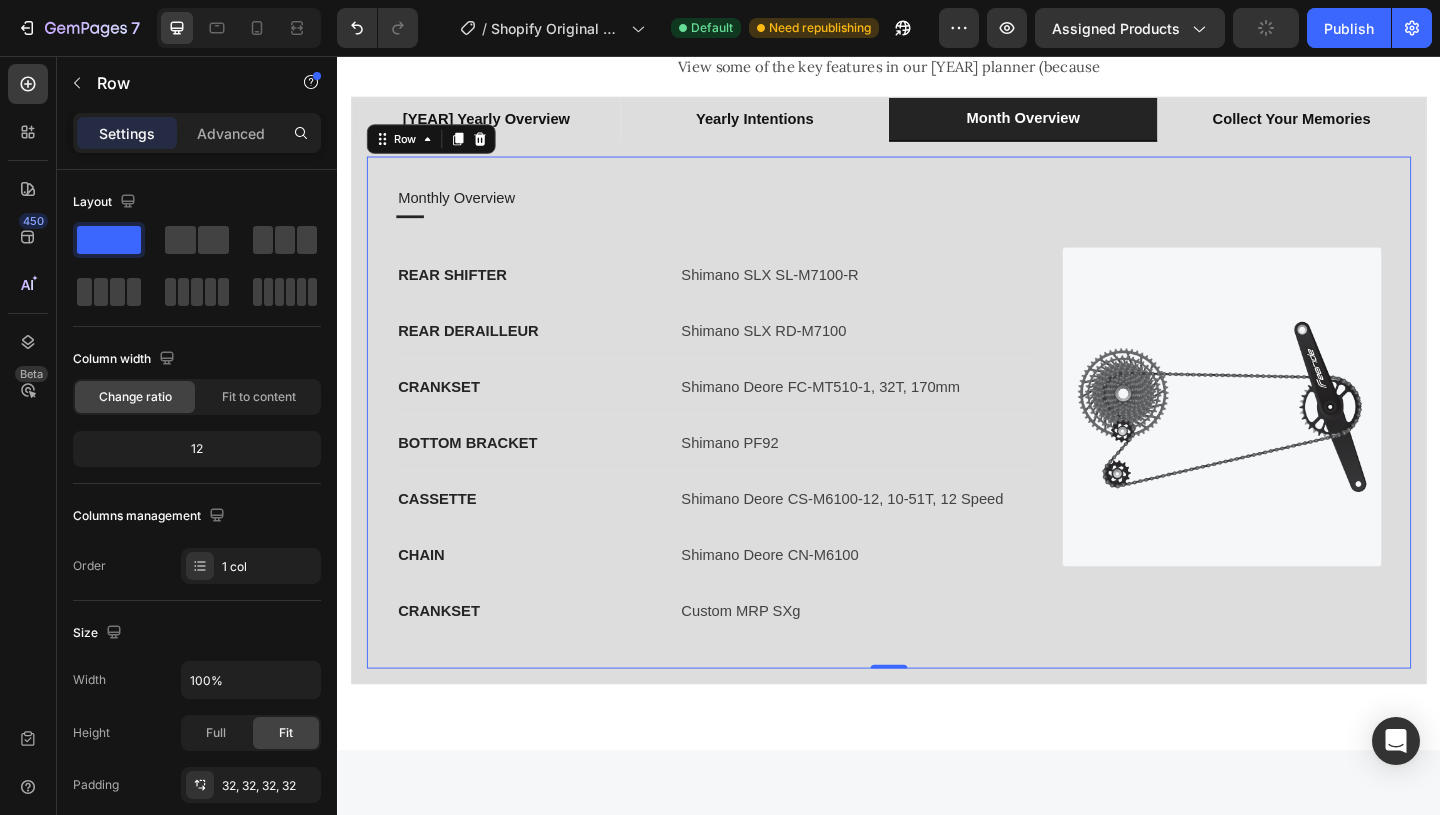 click on "Monthly Overview Heading                Title Line REAR SHIFTER Text block Shimano SLX SL-M7100-R Text block Row REAR DERAILLEUR Text block Shimano SLX RD-M7100 Text block Row CRANKSET Text block Shimano Deore FC-MT510-1, 32T, 170mm Text block Row BOTTOM BRACKET Text block Shimano PF92 Text block Row CASSETTE Text block Shimano Deore CS-M6100-12, 10-51T, 12 Speed Text block Row CHAIN Text block Shimano Deore CN-M6100 Text block Row CRANKSET Text block Custom MRP SXg Text block Row Image Row" at bounding box center [937, 443] 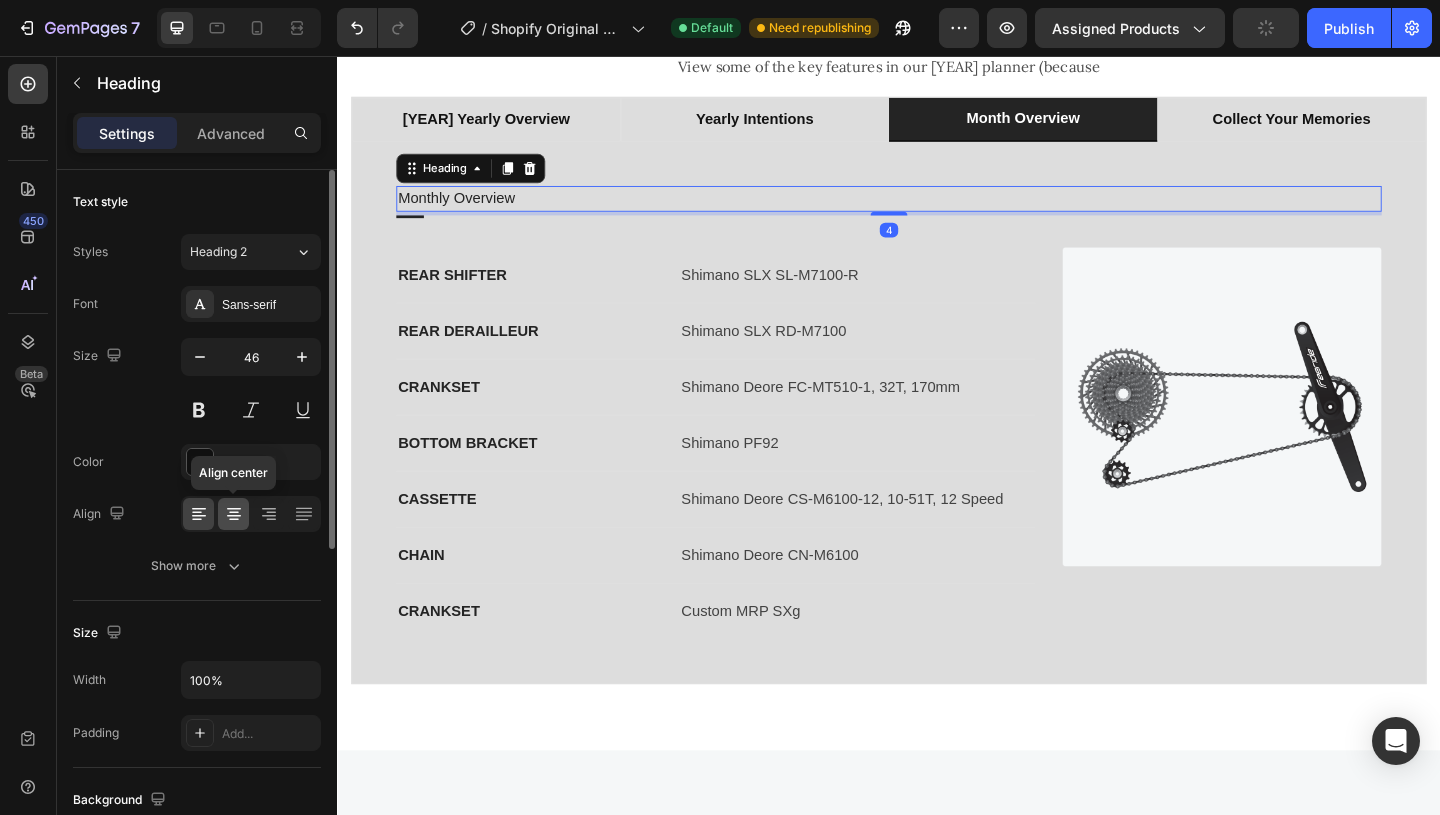 click 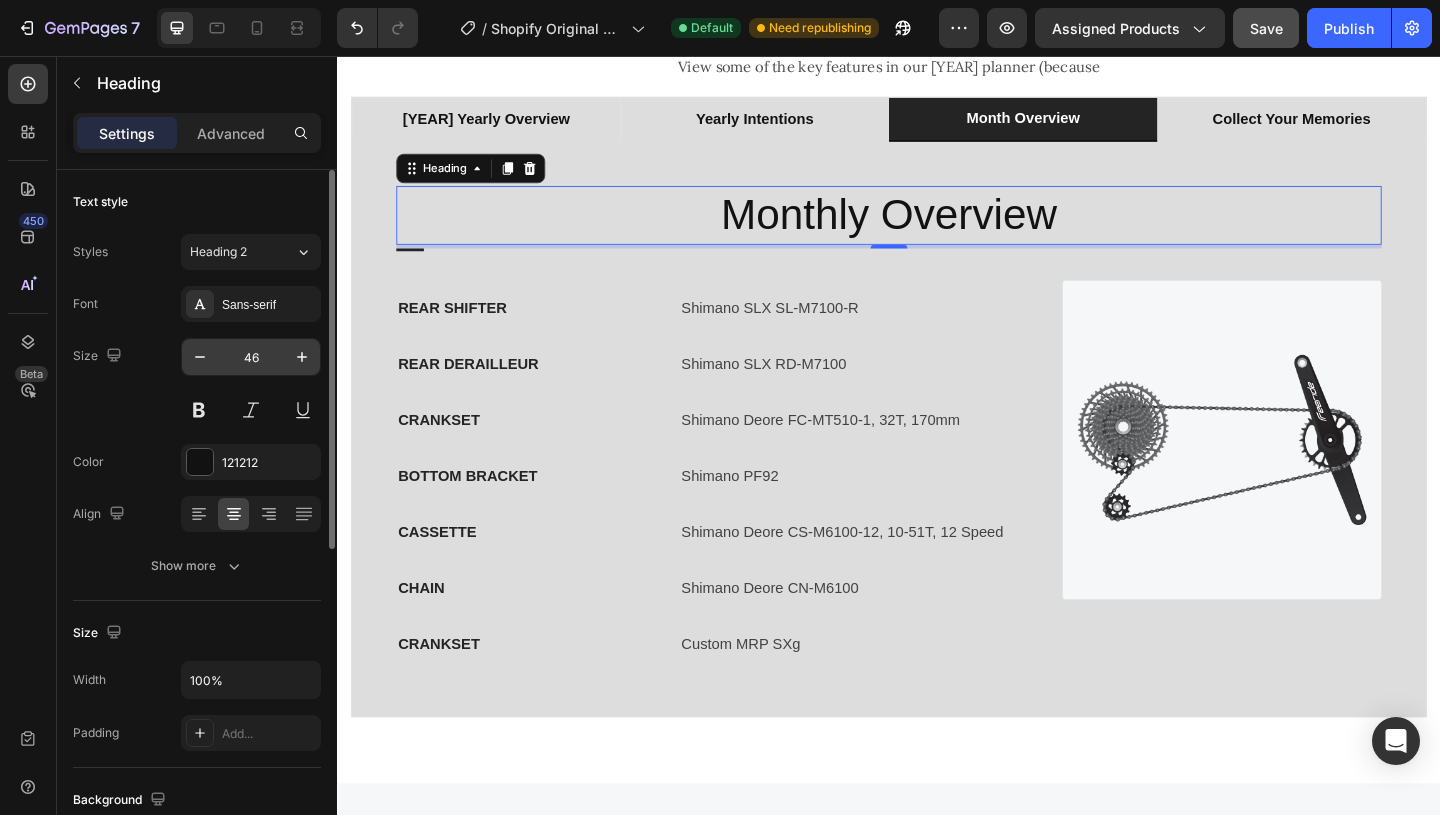 click on "46" at bounding box center [251, 357] 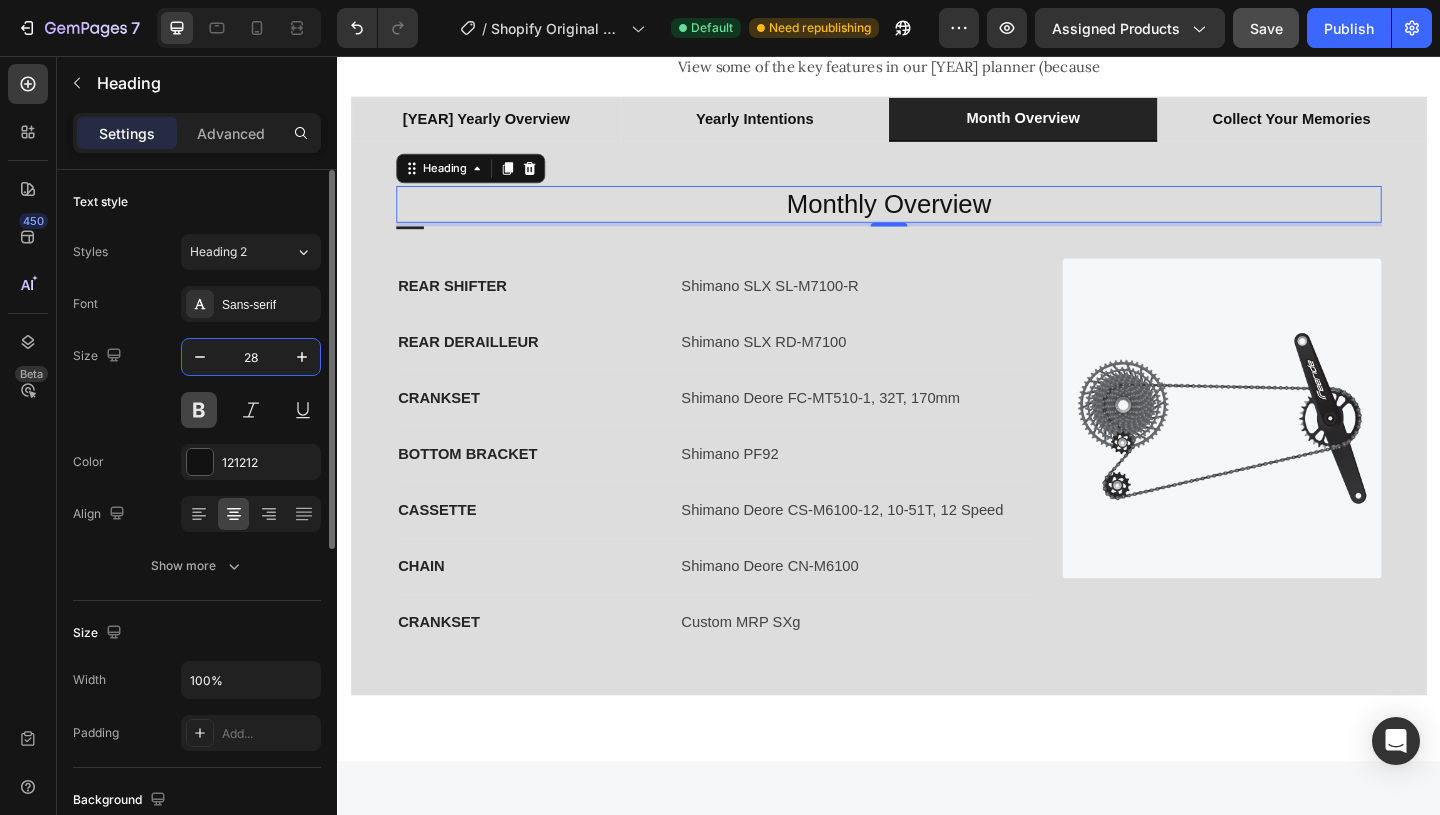 type on "28" 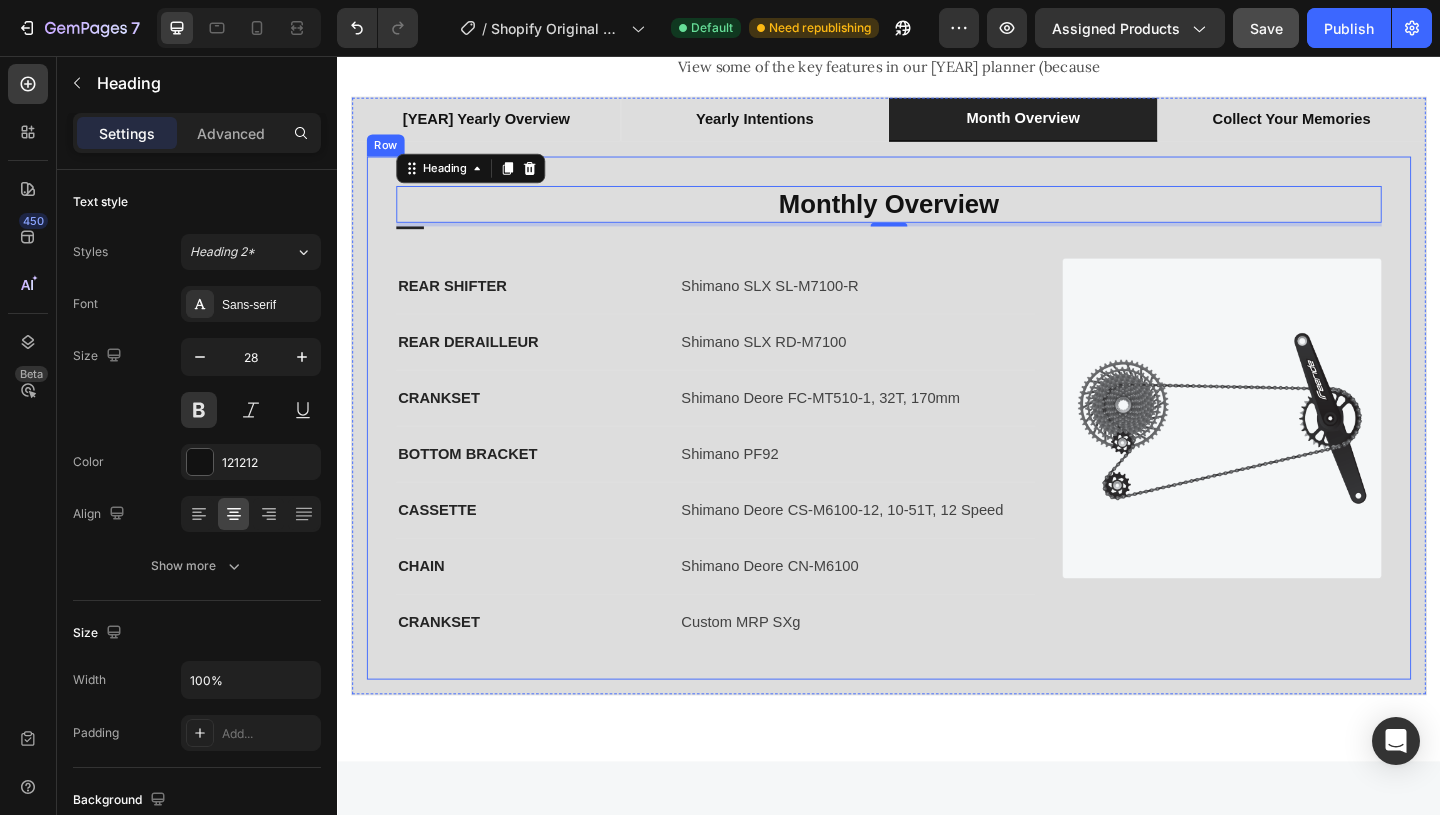 click on "Monthly Overview Heading   4                Title Line REAR SHIFTER Text block Shimano SLX SL-M7100-R Text block Row REAR DERAILLEUR Text block Shimano SLX RD-M7100 Text block Row CRANKSET Text block Shimano Deore FC-MT510-1, 32T, 170mm Text block Row BOTTOM BRACKET Text block Shimano PF92 Text block Row CASSETTE Text block Shimano Deore CS-M6100-12, 10-51T, 12 Speed Text block Row CHAIN Text block Shimano Deore CN-M6100 Text block Row CRANKSET Text block Custom MRP SXg Text block Row Image Row" at bounding box center [937, 449] 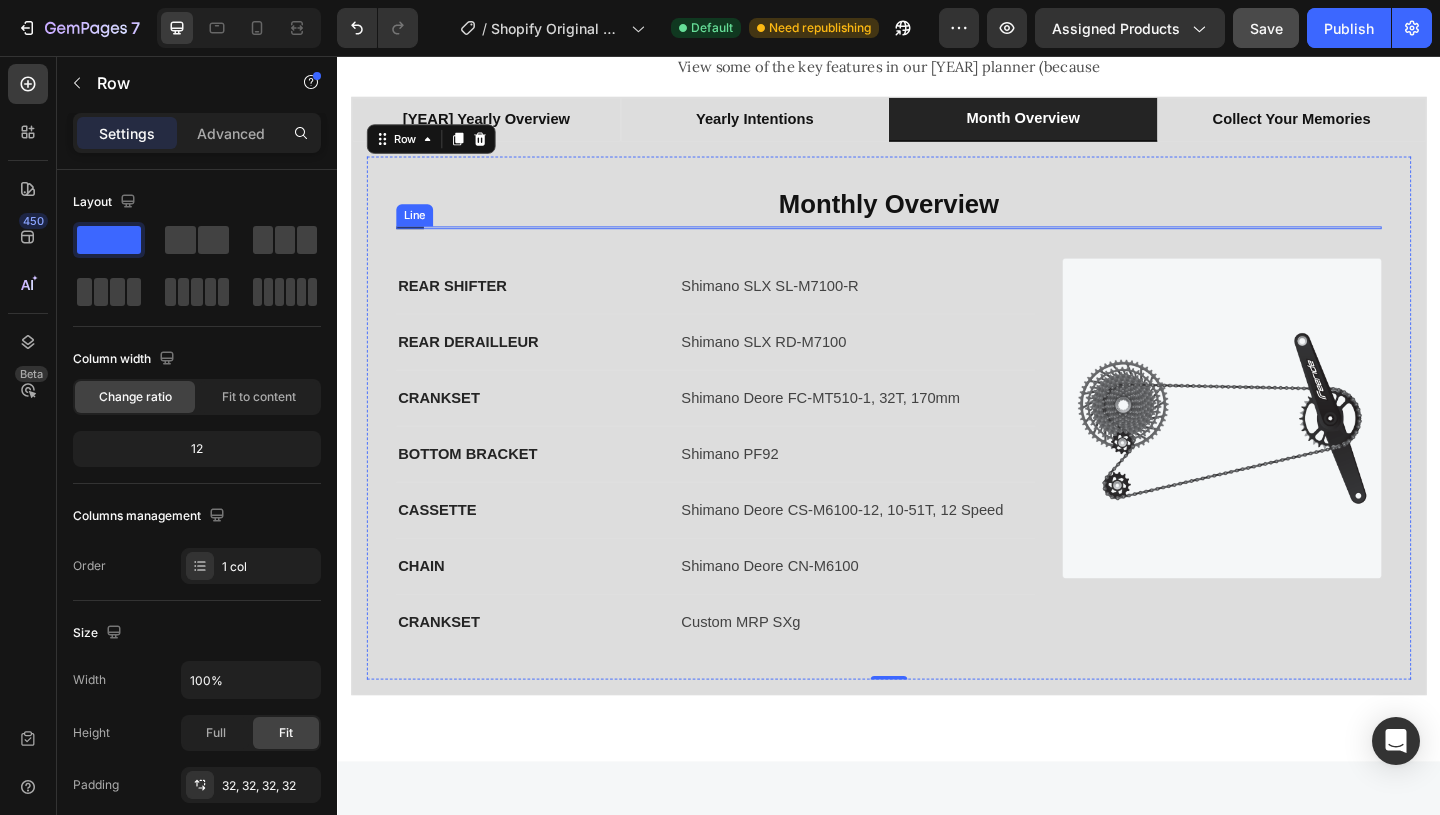 click on "Monthly Overview Heading                Title Line REAR SHIFTER Text block Shimano SLX SL-M7100-R Text block Row REAR DERAILLEUR Text block Shimano SLX RD-M7100 Text block Row CRANKSET Text block Shimano Deore FC-MT510-1, 32T, 170mm Text block Row BOTTOM BRACKET Text block Shimano PF92 Text block Row CASSETTE Text block Shimano Deore CS-M6100-12, 10-51T, 12 Speed Text block Row CHAIN Text block Shimano Deore CN-M6100 Text block Row CRANKSET Text block Custom MRP SXg Text block Row Image Row" at bounding box center (937, 449) 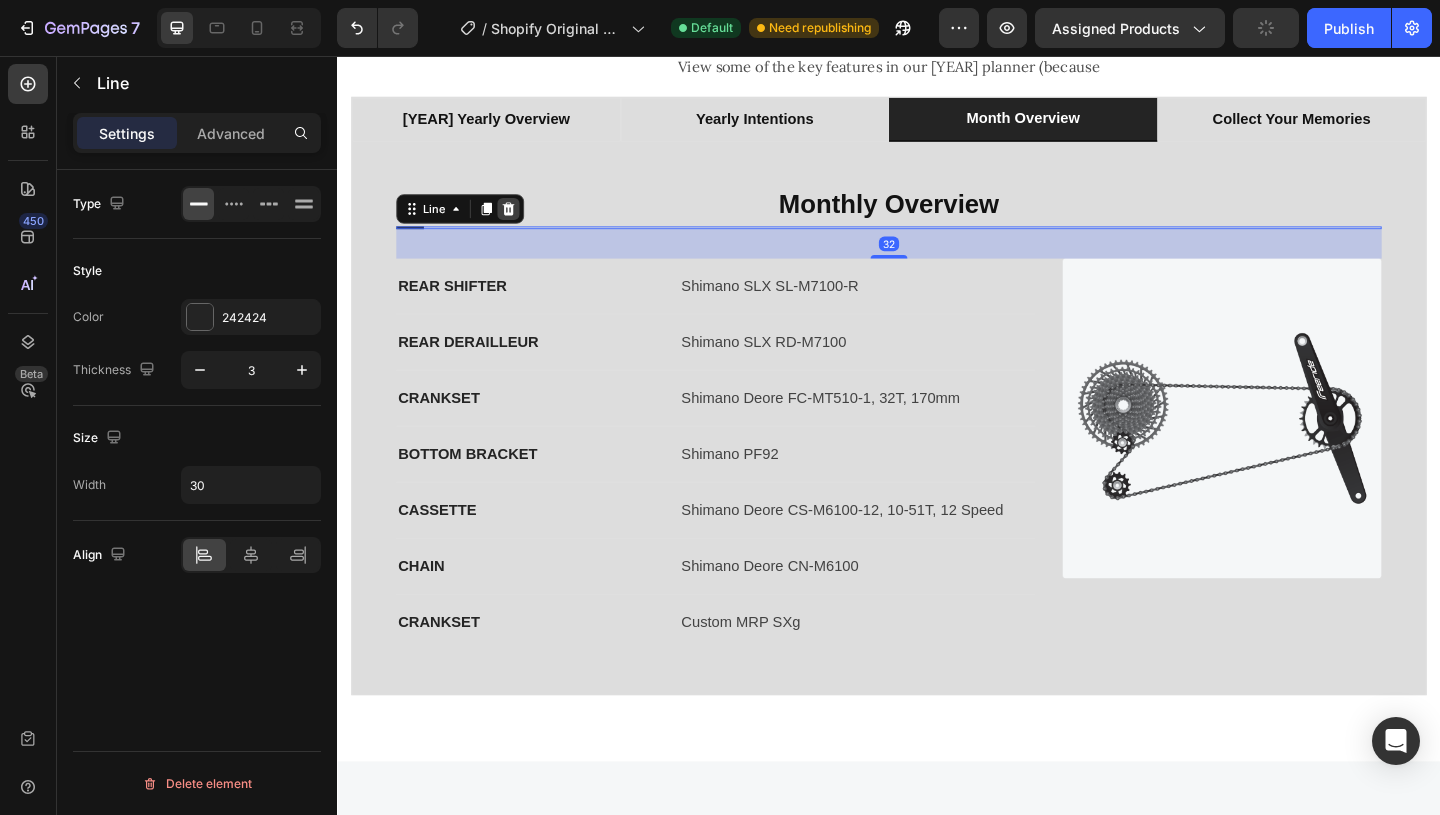 click 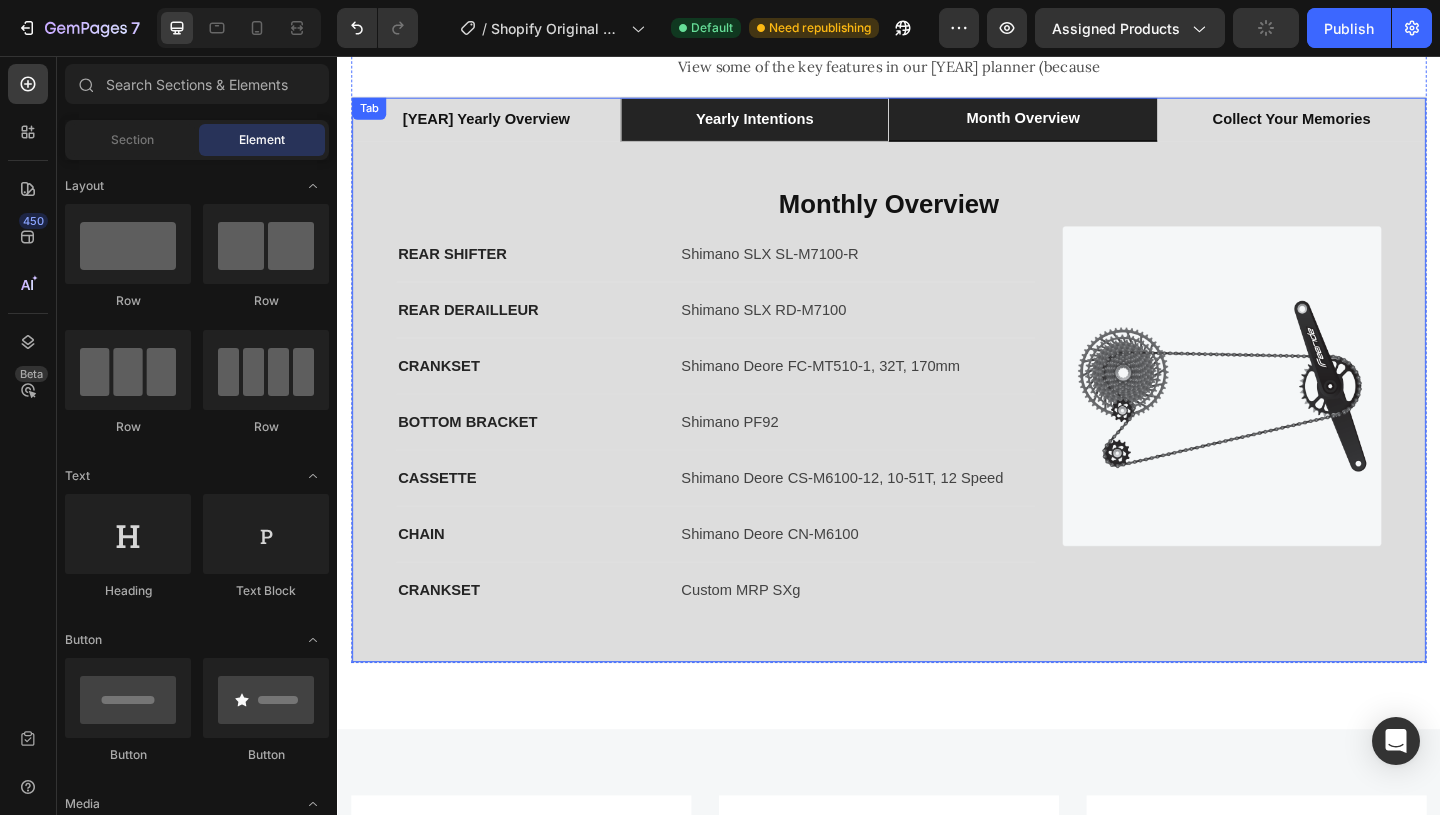 click on "yearly intentions" at bounding box center [791, 125] 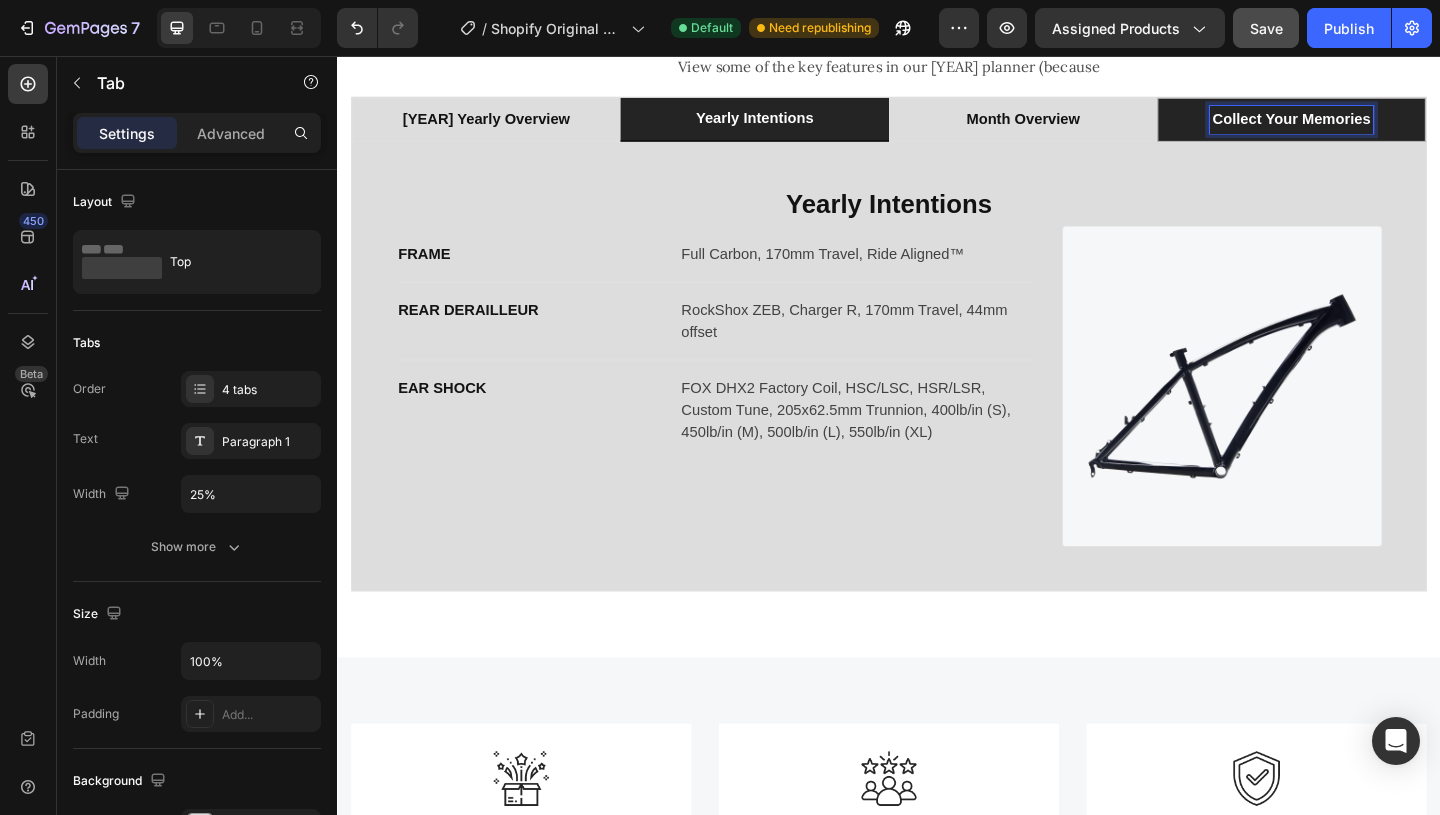 click on "collect your memories" at bounding box center [1375, 125] 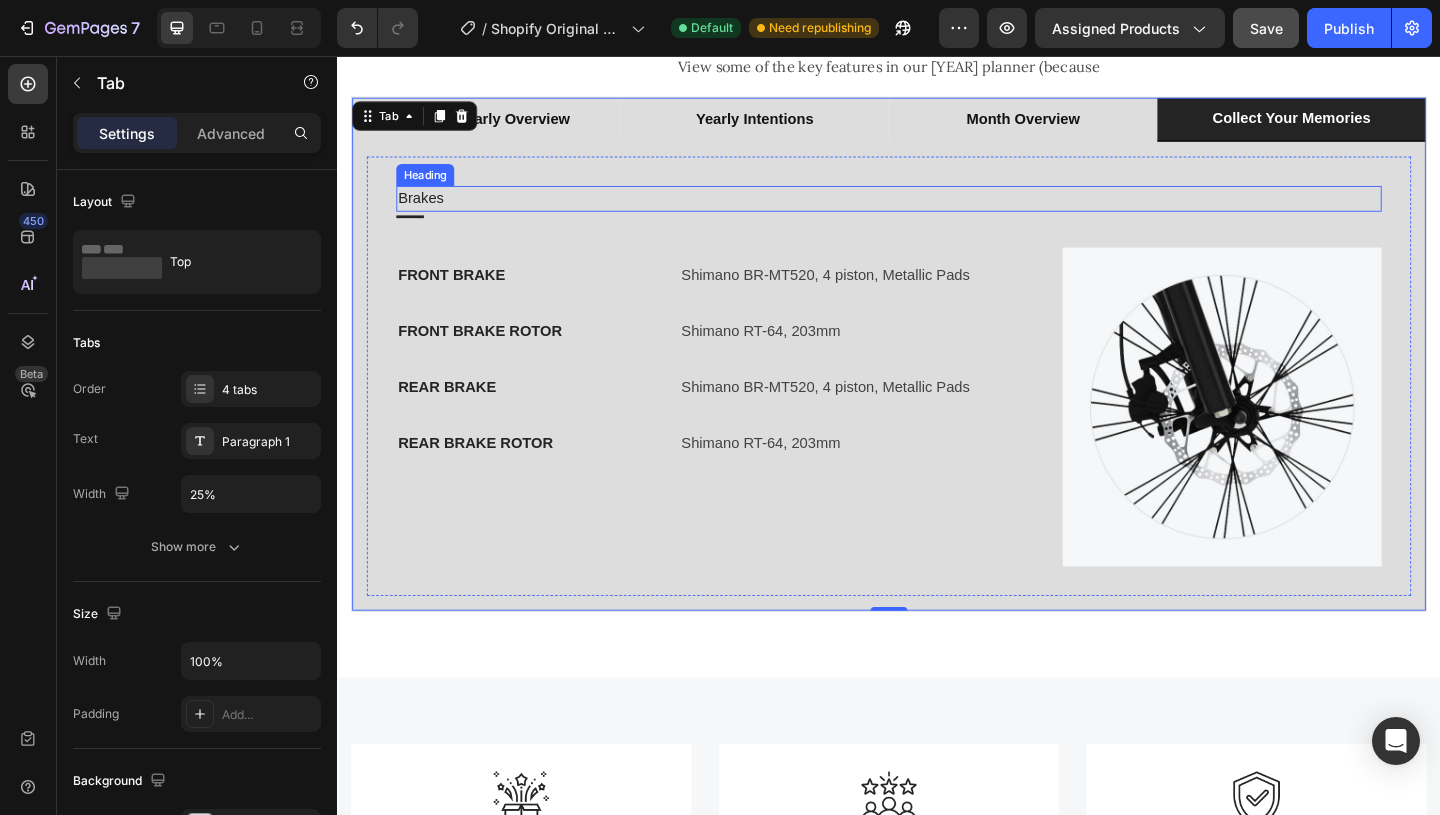 click on "Brakes" at bounding box center [937, 211] 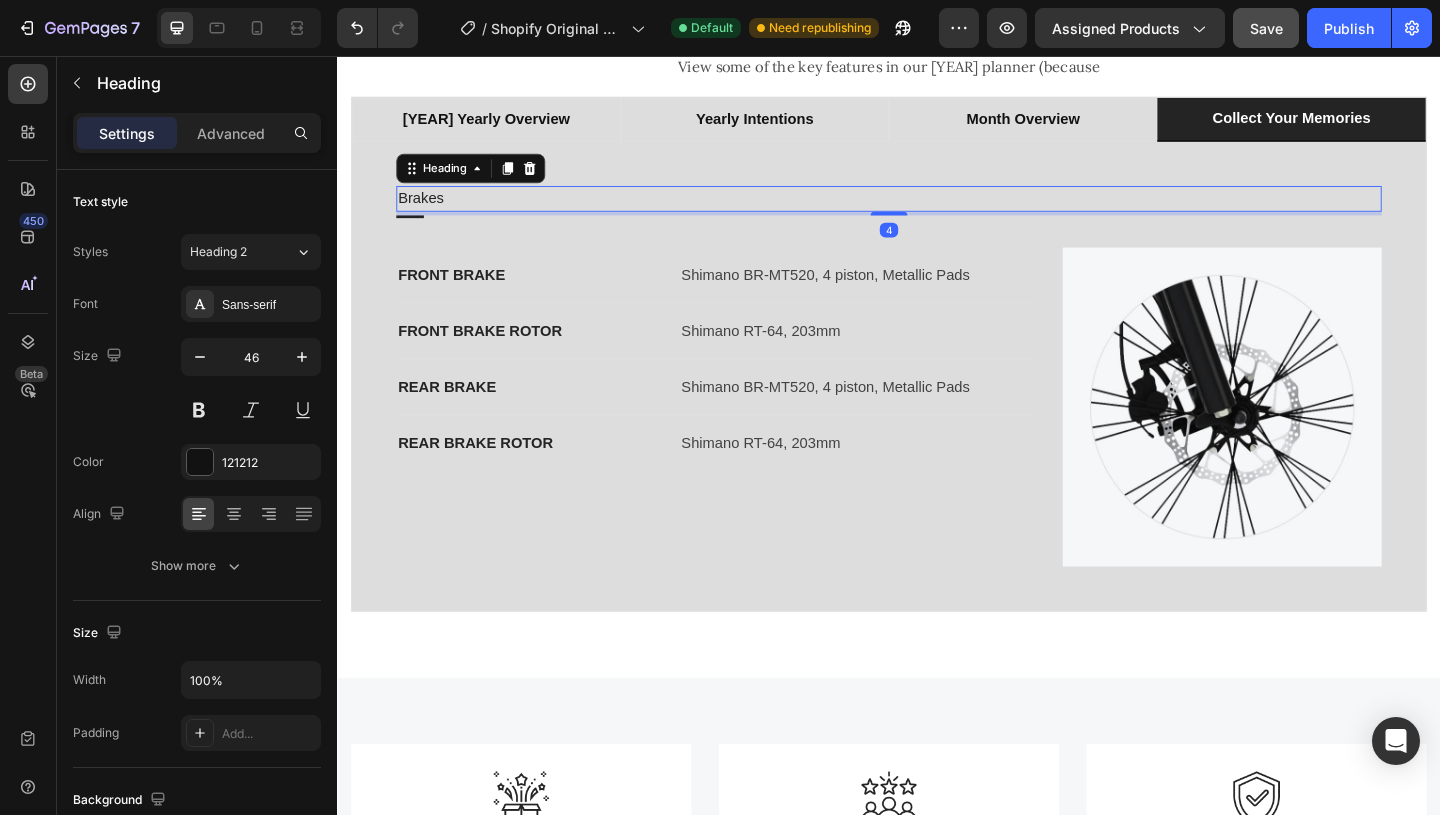 click on "Brakes" at bounding box center (937, 211) 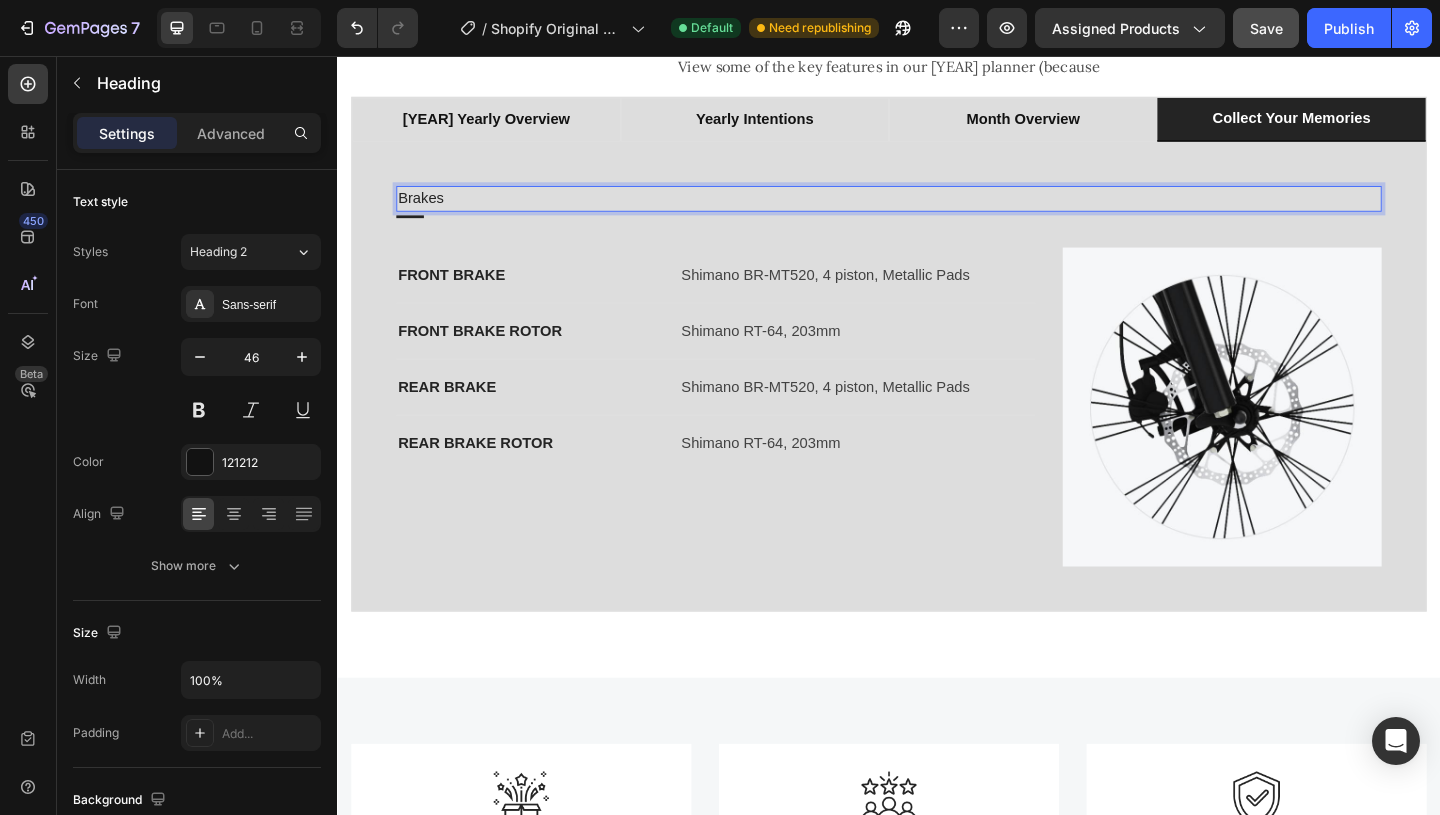 click on "Brakes" at bounding box center (937, 211) 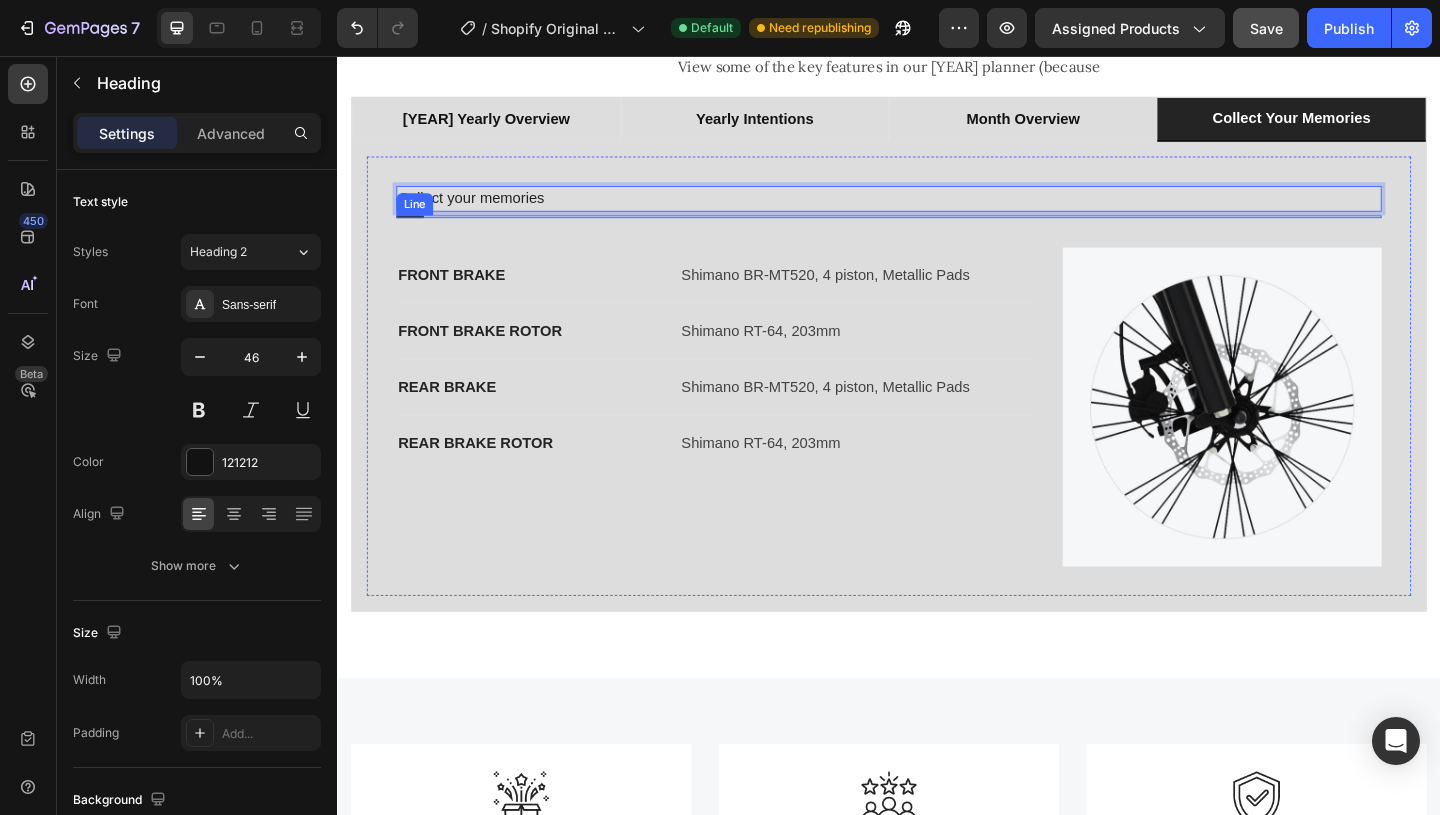 click at bounding box center [416, 230] 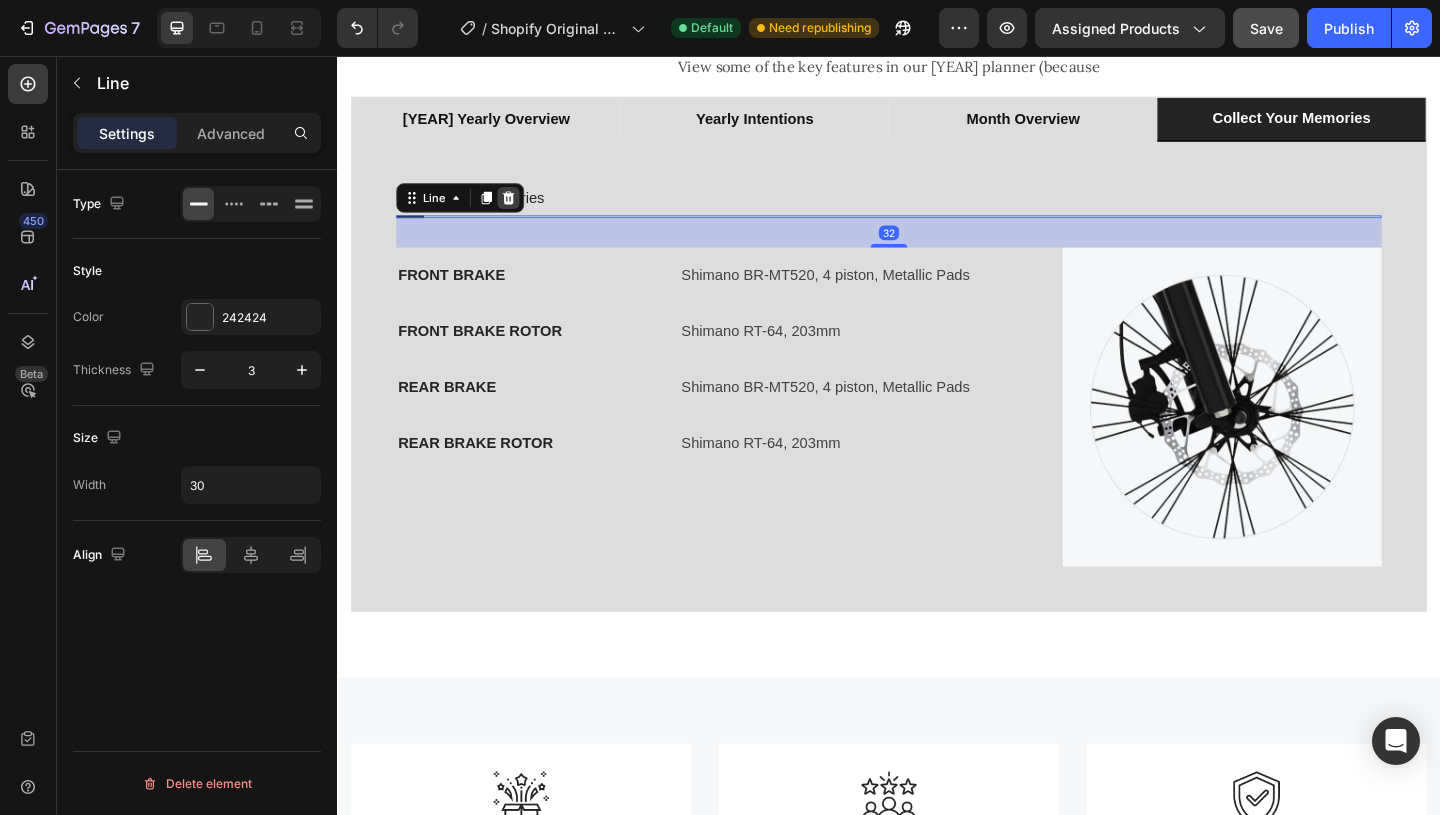 click 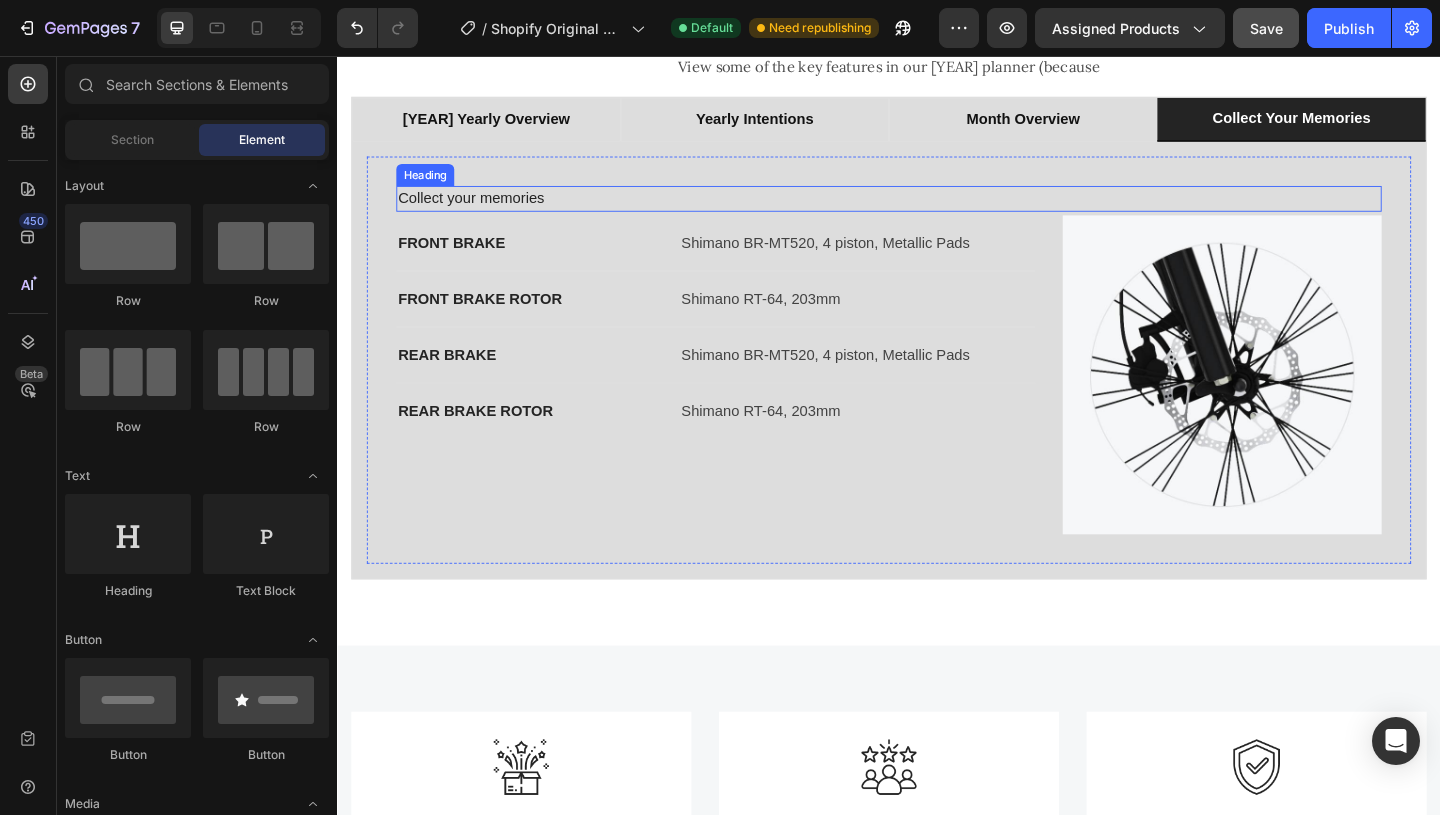 click on "Collect your memories" at bounding box center (937, 211) 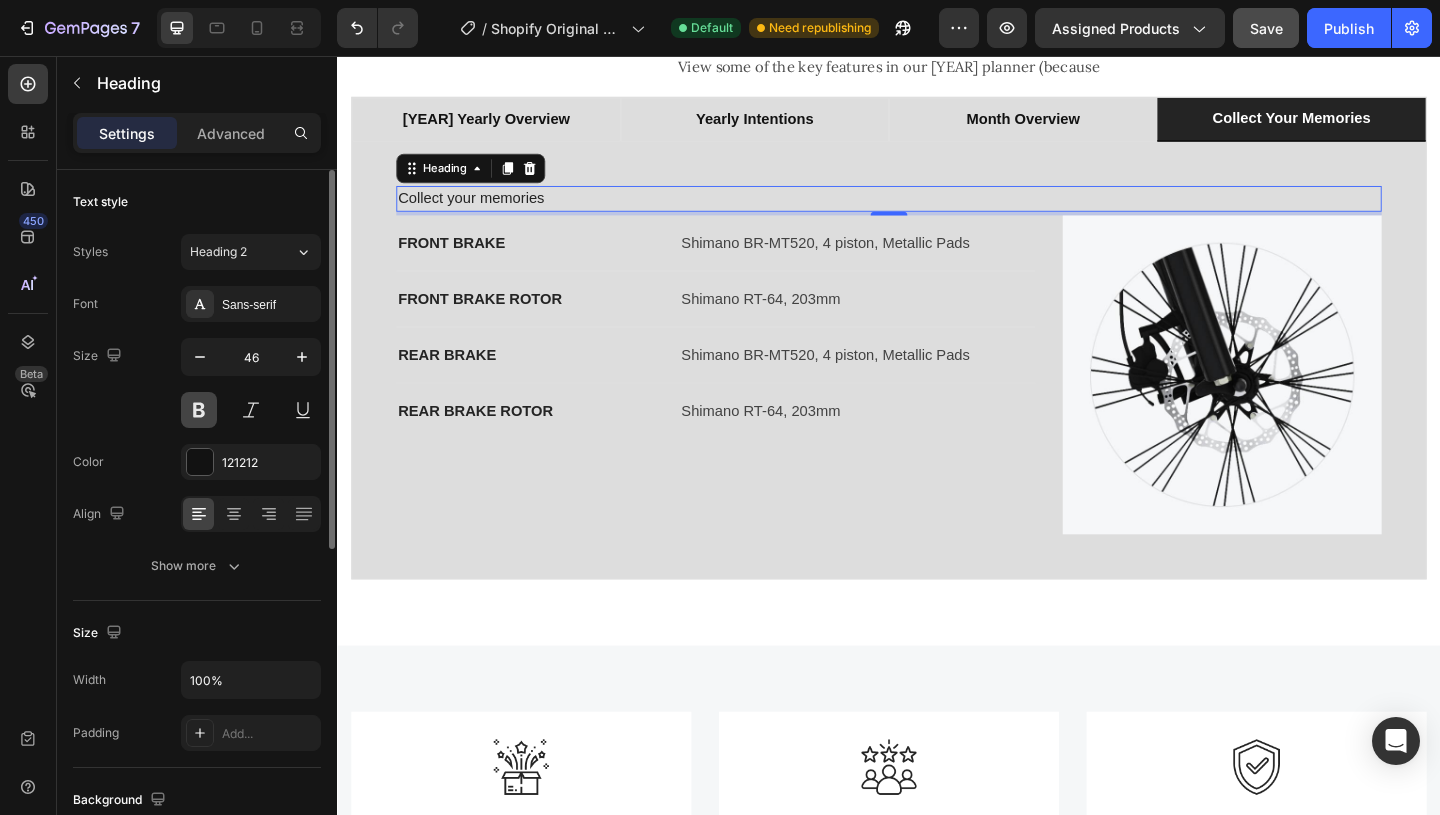 click at bounding box center [199, 410] 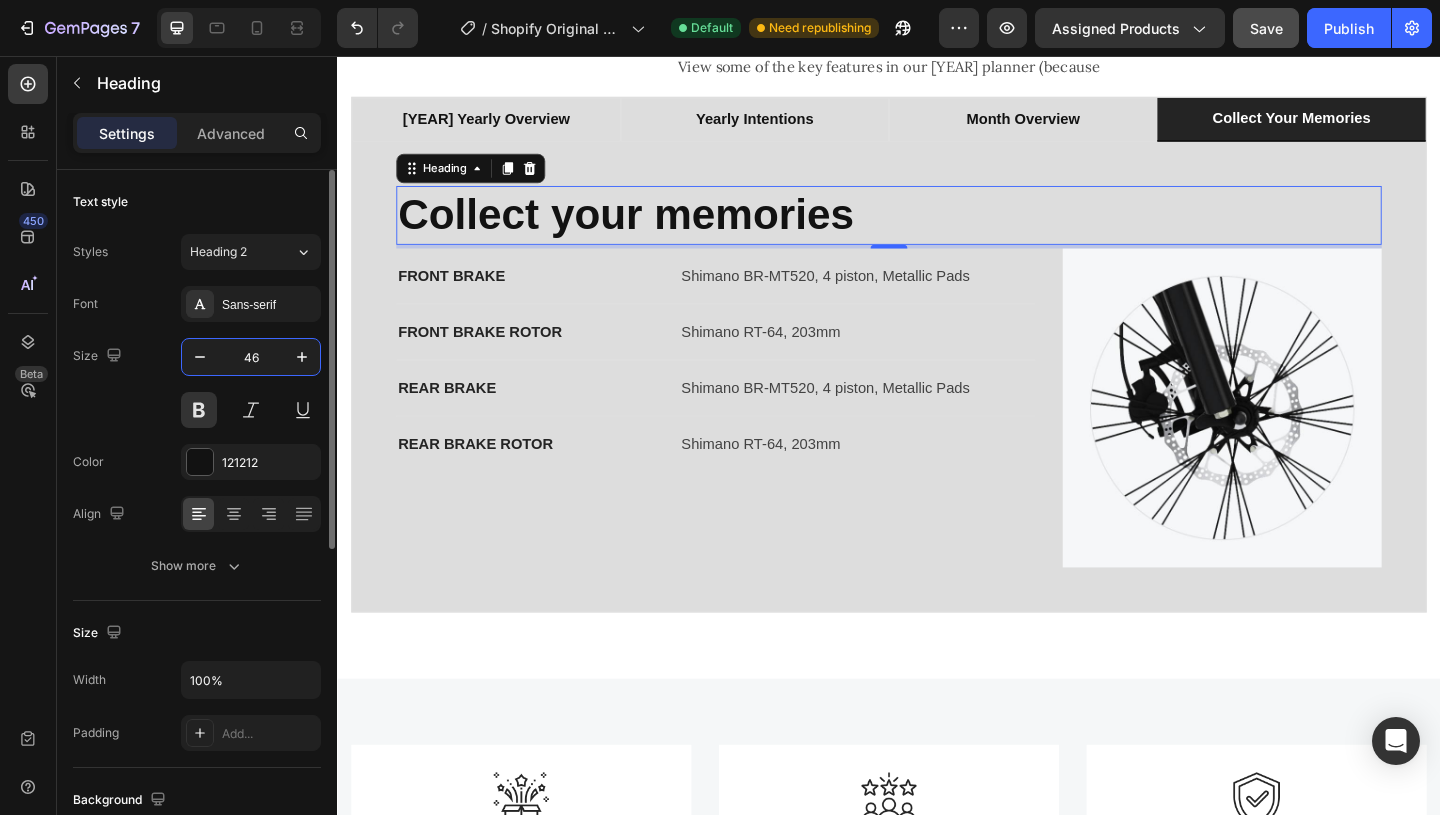 click on "46" at bounding box center [251, 357] 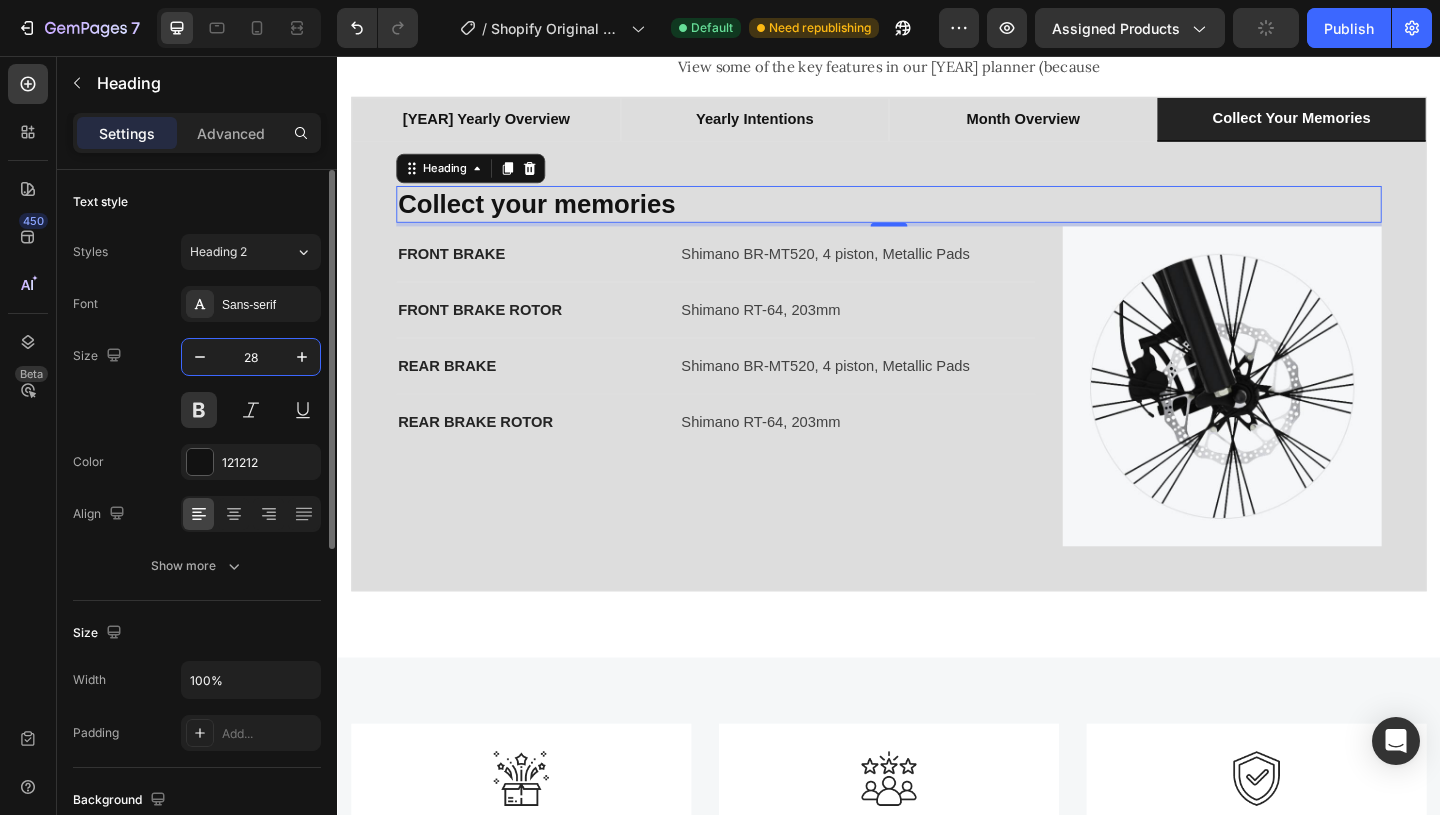 type on "28" 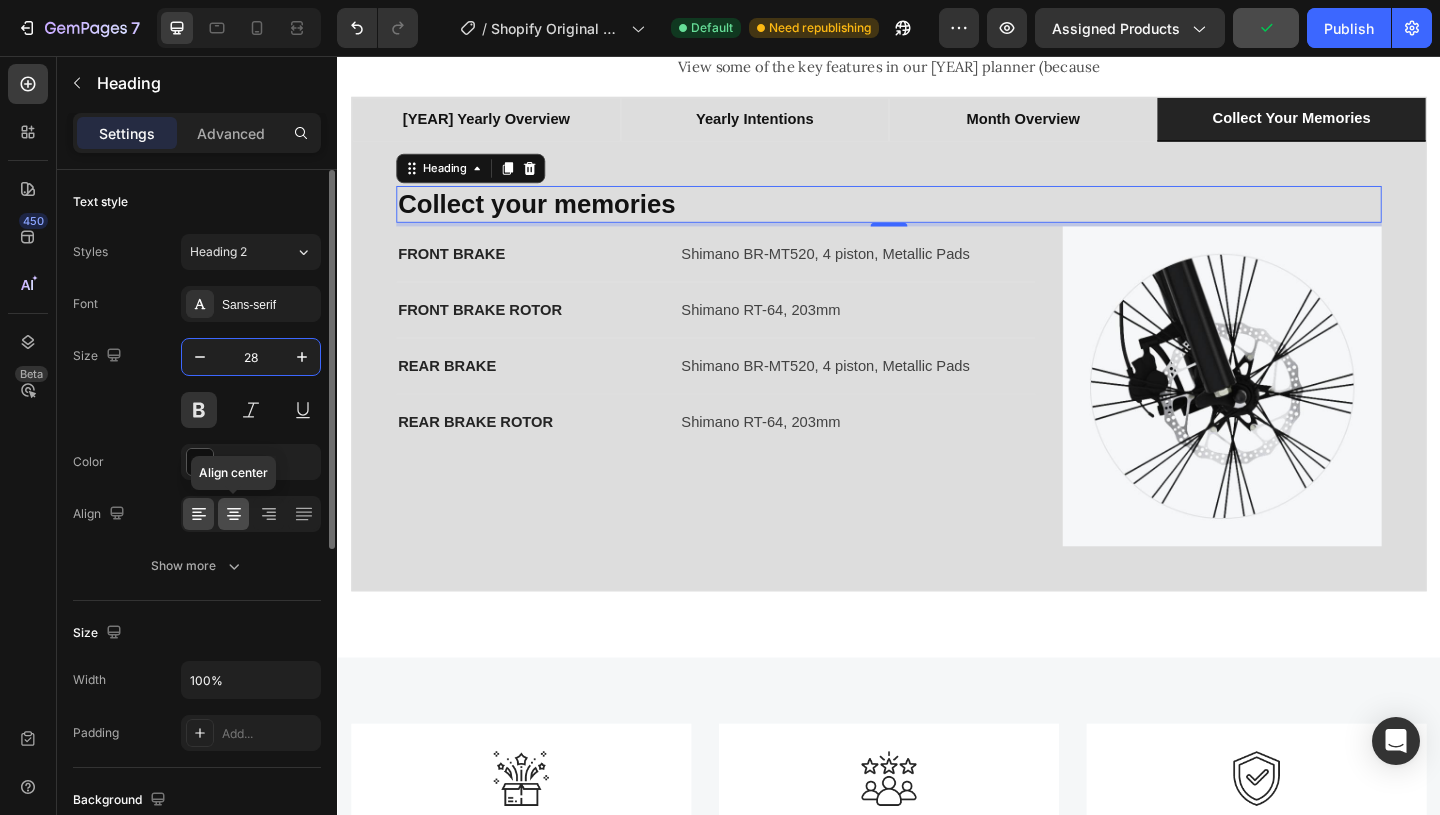 click 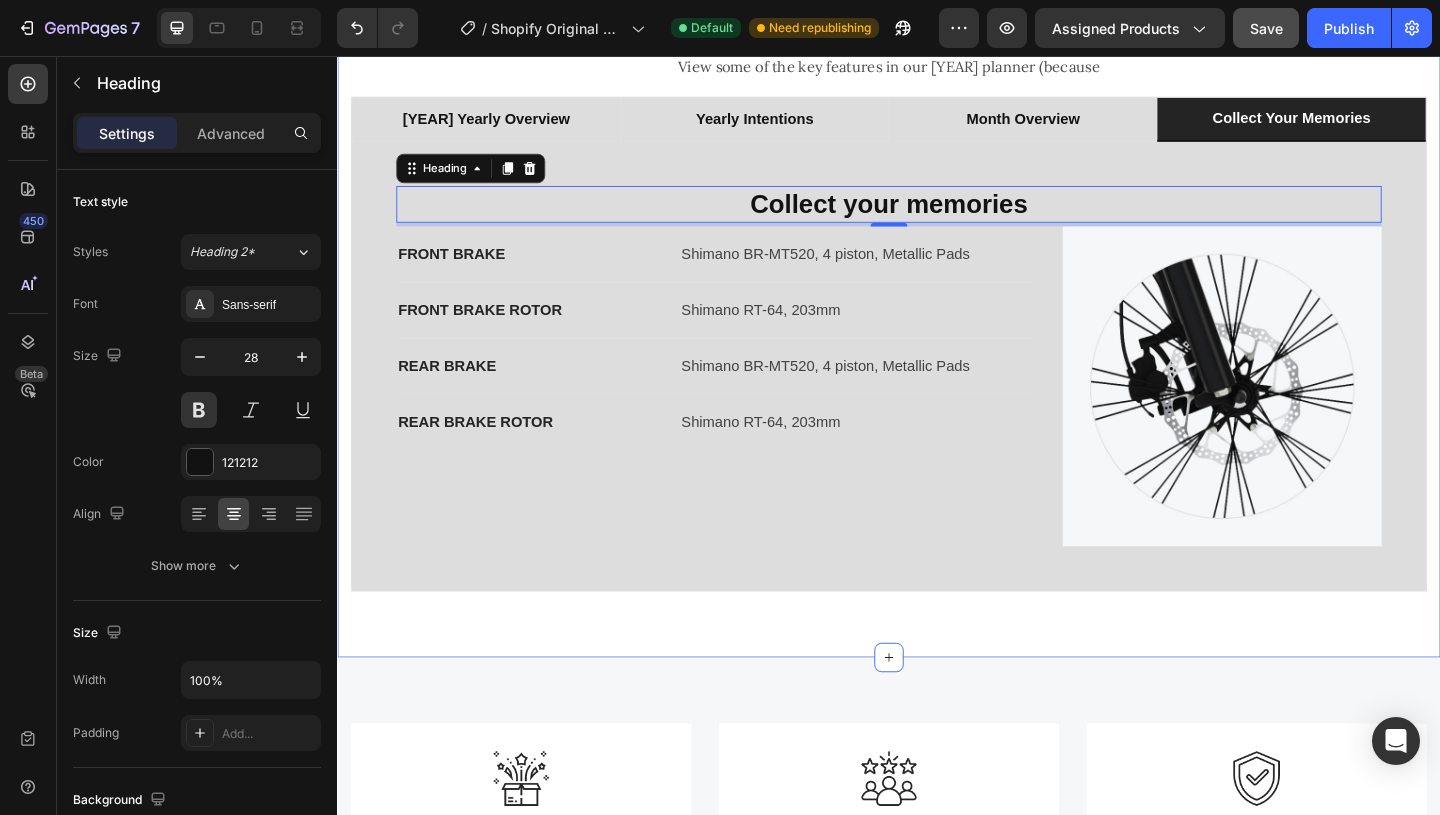 click on "Take a look inside  Heading View some of the key features in our 2026 planner (because Text Block 2026 yearly overview yearly intentions month overview  collect your memories 2026 Yearly Overview Heading BRAND Text block Hemoton (USA) Text block Row COLOR Text block Black / Green / Yellow / Blue Text block Row GENDER Text block Unisex Text block Row MANUFACTURER PART NUMBER Text block 8560423 Text block Row MANUFACTURER Text block HEMOTON Text block Row MANUFACTURER Text block (L x W x H) 55.12 x 7.09 x 29.53 Inches Text block Row Image Row Row Yearly Intentions Heading FRAME Text block Full Carbon, 170mm Travel, Ride Aligned™ Text block Row REAR DERAILLEUR Text block RockShox ZEB, Charger R, 170mm Travel, 44mm offset Text block Row EAR SHOCK Text block FOX DHX2 Factory Coil, HSC/LSC, HSR/LSR, Custom Tune, 205x62.5mm Trunnion, 400lb/in (S), 450lb/in (M), 500lb/in (L), 550lb/in (XL) Text block Row Image Row Row Monthly Overview Heading REAR SHIFTER Text block Shimano SLX SL-M7100-R Text block Row Row Row" at bounding box center (937, 304) 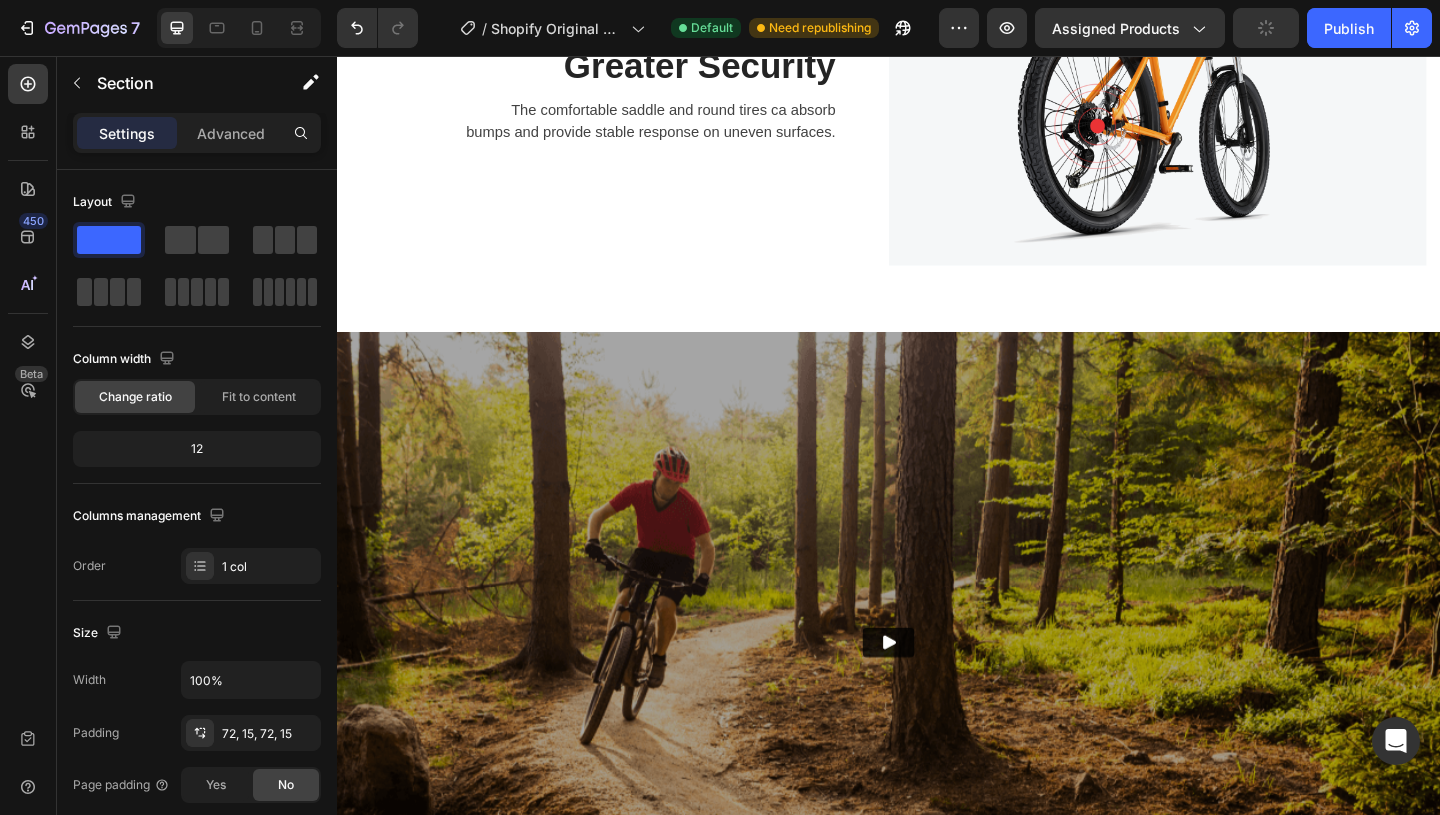 scroll, scrollTop: 4167, scrollLeft: 0, axis: vertical 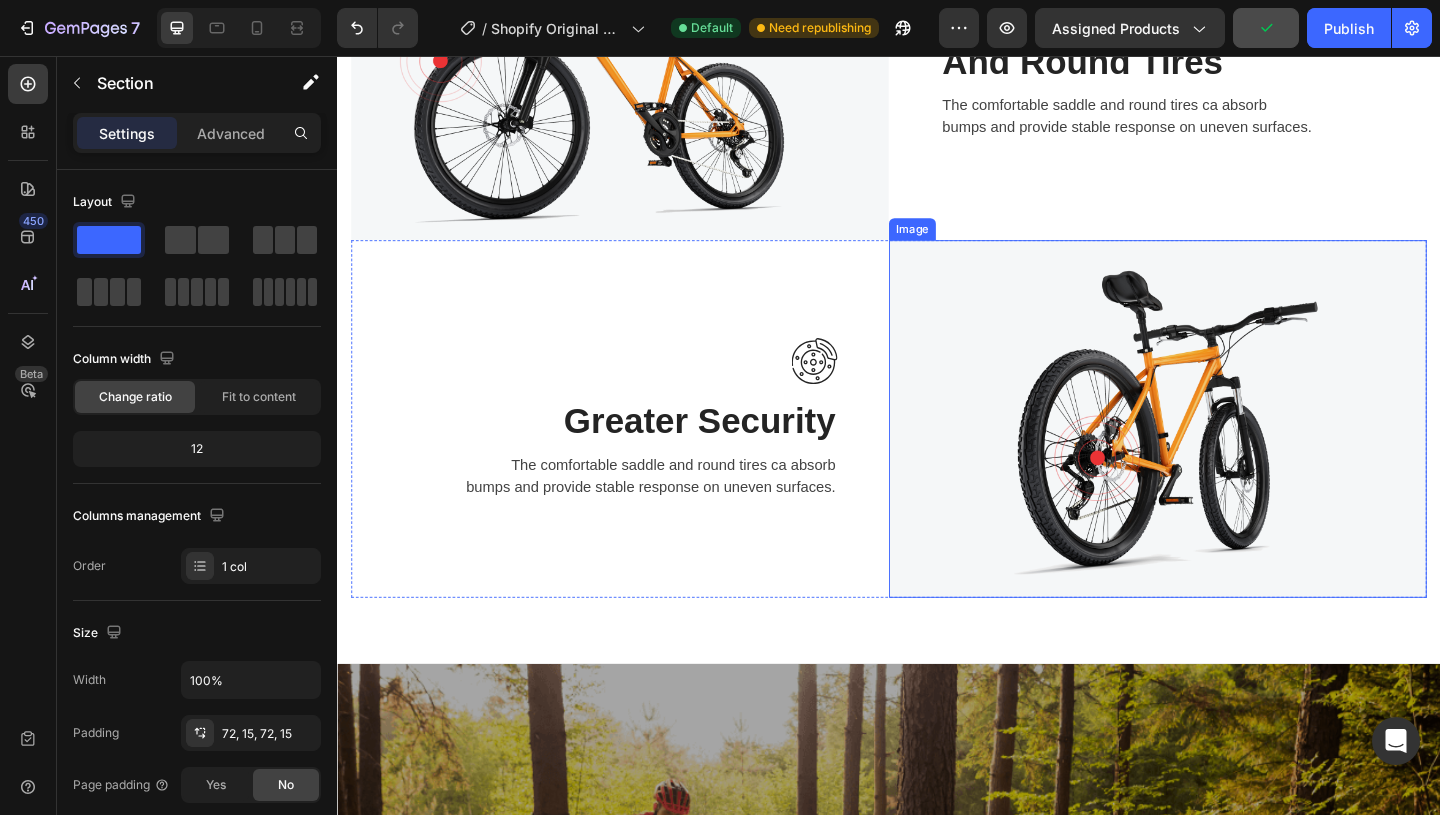 click at bounding box center [1229, 450] 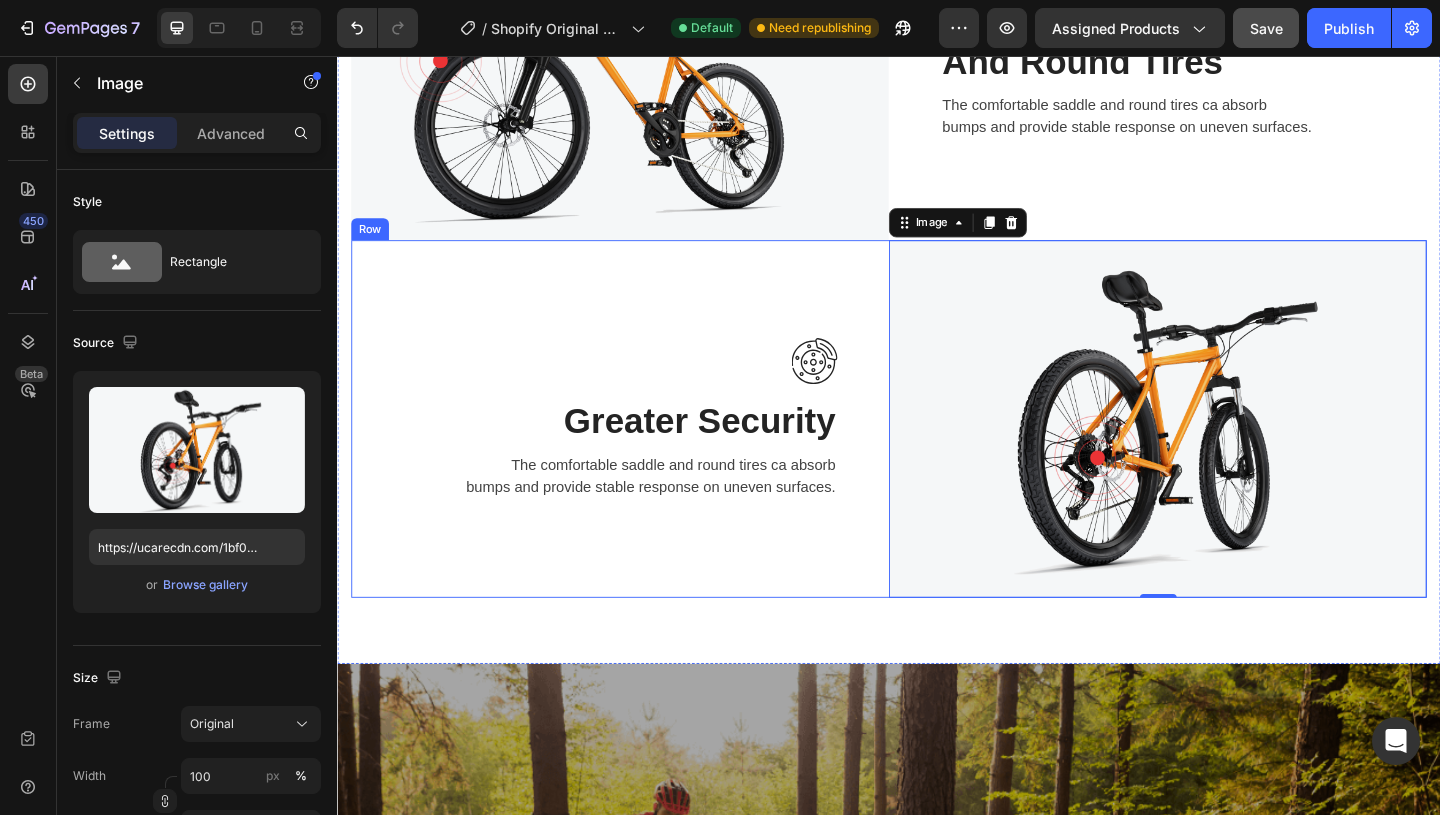 click on "Image Greater Security Heading The comfortable saddle and round tires ca absorb bumps and provide stable response on uneven surfaces. Text block Row" at bounding box center [644, 450] 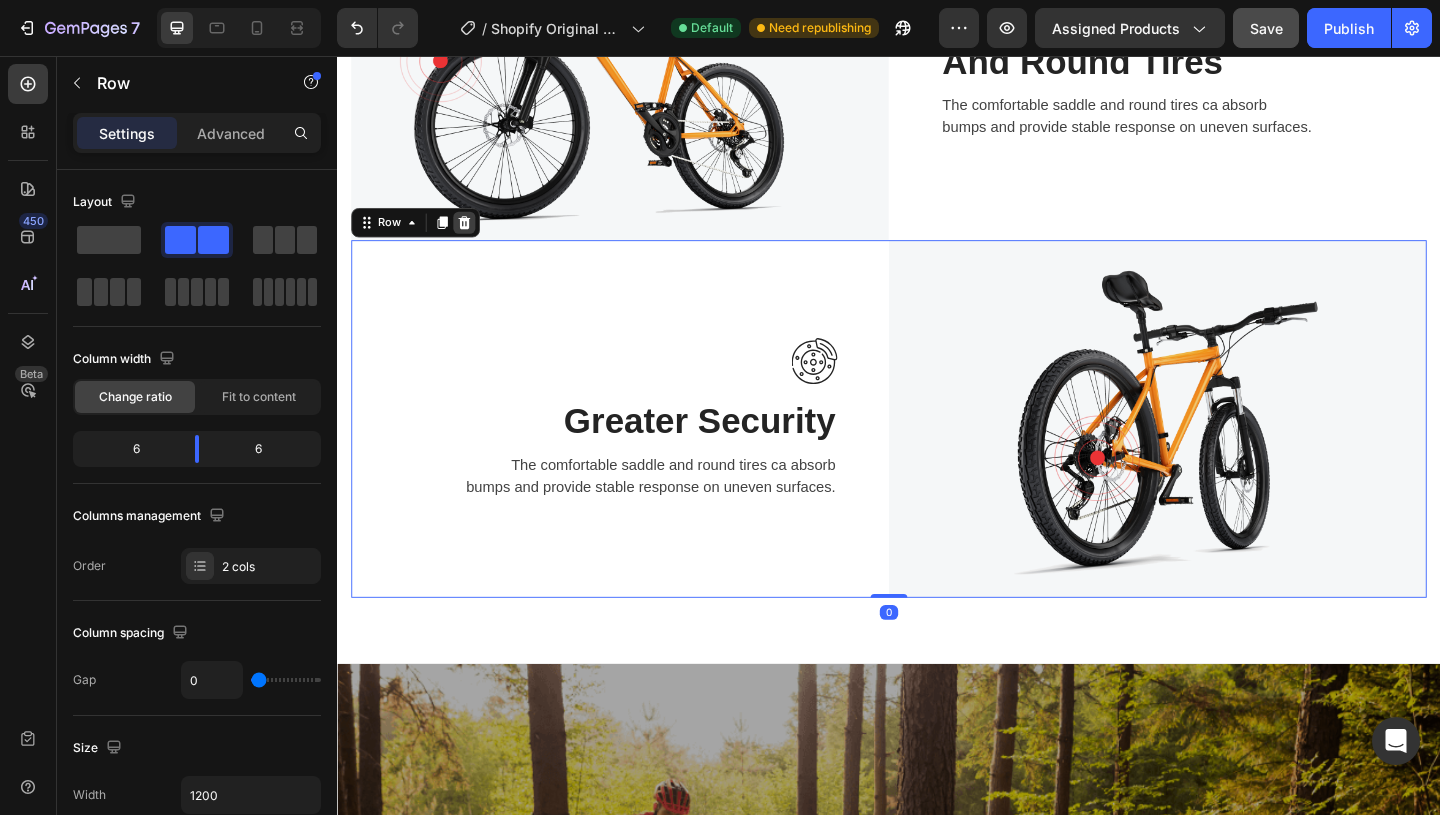 click 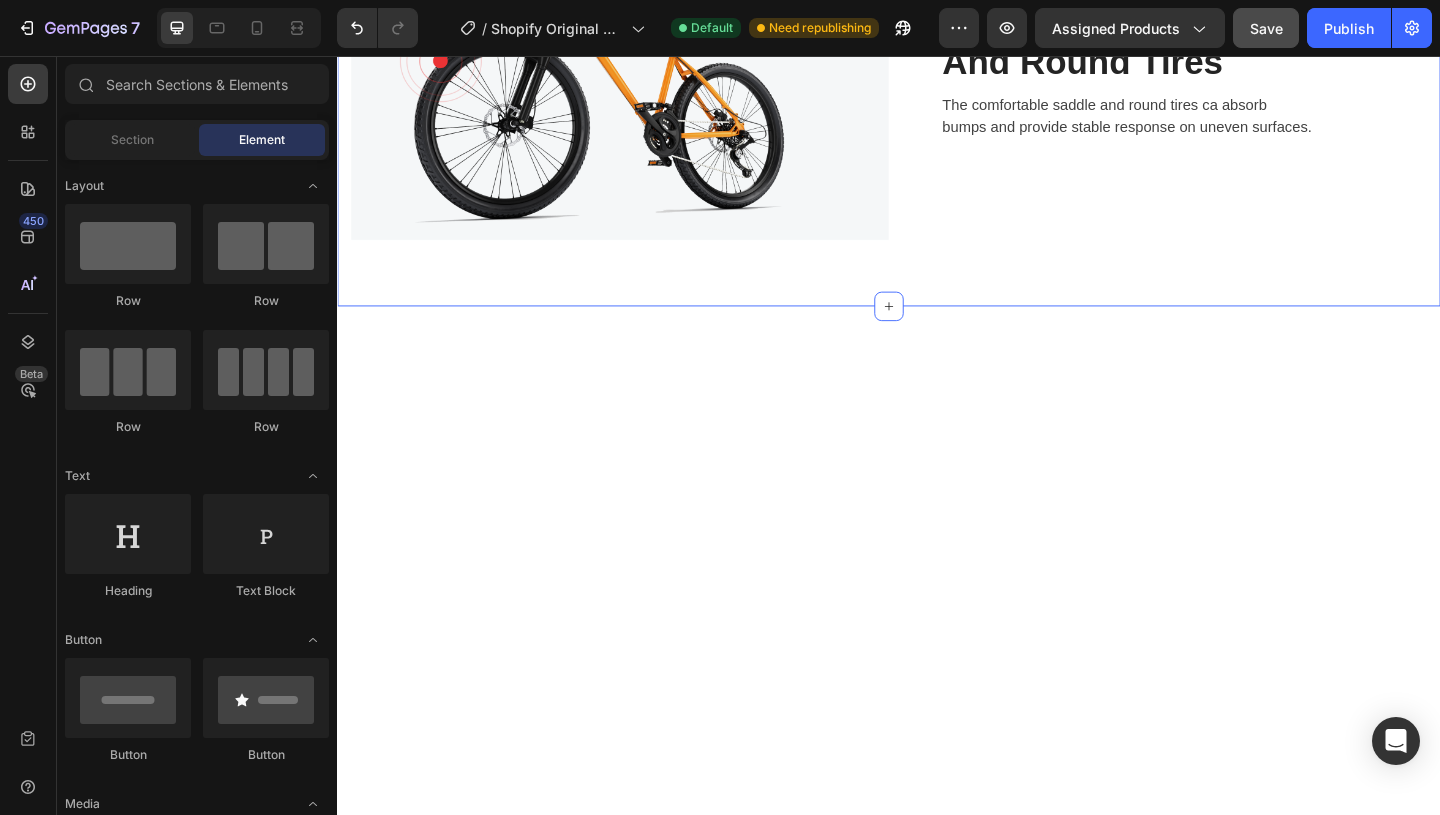 scroll, scrollTop: 3559, scrollLeft: 0, axis: vertical 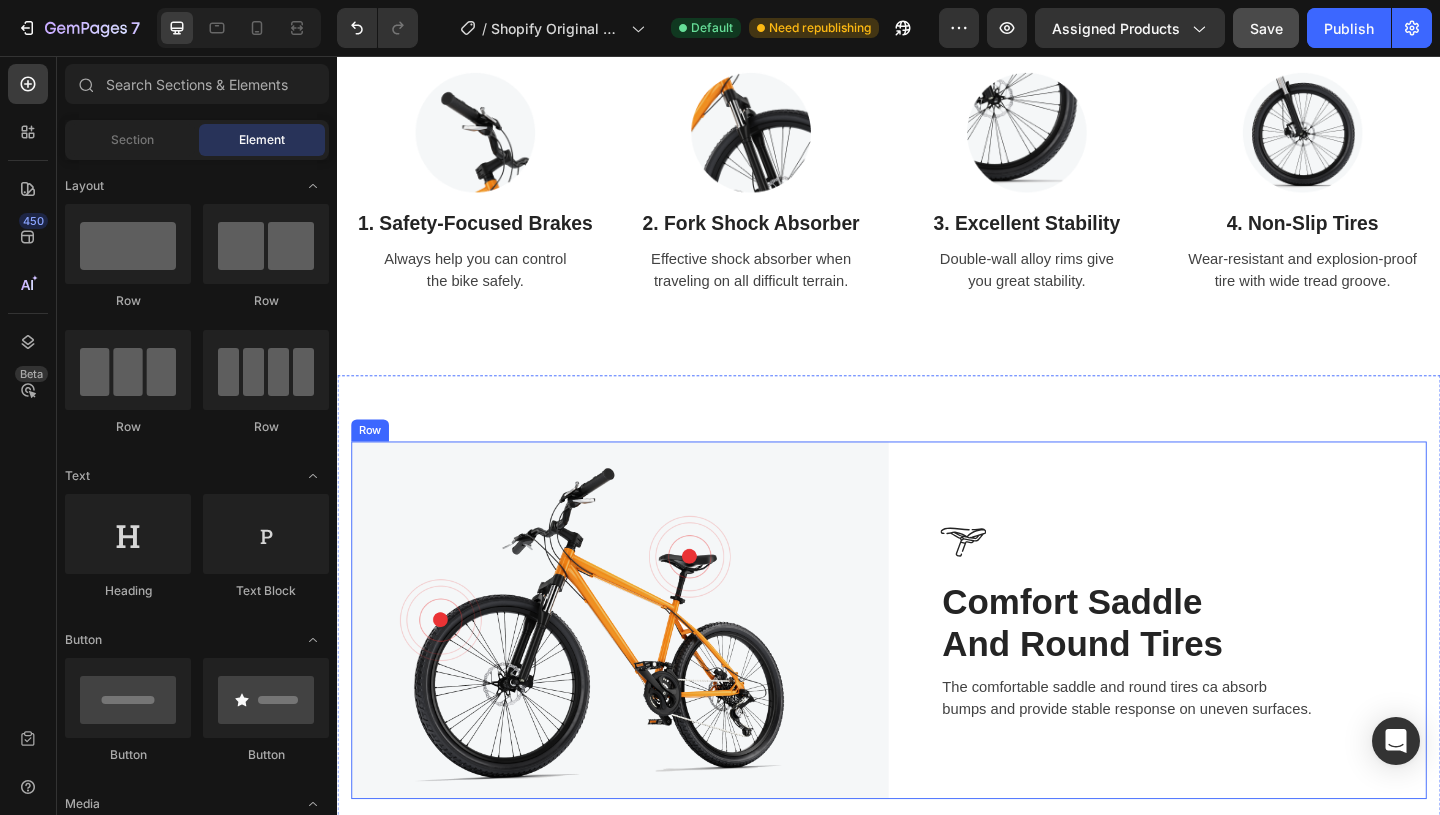 click on "Image Comfort Saddle And Round Tires Heading The comfortable saddle and round tires ca absorb bumps and provide stable response on uneven surfaces. Text block Row" at bounding box center (1229, 669) 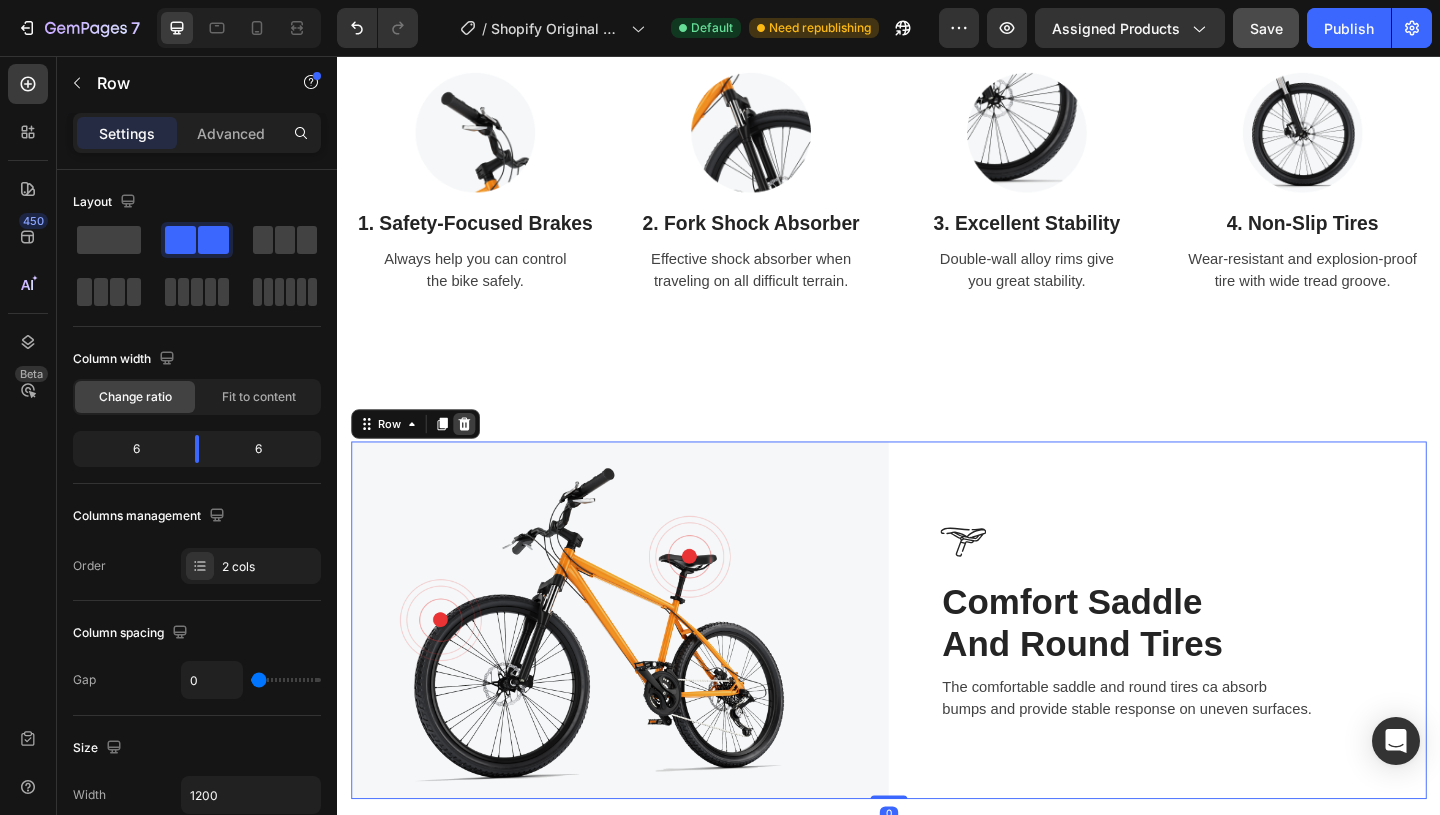 click 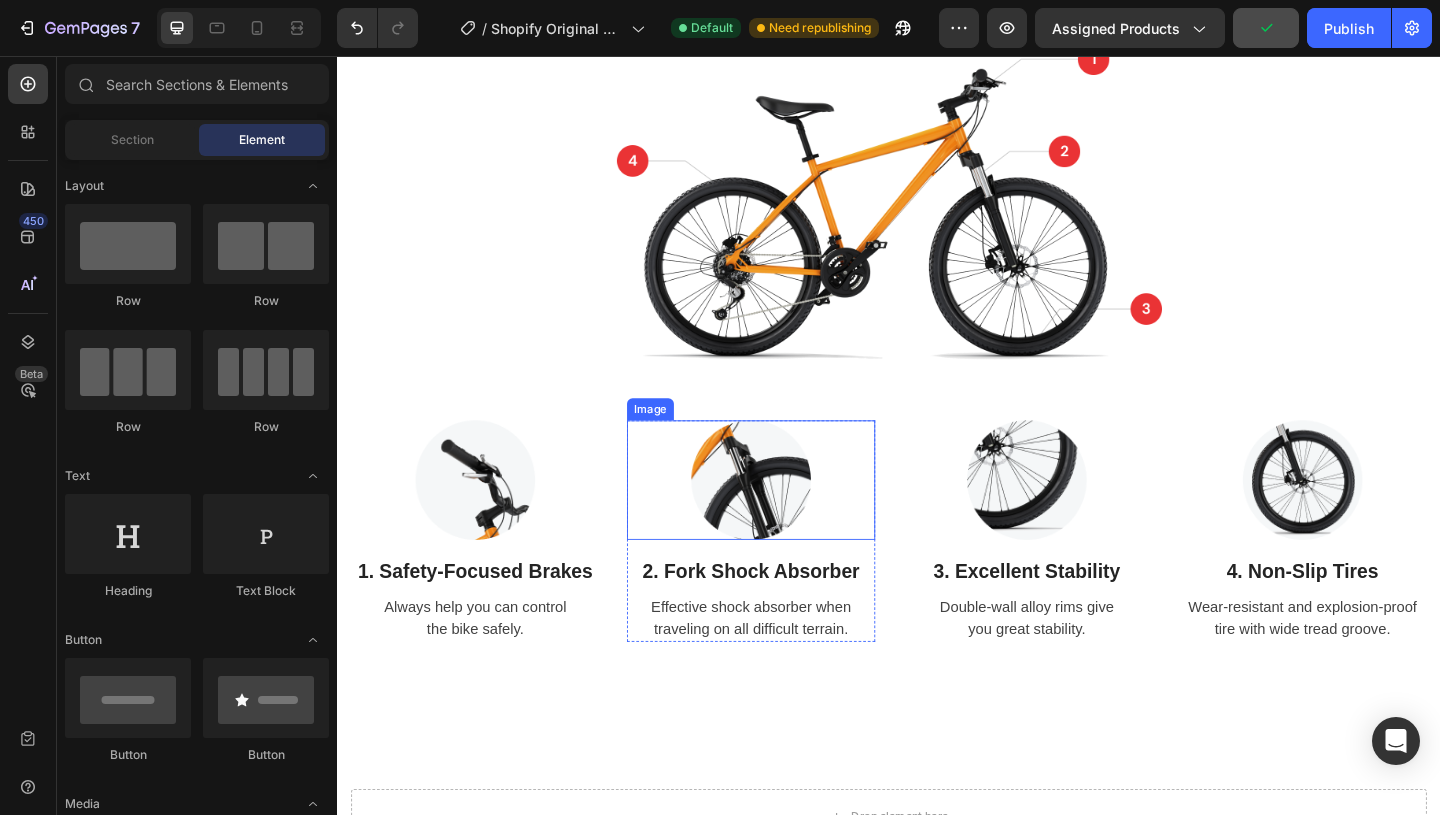 scroll, scrollTop: 3179, scrollLeft: 0, axis: vertical 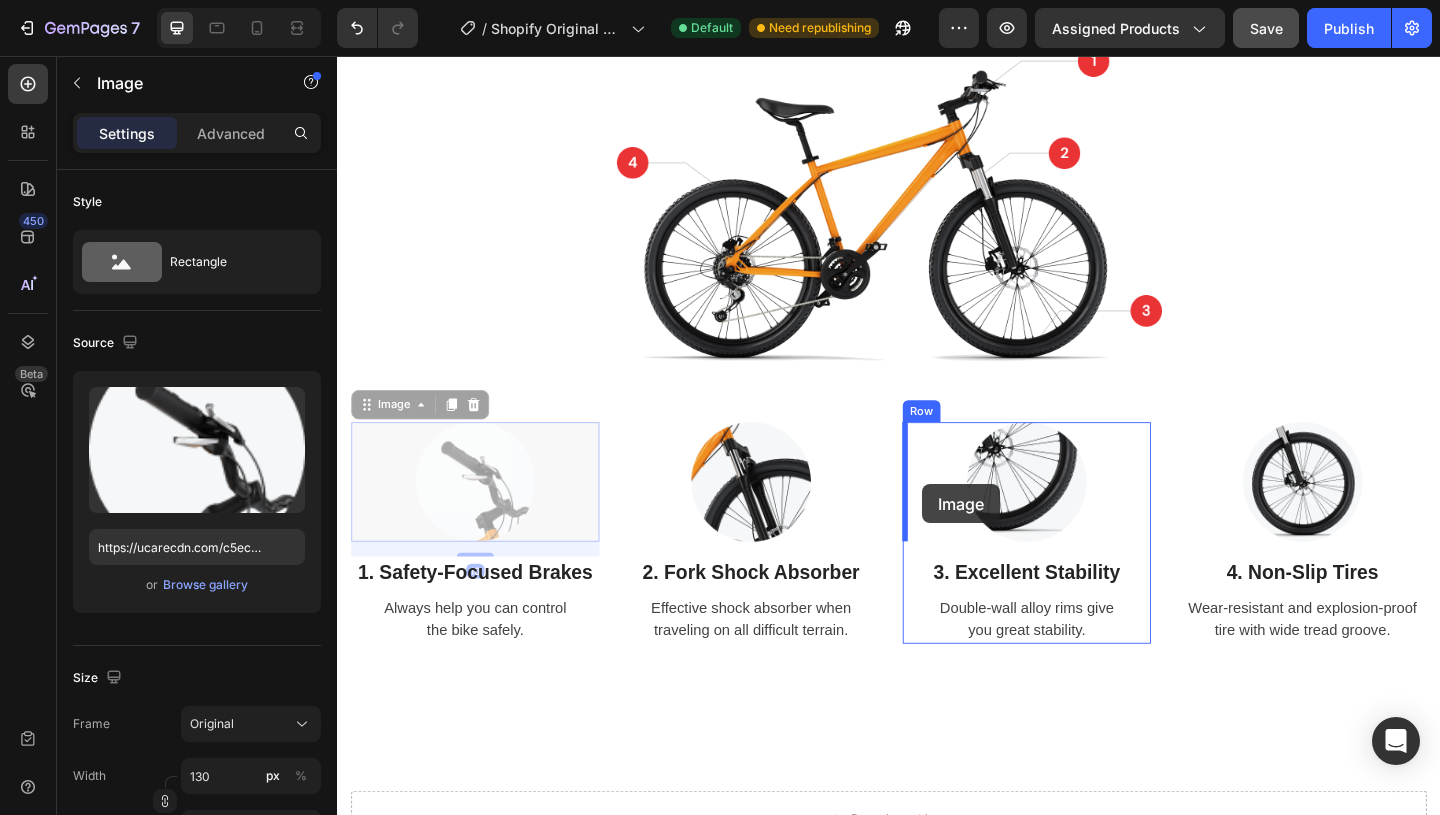 drag, startPoint x: 515, startPoint y: 497, endPoint x: 957, endPoint y: 518, distance: 442.4986 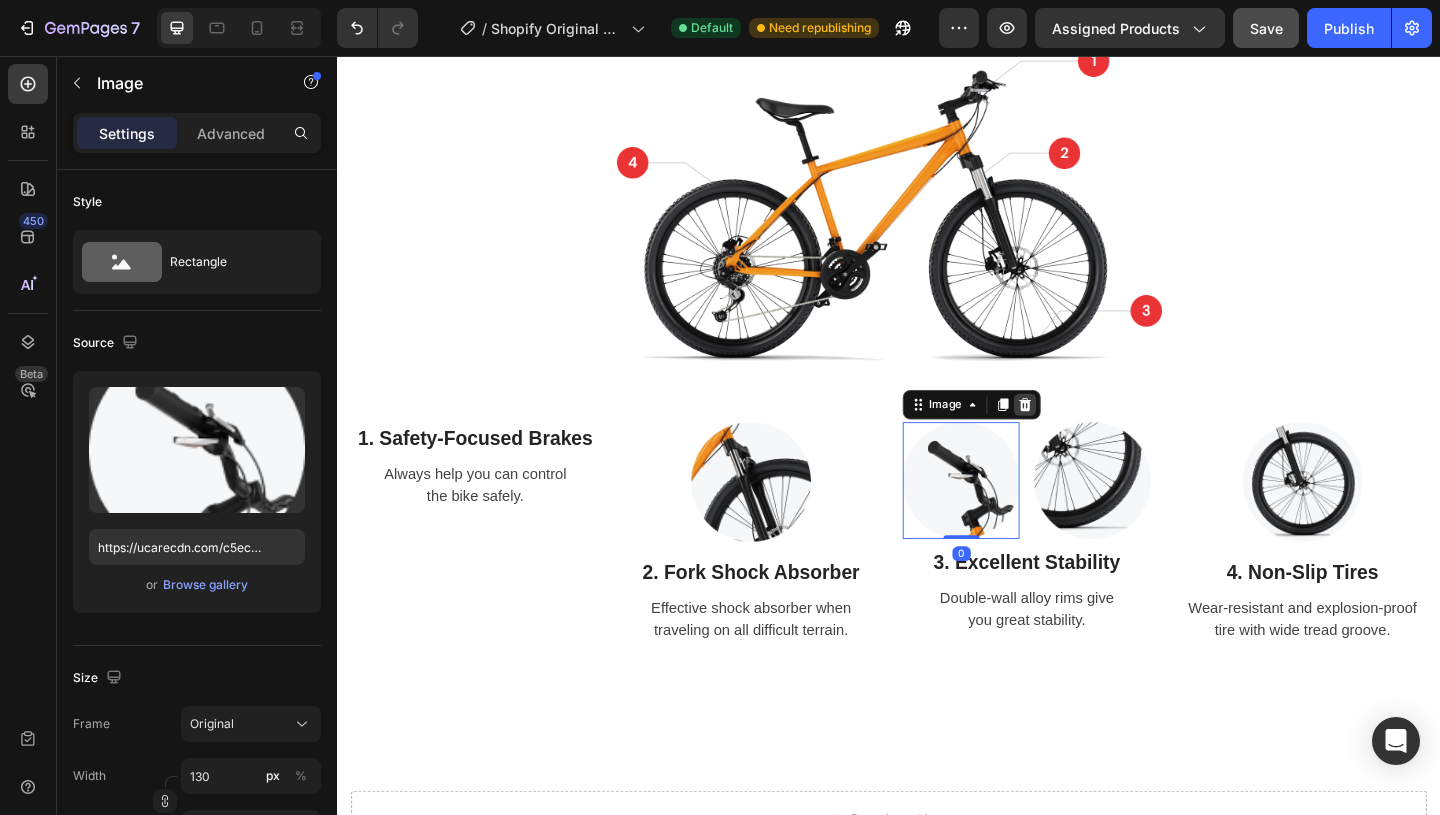 click 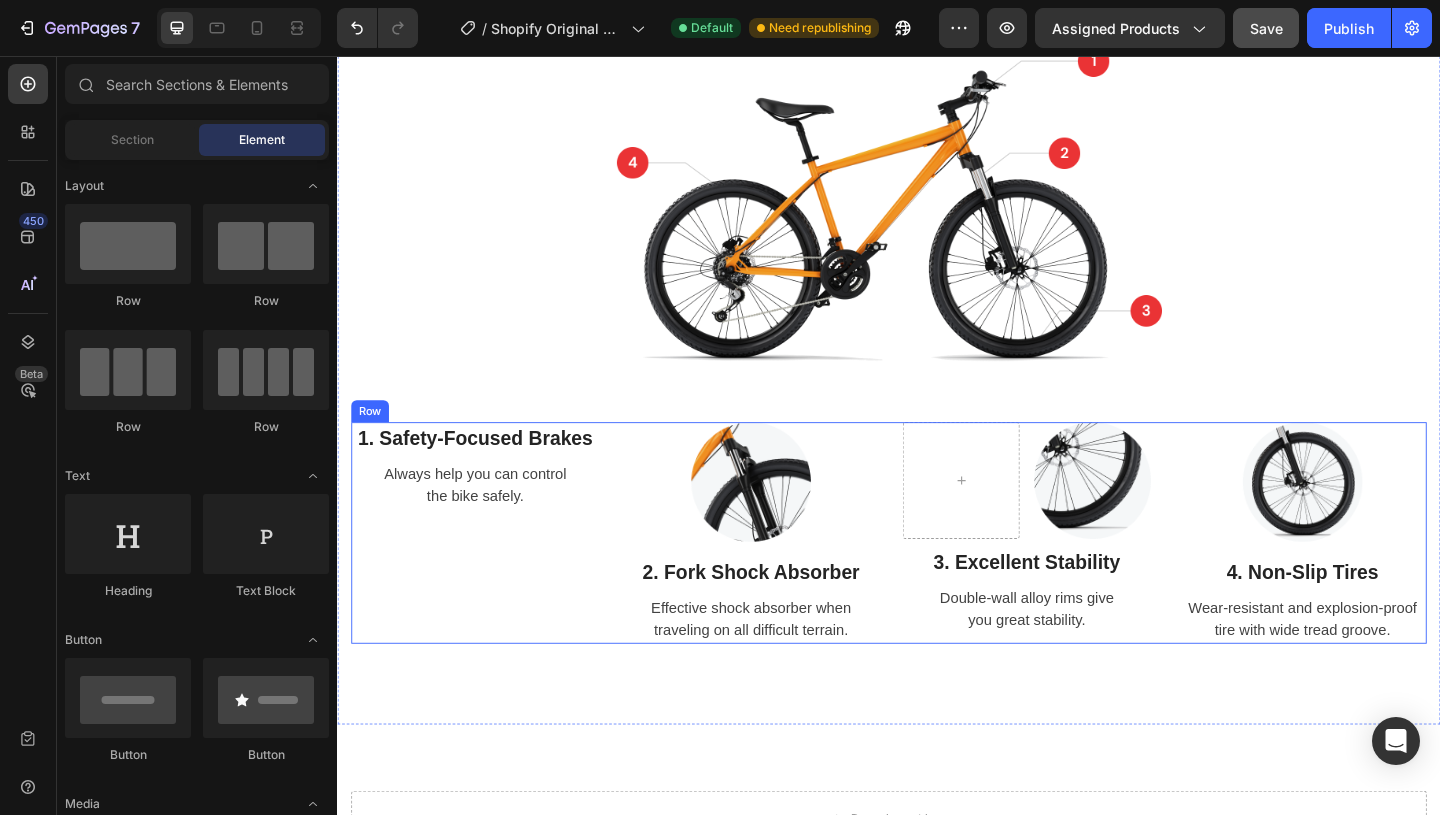 click on "1. Safety-Focused Brakes Heading Always help you can control the bike safely. Text block Row Image 2. Fork Shock Absorber Heading Effective shock absorber when traveling on all difficult terrain. Text block Row
Image Row 3. Excellent Stability Heading Double-wall alloy rims give you great stability. Text block Row Image 4. Non-Slip Tires Heading Wear-resistant and explosion-proof tire with wide tread groove. Text block Row Row" at bounding box center [937, 575] 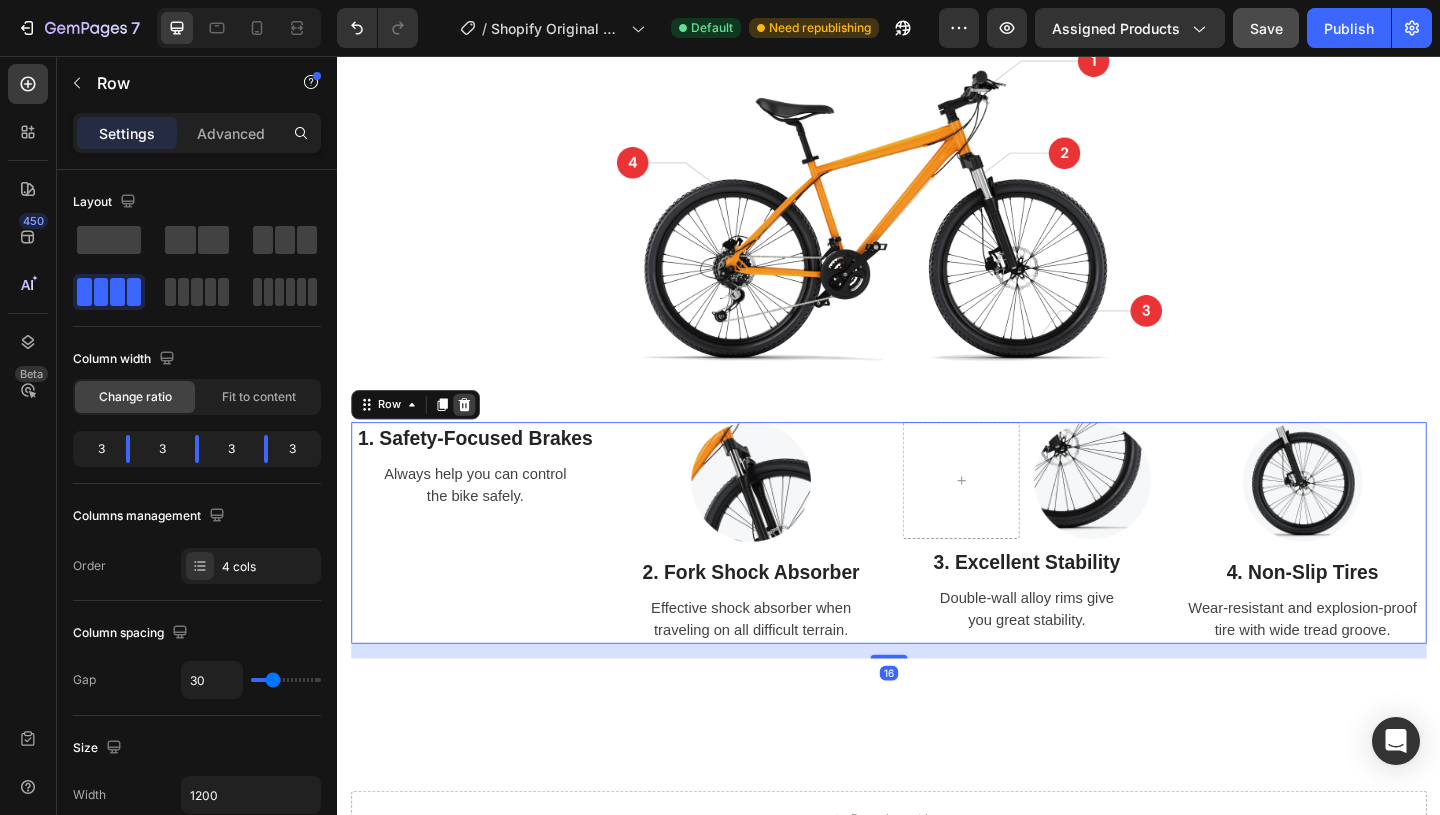 click 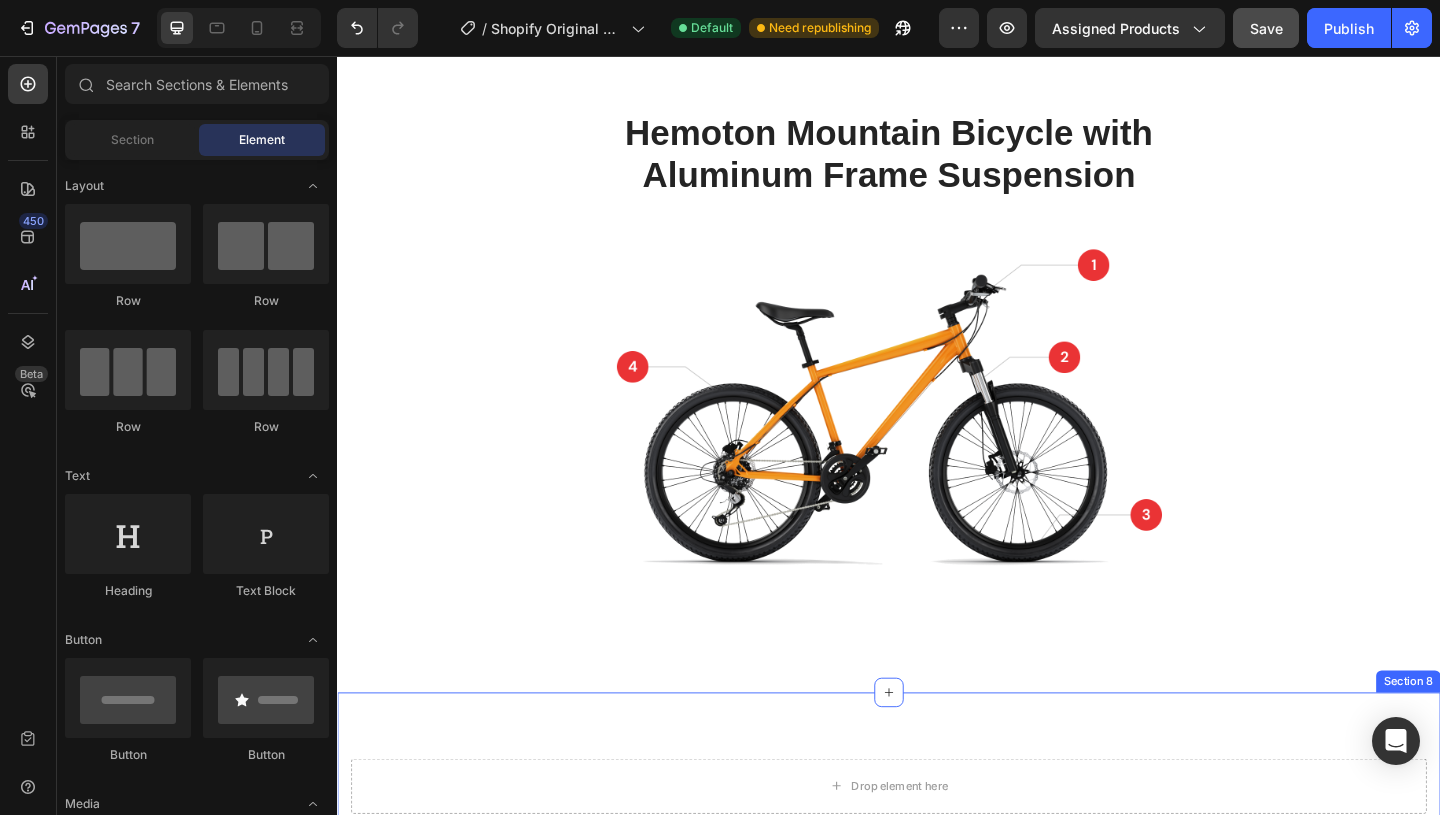 scroll, scrollTop: 3107, scrollLeft: 0, axis: vertical 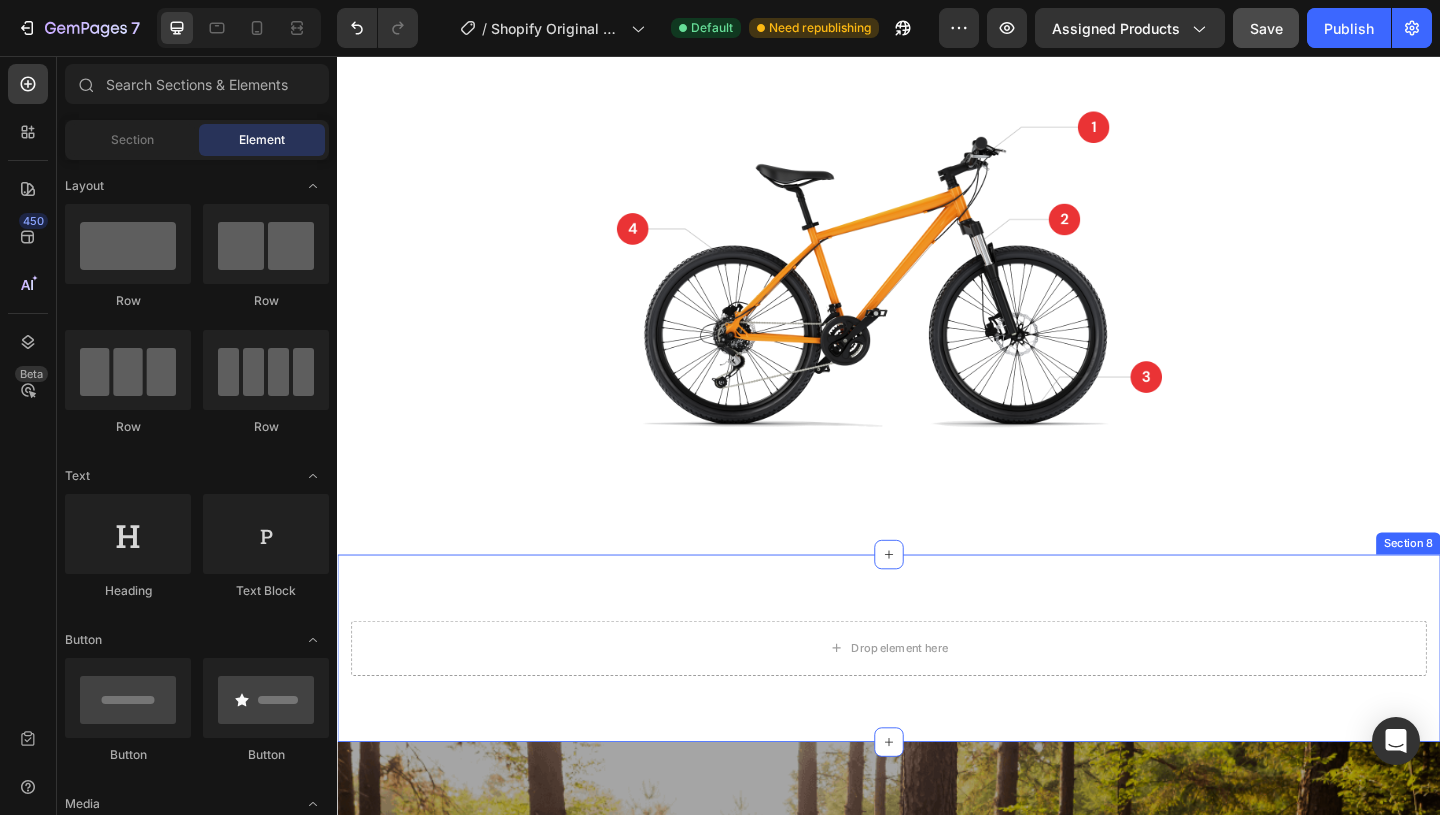 click on "Drop element here Section 8" at bounding box center [937, 700] 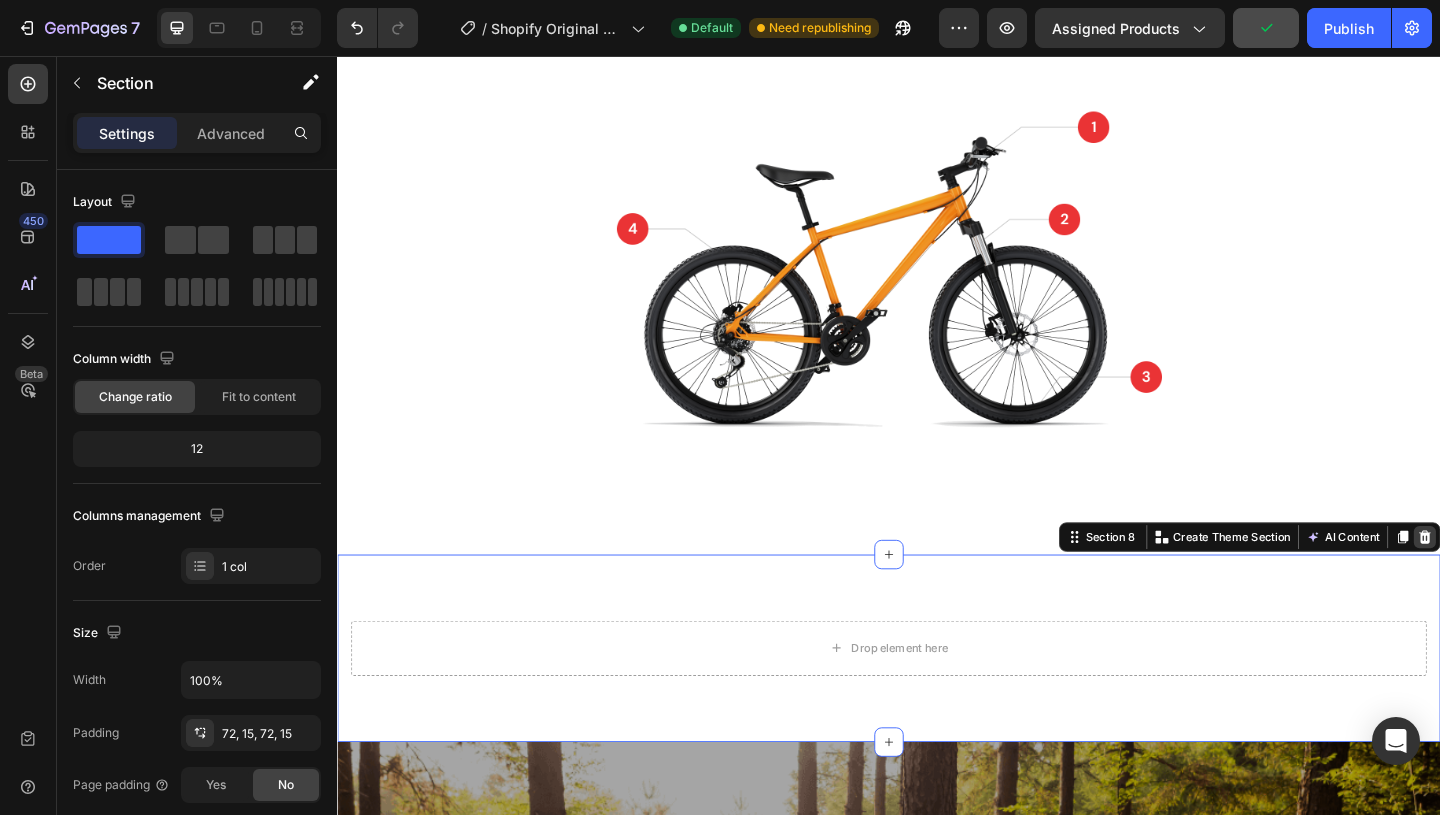 click 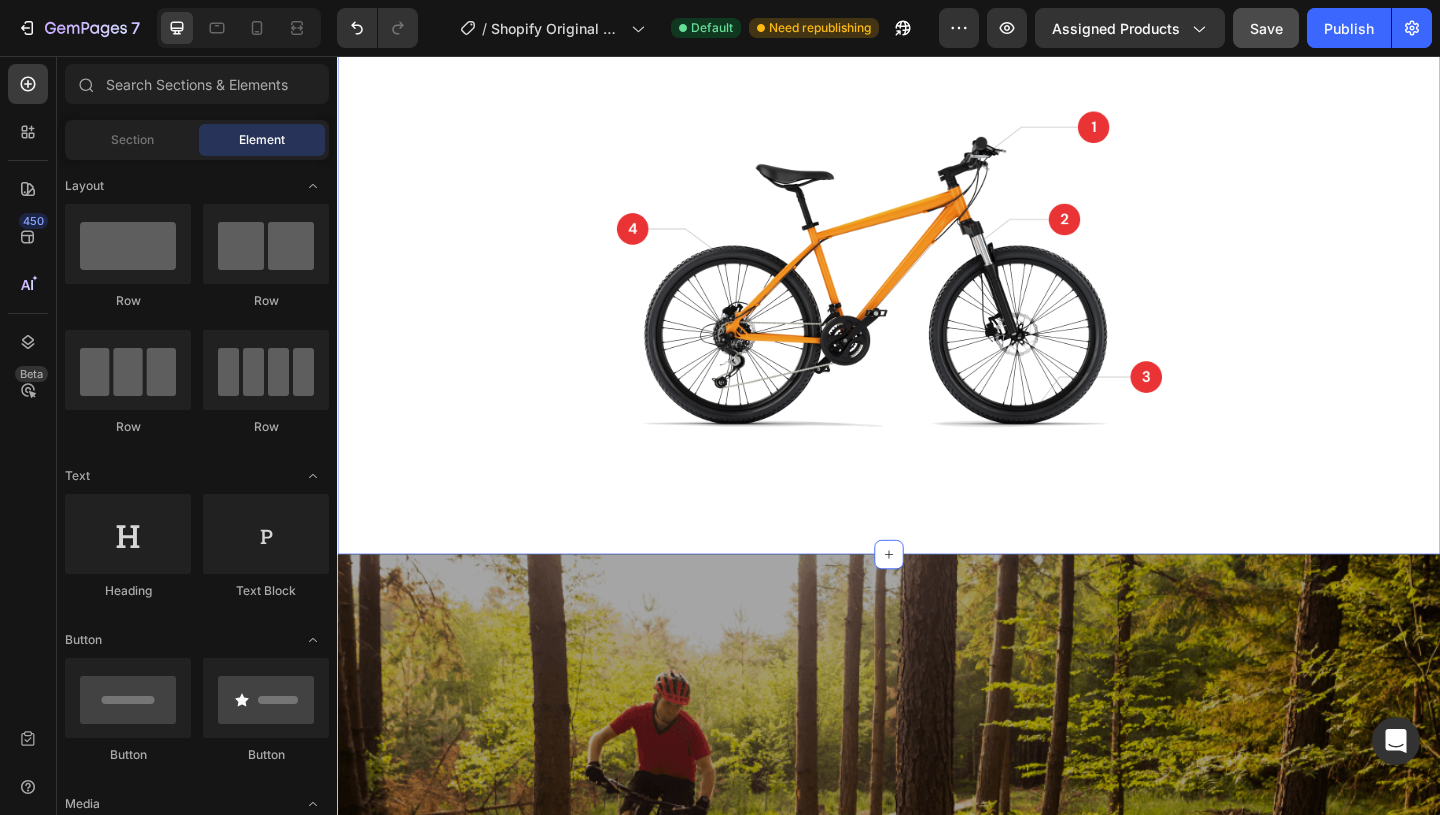 scroll, scrollTop: 2752, scrollLeft: 0, axis: vertical 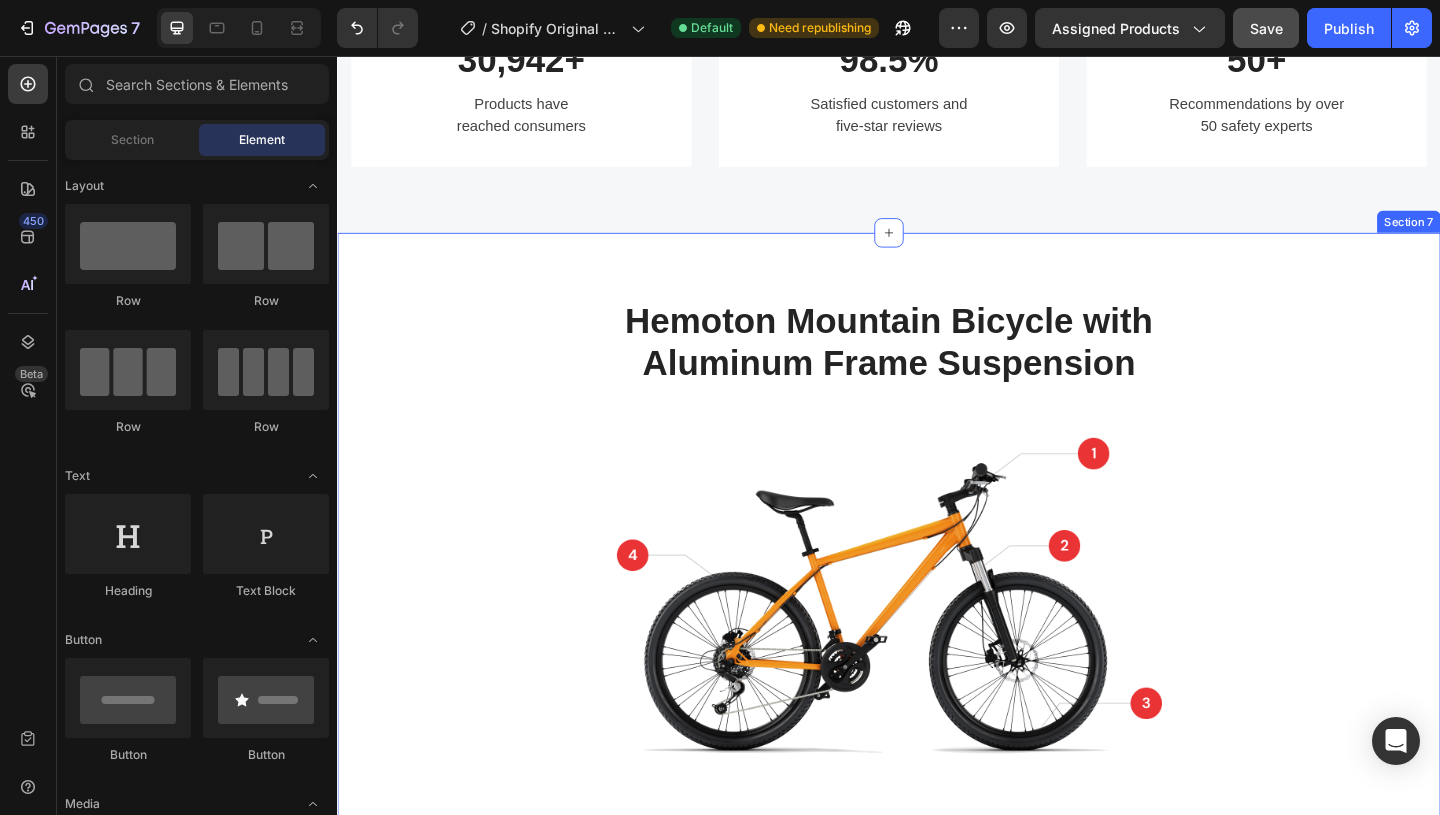 click on "Hemoton Mountain Bicycle with Aluminum Frame Suspension Heading Image Row Section 7" at bounding box center (937, 600) 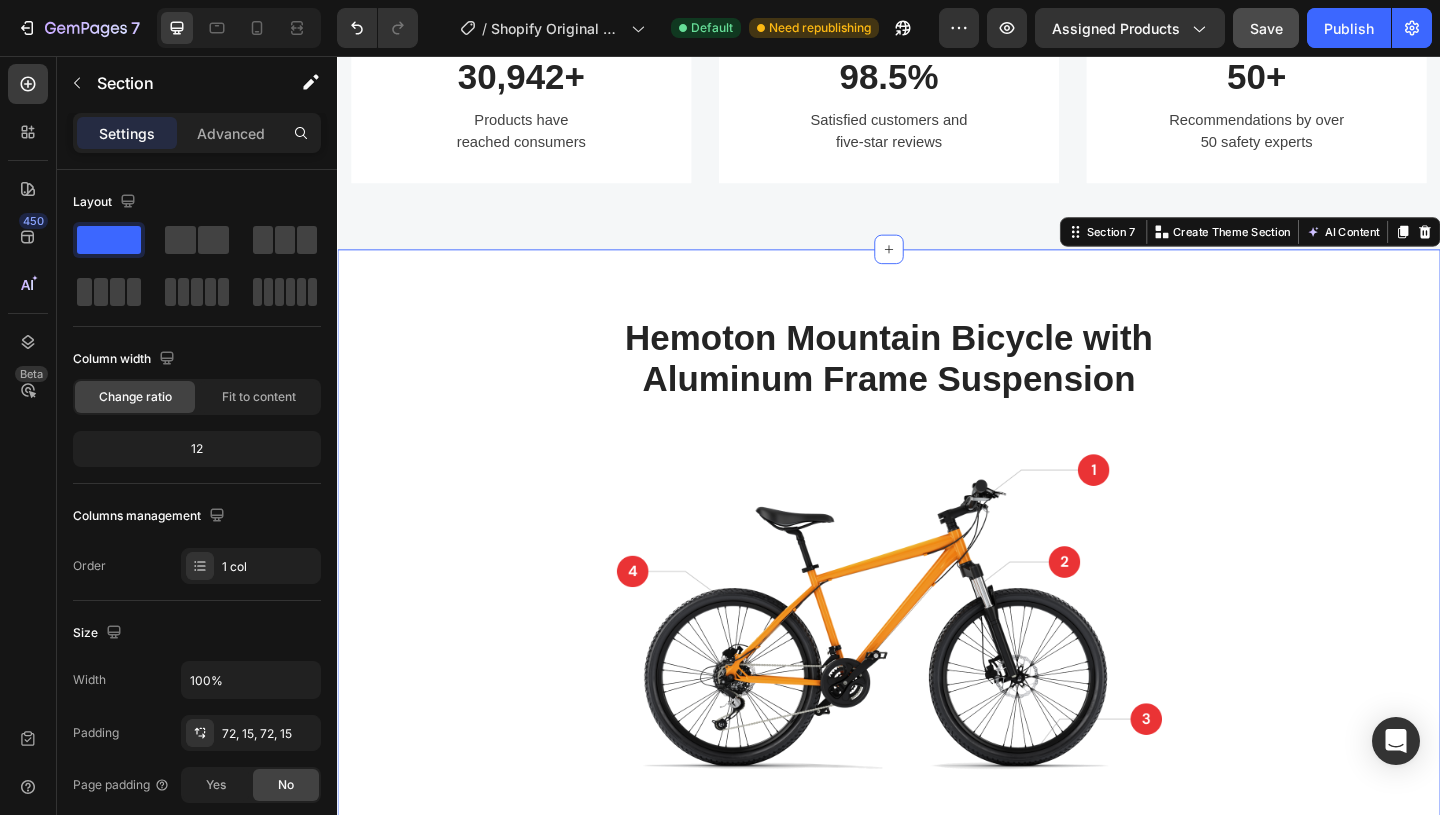 scroll, scrollTop: 2254, scrollLeft: 0, axis: vertical 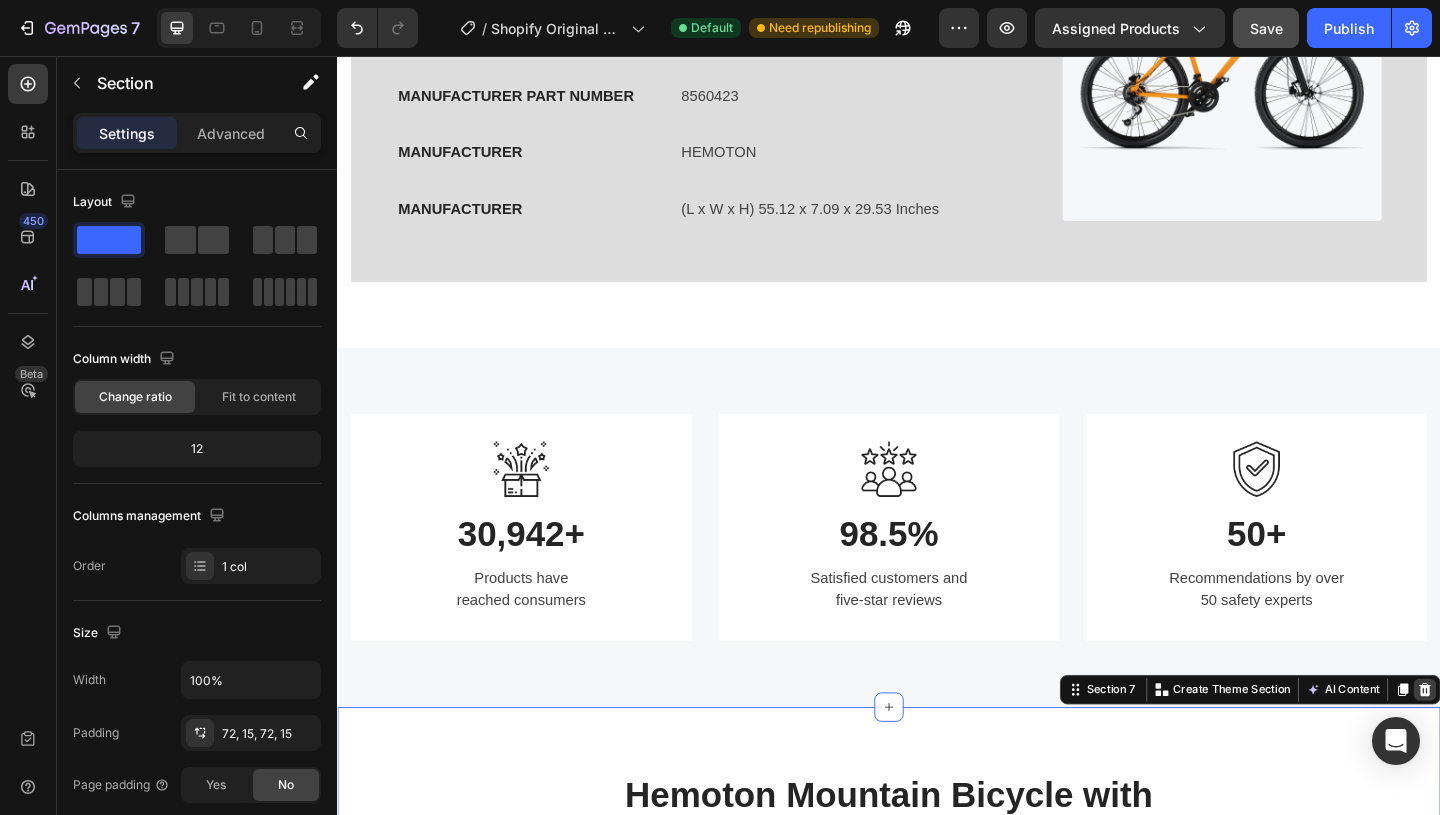 click 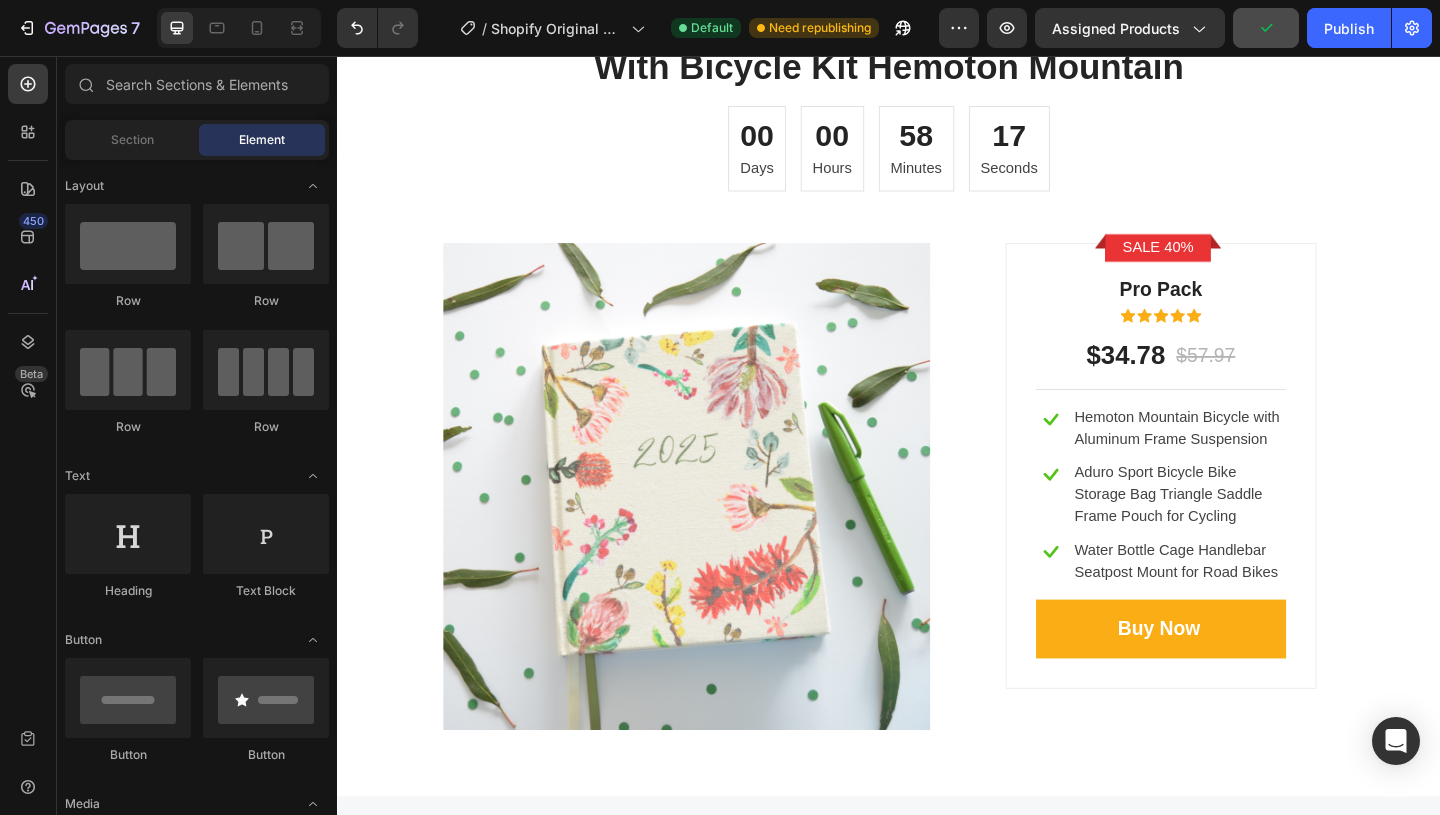 scroll, scrollTop: 4448, scrollLeft: 0, axis: vertical 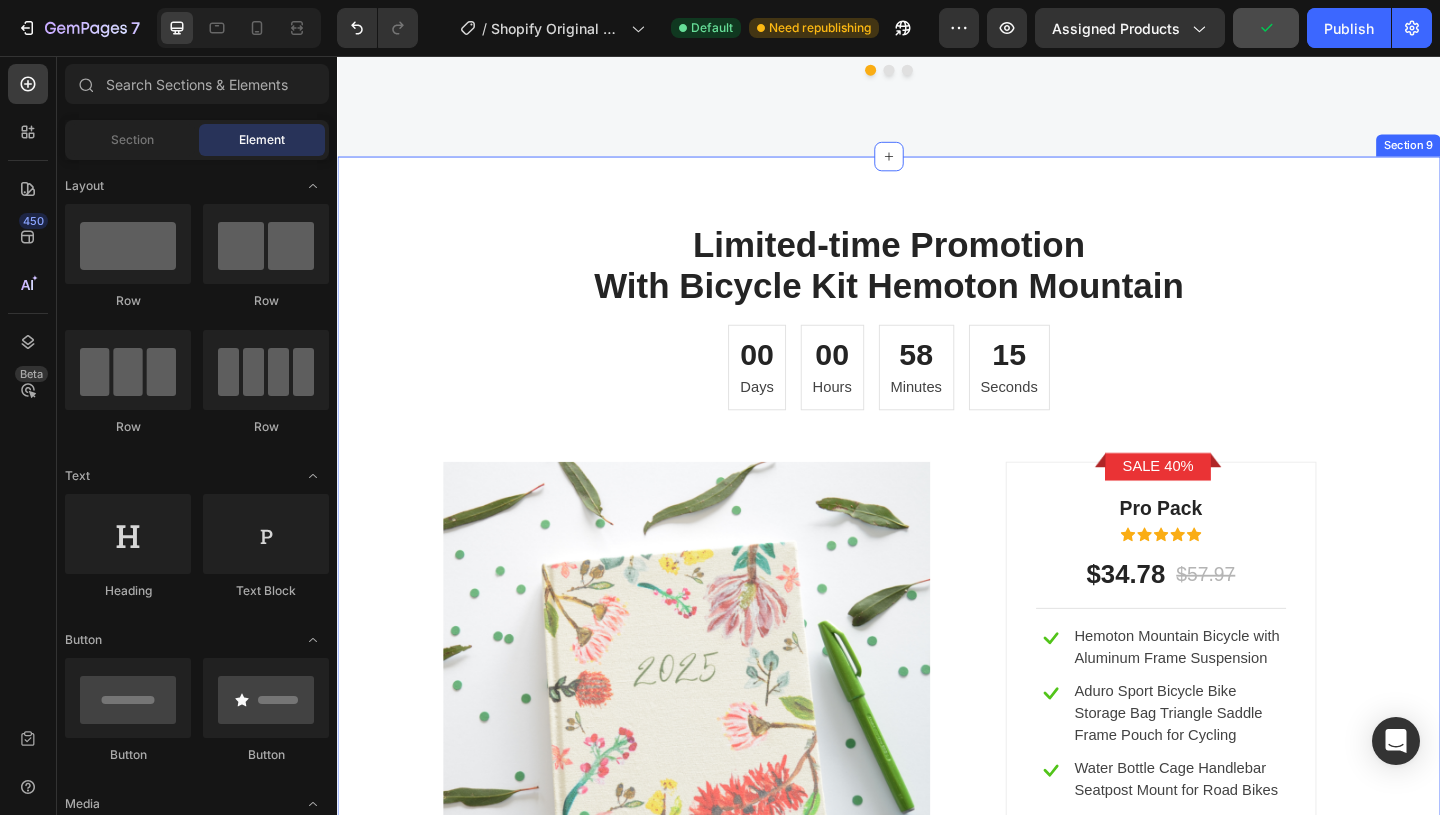 click on "Limited-time Promotion With Bicycle Kit Hemoton Mountain Heading 00 Days 00 Hours 58 Minutes 15 Seconds CountDown Timer Row Product Images Sale 40% Product Badge Row Pro Pack Text block                Icon                Icon                Icon                Icon                Icon Icon List Hoz $34.78 (P) Price (P) Price $57.97 (P) Price (P) Price Row                Title Line
Icon Hemoton Mountain Bicycle with Aluminum Frame Suspension Text block Row
Icon Aduro Sport Bicycle Bike Storage Bag Triangle Saddle Frame Pouch for Cycling Text block Row
Icon Water Bottle Cage Handlebar Seatpost Mount for Road Bikes Text block Row Buy Now (P) Cart Button Row Product Section 9" at bounding box center (937, 632) 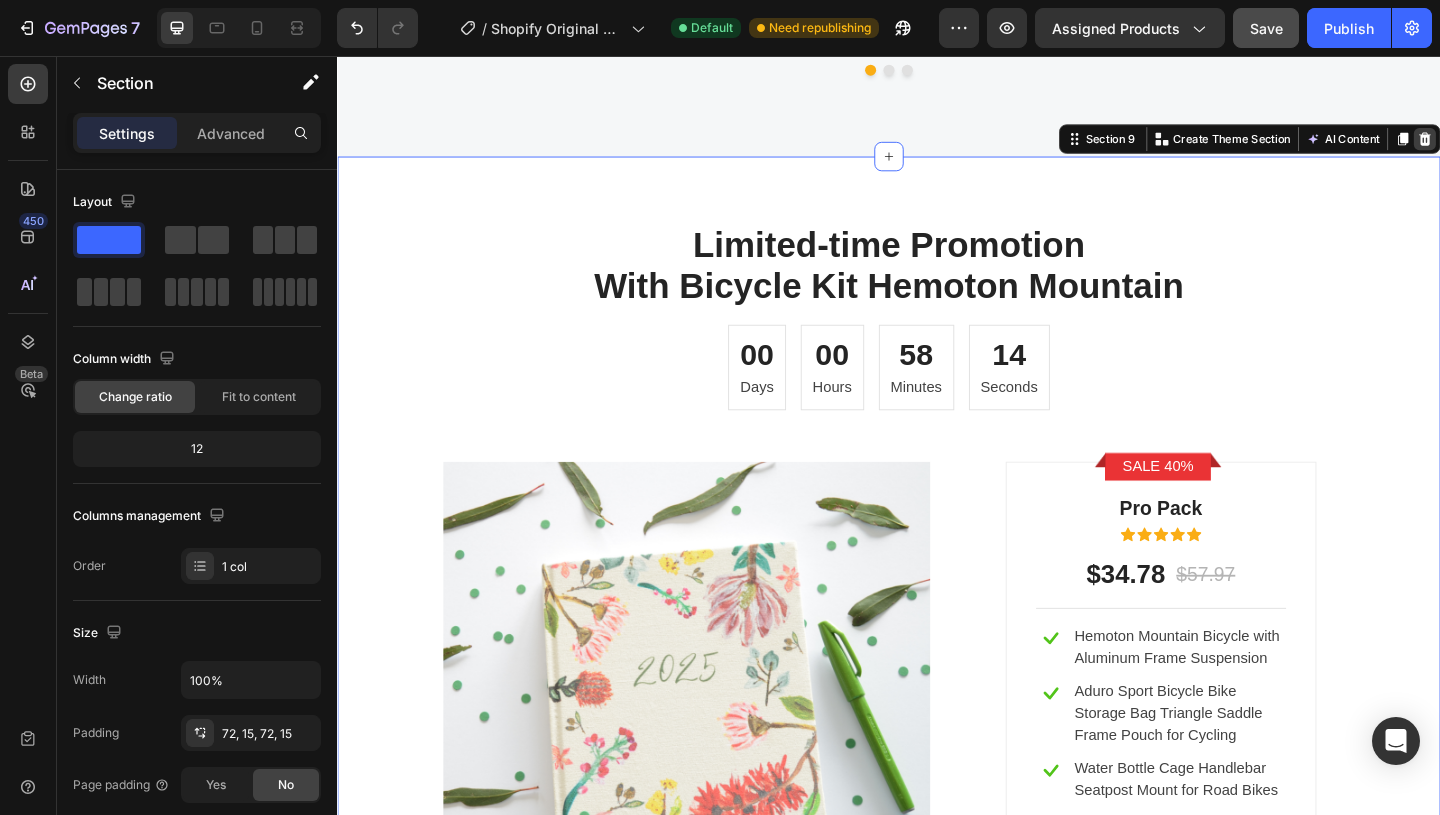 click 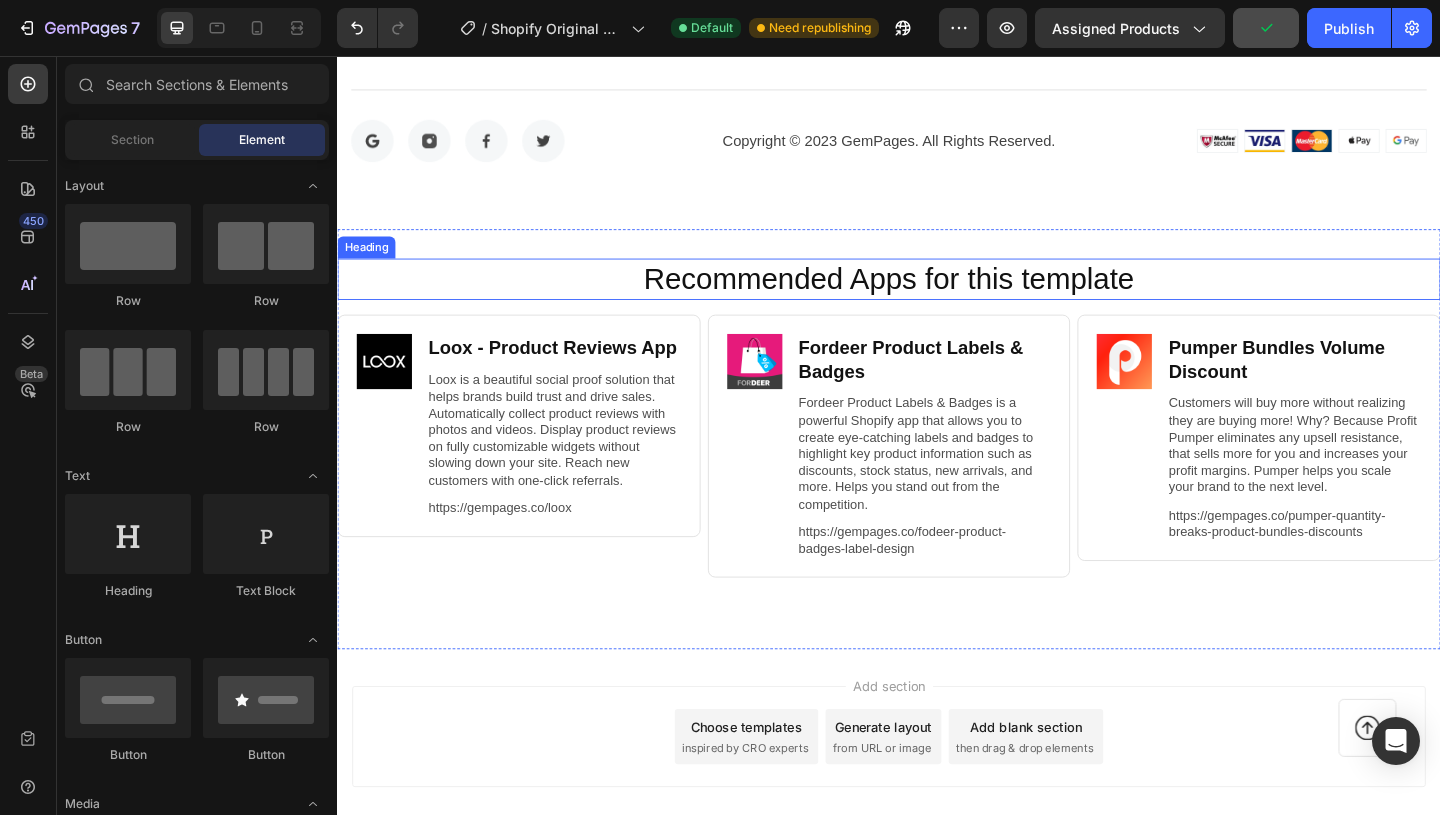 scroll, scrollTop: 6191, scrollLeft: 0, axis: vertical 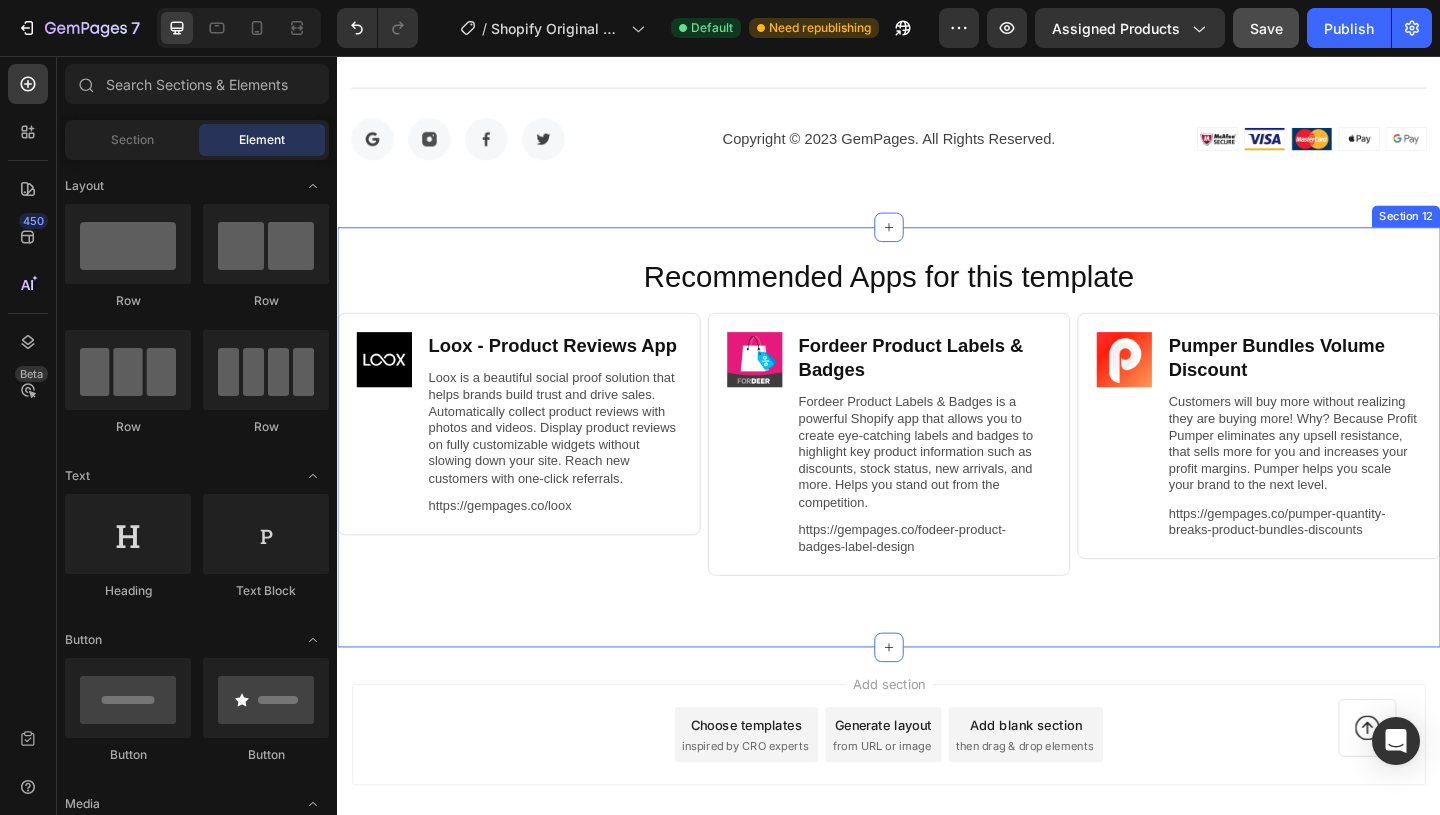 click on "Recommended Apps for this template Heading Image Loox ‑ Product Reviews App Heading Loox is a beautiful social proof solution that helps brands build trust and drive sales. Automatically collect product reviews with photos and videos. Display product reviews on fully customizable widgets without slowing down your site. Reach new customers with one-click referrals. Text Block https://gempages.co/loox Text Block Row Row Image Fordeer Product Labels & Badges Heading Fordeer Product Labels & Badges is a powerful Shopify app that allows you to create eye-catching labels and badges to highlight key product information such as discounts, stock status, new arrivals, and more. Helps you stand out from the competition. Text Block https://gempages.co/fodeer-product-badges-label-design Text Block Row Row Image Pumper Bundles Volume Discount Heading Text Block https://gempages.co/pumper-quantity-breaks-product-bundles-discounts Text Block Row Row Row Section 12" at bounding box center [937, 470] 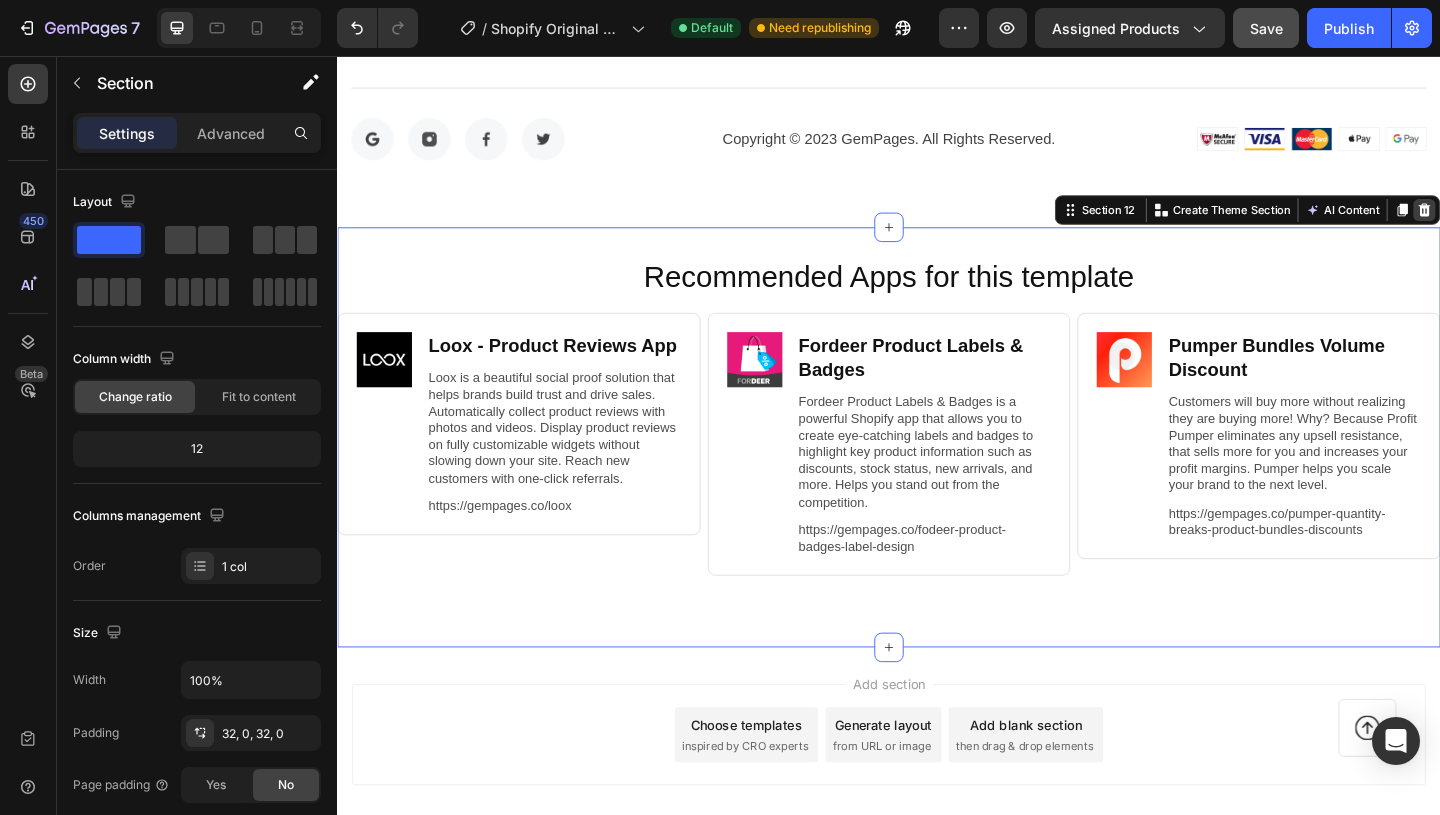 click 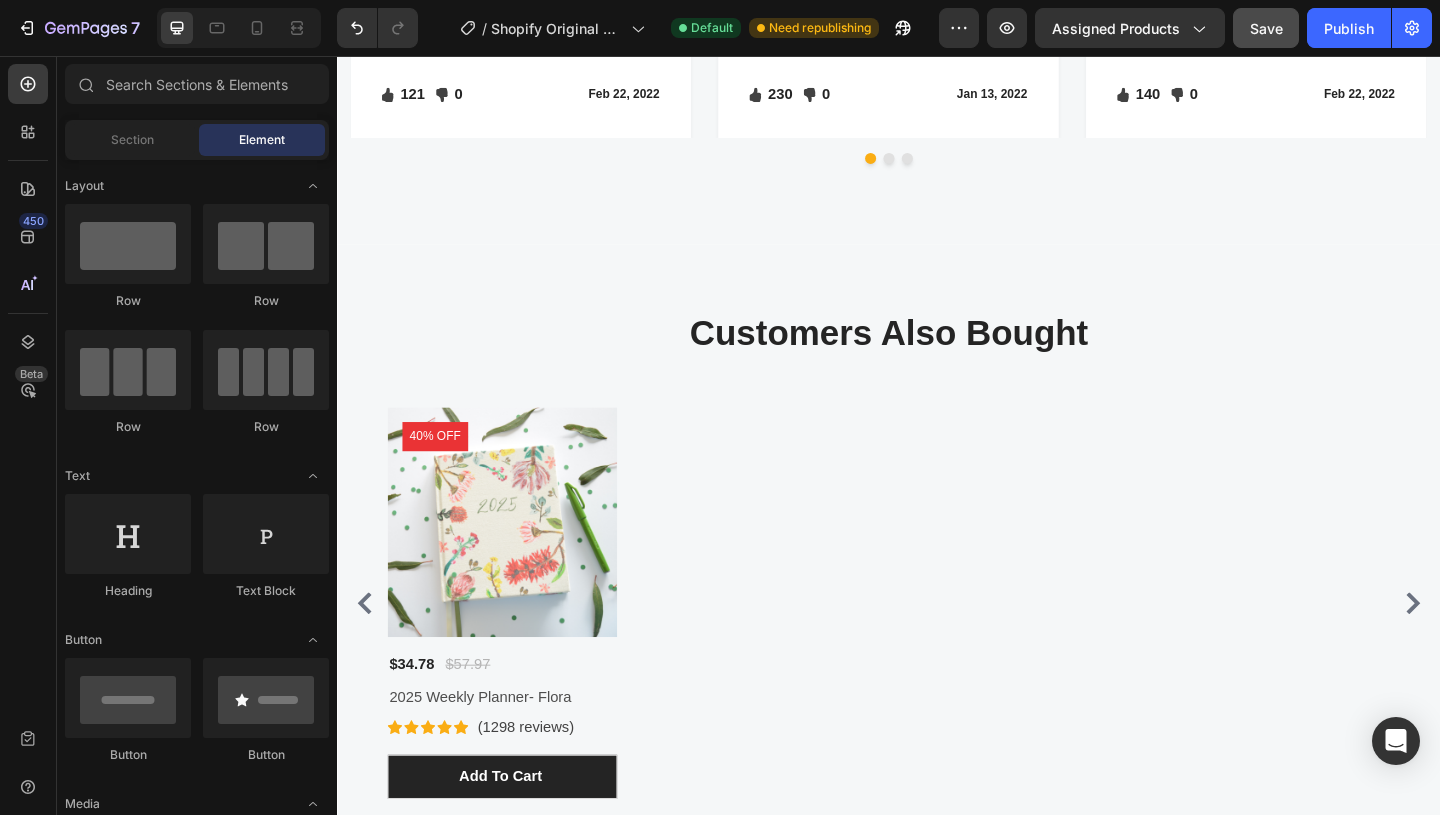 scroll, scrollTop: 4259, scrollLeft: 0, axis: vertical 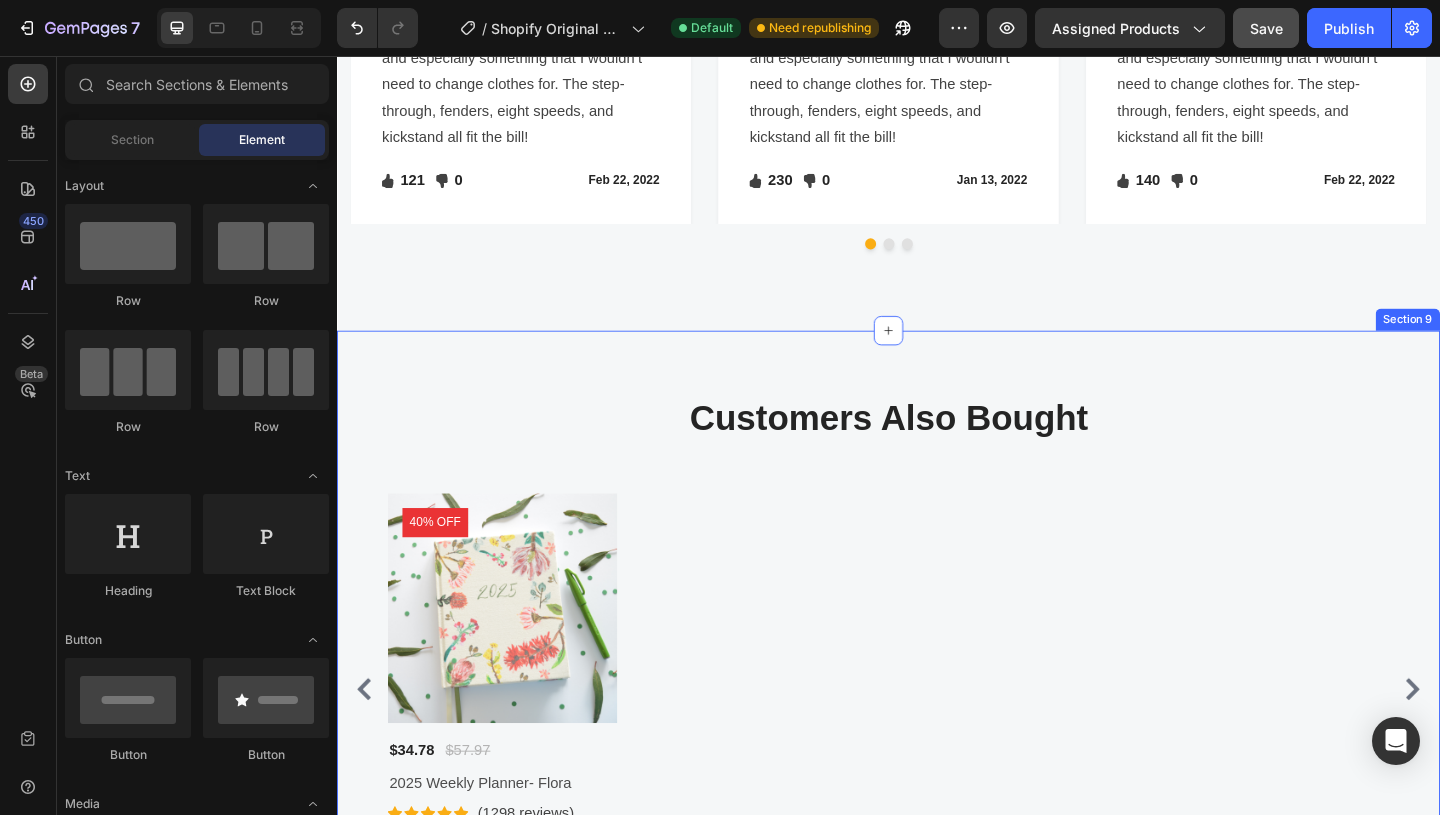 click on "Customers Also Bought Heading Row
Product Images 40% off Product Badge $34.78 (P) Price (P) Price $57.97 (P) Price (P) Price Row 2025 Weekly Planner- Flora (P) Title                Icon                Icon                Icon                Icon                Icon Icon List Hoz (1298 reviews) Text block Row Add To cart (P) Cart Button Row Product List
Product List Row Section 9" at bounding box center (937, 700) 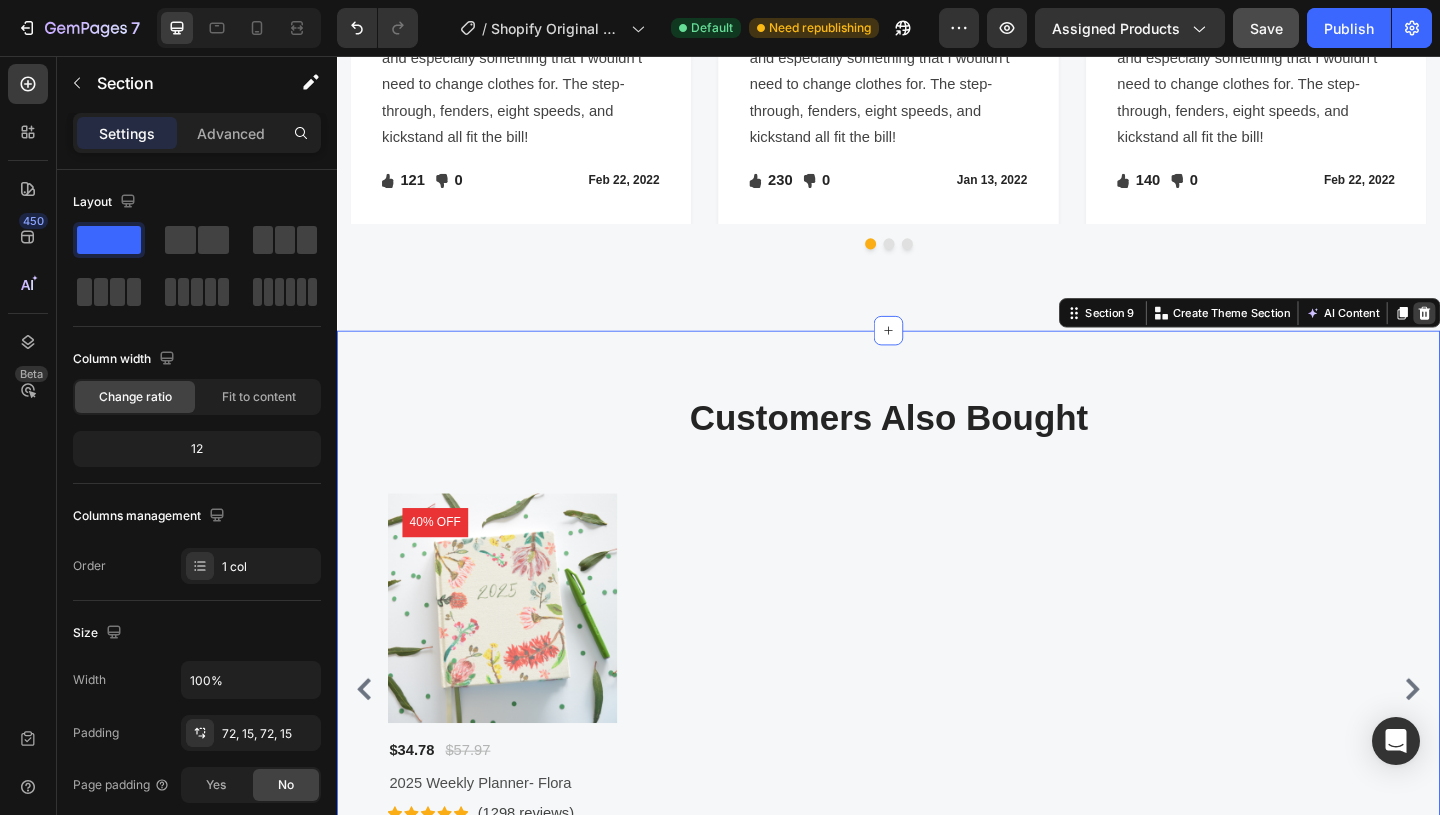 click 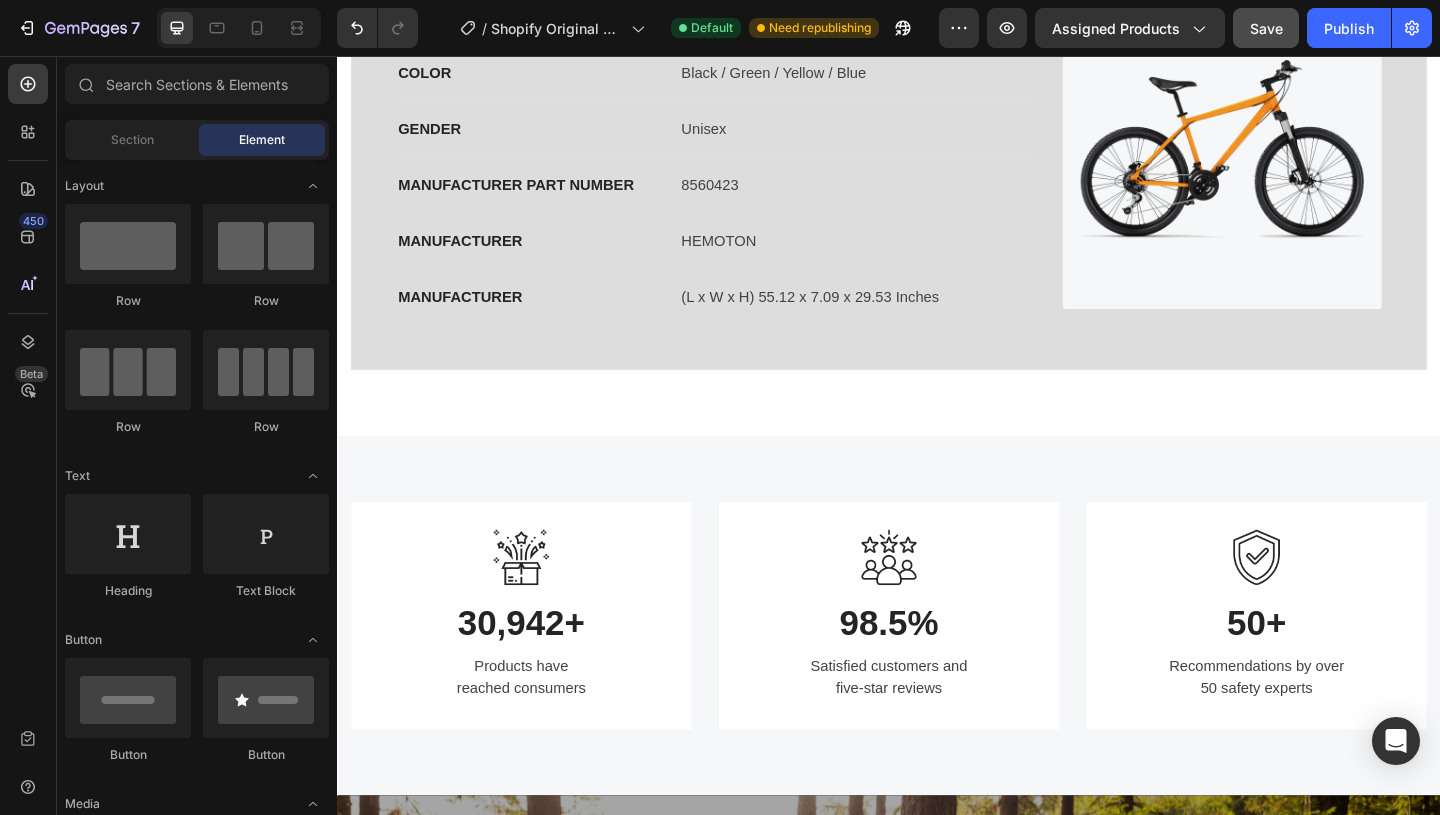 scroll, scrollTop: 2147, scrollLeft: 0, axis: vertical 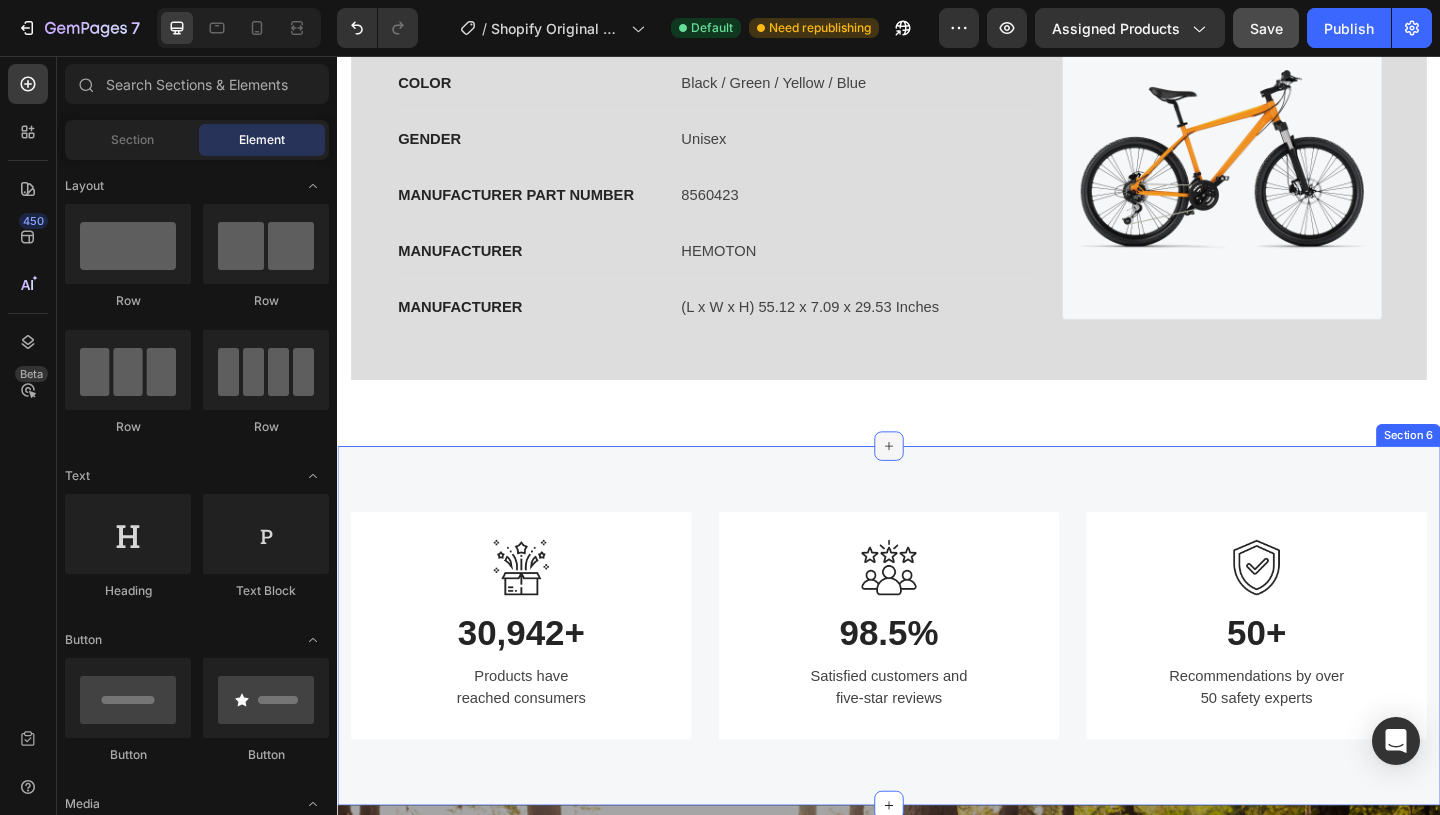 click 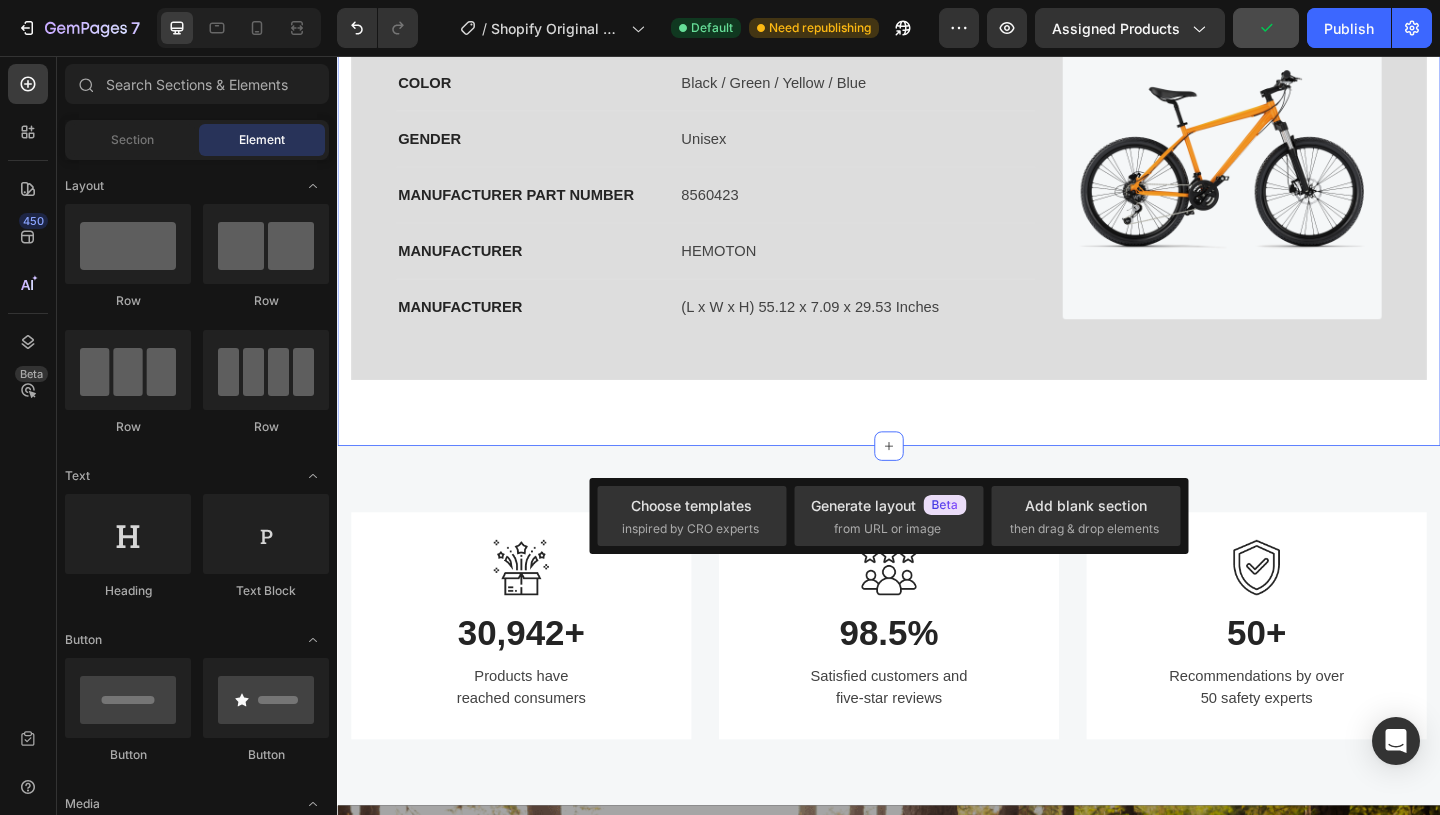 click on "Take a look inside  Heading View some of the key features in our 2026 planner (because Text Block 2026 yearly overview yearly intentions month overview  collect your memories 2026 Yearly Overview Heading BRAND Text block Hemoton (USA) Text block Row COLOR Text block Black / Green / Yellow / Blue Text block Row GENDER Text block Unisex Text block Row MANUFACTURER PART NUMBER Text block 8560423 Text block Row MANUFACTURER Text block HEMOTON Text block Row MANUFACTURER Text block (L x W x H) 55.12 x 7.09 x 29.53 Inches Text block Row Image Row Row Yearly Intentions Heading FRAME Text block Full Carbon, 170mm Travel, Ride Aligned™ Text block Row REAR DERAILLEUR Text block RockShox ZEB, Charger R, 170mm Travel, 44mm offset Text block Row EAR SHOCK Text block FOX DHX2 Factory Coil, HSC/LSC, HSR/LSR, Custom Tune, 205x62.5mm Trunnion, 400lb/in (S), 450lb/in (M), 500lb/in (L), 550lb/in (XL) Text block Row Image Row Row Monthly Overview Heading REAR SHIFTER Text block Shimano SLX SL-M7100-R Text block Row Row Row" at bounding box center (937, 66) 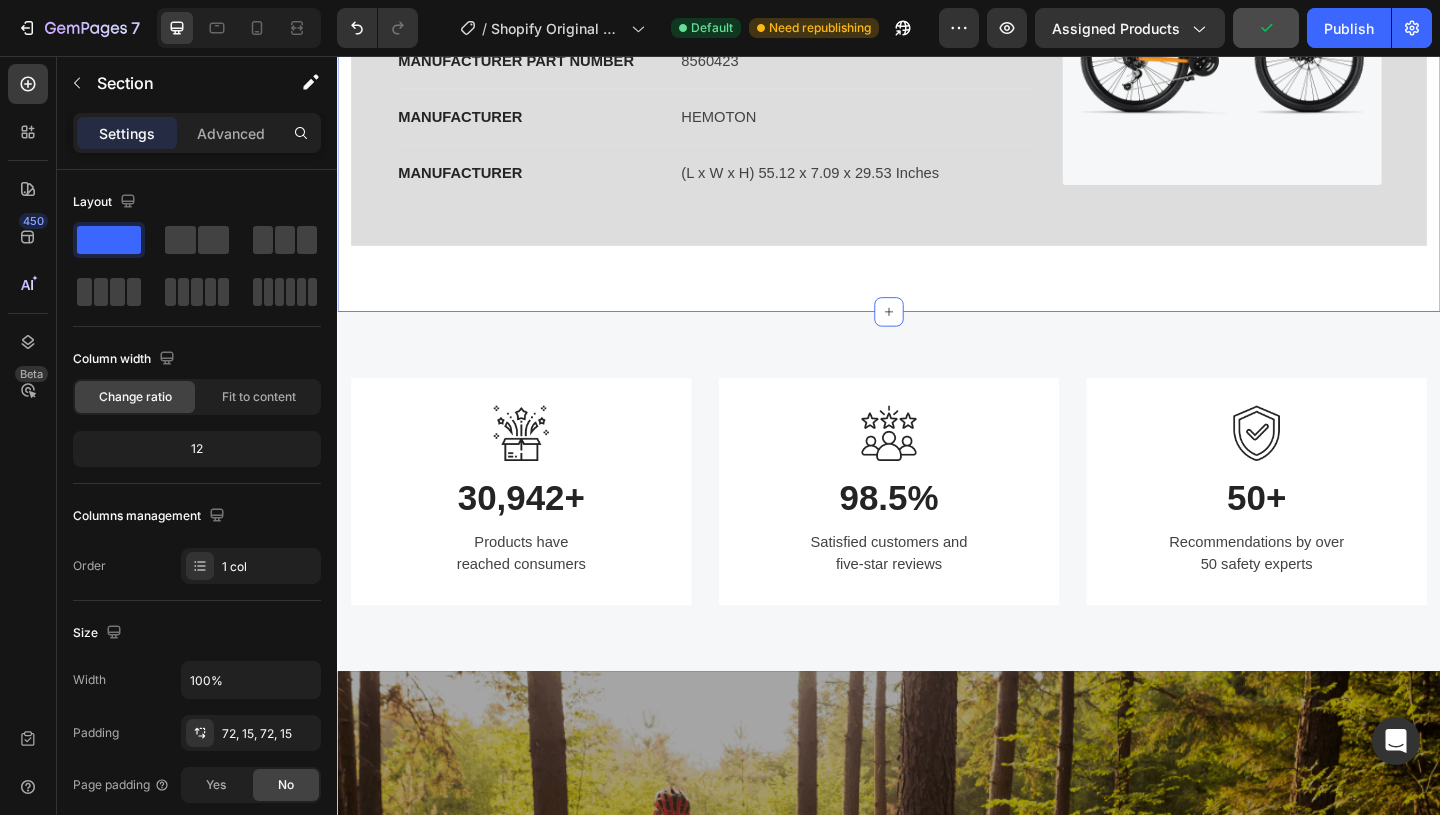 scroll, scrollTop: 2292, scrollLeft: 0, axis: vertical 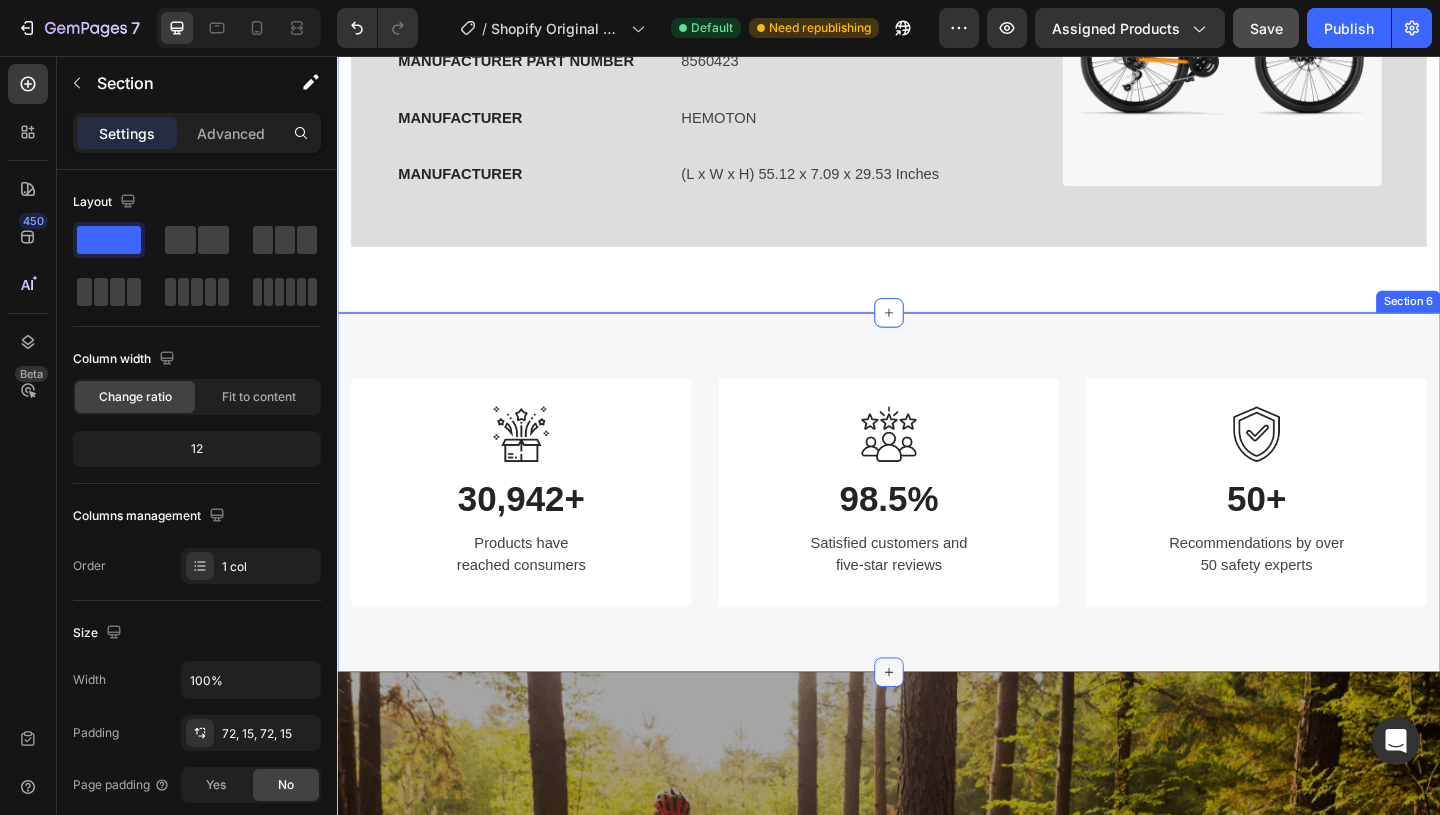 click 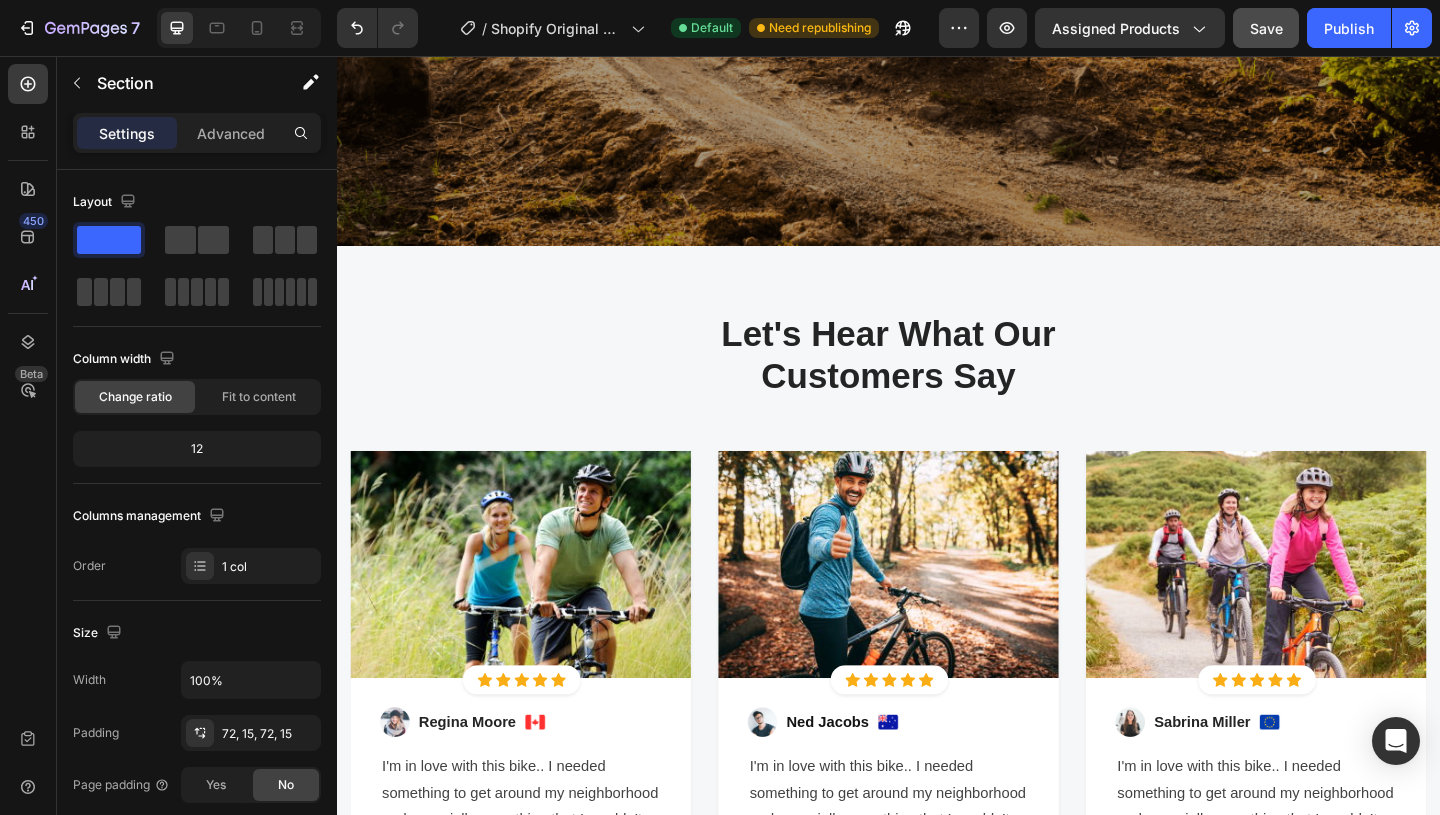 scroll, scrollTop: 3429, scrollLeft: 0, axis: vertical 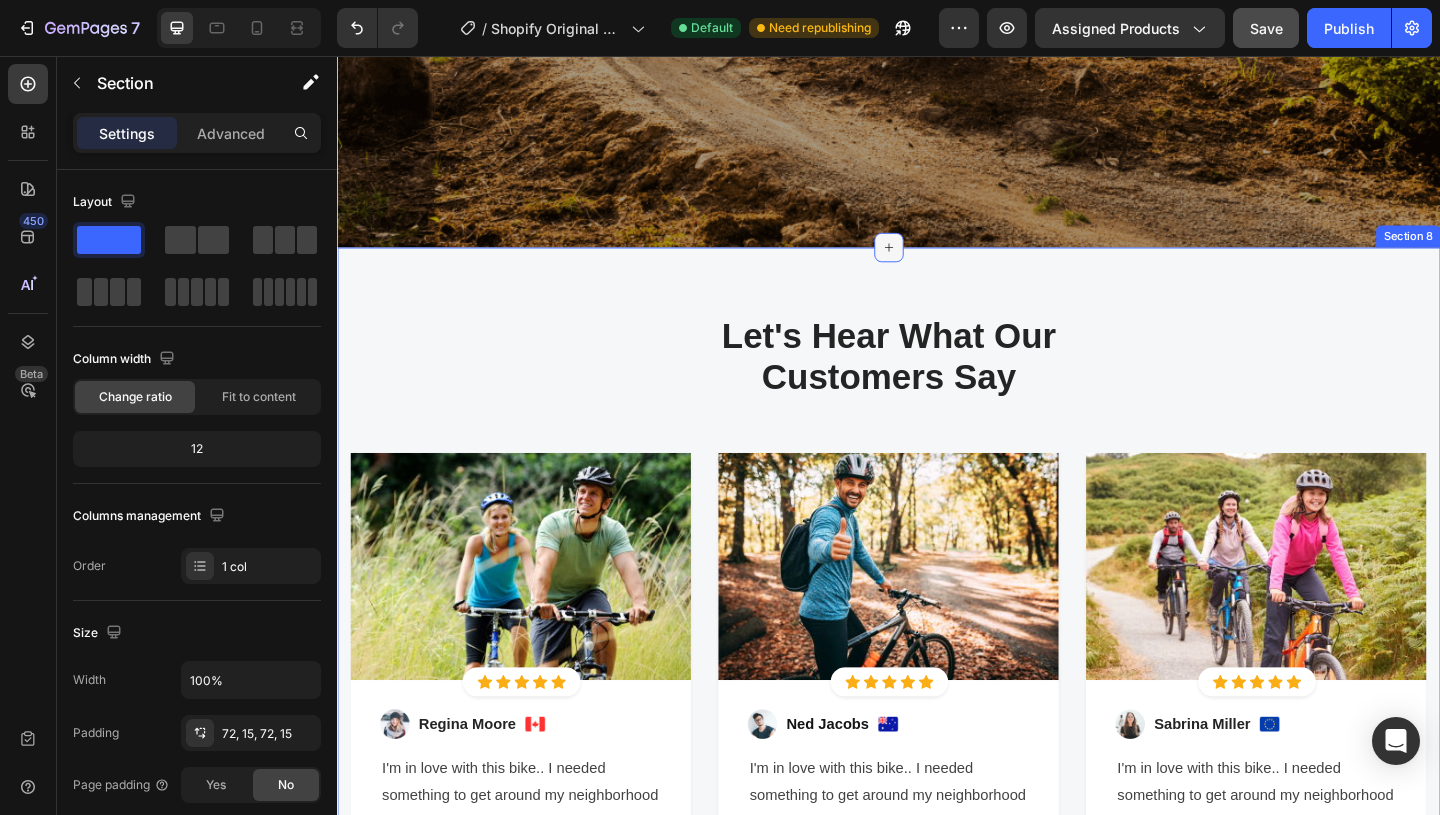 click 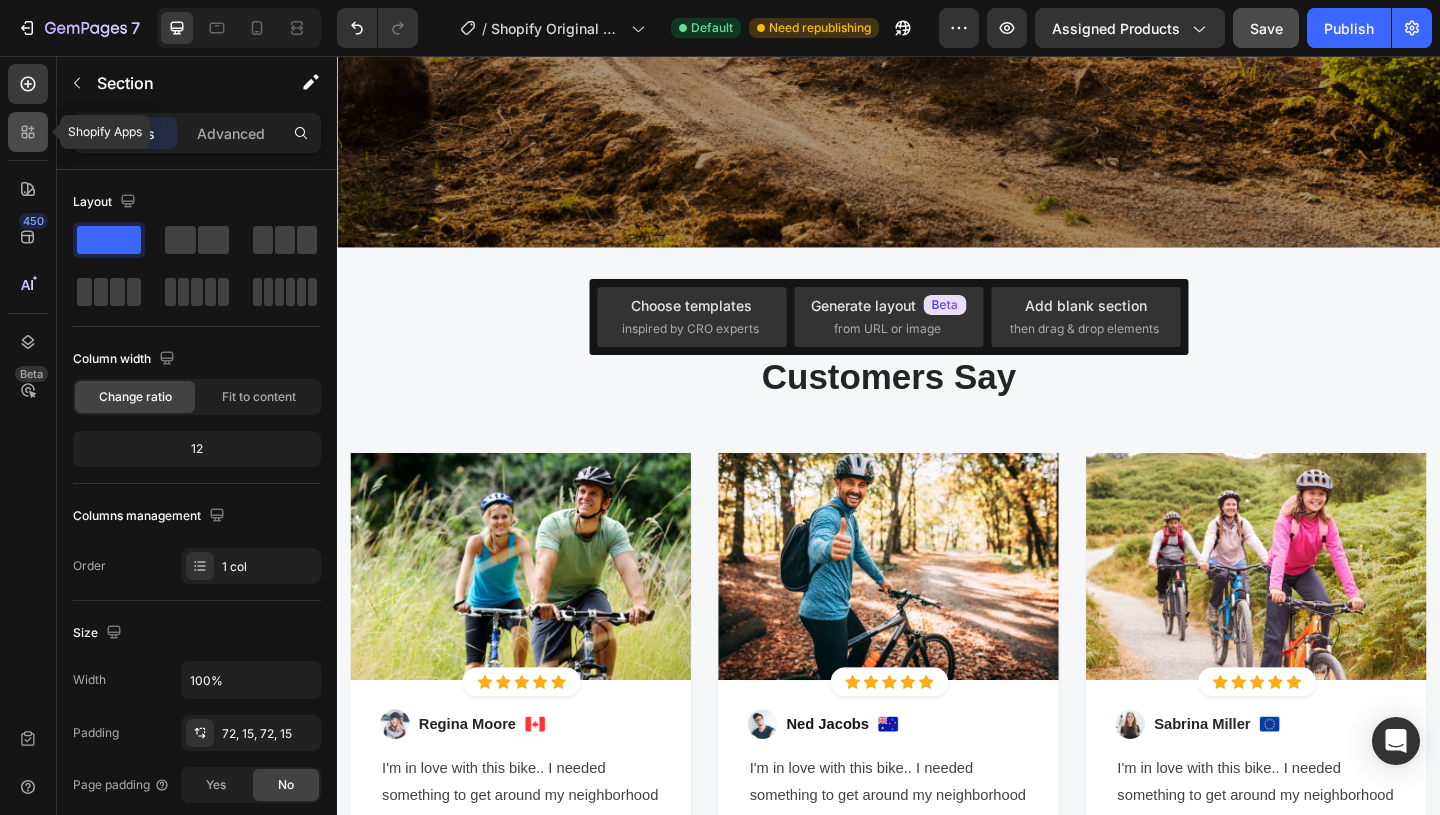 click 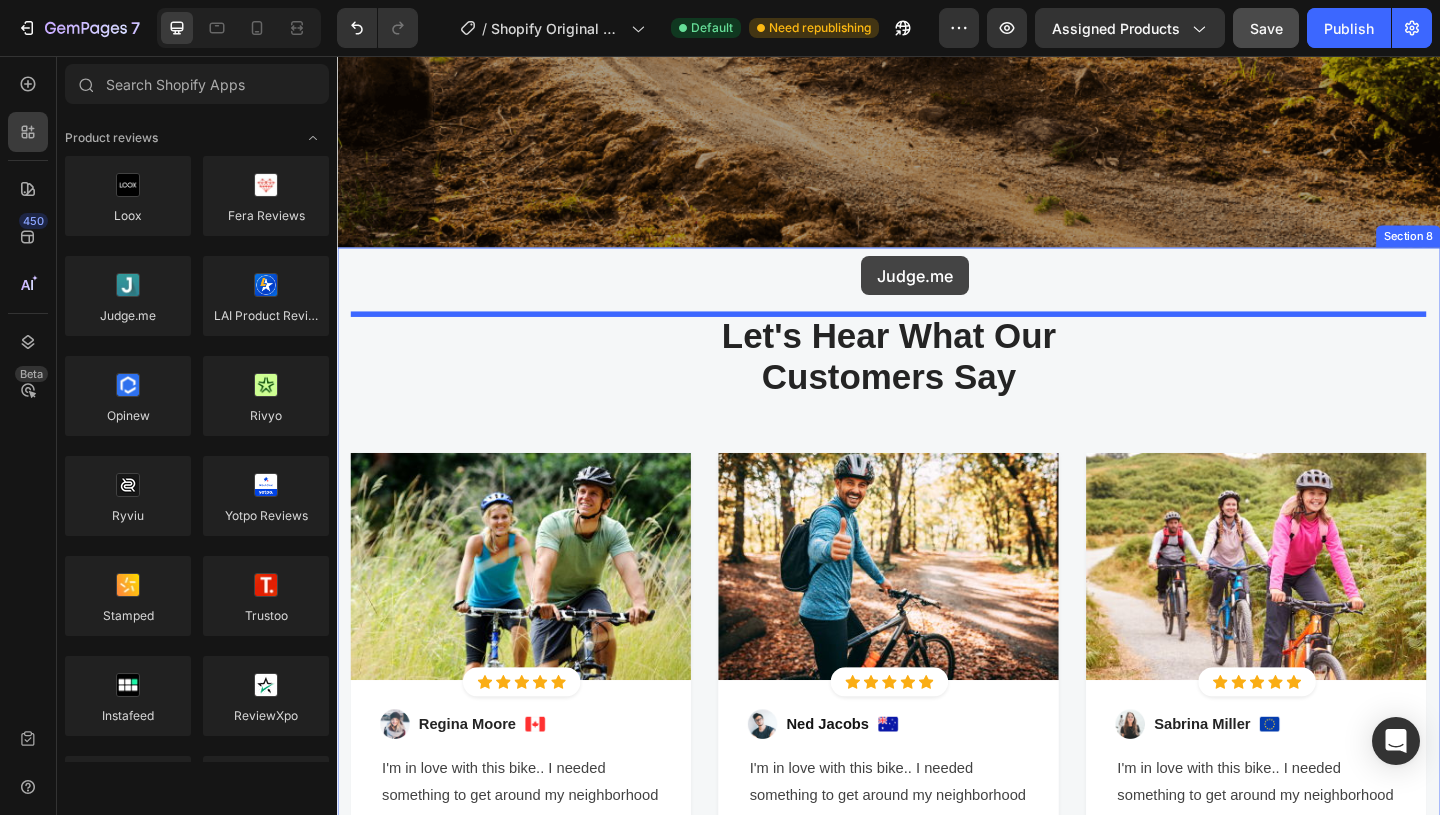 drag, startPoint x: 496, startPoint y: 369, endPoint x: 907, endPoint y: 274, distance: 421.83646 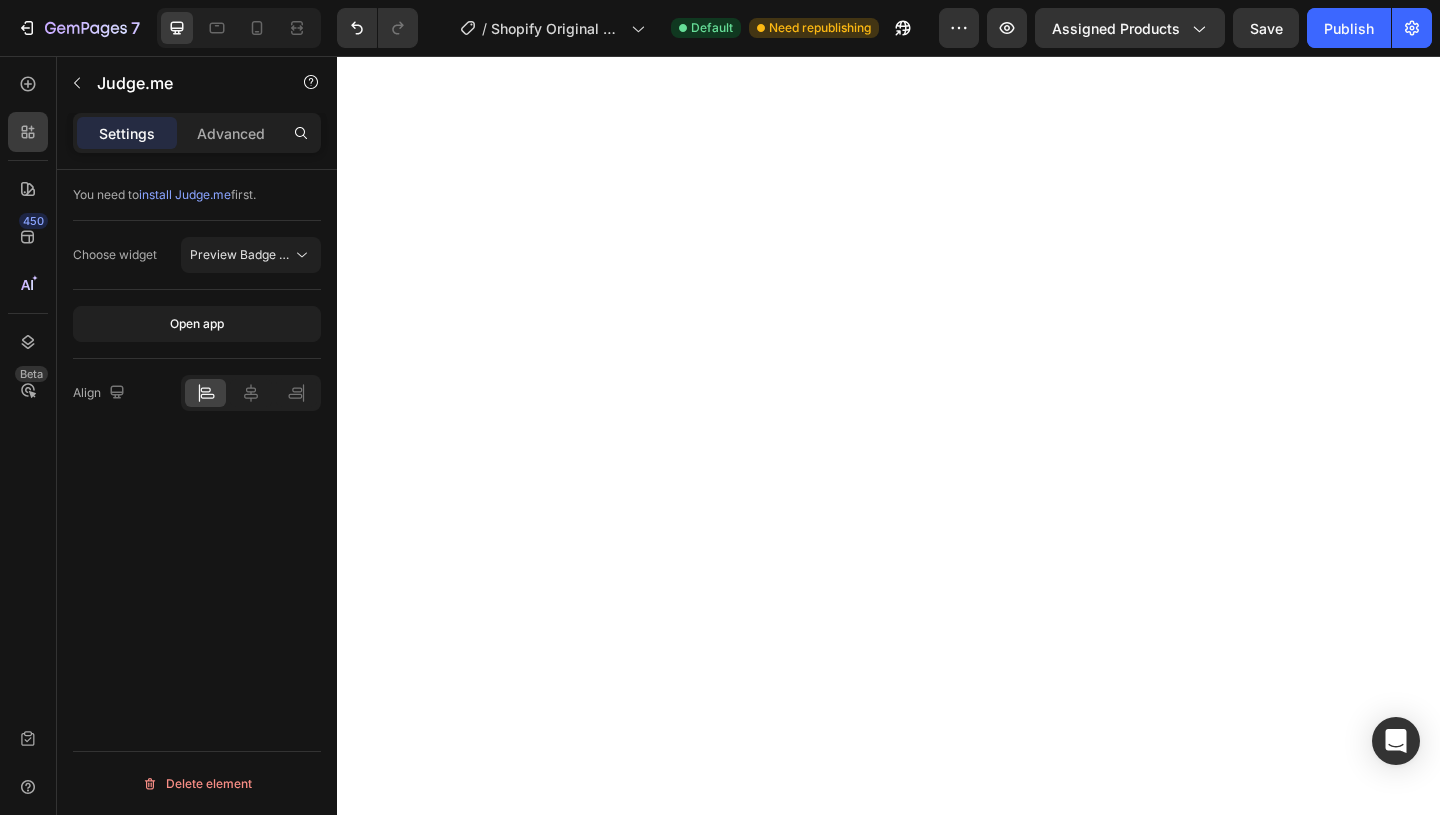 scroll, scrollTop: 0, scrollLeft: 0, axis: both 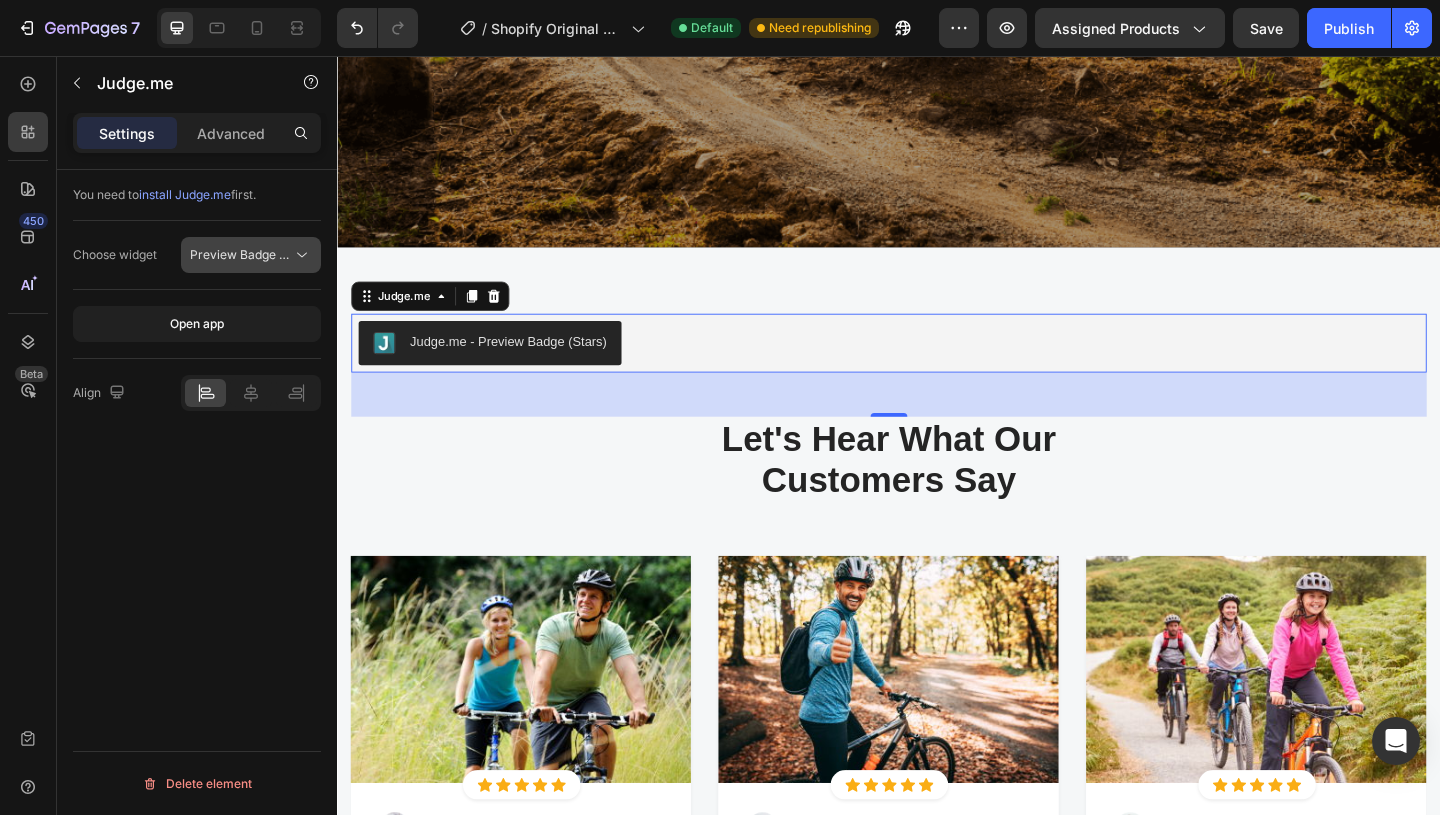 click on "Preview Badge (Stars)" at bounding box center [253, 254] 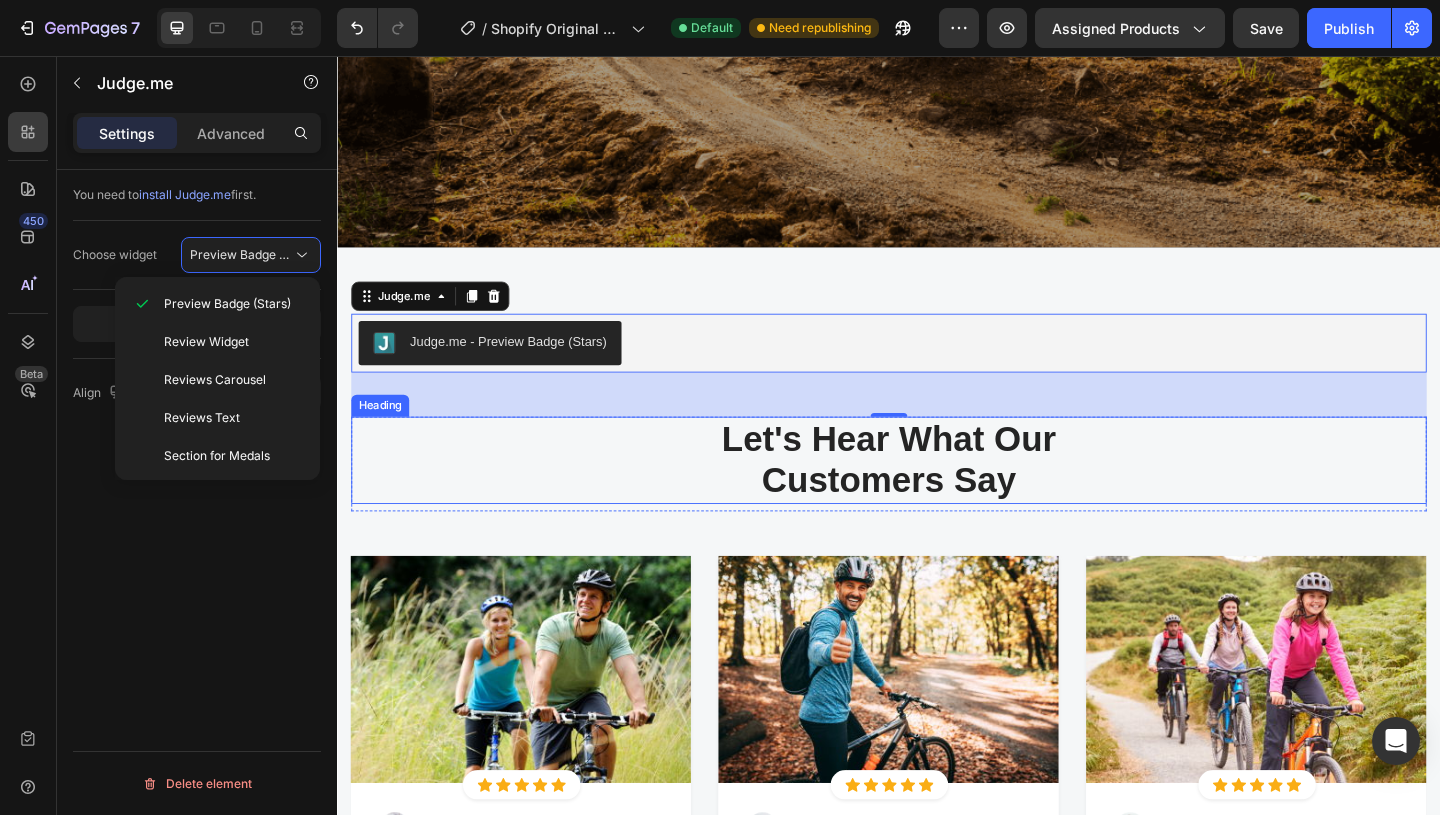 click on "Let's Hear What Our Customers Say" at bounding box center (937, 495) 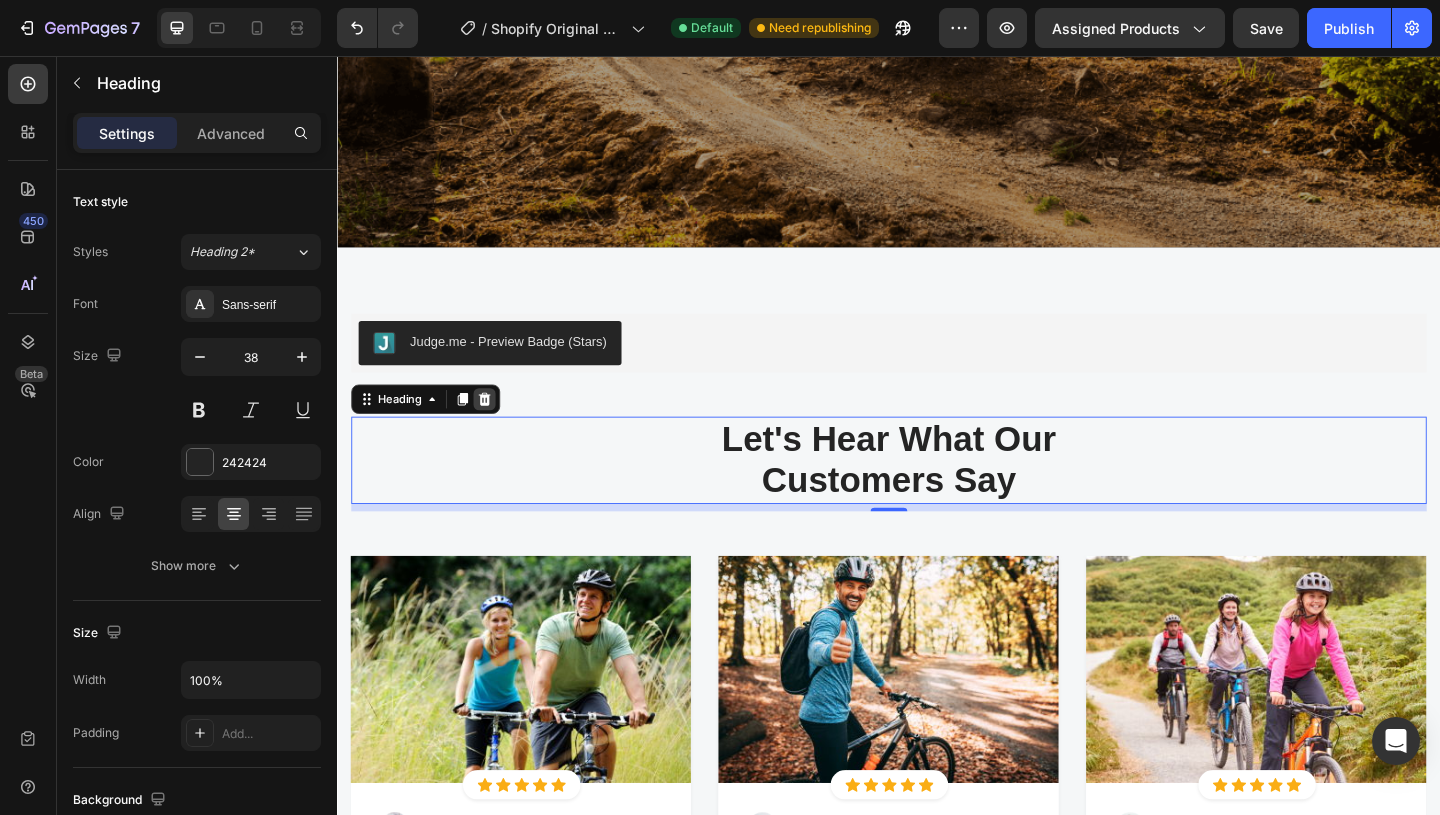 click 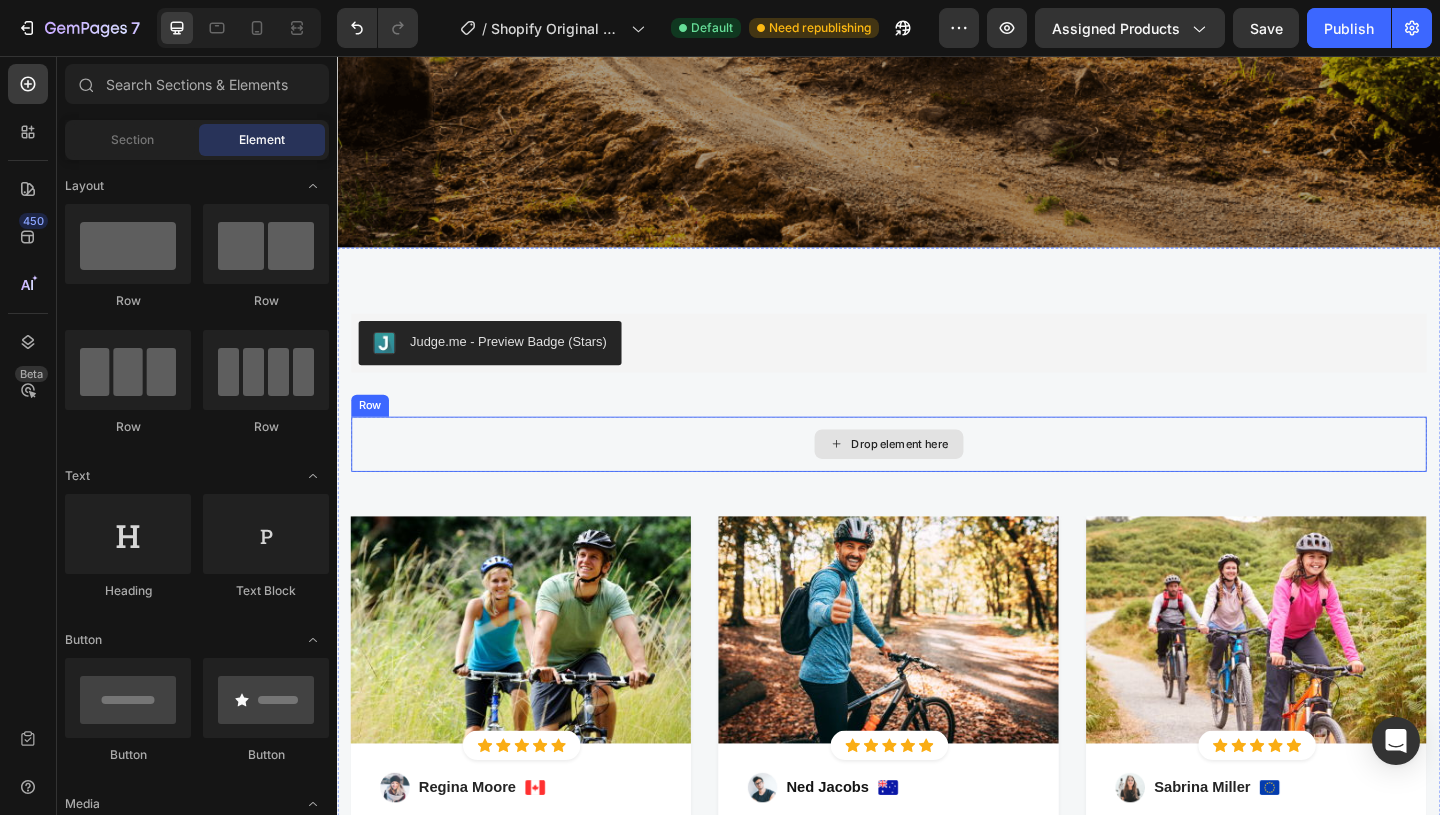 scroll, scrollTop: 3472, scrollLeft: 0, axis: vertical 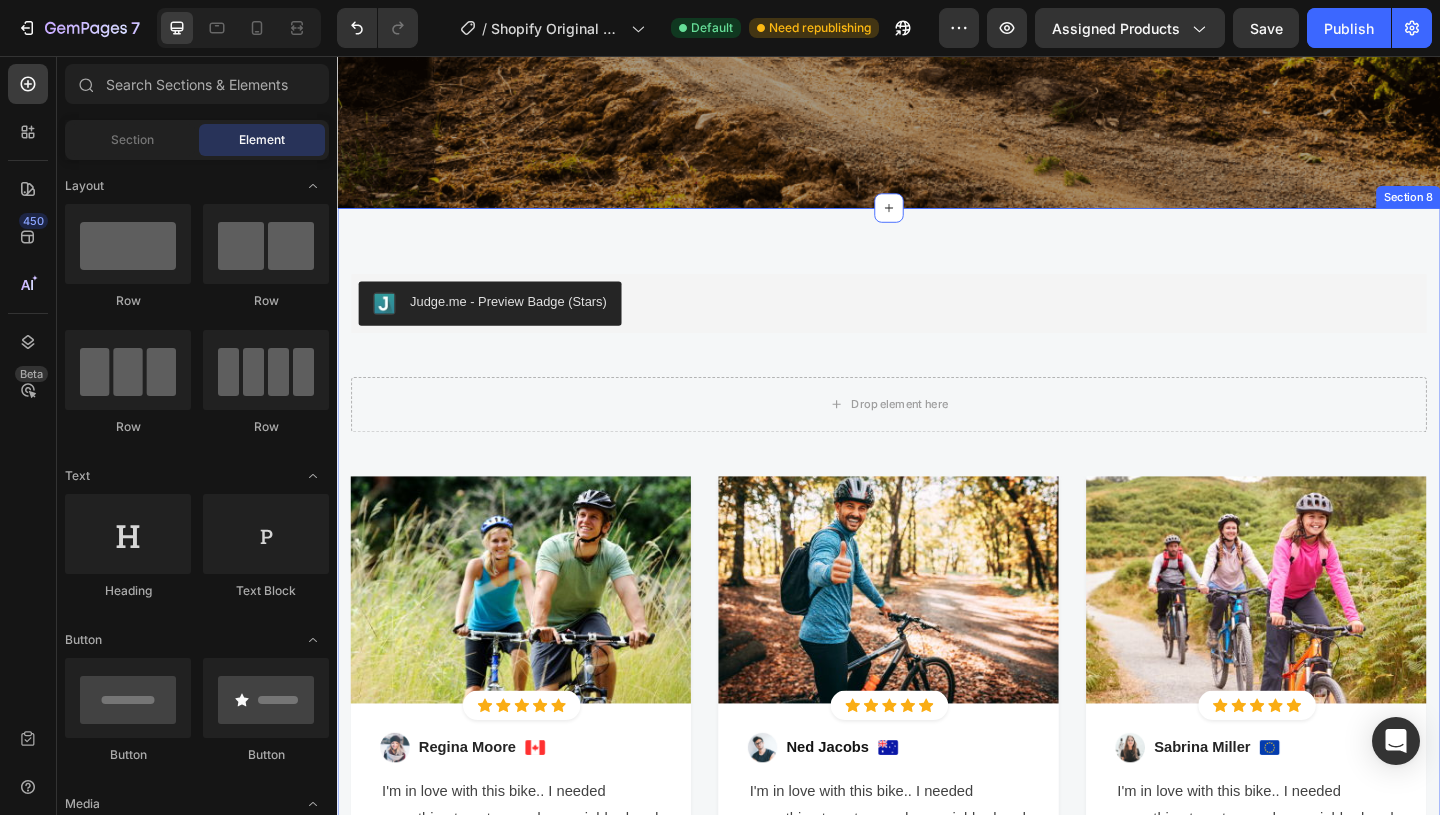 click on "Judge.me - Preview Badge (Stars) Judge.me
Drop element here Row
Drop element here Row Image                Icon                Icon                Icon                Icon                Icon Icon List Hoz Row Row Image [NAME] Text block Image Row I'm in love with this bike.. I needed something to get around my neighborhood and especially something that I wouldn’t need to change clothes for. The step-through, fenders, eight speeds, and kickstand all fit the bill! Text block
Icon 121 Text block Icon List
Icon 0 Text block Icon List Row Feb 22, 2022 Text block Row Row Row Image                Icon                Icon                Icon                Icon                Icon Icon List Hoz Row Row Image [NAME] Text block Image Row I'm in love with this bike.. I needed something to get around my neighborhood and especially something that I wouldn’t need to change clothes for. The step-through, fenders, eight speeds, and kickstand all fit the bill! Text block Icon 230 0 0" at bounding box center (937, 715) 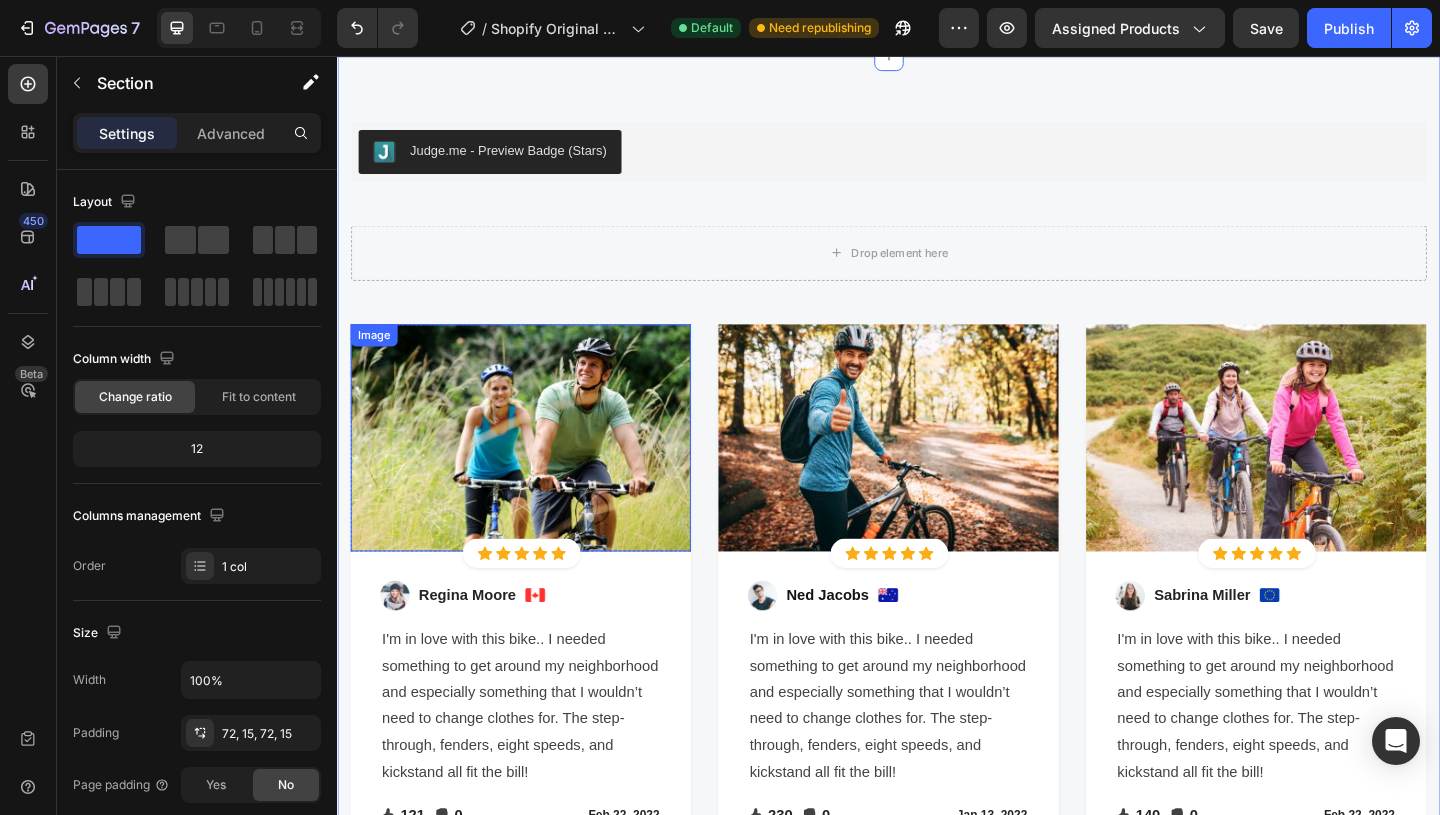 scroll, scrollTop: 3641, scrollLeft: 0, axis: vertical 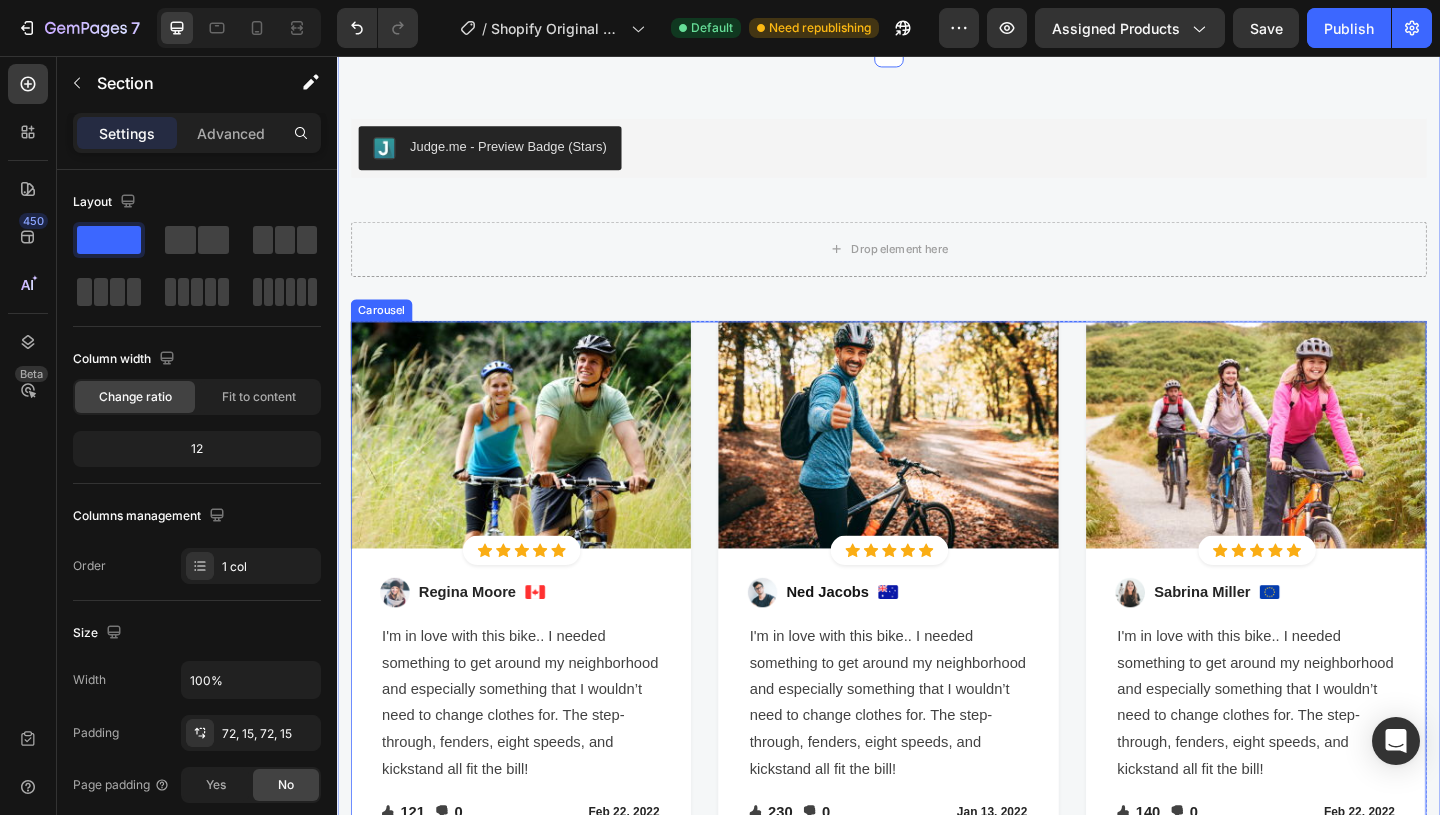 click on "Image                Icon                Icon                Icon                Icon                Icon Icon List Hoz Row Row Image Regina Moore Text block Image Row I'm in love with this bike.. I needed something to get around my neighborhood and especially something that I wouldn’t need to change clothes for. The step-through, fenders, eight speeds, and kickstand all fit the bill! Text block
Icon 121 Text block Icon List
Icon 0 Text block Icon List Row Feb 22, 2022 Text block Row Row Row Image                Icon                Icon                Icon                Icon                Icon Icon List Hoz Row Row Image Ned Jacobs Text block Image Row I'm in love with this bike.. I needed something to get around my neighborhood and especially something that I wouldn’t need to change clothes for. The step-through, fenders, eight speeds, and kickstand all fit the bill! Text block
Icon 230 Text block Icon List
Icon 0 Text block Icon List Row" at bounding box center [937, 634] 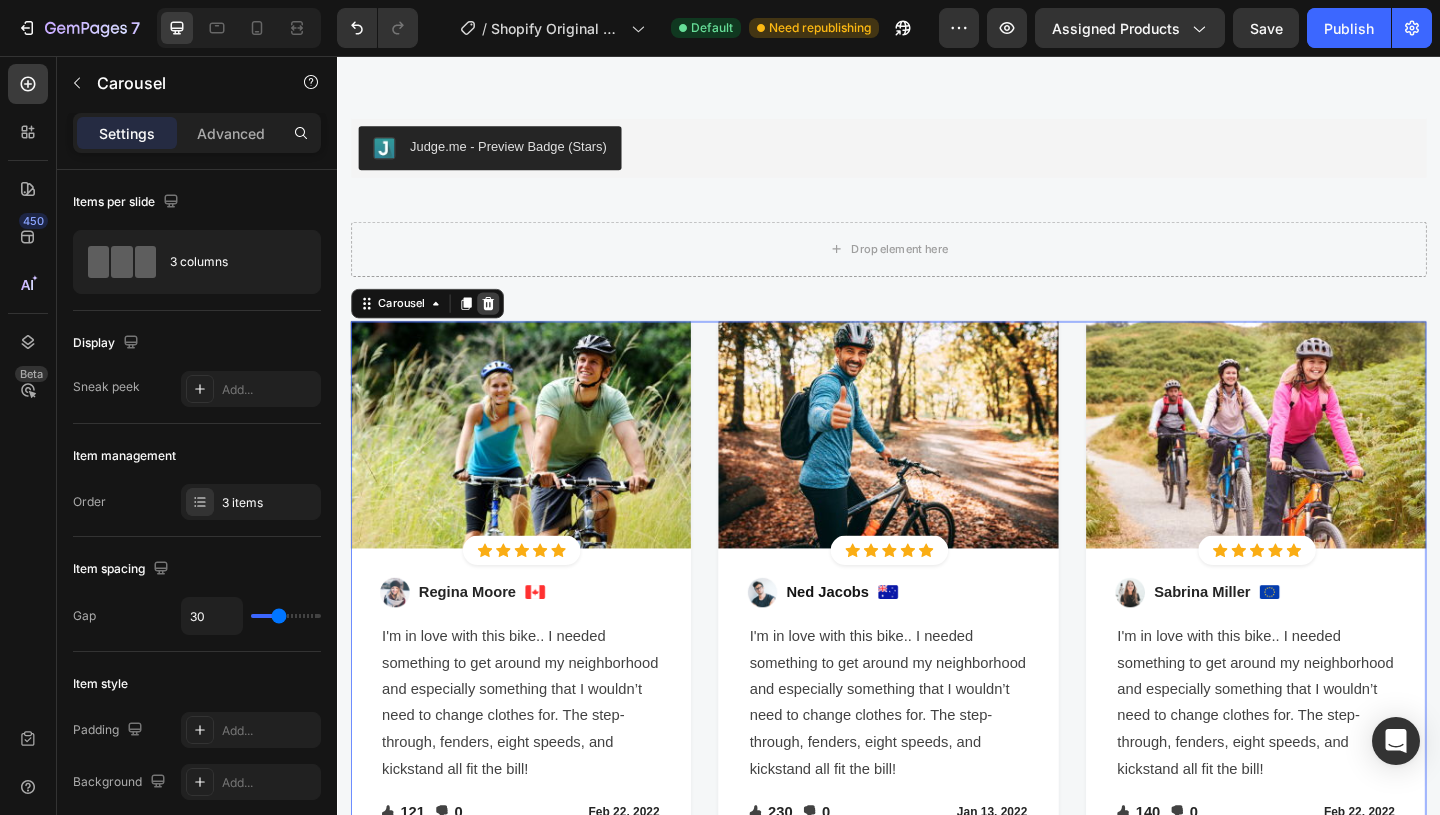 click 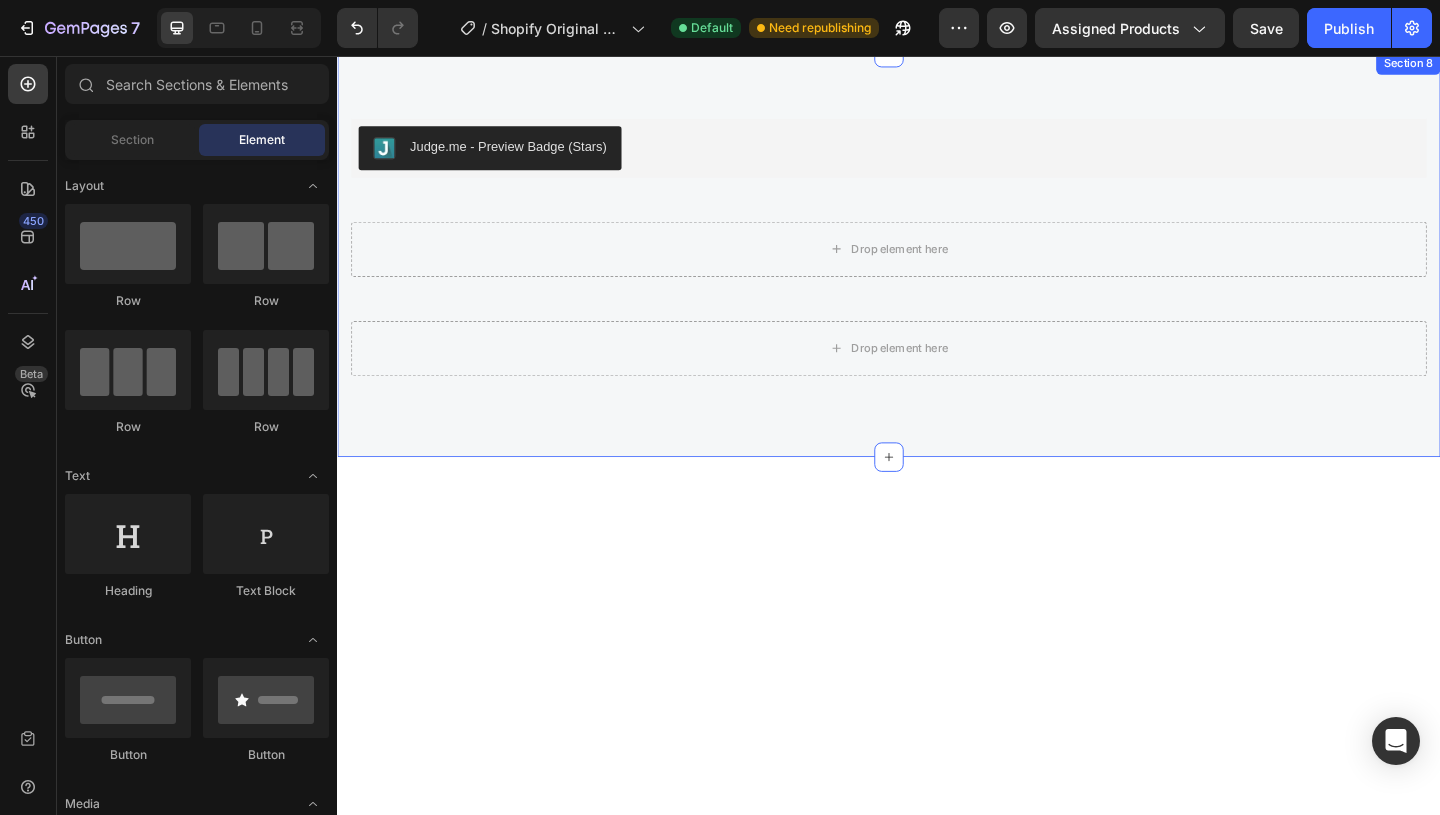 click on "Judge.me - Preview Badge (Stars) Judge.me
Drop element here Row
Drop element here Row Section 8" at bounding box center (937, 272) 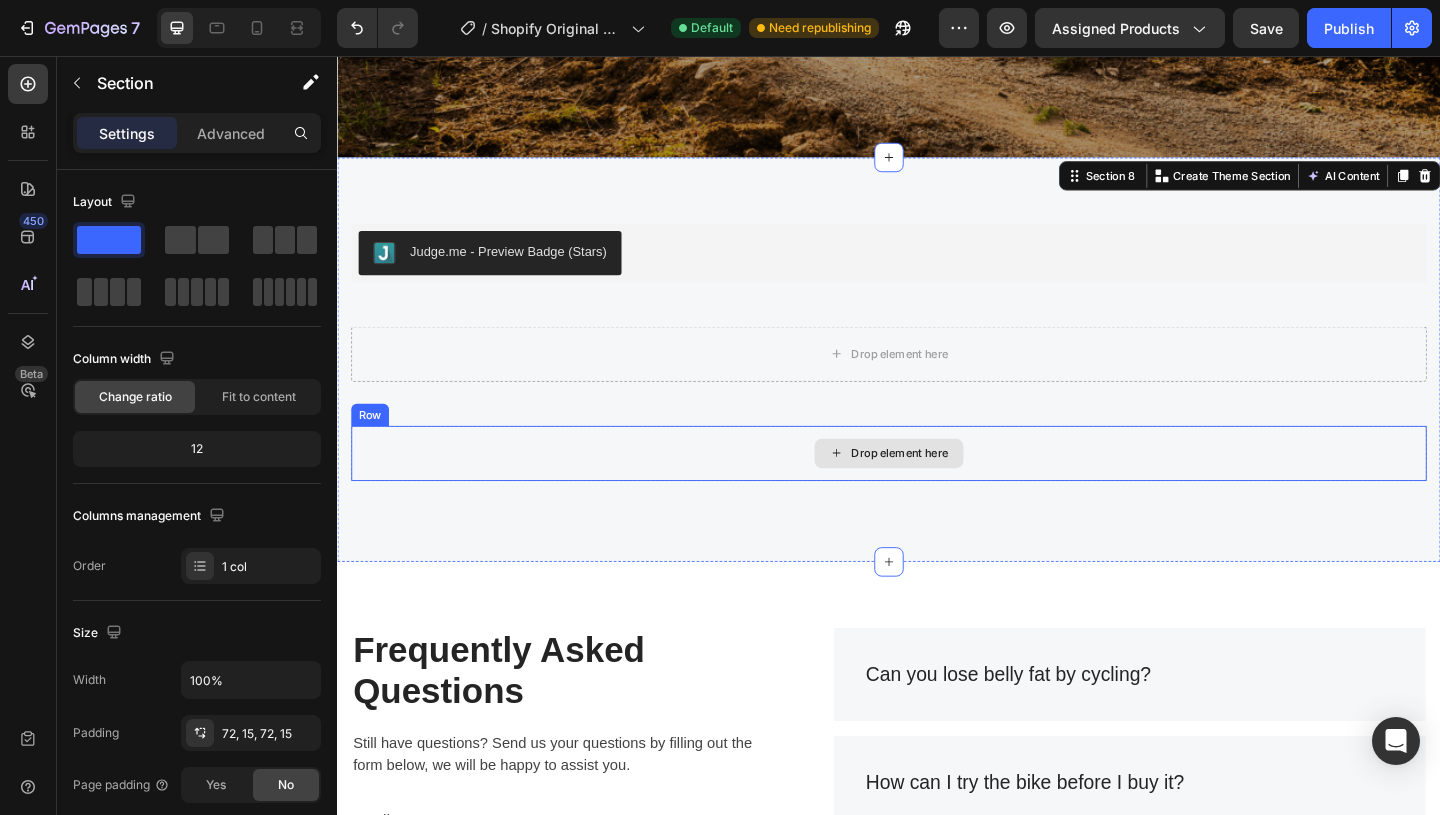 scroll, scrollTop: 3522, scrollLeft: 0, axis: vertical 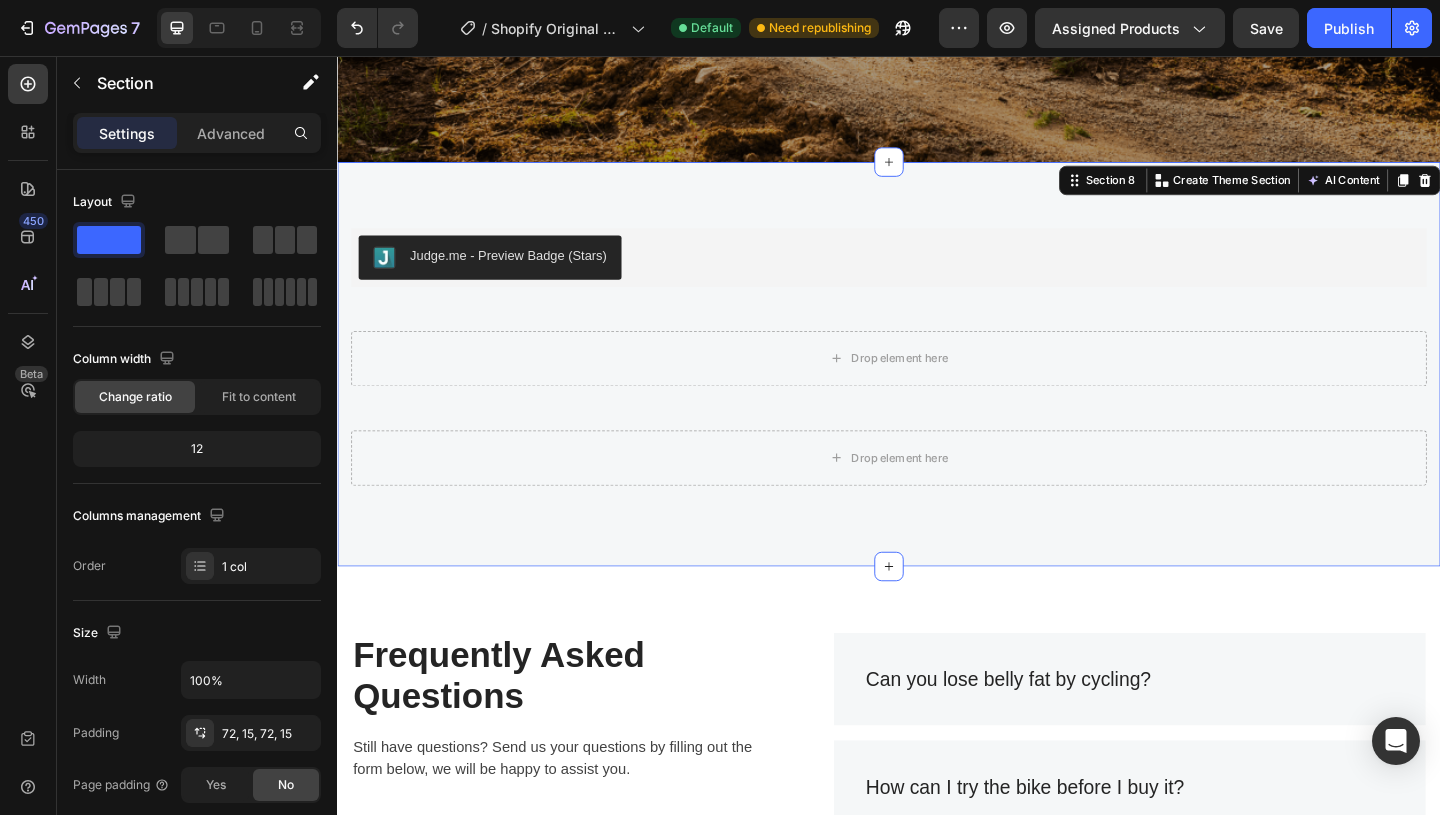 click on "Judge.me - Preview Badge (Stars) Judge.me
Drop element here Row
Drop element here Row" at bounding box center [937, 391] 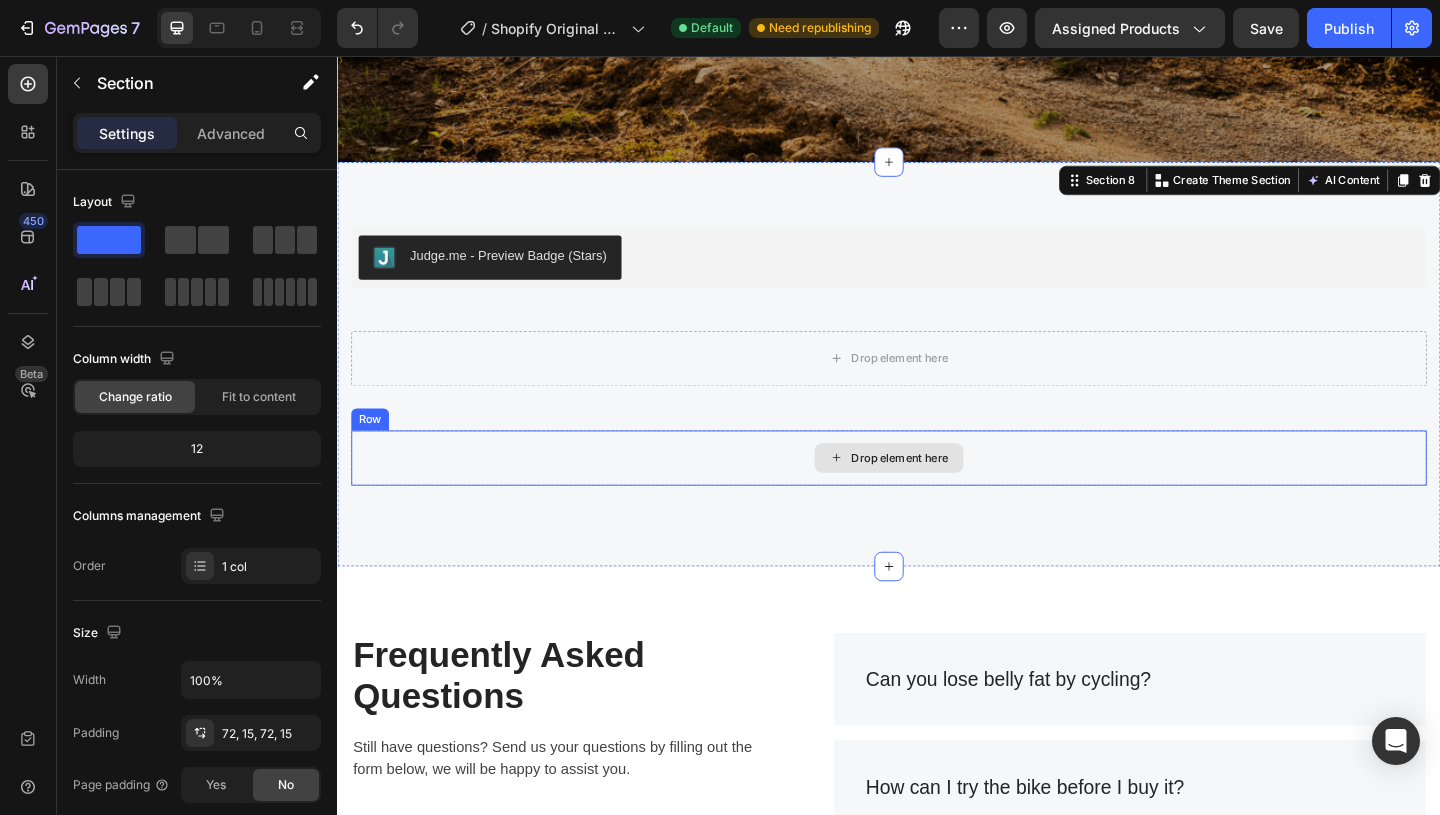 click on "Drop element here" at bounding box center [937, 493] 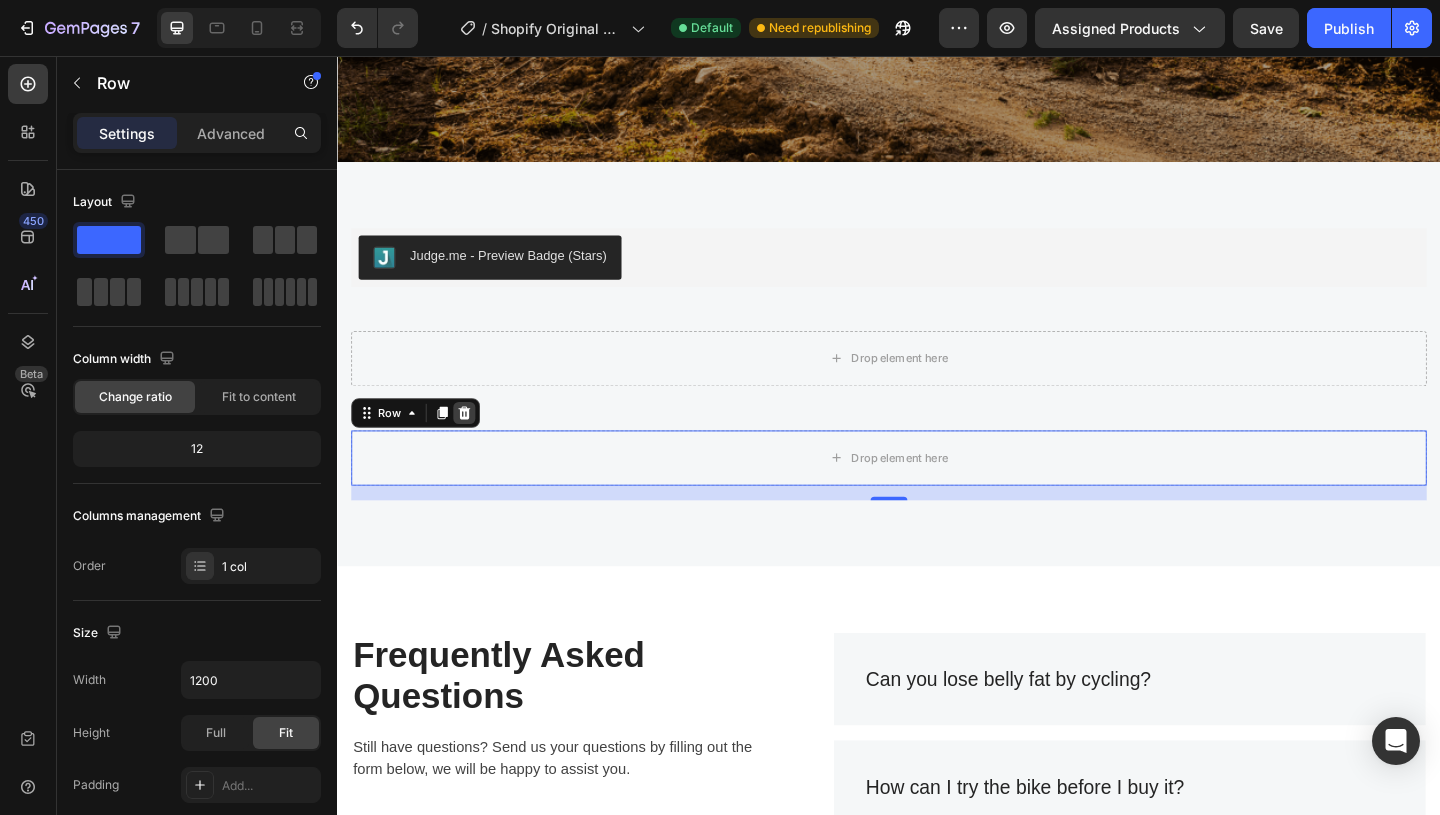 click 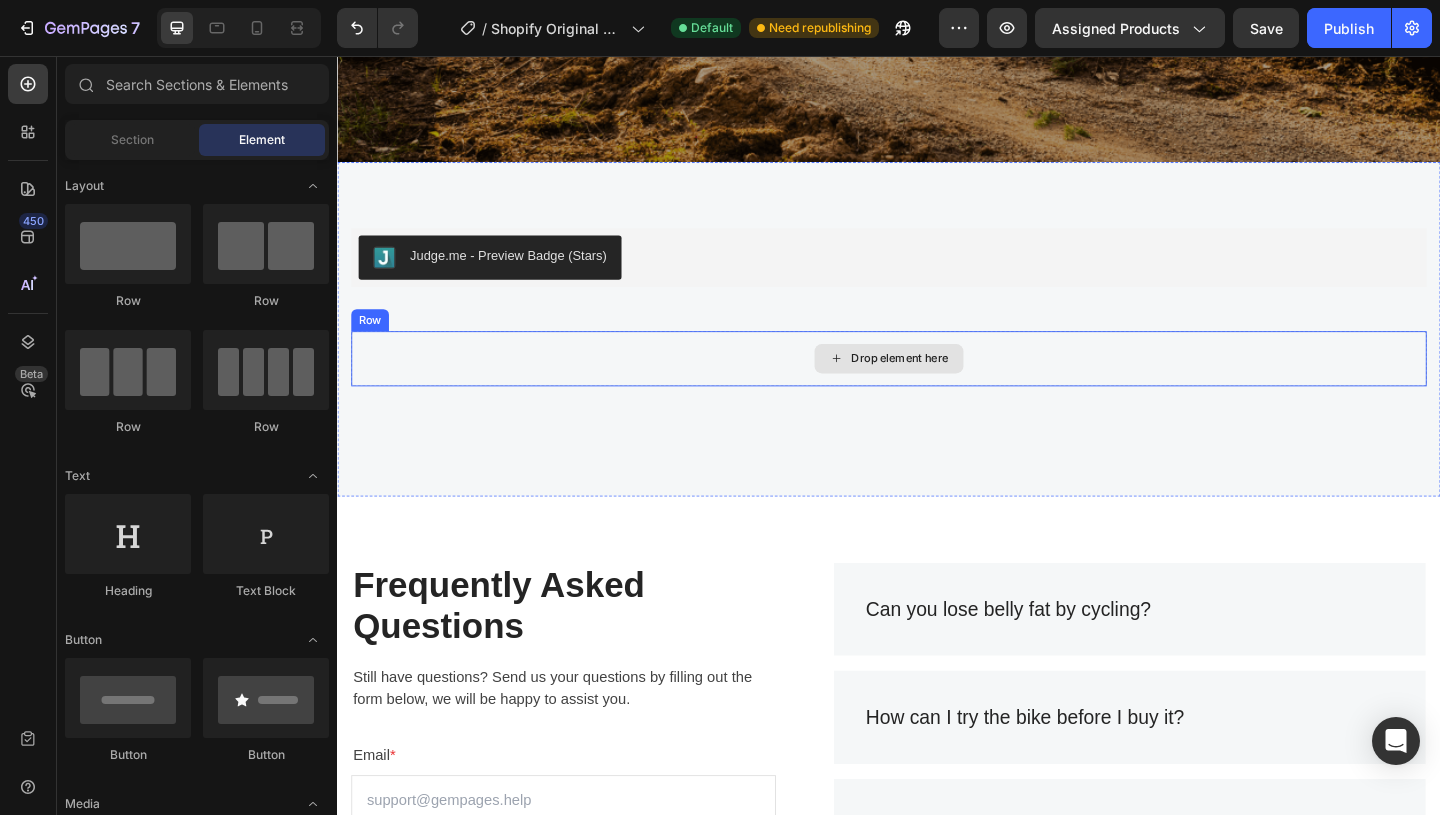 click on "Drop element here" at bounding box center (937, 385) 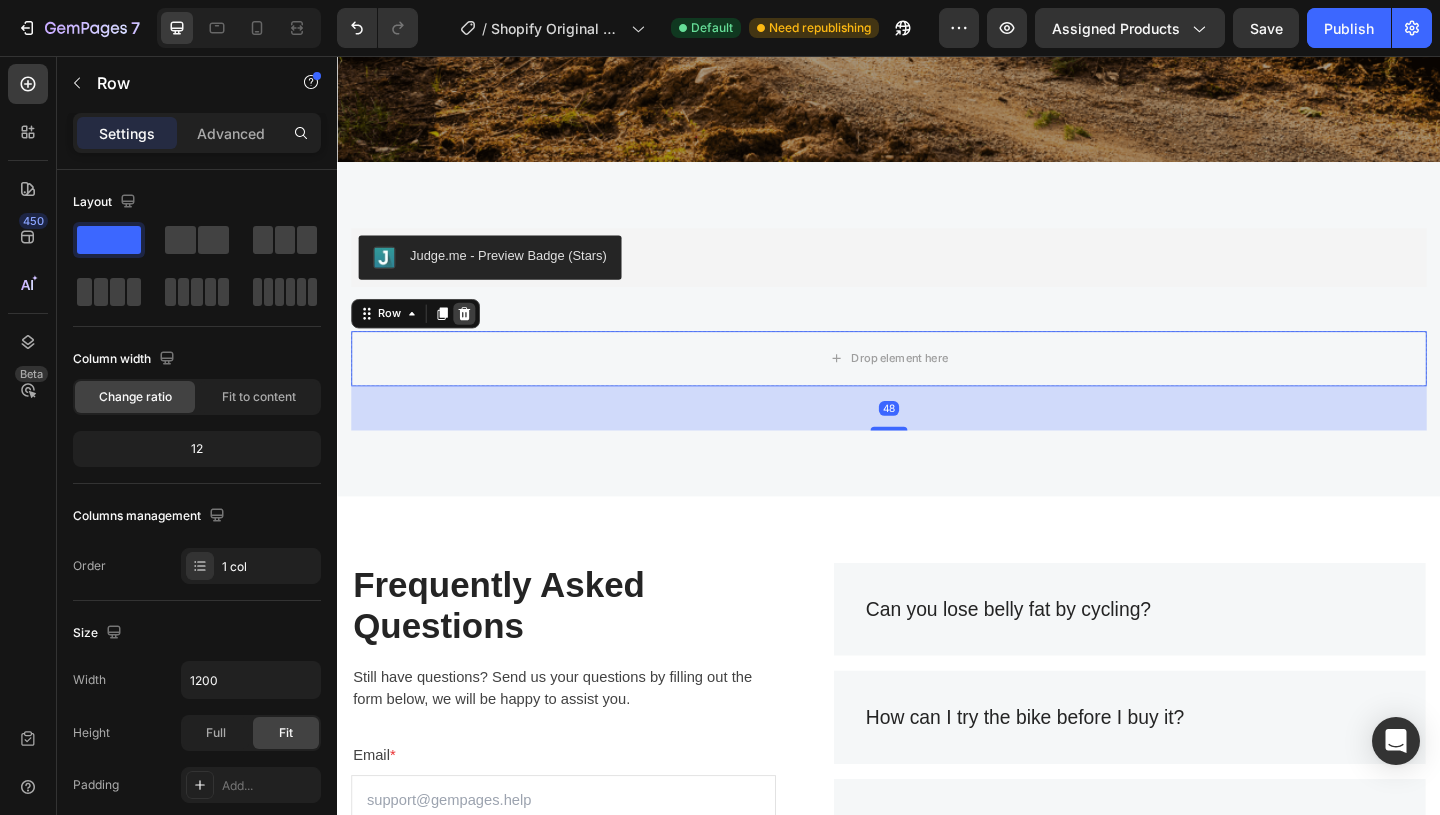 click at bounding box center (475, 336) 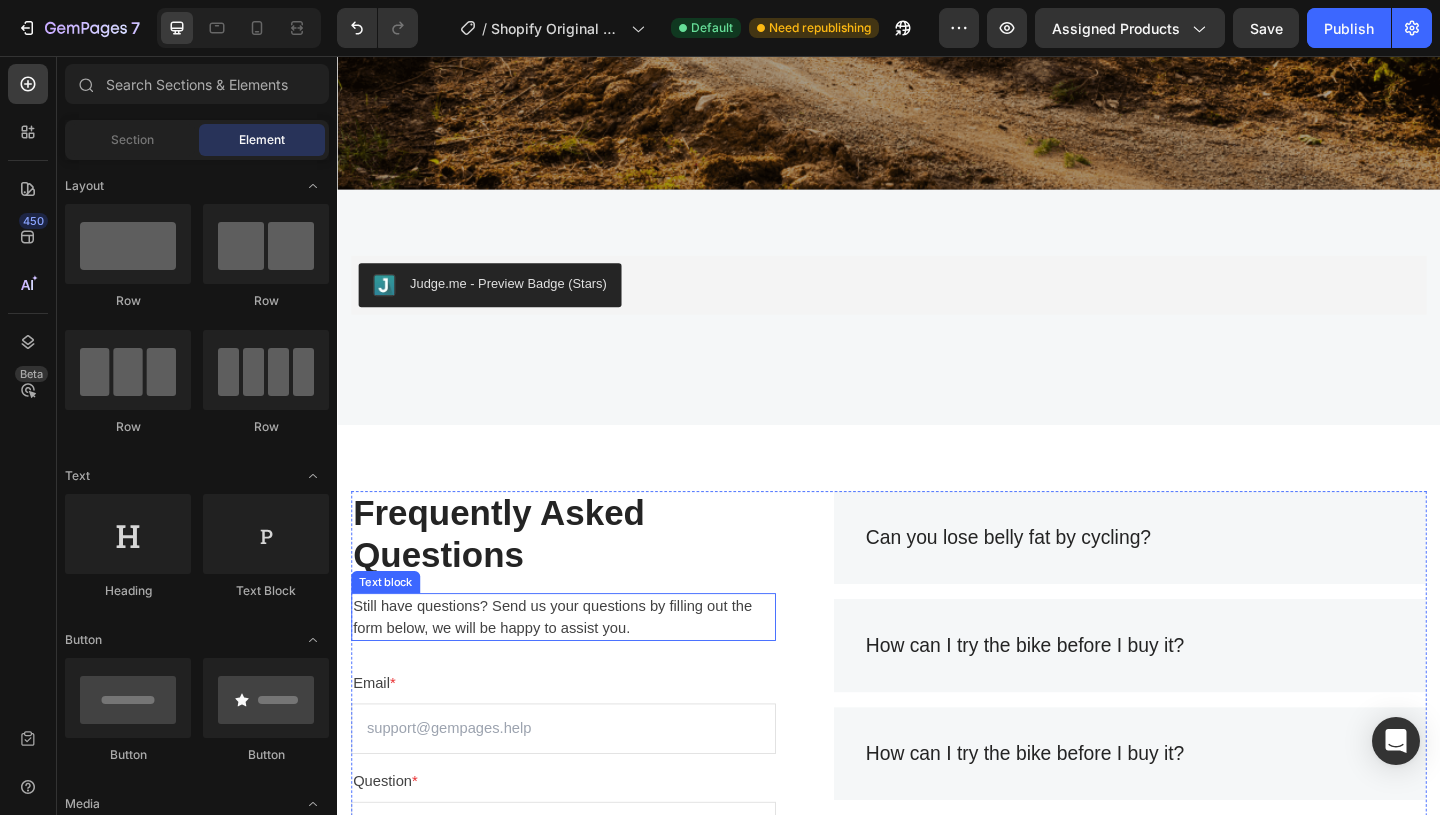 scroll, scrollTop: 3697, scrollLeft: 0, axis: vertical 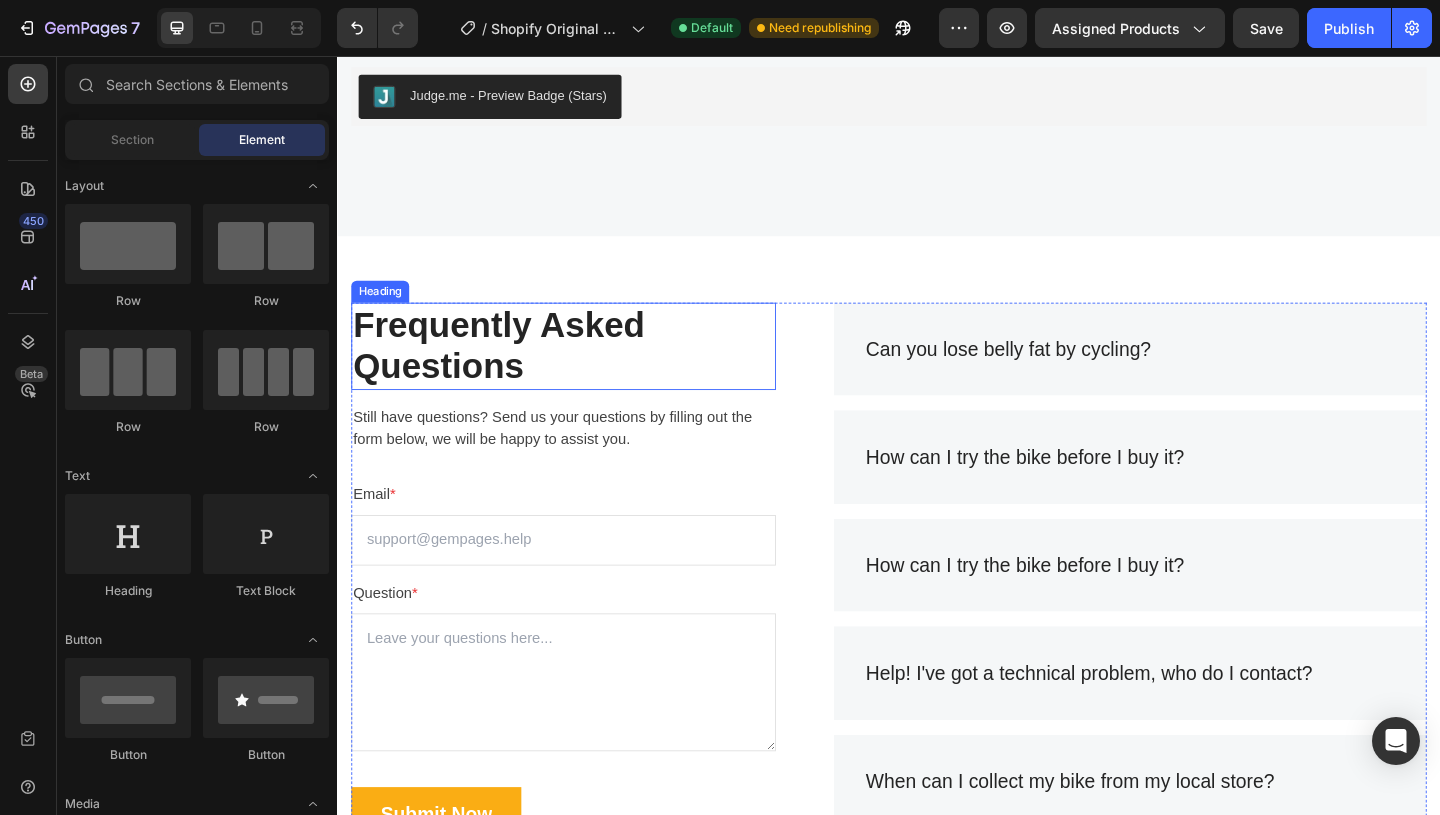 click on "Frequently Asked Questions" at bounding box center [583, 371] 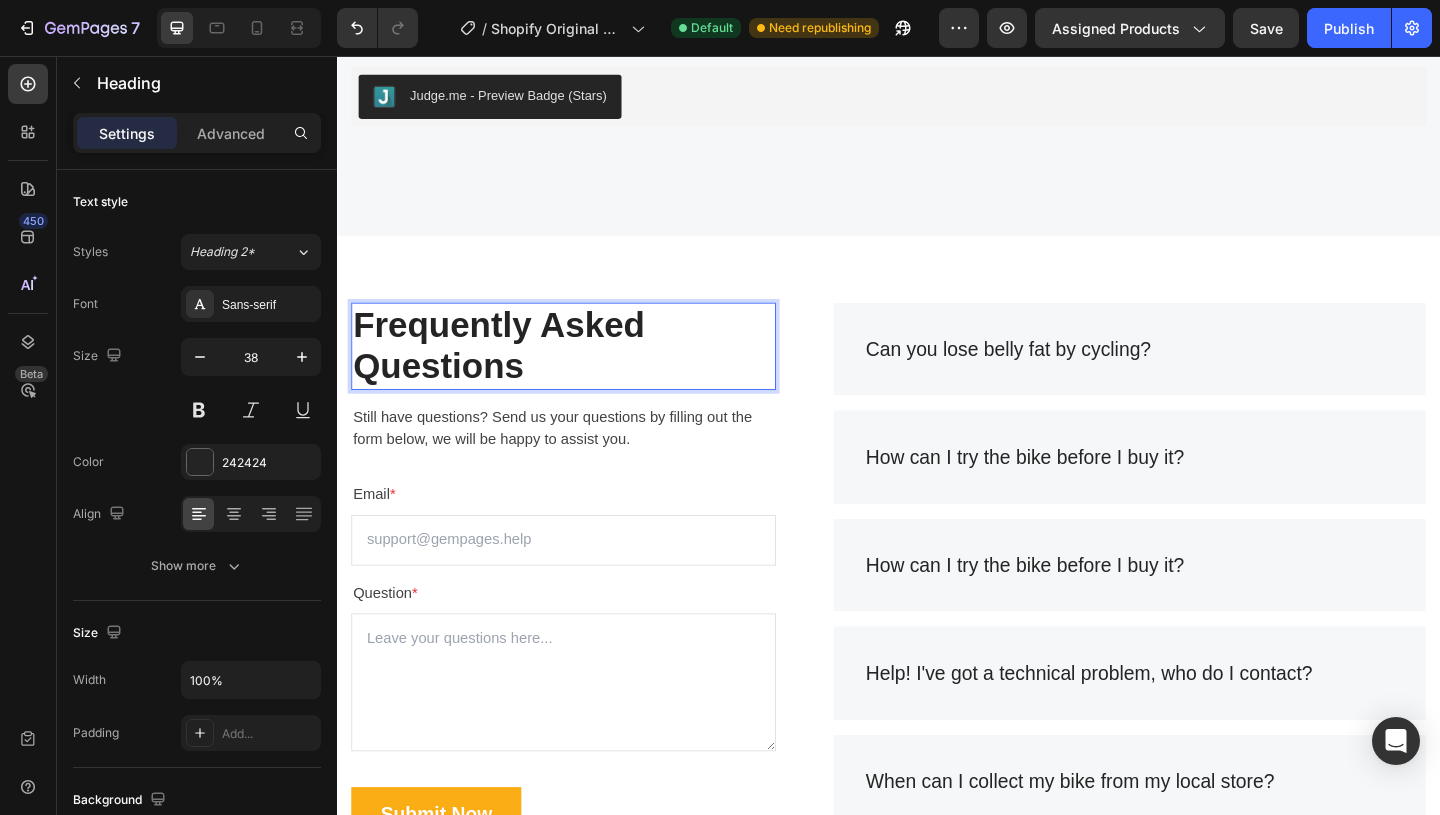 click on "Frequently Asked Questions" at bounding box center [583, 371] 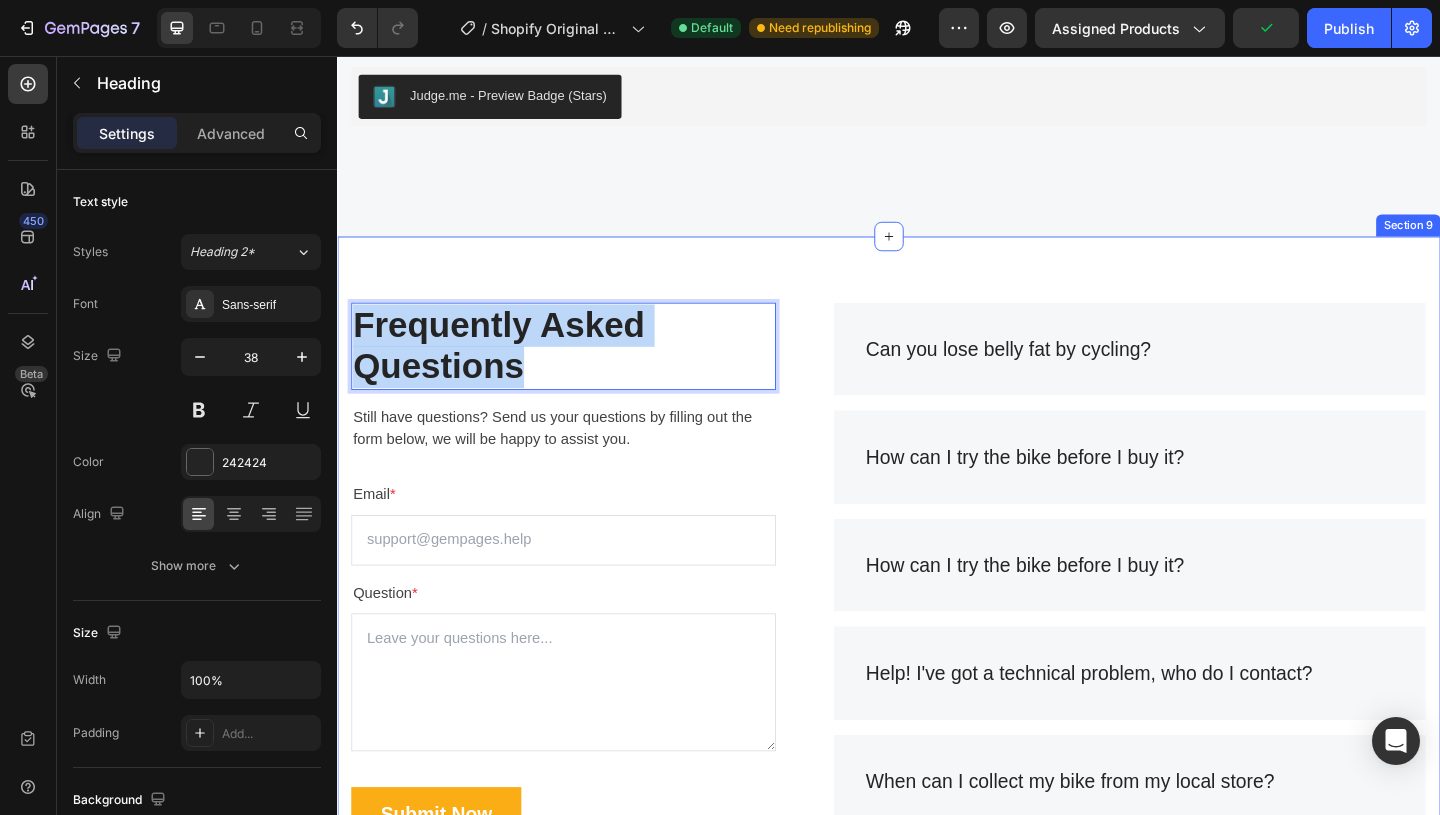 drag, startPoint x: 546, startPoint y: 390, endPoint x: 346, endPoint y: 355, distance: 203.0394 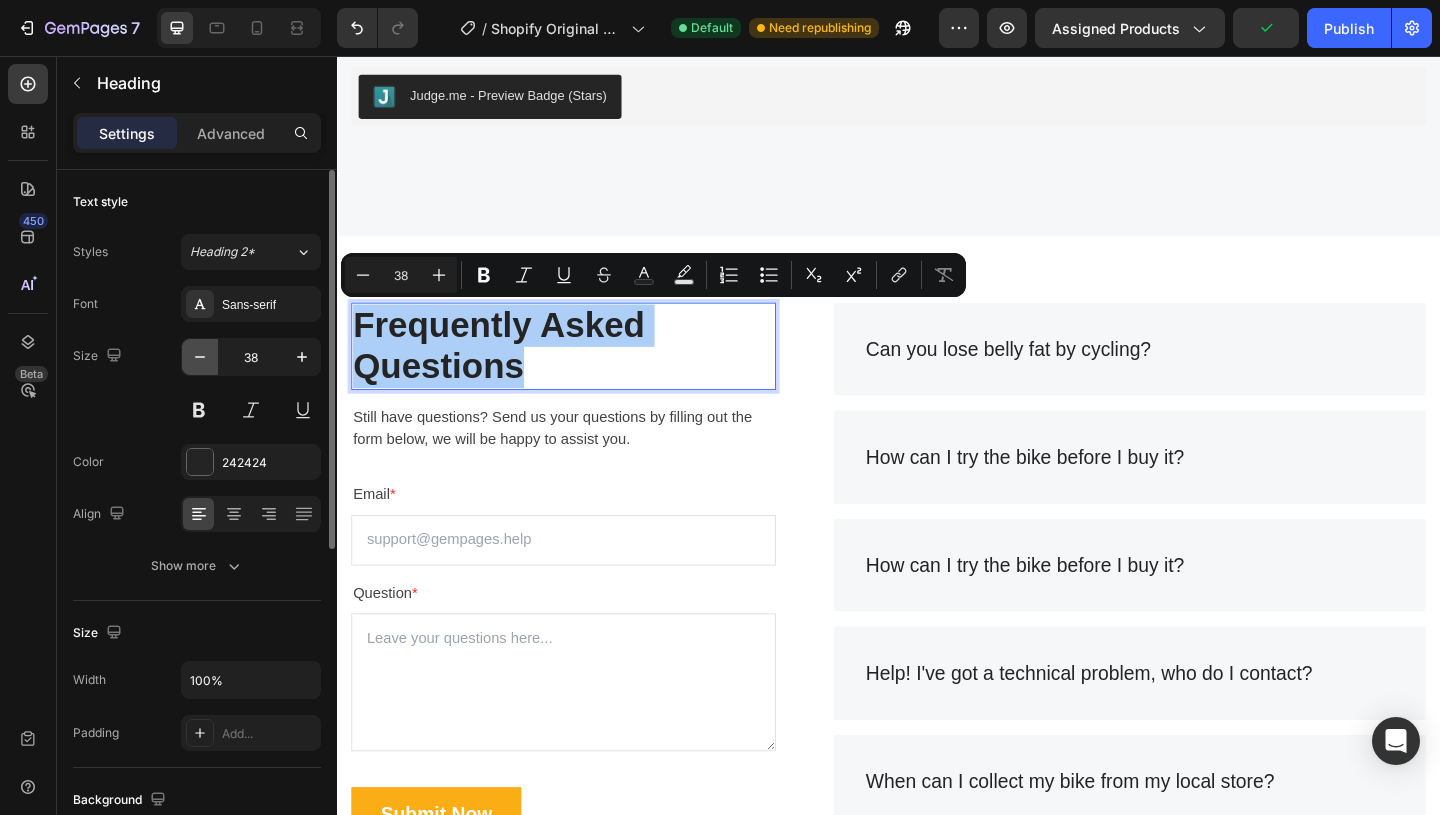 click 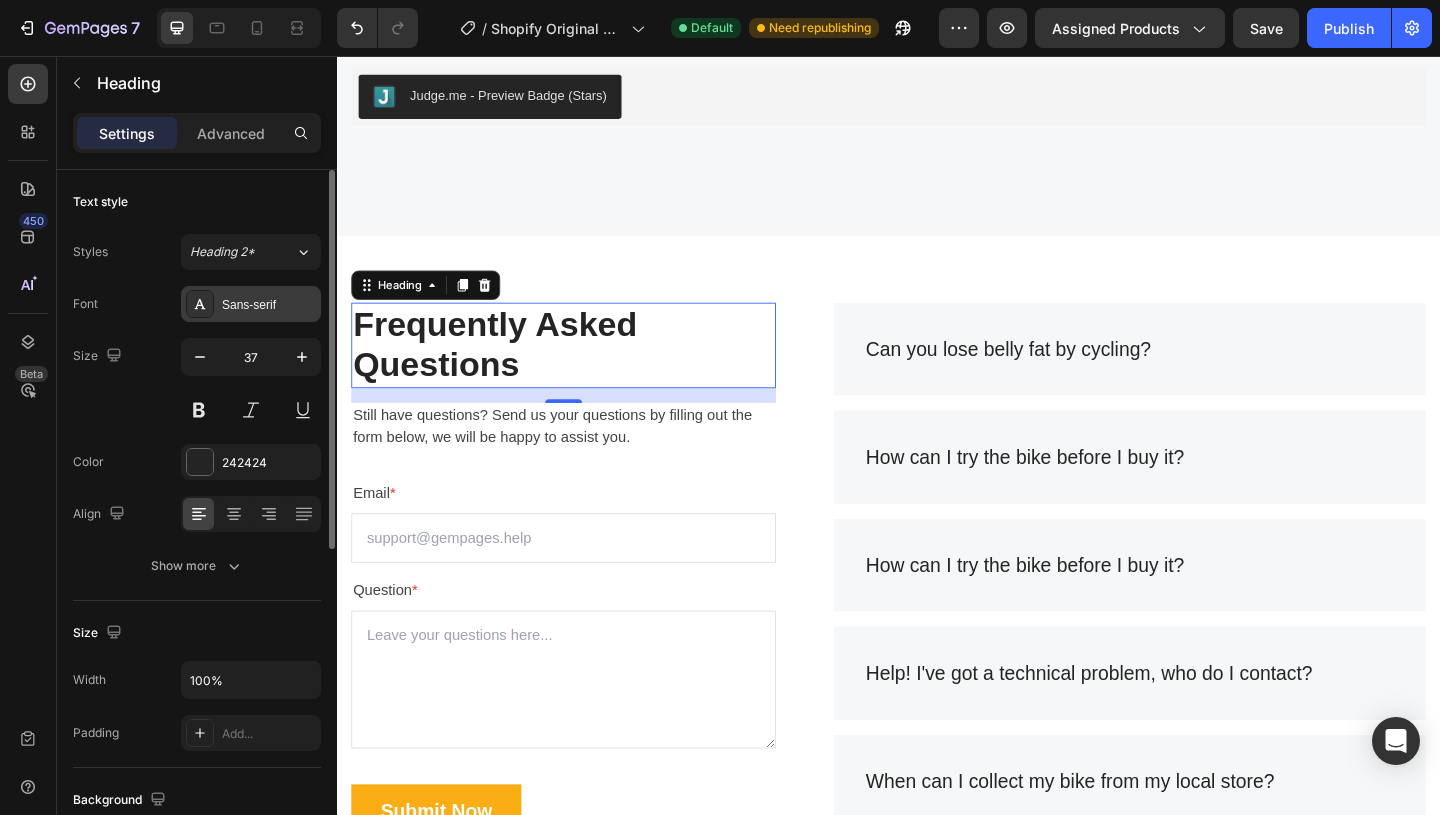 click on "Sans-serif" at bounding box center [269, 305] 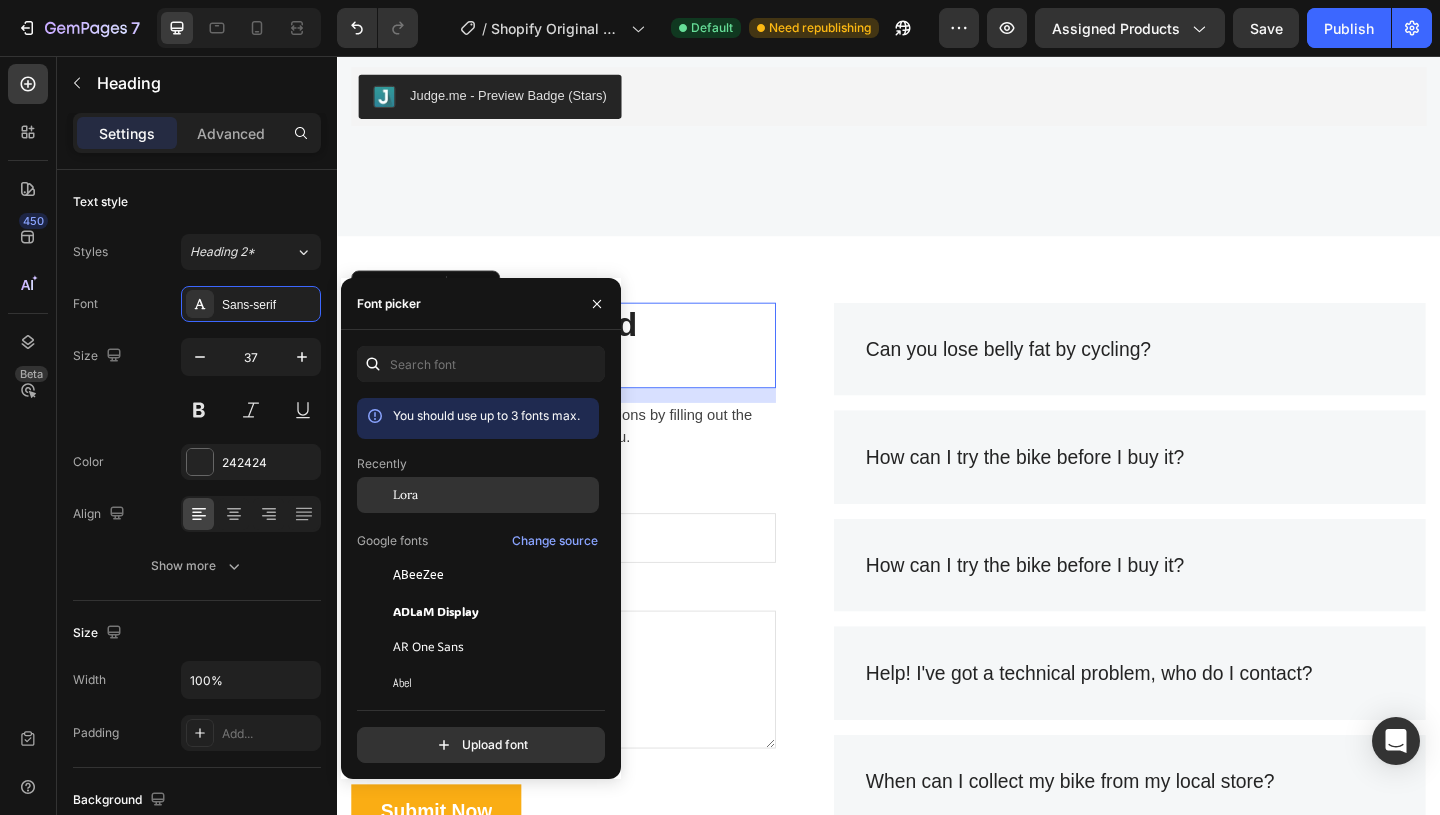 click on "Lora" at bounding box center (494, 495) 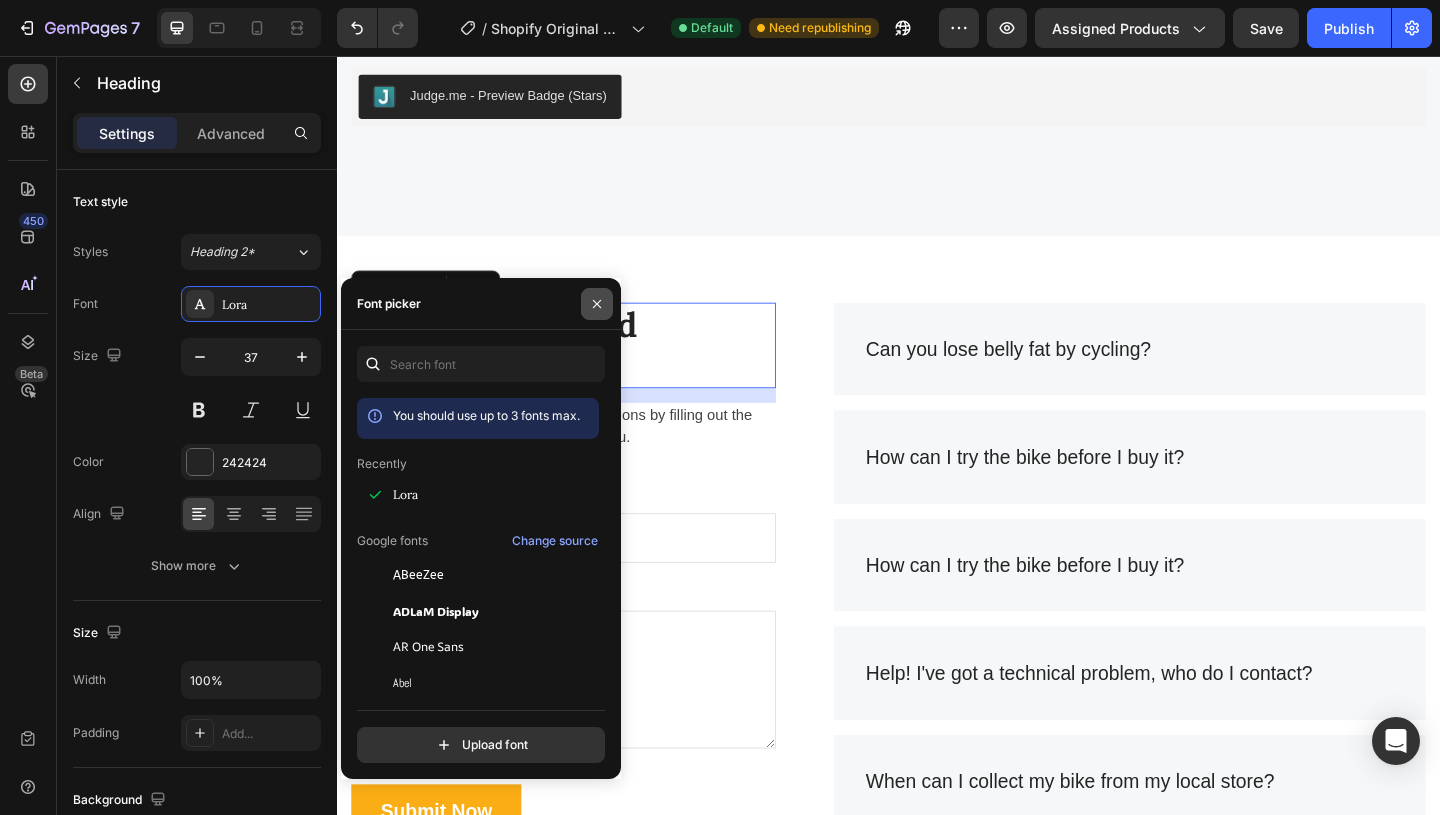 click 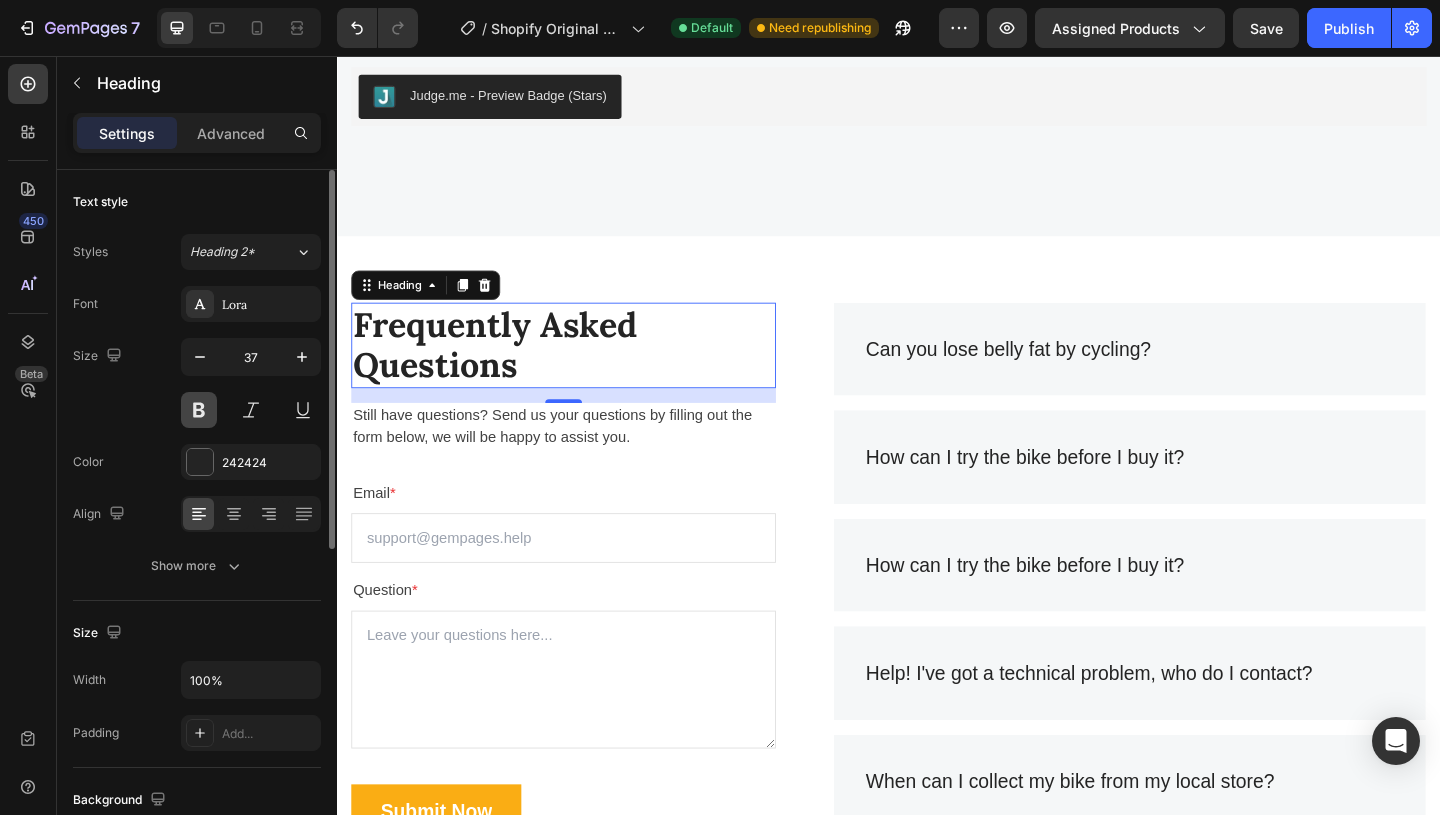click at bounding box center (199, 410) 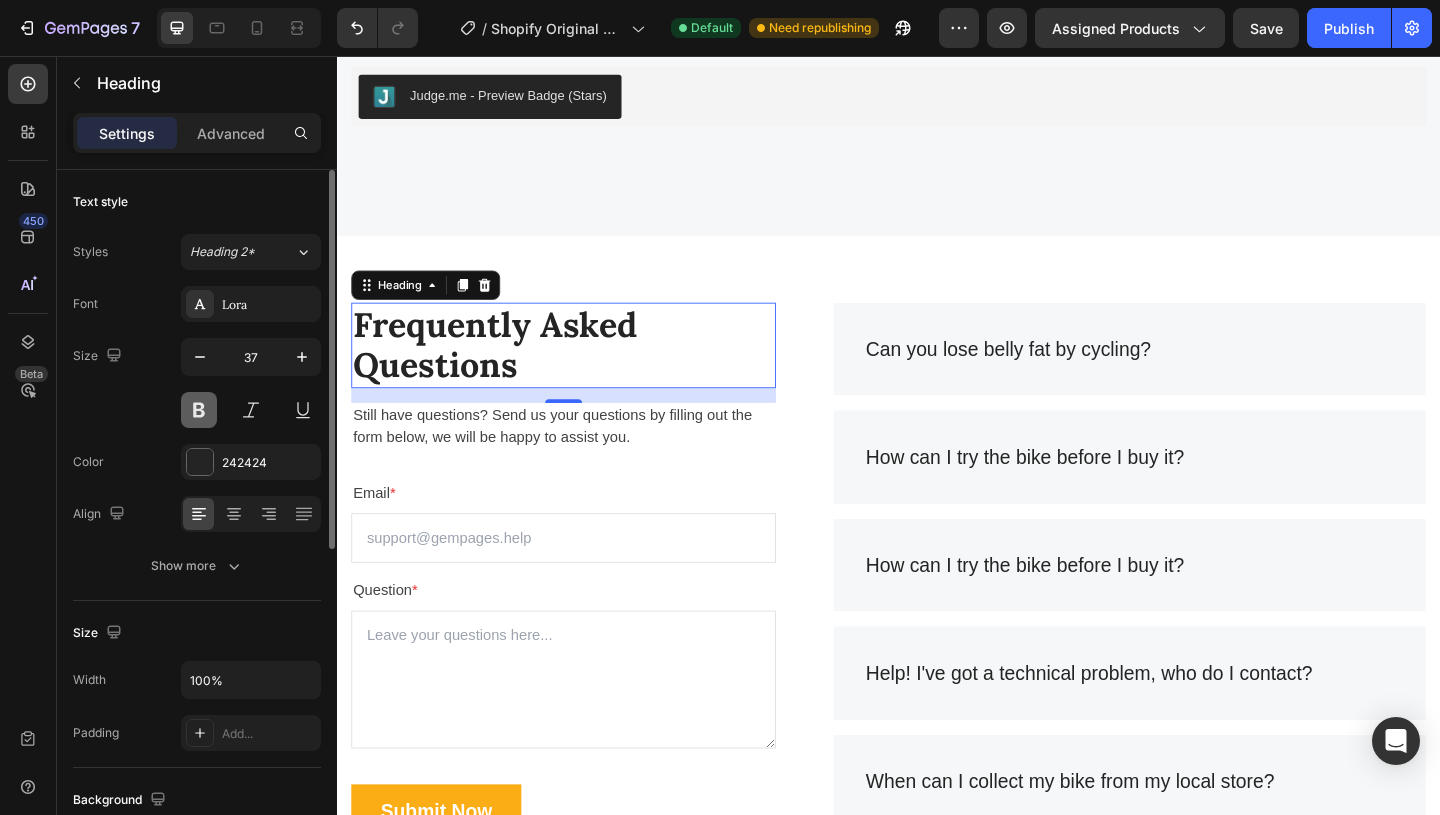 click at bounding box center [199, 410] 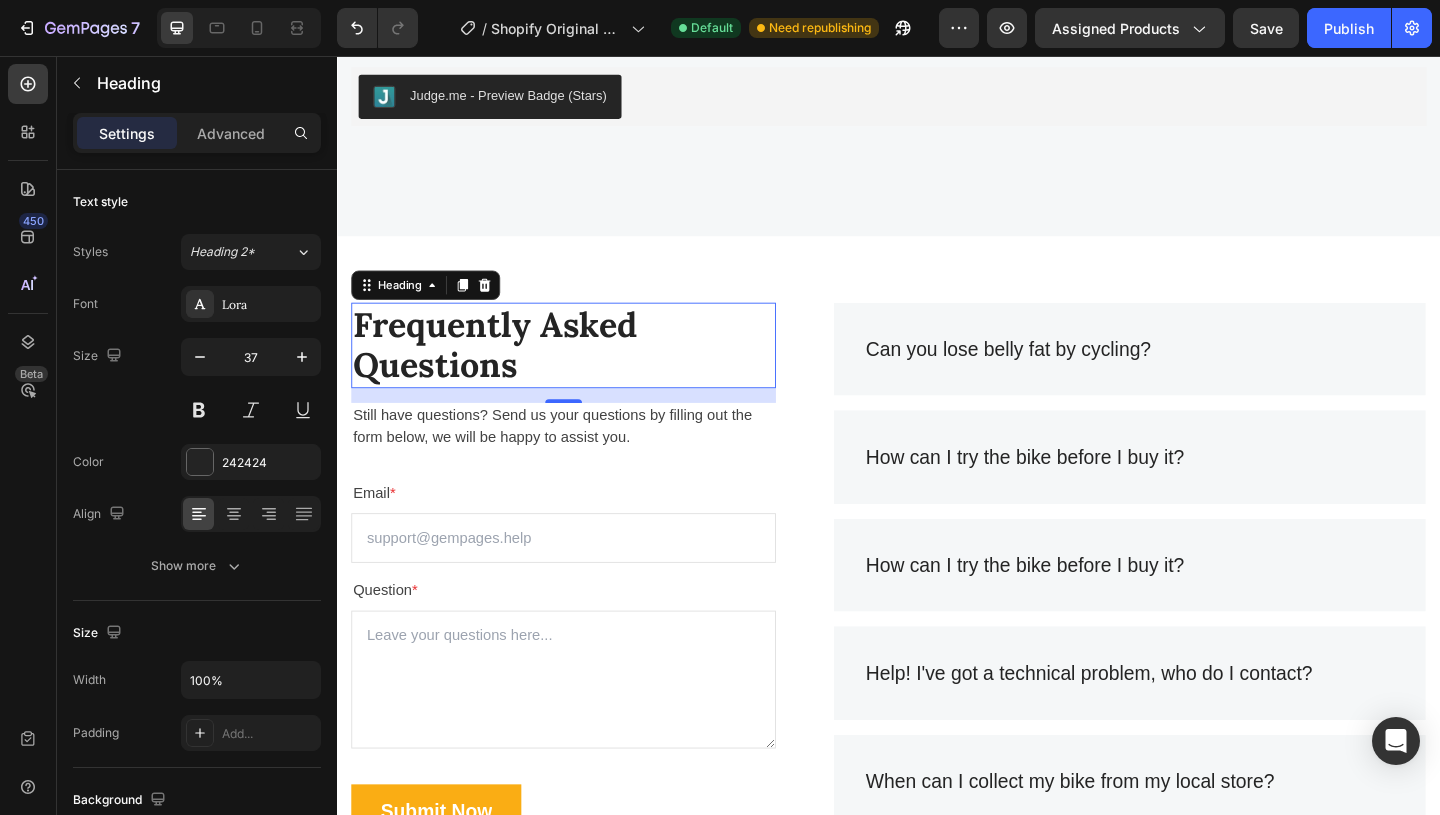 click on "Frequently Asked Questions" at bounding box center (583, 370) 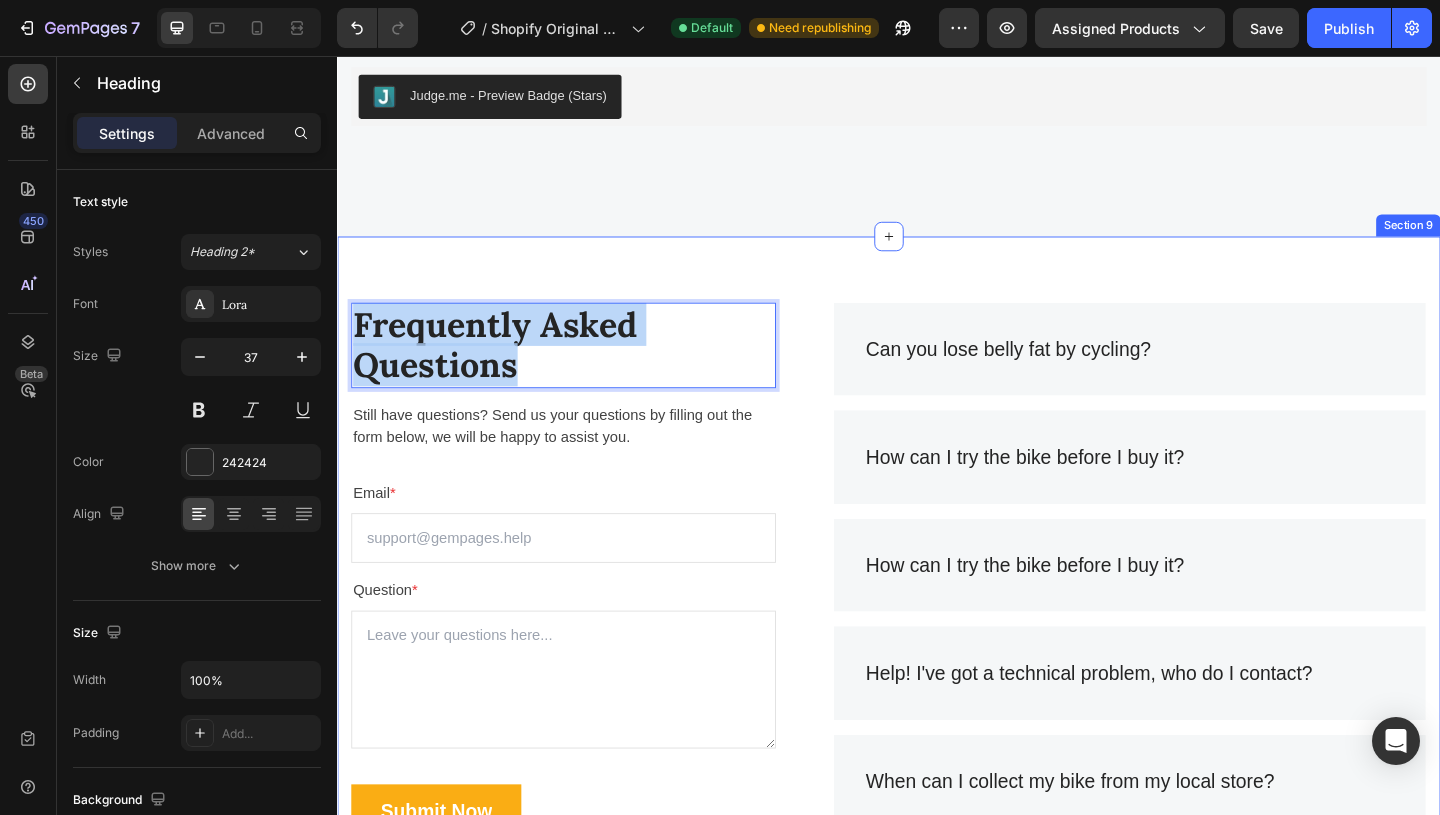 drag, startPoint x: 540, startPoint y: 394, endPoint x: 348, endPoint y: 348, distance: 197.43353 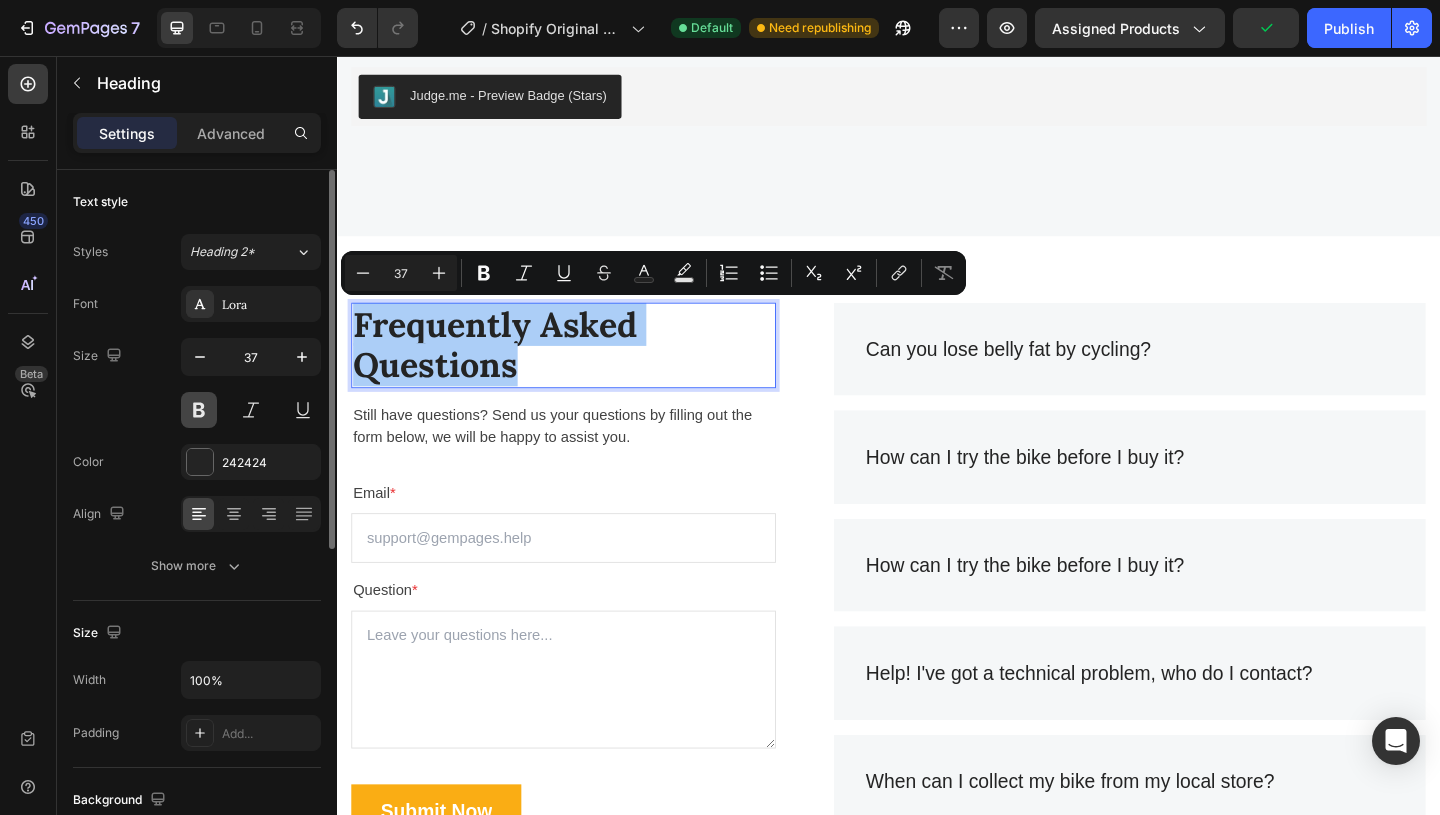 click at bounding box center [199, 410] 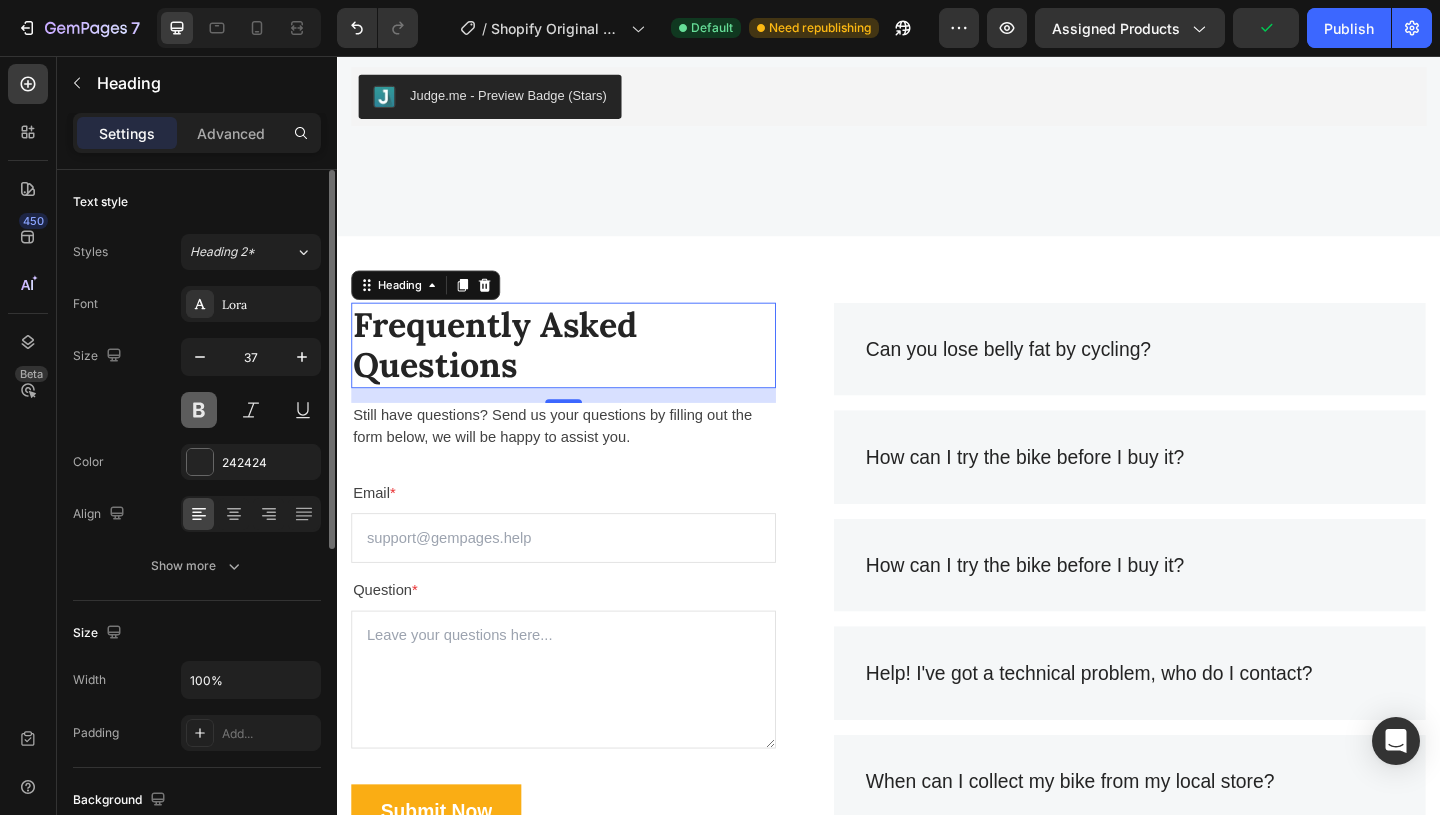 click at bounding box center (199, 410) 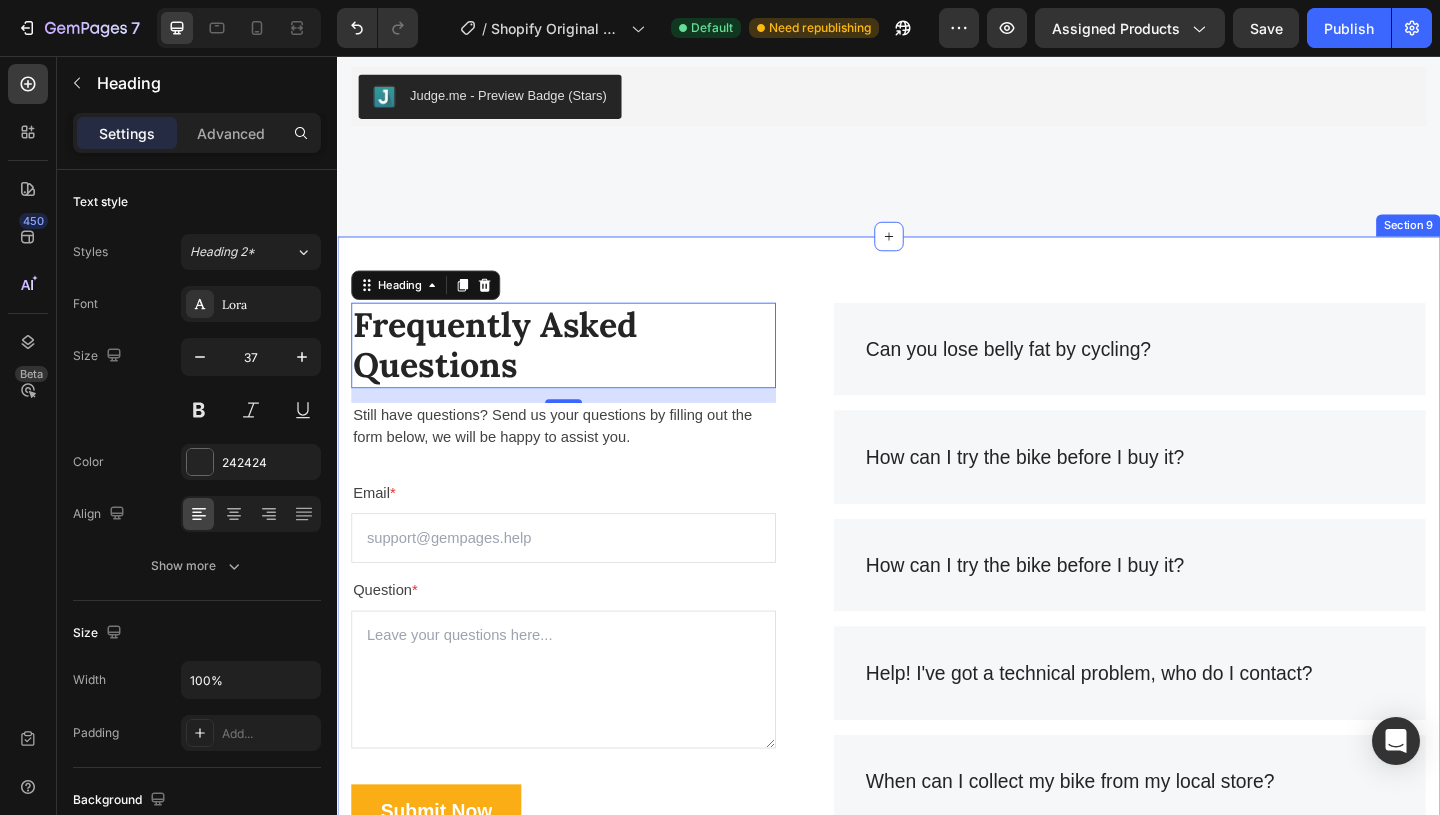 click on "Frequently Asked Questions Heading   16 Still have questions? Send us your questions by filling out the form below, we will be happy to assist you. Text block Email  * Text block Email Field Question  * Text block Text Area Submit Now Submit Button Contact Form Can you lose belly fat by cycling? How can I try the bike before I buy it? How can I try the bike before I buy it? Help! I've got a technical problem, who do I contact? When can I collect my bike from my local store? How can I track my order? Accordion Row Section 9" at bounding box center (937, 668) 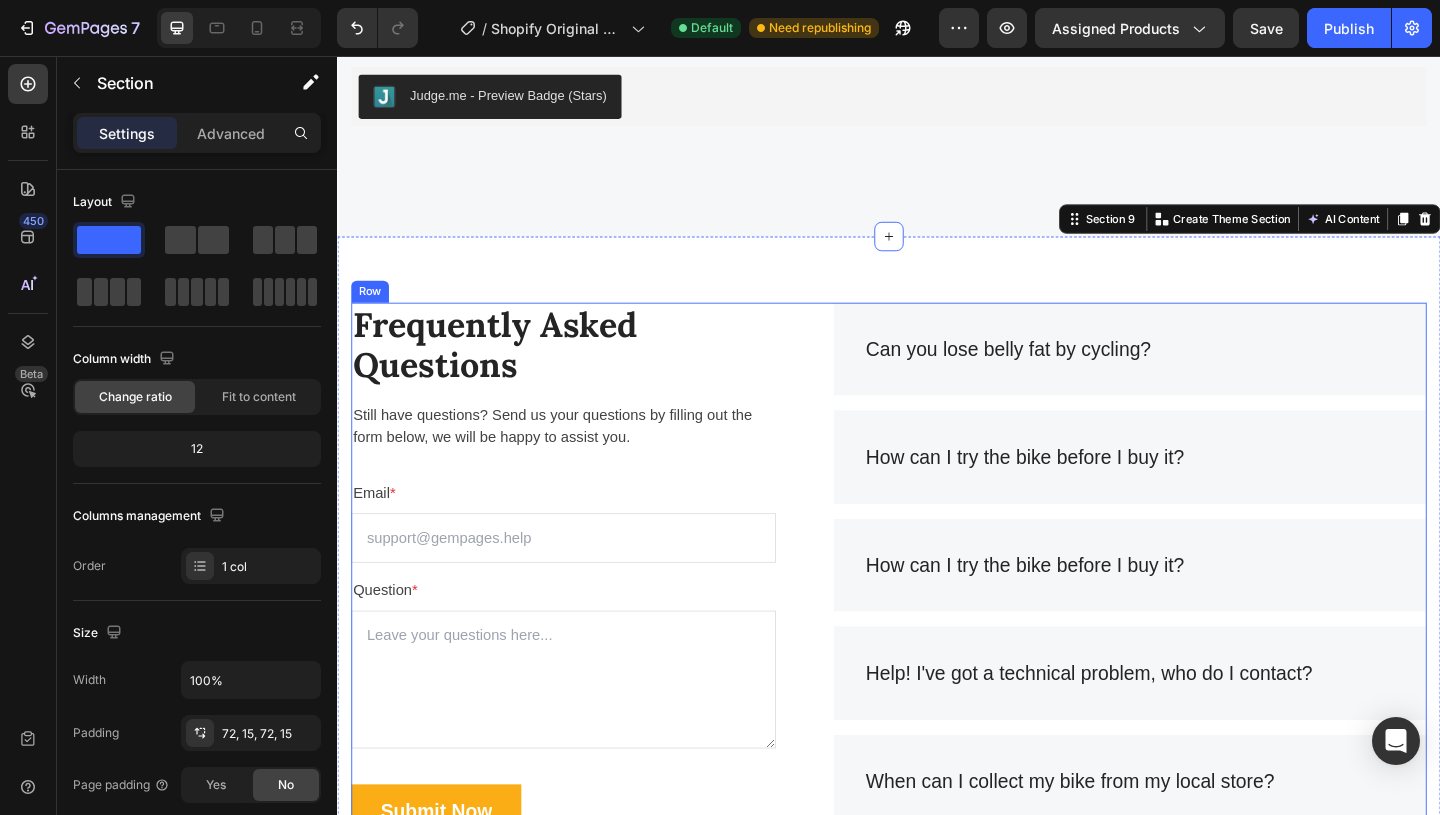 scroll, scrollTop: 3721, scrollLeft: 0, axis: vertical 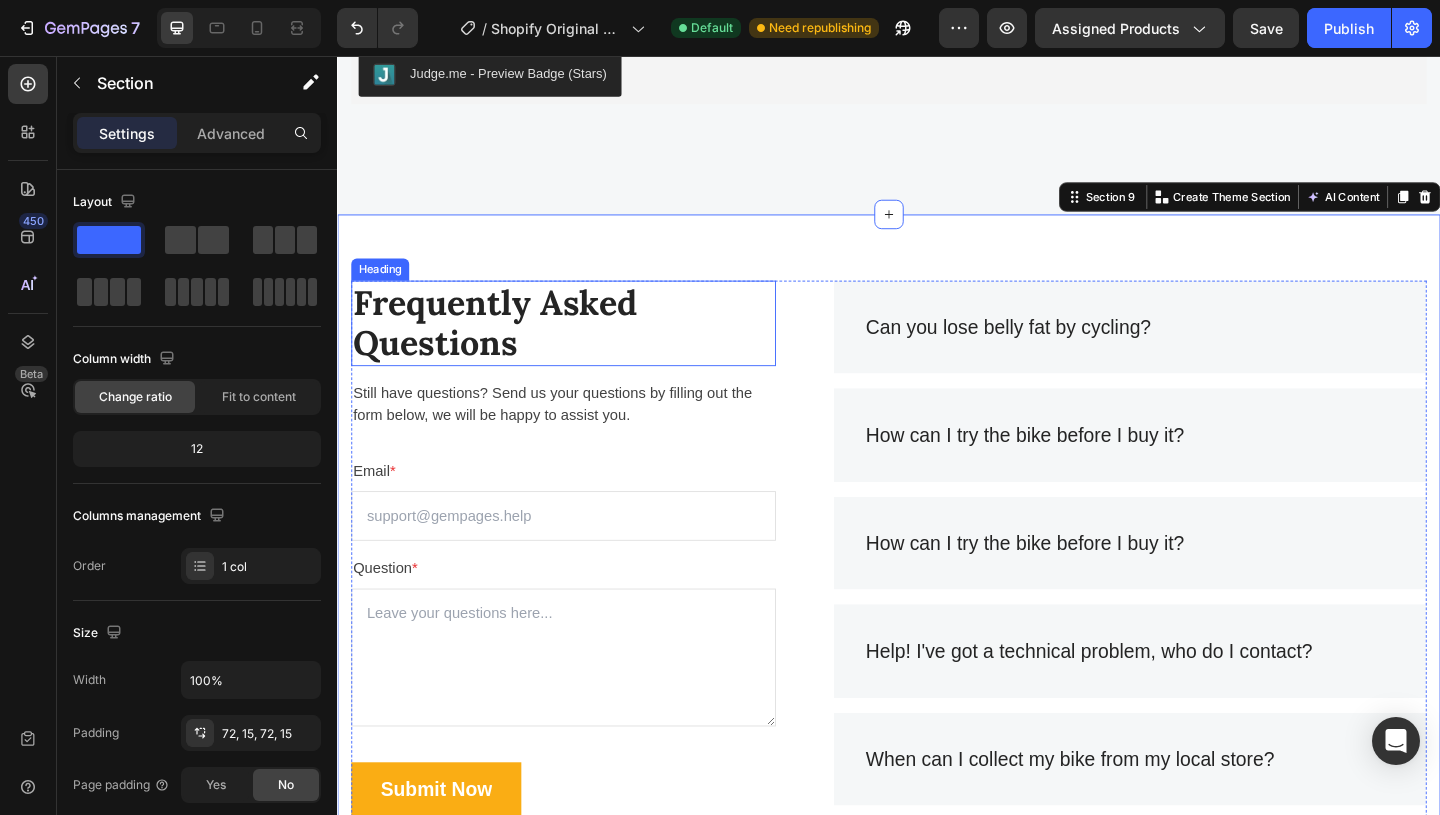 click on "Frequently Asked Questions" at bounding box center (583, 346) 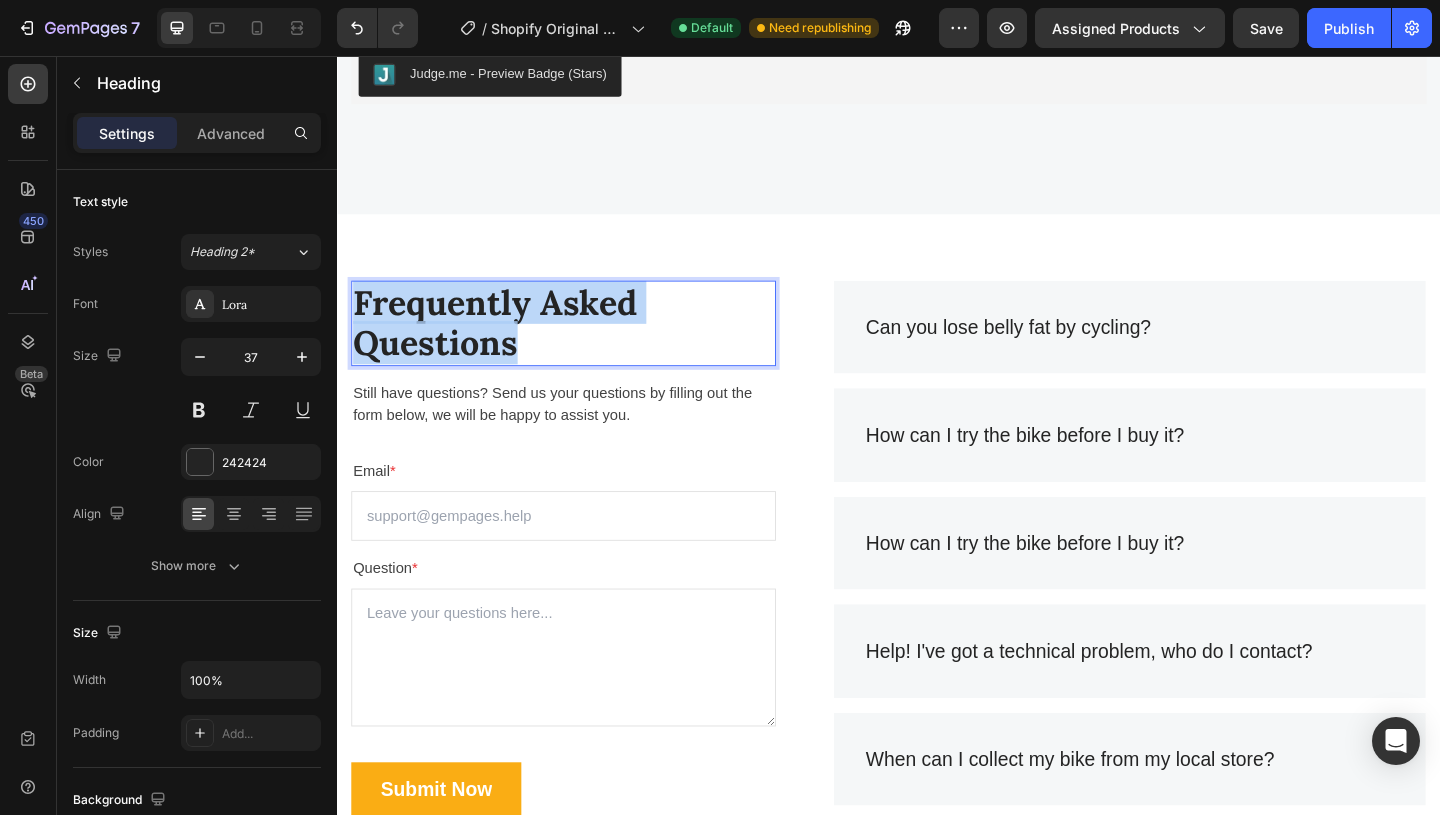 drag, startPoint x: 542, startPoint y: 372, endPoint x: 361, endPoint y: 332, distance: 185.3672 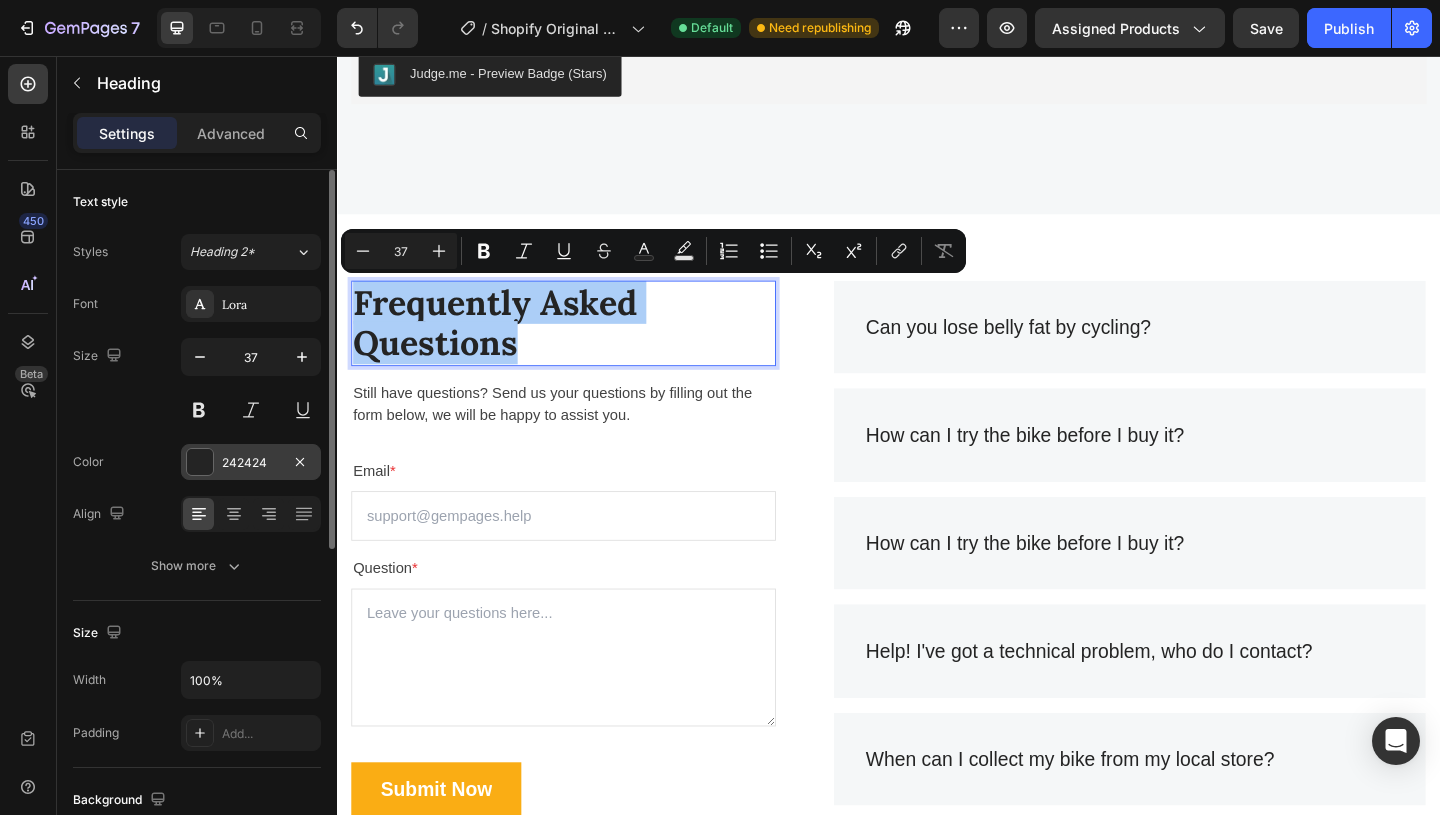 click on "242424" at bounding box center [251, 462] 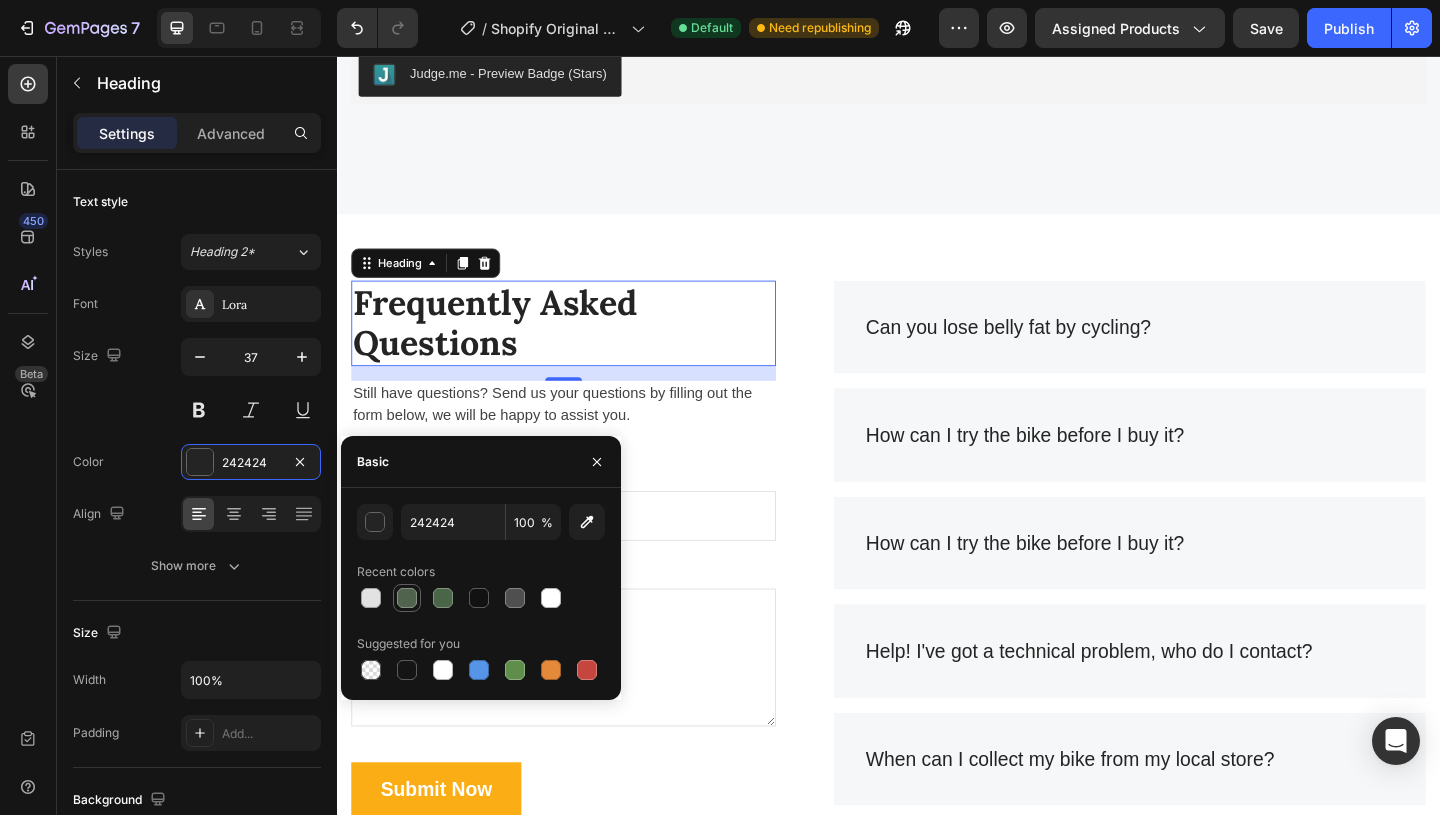 click at bounding box center [407, 598] 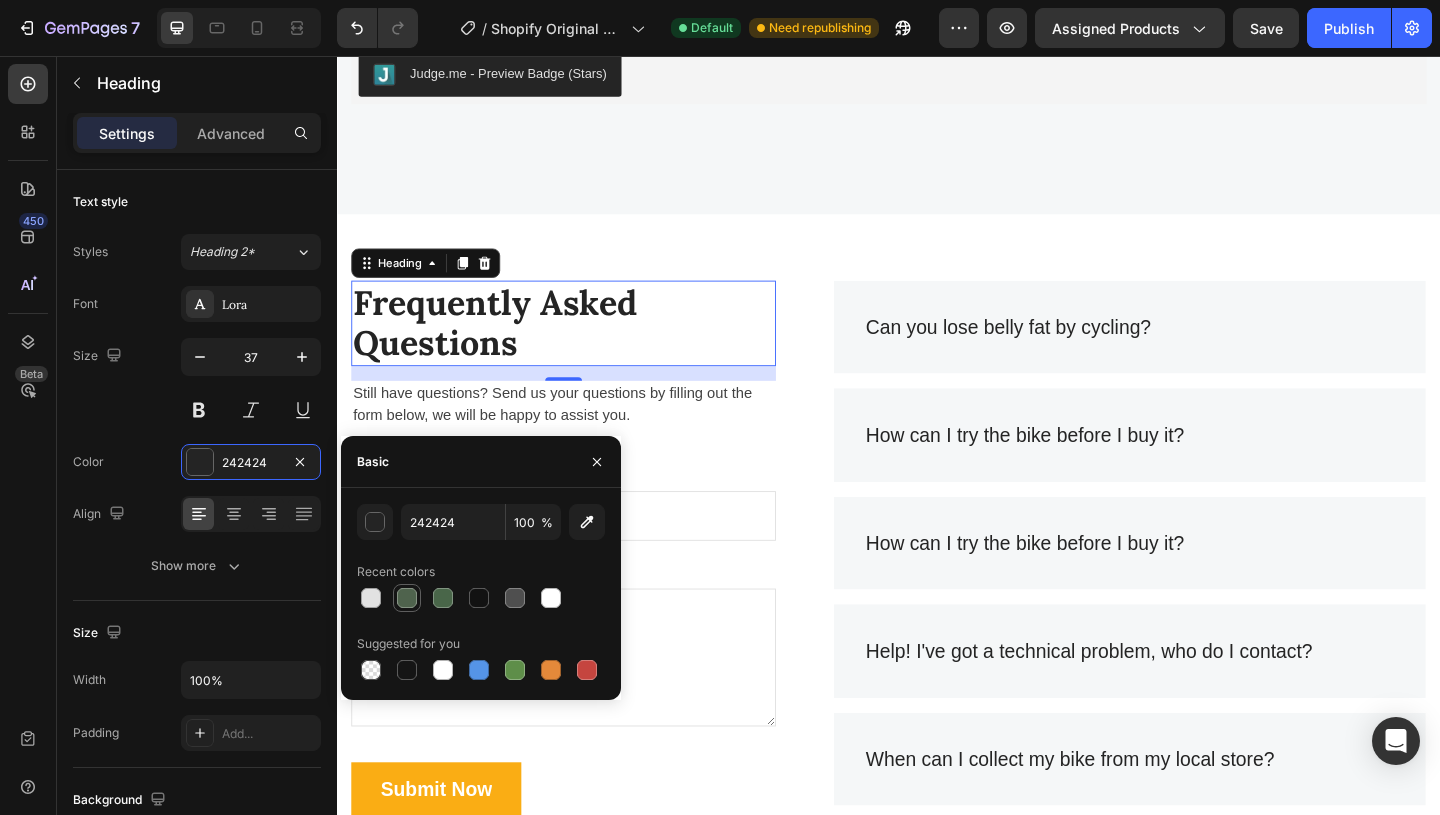 type on "4F634D" 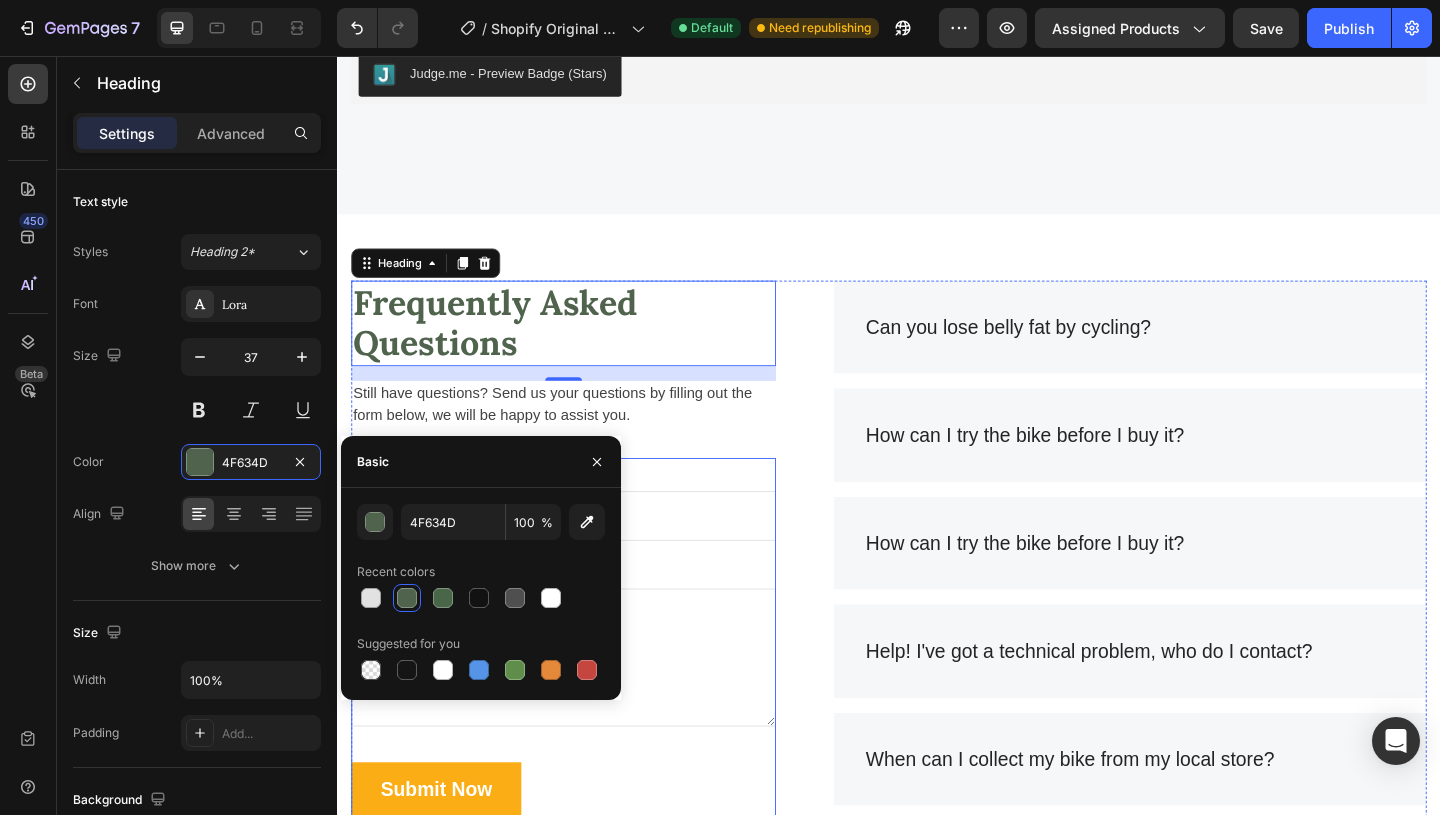 click on "Frequently Asked Questions Heading   16 Still have questions? Send us your questions by filling out the form below, we will be happy to assist you. Text block Email  * Text block Email Field Question  * Text block Text Area Submit Now Submit Button" at bounding box center [583, 644] 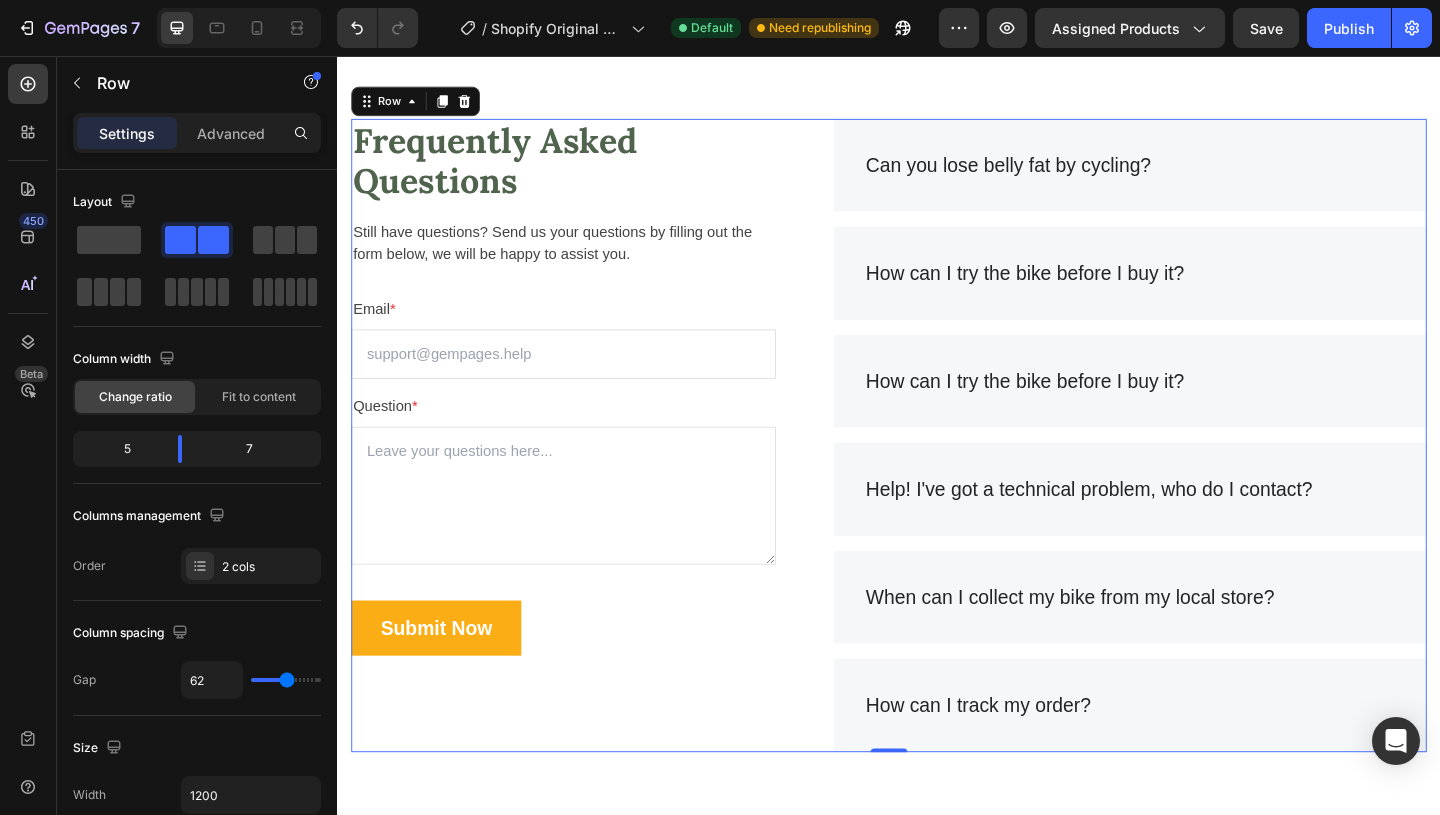 scroll, scrollTop: 3898, scrollLeft: 0, axis: vertical 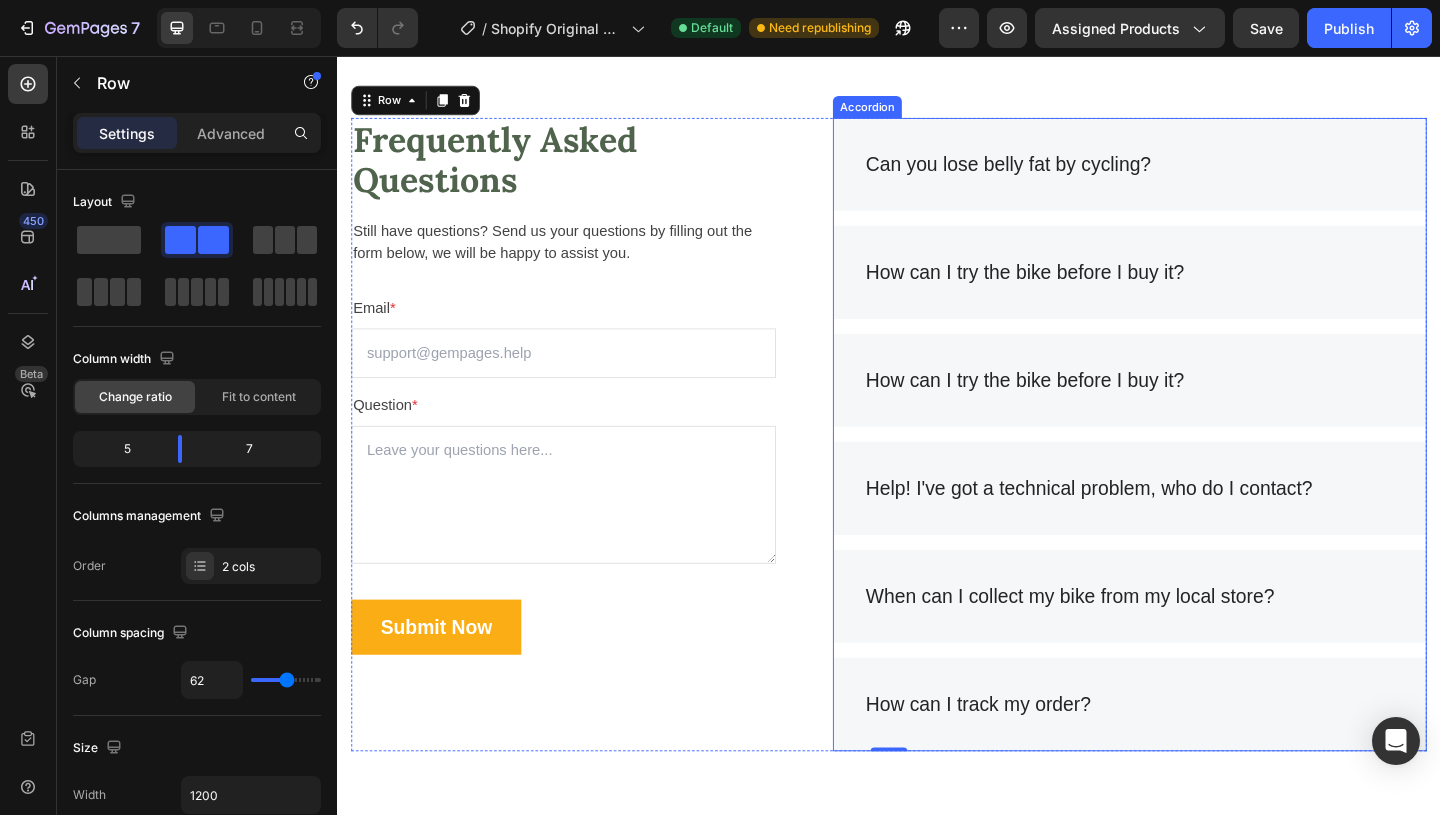 click on "Can you lose belly fat by cycling?" at bounding box center [1199, 174] 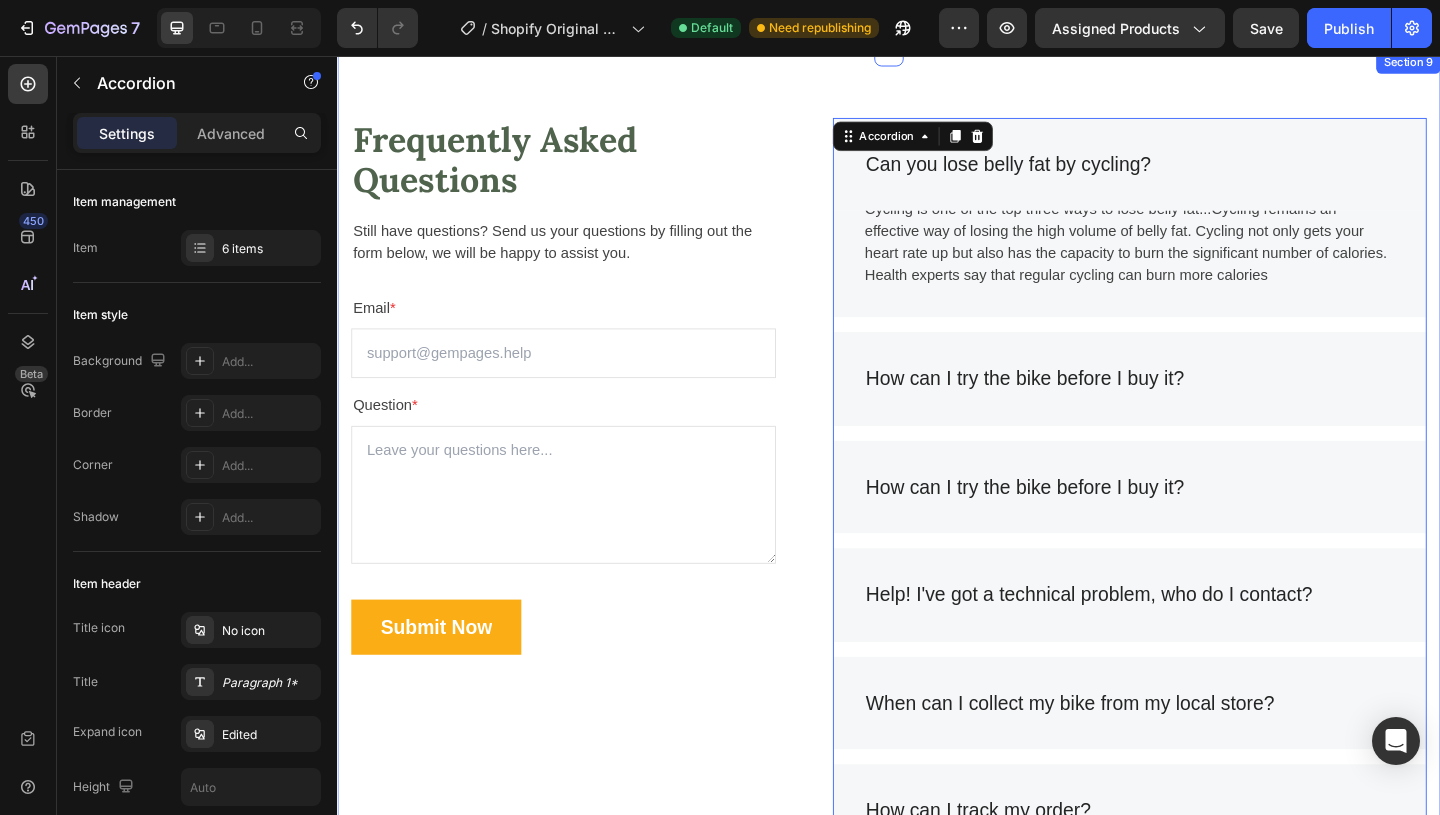 click on "Frequently Asked Questions Heading Still have questions? Send us your questions by filling out the form below, we will be happy to assist you. Text block Email  * Text block Email Field Question  * Text block Text Area Submit Now Submit Button Contact Form Can you lose belly fat by cycling? Cycling is one of the top three ways to lose belly fat...Cycling remains an effective way of losing the high volume of belly fat. Cycling not only gets your heart rate up but also has the capacity to burn the significant number of calories. Health experts say that regular cycling can burn more calories Text block Row How can I try the bike before I buy it? How can I try the bike before I buy it? Help! I've got a technical problem, who do I contact? When can I collect my bike from my local store? How can I track my order? Accordion   0 Row Section 9" at bounding box center (937, 525) 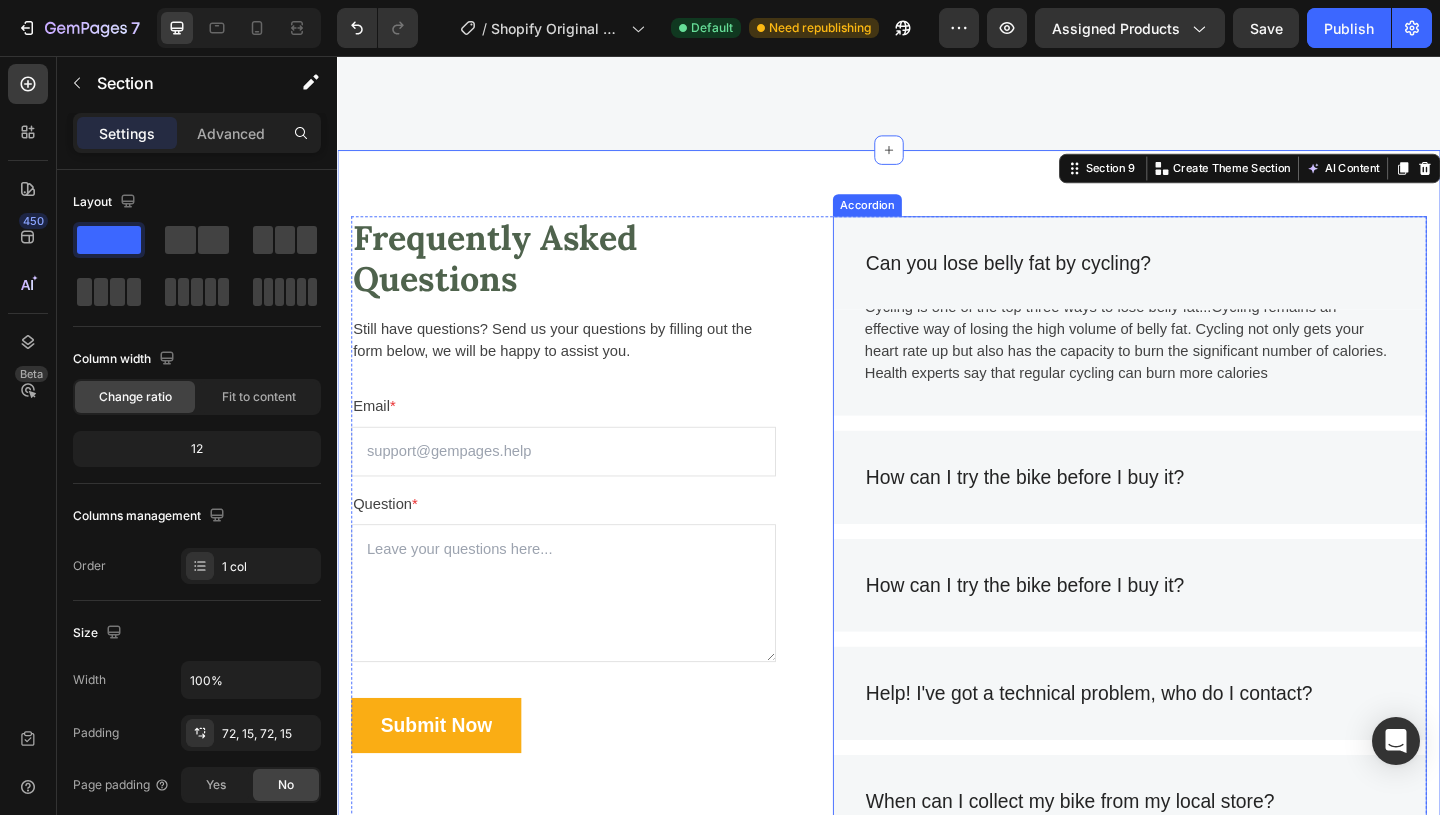 scroll, scrollTop: 3798, scrollLeft: 0, axis: vertical 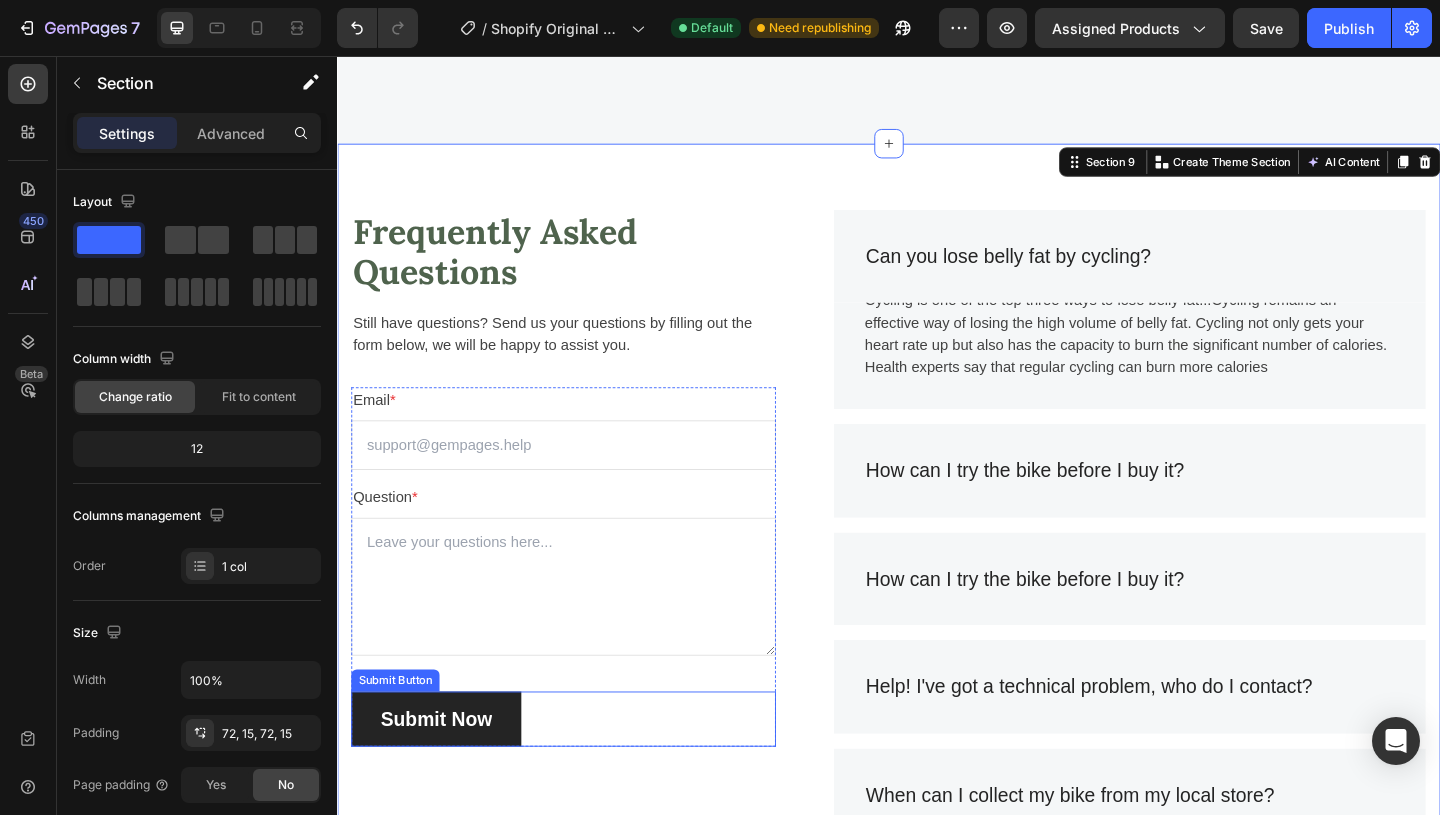 click on "Submit Now" at bounding box center [444, 777] 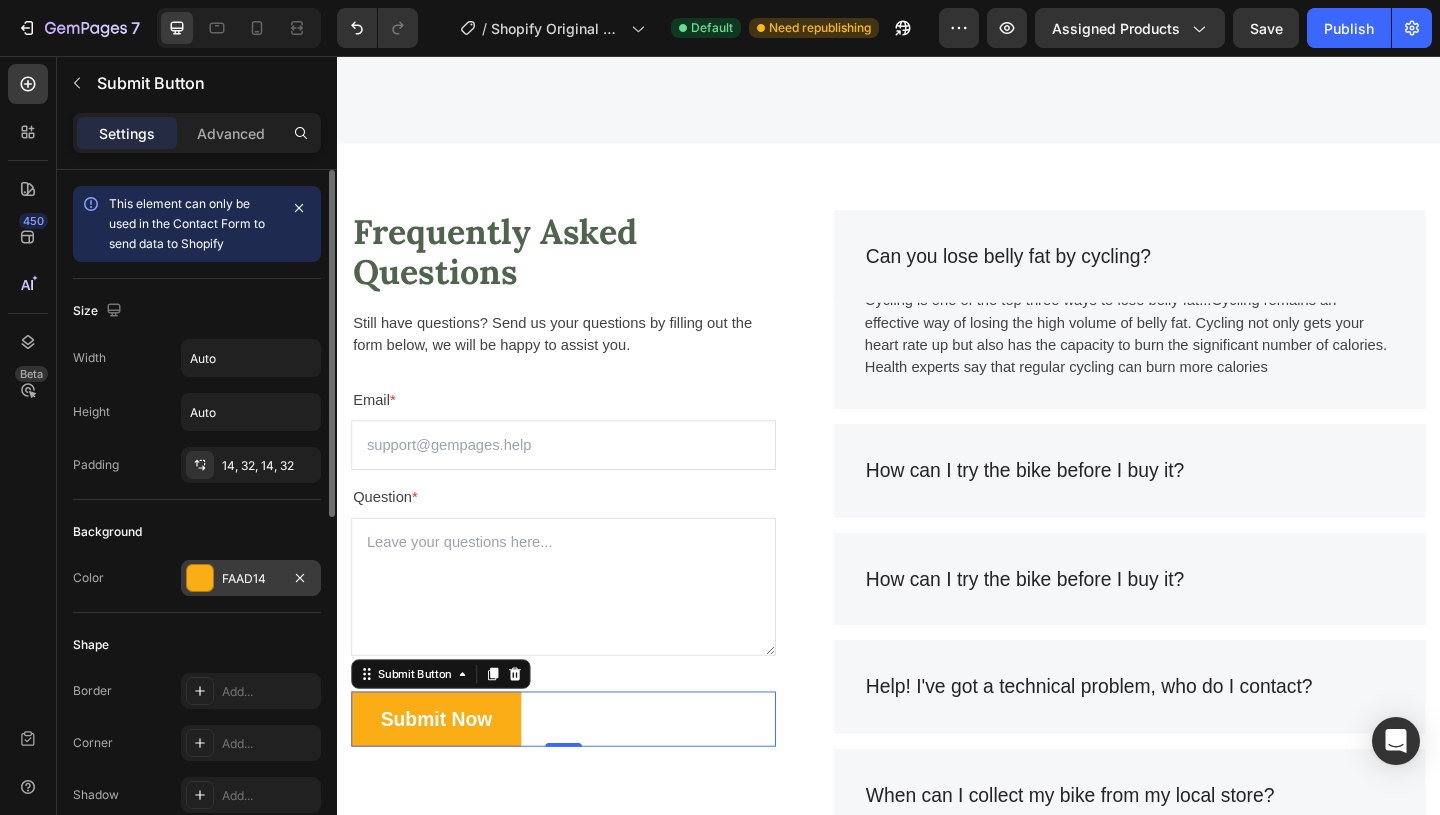 click at bounding box center [200, 578] 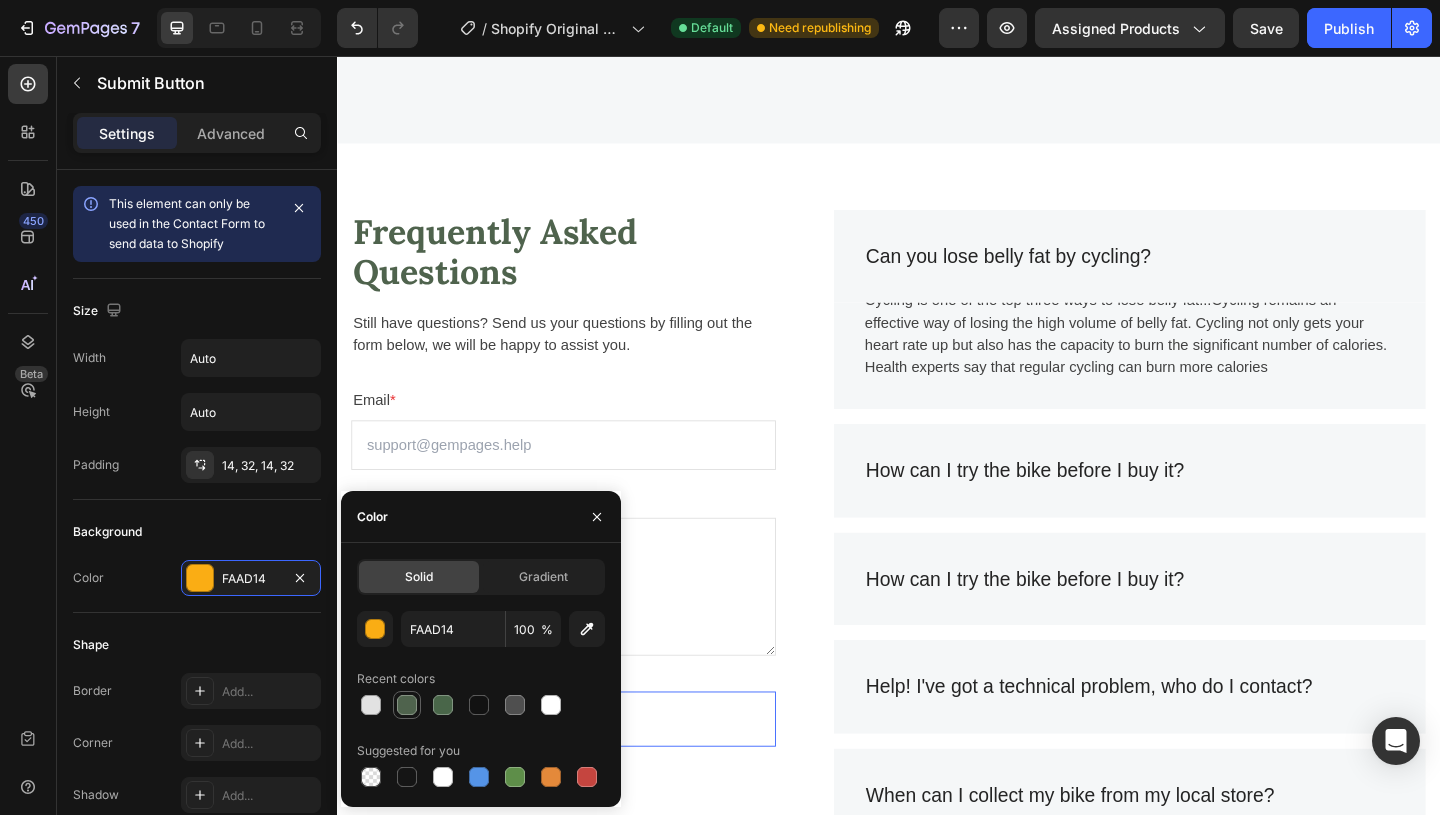click at bounding box center (407, 705) 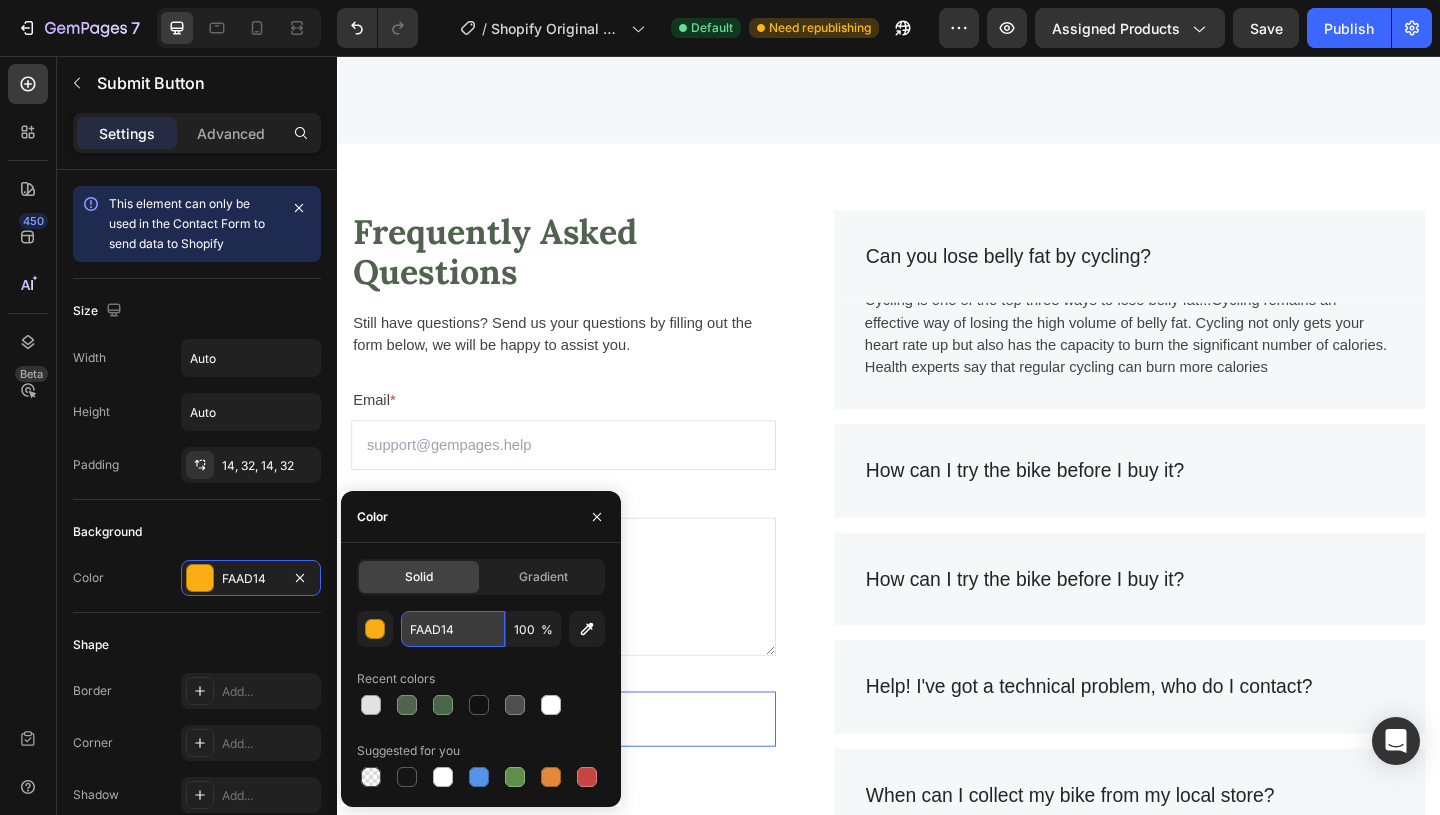 drag, startPoint x: 478, startPoint y: 628, endPoint x: 466, endPoint y: 636, distance: 14.422205 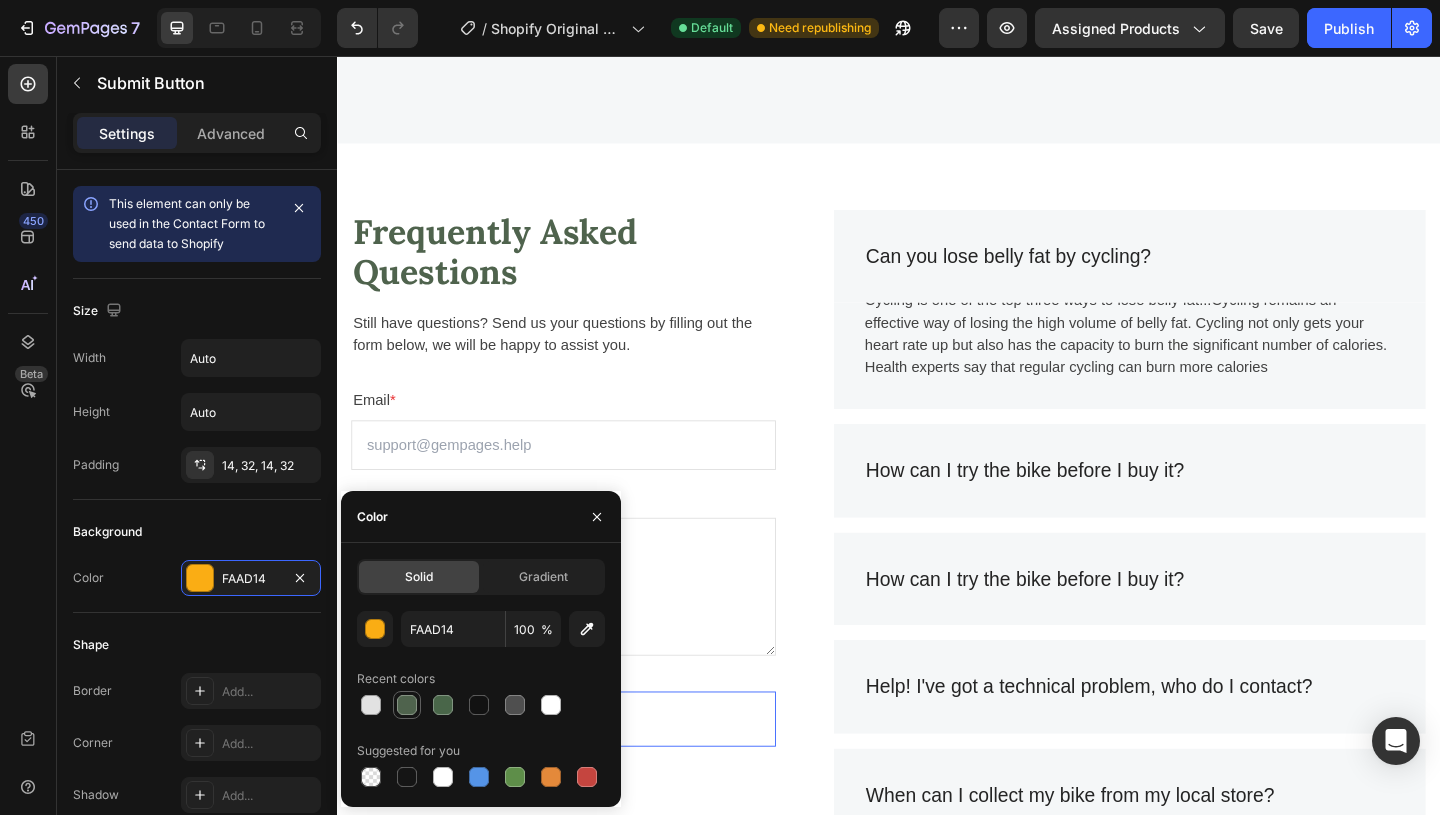 click at bounding box center (407, 705) 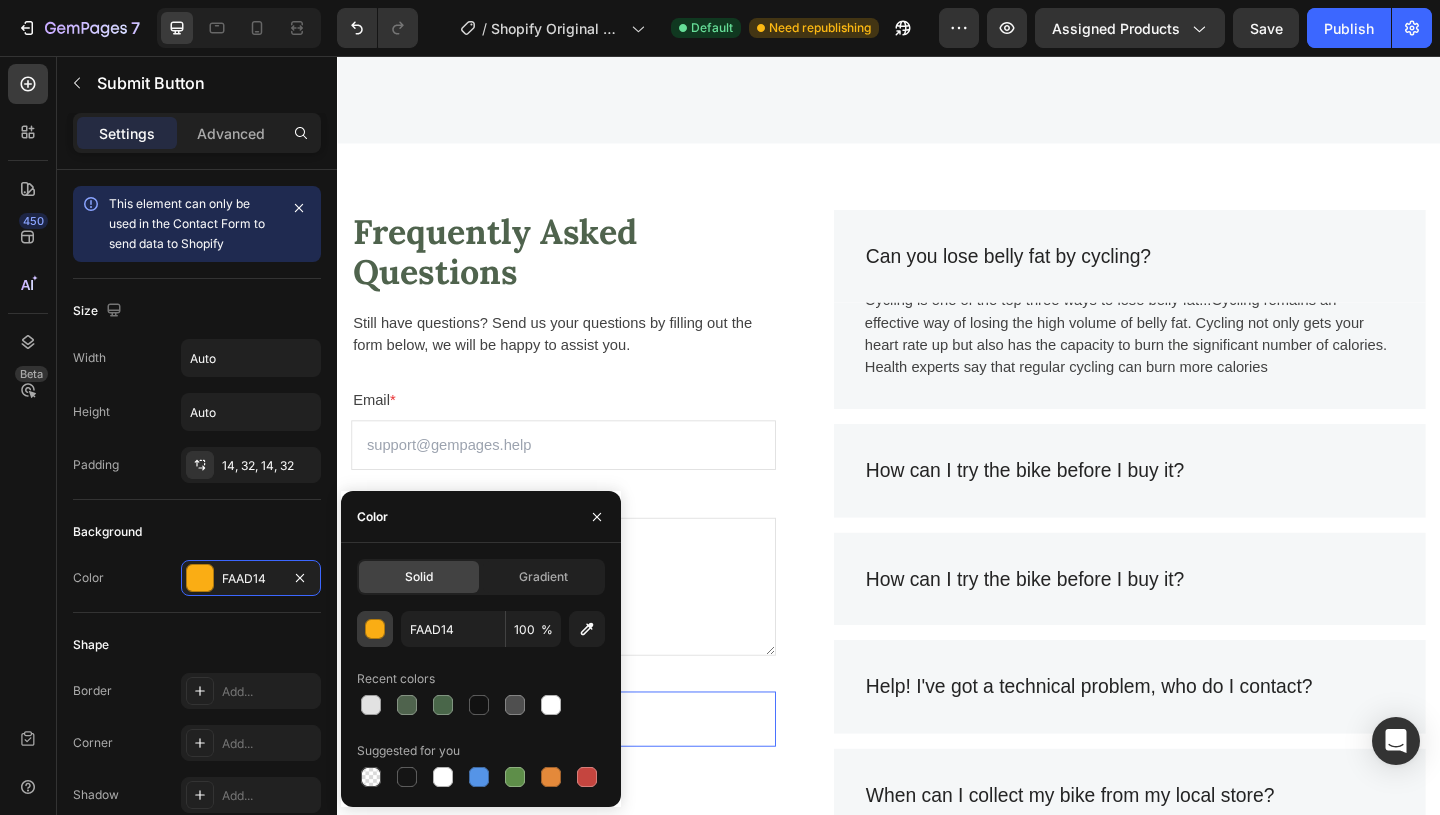click at bounding box center (376, 630) 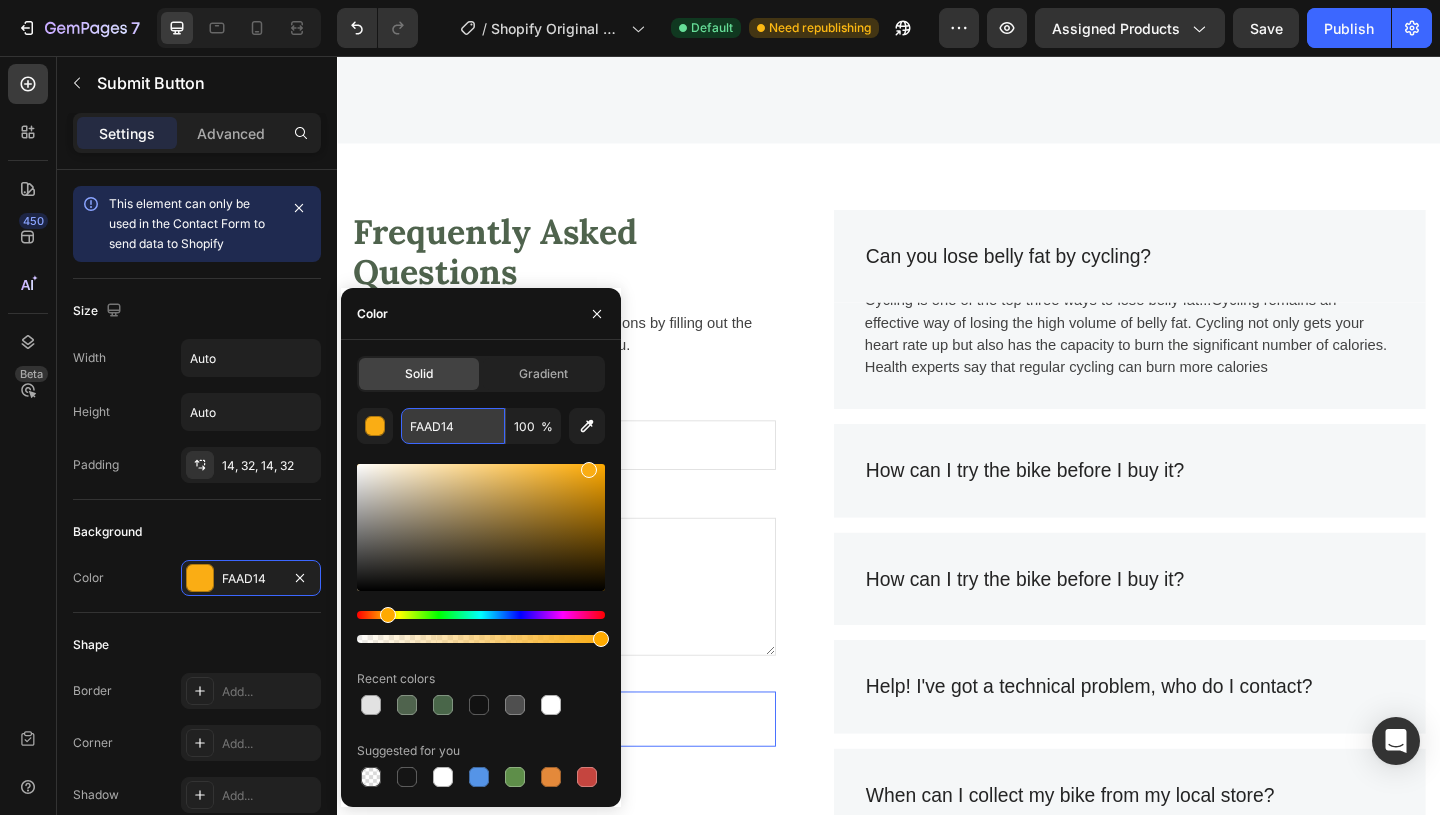 click on "FAAD14" at bounding box center [453, 426] 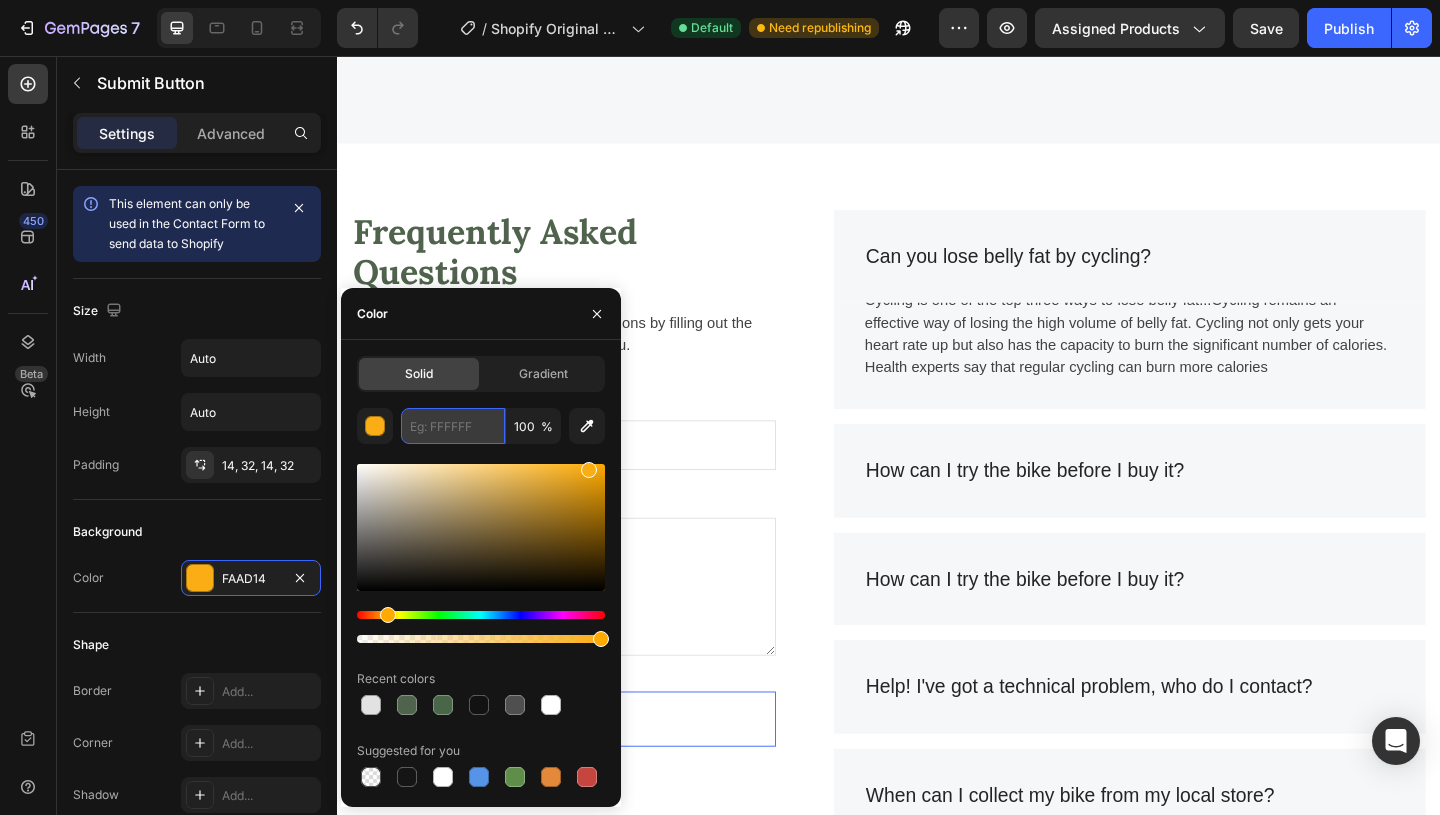 paste on "4F634D" 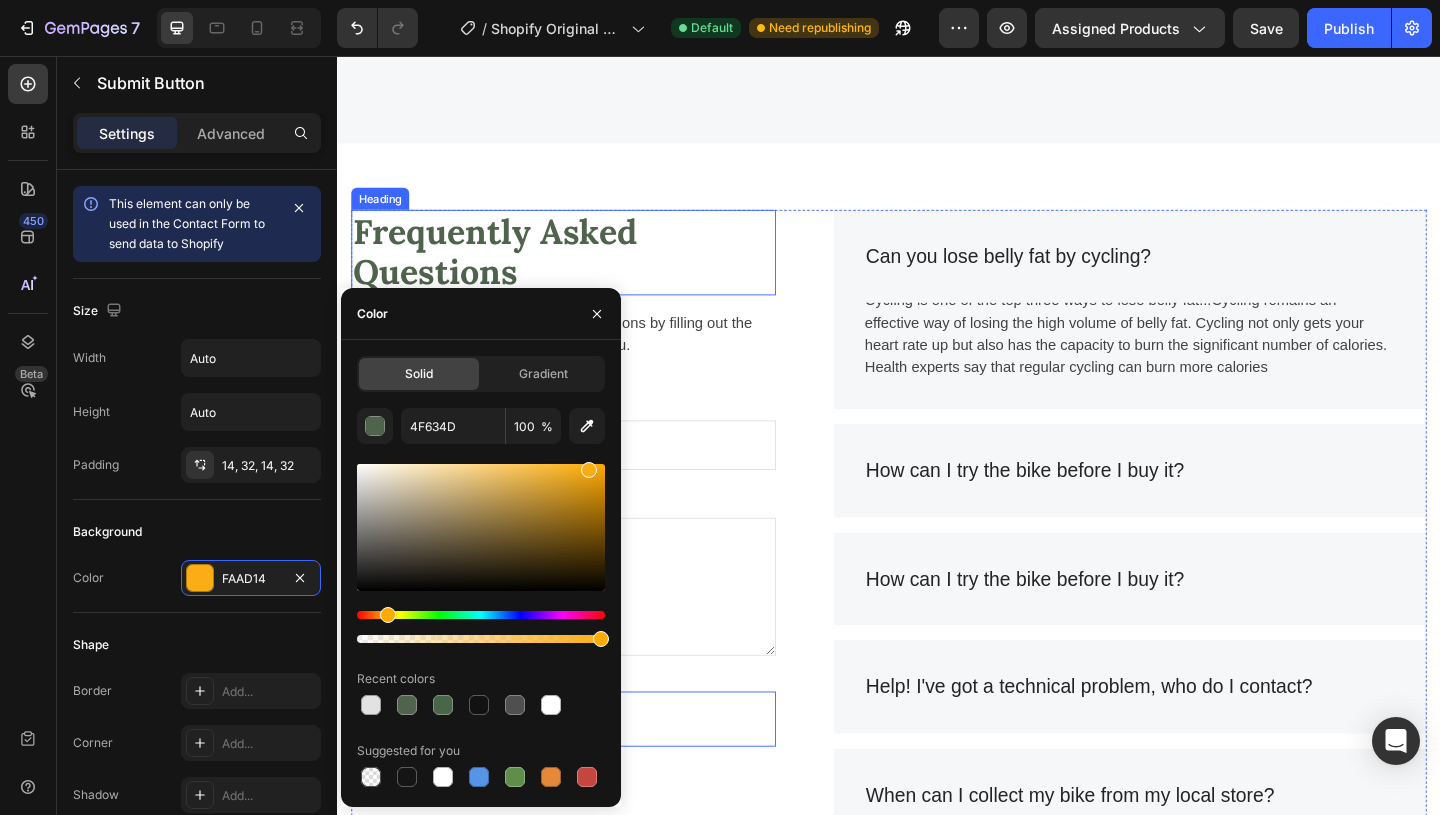 click on "Frequently Asked Questions" at bounding box center [583, 269] 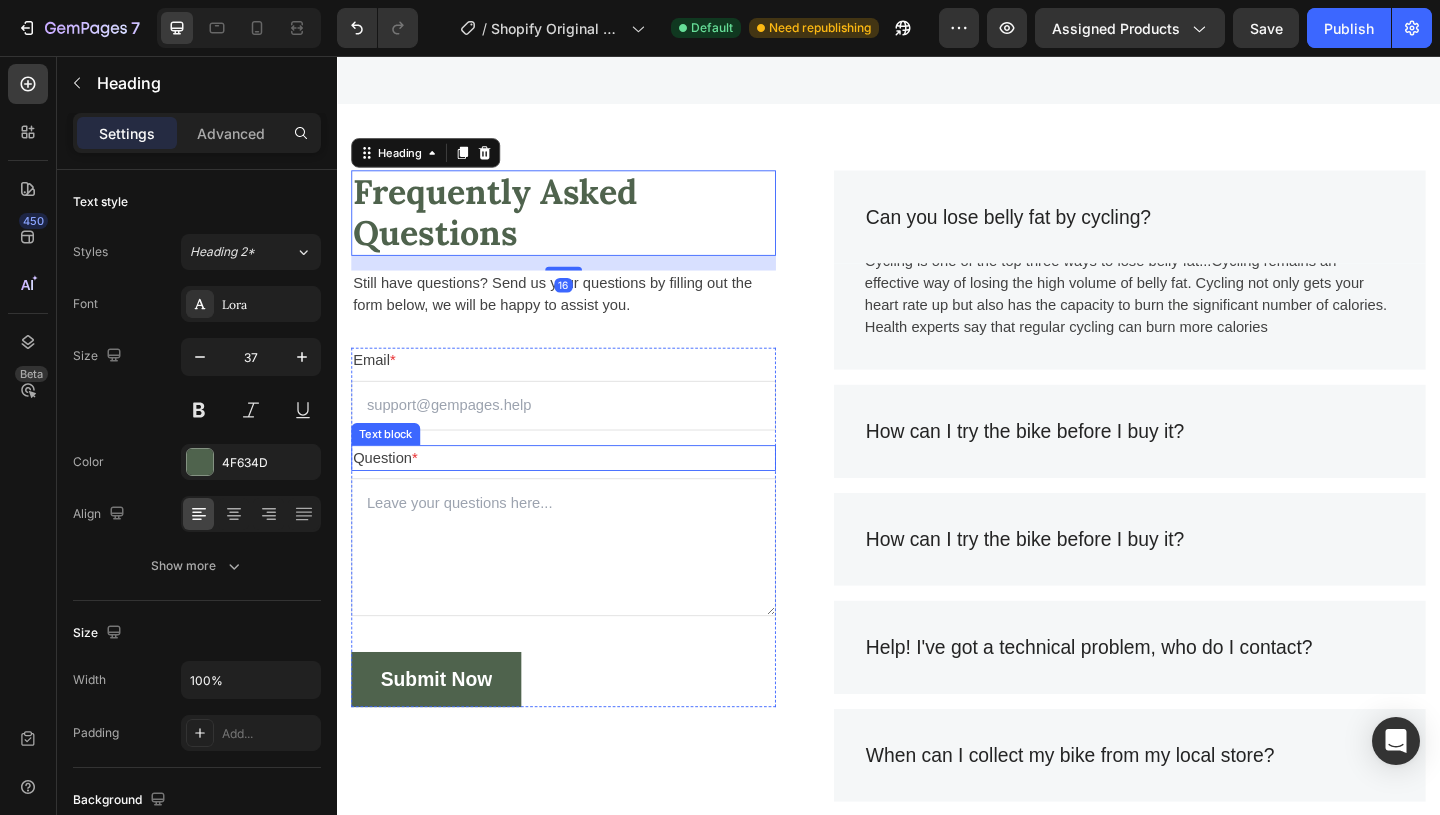 scroll, scrollTop: 3842, scrollLeft: 0, axis: vertical 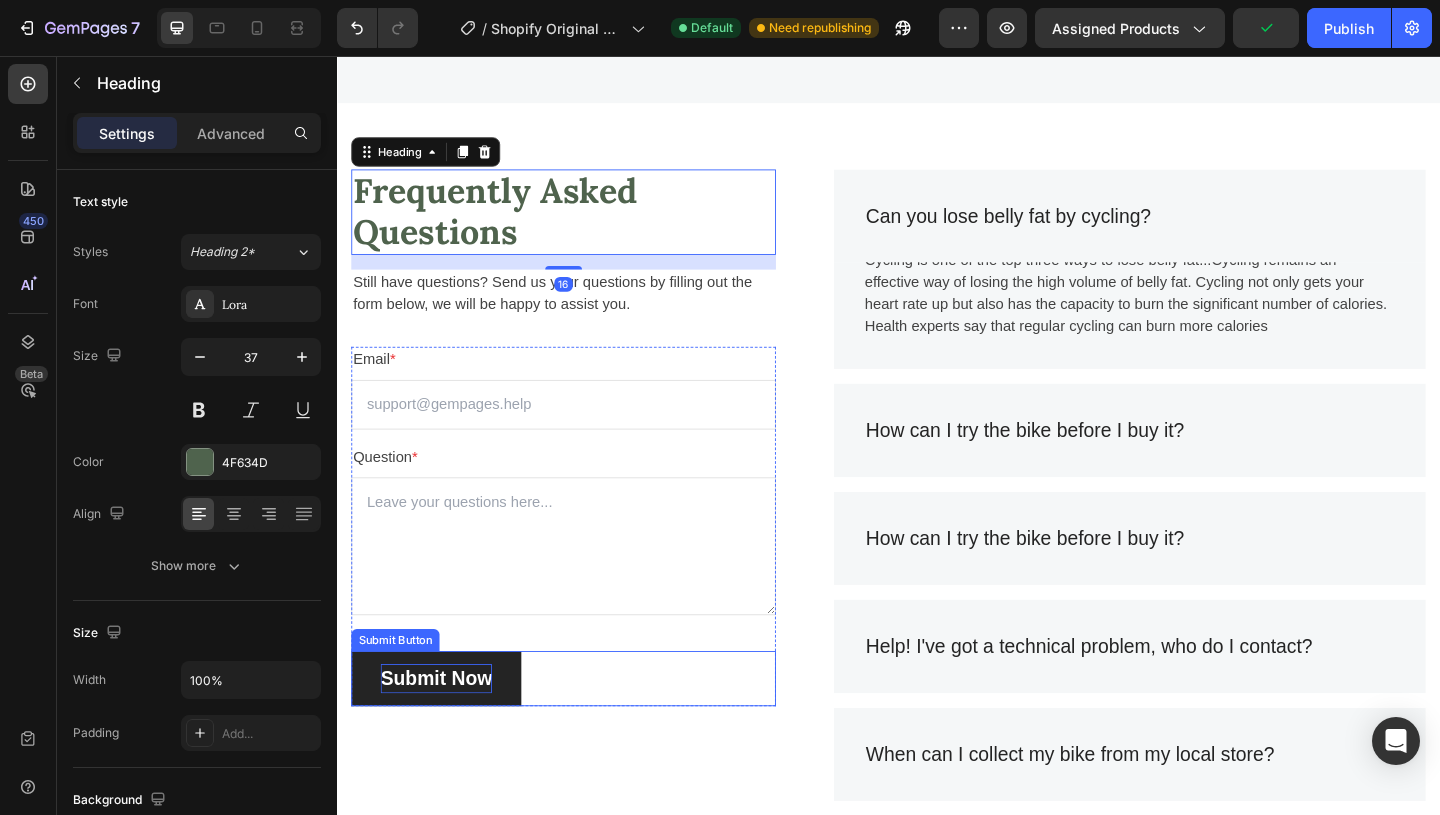 click on "Submit Now" at bounding box center [444, 733] 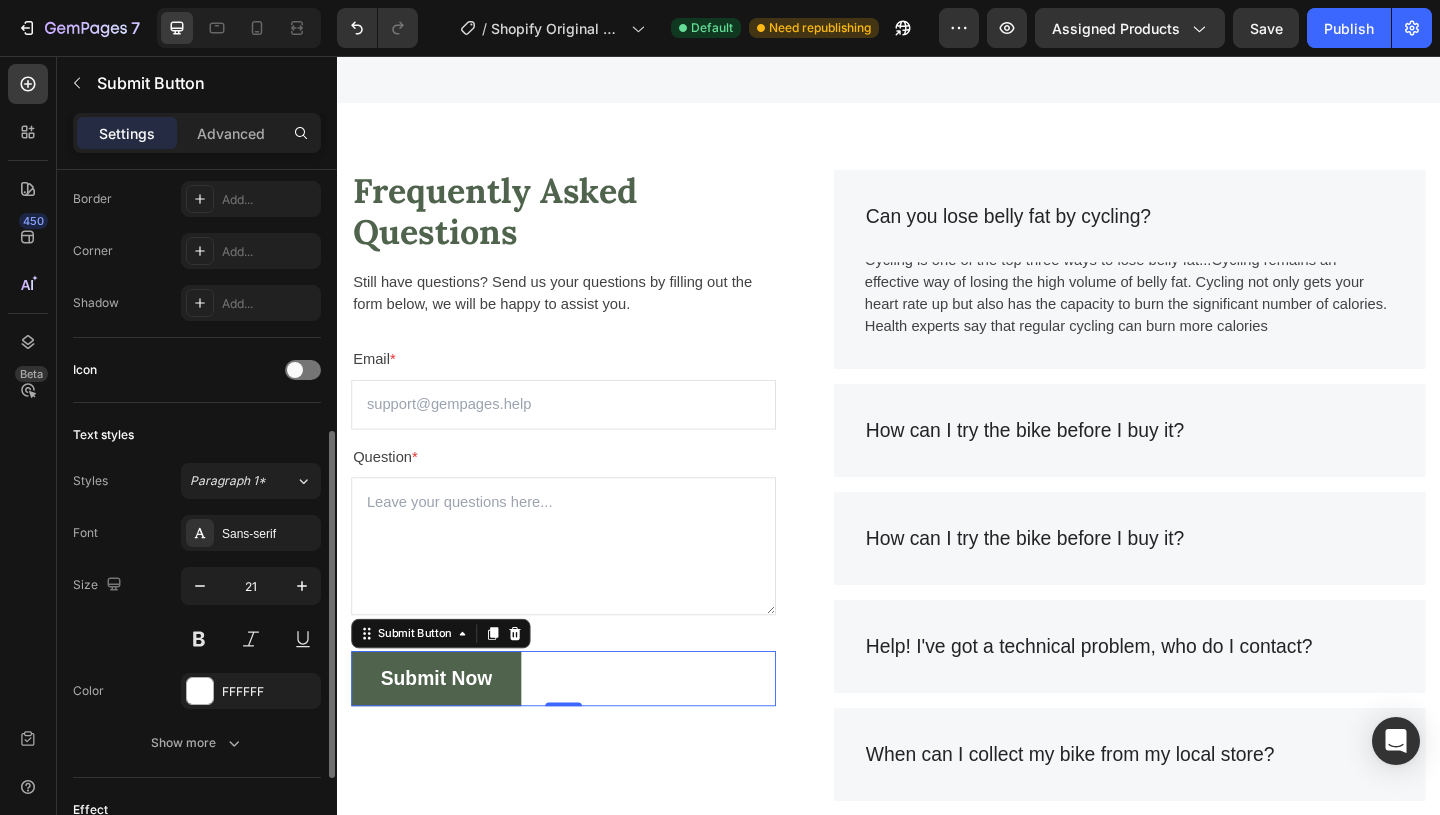 scroll, scrollTop: 504, scrollLeft: 0, axis: vertical 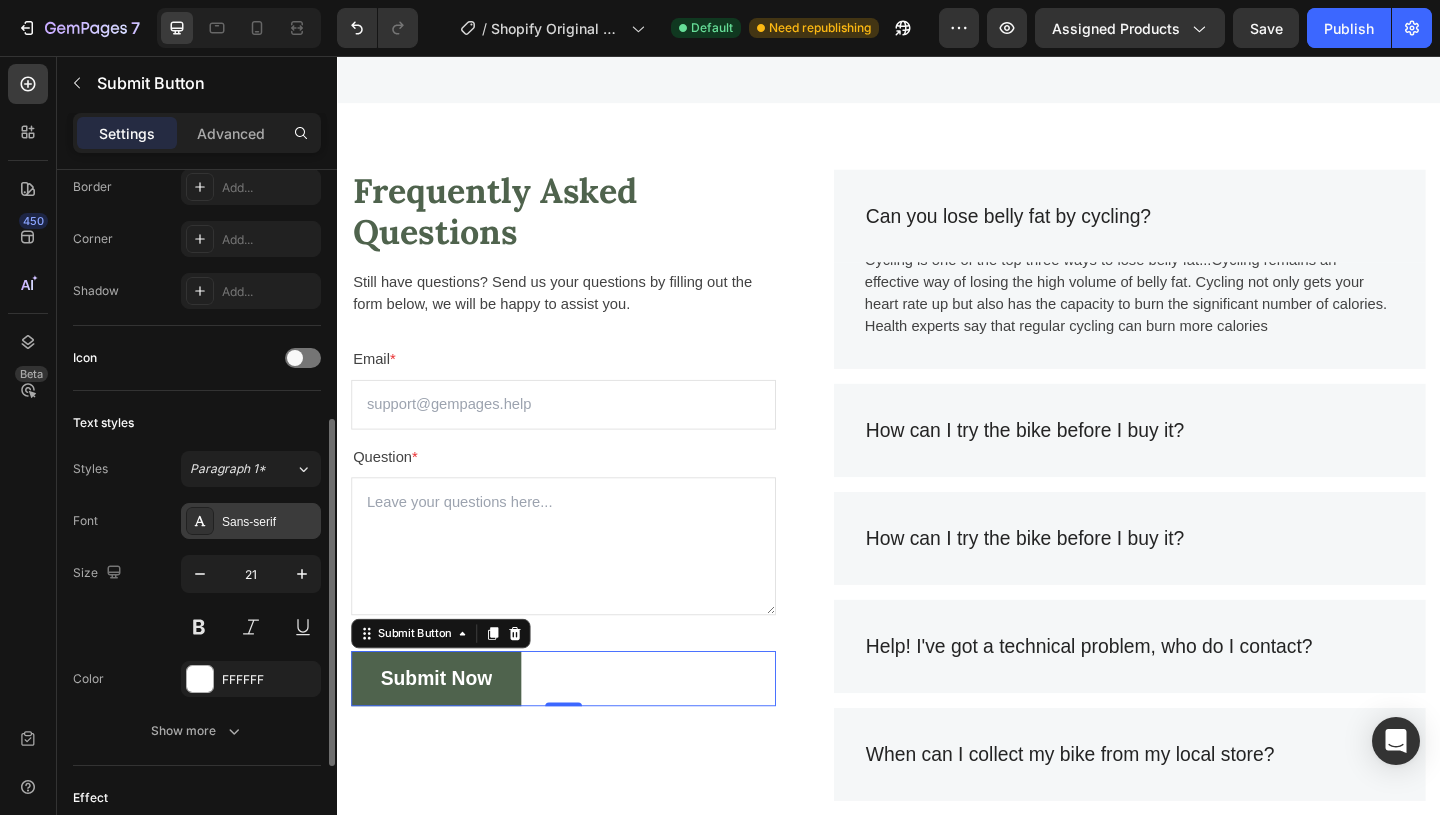 click on "Sans-serif" at bounding box center [269, 522] 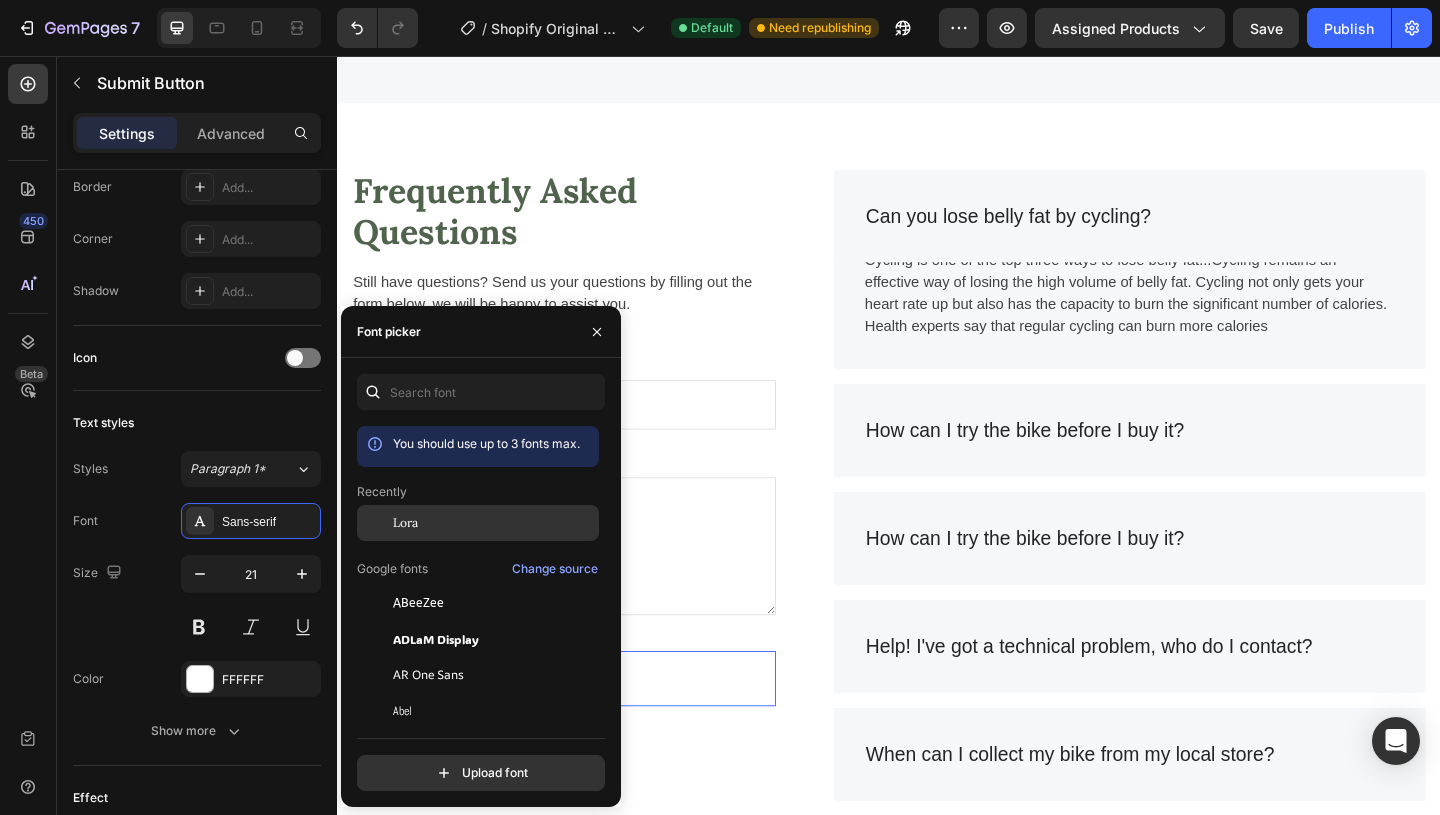 click on "Lora" 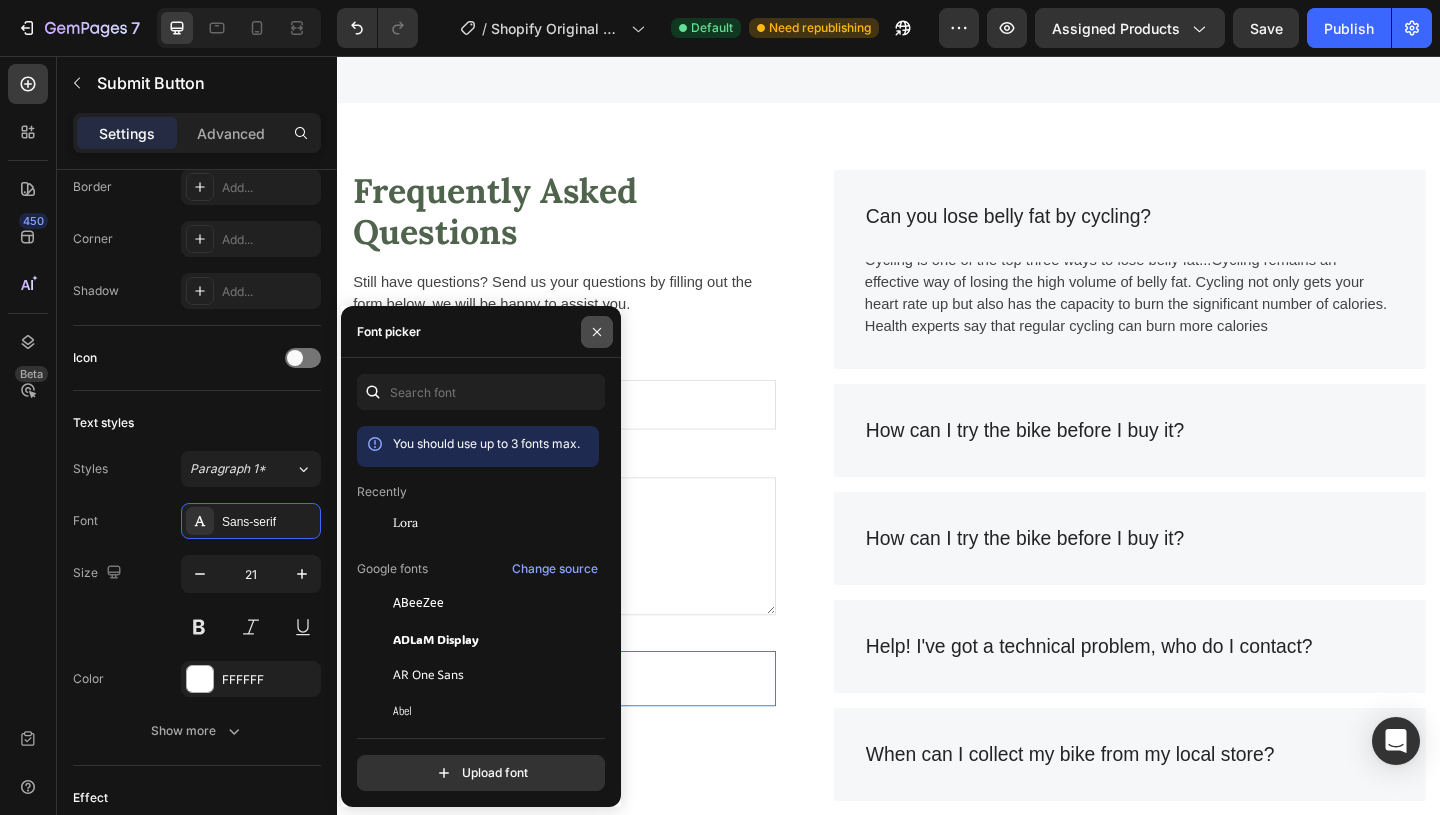 click 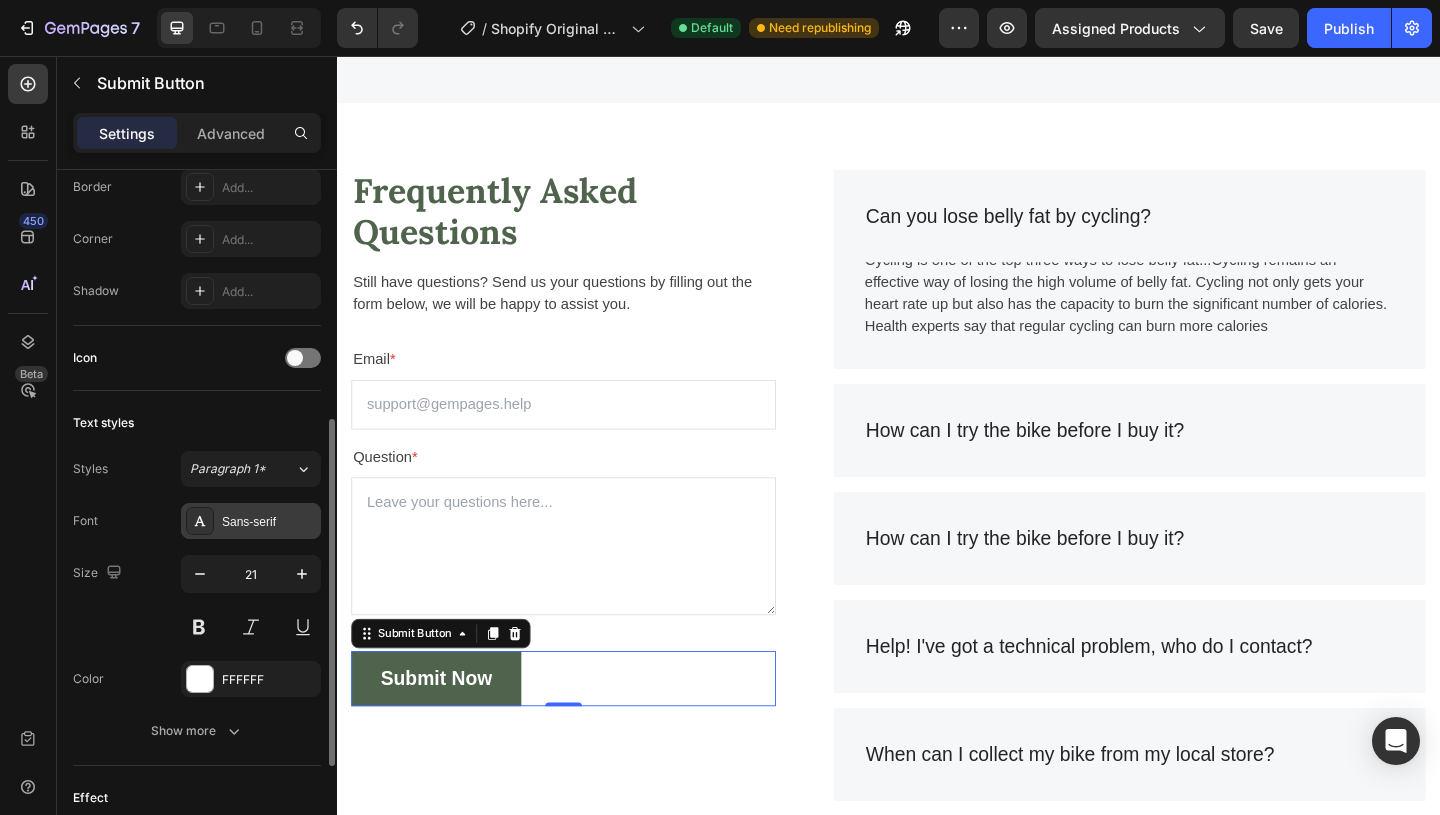 click on "Sans-serif" at bounding box center [269, 522] 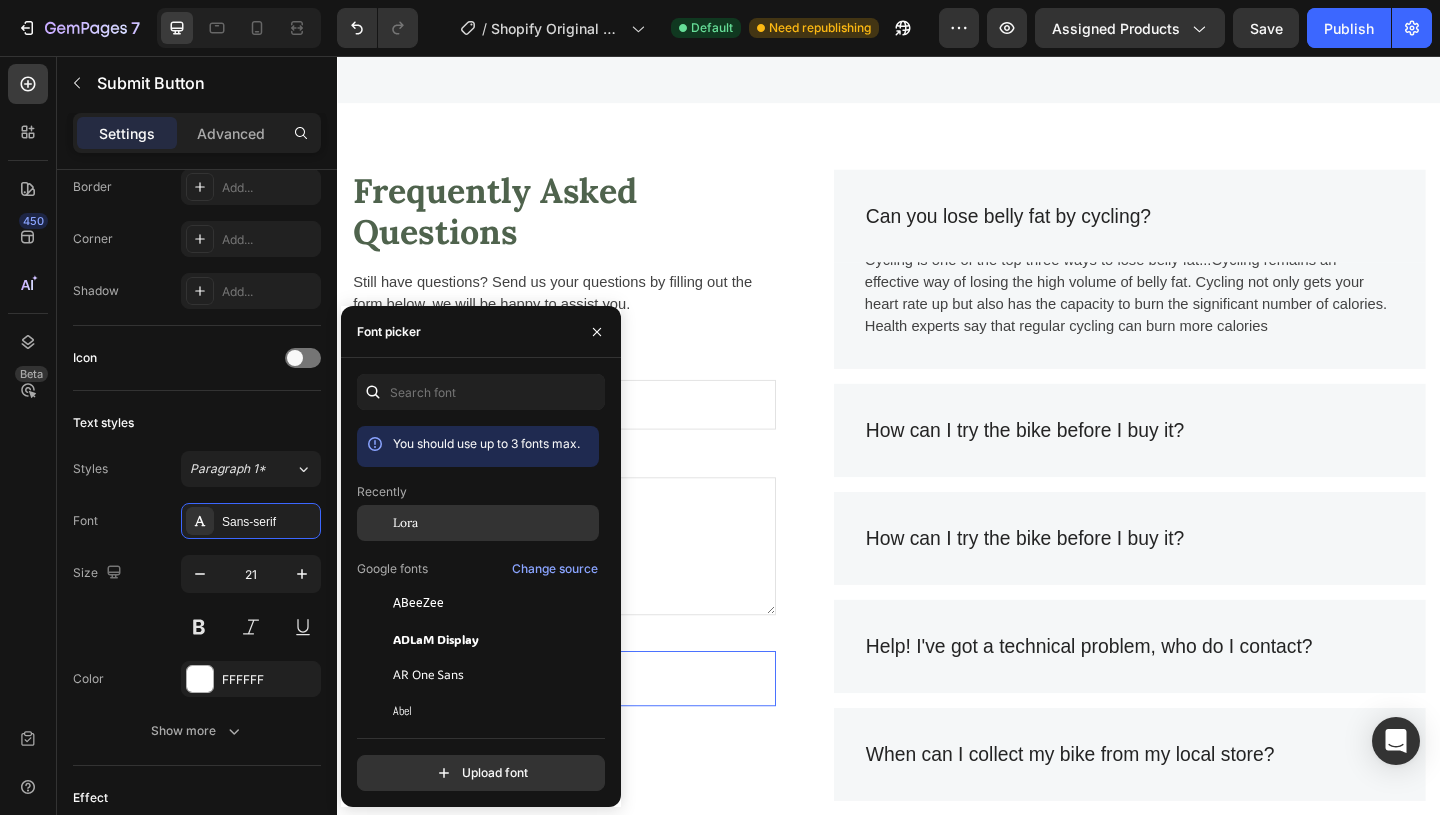 click on "Lora" at bounding box center [494, 523] 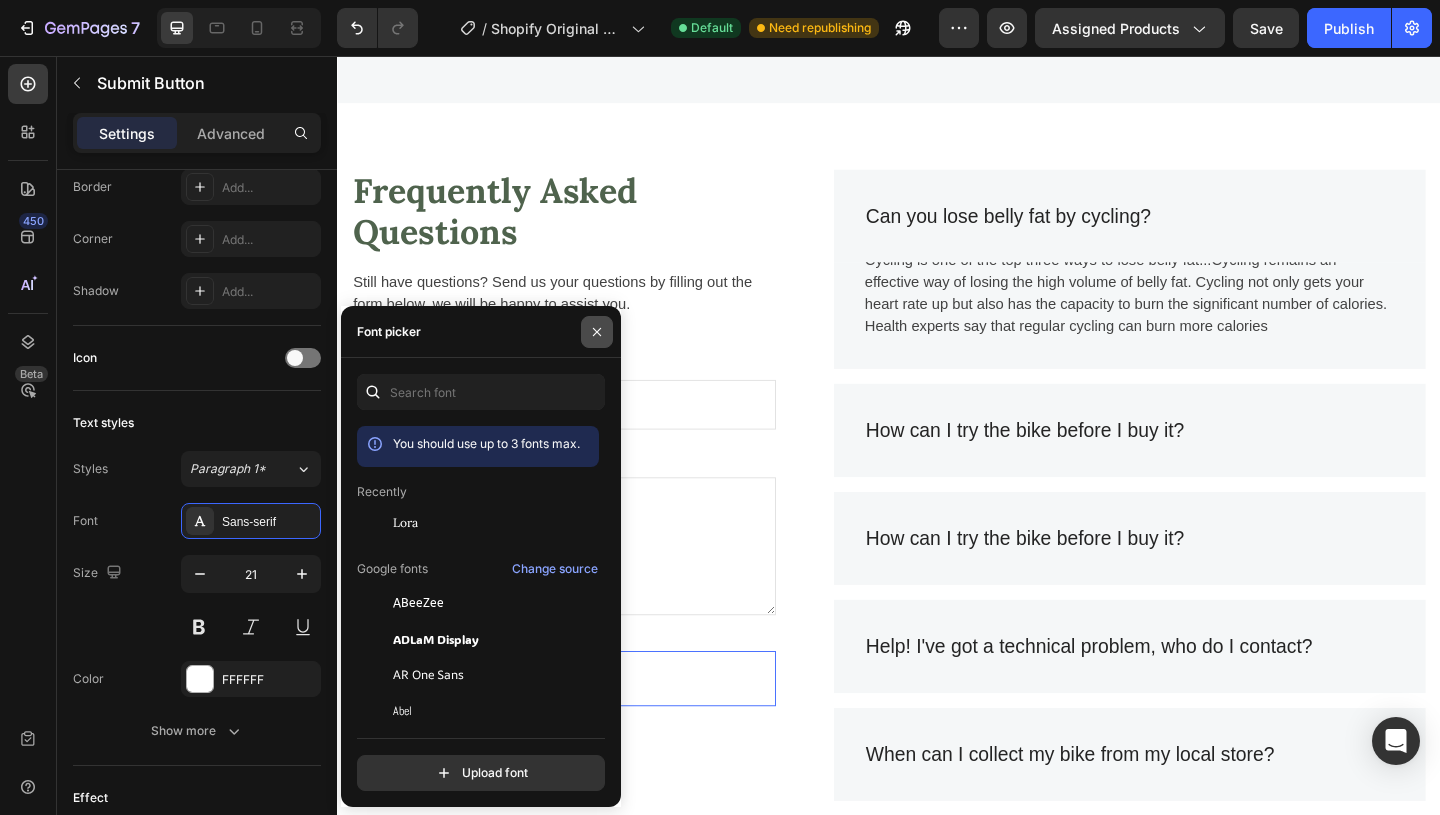 click at bounding box center (597, 332) 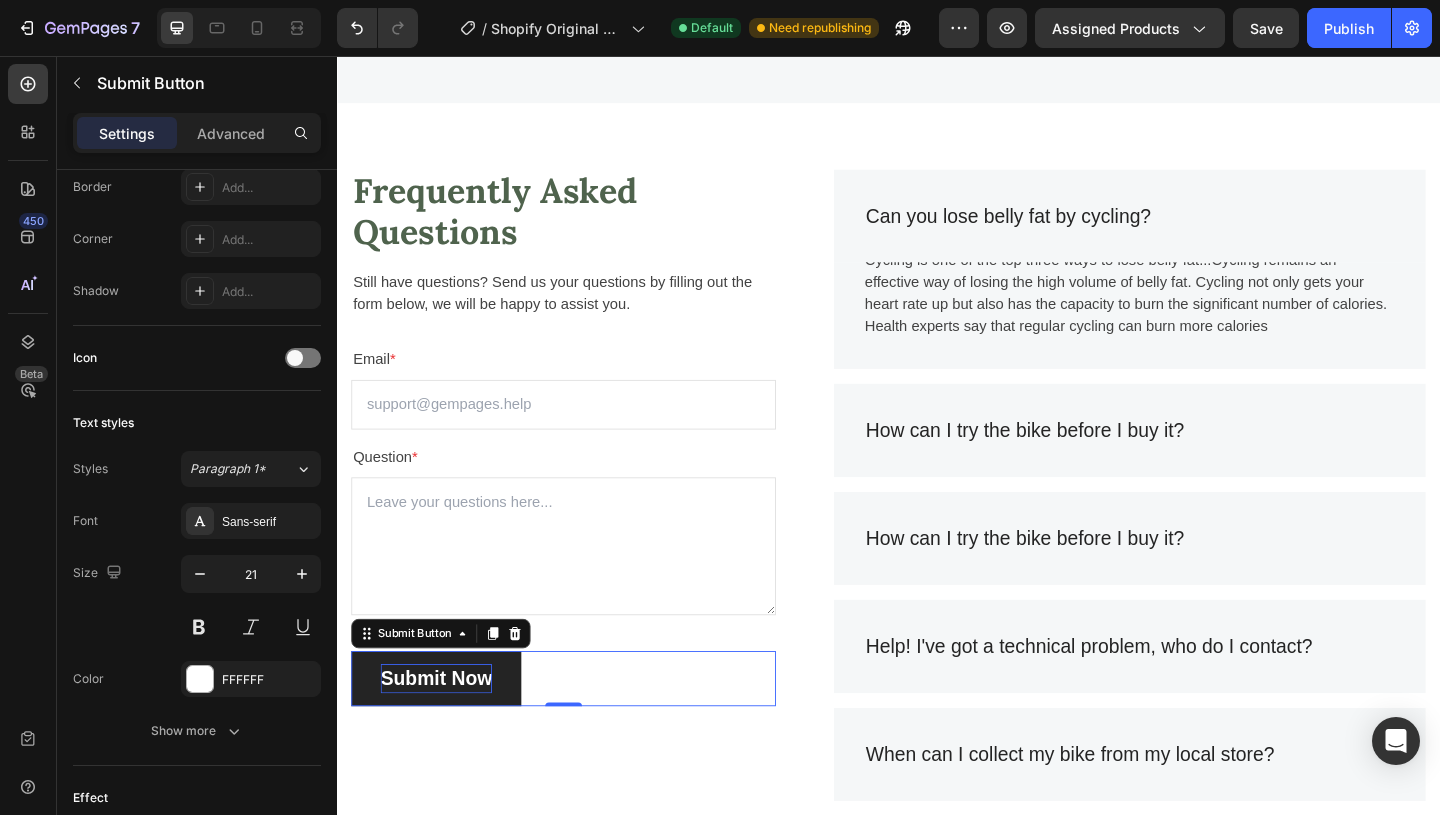 click on "Submit Now" at bounding box center (444, 733) 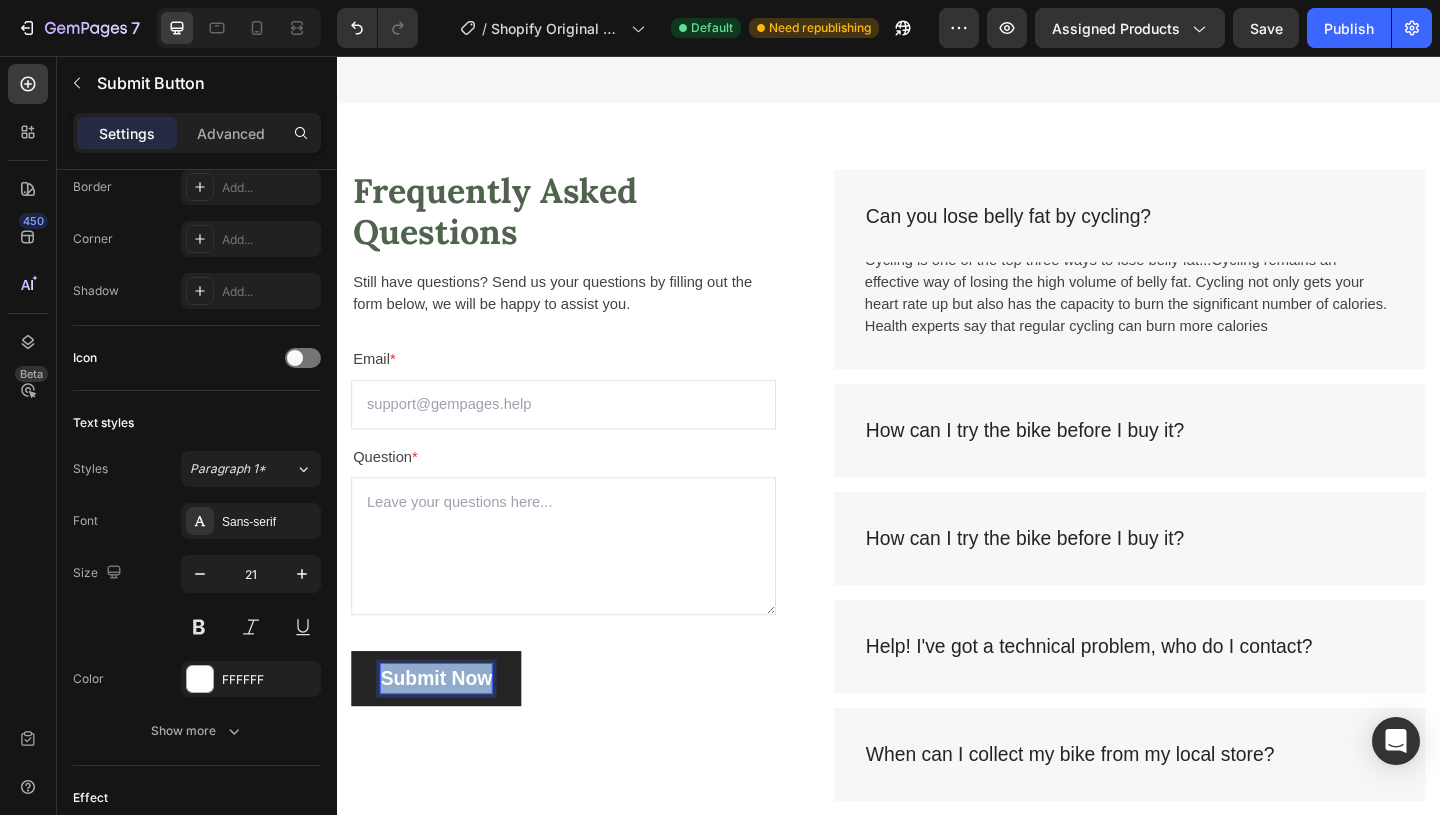 drag, startPoint x: 503, startPoint y: 740, endPoint x: 386, endPoint y: 721, distance: 118.5327 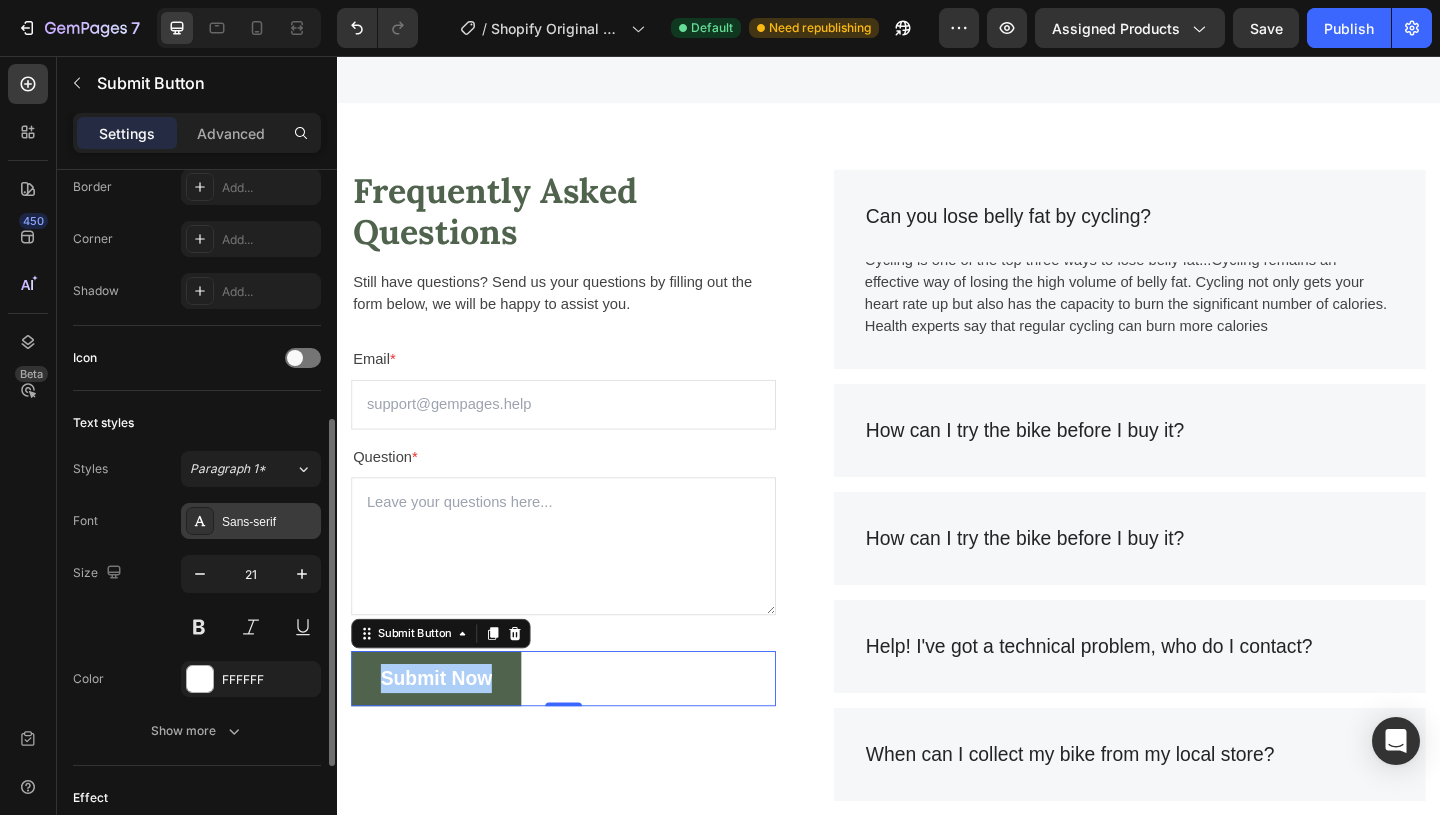 click on "Sans-serif" at bounding box center (251, 521) 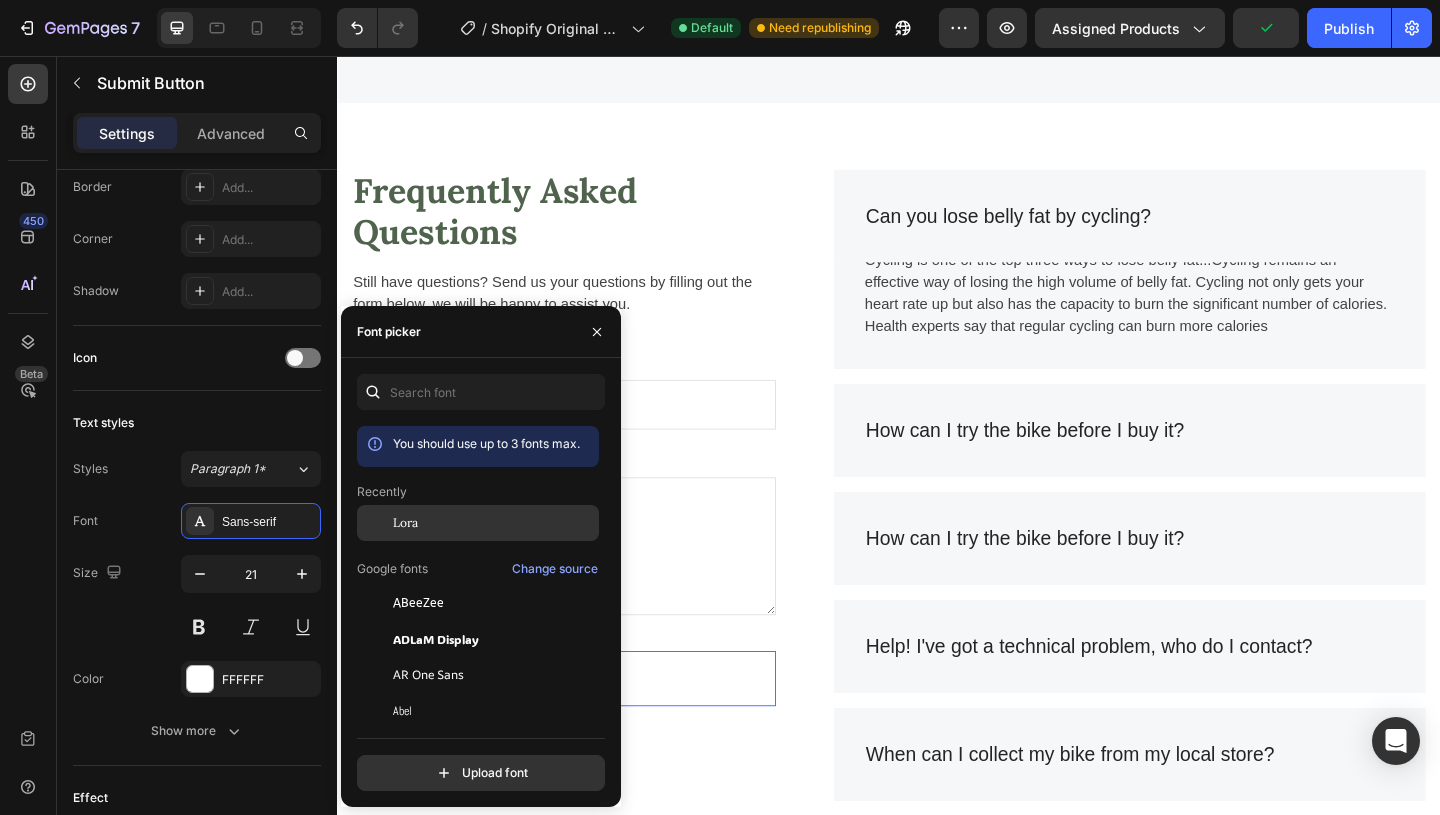 click on "Lora" at bounding box center [494, 523] 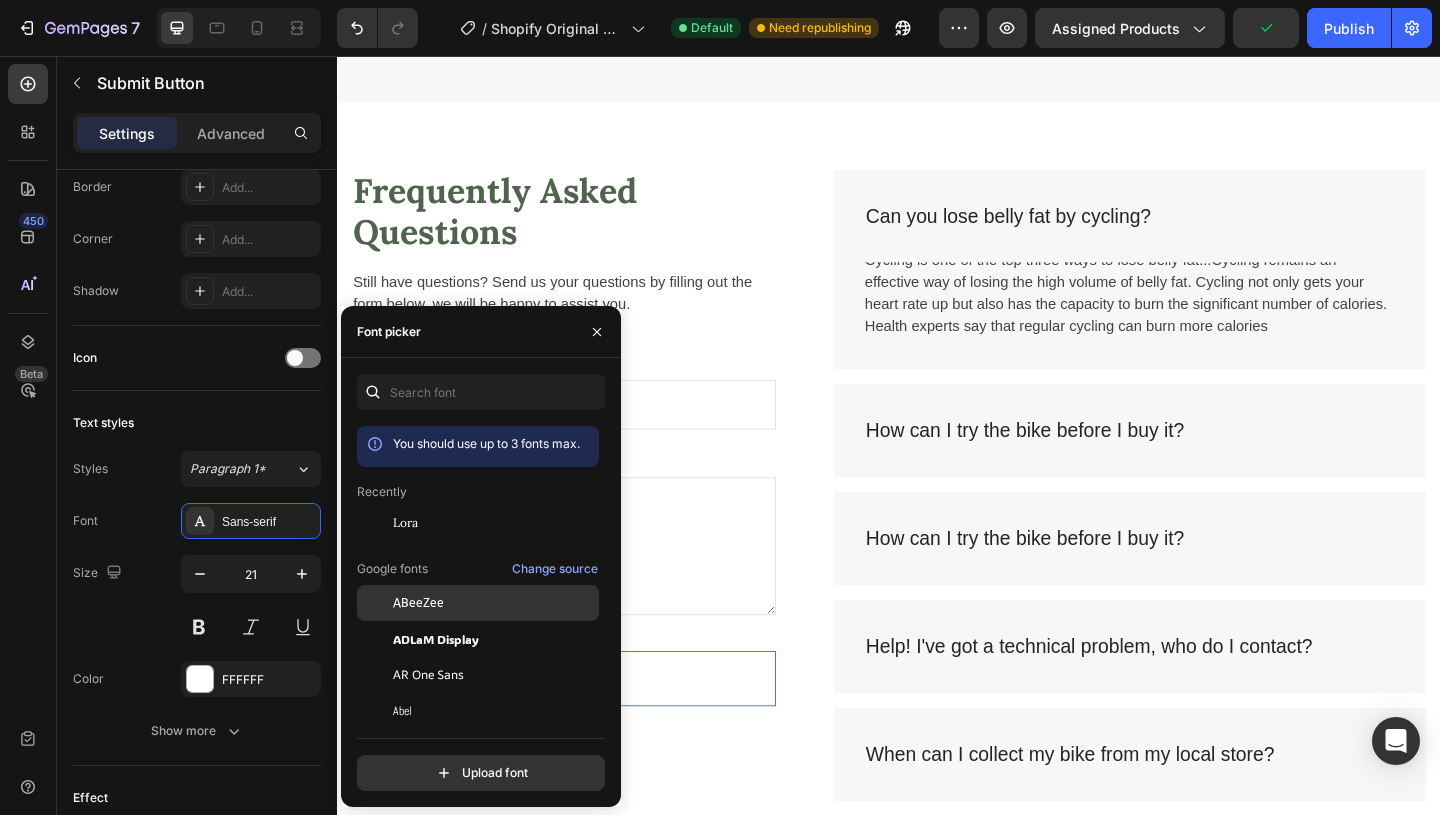 scroll, scrollTop: 9, scrollLeft: 0, axis: vertical 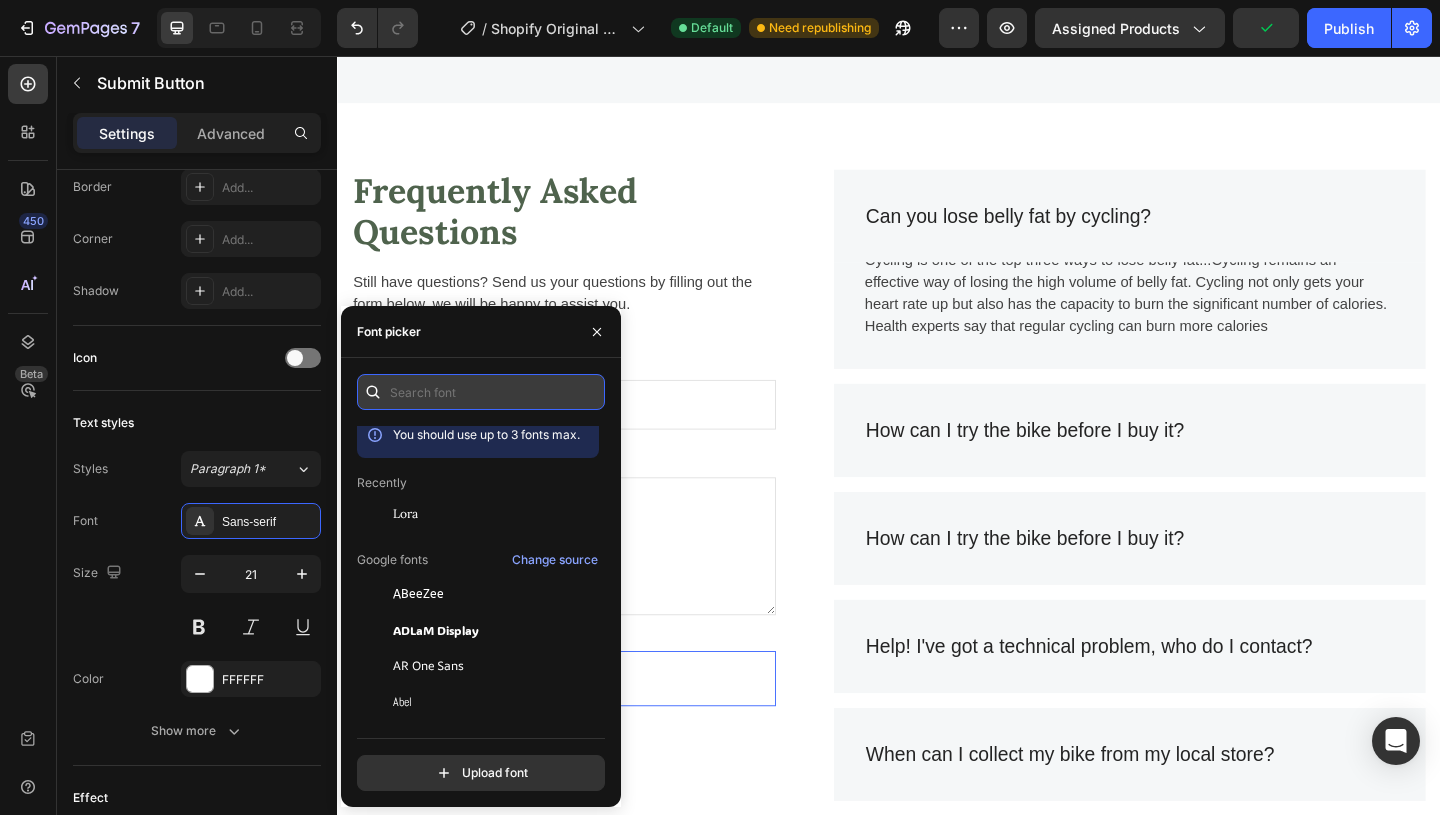 click at bounding box center (481, 392) 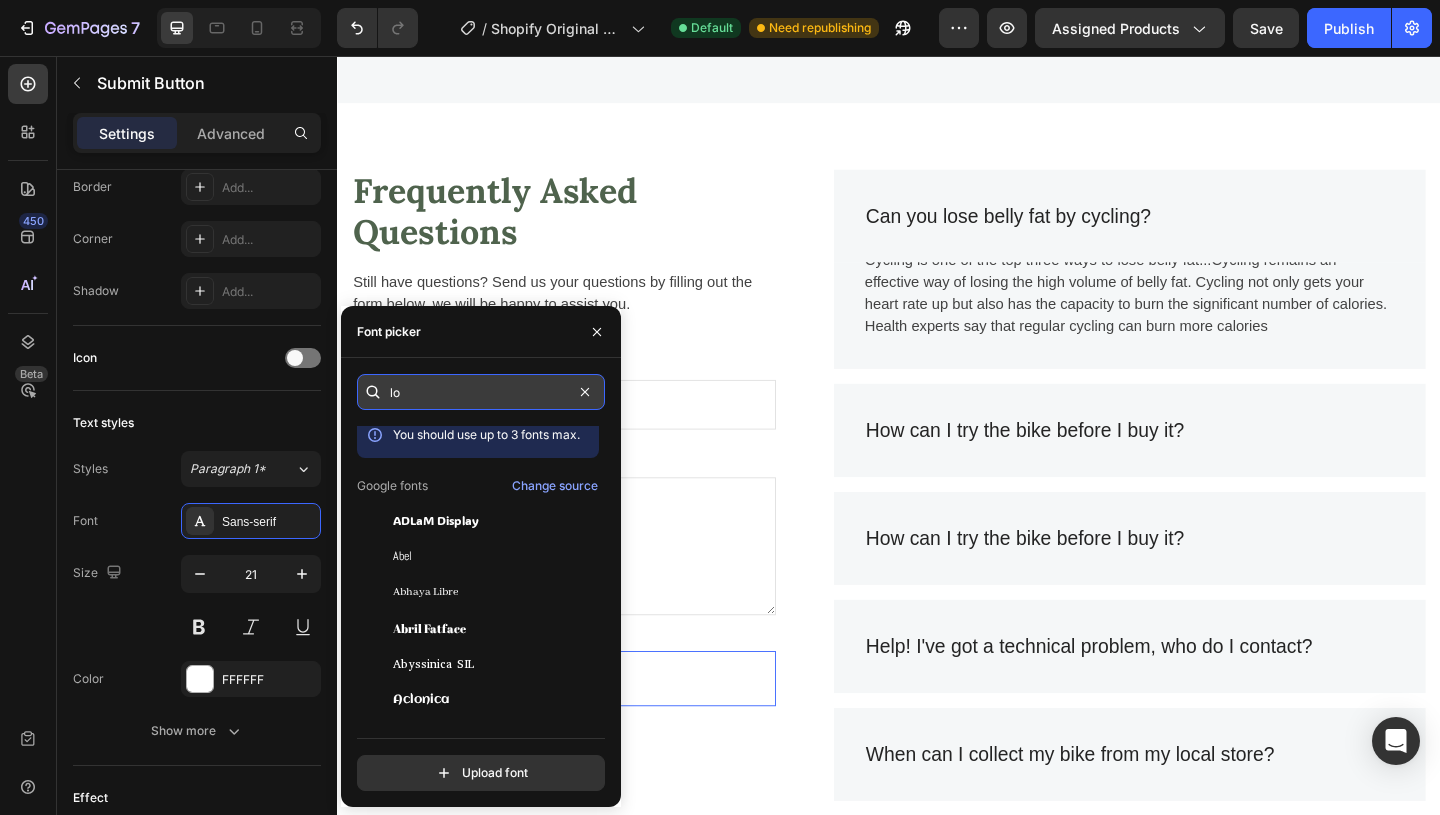 scroll, scrollTop: 0, scrollLeft: 0, axis: both 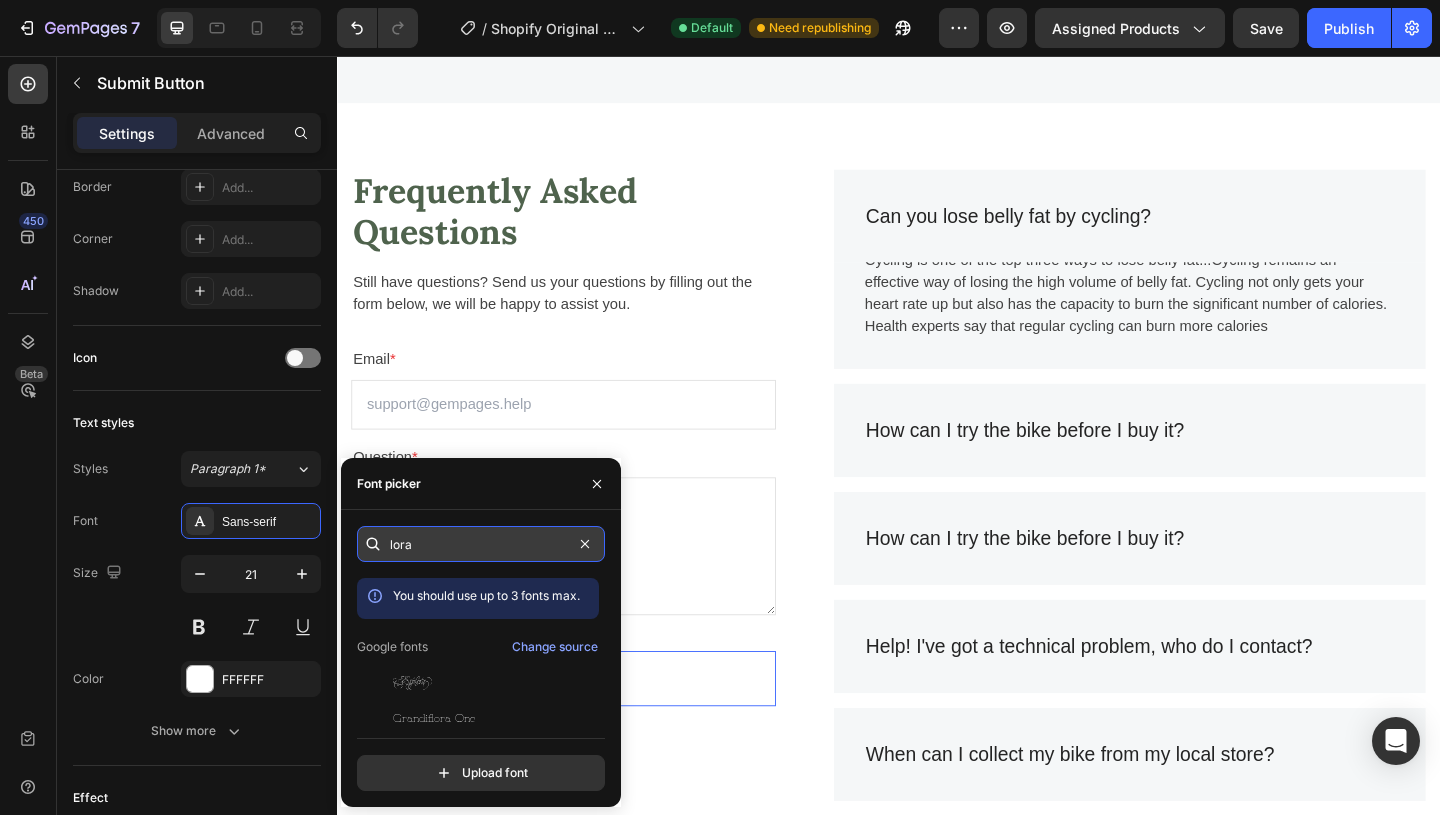 type on "lora" 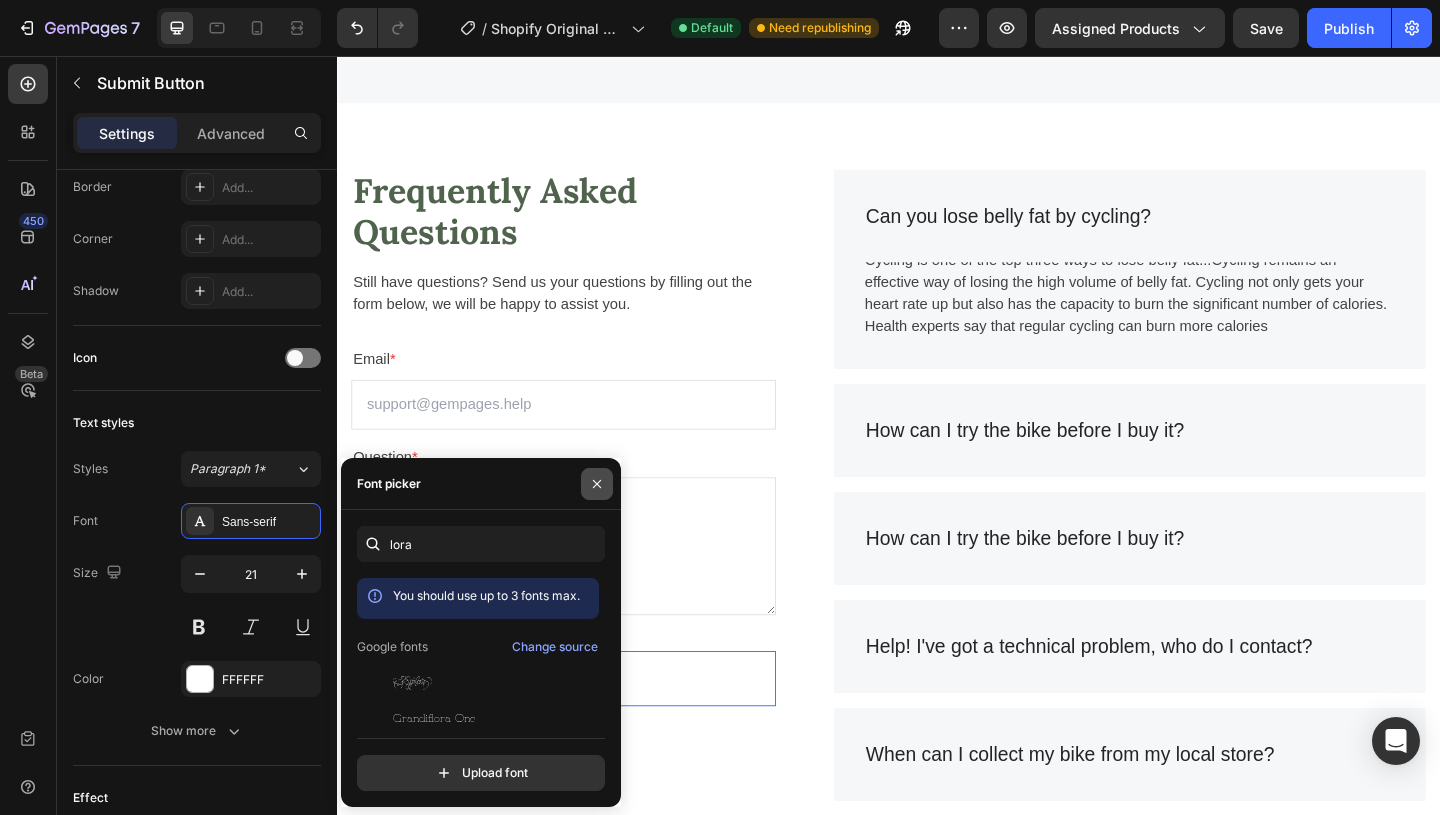 click 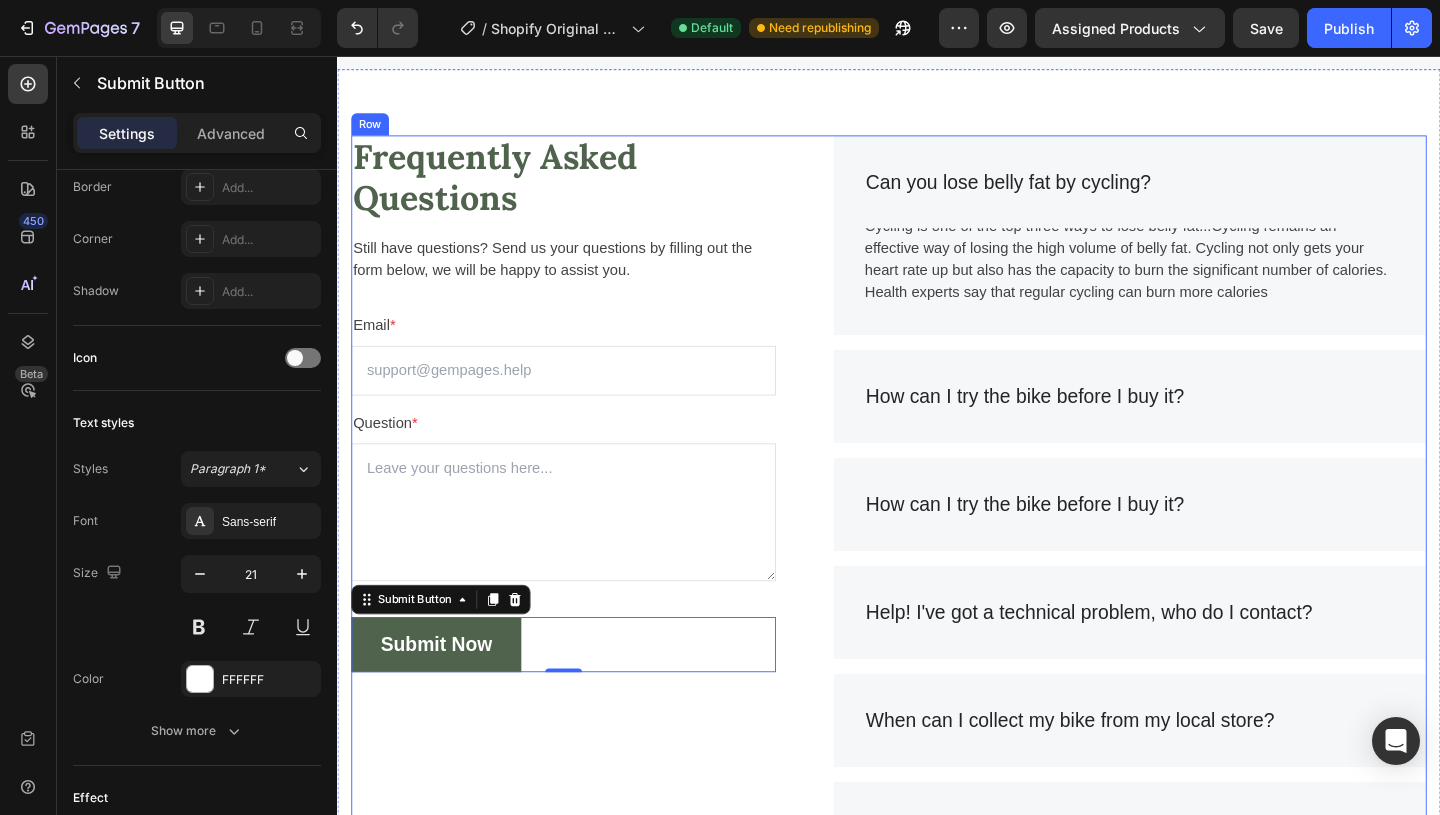 scroll, scrollTop: 3899, scrollLeft: 0, axis: vertical 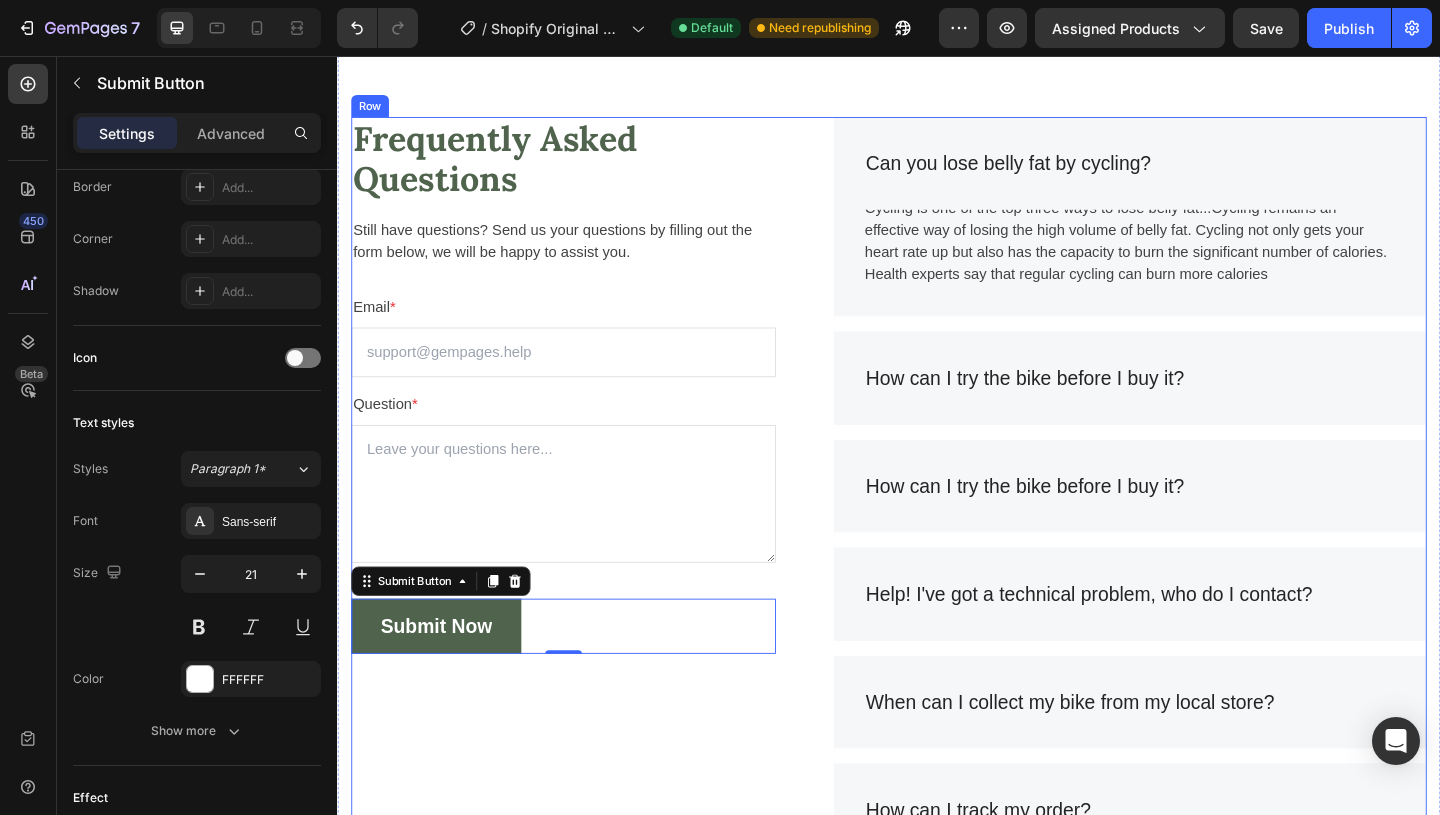 click on "Frequently Asked Questions Heading Still have questions? Send us your questions by filling out the form below, we will be happy to assist you. Text block Email  * Text block Email Field Question  * Text block Text Area Submit Now Submit Button   0 Contact Form" at bounding box center (583, 524) 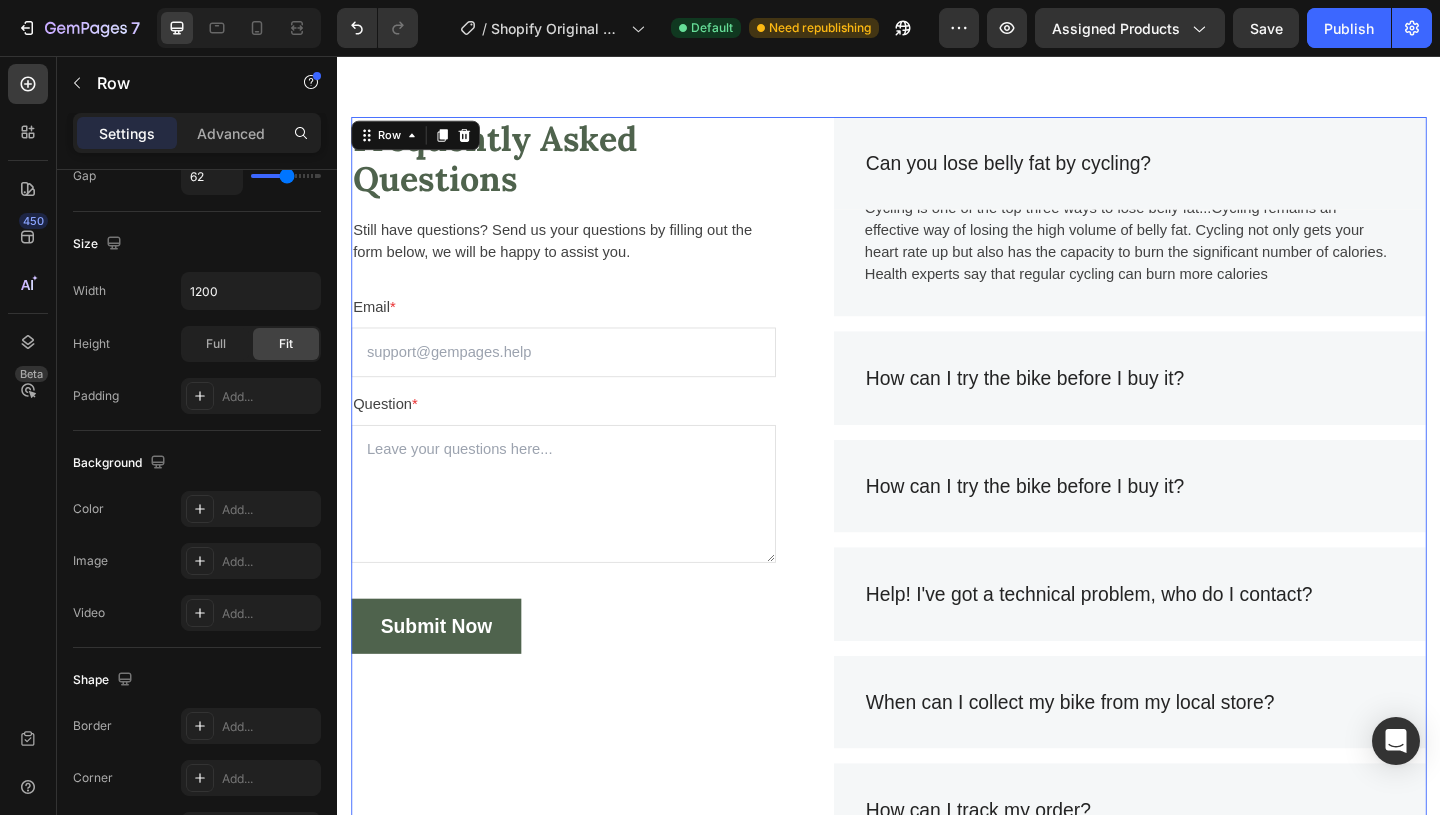 scroll, scrollTop: 0, scrollLeft: 0, axis: both 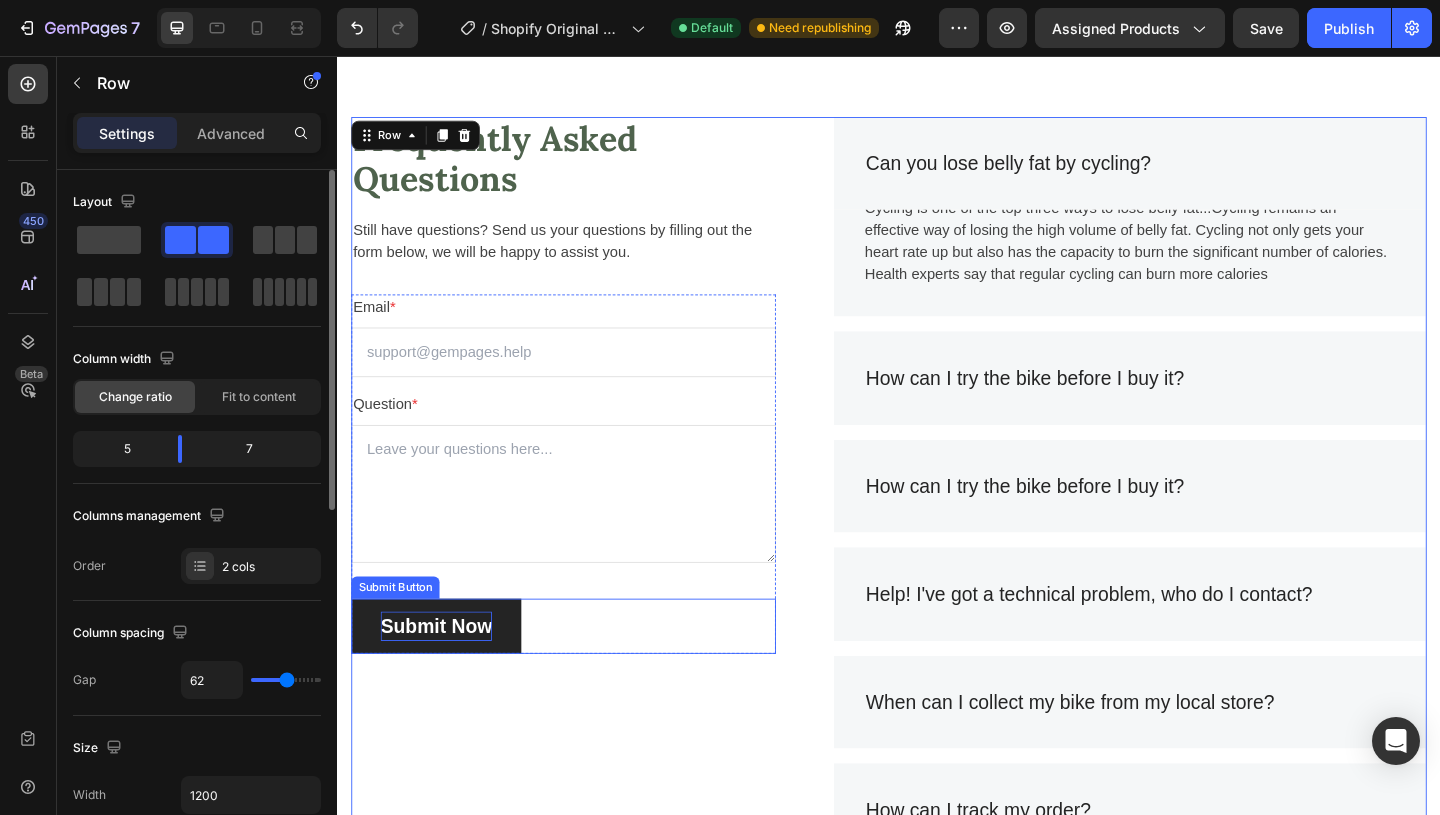 click on "Submit Now" at bounding box center [444, 676] 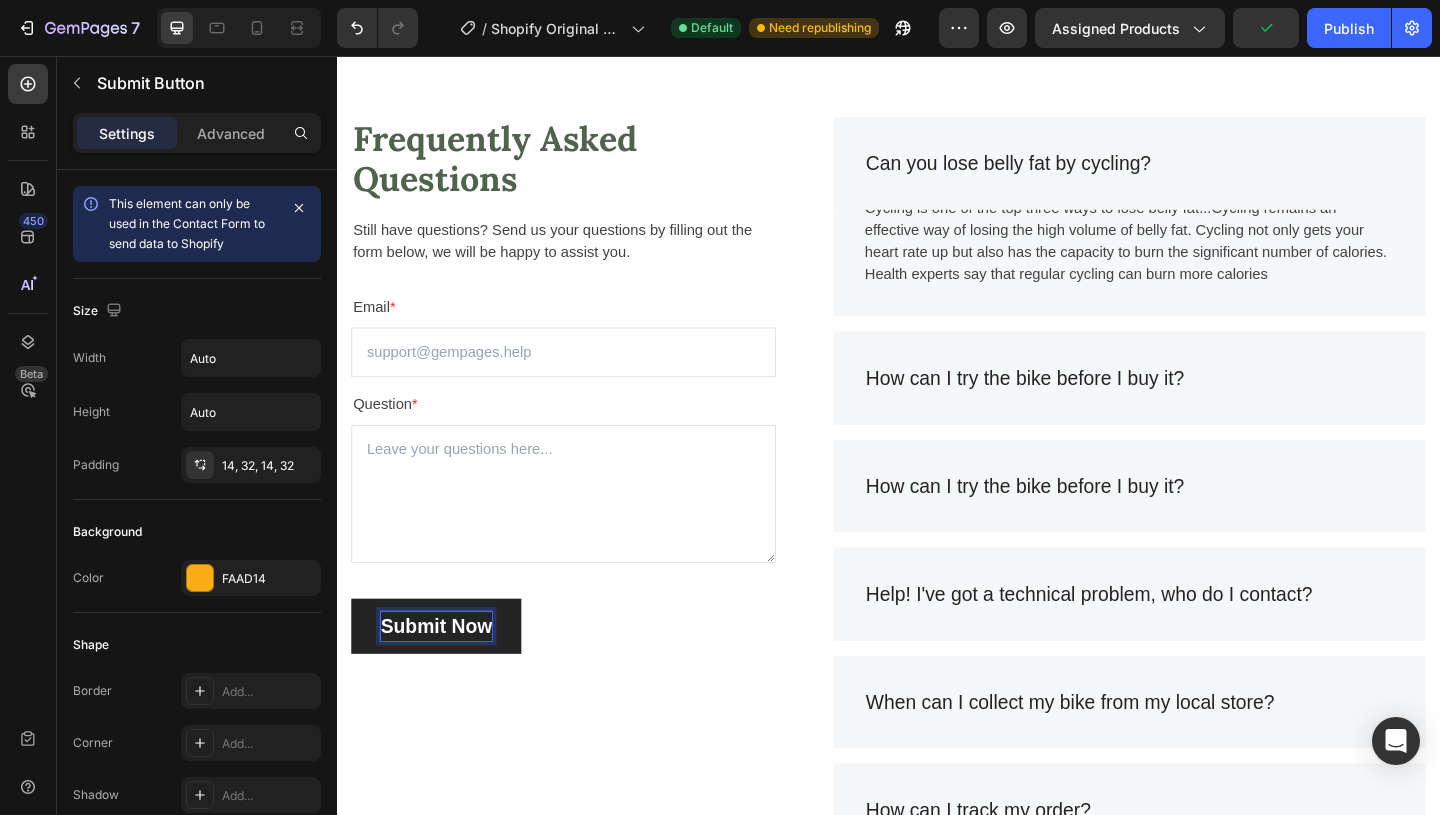 click on "Submit Now" at bounding box center (444, 676) 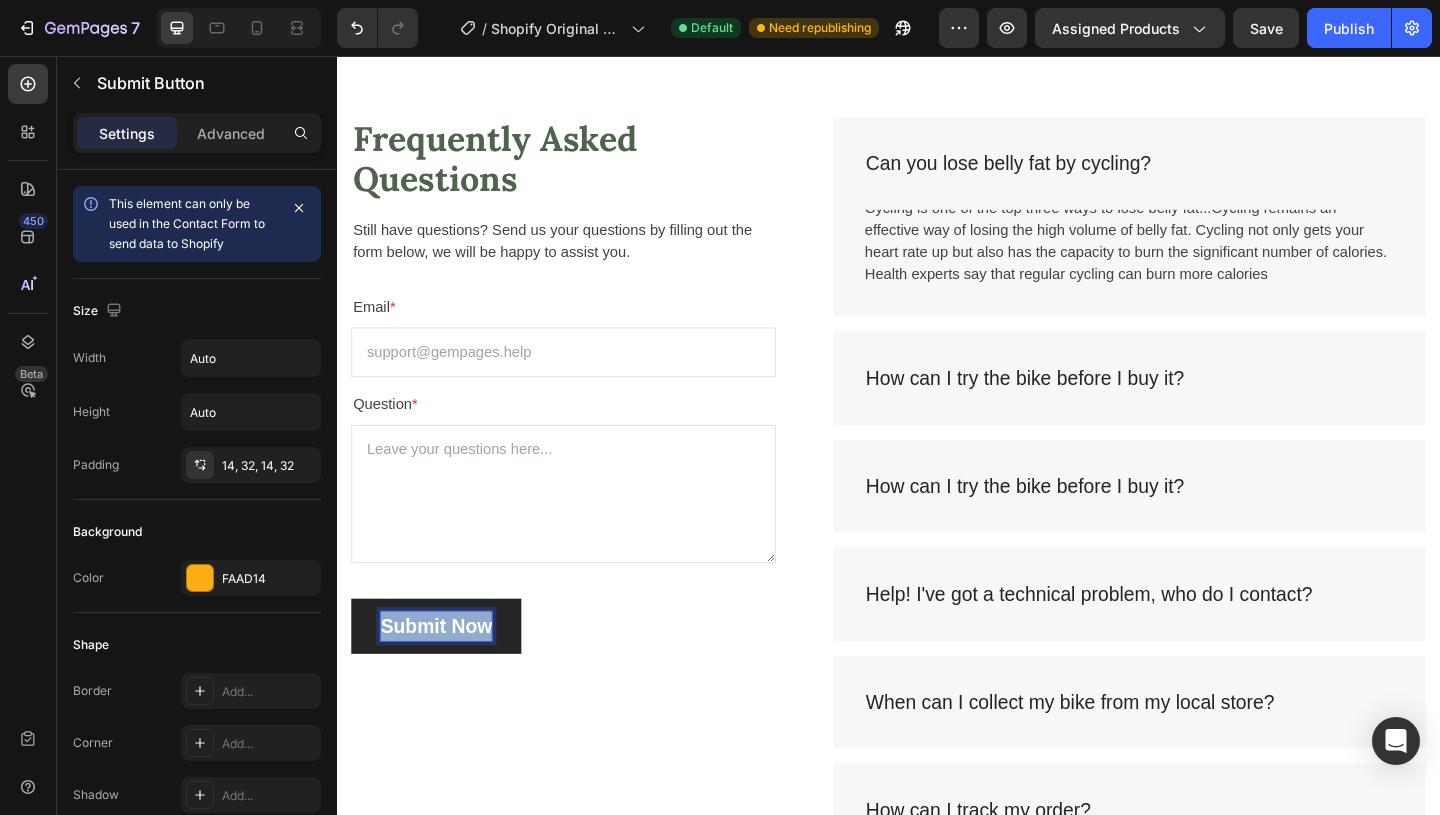 drag, startPoint x: 504, startPoint y: 676, endPoint x: 387, endPoint y: 671, distance: 117.10679 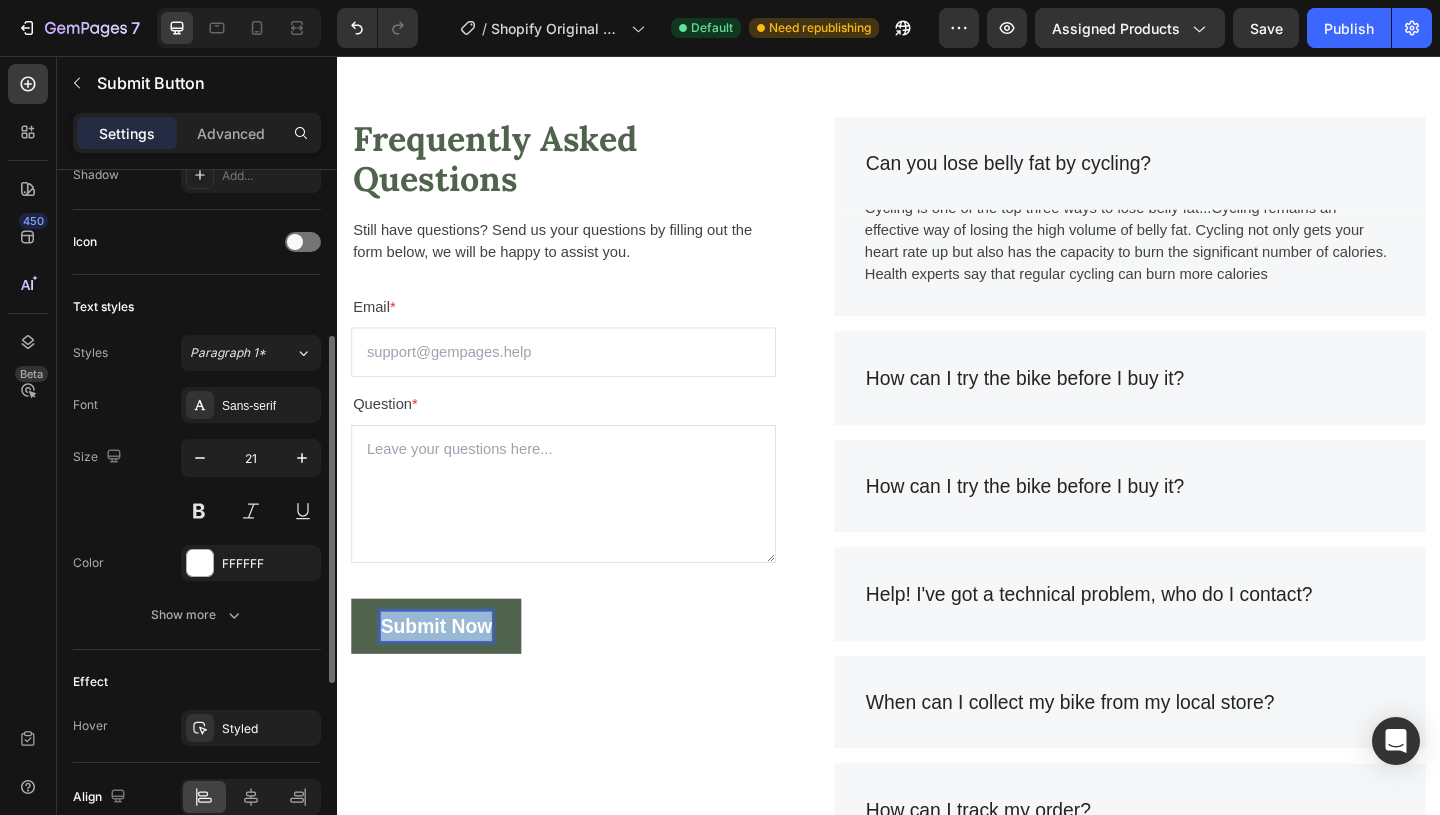 scroll, scrollTop: 644, scrollLeft: 0, axis: vertical 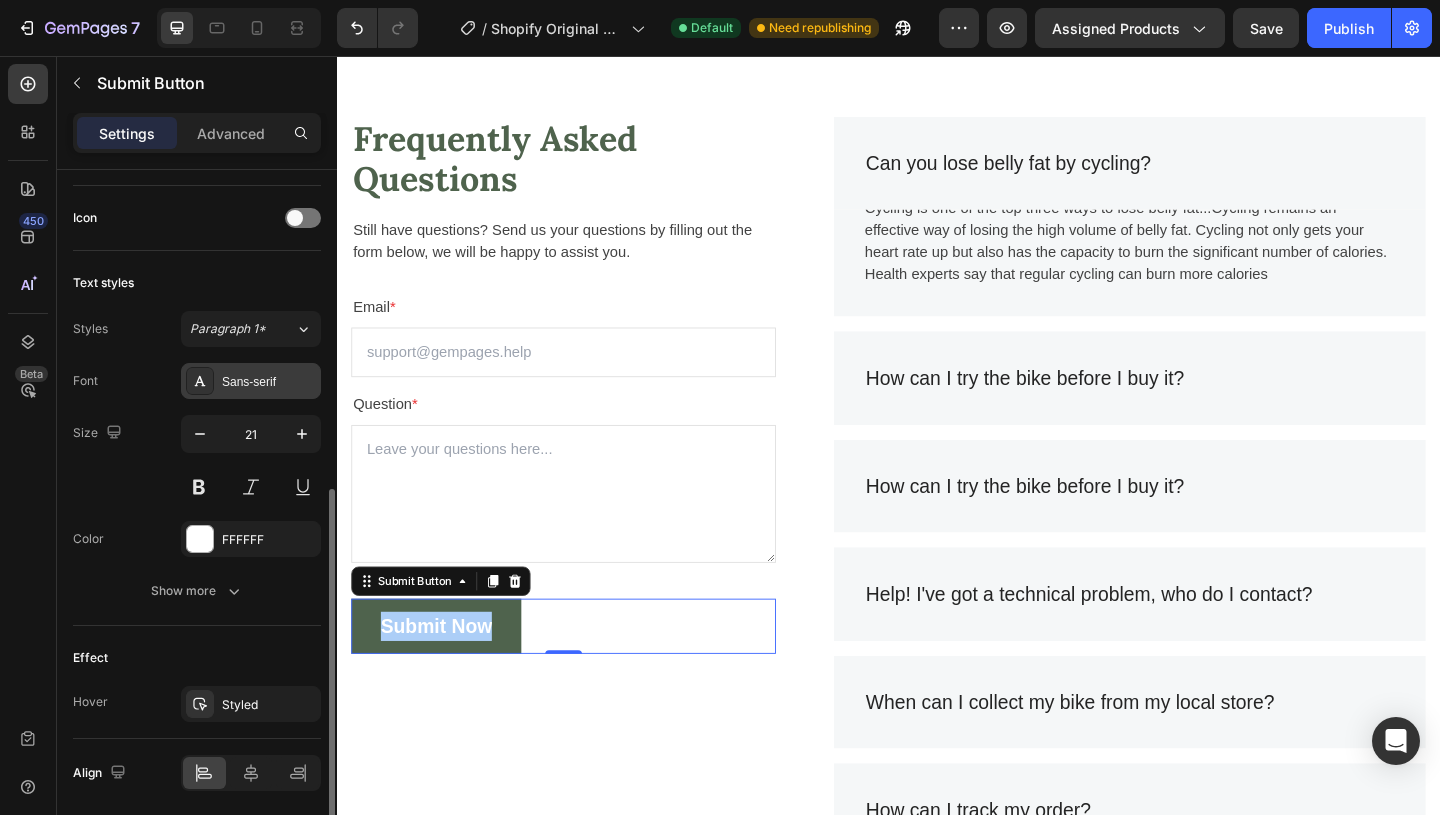 click on "Sans-serif" at bounding box center (269, 382) 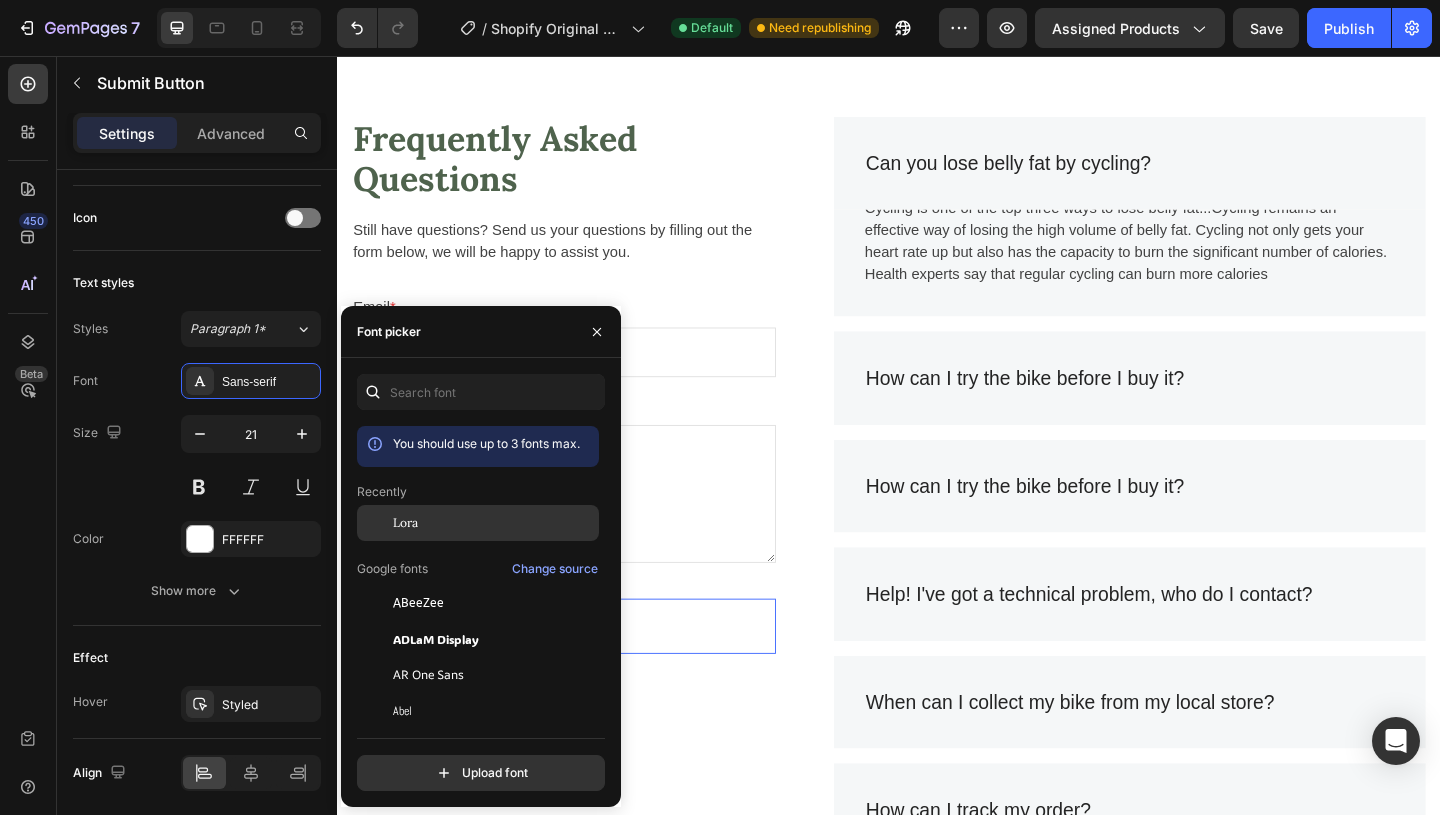 click on "Lora" 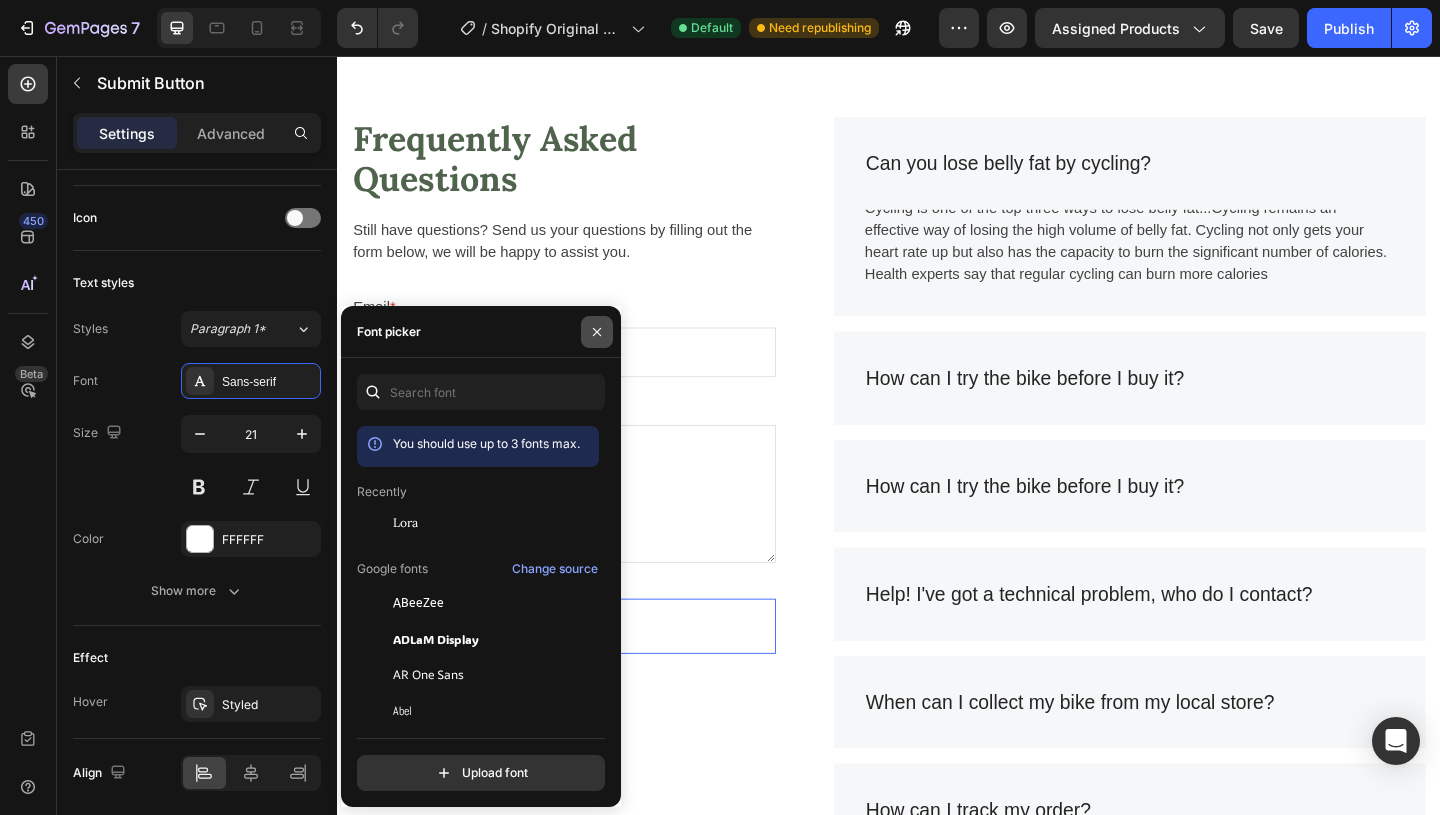 click at bounding box center (597, 332) 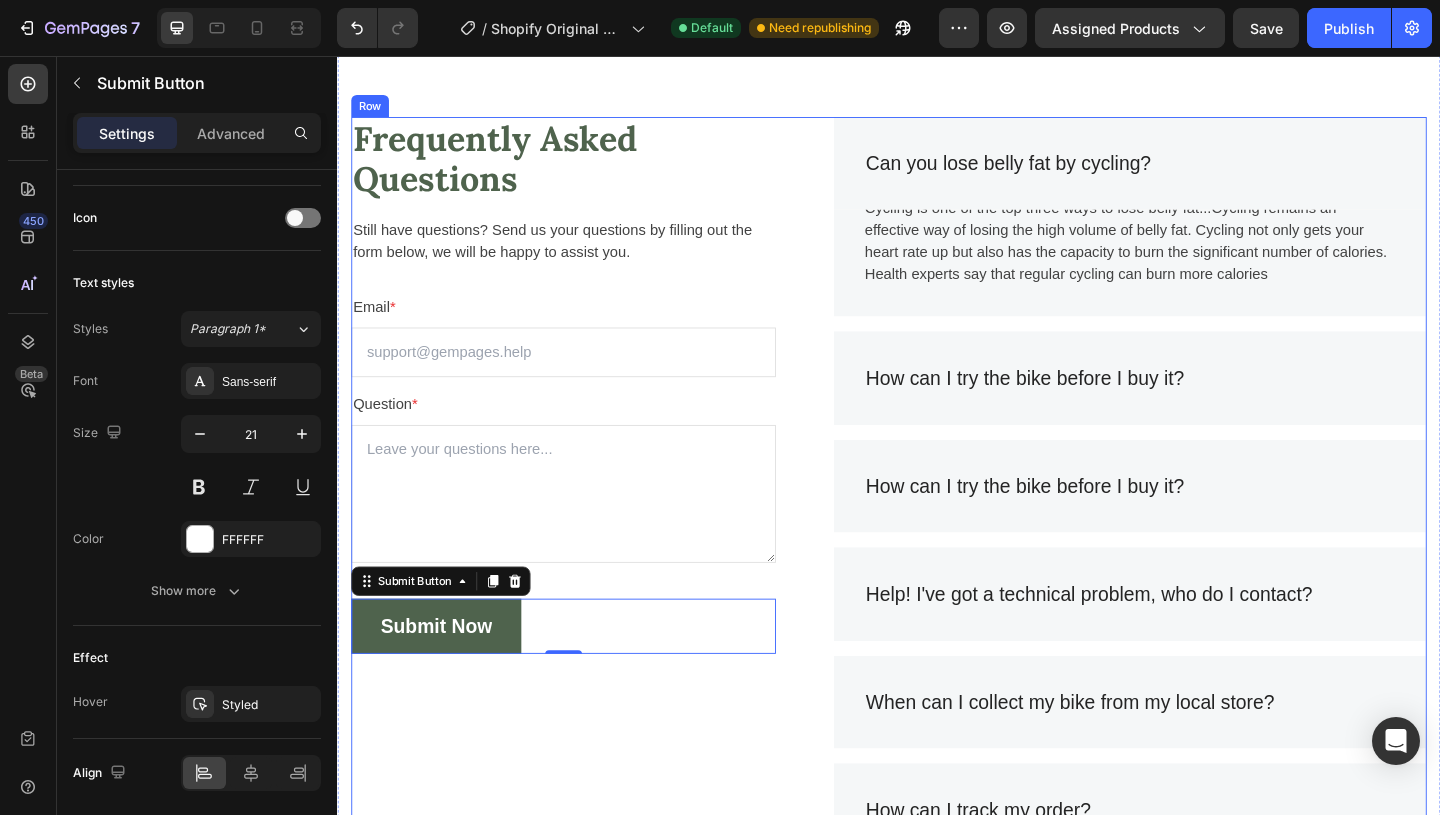 click on "Frequently Asked Questions Heading Still have questions? Send us your questions by filling out the form below, we will be happy to assist you. Text block Email  * Text block Email Field Question  * Text block Text Area Submit Now Submit Button   0 Contact Form" at bounding box center (583, 524) 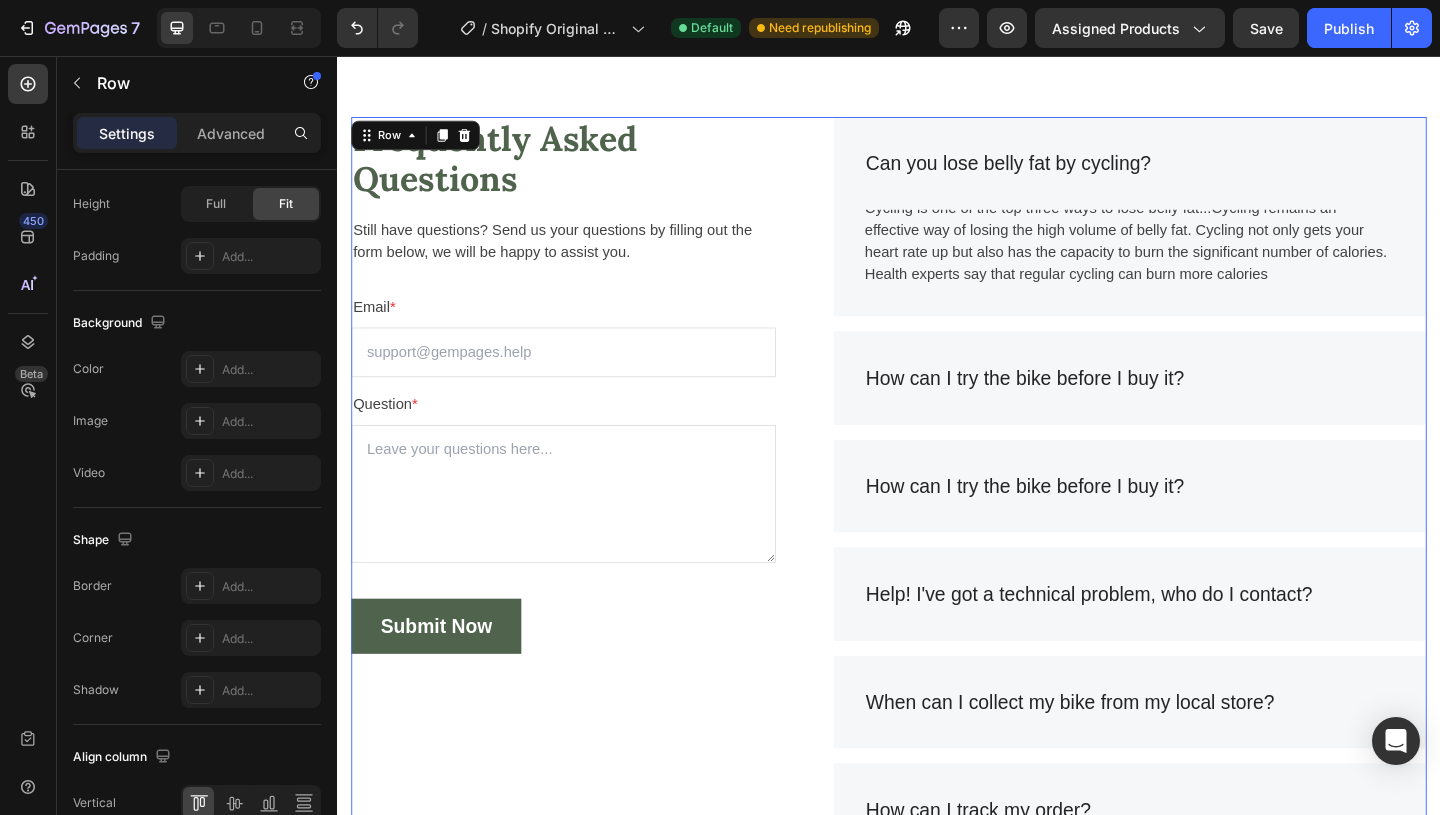 scroll, scrollTop: 0, scrollLeft: 0, axis: both 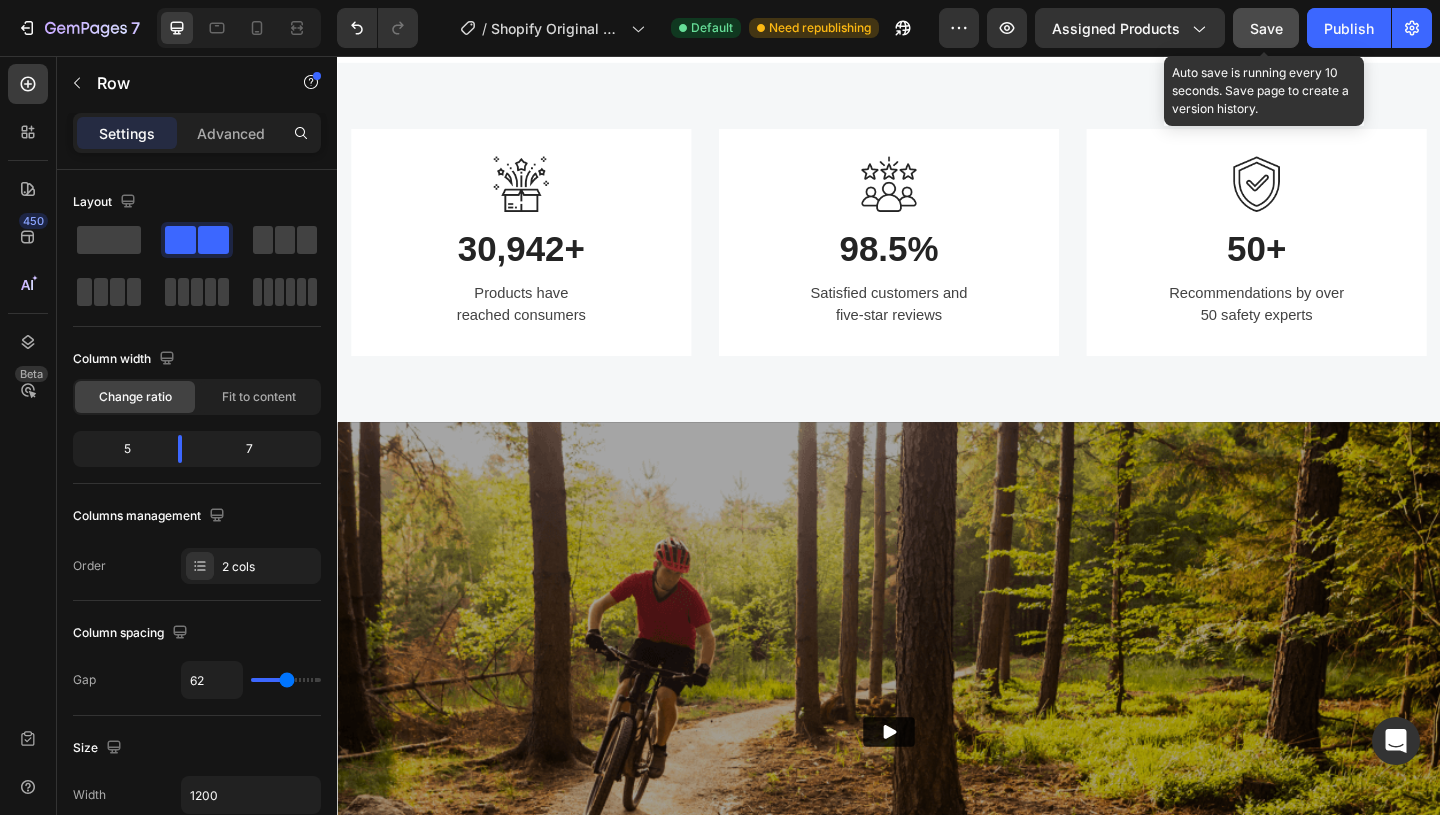 click on "Save" at bounding box center (1266, 28) 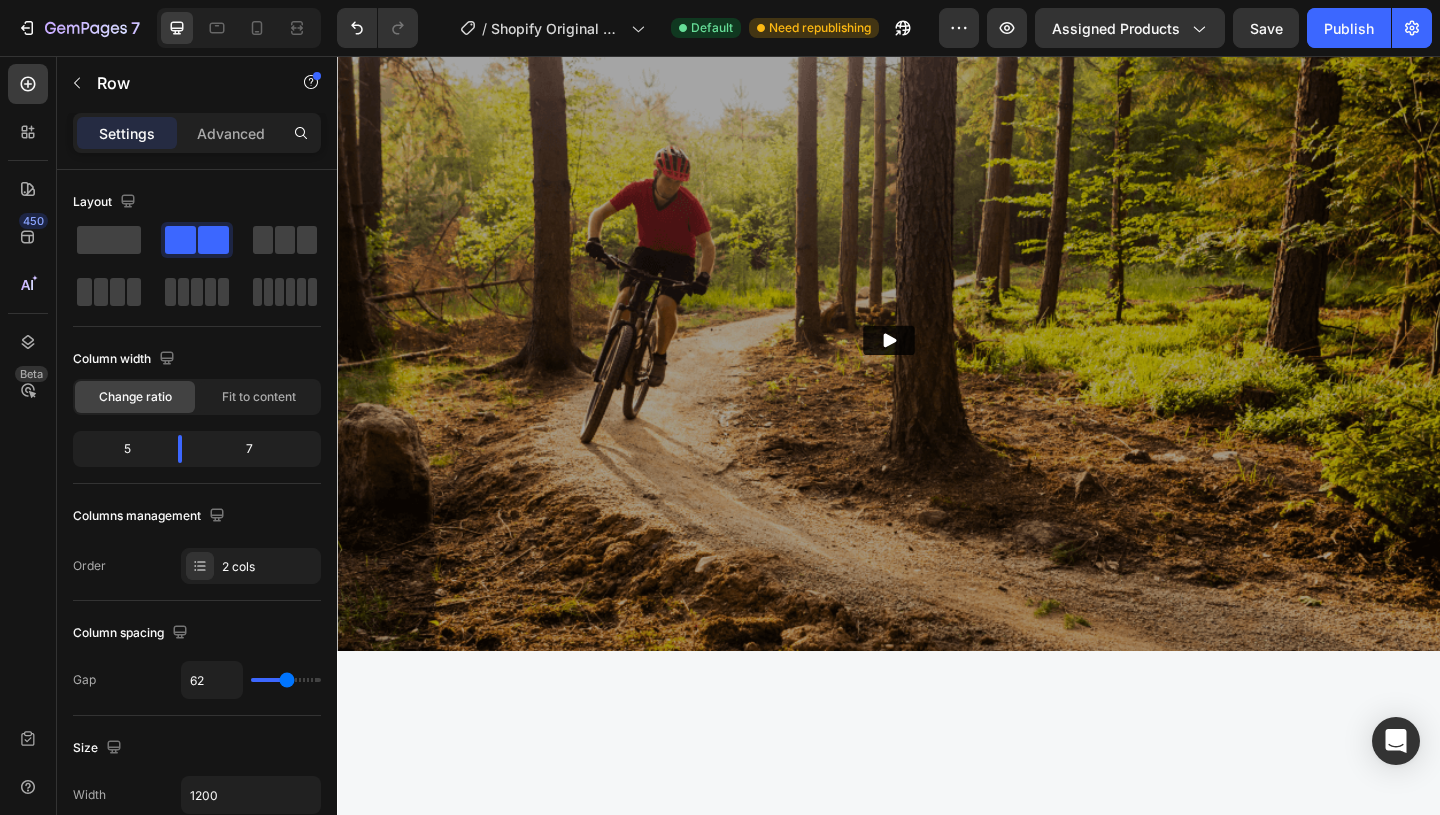 scroll, scrollTop: 2207, scrollLeft: 0, axis: vertical 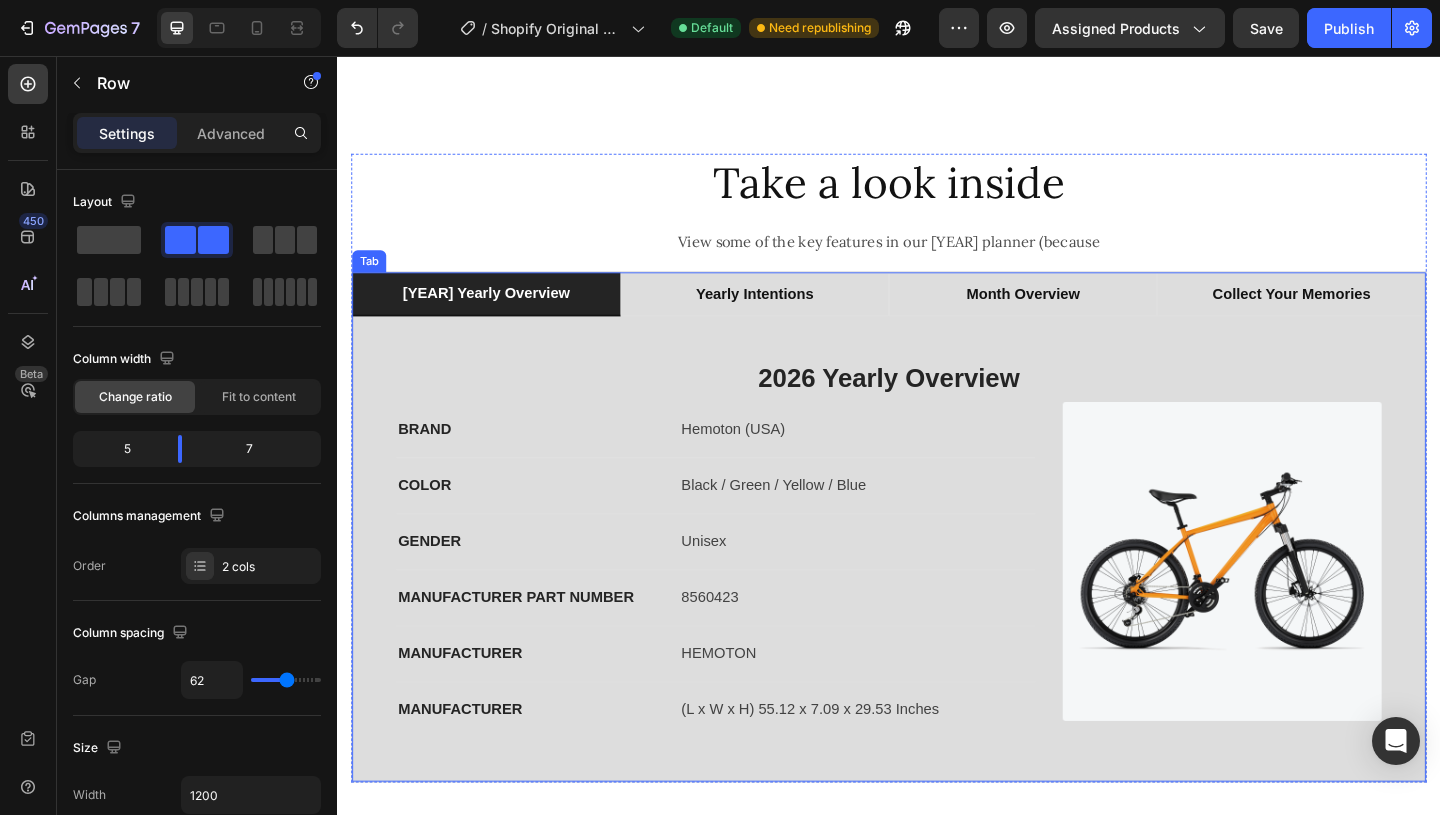 click on "[YEAR] yearly overview" at bounding box center [499, 314] 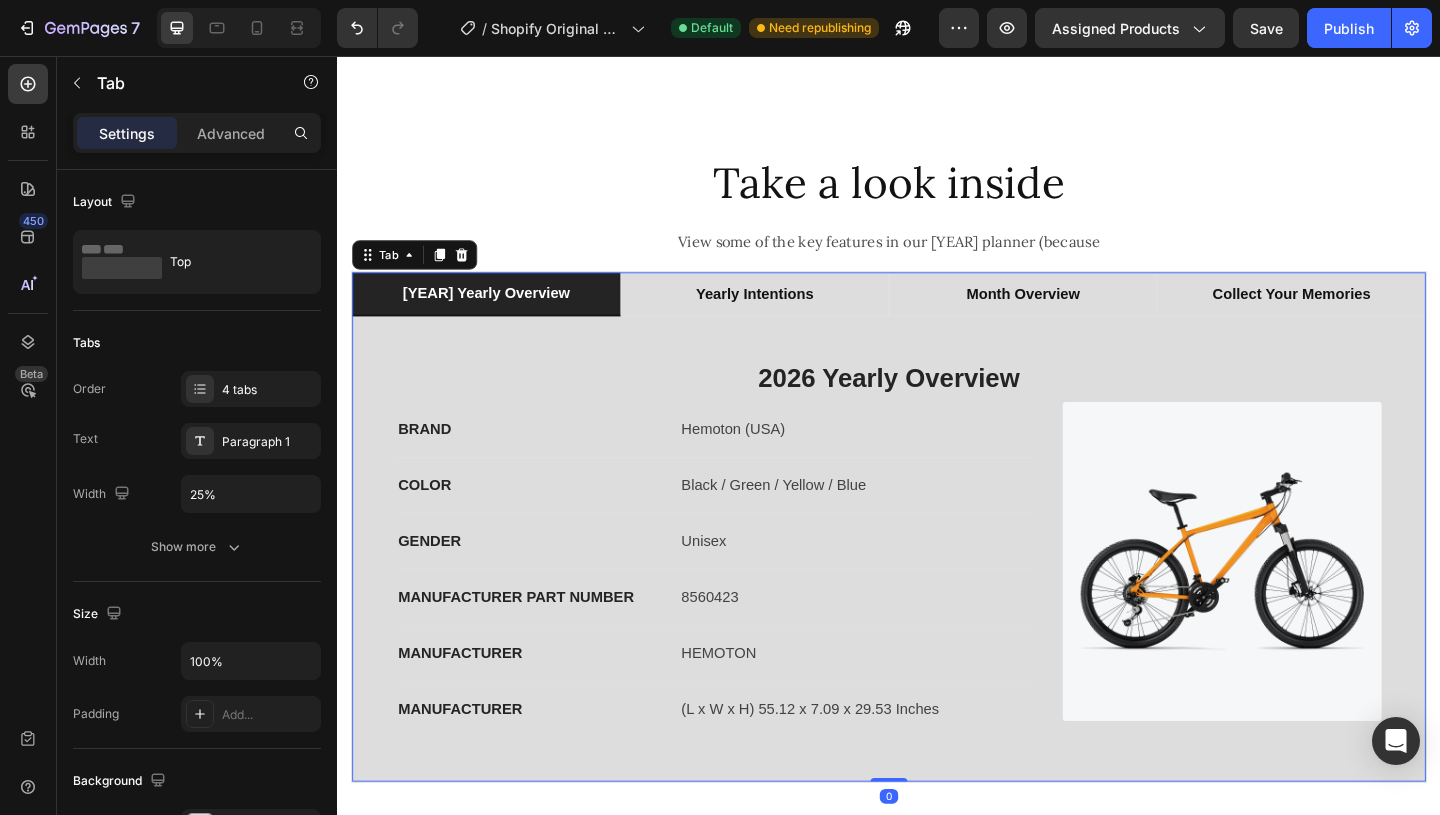 click on "[YEAR] yearly overview" at bounding box center (499, 314) 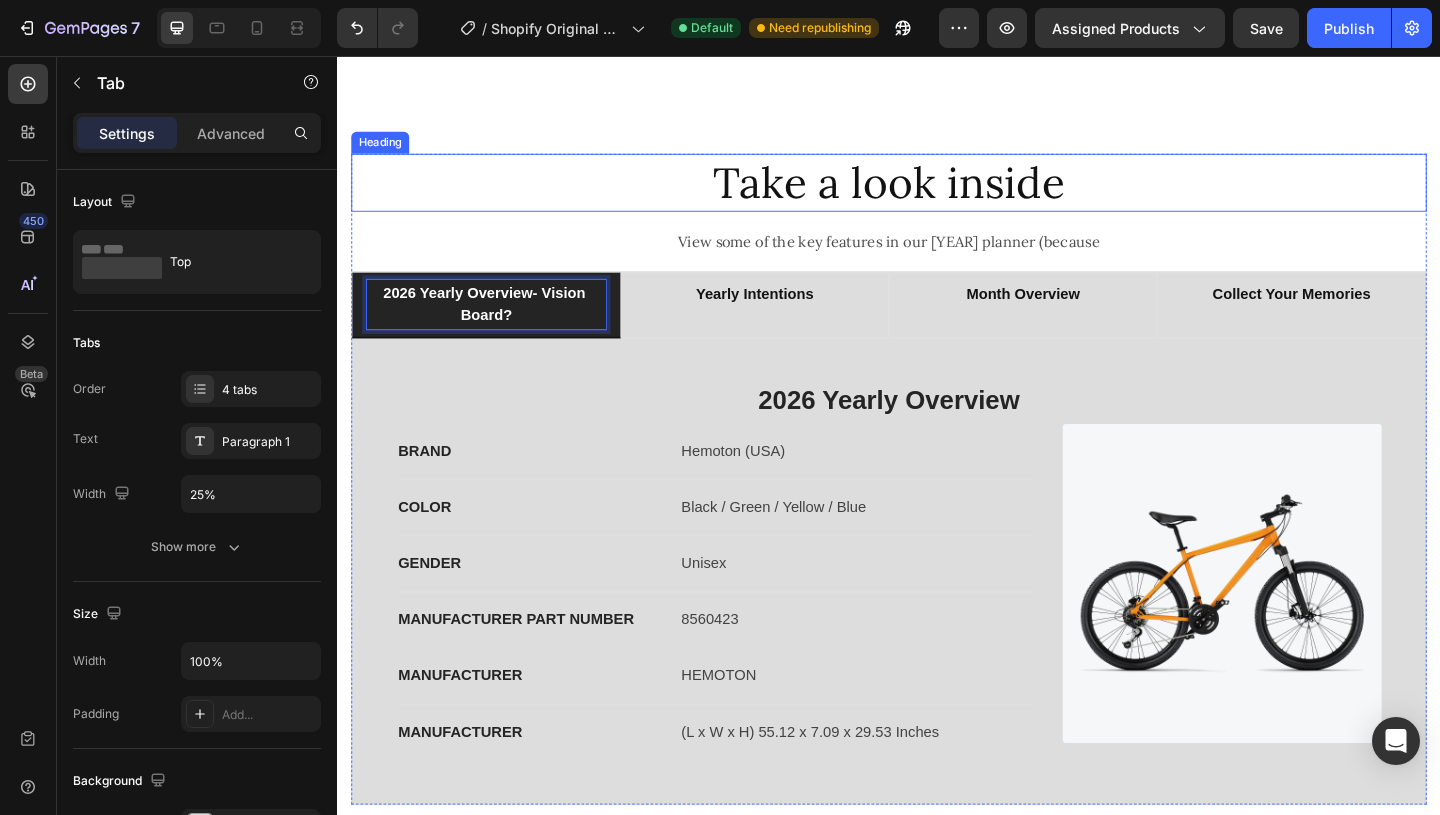 click on "Take a look inside" at bounding box center [937, 194] 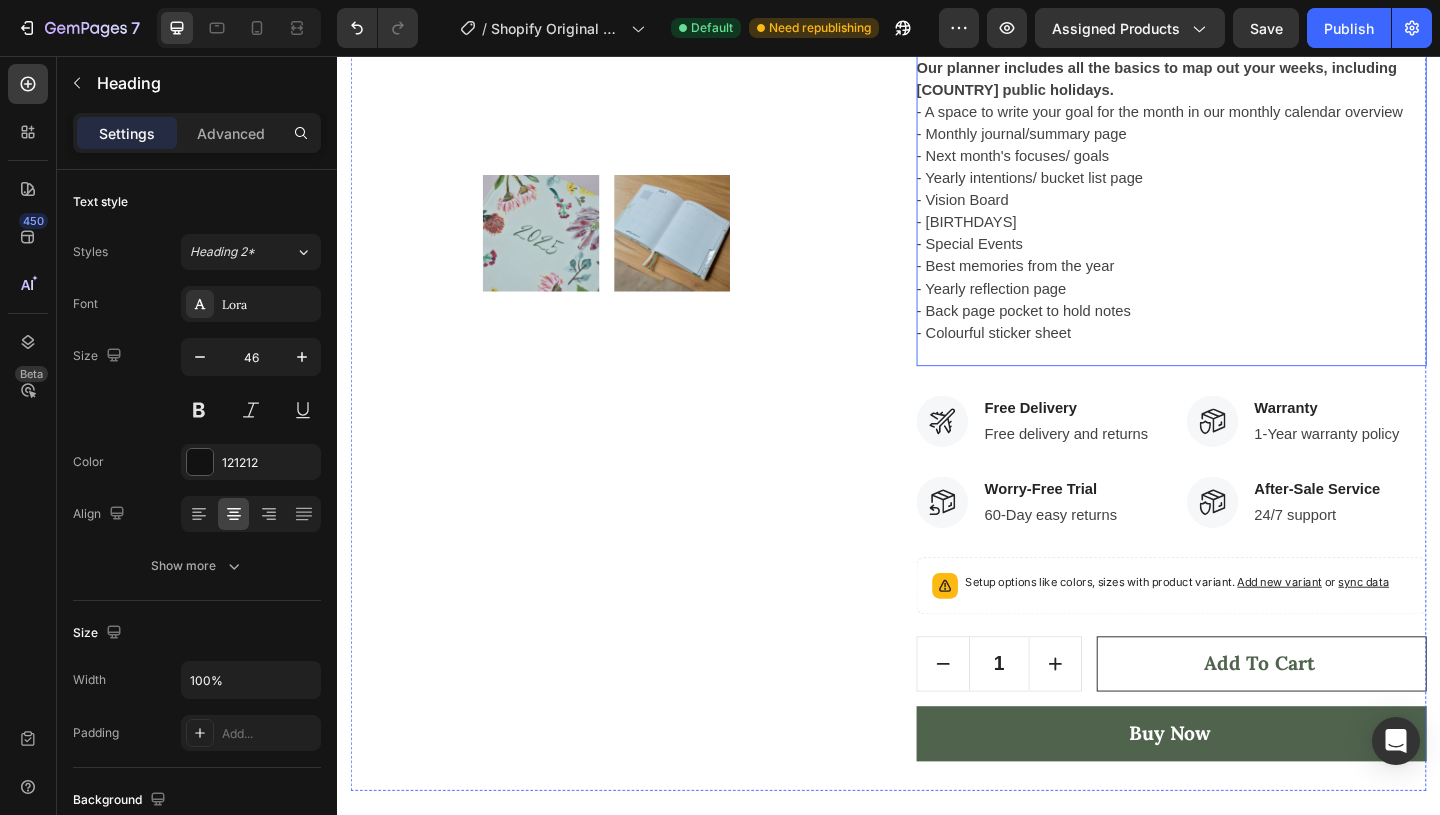 scroll, scrollTop: 887, scrollLeft: 0, axis: vertical 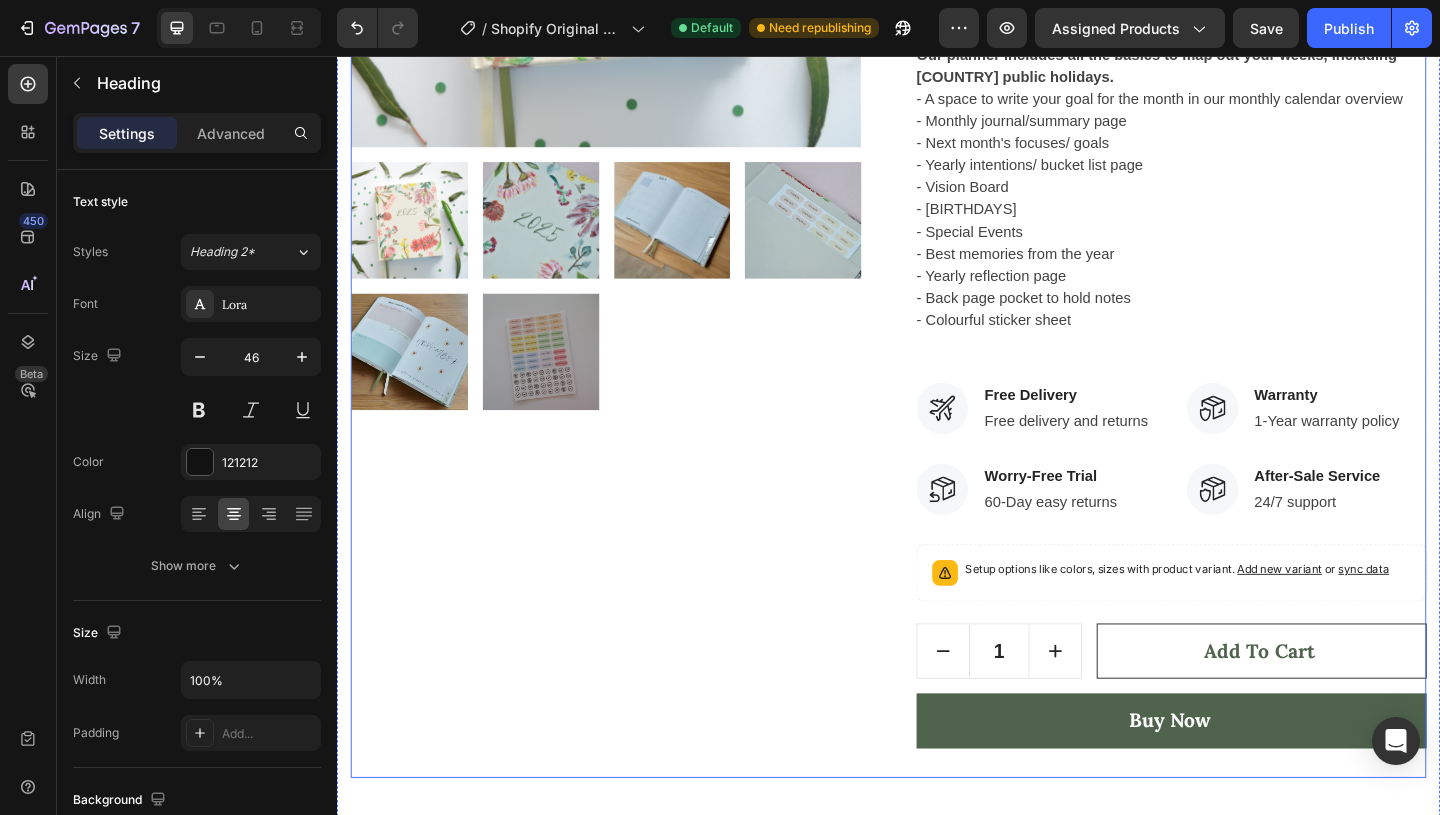 click on "Product Images" at bounding box center [629, 220] 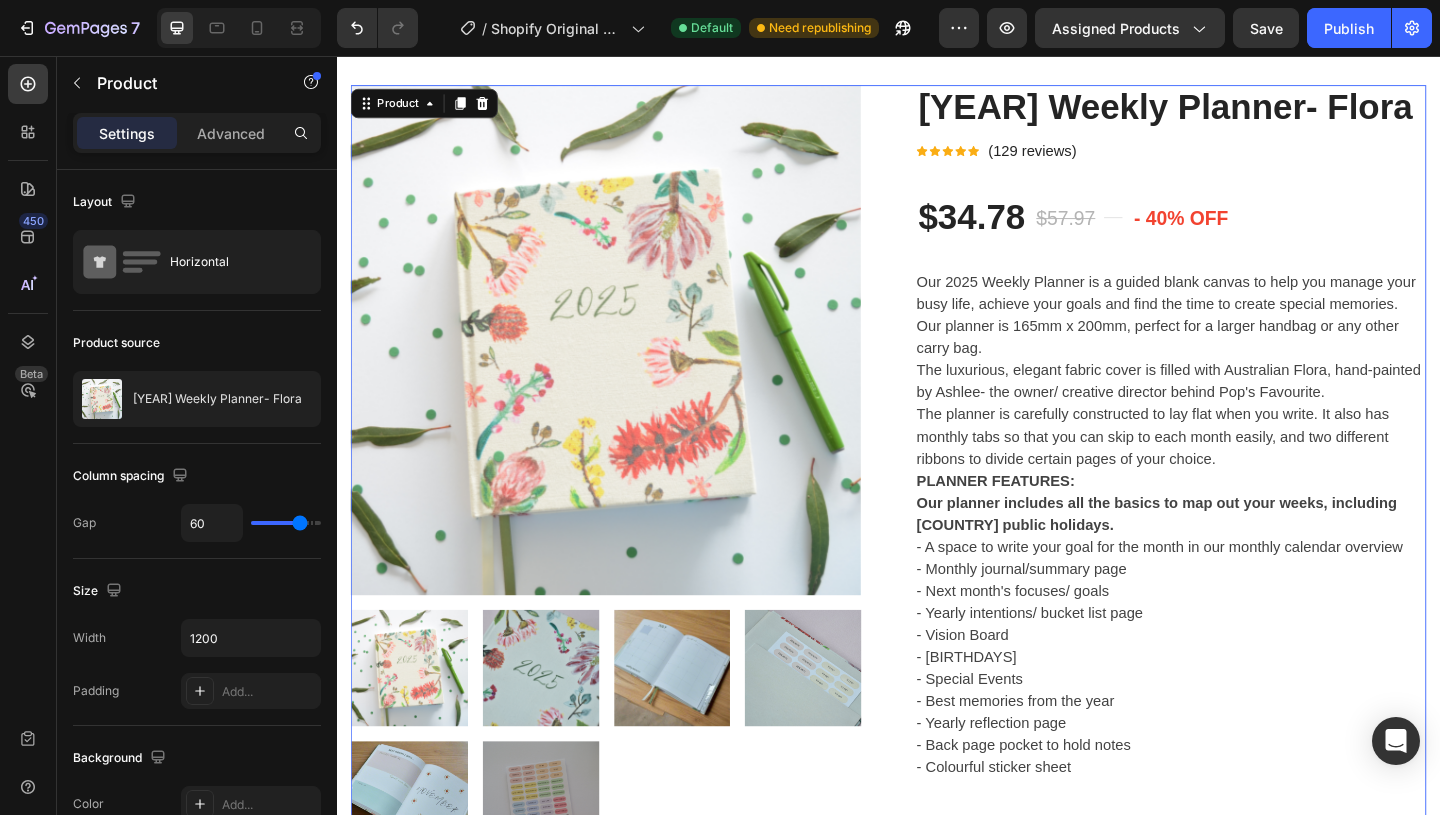 scroll, scrollTop: 393, scrollLeft: 0, axis: vertical 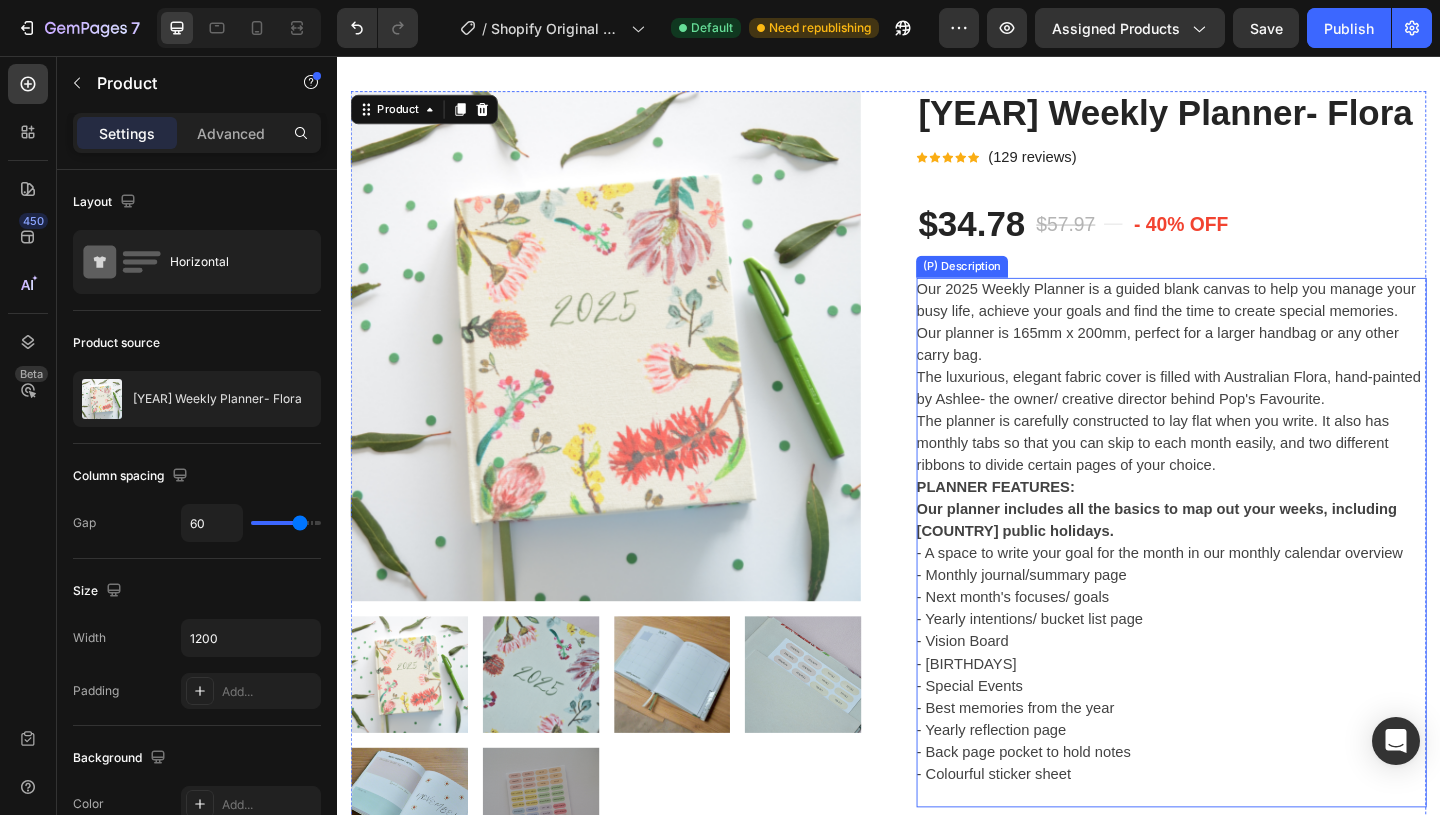 click on "The planner is carefully constructed to lay flat when you write. It also has monthly tabs so that you can skip to each month easily, and two different ribbons to divide certain pages of your choice." at bounding box center (1224, 476) 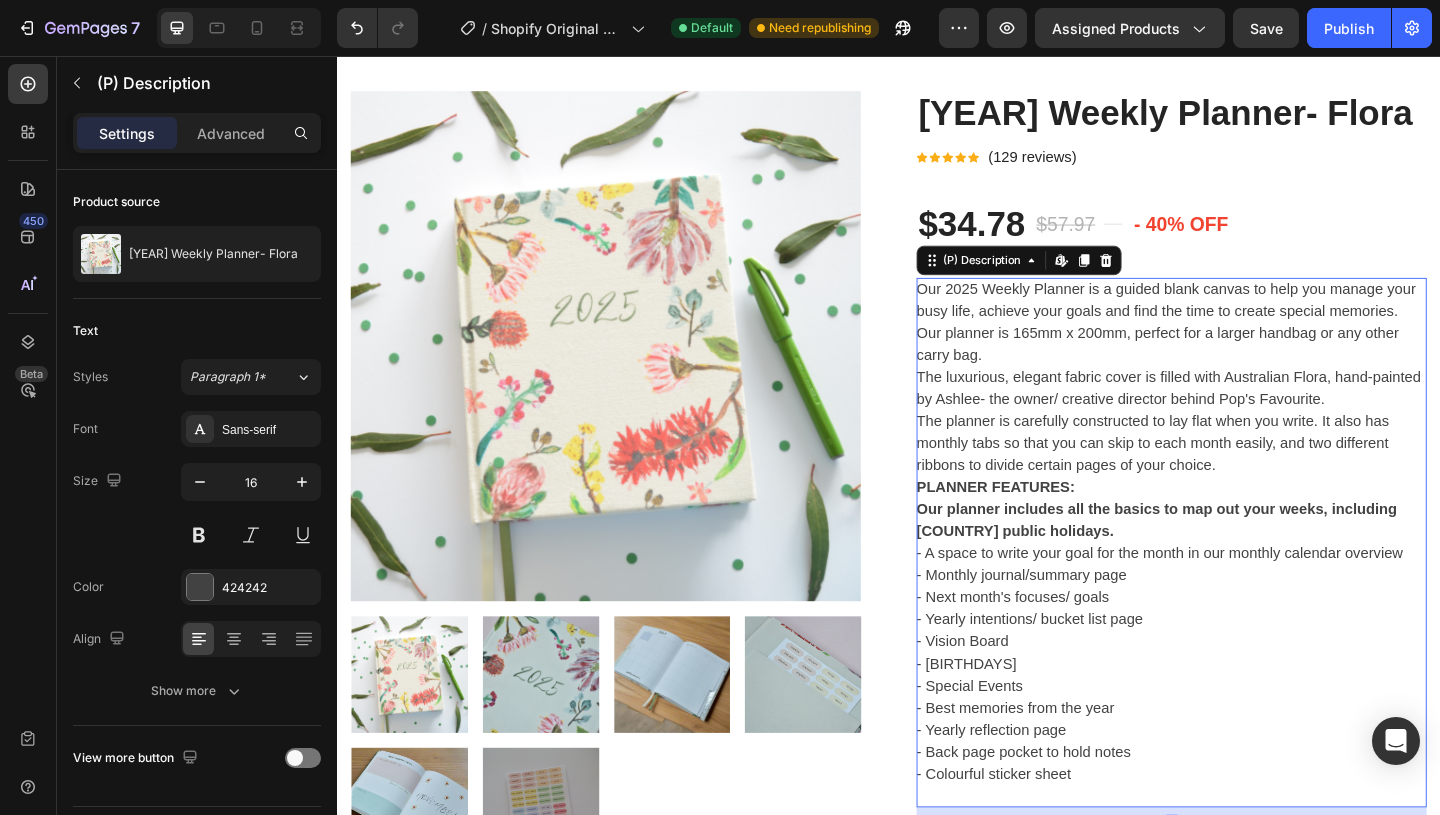 click on "Our [YEAR] Weekly Planner is a guided blank canvas to help you manage your busy life, achieve your goals and find the time to create special memories.
Our planner is 165mm x 200mm, perfect for a larger handbag or any other carry bag.
The luxurious, elegant fabric cover is filled with Australian Flora, hand-painted by Ashlee- the owner/ creative director behind Pop's Favourite.
The planner is carefully constructed to lay flat when you write. It also has monthly tabs so that you can skip to each month easily, and two different ribbons to divide certain pages of your choice.
PLANNER FEATURES:
Our planner includes all the basics to map out your weeks, including Australian public holidays.
- A space to write your goal for the month in our monthly calendar overview
- Monthly journal/summary page
- Next month's focuses/ goals
- Yearly intentions/ bucket list page
- Vision Board
- Birthdays
- Special Events
- Best memories from the year
- Yearly reflection page" at bounding box center (1244, 585) 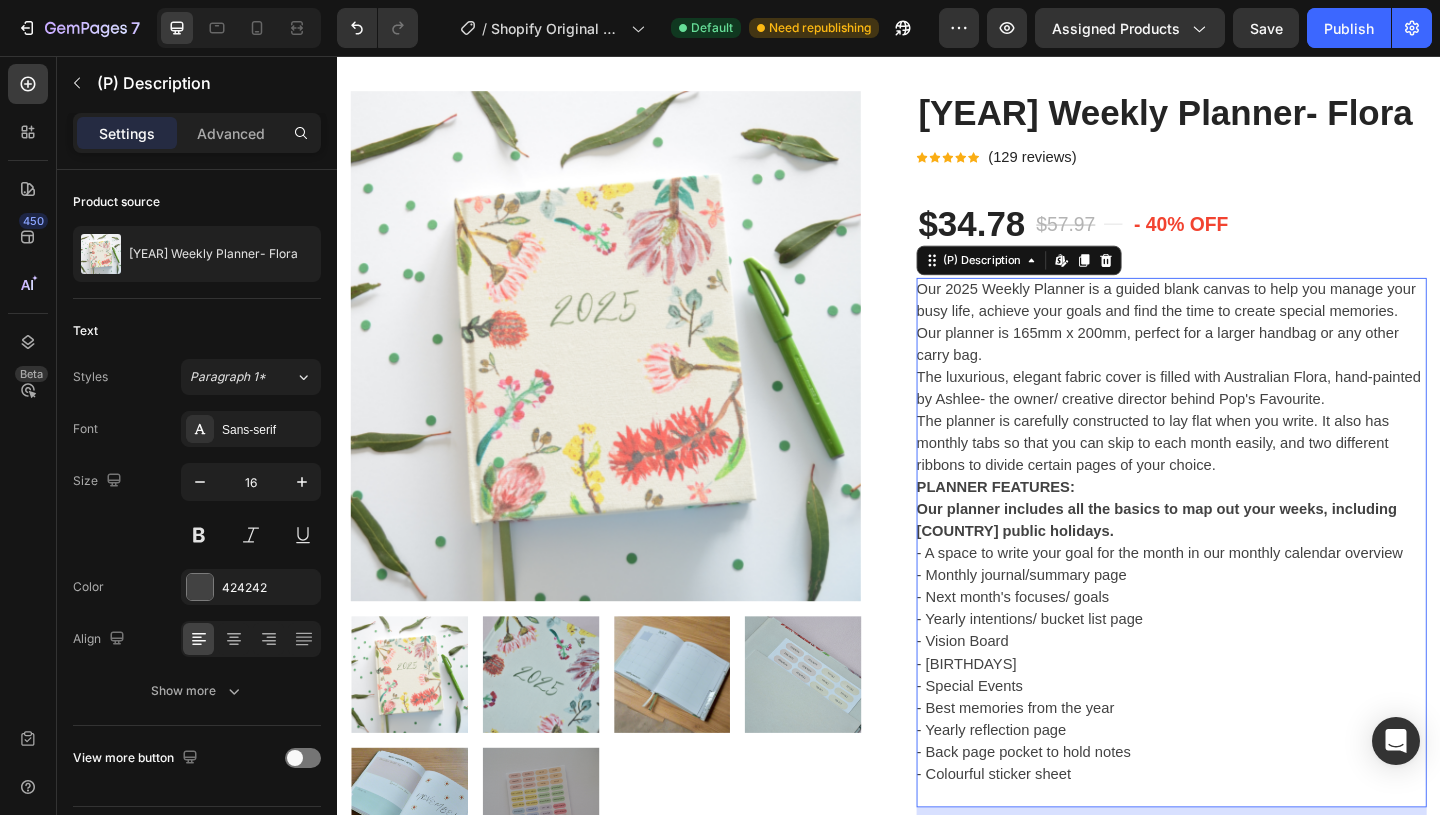 click on "The planner is carefully constructed to lay flat when you write. It also has monthly tabs so that you can skip to each month easily, and two different ribbons to divide certain pages of your choice." at bounding box center (1224, 476) 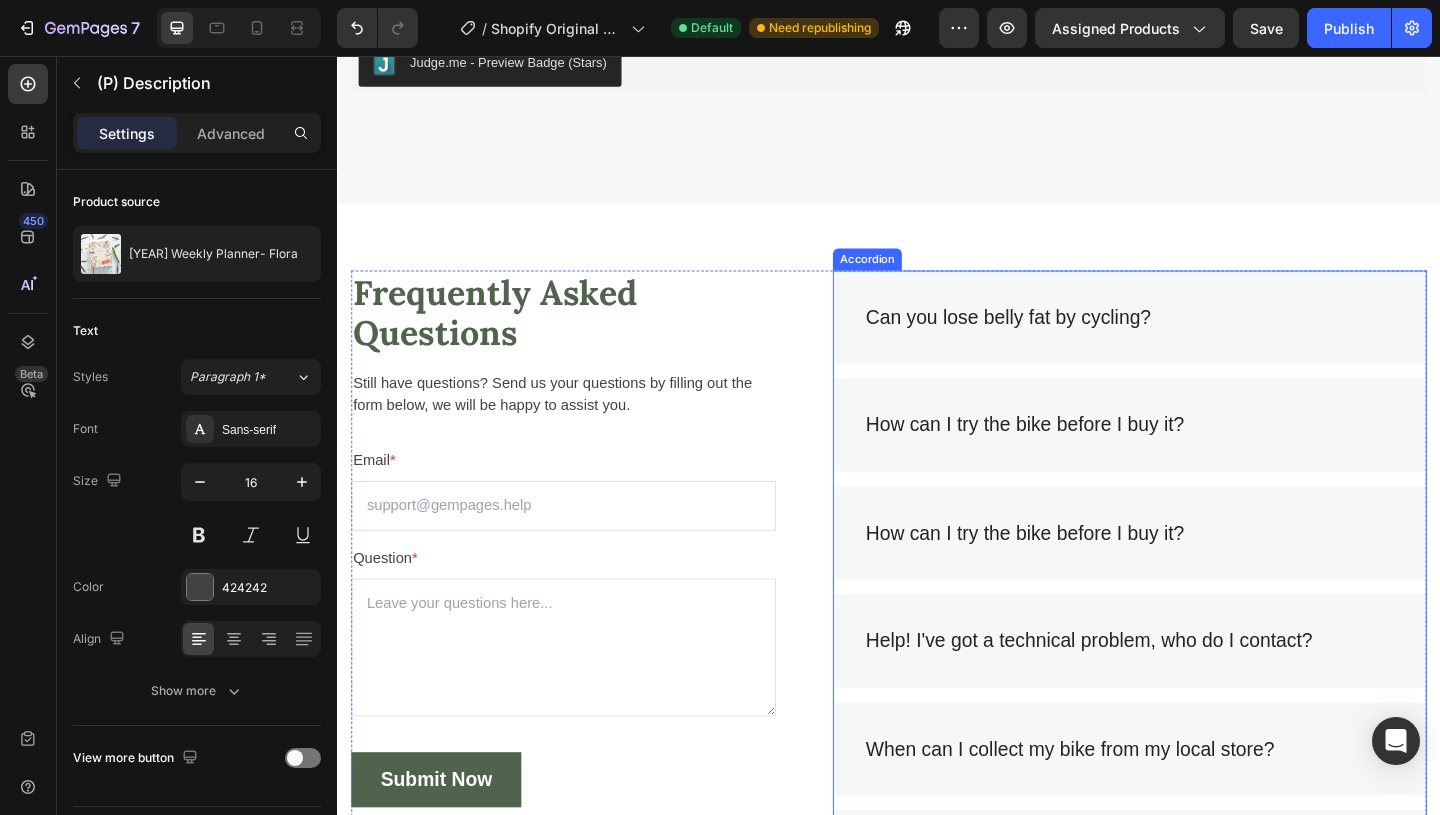 scroll, scrollTop: 3792, scrollLeft: 0, axis: vertical 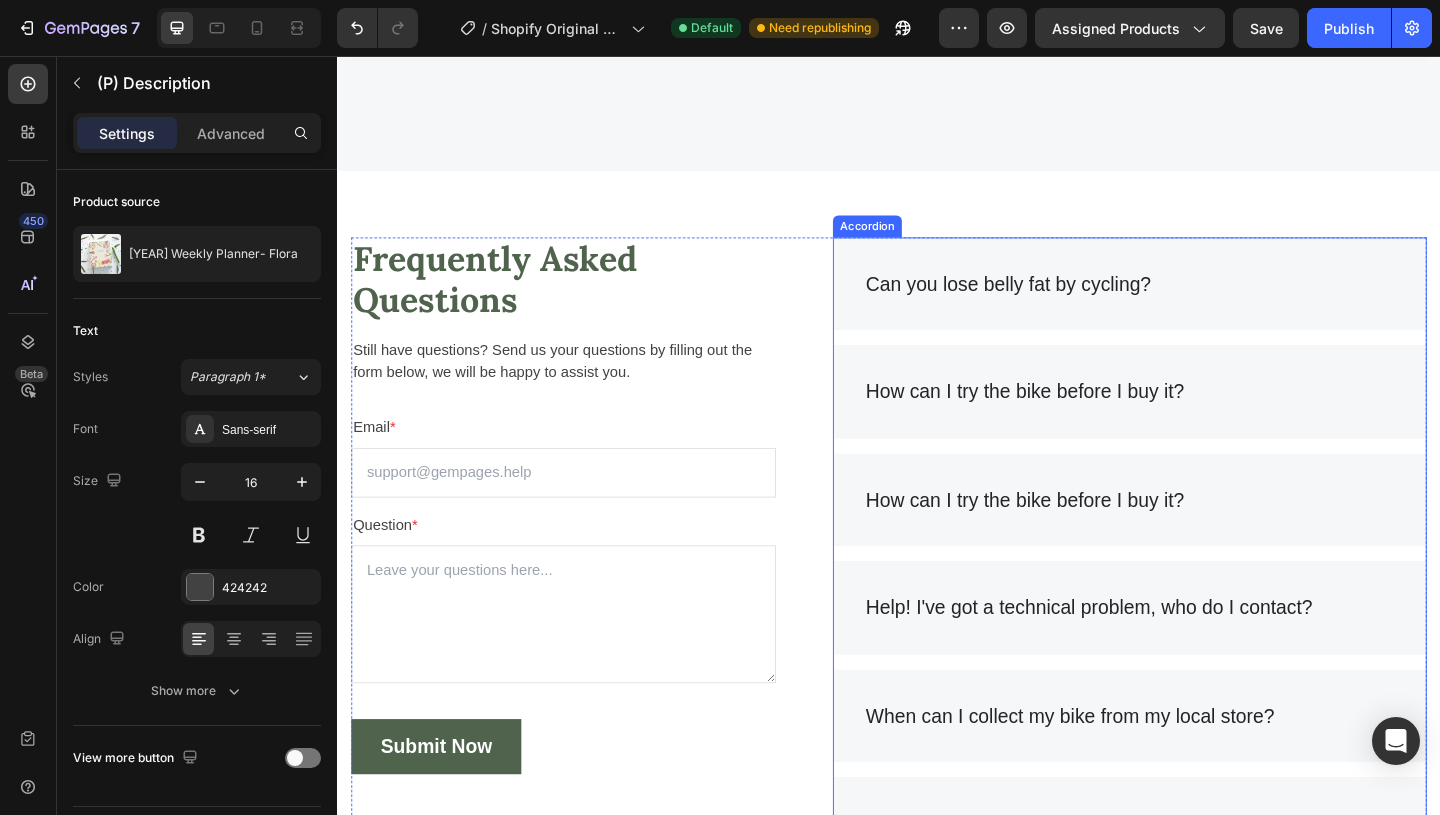 click on "How can I try the bike before I buy it?" at bounding box center (1085, 539) 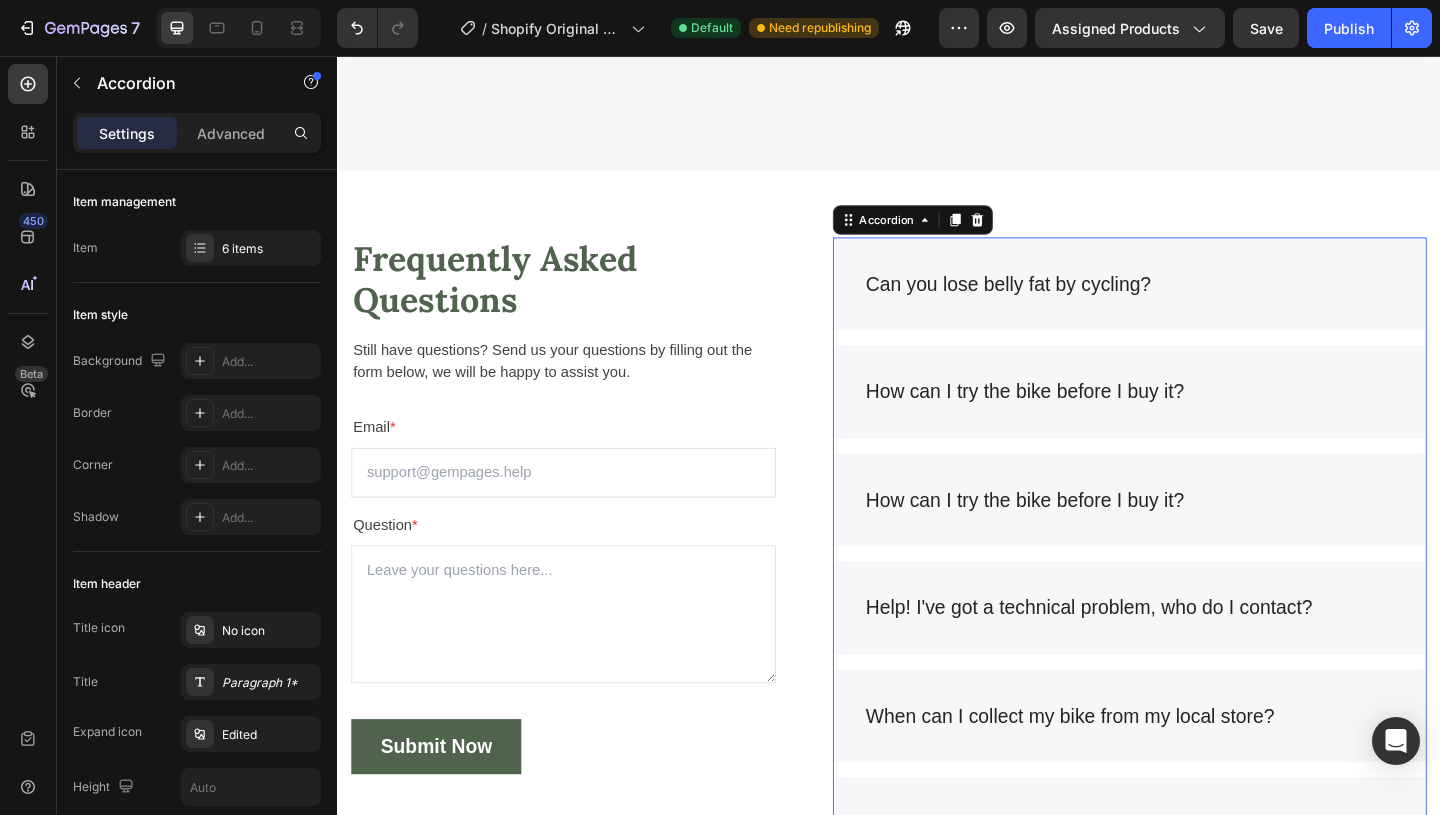click on "How can I try the bike before I buy it?" at bounding box center [1085, 539] 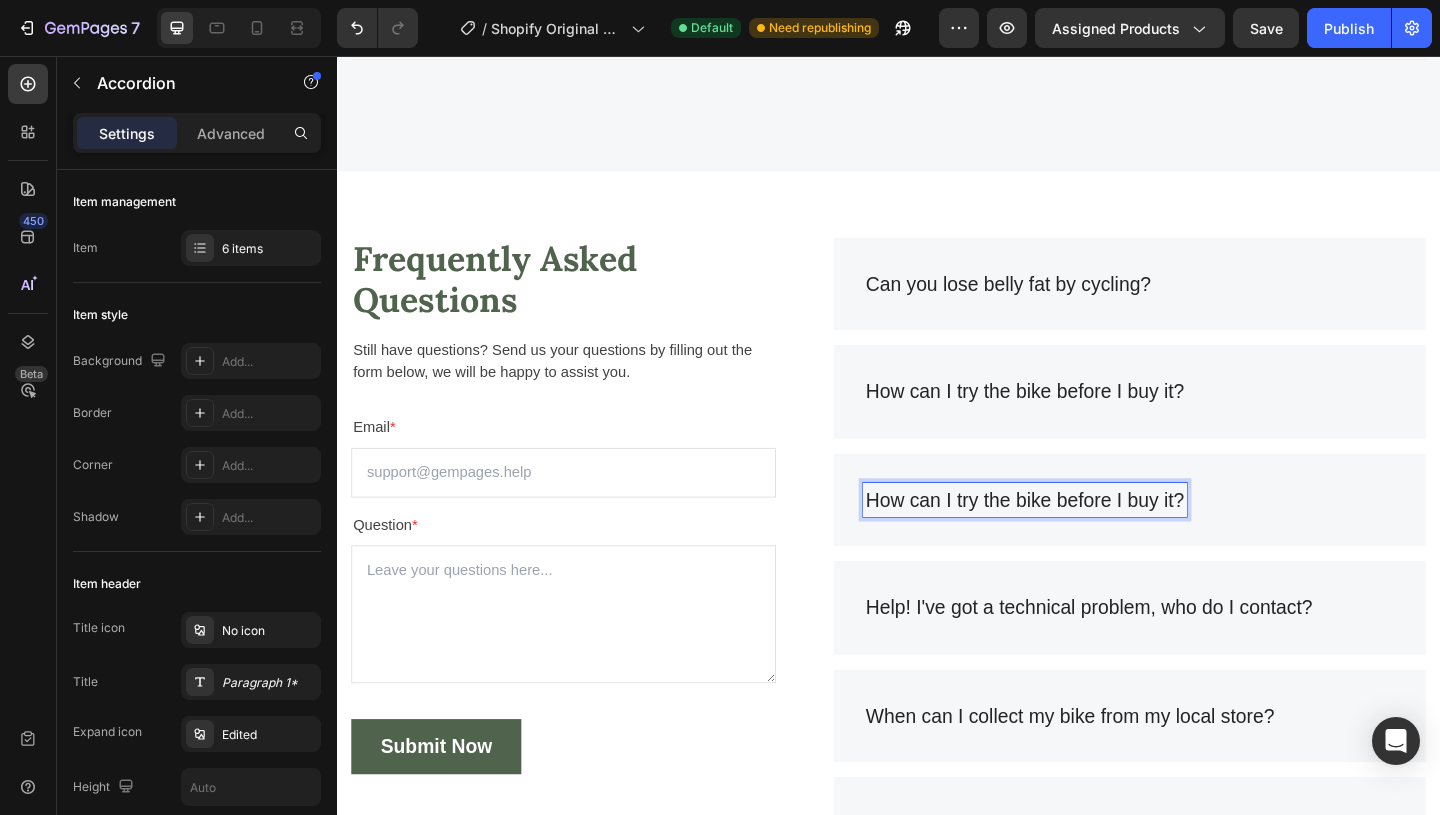 click on "How can I try the bike before I buy it?" at bounding box center [1085, 539] 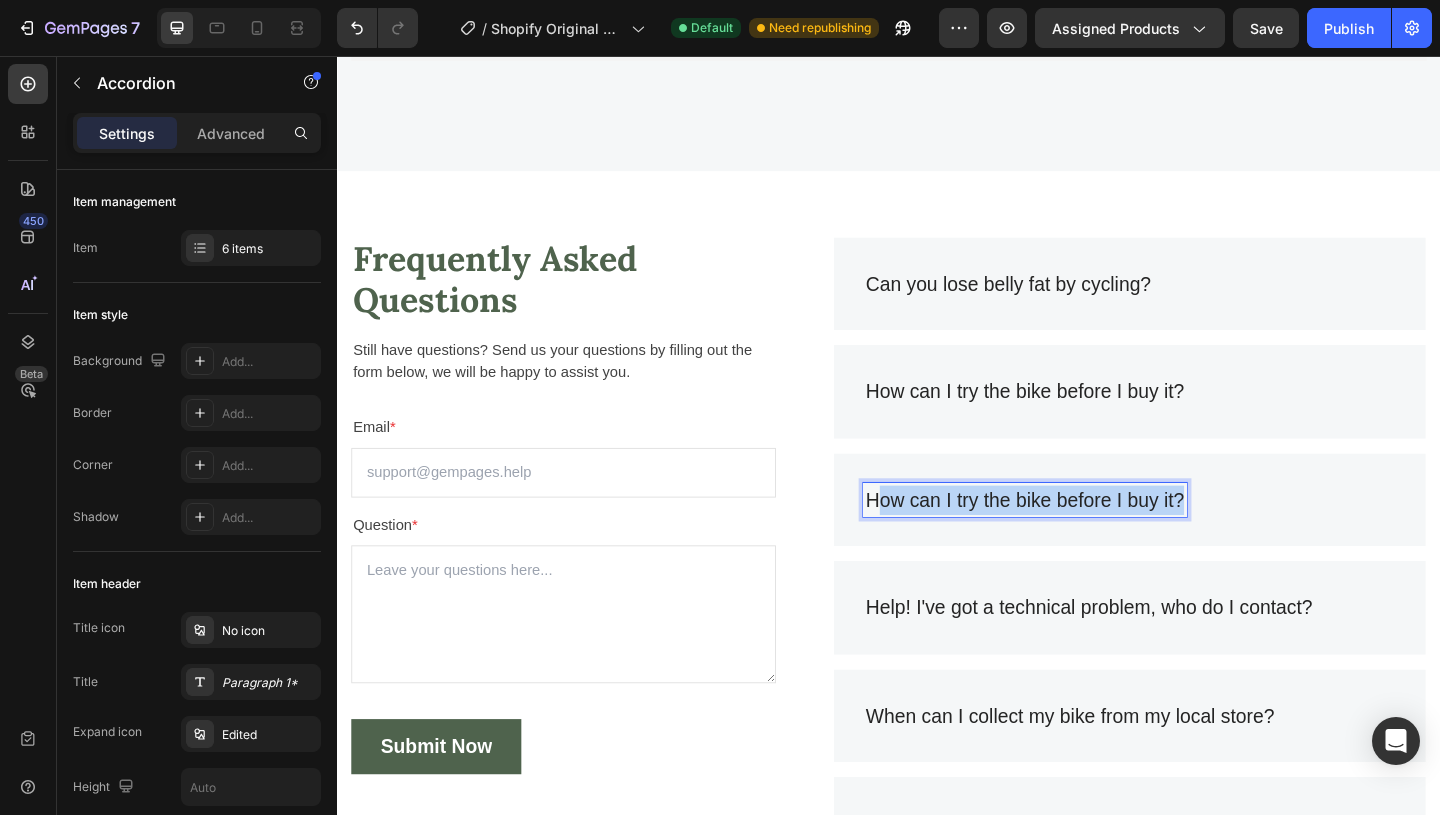 drag, startPoint x: 1255, startPoint y: 533, endPoint x: 918, endPoint y: 534, distance: 337.0015 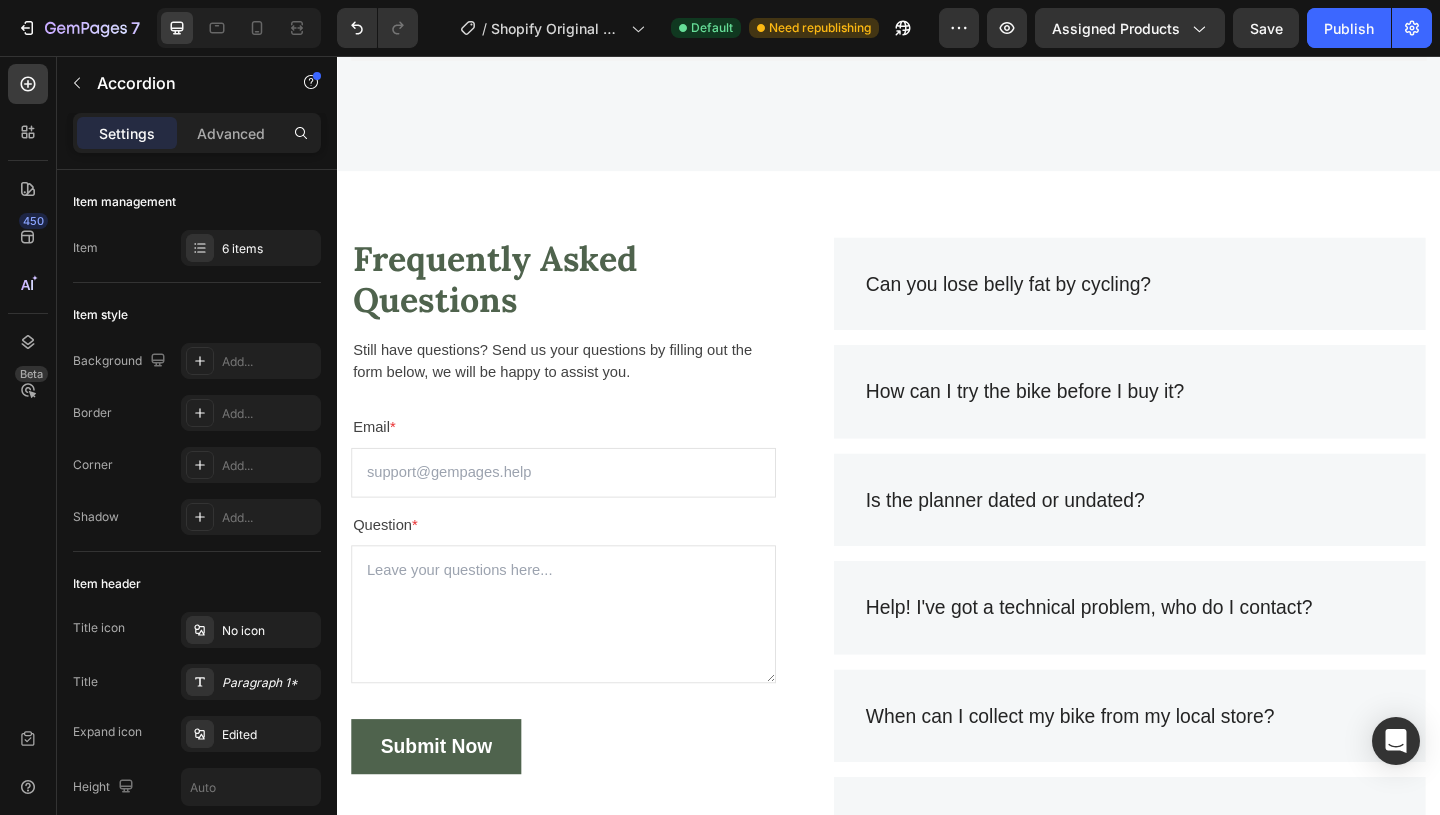 click on "Frequently Asked Questions Heading Still have questions? Send us your questions by filling out the form below, we will be happy to assist you. Text block Email  * Text block Email Field Question  * Text block Text Area Submit Now Submit Button Contact Form Can you lose belly fat by cycling? How can I try the bike before I buy it? Is the planner dated or undated? Help! I've got a technical problem, who do I contact? When can I collect my bike from my local store? How can I track my order? Accordion   0 Row" at bounding box center (937, 597) 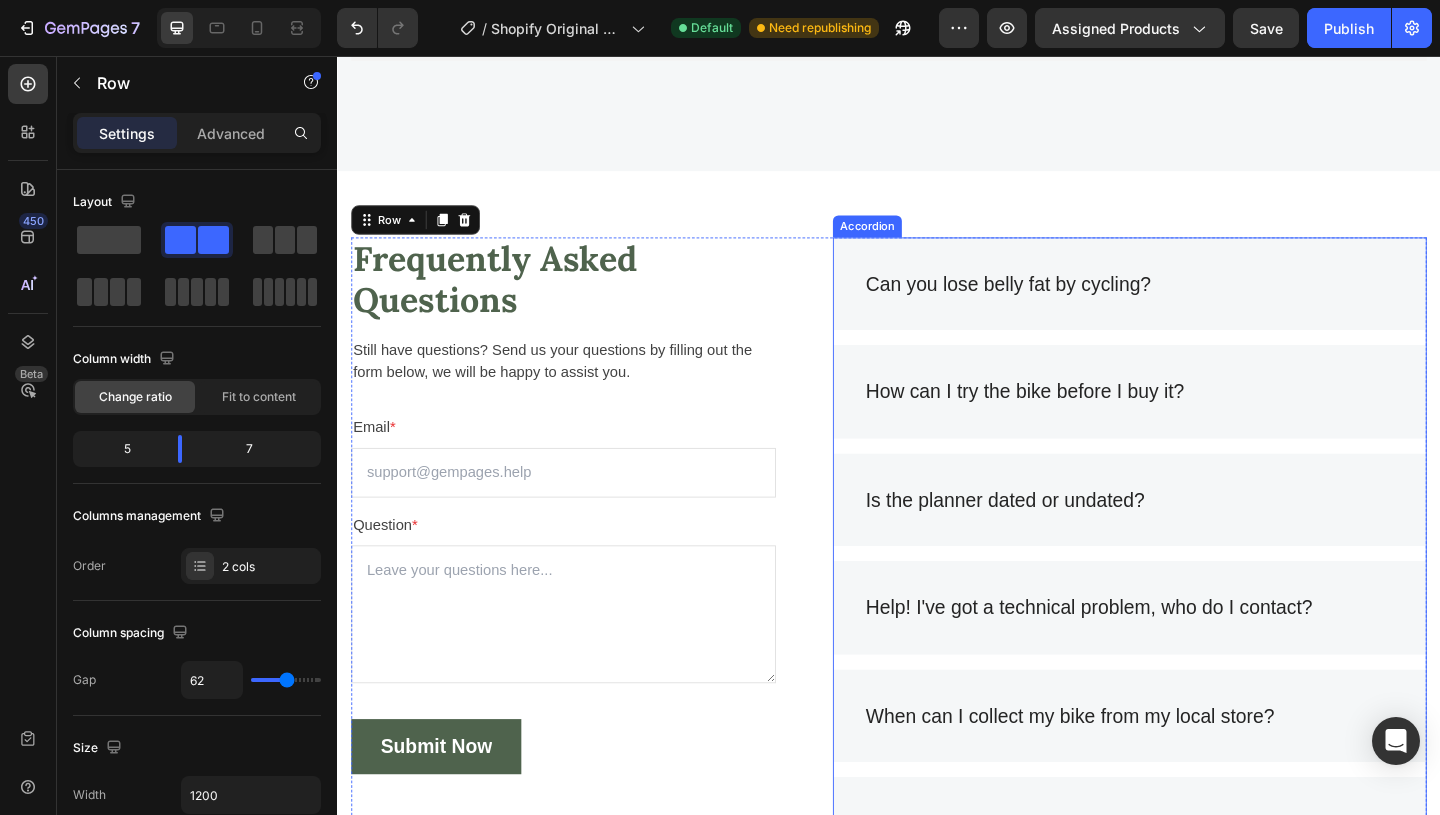 click on "How can I try the bike before I buy it?" at bounding box center (1085, 421) 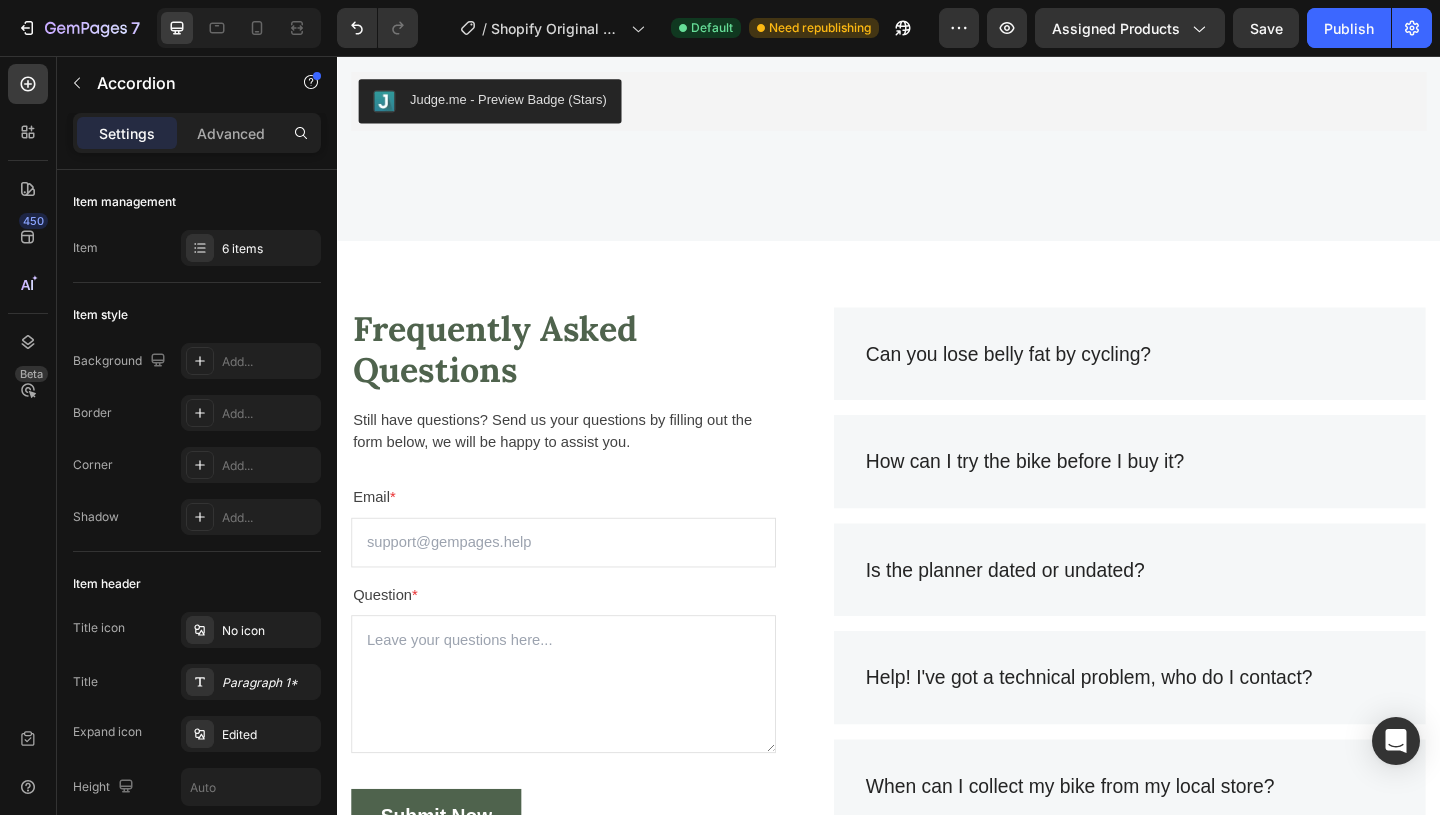 scroll, scrollTop: 3881, scrollLeft: 0, axis: vertical 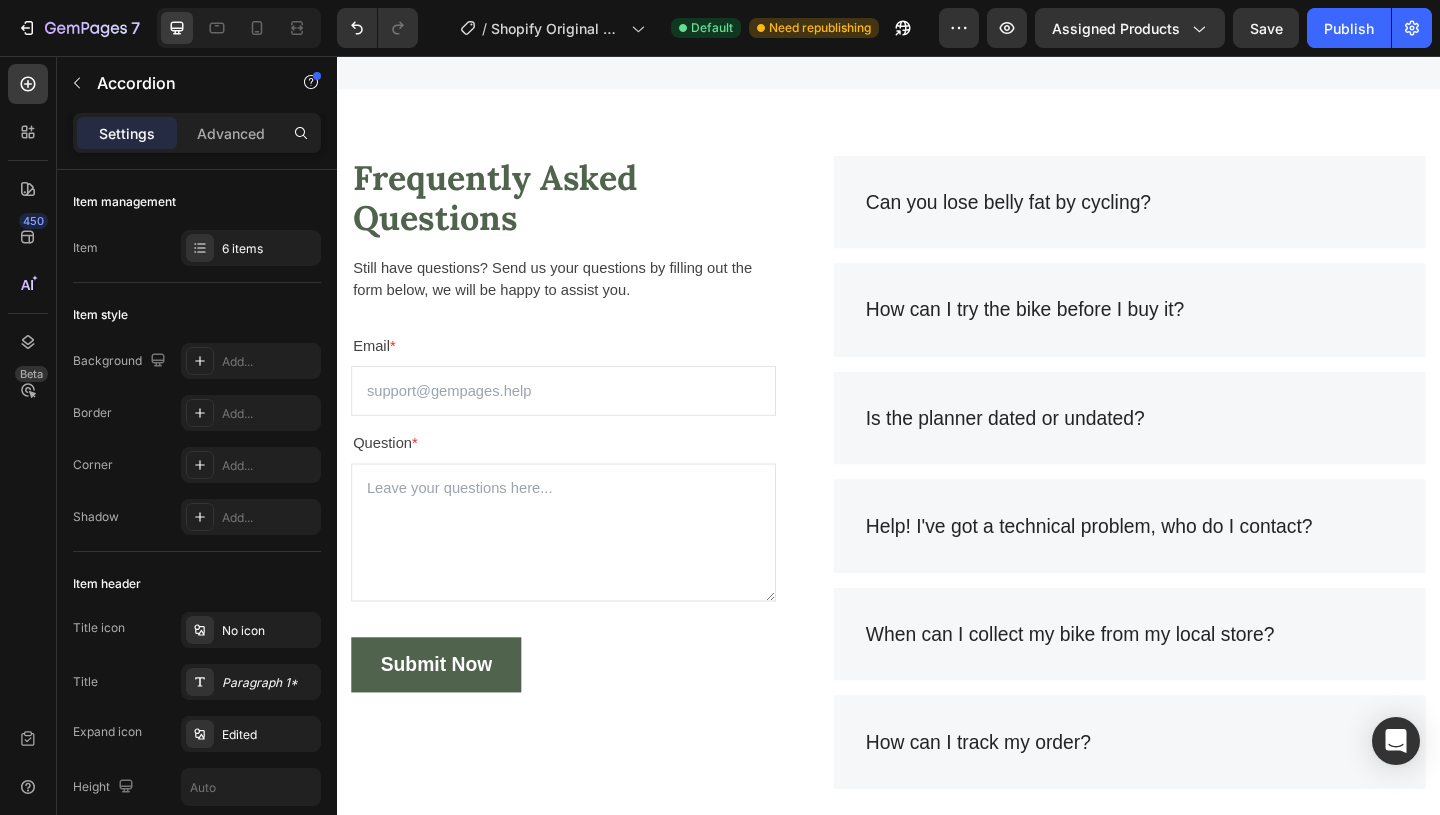 click on "Can you lose belly fat by cycling?" at bounding box center (1067, 215) 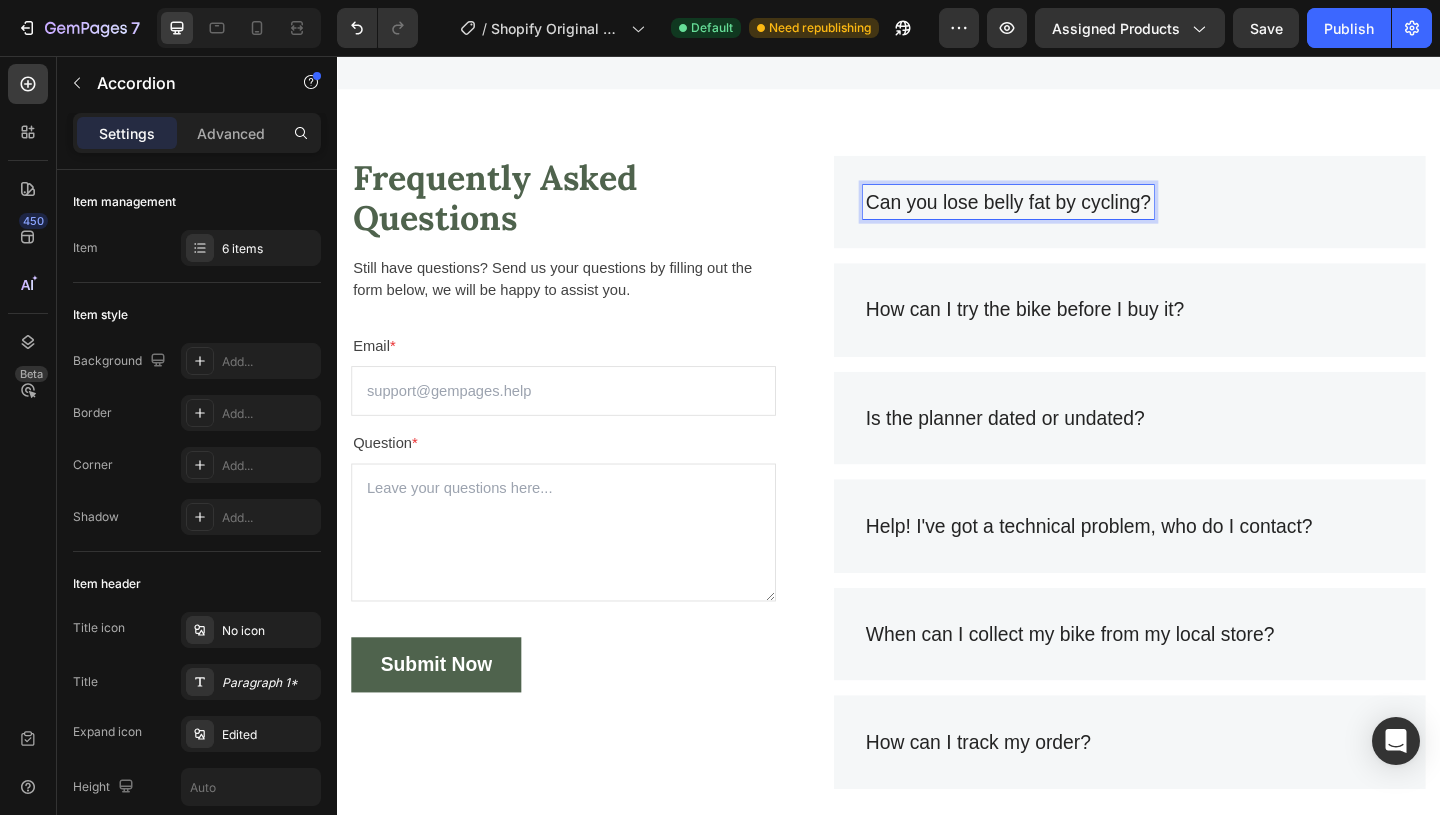 click on "Can you lose belly fat by cycling?" at bounding box center (1067, 215) 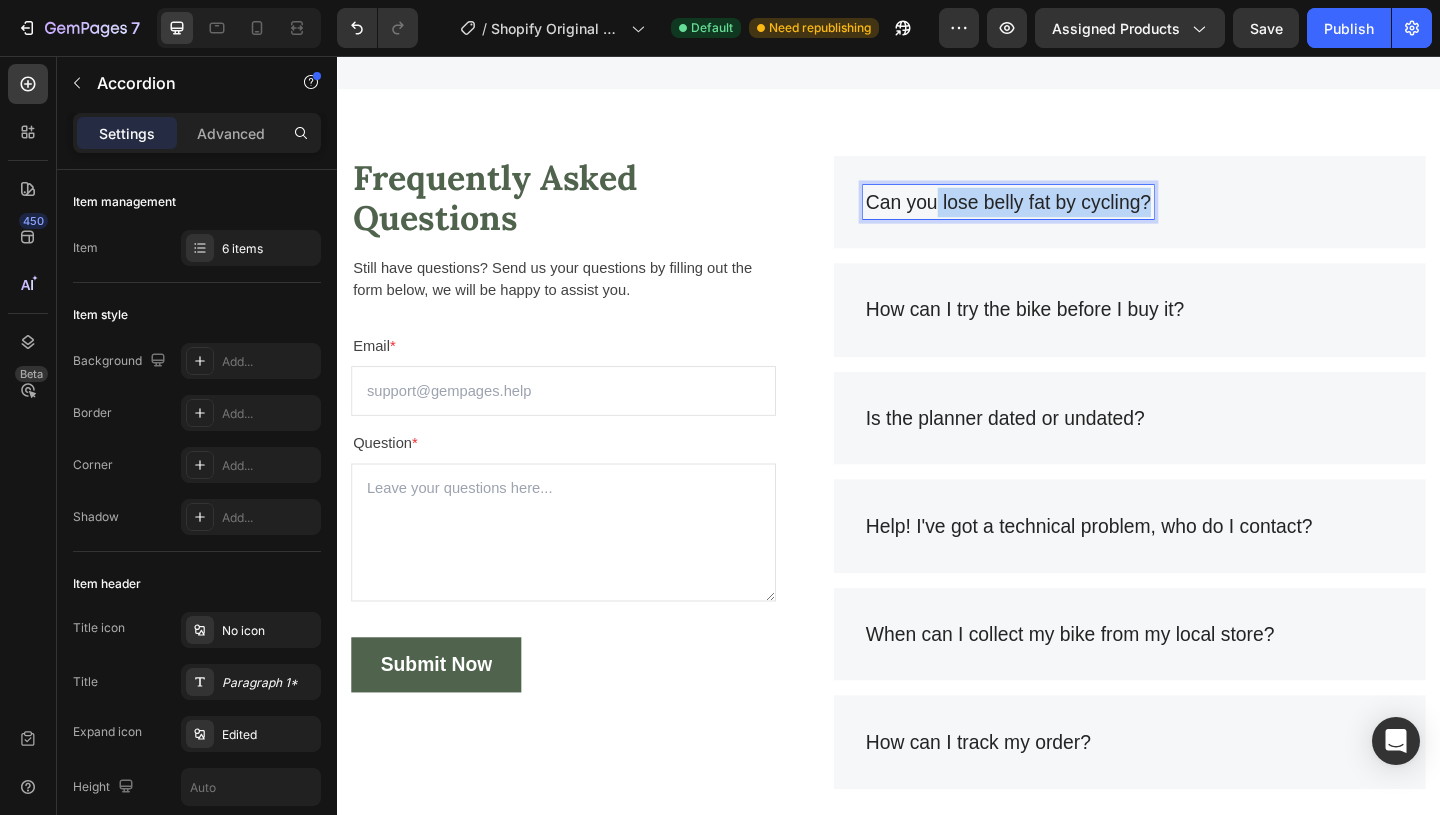 drag, startPoint x: 1218, startPoint y: 211, endPoint x: 989, endPoint y: 208, distance: 229.01965 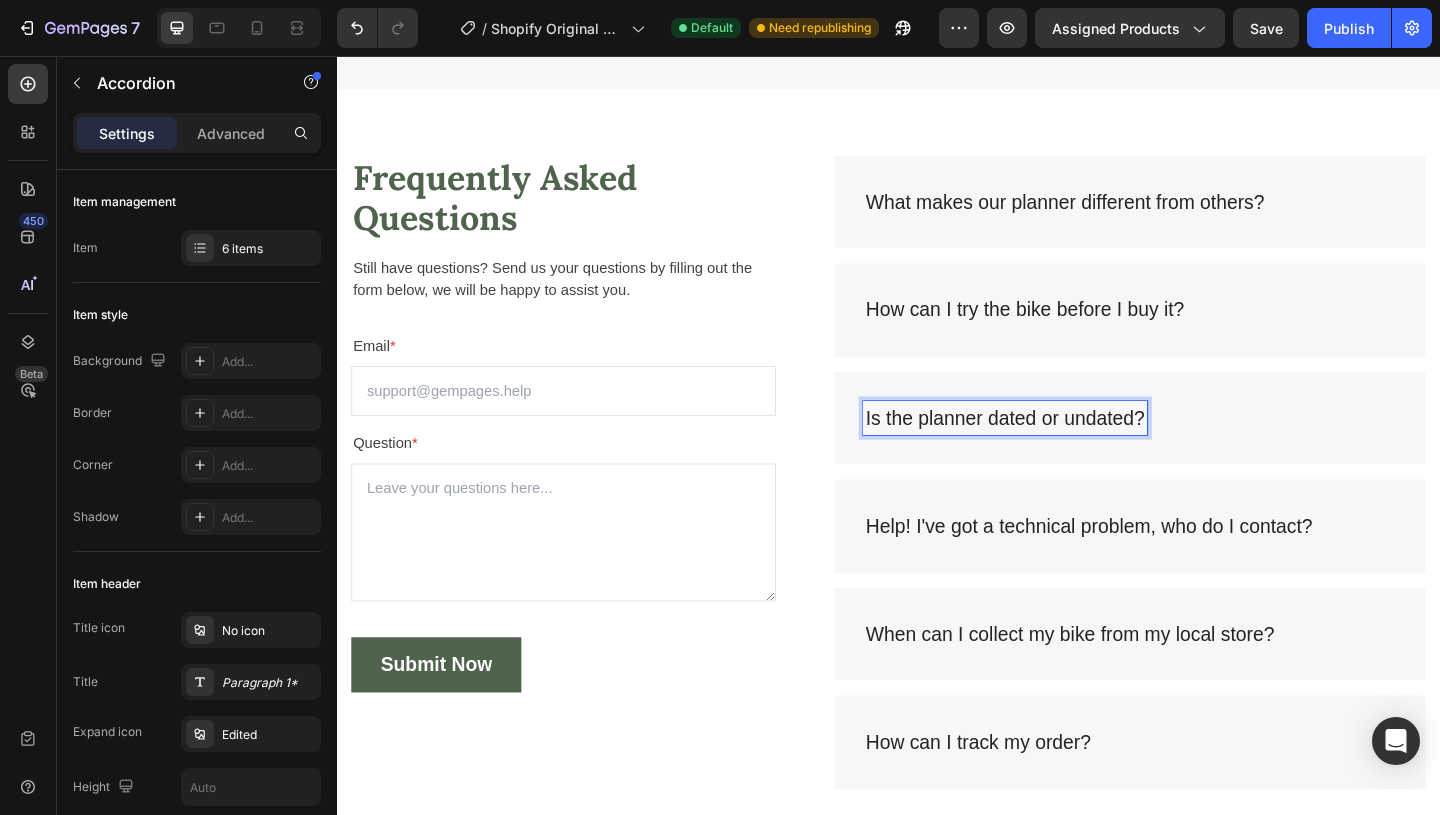 click on "Is the planner dated or undated?" at bounding box center (1064, 450) 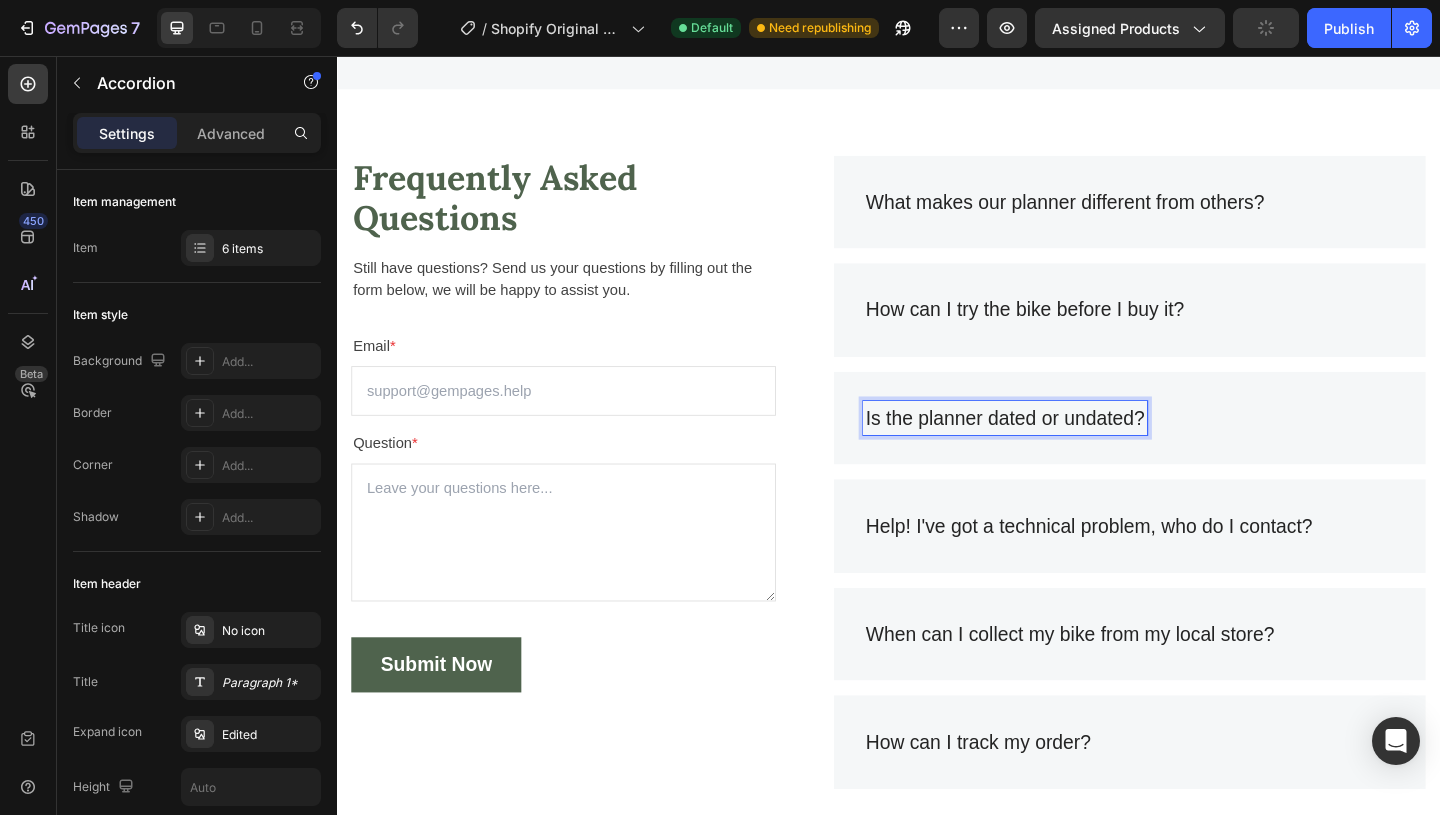 click on "How can I try the bike before I buy it?" at bounding box center (1085, 332) 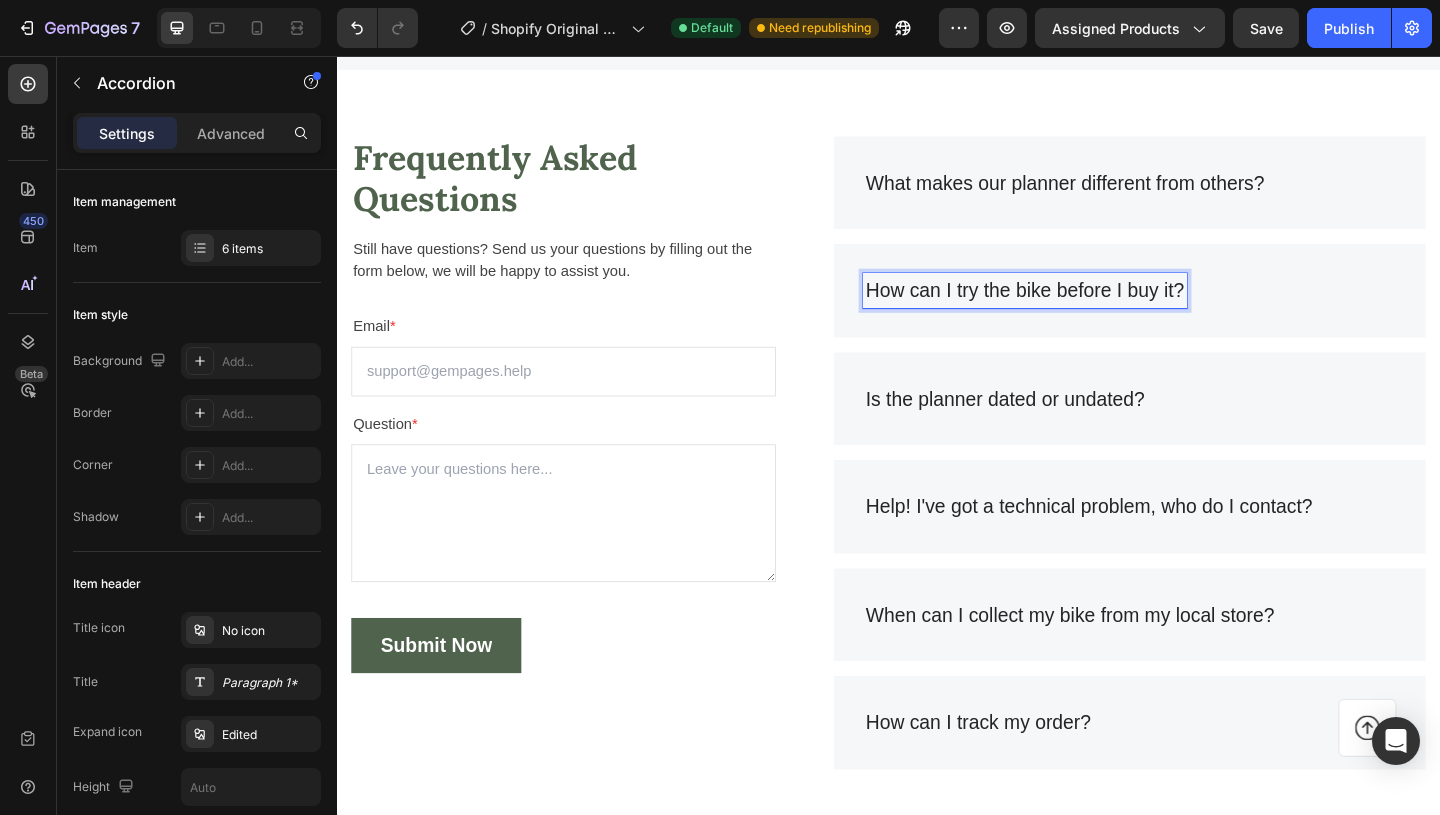 scroll, scrollTop: 3942, scrollLeft: 0, axis: vertical 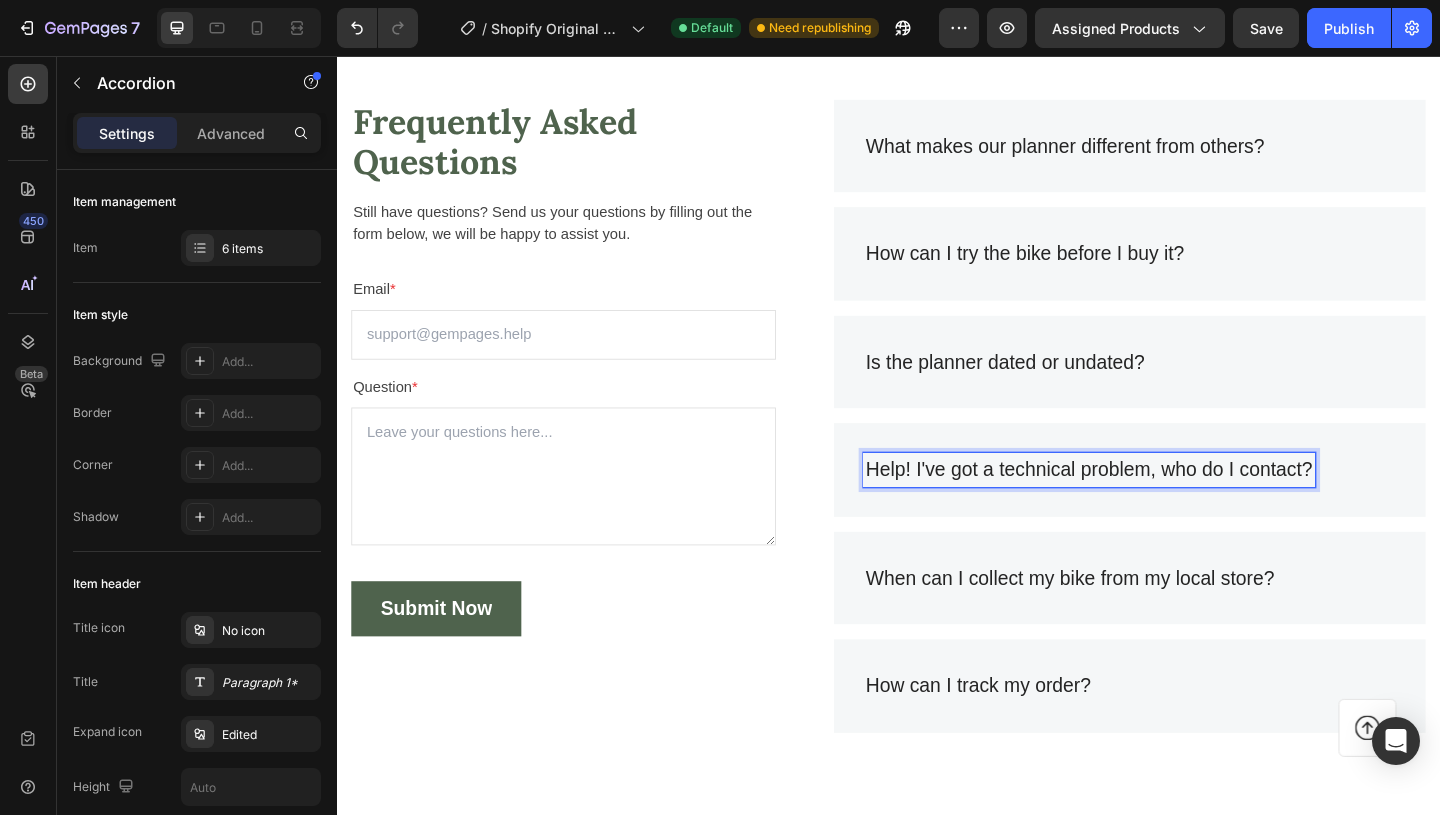 click on "Help! I've got a technical problem, who do I contact?" at bounding box center [1155, 506] 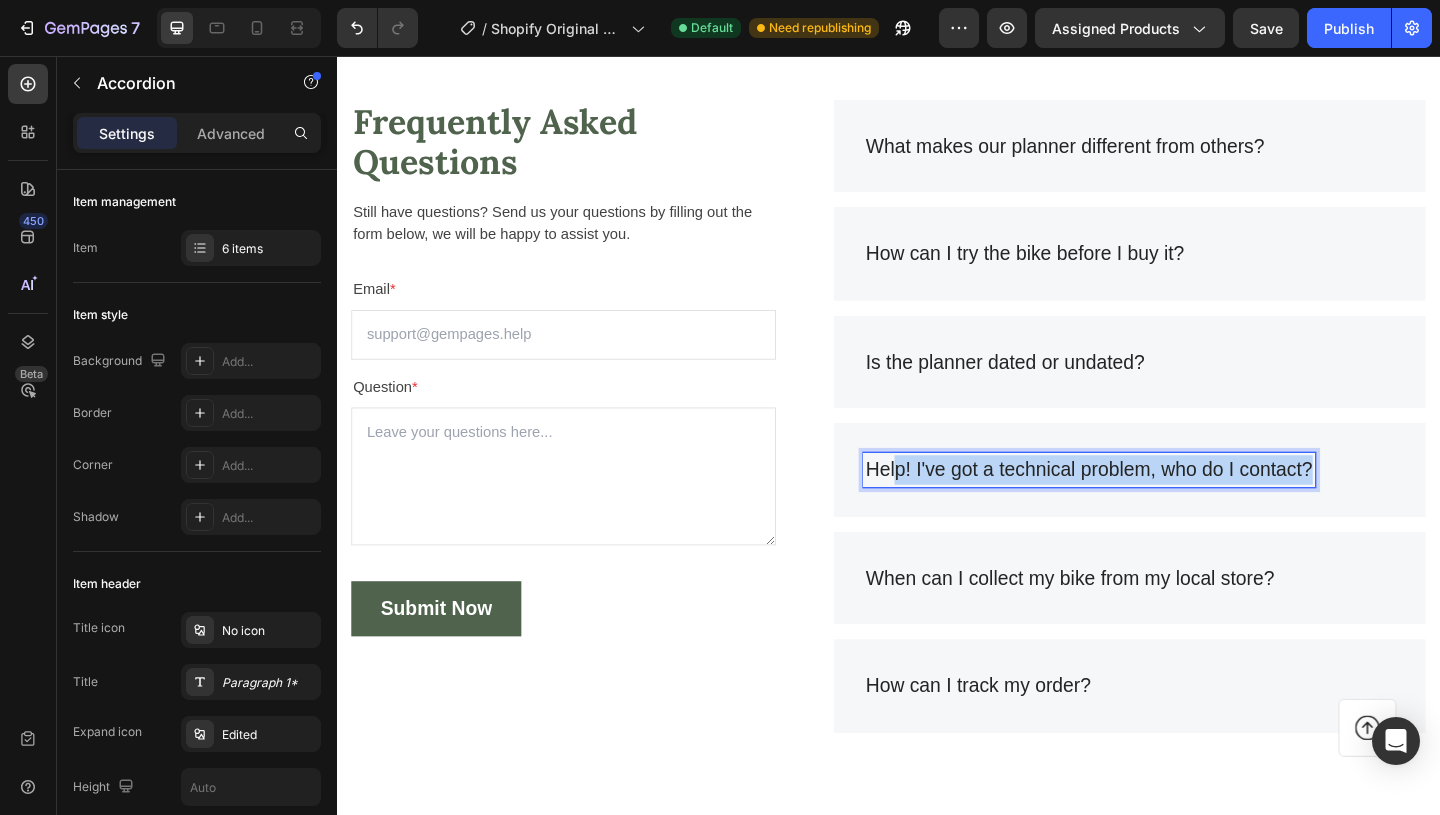 drag, startPoint x: 1395, startPoint y: 500, endPoint x: 945, endPoint y: 502, distance: 450.00446 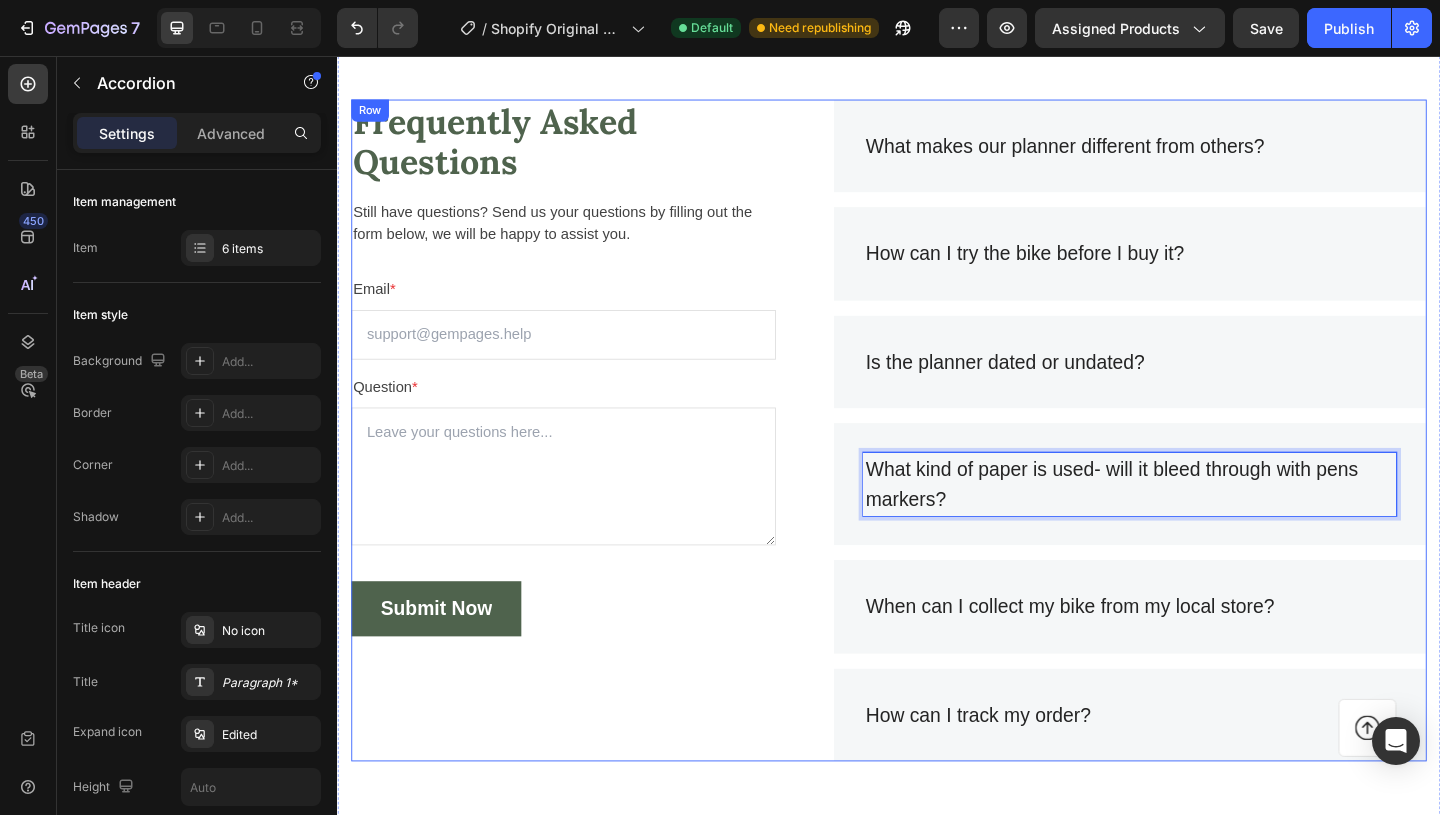 click on "Frequently Asked Questions Heading Still have questions? Send us your questions by filling out the form below, we will be happy to assist you. Text block Email  * Text block Email Field Question  * Text block Text Area Submit Now Submit Button Contact Form" at bounding box center [583, 463] 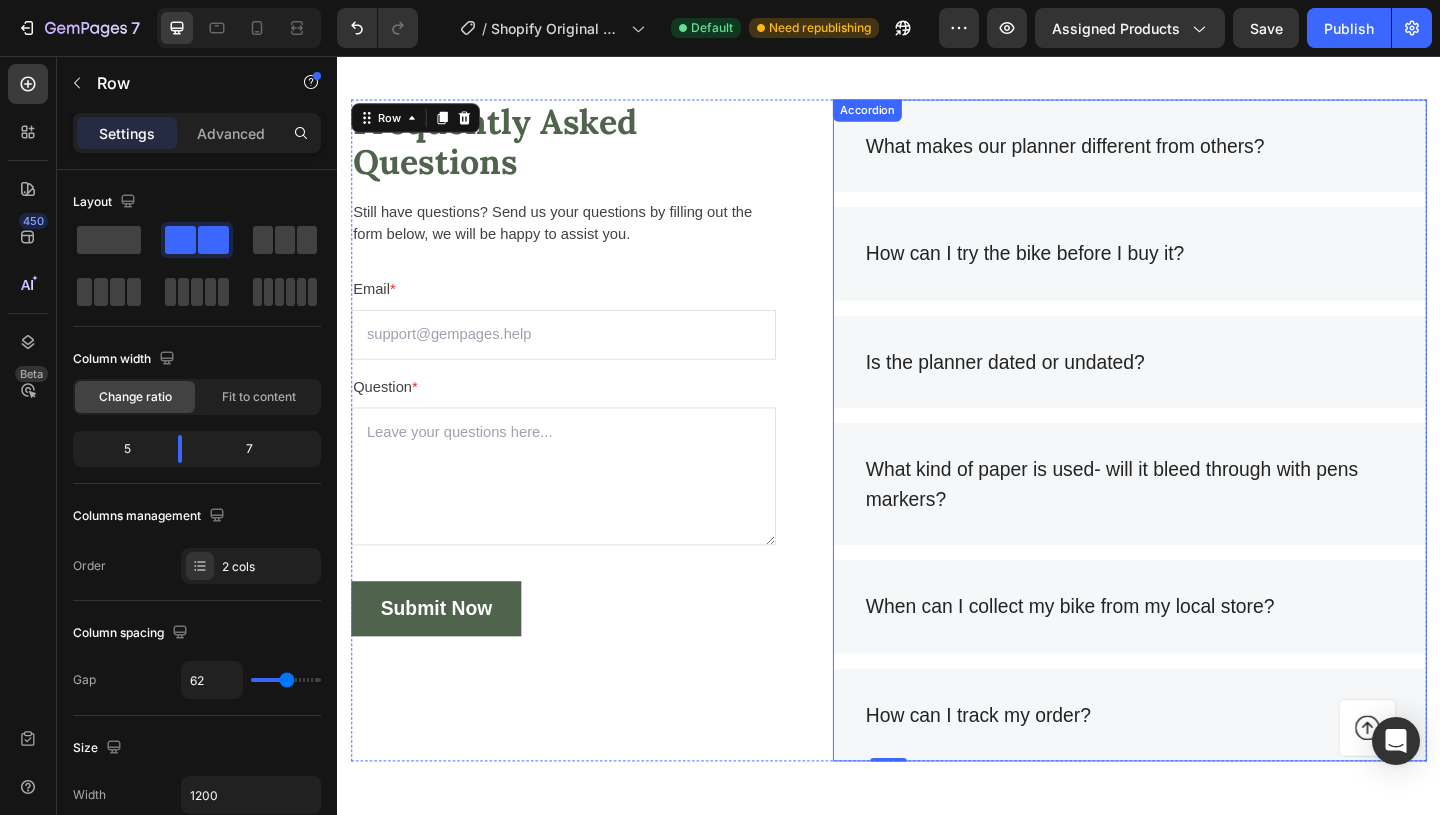 scroll, scrollTop: 3999, scrollLeft: 0, axis: vertical 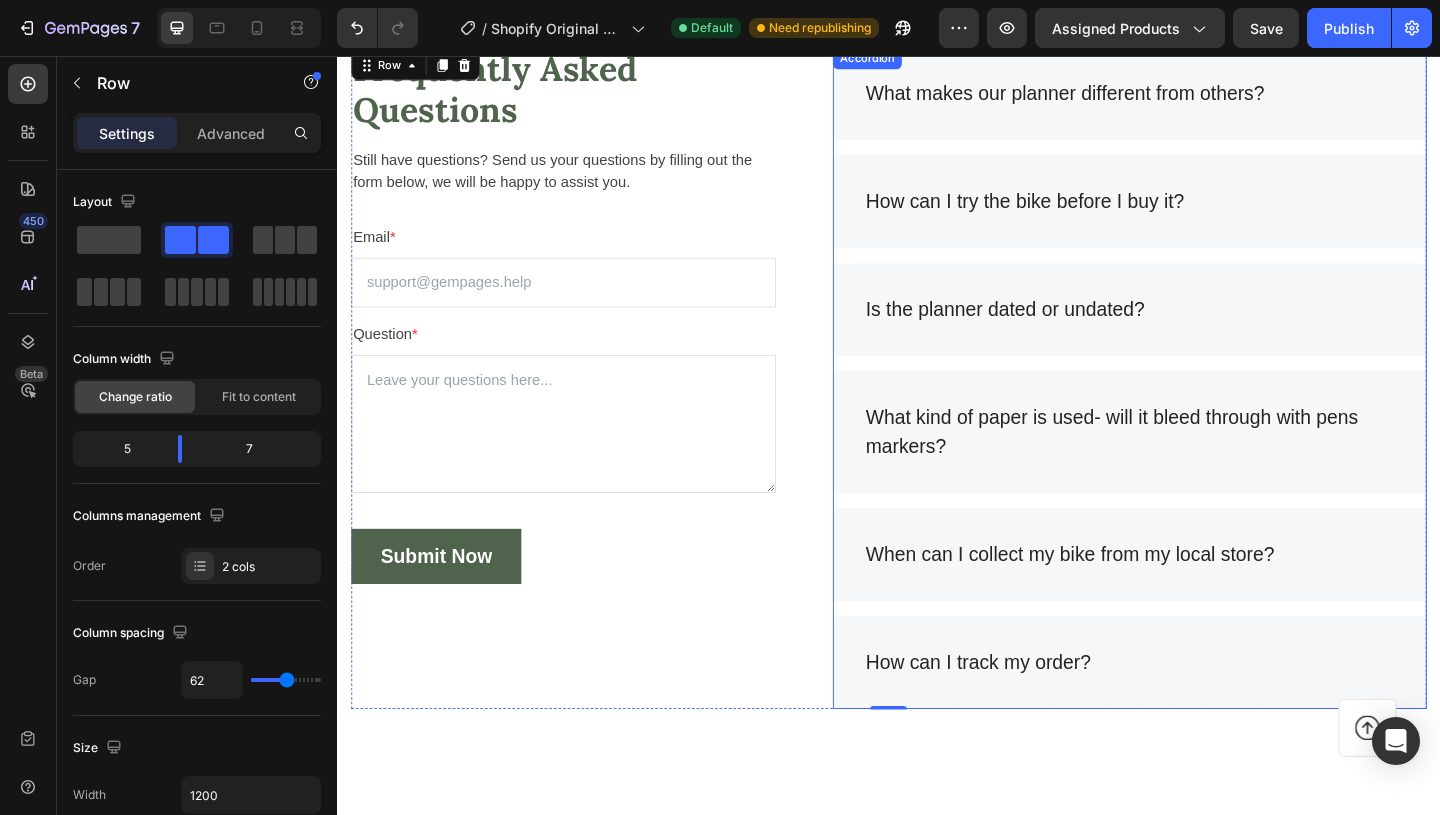 click on "When can I collect my bike from my local store?" at bounding box center (1134, 598) 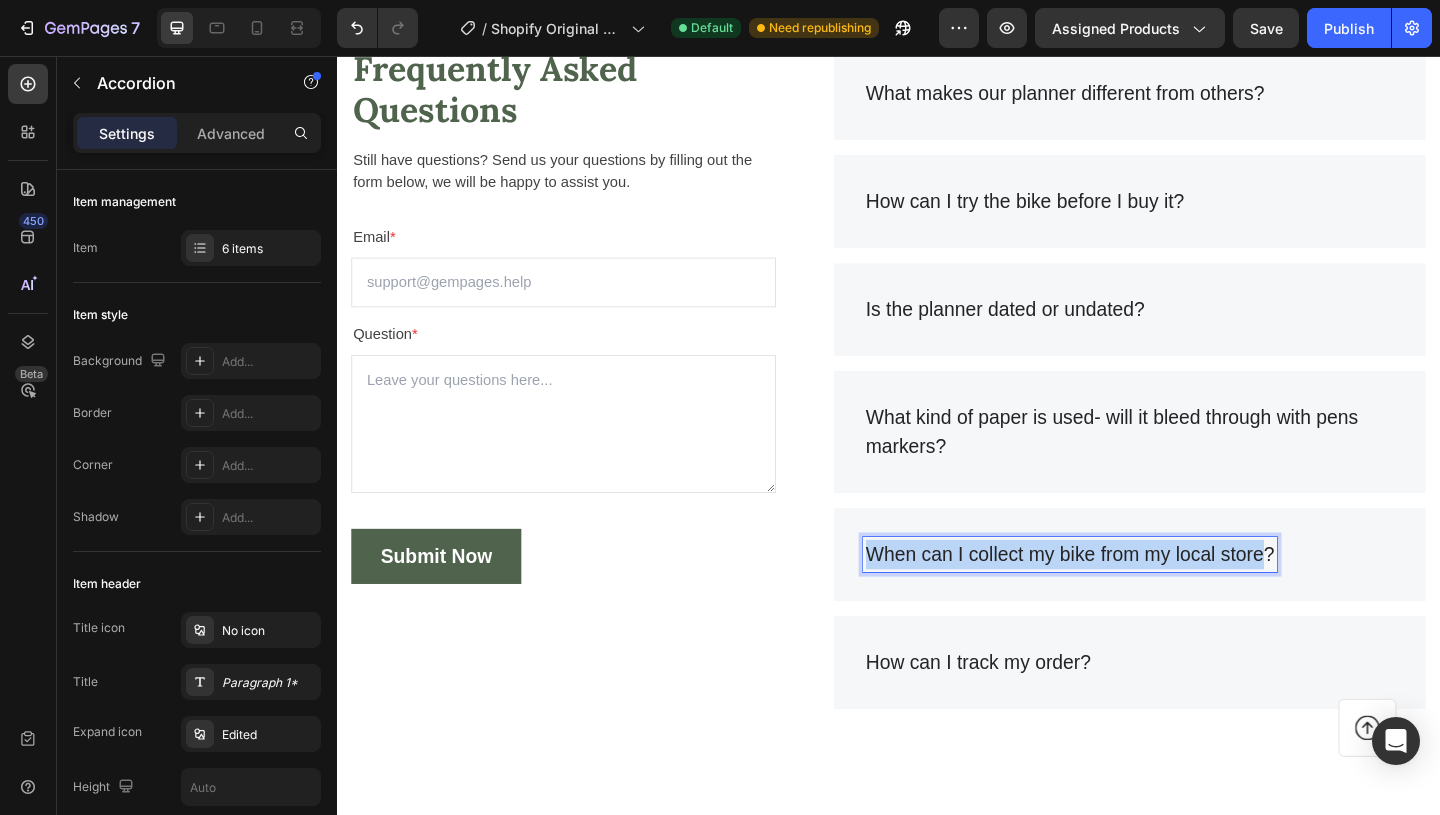 drag, startPoint x: 917, startPoint y: 590, endPoint x: 1355, endPoint y: 596, distance: 438.0411 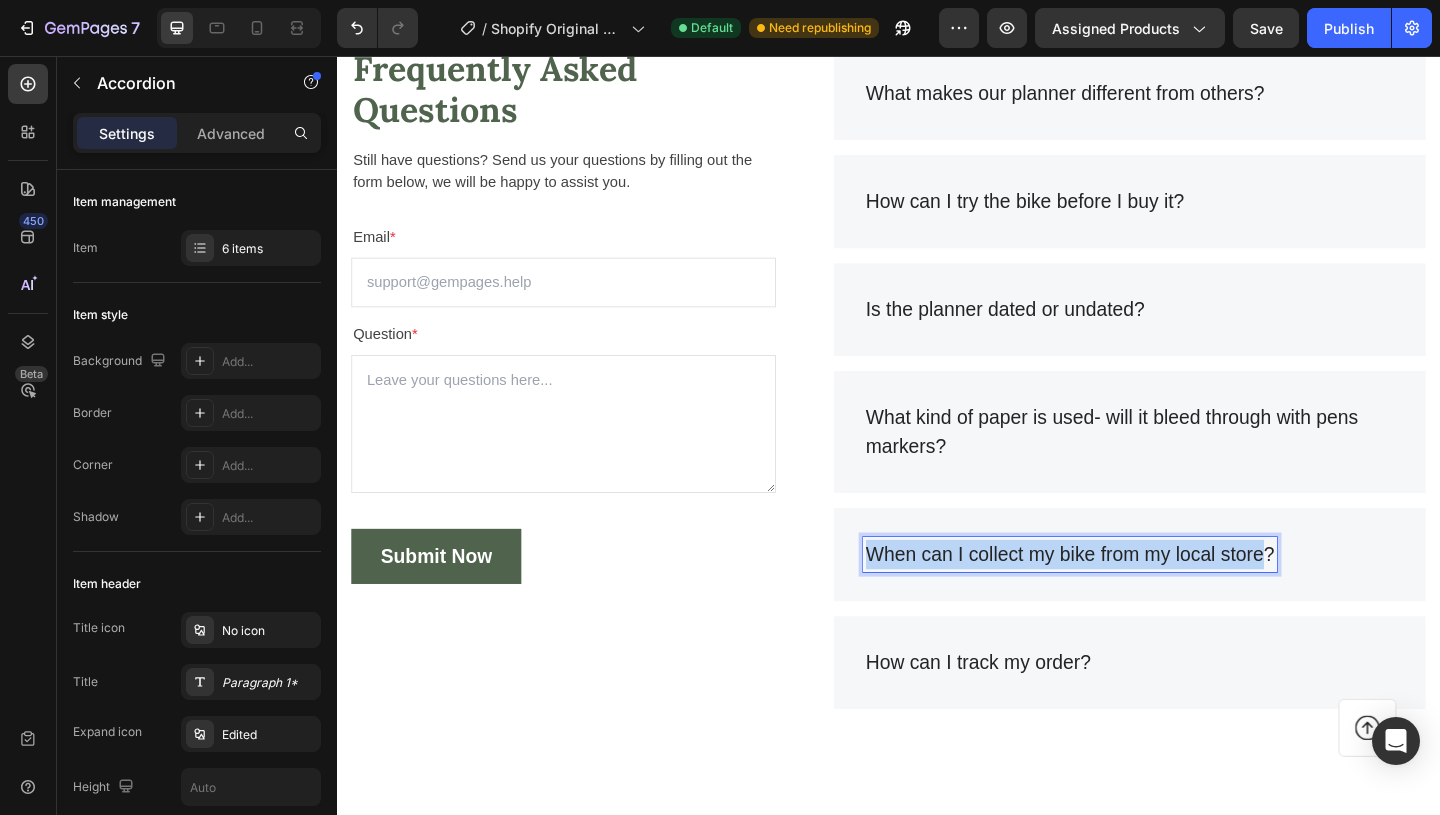 click on "When can I collect my bike from my local store?" at bounding box center [1134, 598] 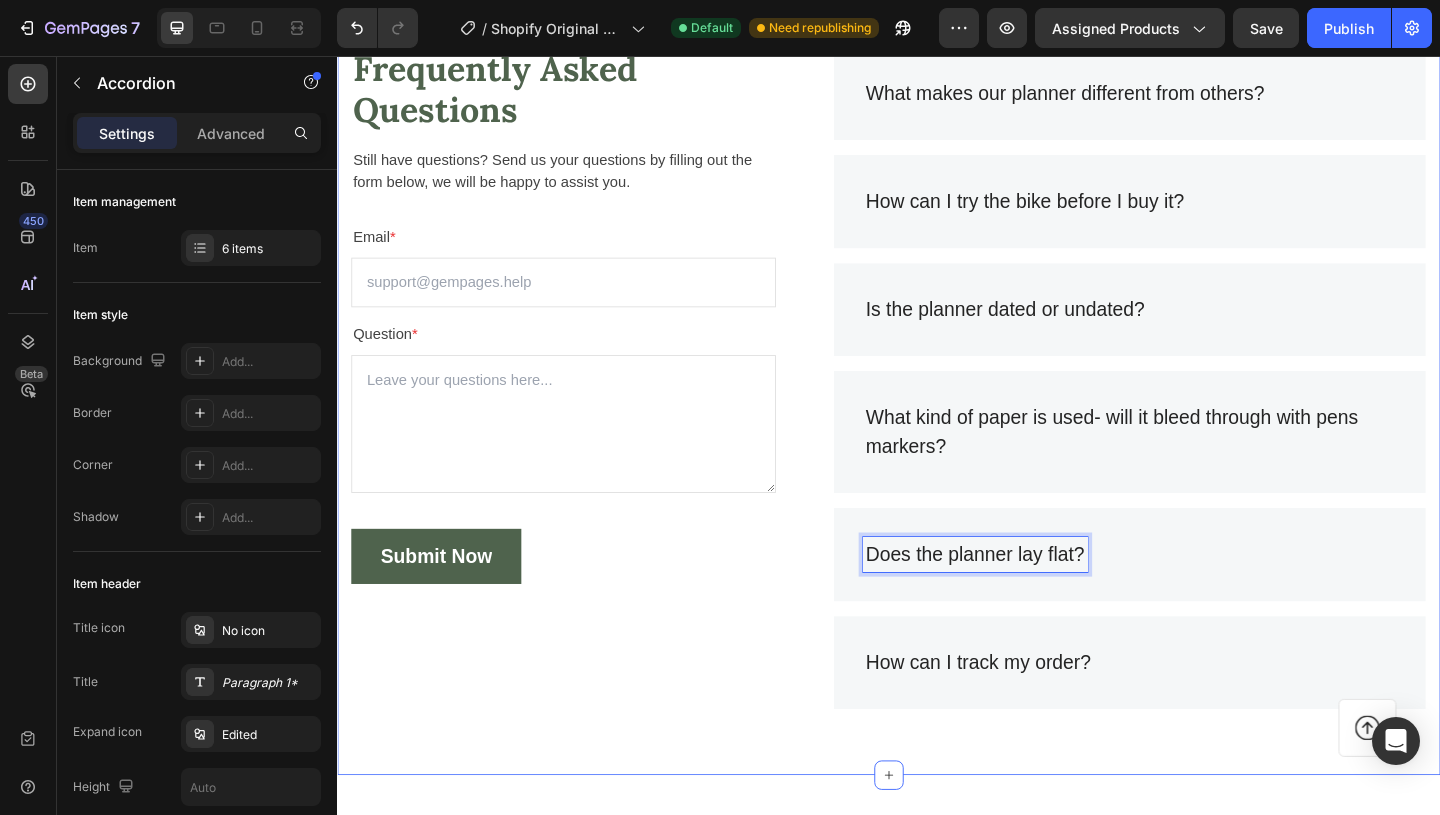 click on "Frequently Asked Questions Heading Still have questions? Send us your questions by filling out the form below, we will be happy to assist you. Text block Email  * Text block Email Field Question  * Text block Text Area Submit Now Submit Button Contact Form" at bounding box center [583, 406] 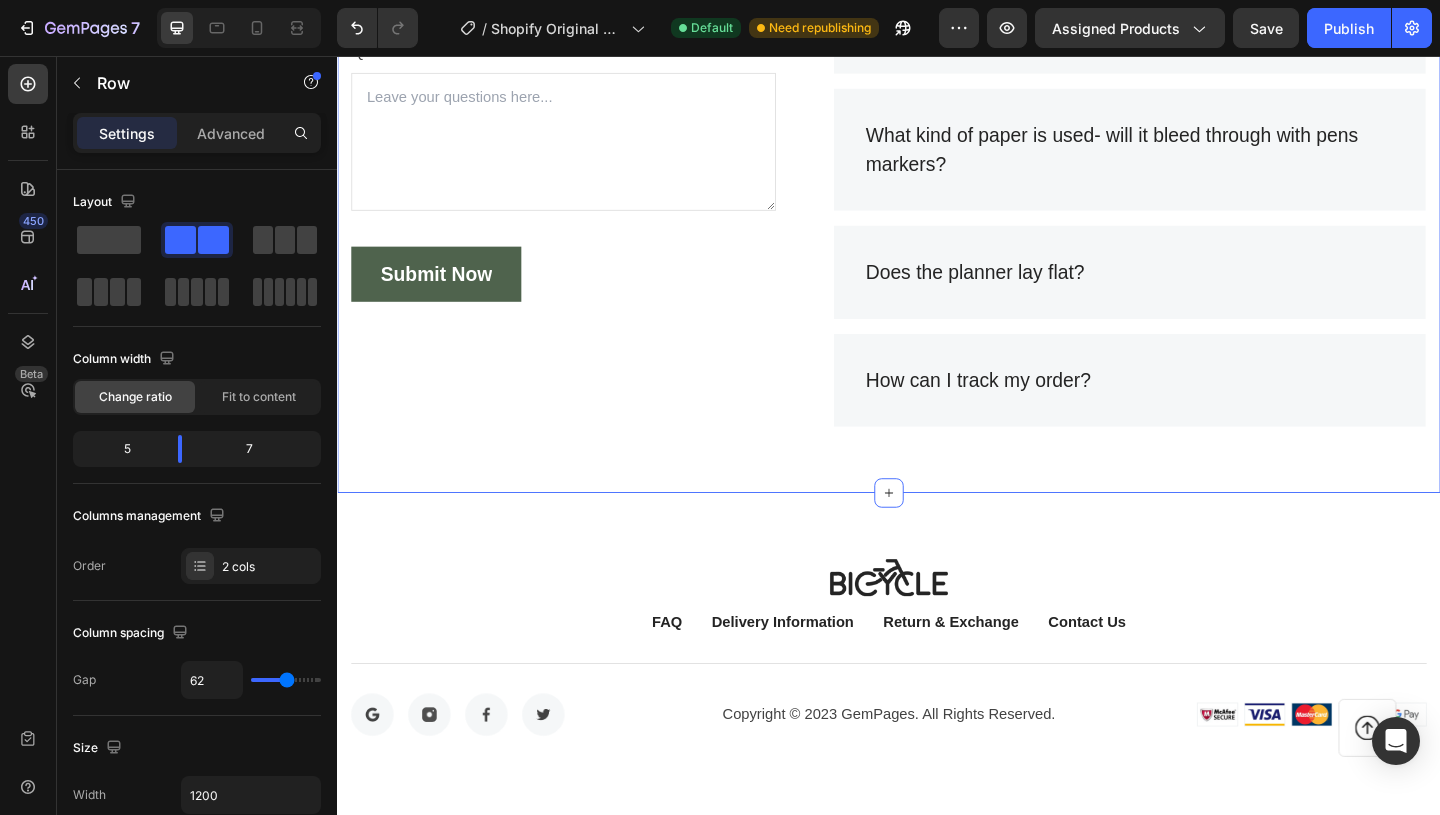 scroll, scrollTop: 4304, scrollLeft: 0, axis: vertical 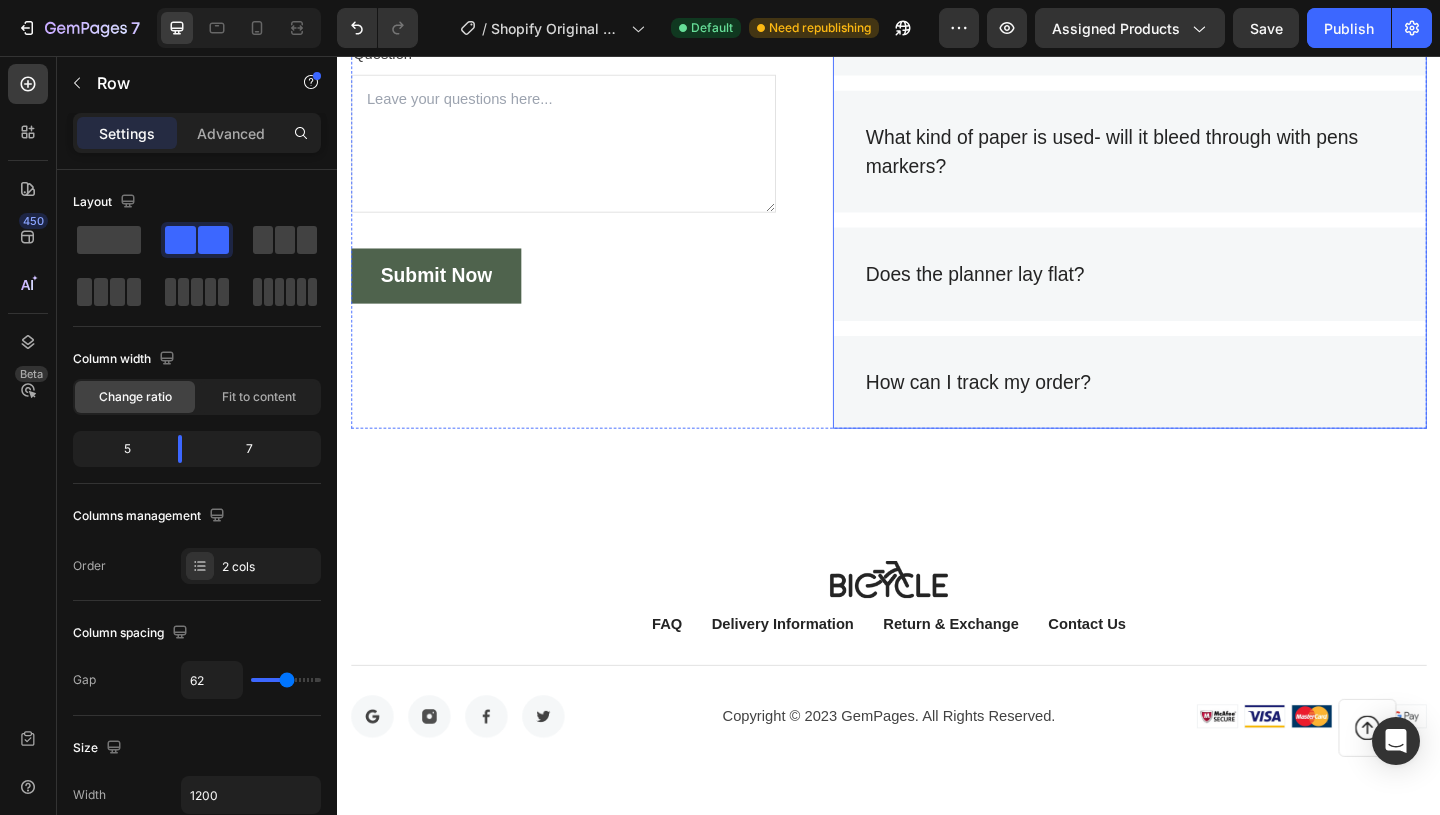 click on "How can I track my order?" at bounding box center (1199, 411) 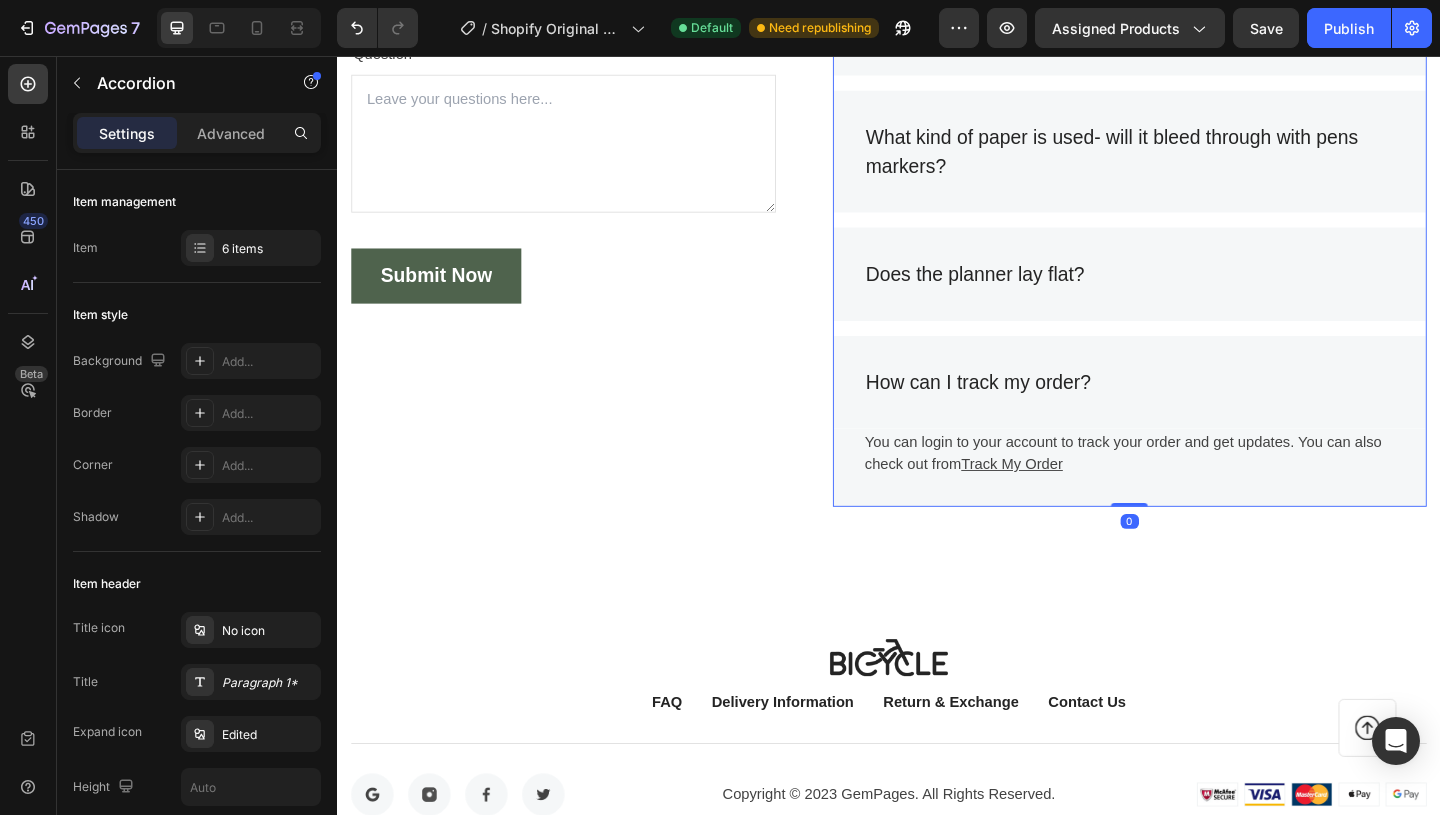 click on "How can I track my order?" at bounding box center [1199, 411] 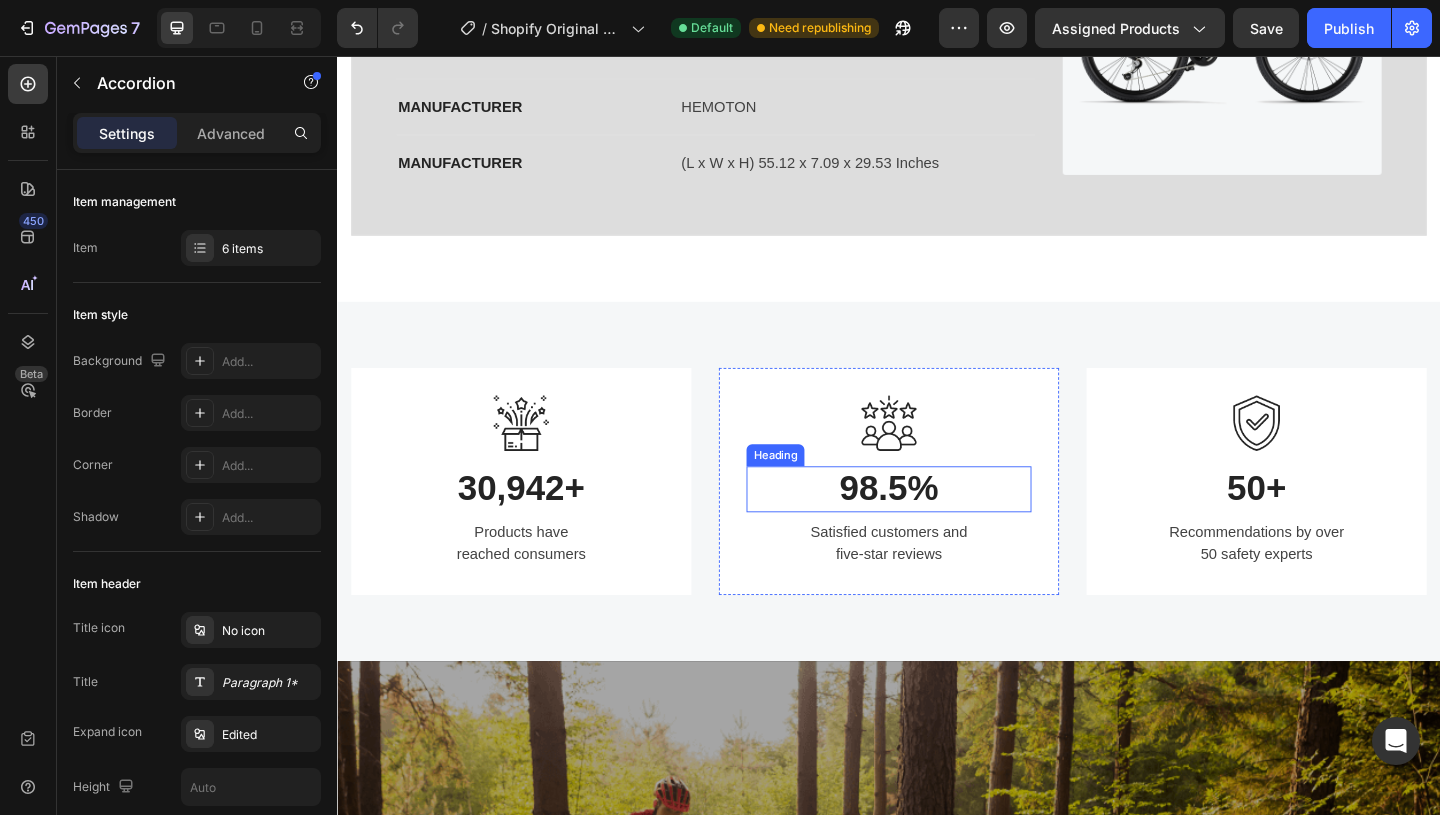 scroll, scrollTop: 2438, scrollLeft: 0, axis: vertical 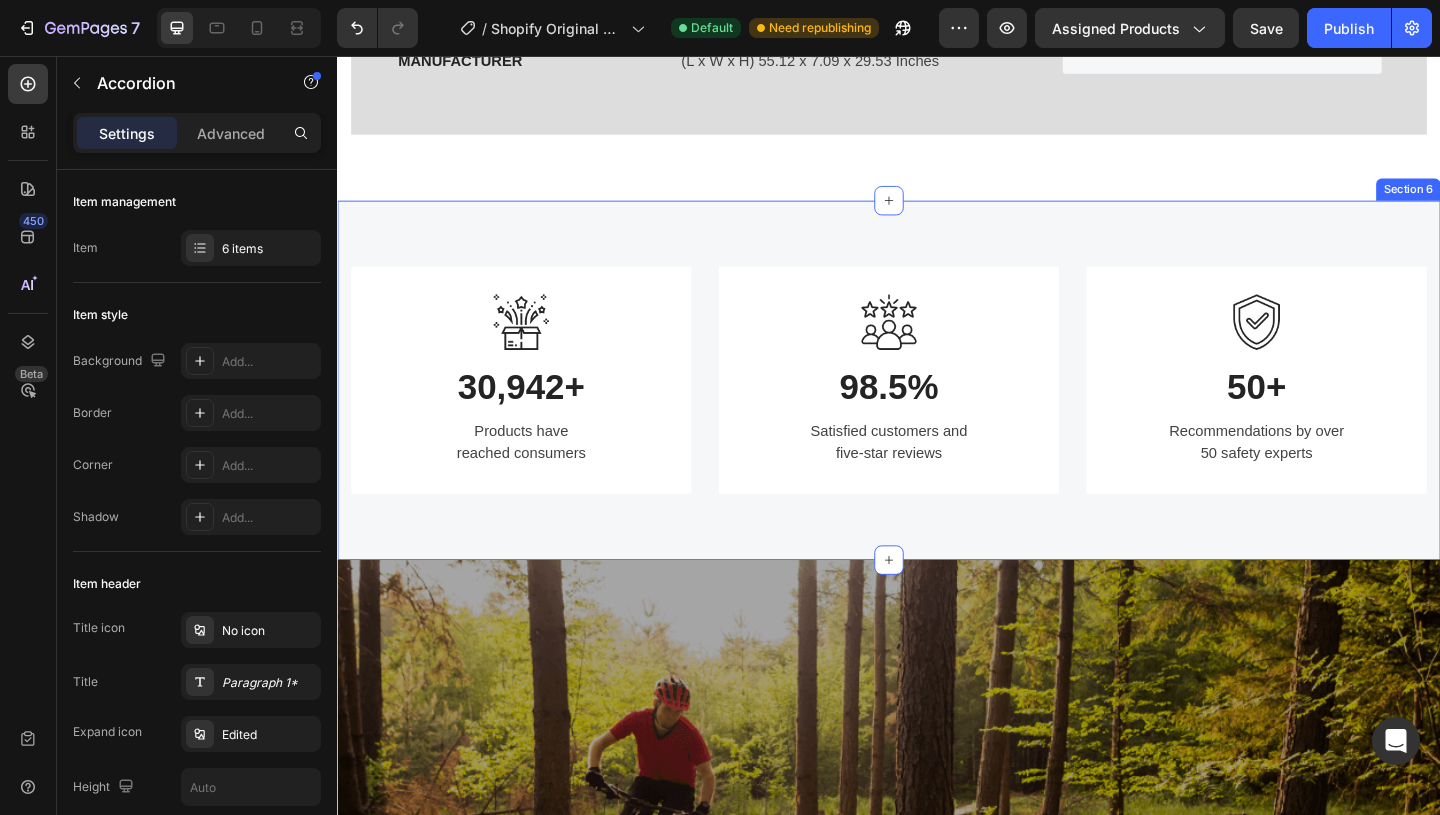 click on "Image 30,942+ Heading Products have reached consumers Text block Row Image 98.5% Heading Satisfied customers and five-star reviews Text block Row Image 50+ Heading Recommendations by over 50 safety experts Text block Row Row Section 6" at bounding box center [937, 408] 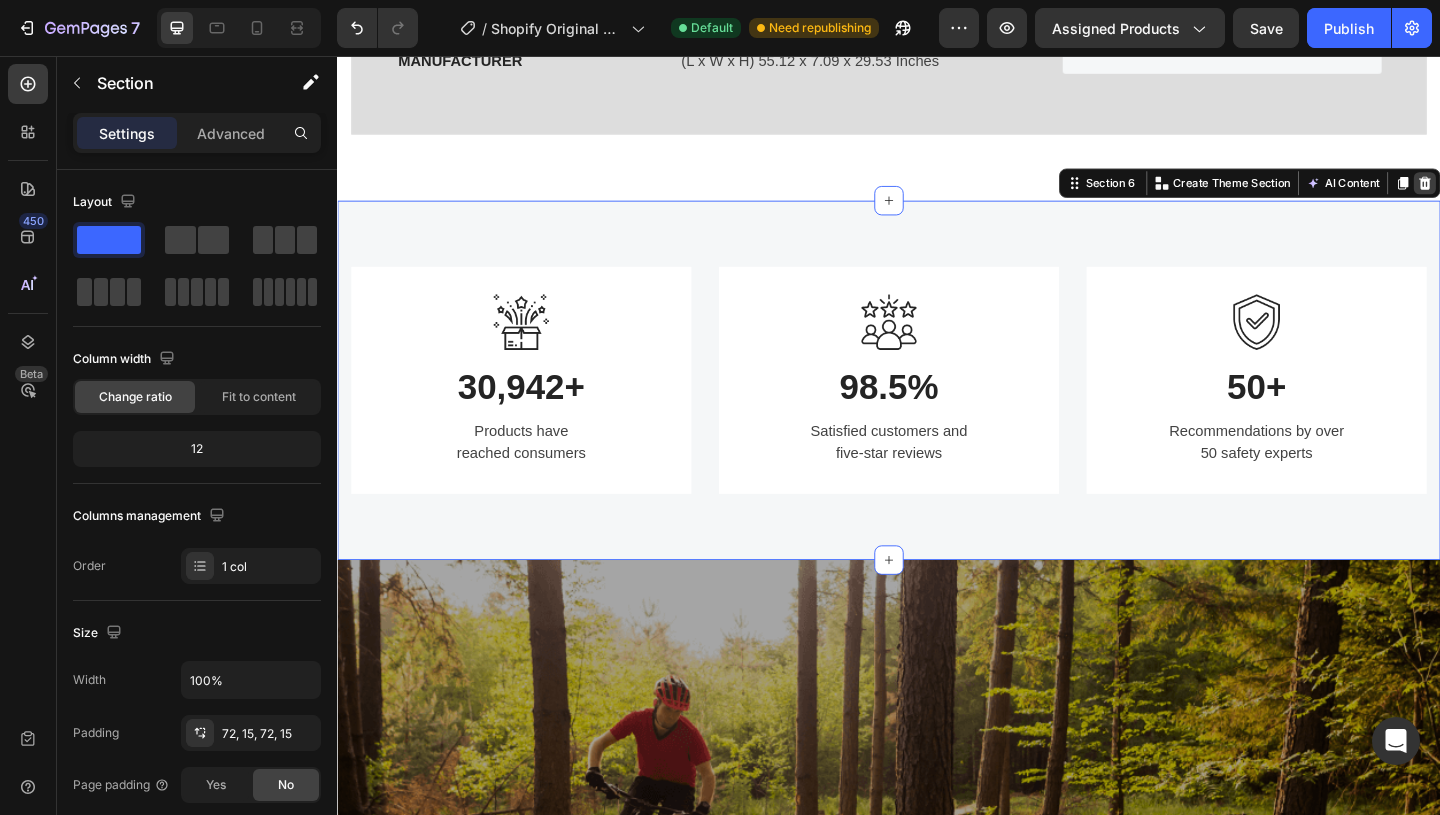click 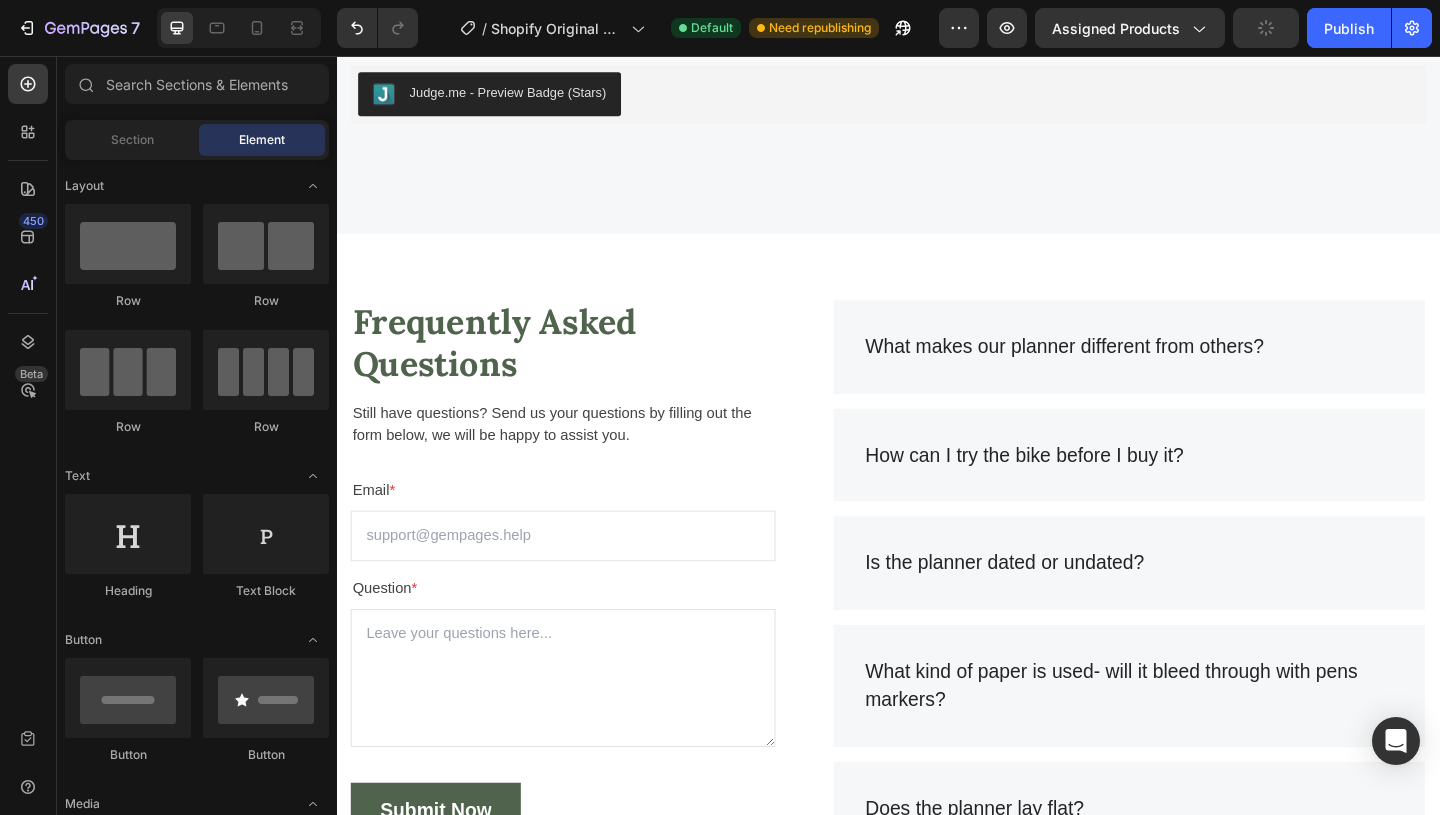 scroll, scrollTop: 3170, scrollLeft: 0, axis: vertical 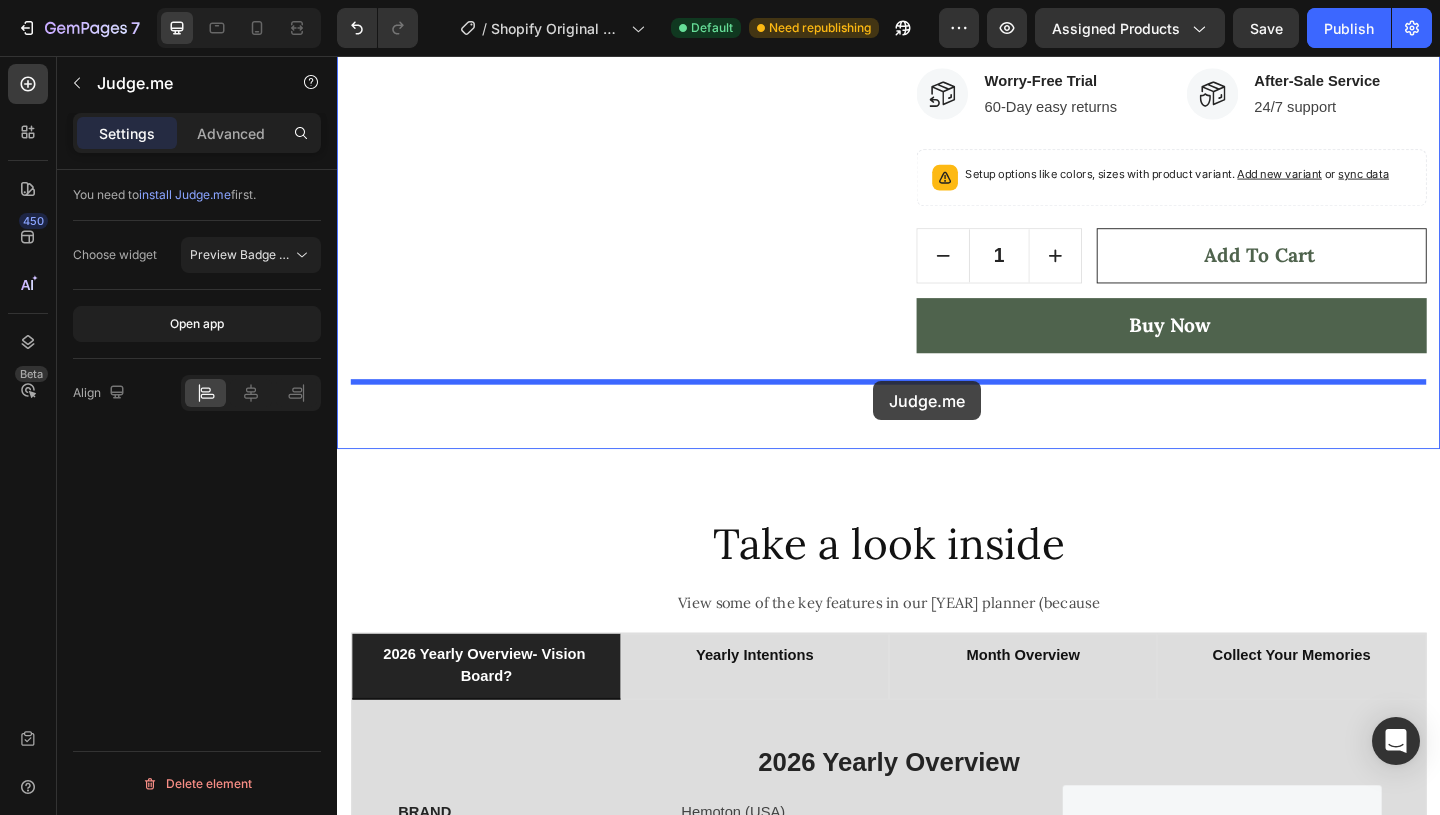 drag, startPoint x: 926, startPoint y: 255, endPoint x: 920, endPoint y: 410, distance: 155.11609 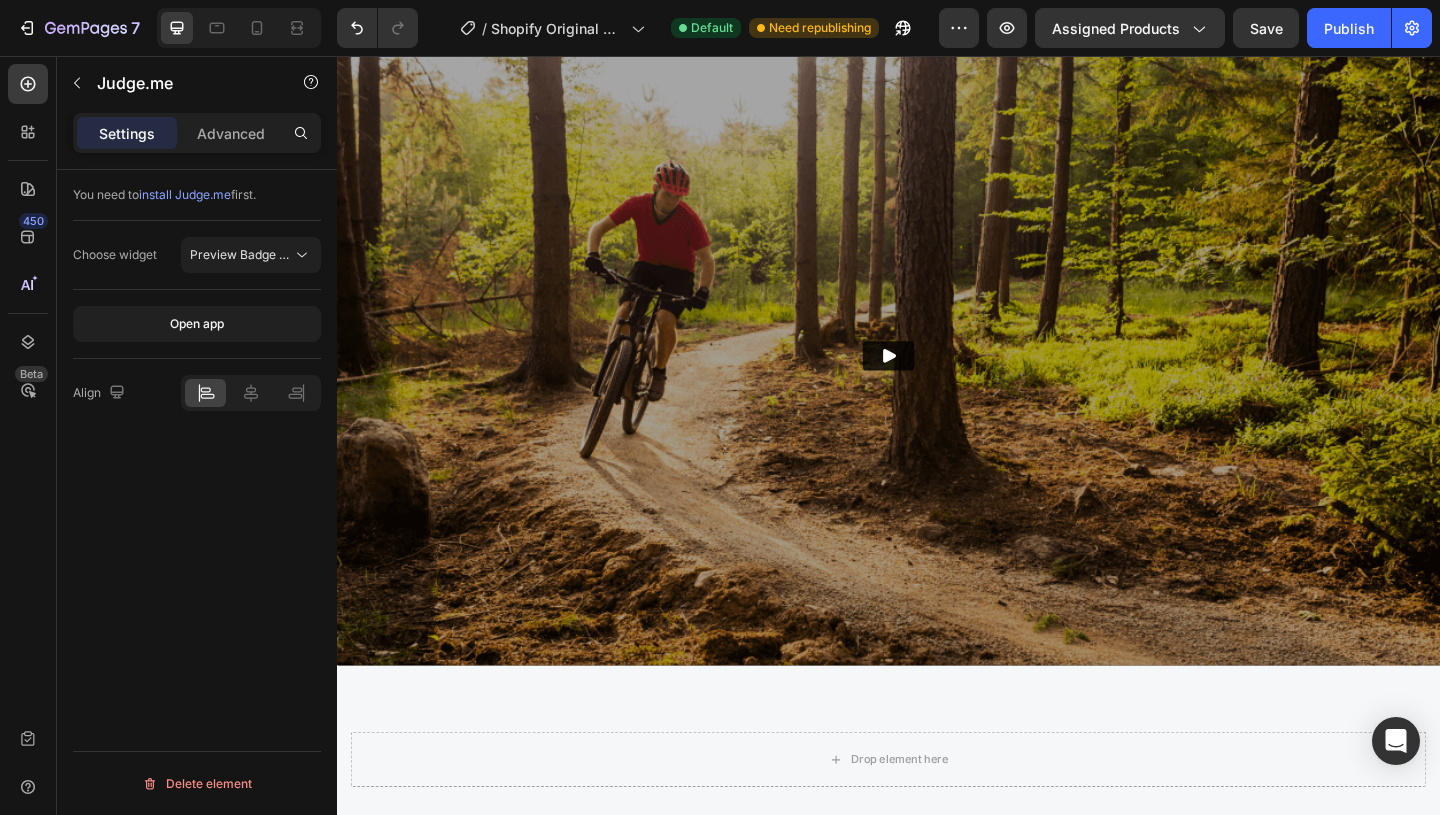 scroll, scrollTop: 2720, scrollLeft: 0, axis: vertical 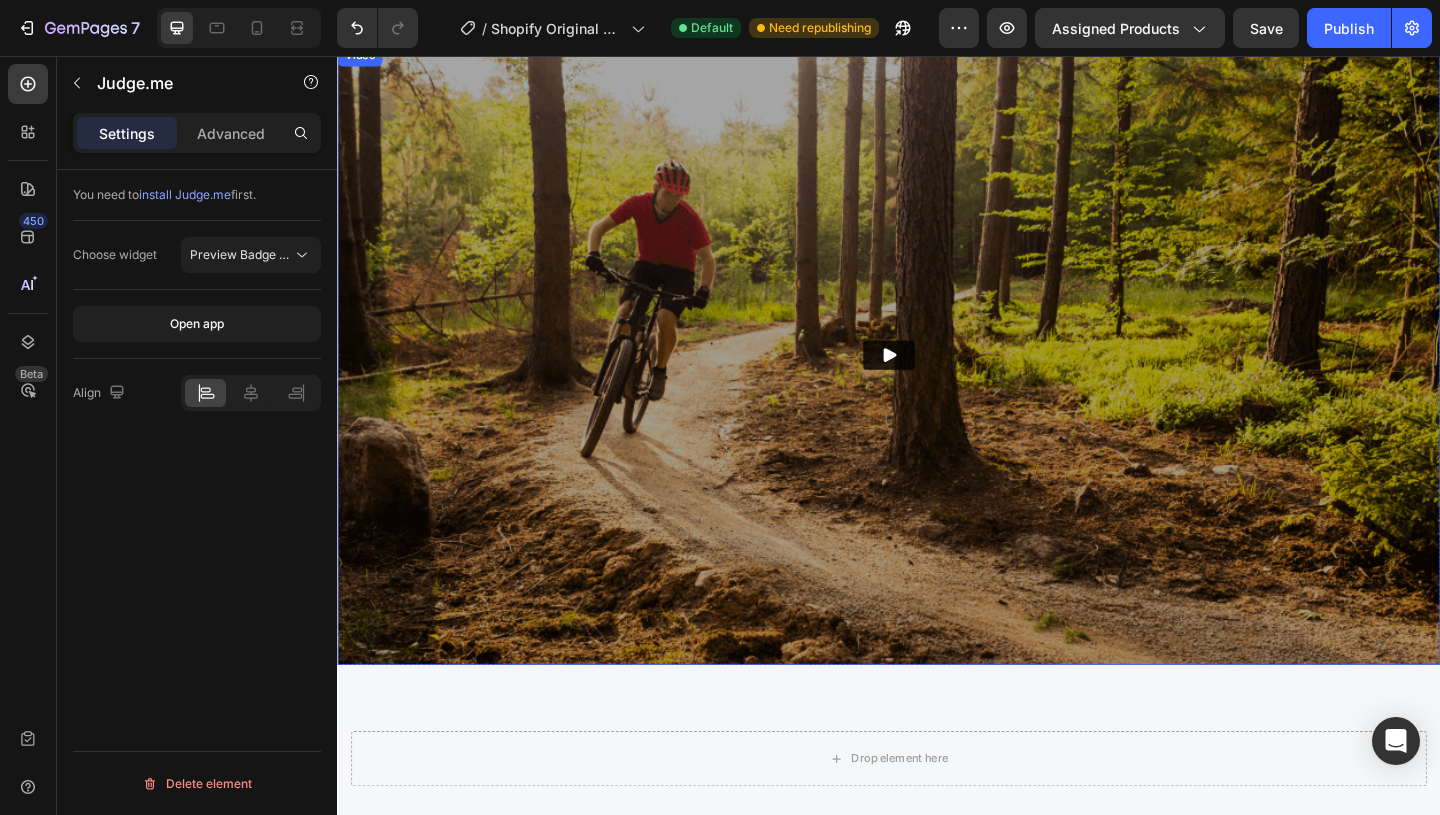 click at bounding box center [937, 381] 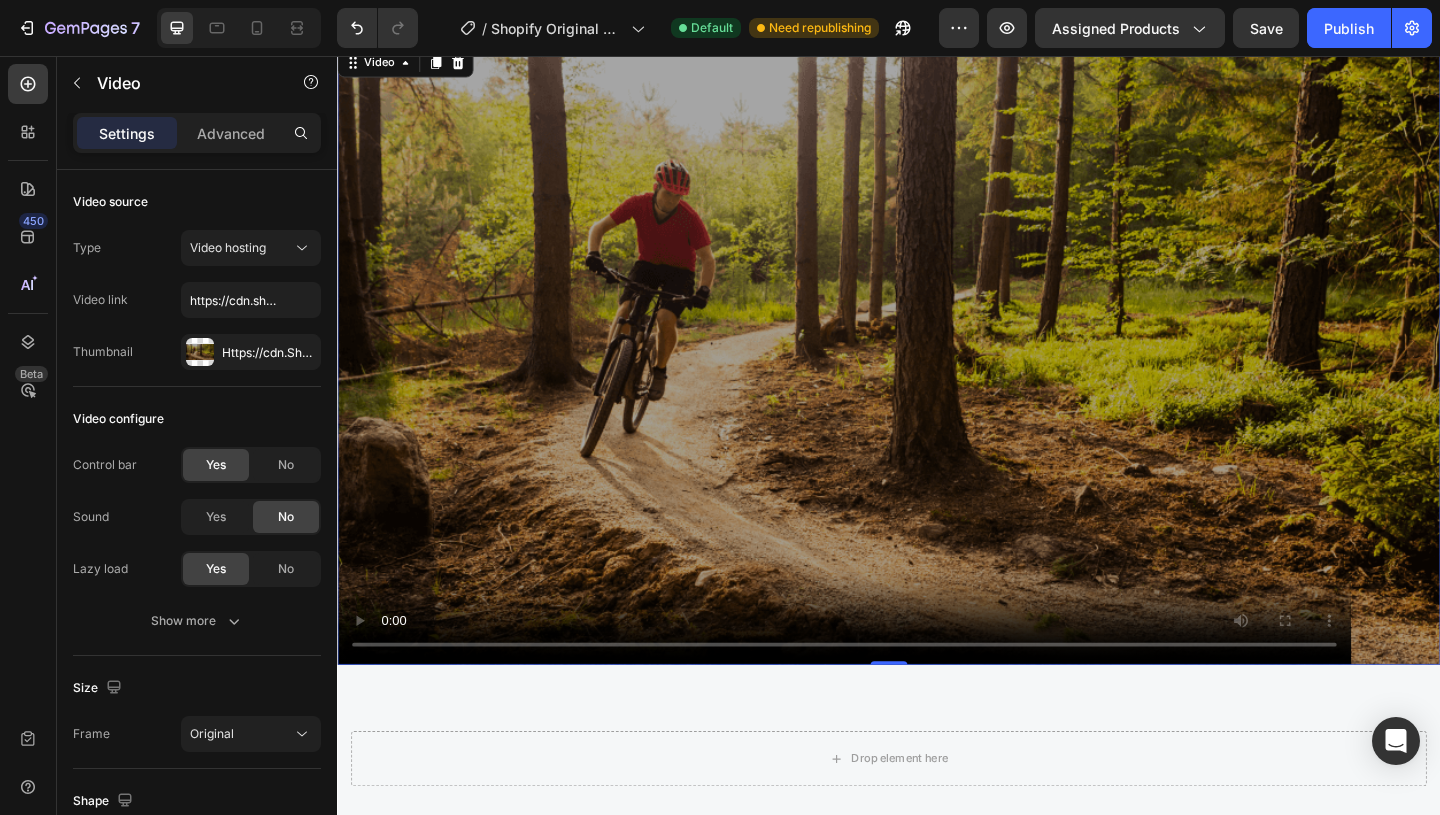 type 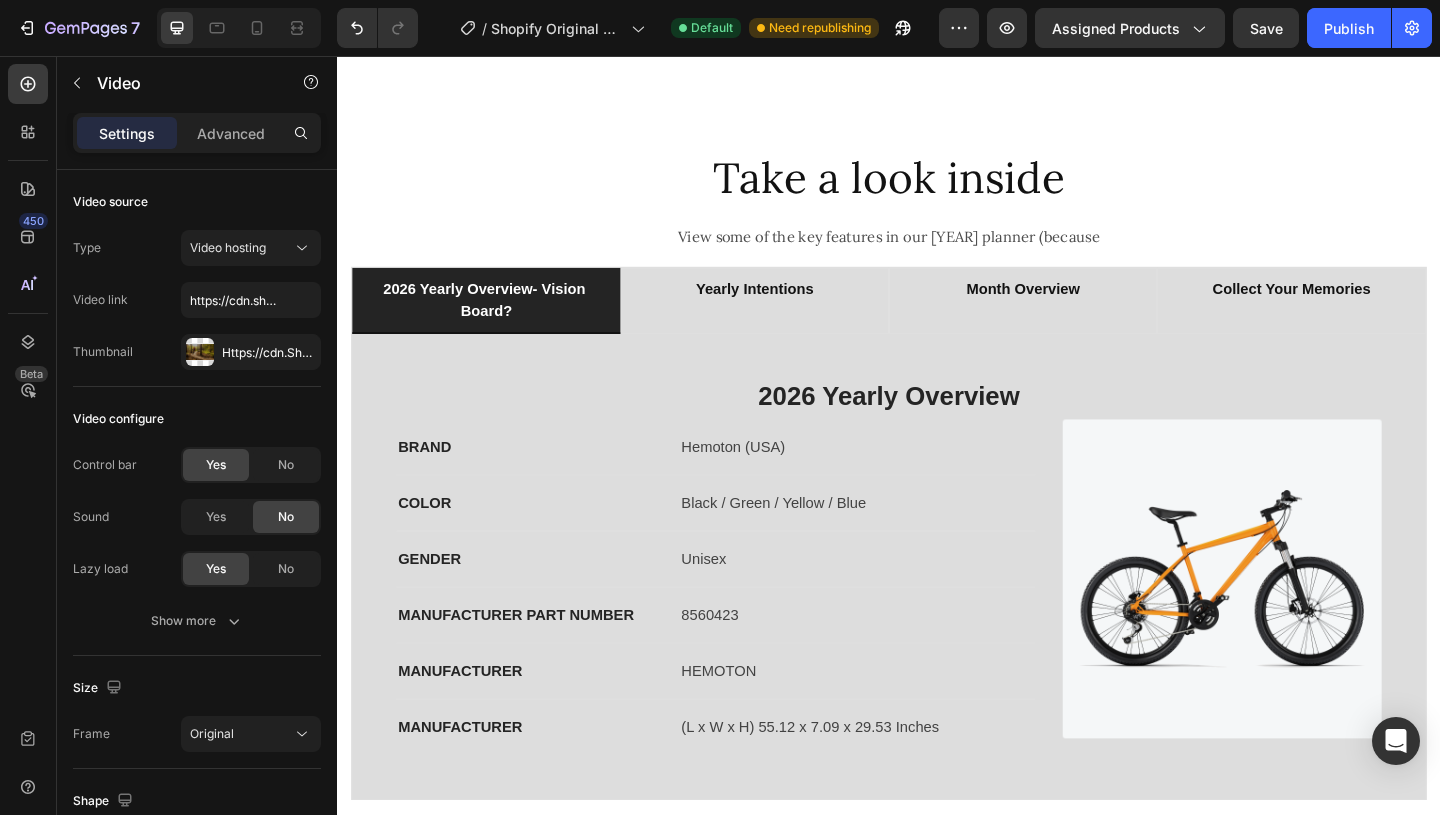 scroll, scrollTop: 1796, scrollLeft: 0, axis: vertical 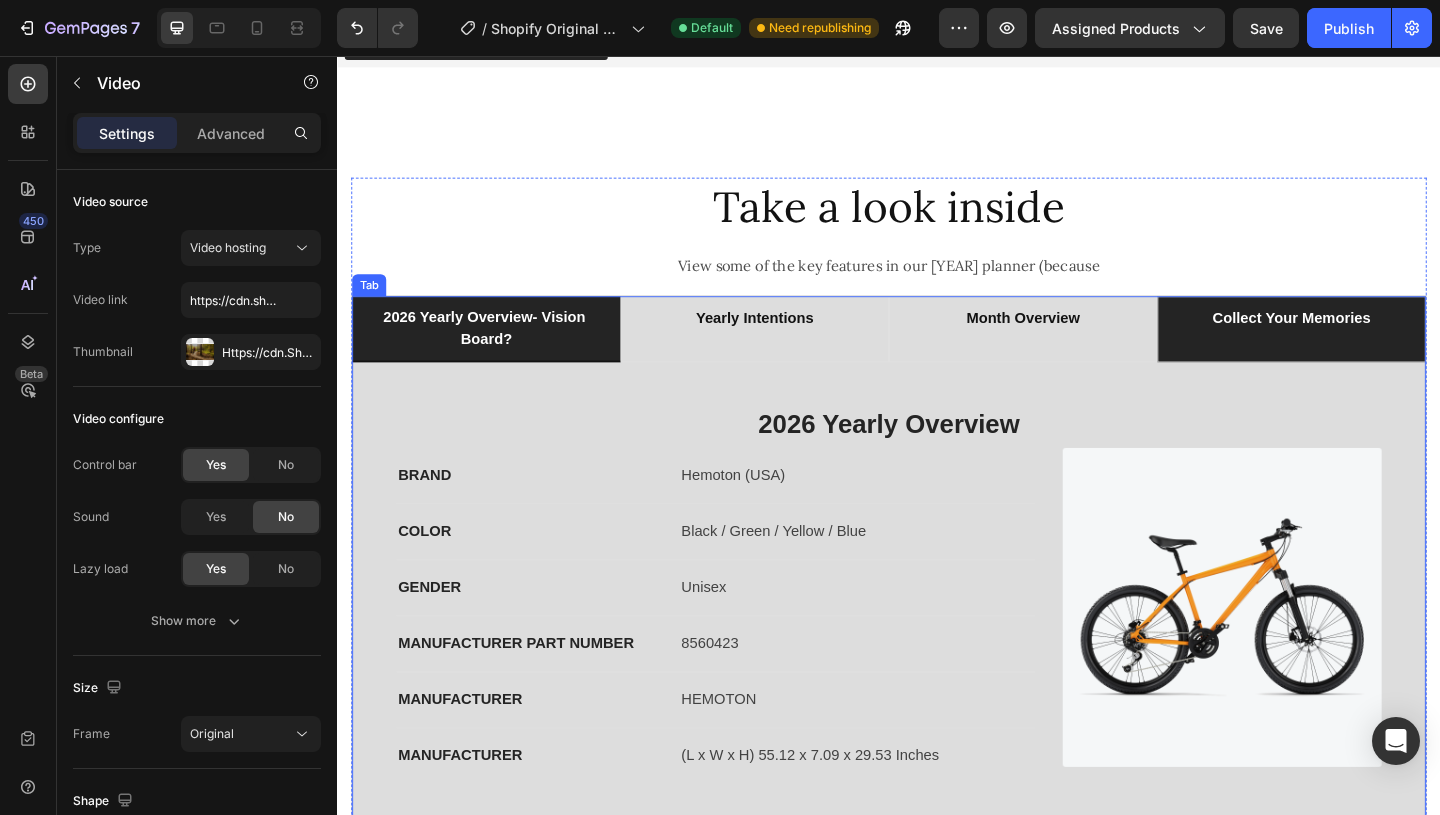click on "collect your memories" at bounding box center (1375, 353) 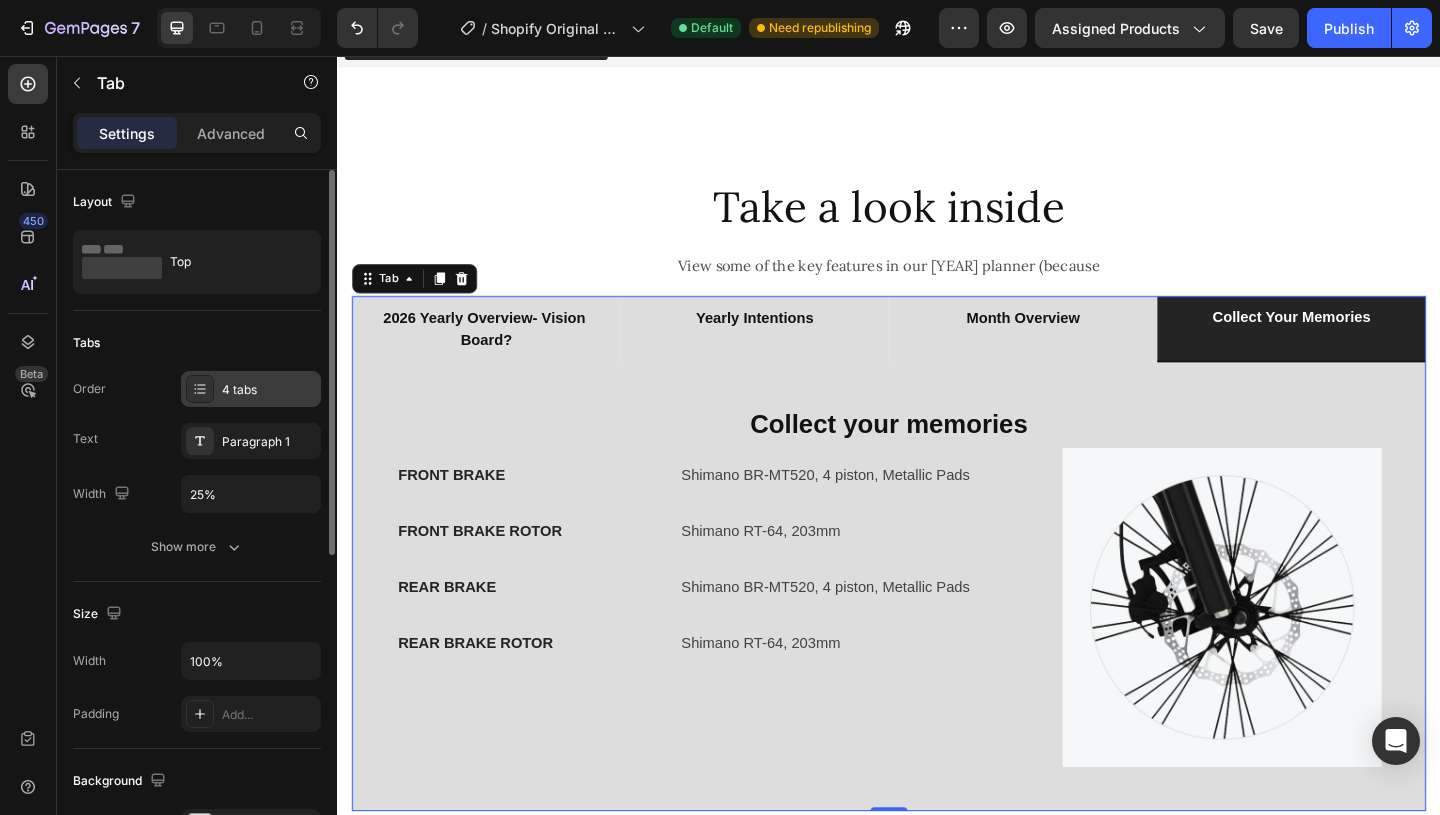 click on "4 tabs" at bounding box center (269, 390) 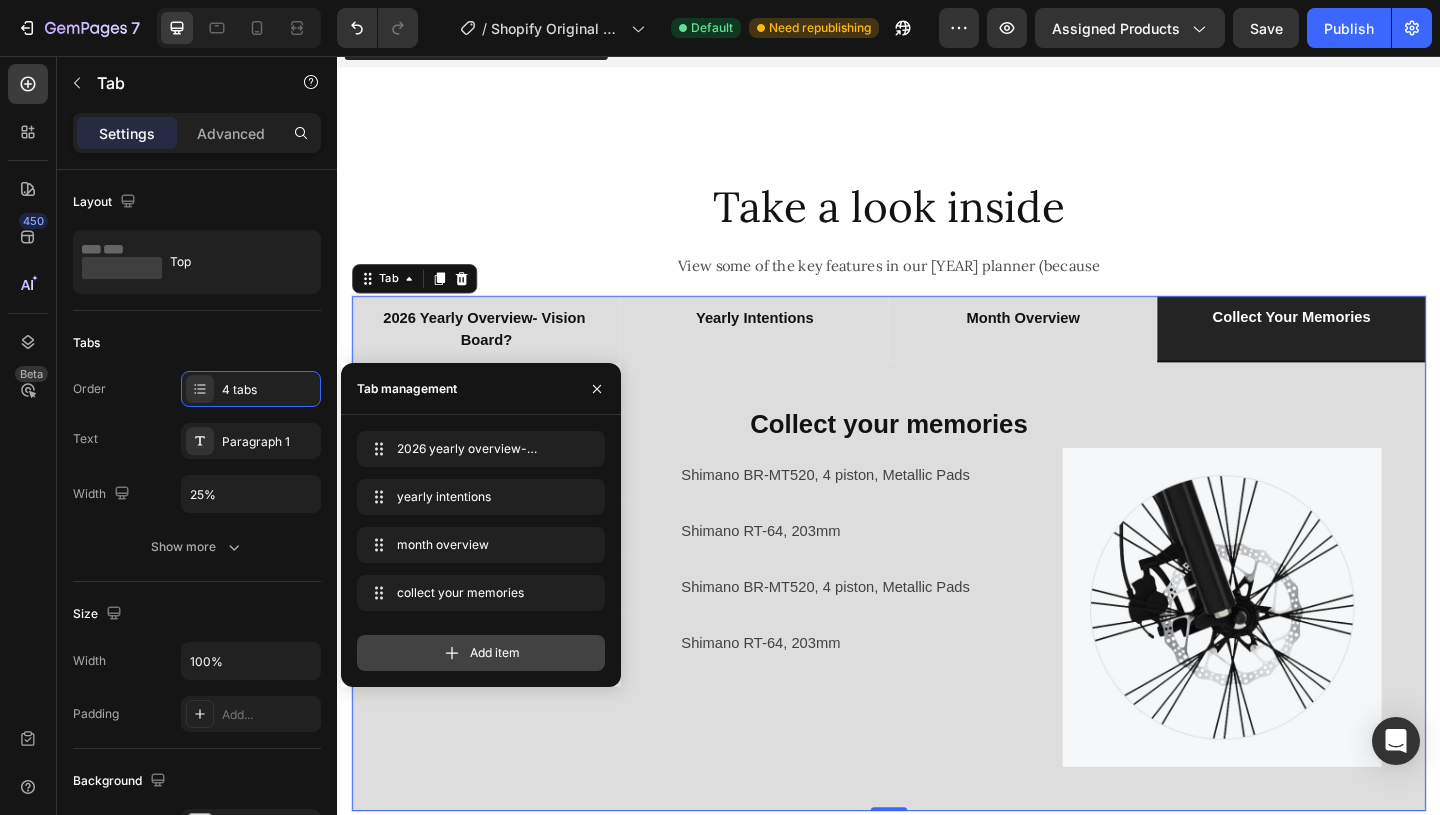 click on "Add item" at bounding box center [481, 653] 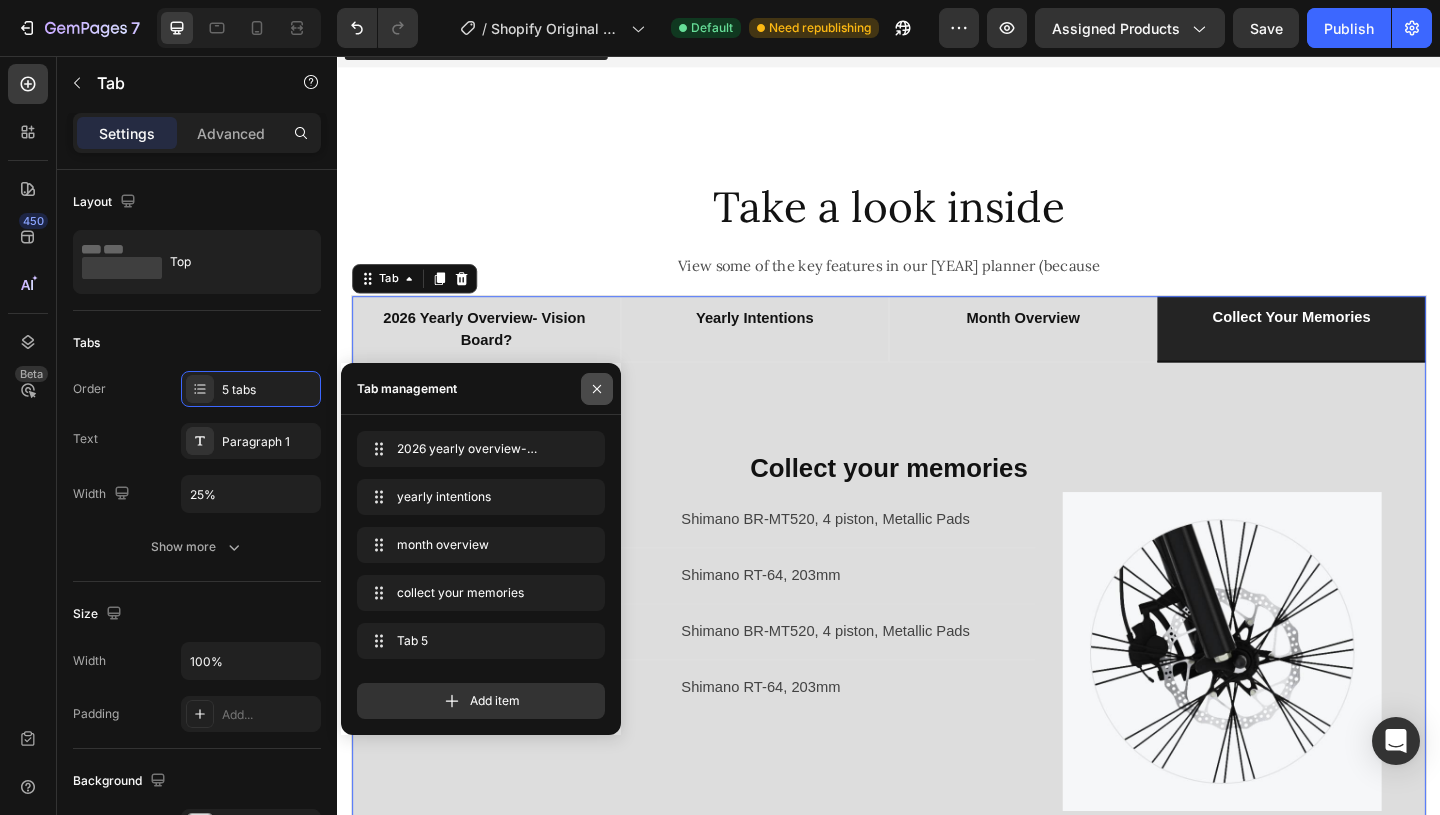 click 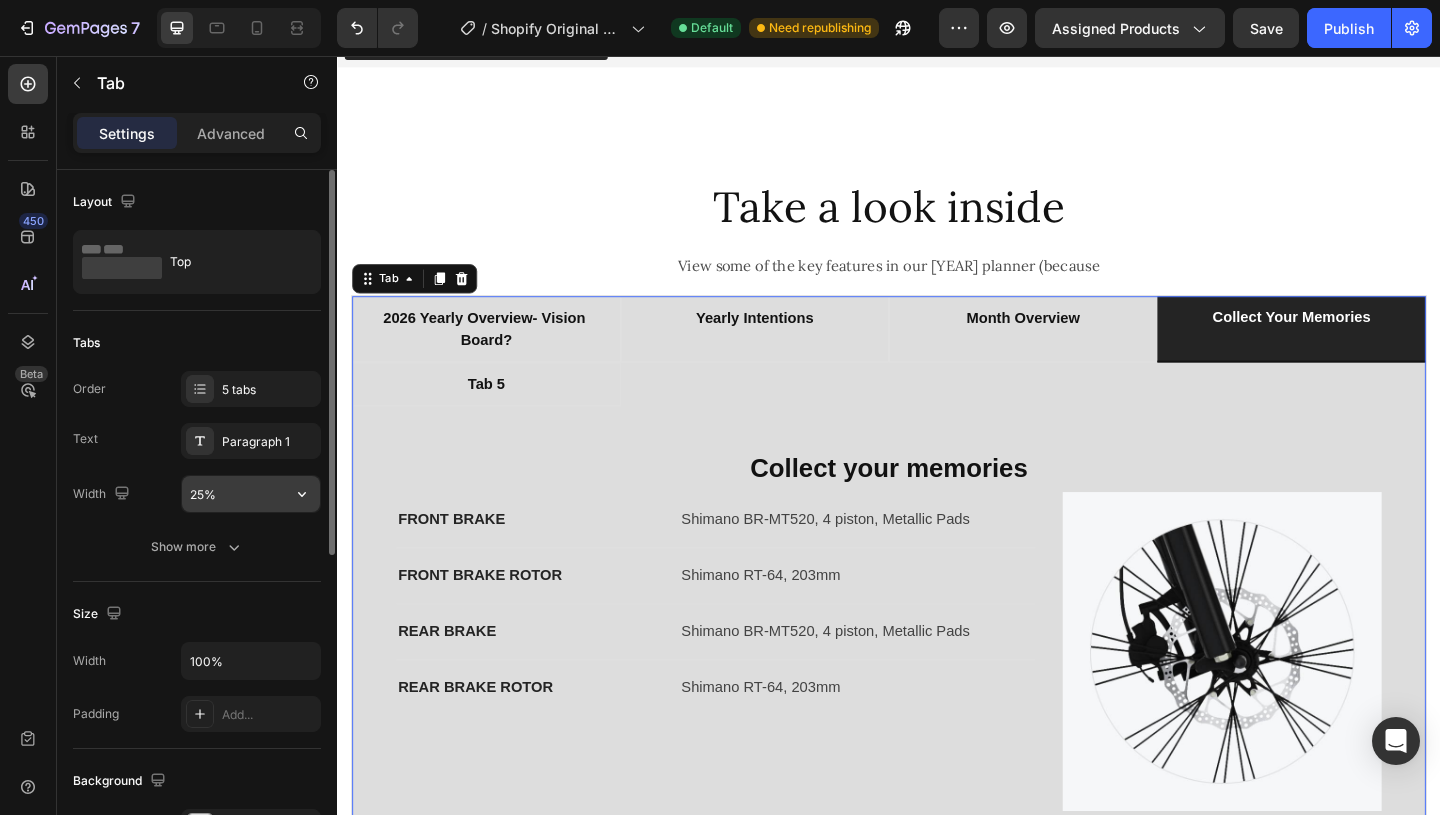 click on "25%" at bounding box center (251, 494) 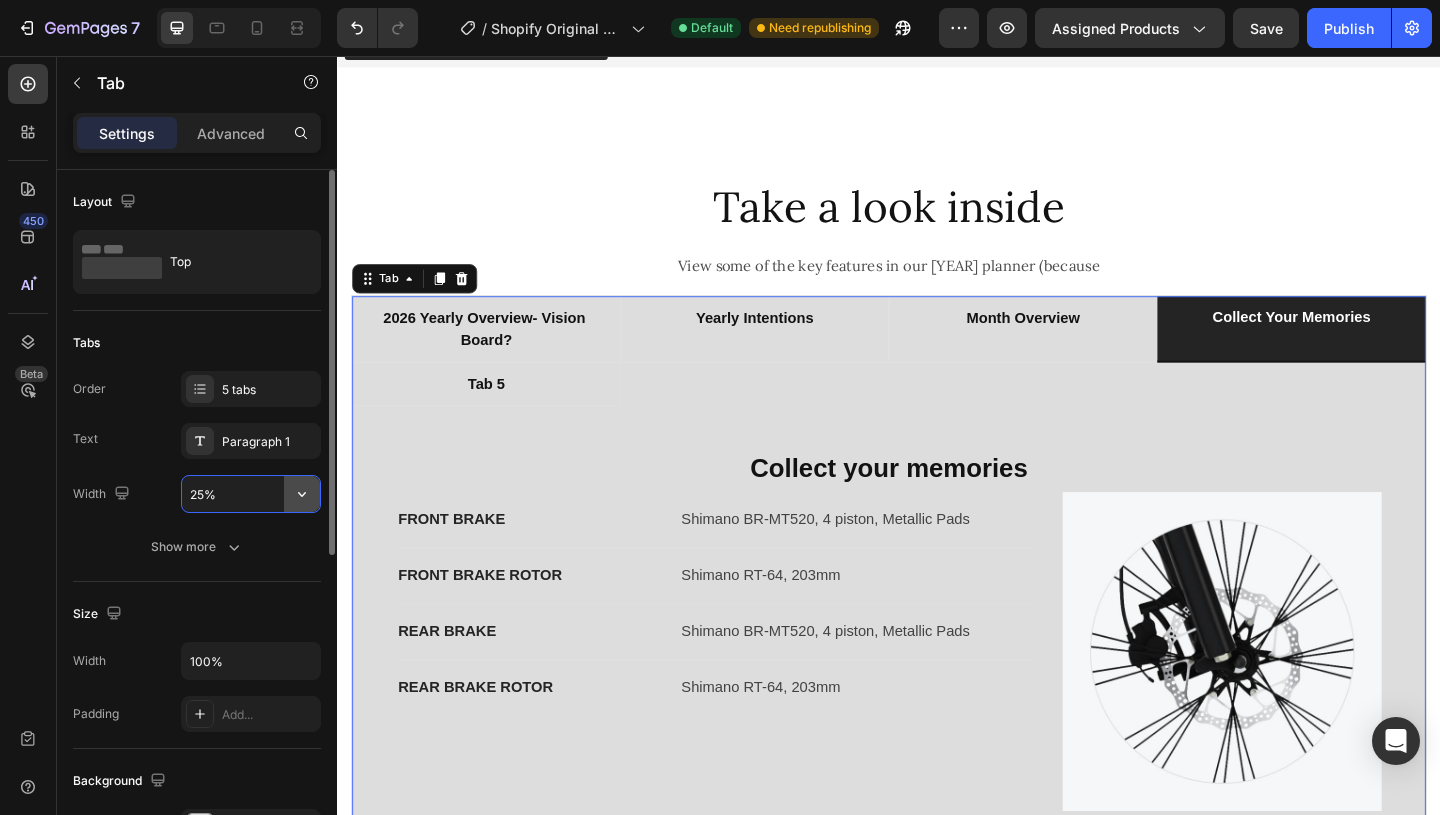 click 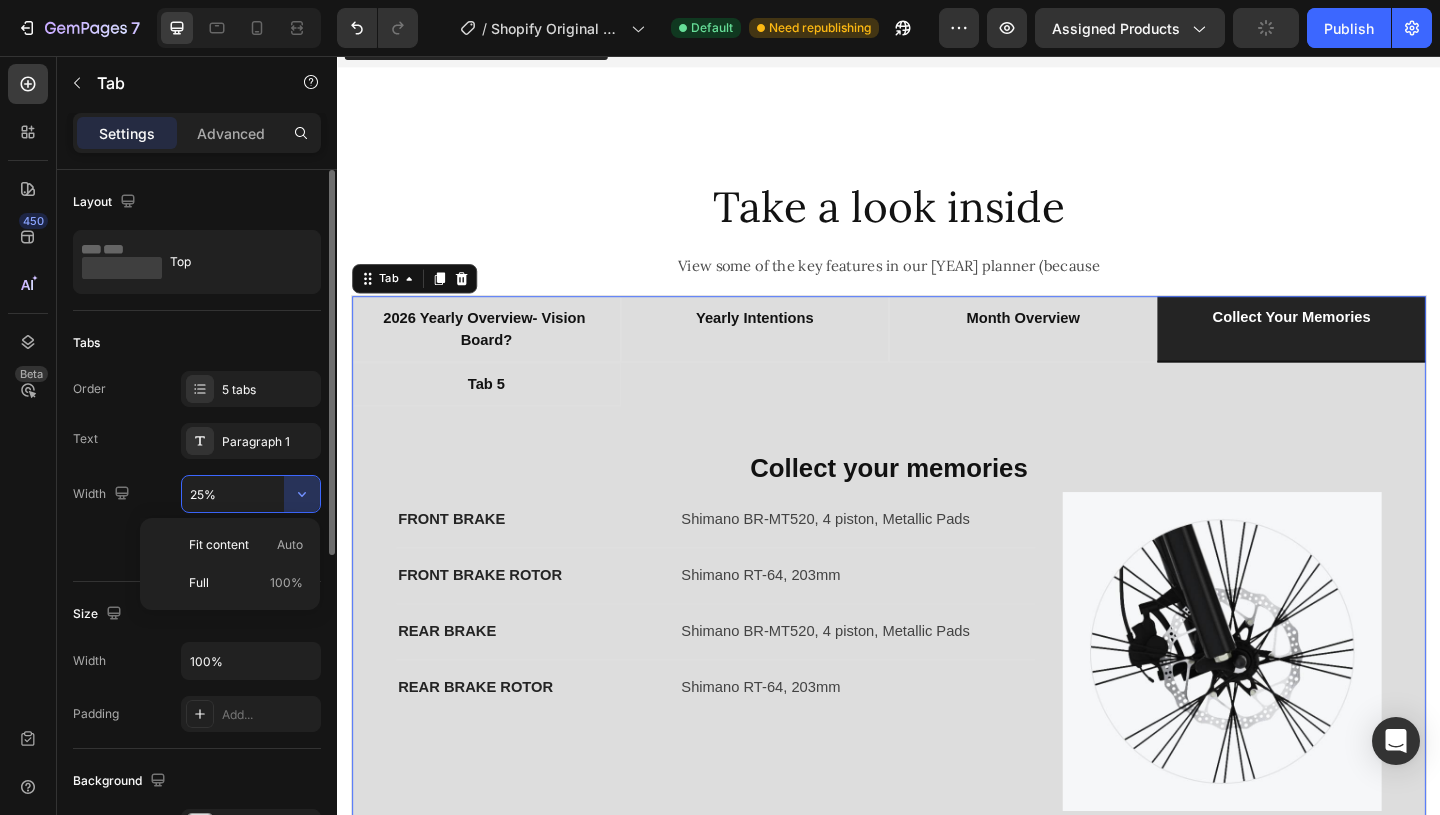 click on "25%" at bounding box center (251, 494) 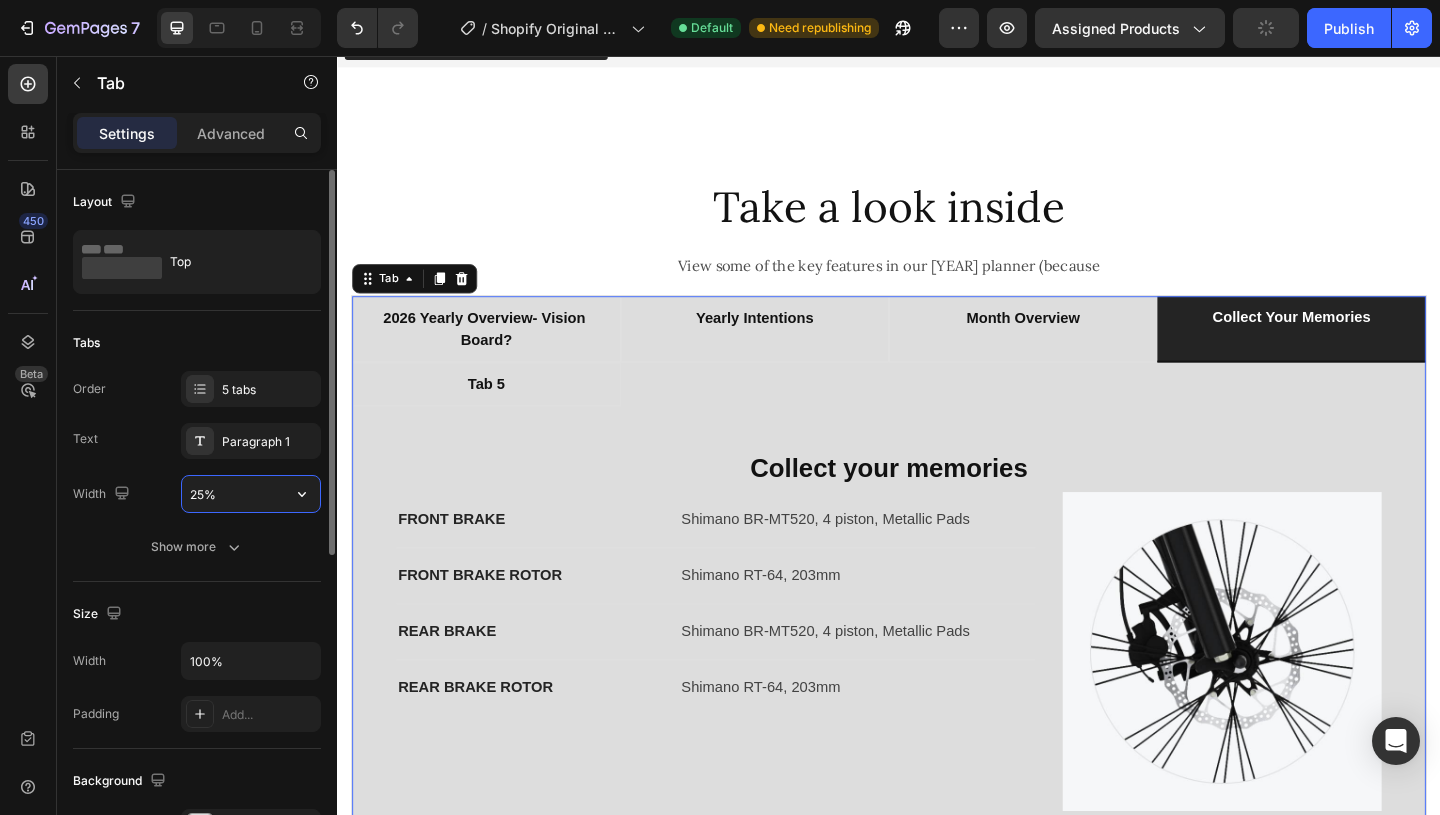 click on "25%" at bounding box center (251, 494) 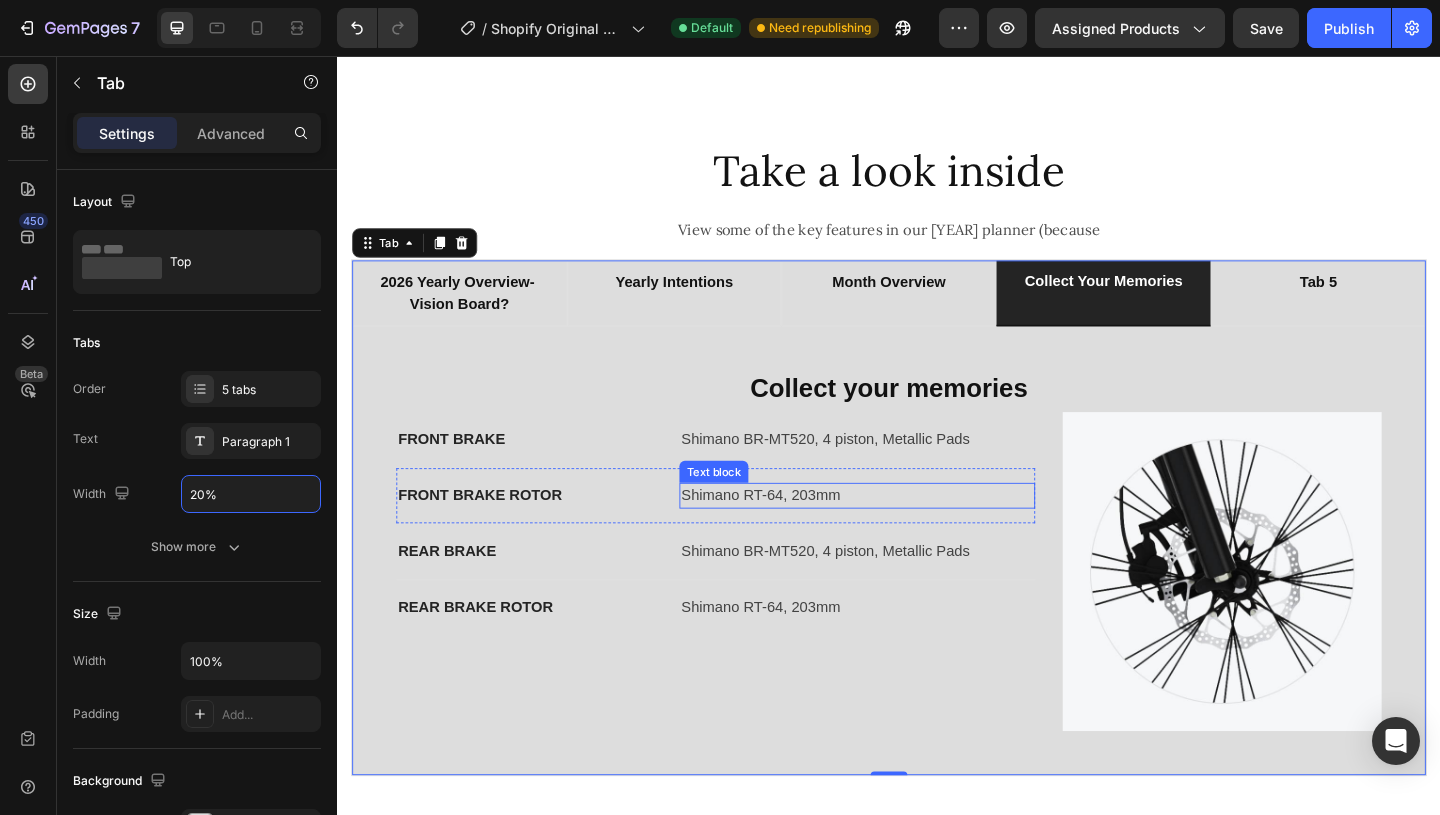 scroll, scrollTop: 1836, scrollLeft: 0, axis: vertical 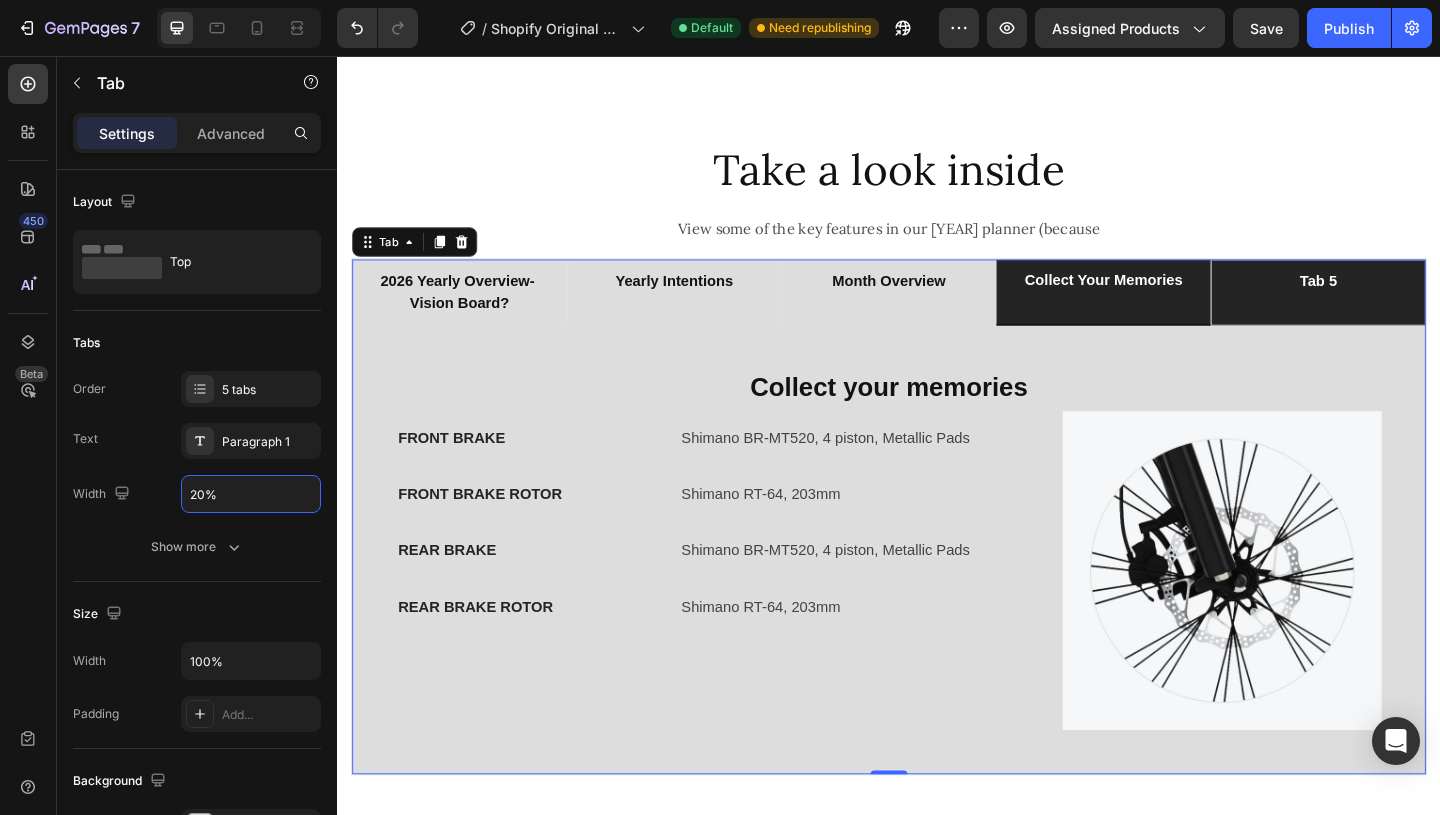 type on "20%" 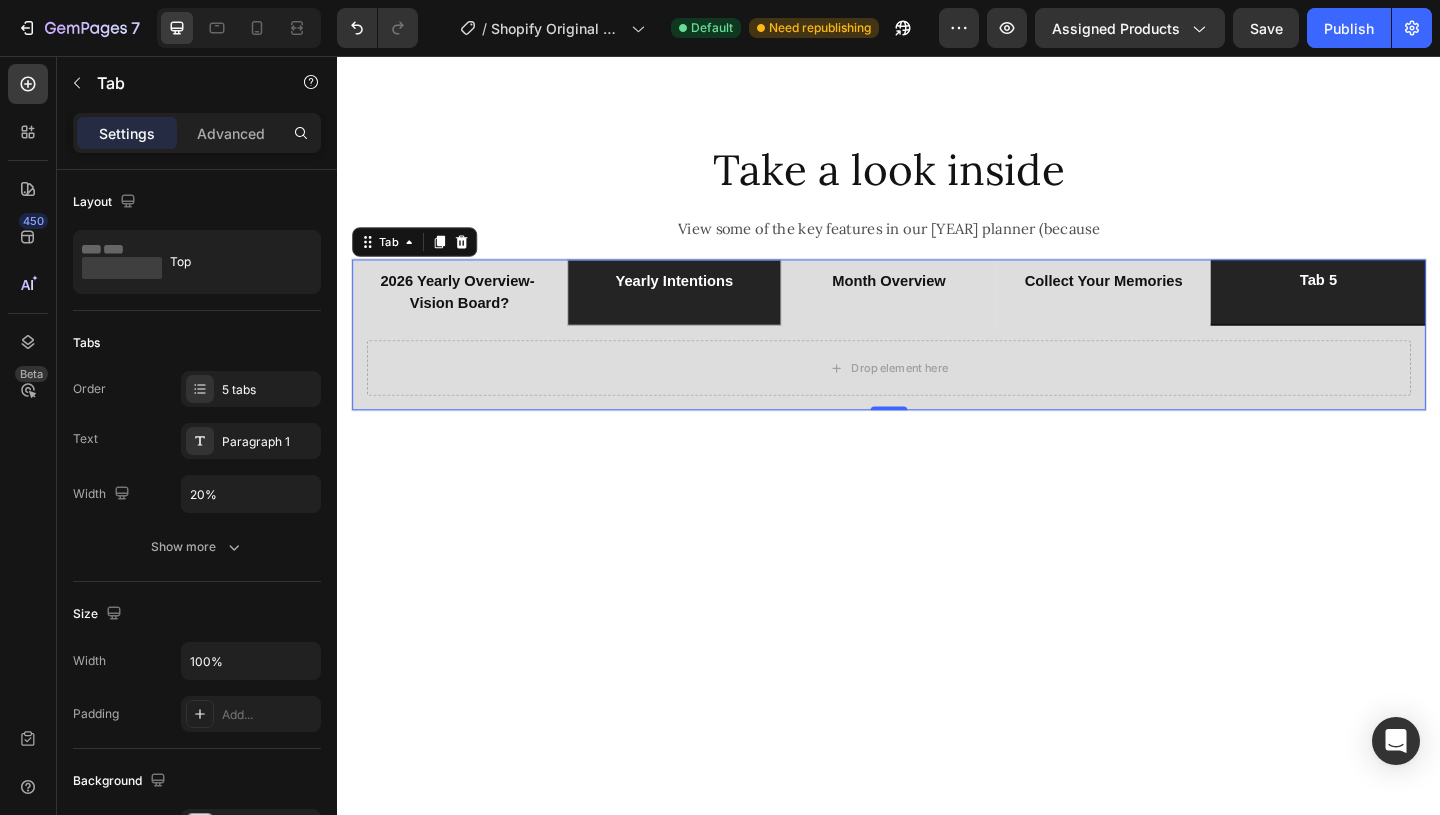 click on "yearly intentions" at bounding box center [703, 301] 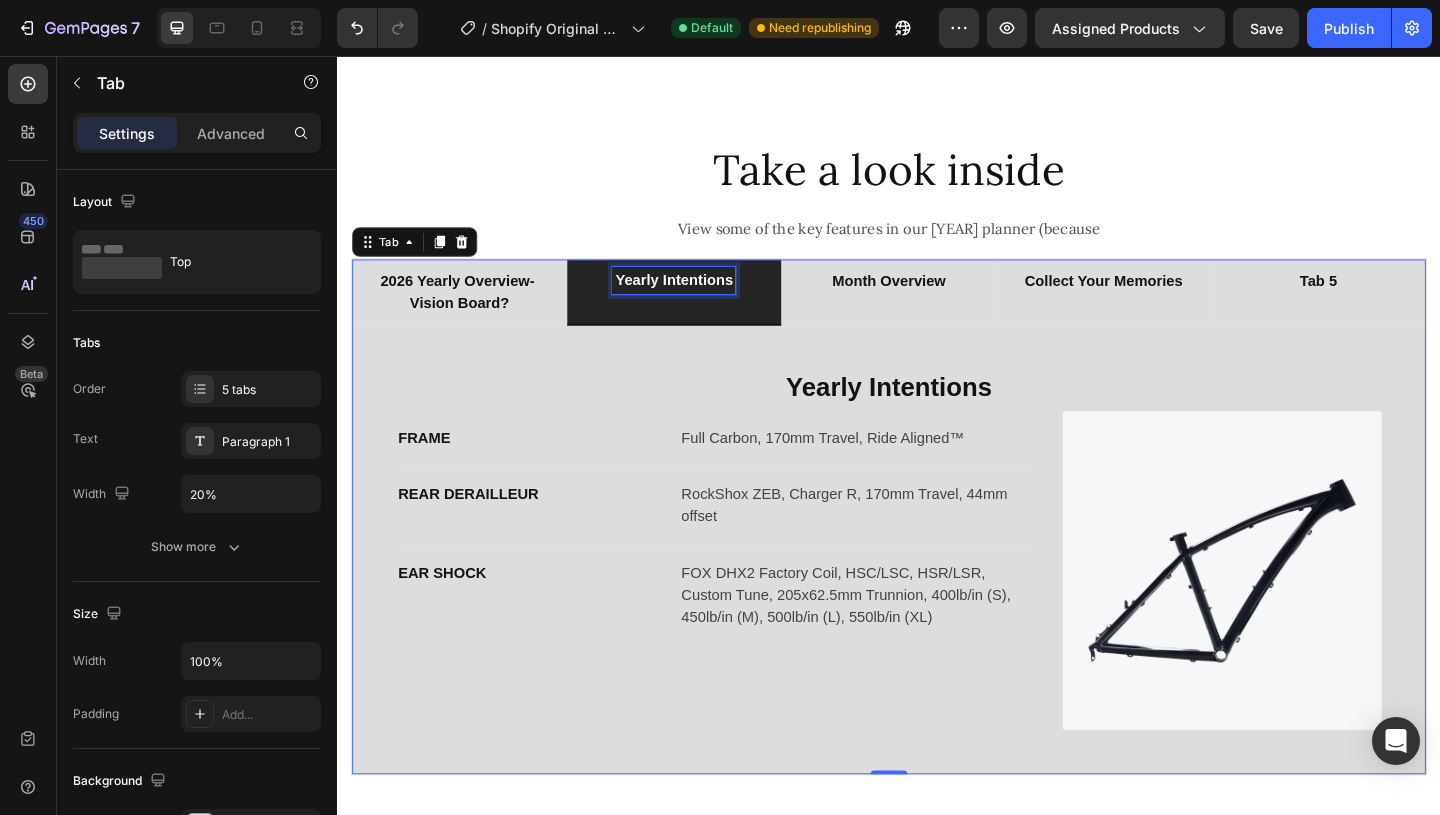 scroll, scrollTop: 1835, scrollLeft: 0, axis: vertical 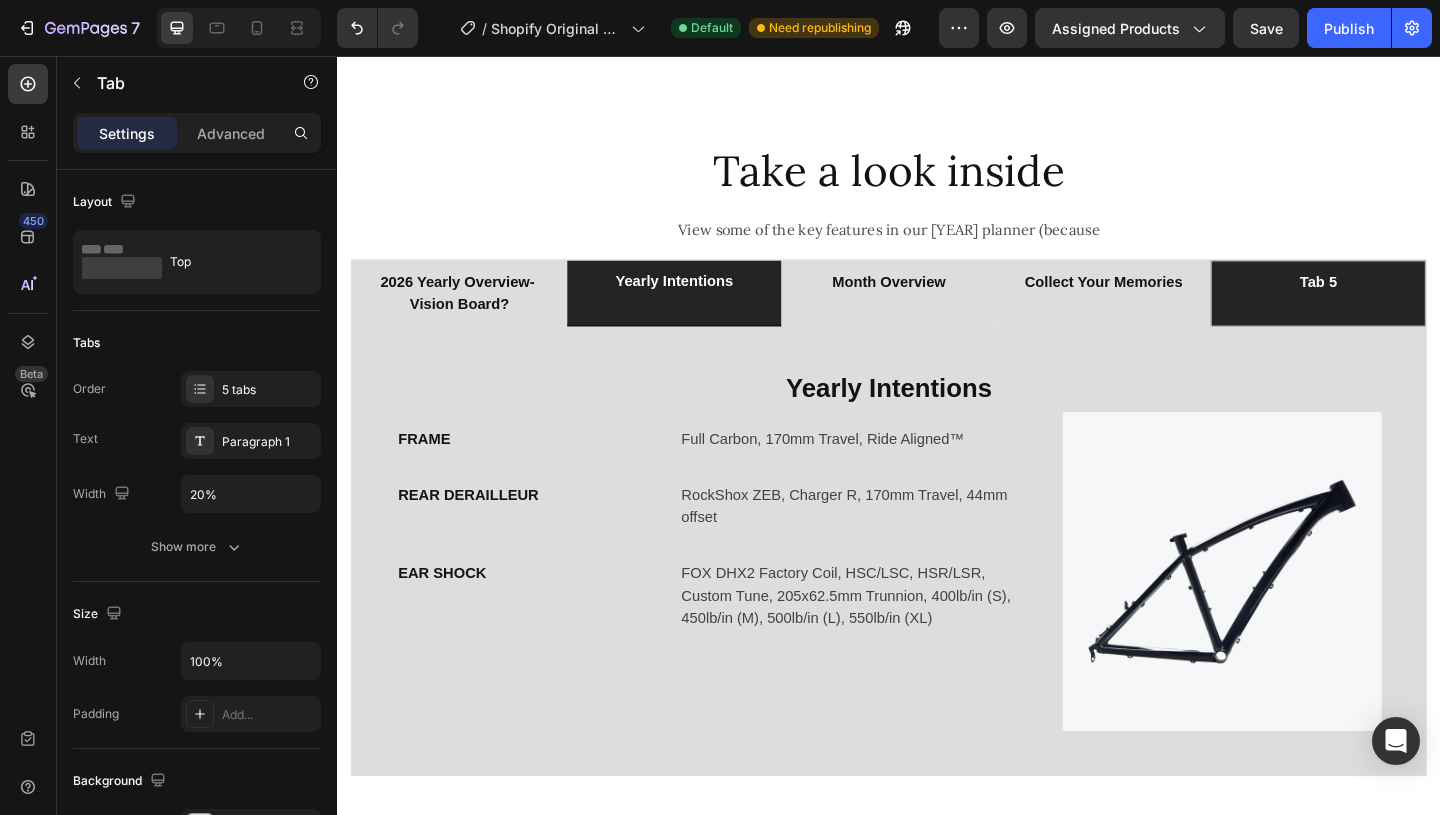 click on "tab 5" at bounding box center [1404, 314] 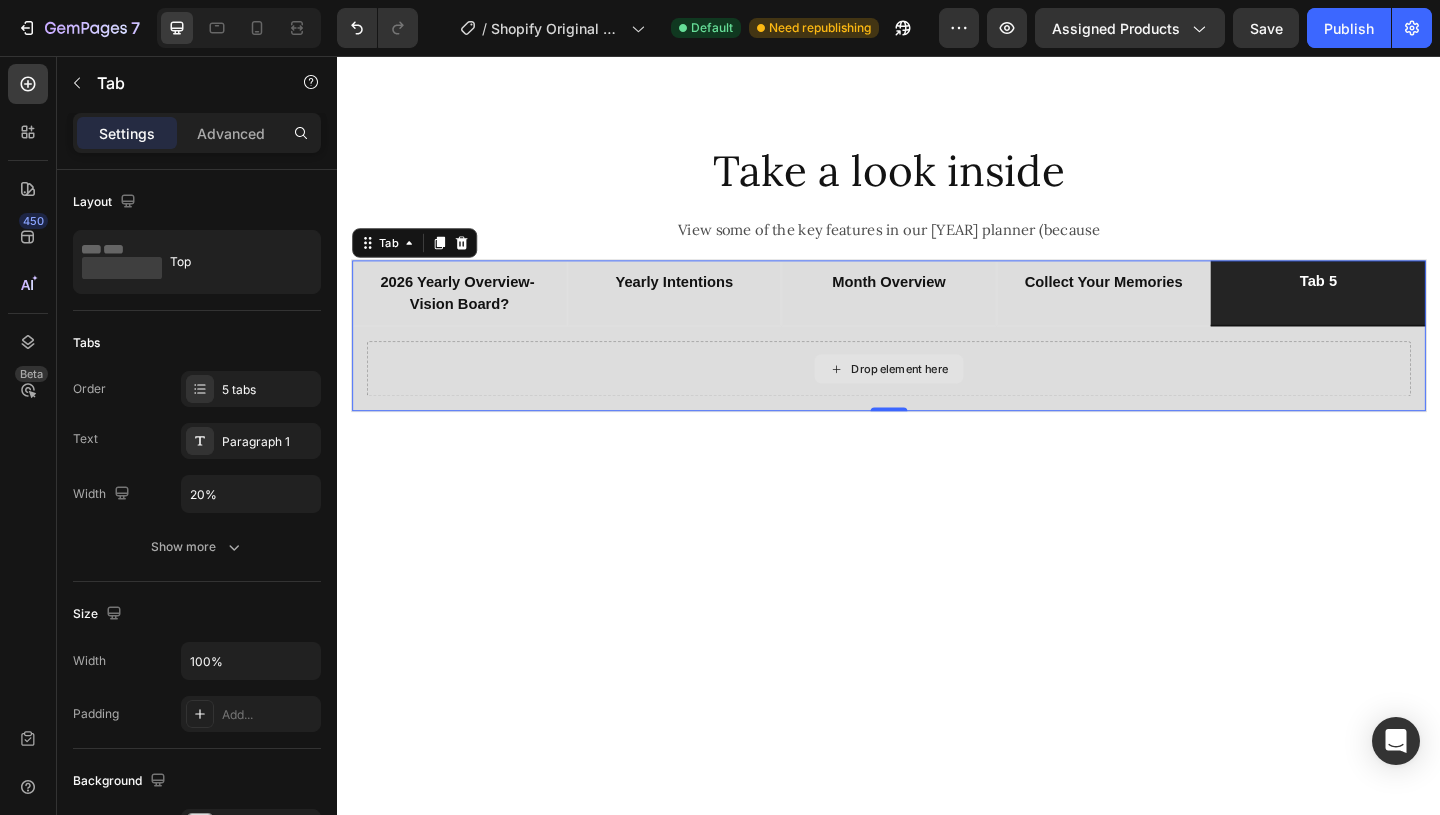 click on "Drop element here" at bounding box center (937, 396) 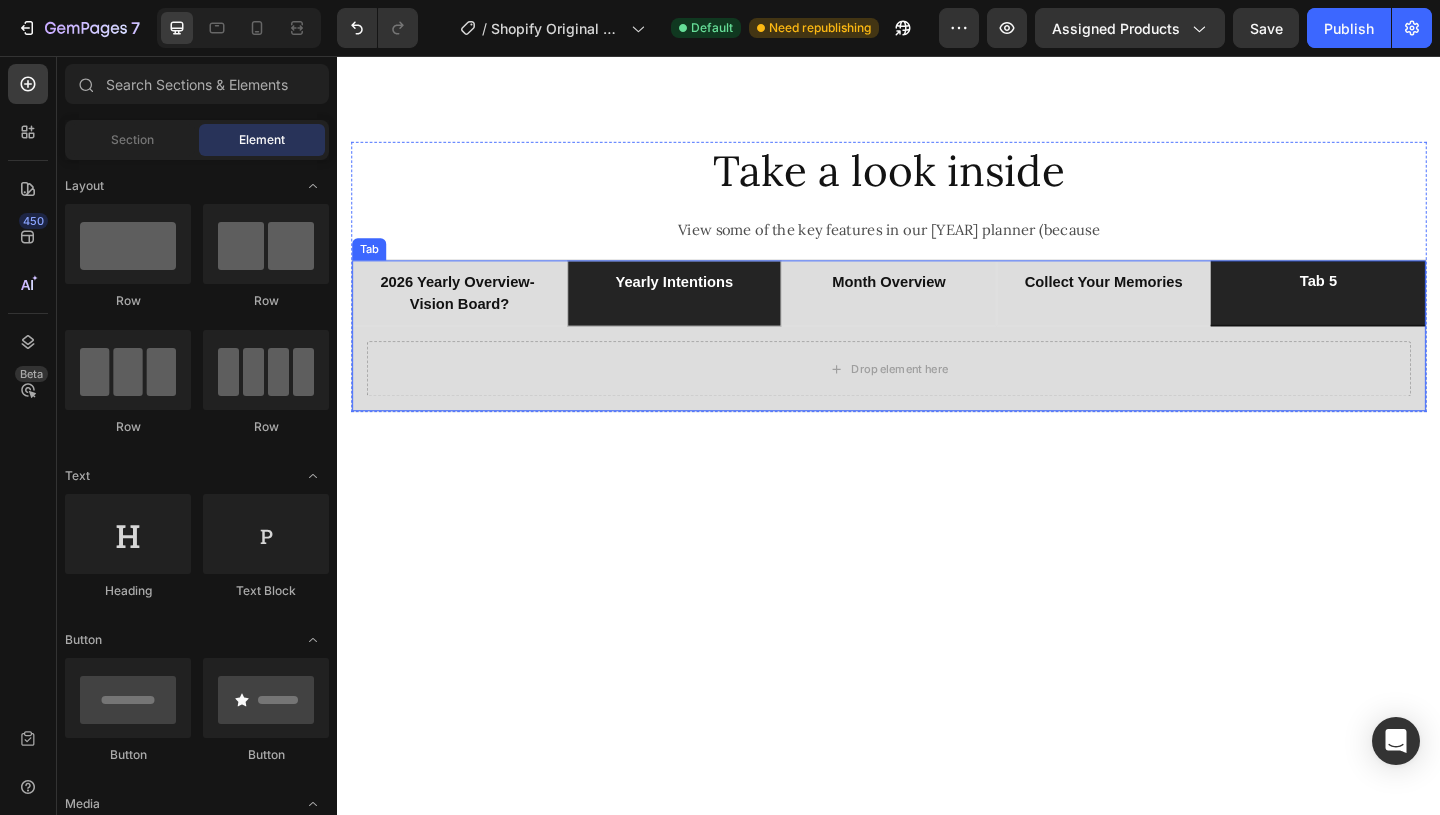 click on "yearly intentions" at bounding box center [704, 314] 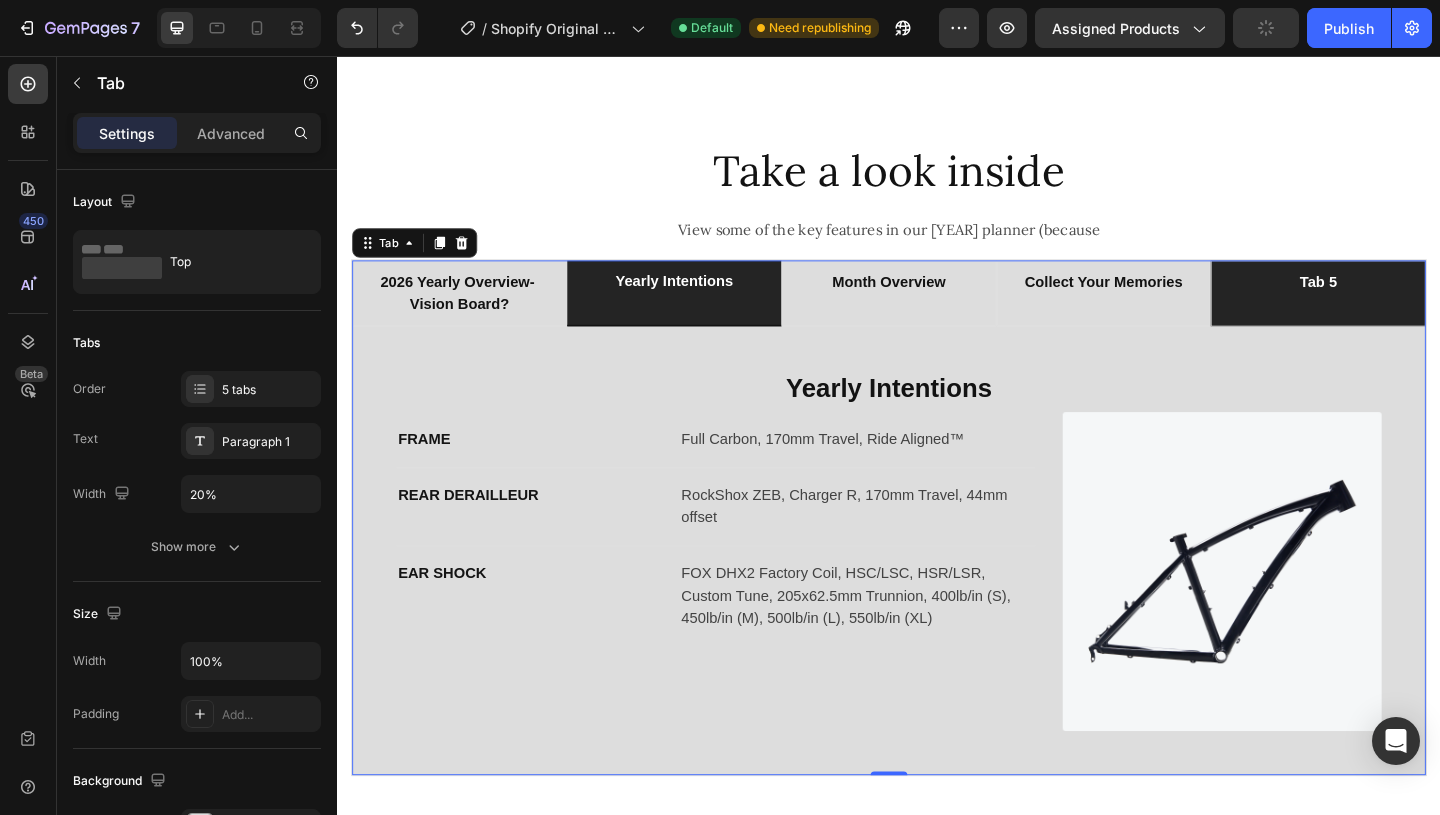 click on "tab 5" at bounding box center [1404, 314] 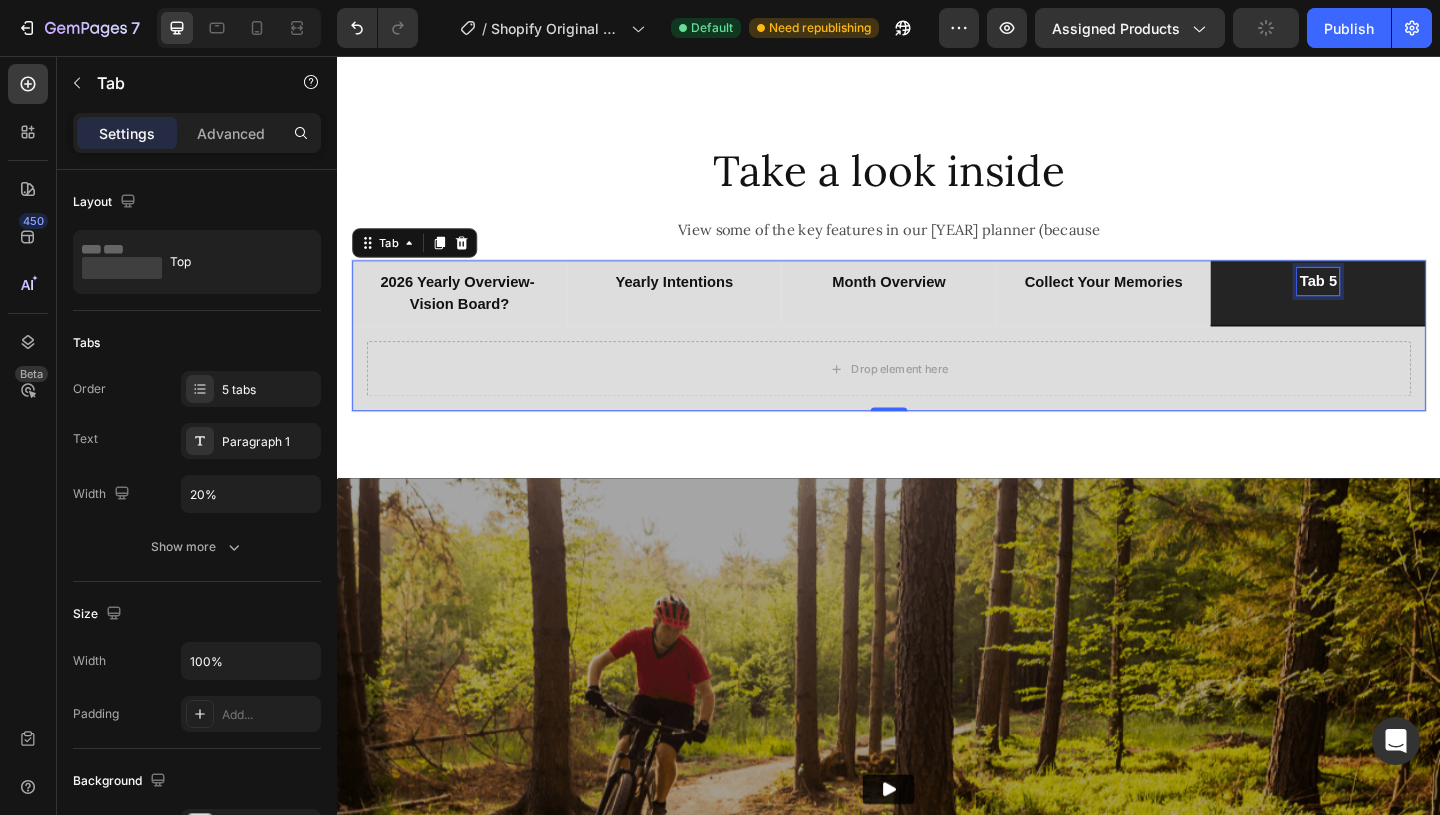 scroll, scrollTop: 1834, scrollLeft: 0, axis: vertical 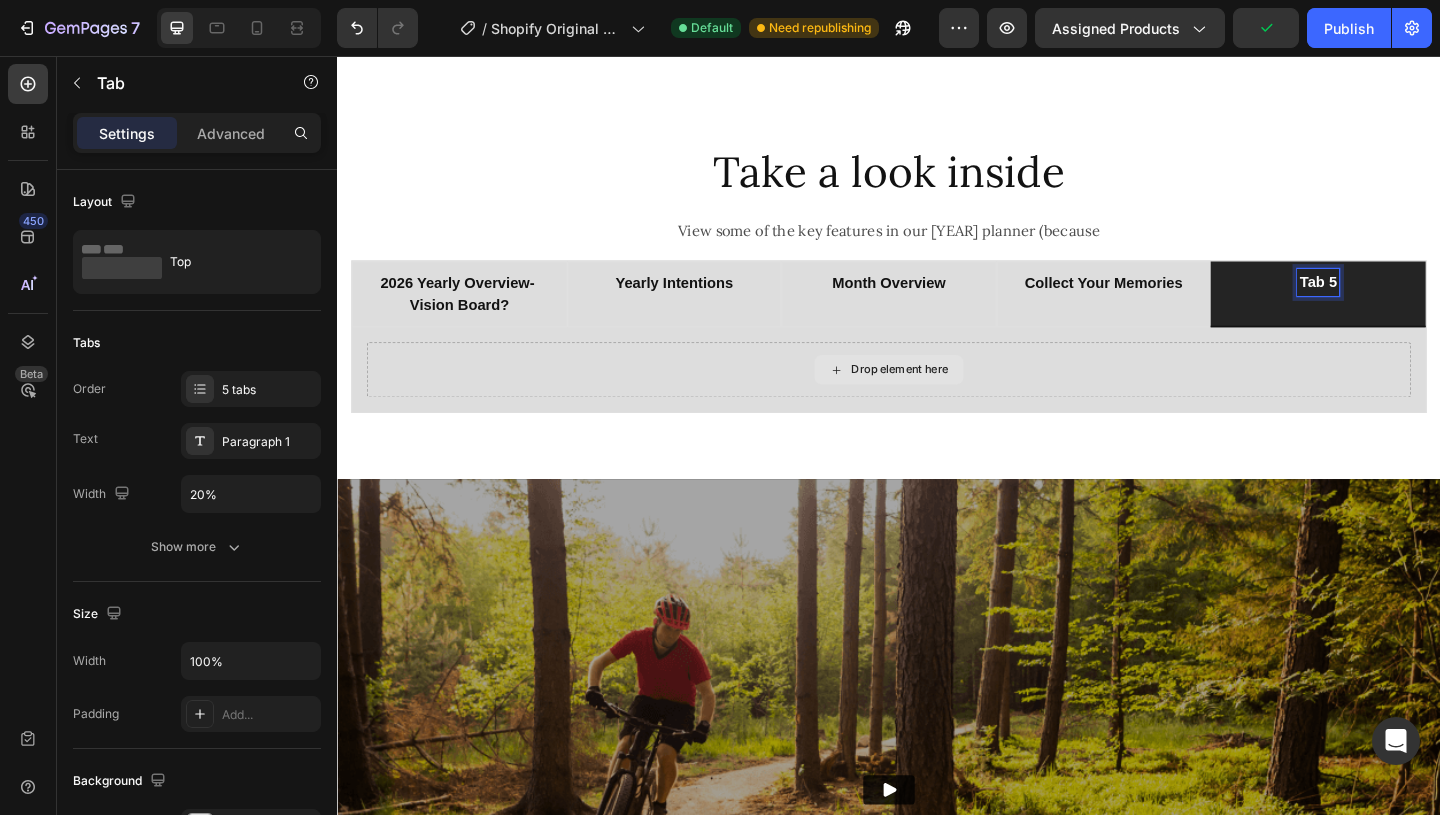click on "Drop element here" at bounding box center (937, 397) 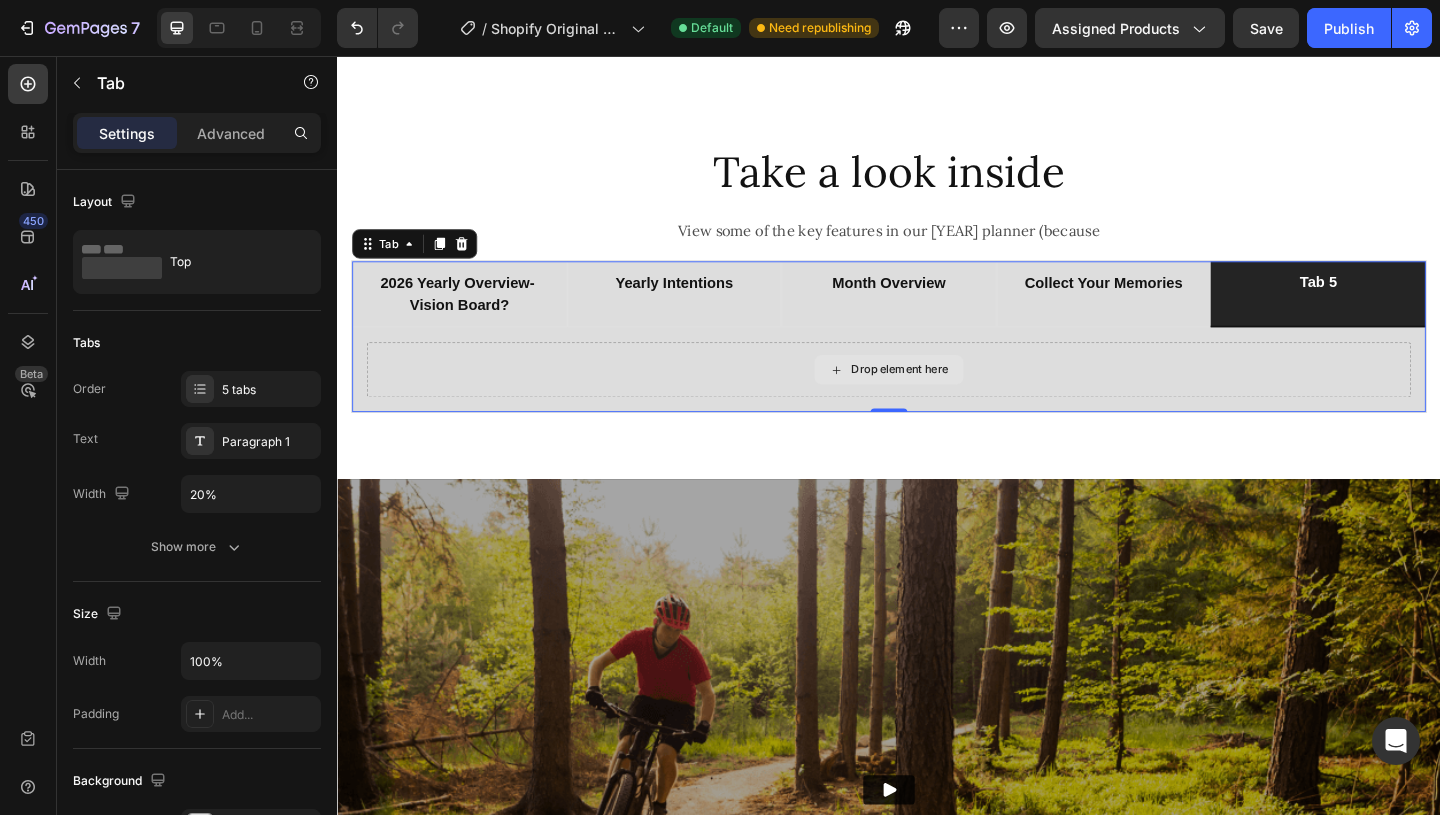 click on "Drop element here" at bounding box center (937, 397) 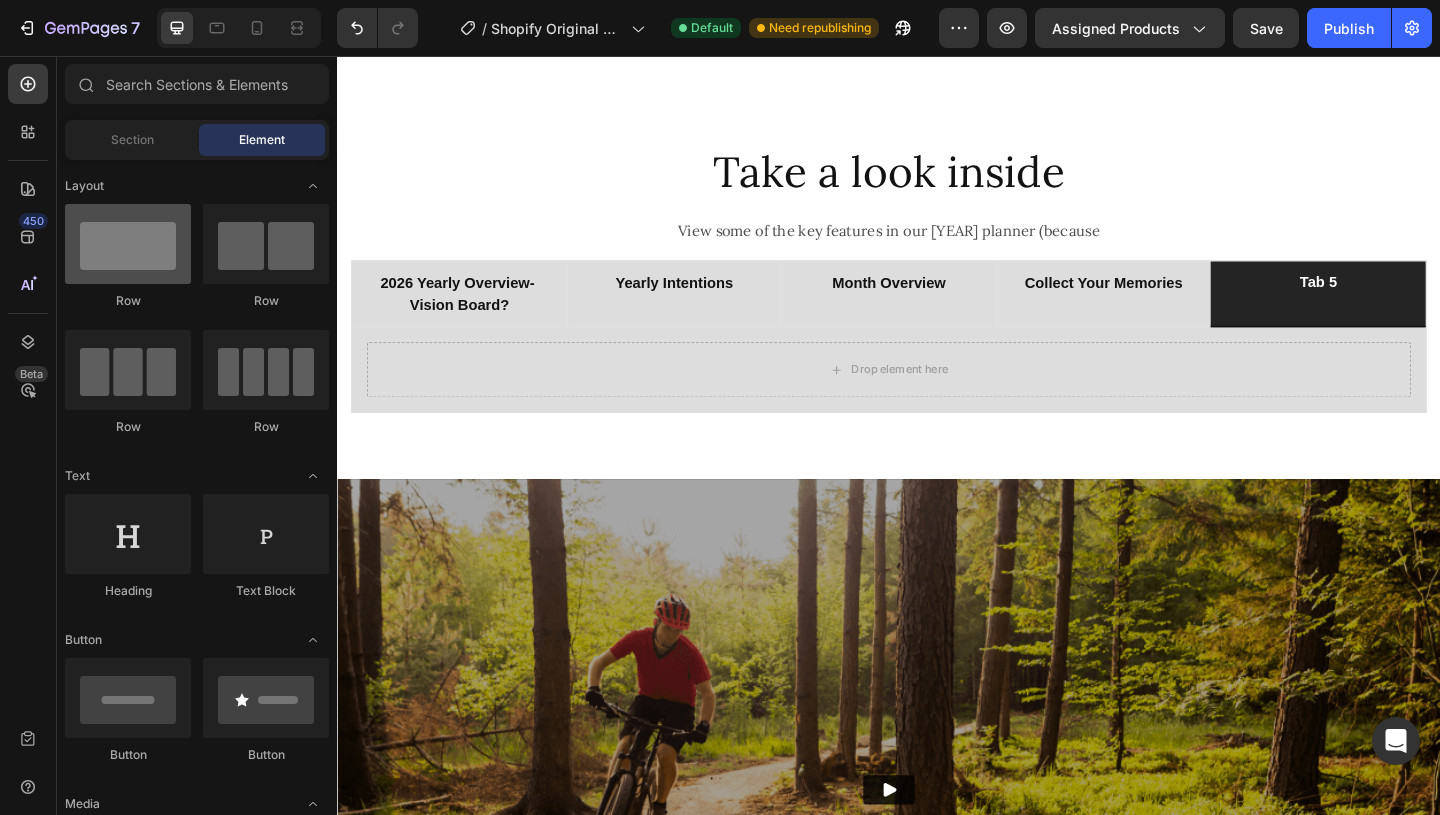 click at bounding box center [128, 244] 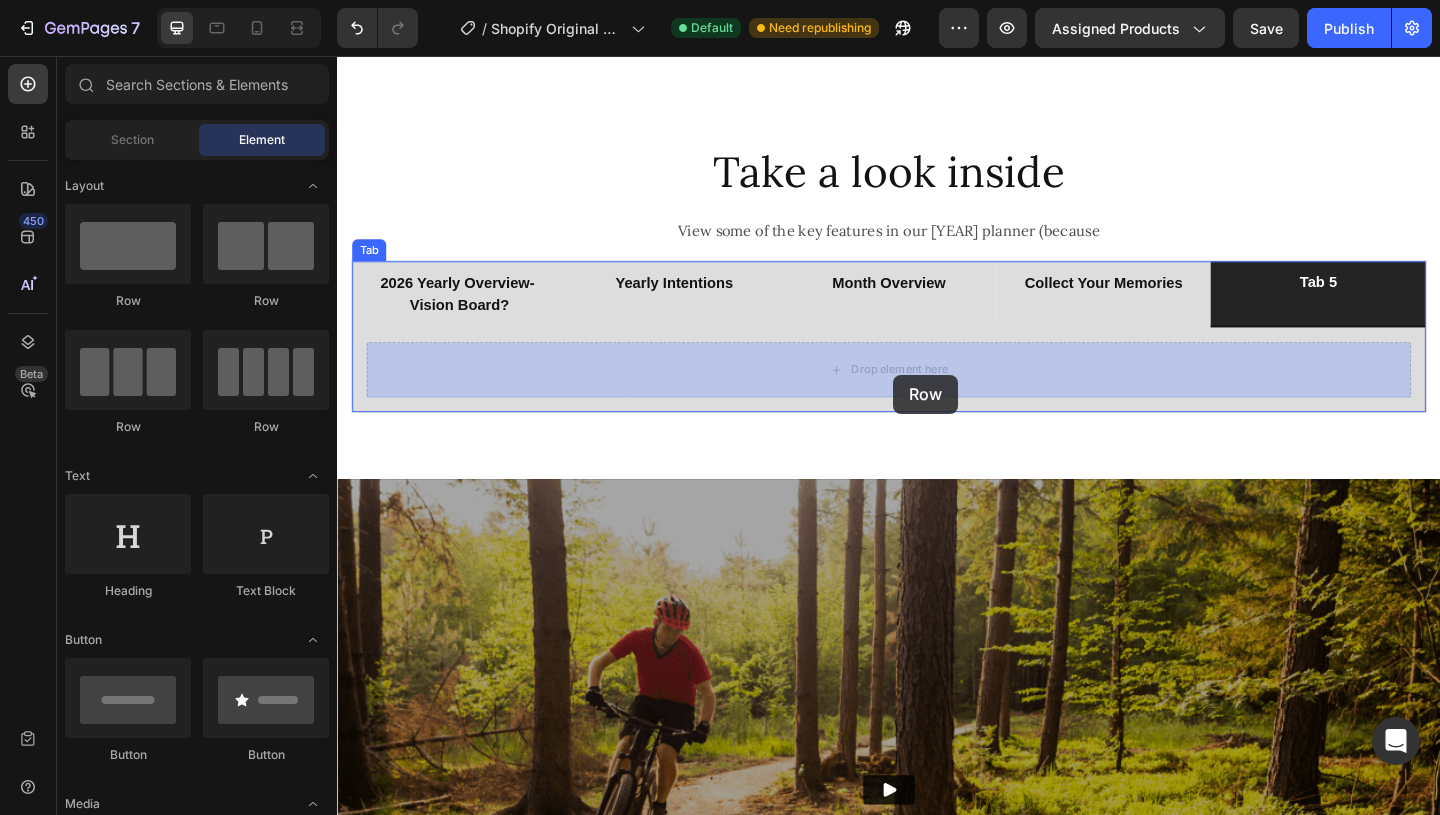 drag, startPoint x: 521, startPoint y: 308, endPoint x: 942, endPoint y: 403, distance: 431.58545 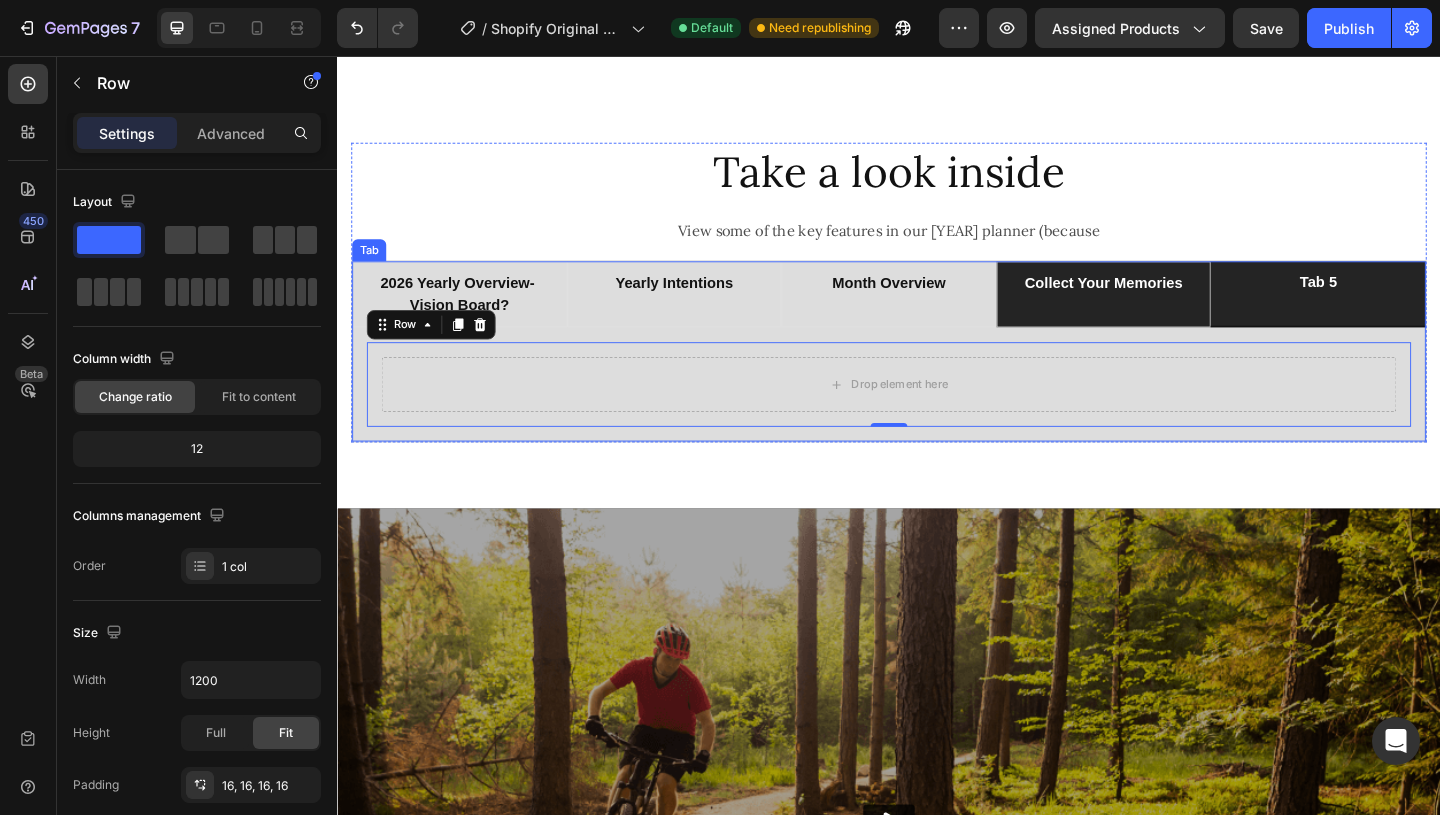 click on "collect your memories" at bounding box center (1171, 303) 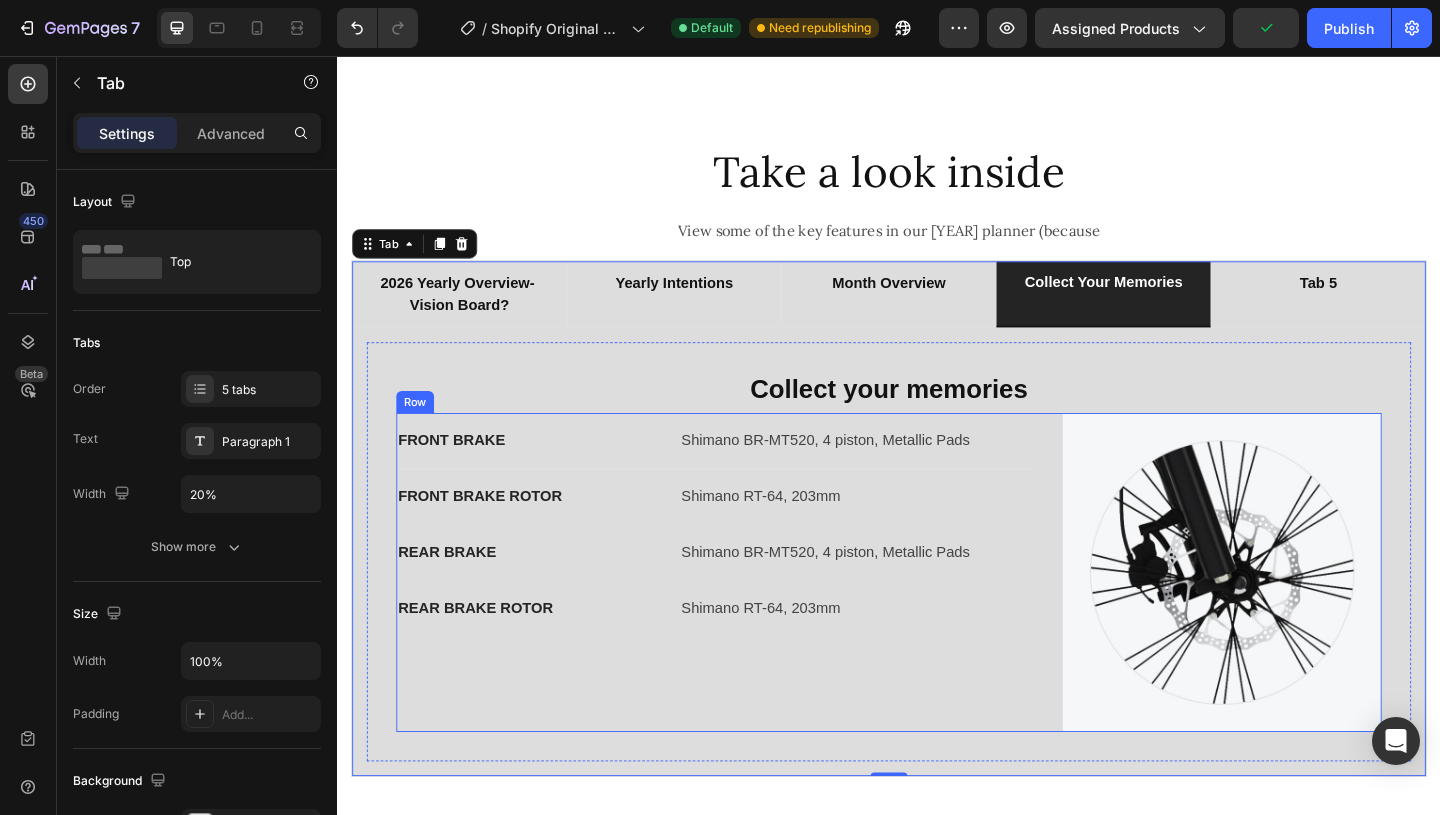 click on "FRONT BRAKE Text block Shimano BR-MT520, 4 piston, Metallic Pads Text block Row FRONT BRAKE ROTOR Text block Shimano RT-64, 203mm Text block Row REAR BRAKE Text block Shimano BR-MT520, 4 piston, Metallic Pads Text block Row REAR BRAKE ROTOR Text block Shimano RT-64, 203mm Text block Row" at bounding box center (748, 617) 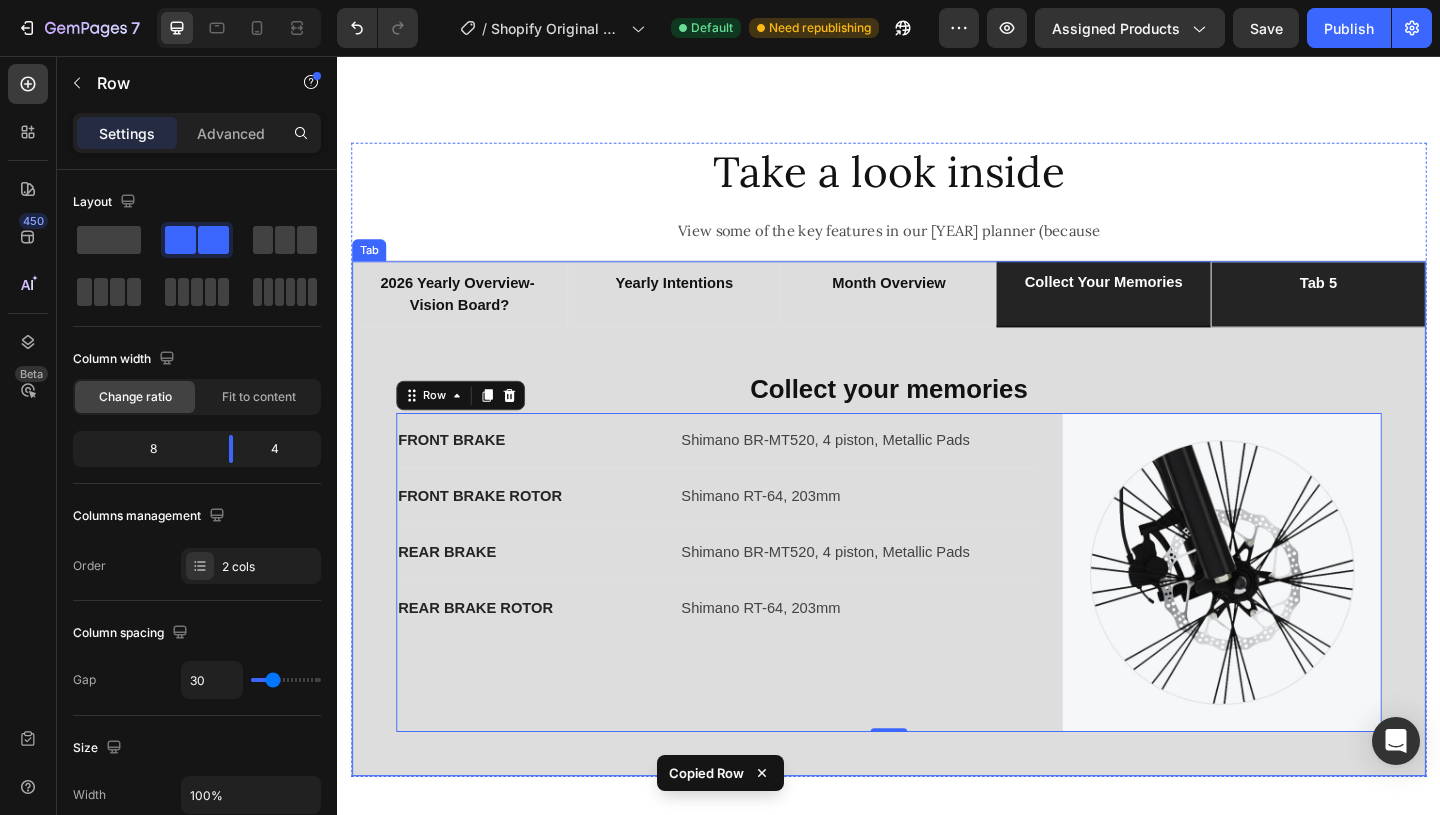 click on "tab 5" at bounding box center [1404, 315] 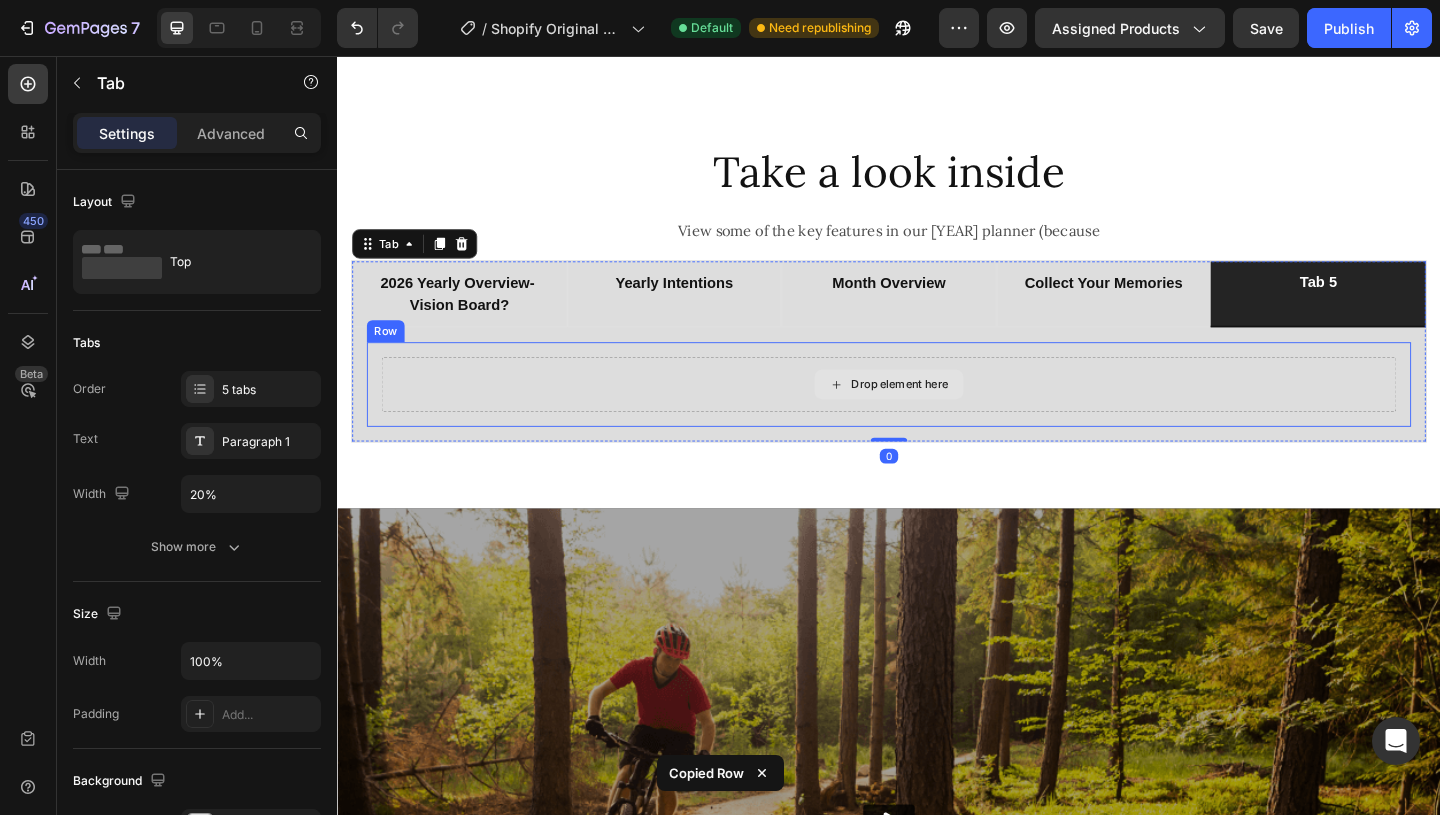click on "Drop element here" at bounding box center (937, 413) 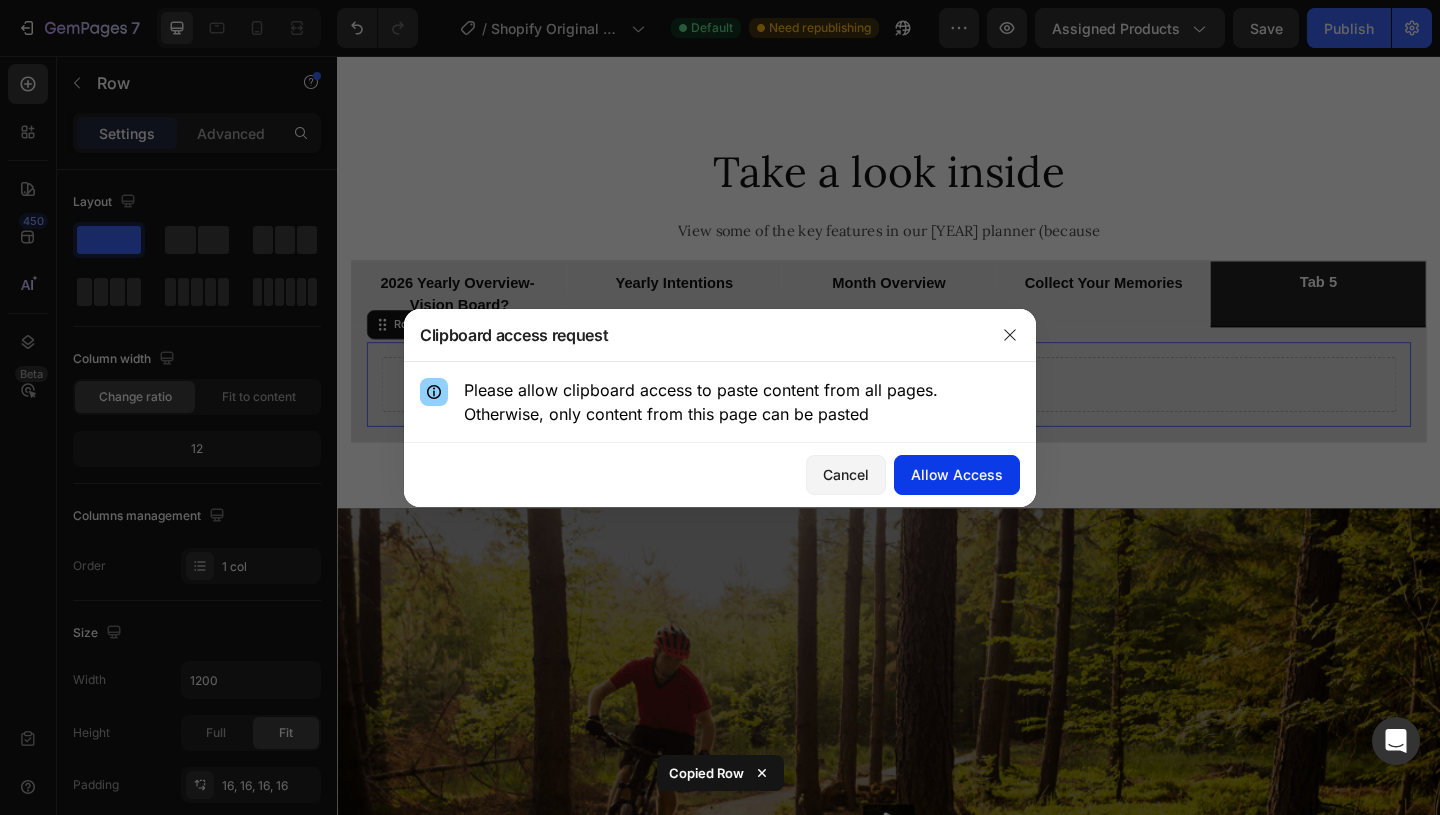 click on "Allow Access" at bounding box center (957, 474) 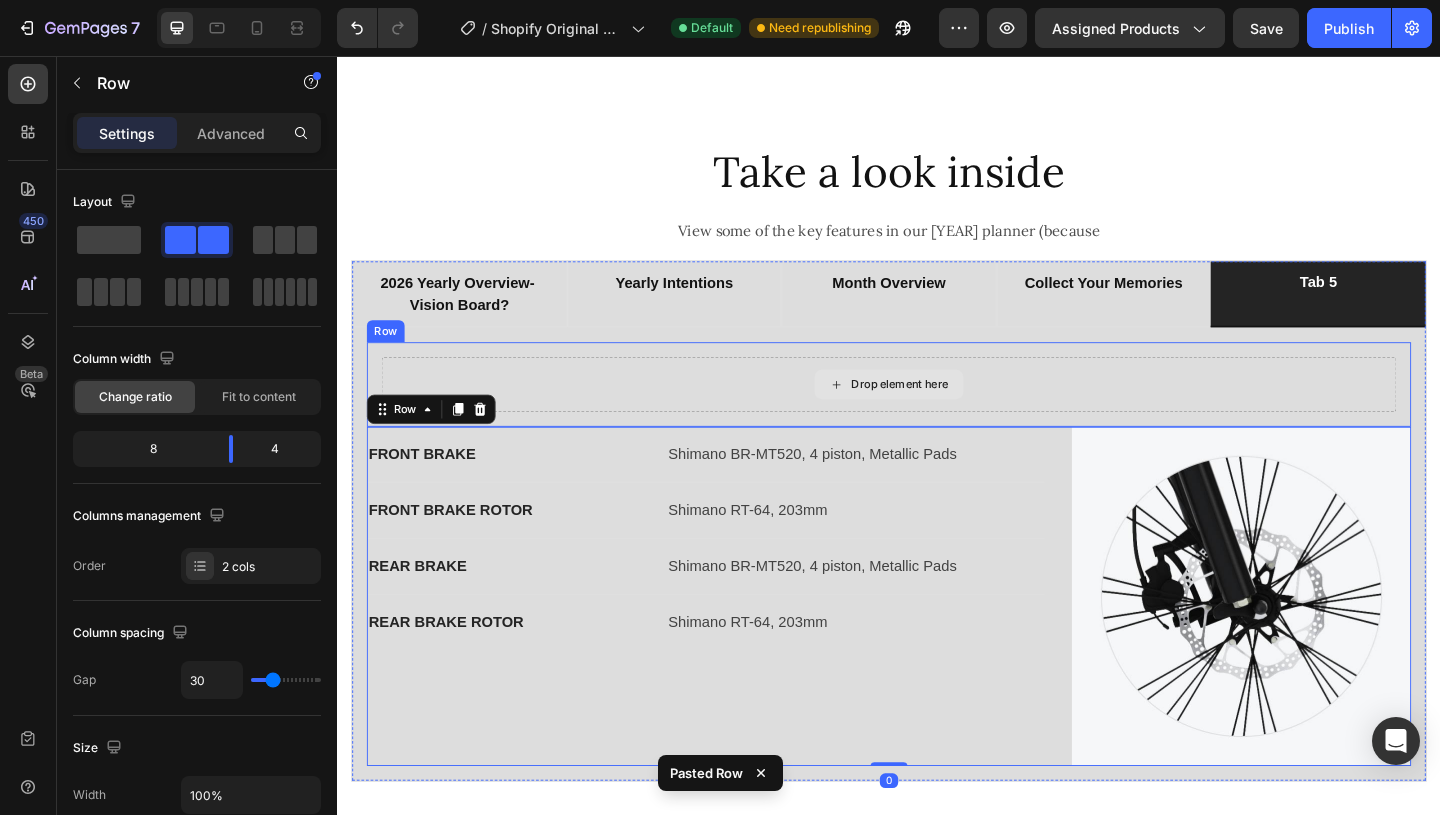 click on "Drop element here" at bounding box center (949, 413) 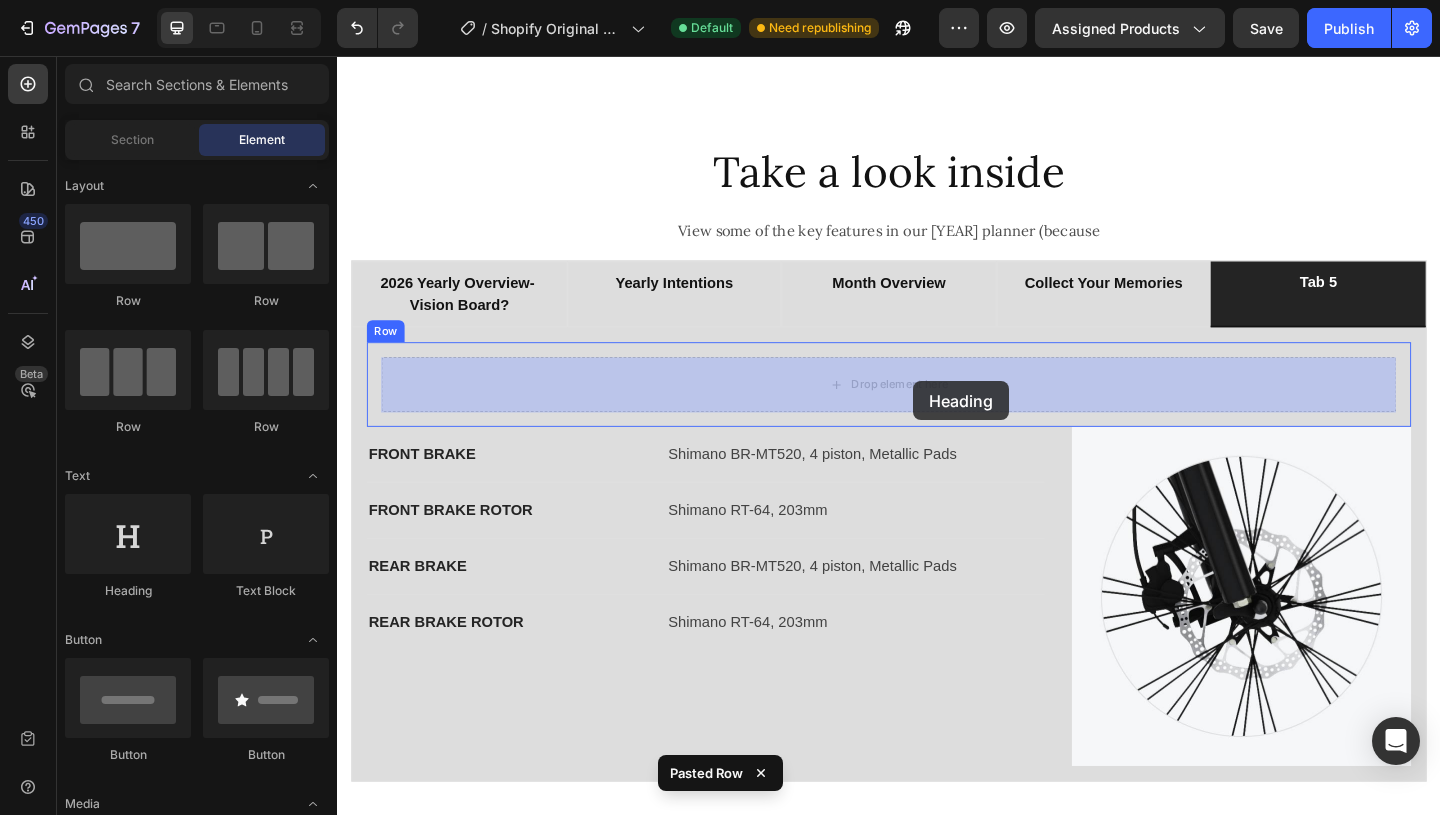 drag, startPoint x: 919, startPoint y: 482, endPoint x: 964, endPoint y: 410, distance: 84.90583 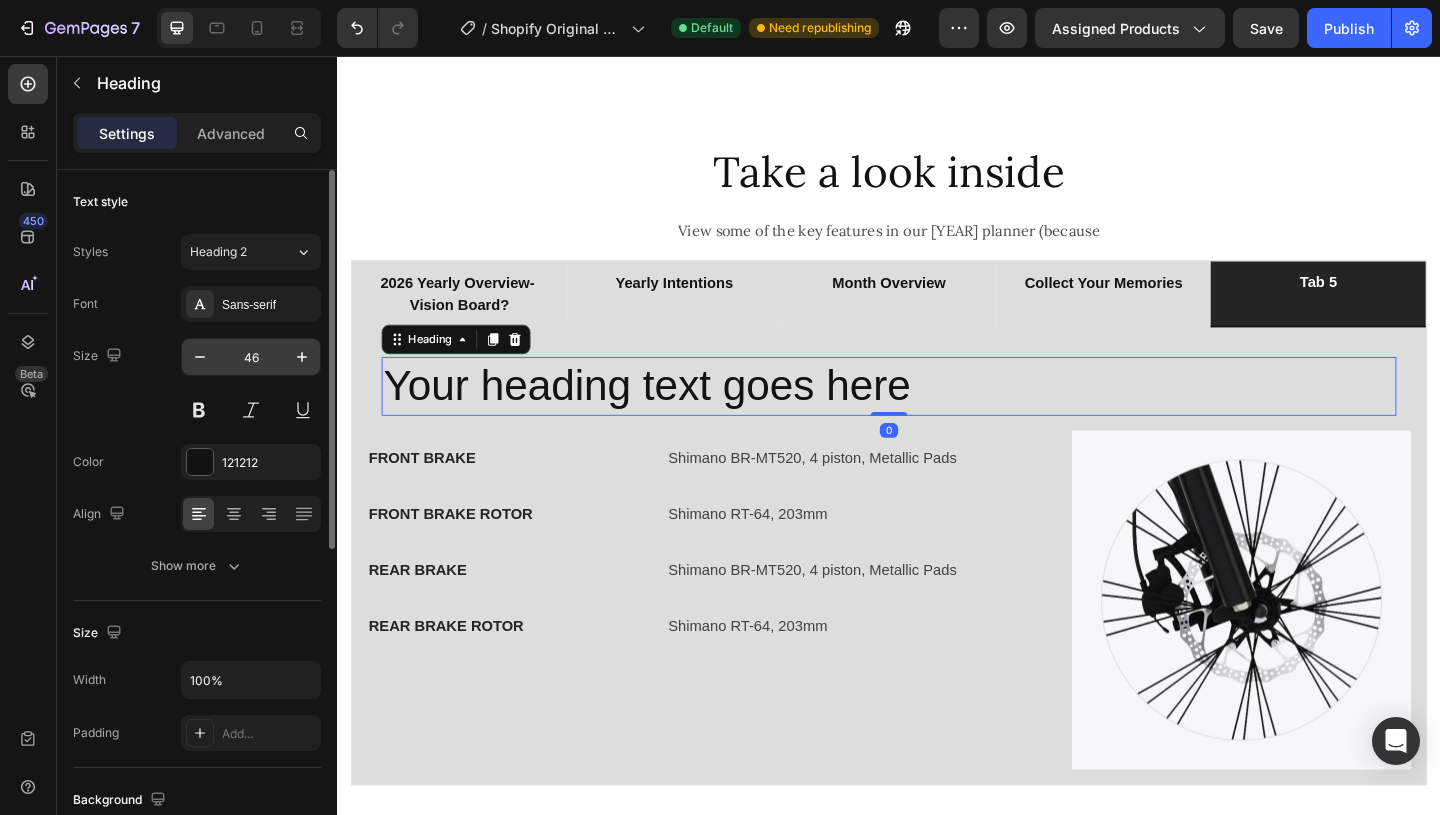 click on "46" at bounding box center [251, 357] 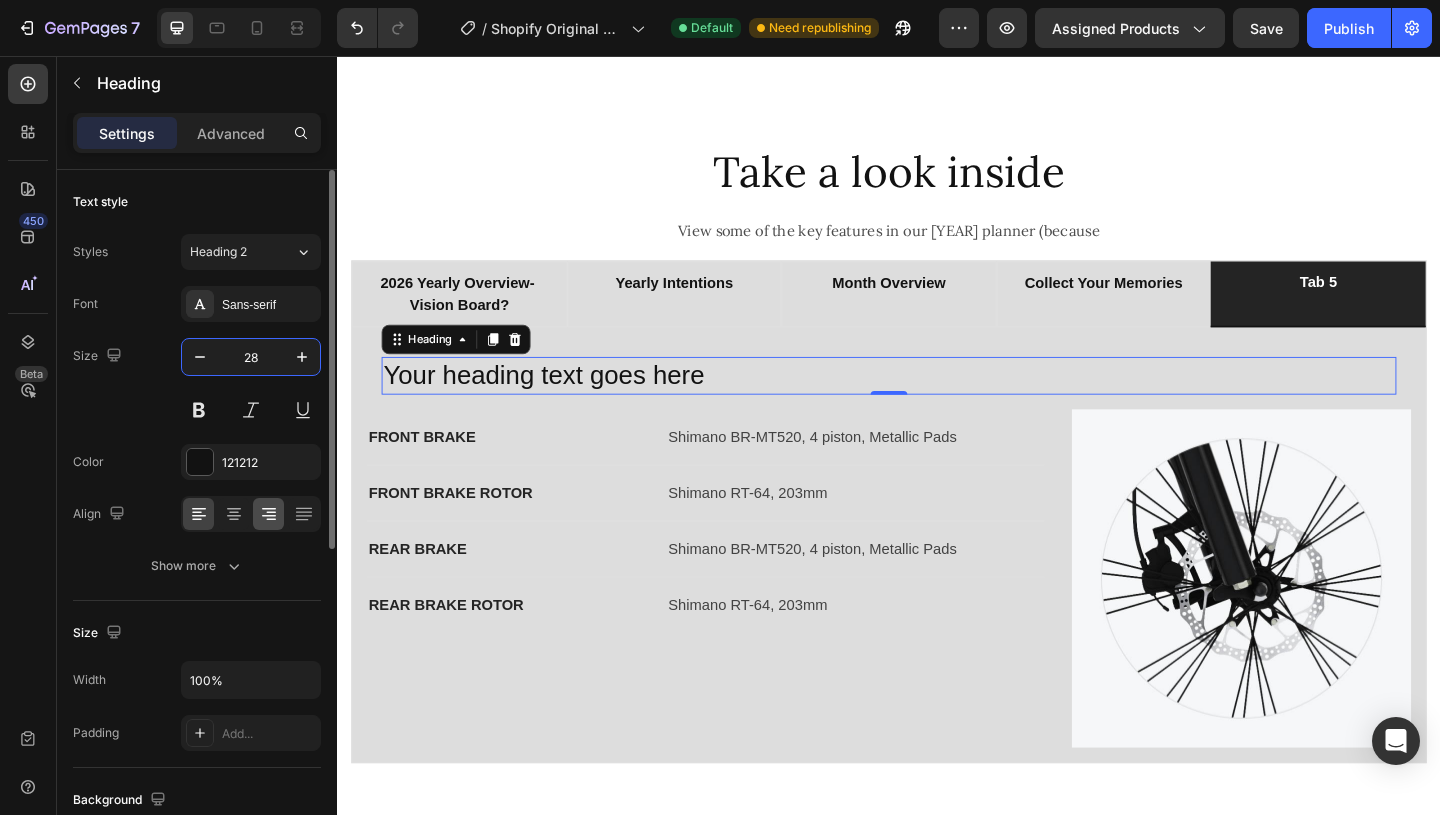 type on "28" 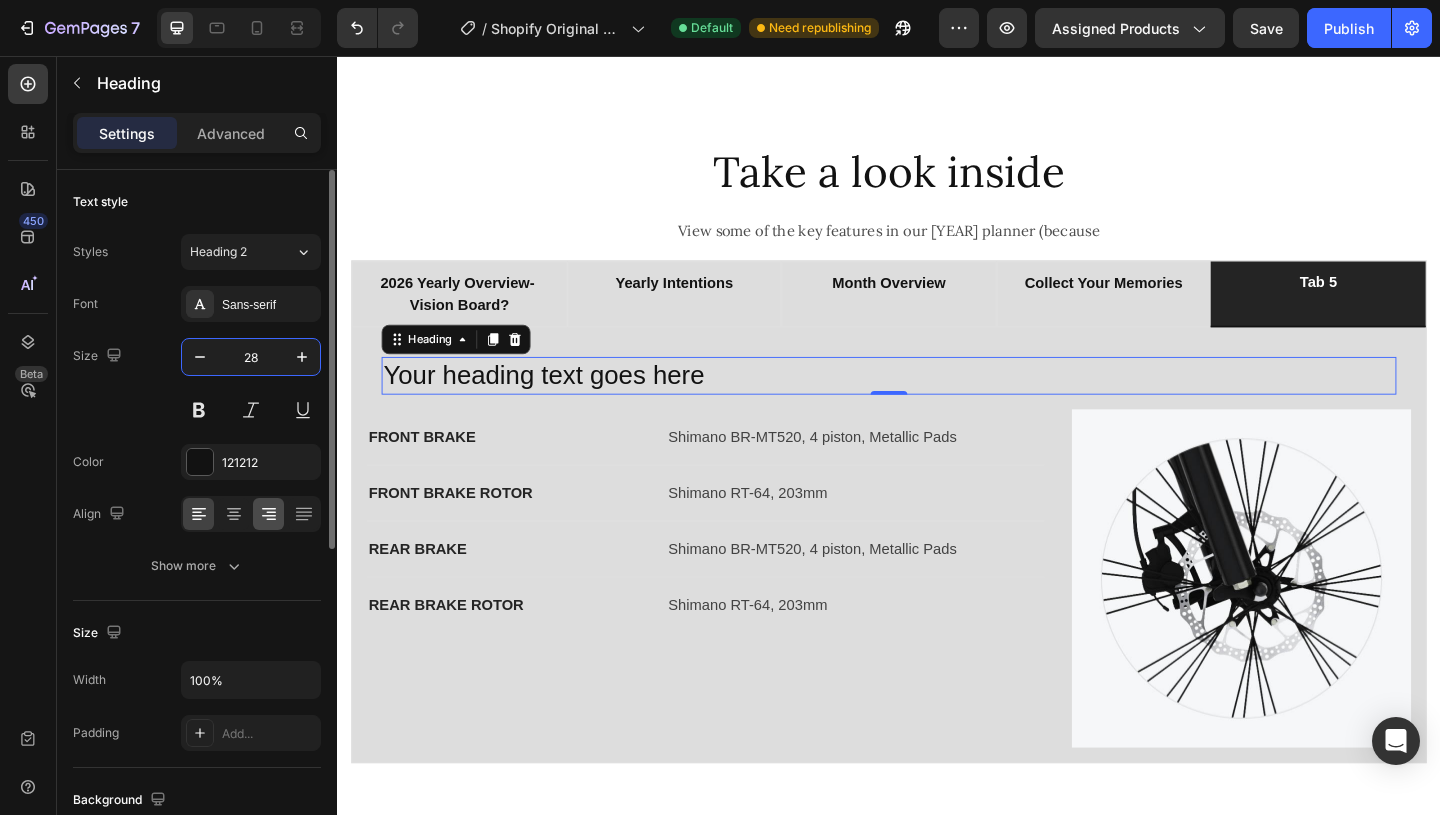 click at bounding box center (199, 410) 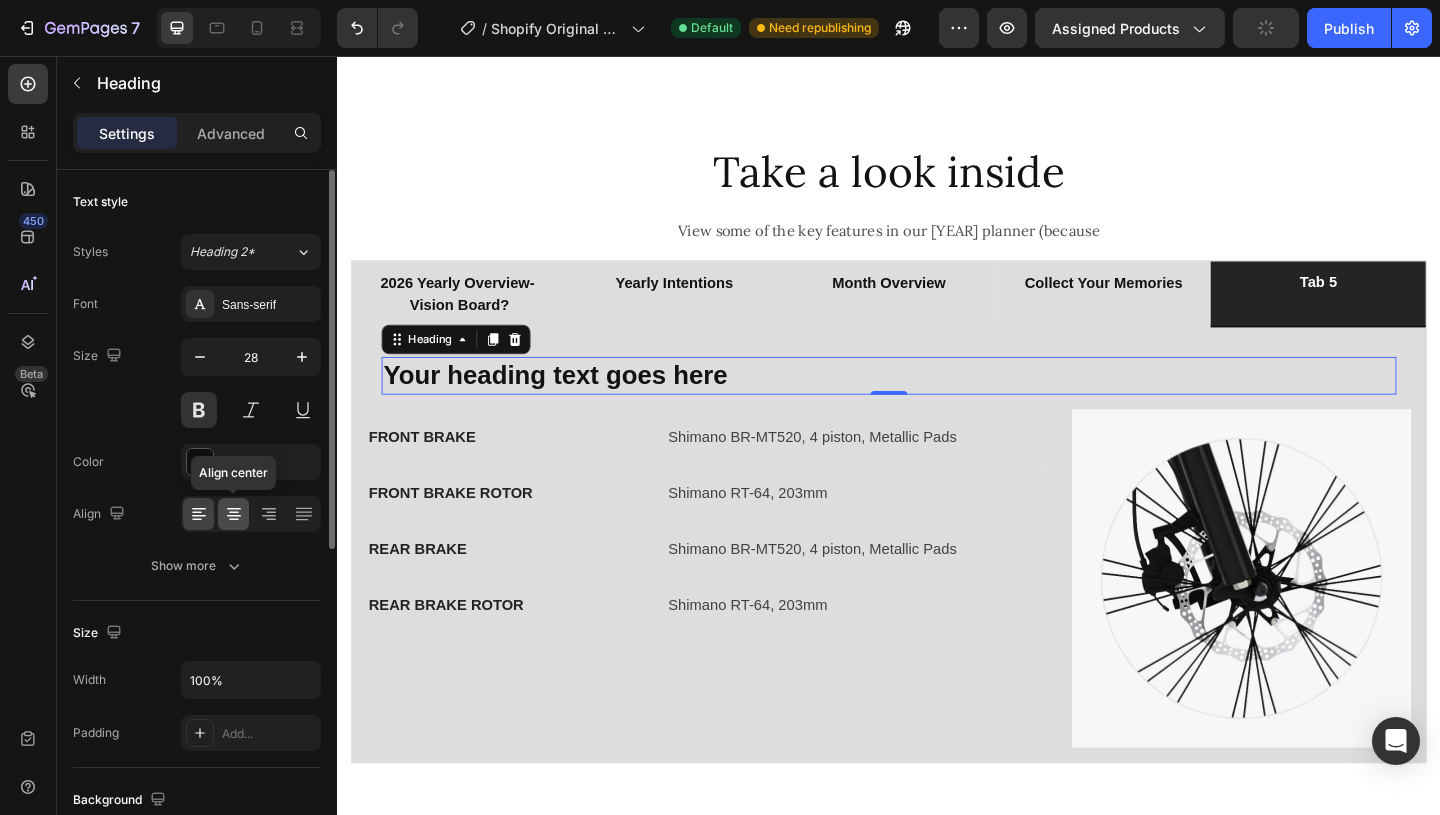 click 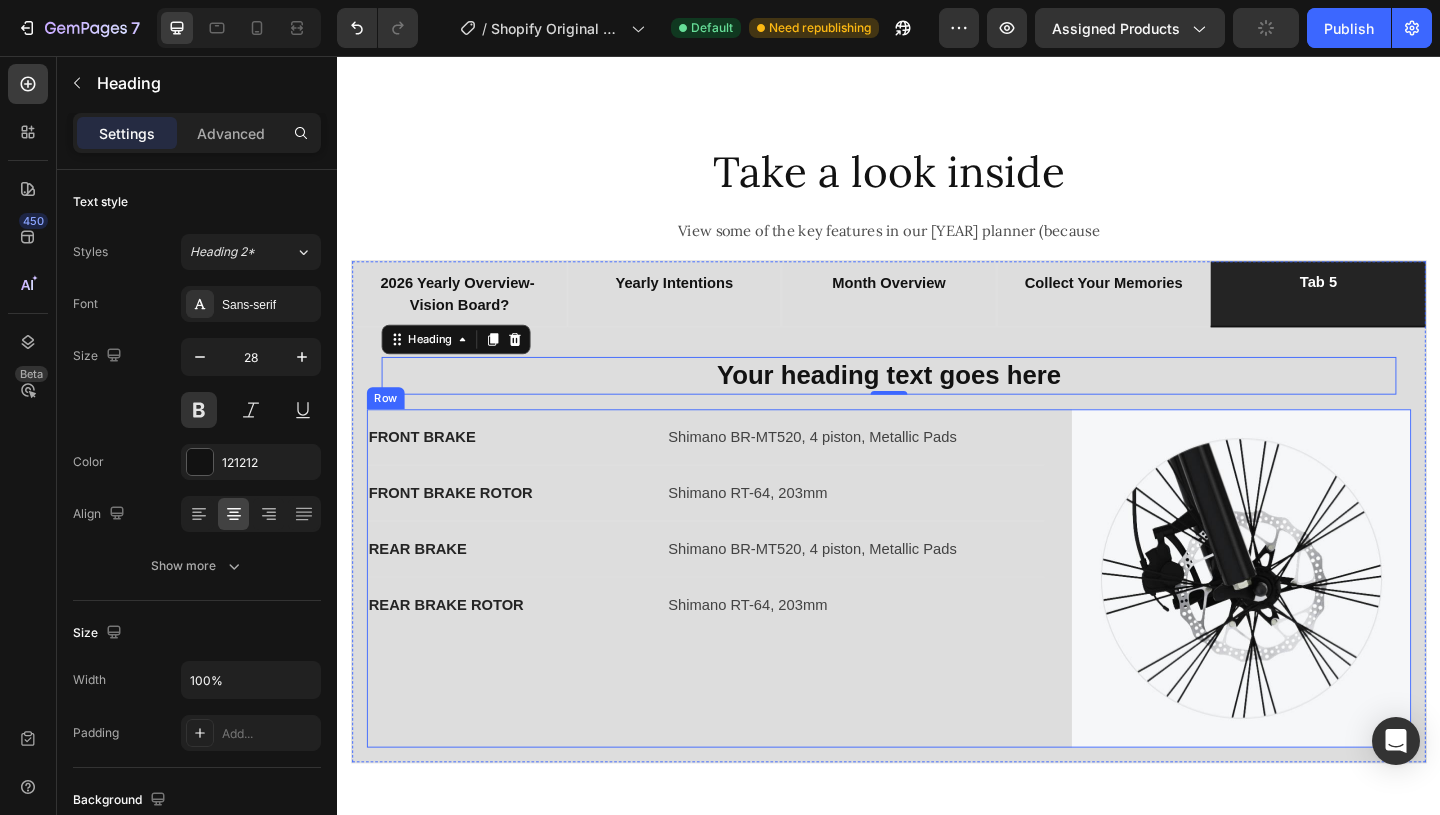 click on "FRONT BRAKE Text block Shimano BR-MT520, 4 piston, Metallic Pads Text block Row FRONT BRAKE ROTOR Text block Shimano RT-64, 203mm Text block Row REAR BRAKE Text block Shimano BR-MT520, 4 piston, Metallic Pads Text block Row REAR BRAKE ROTOR Text block Shimano RT-64, 203mm Text block Row" at bounding box center (737, 624) 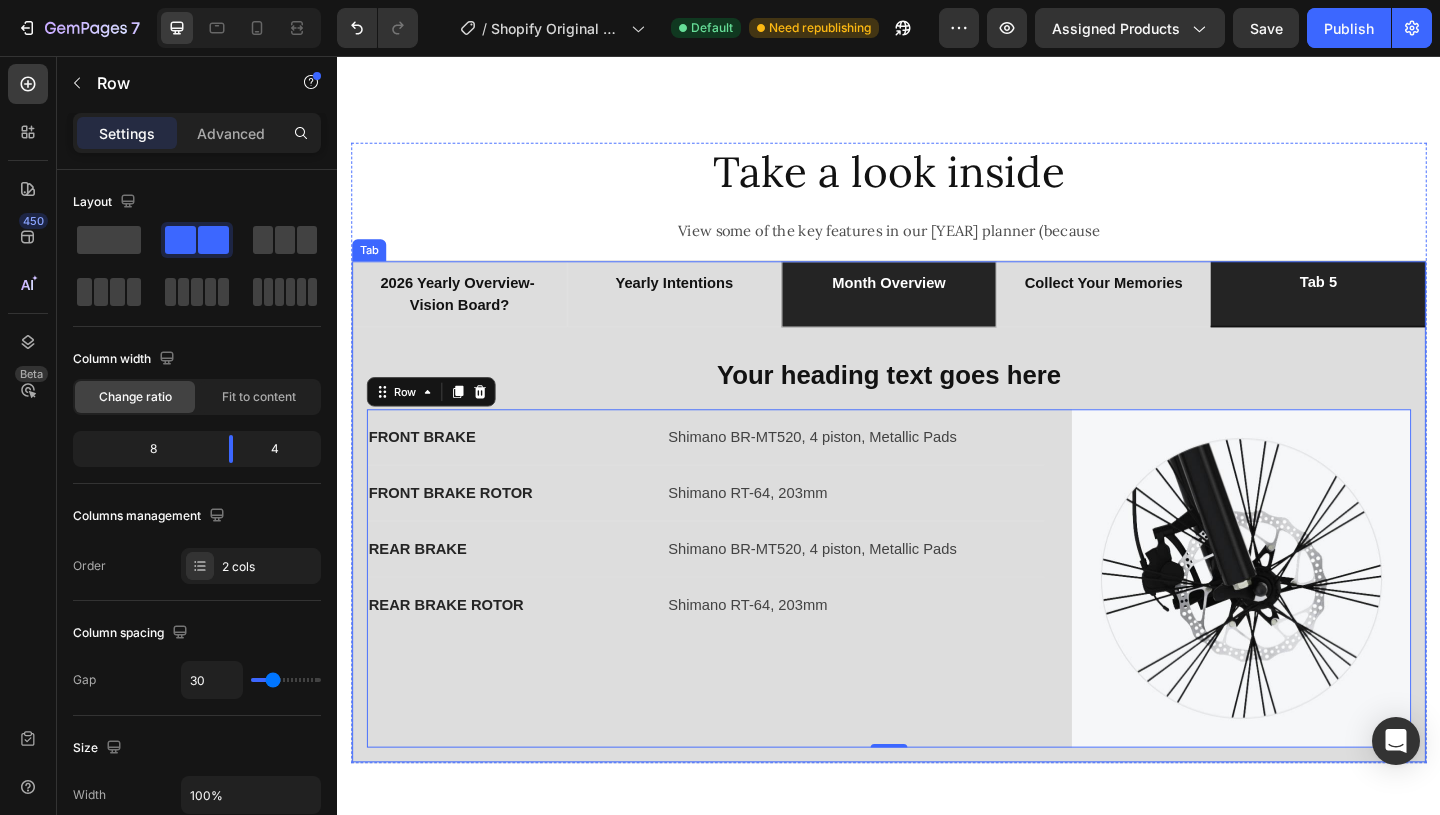 click on "month overview" at bounding box center [937, 303] 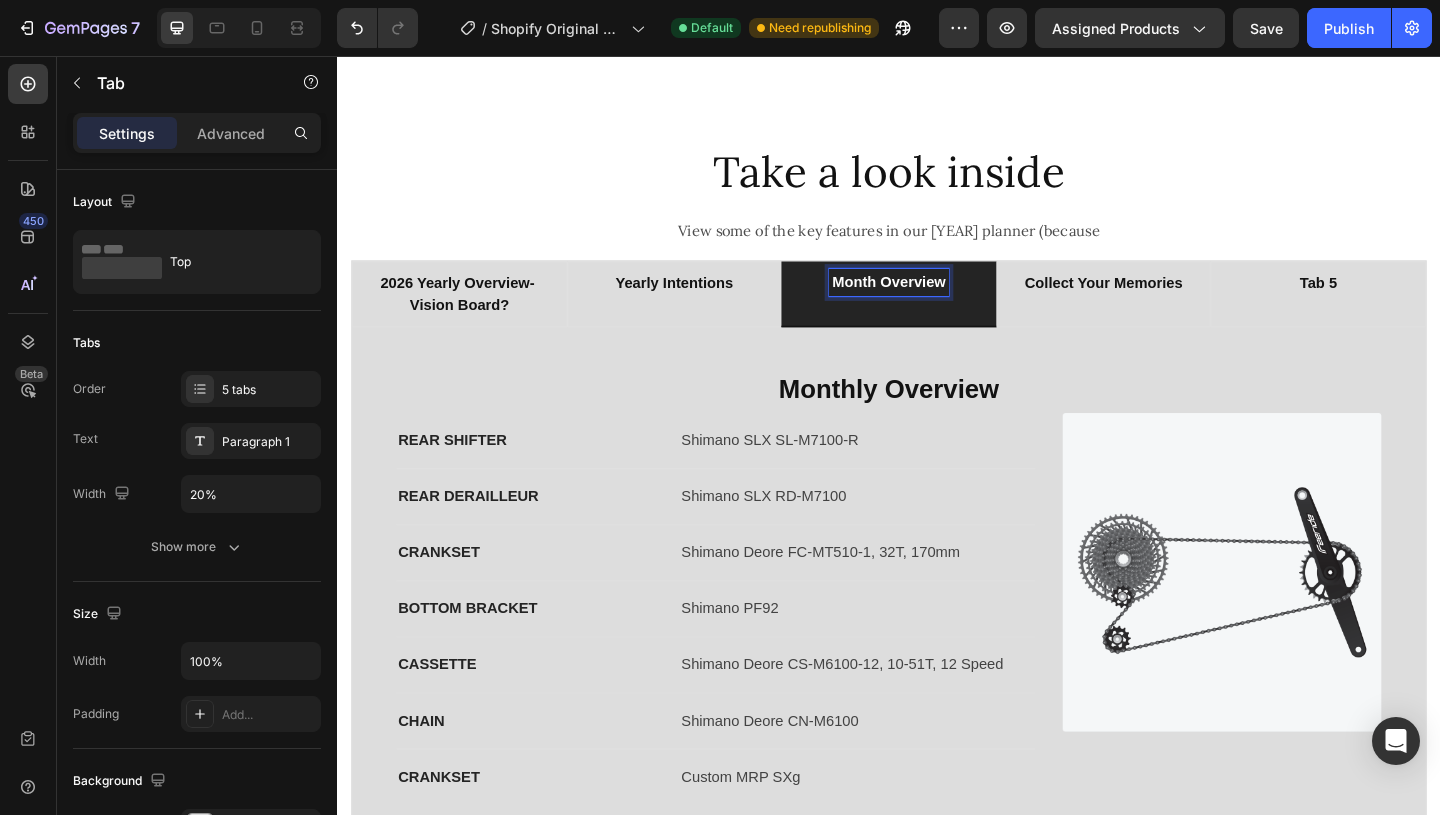 click on "month overview" at bounding box center [937, 302] 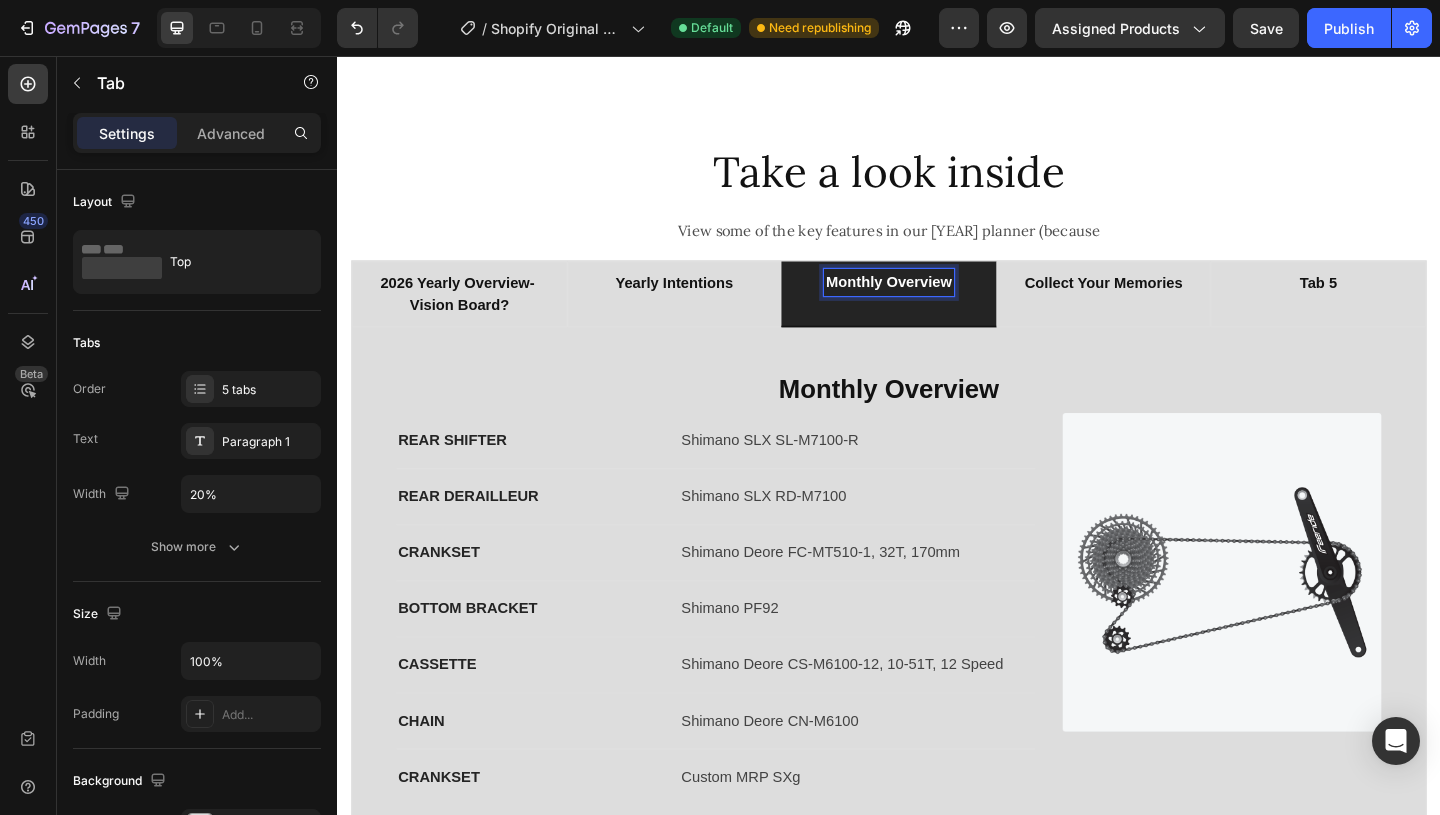 click on "REAR SHIFTER" at bounding box center (539, 474) 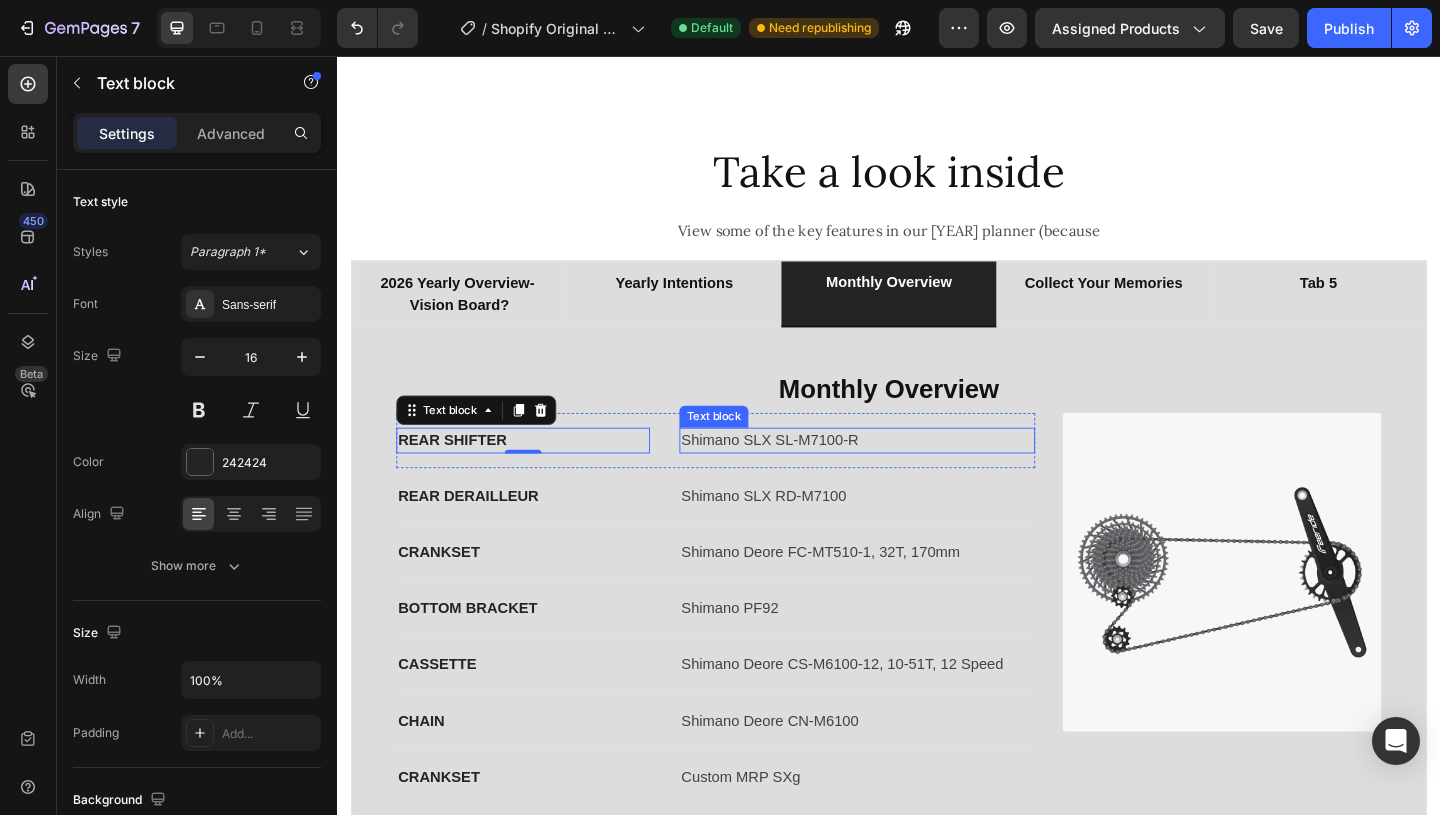 click on "Shimano SLX SL-M7100-R" at bounding box center (902, 474) 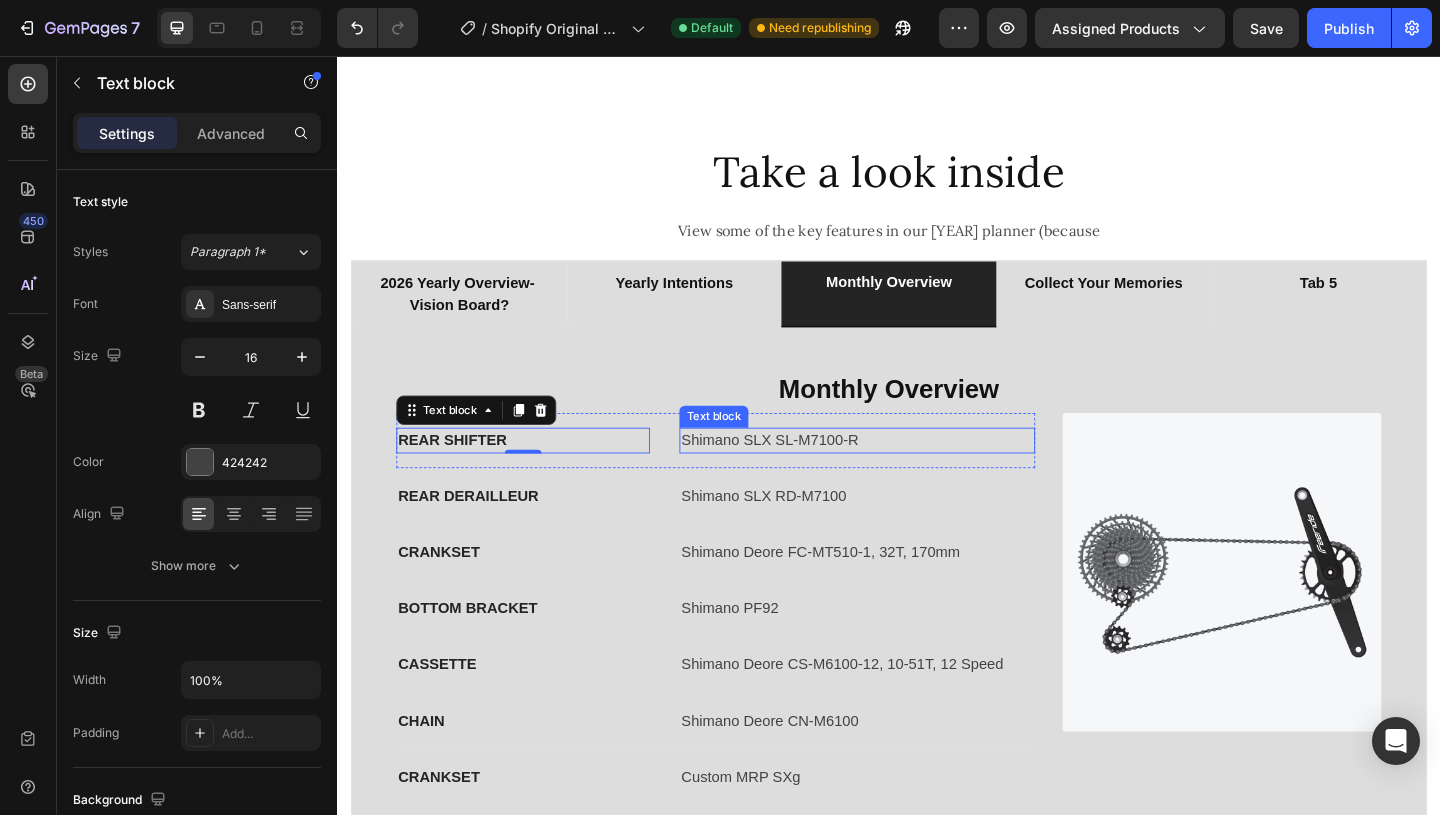 click on "Shimano SLX SL-M7100-R" at bounding box center (902, 474) 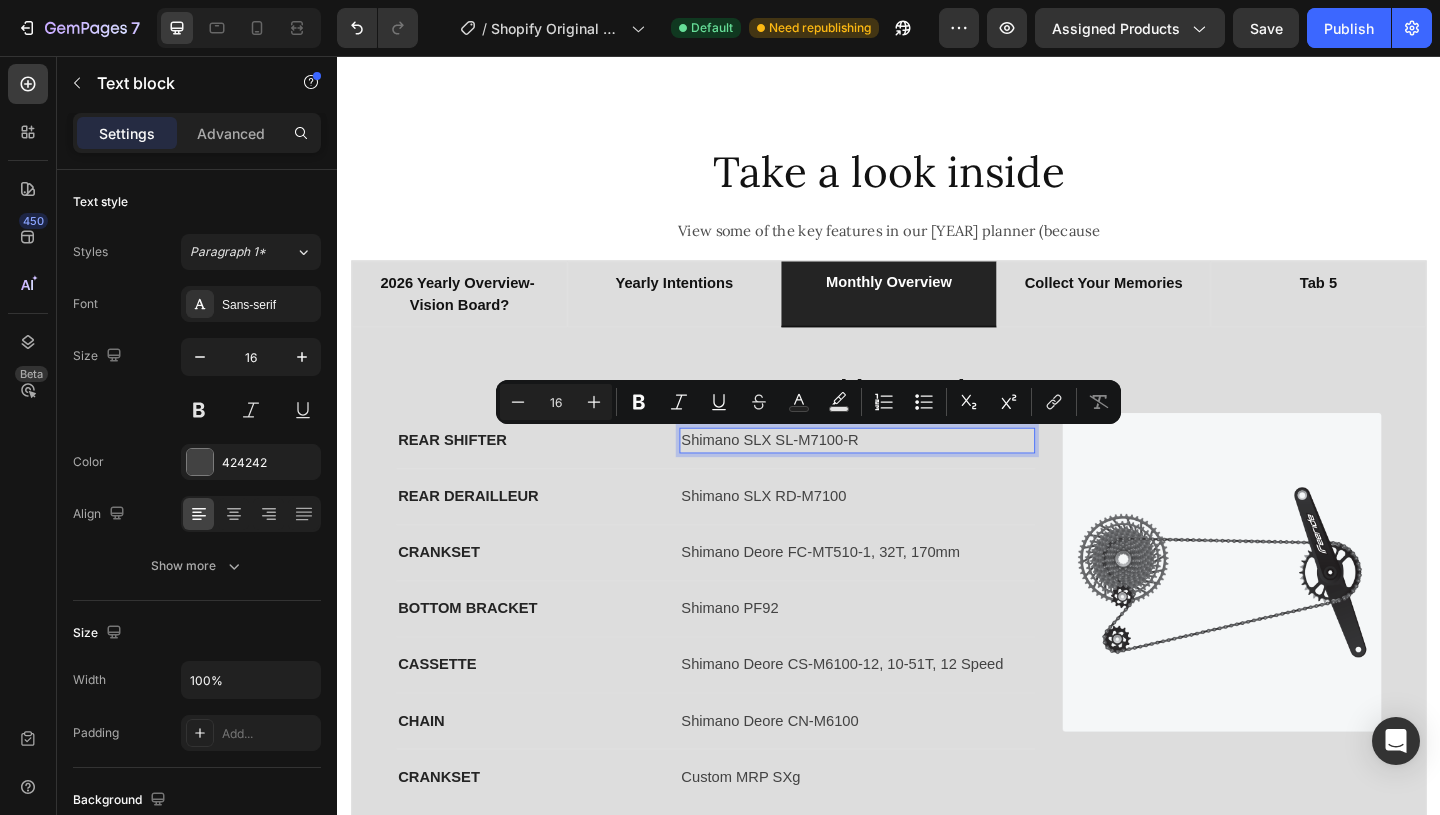 click on "Shimano SLX SL-M7100-R" at bounding box center (902, 474) 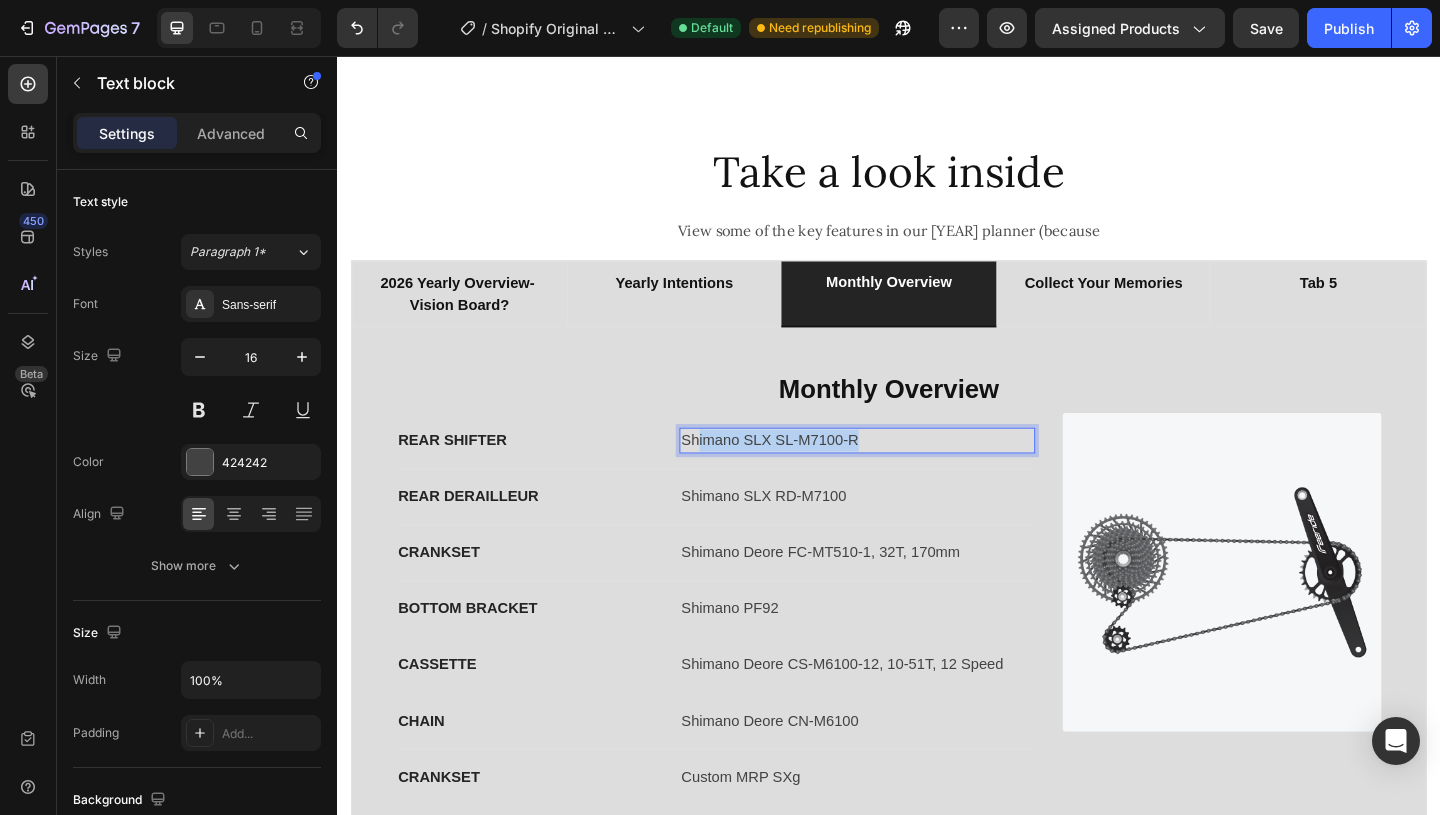drag, startPoint x: 939, startPoint y: 469, endPoint x: 724, endPoint y: 469, distance: 215 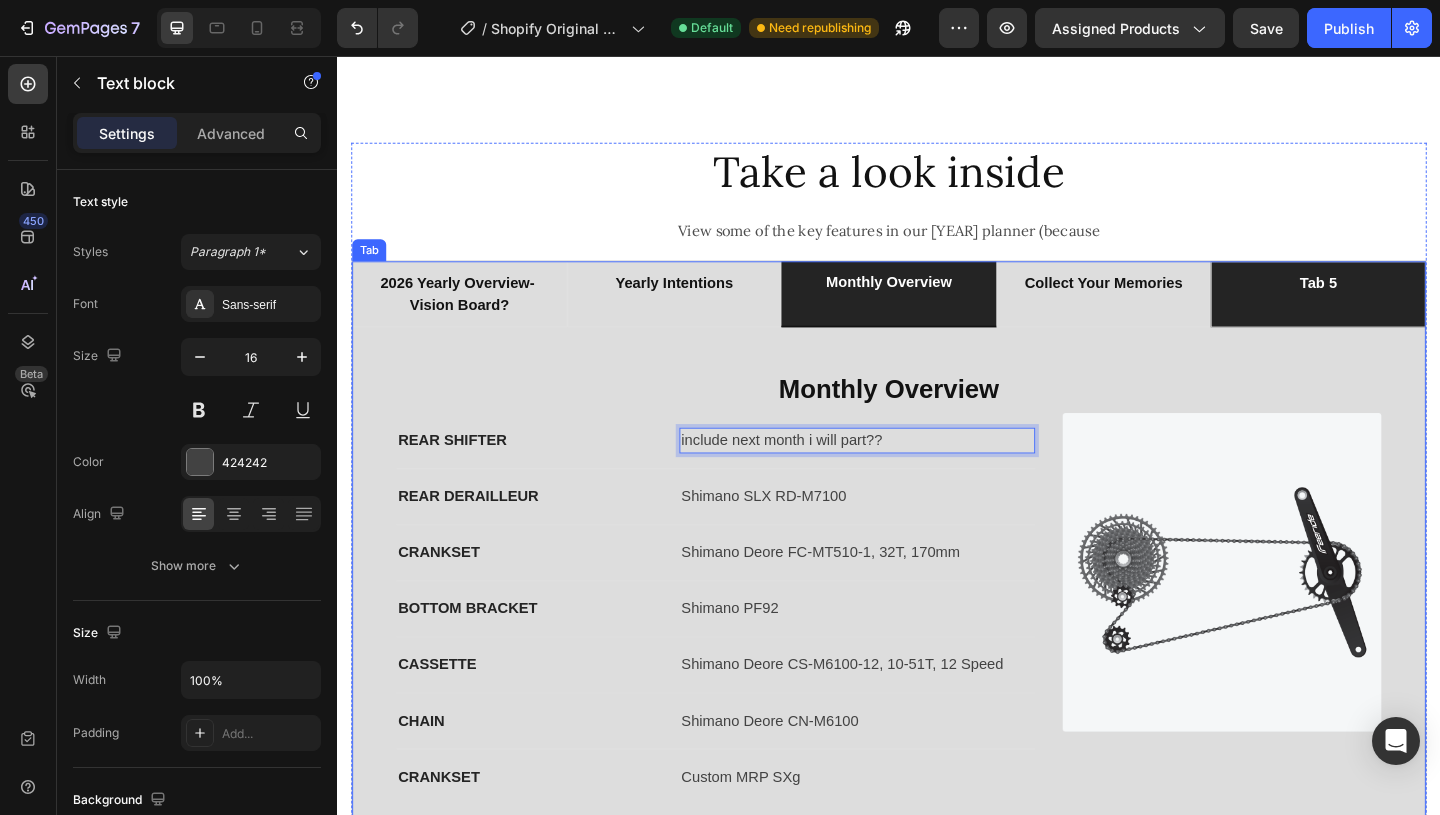 click on "tab 5" at bounding box center [1404, 315] 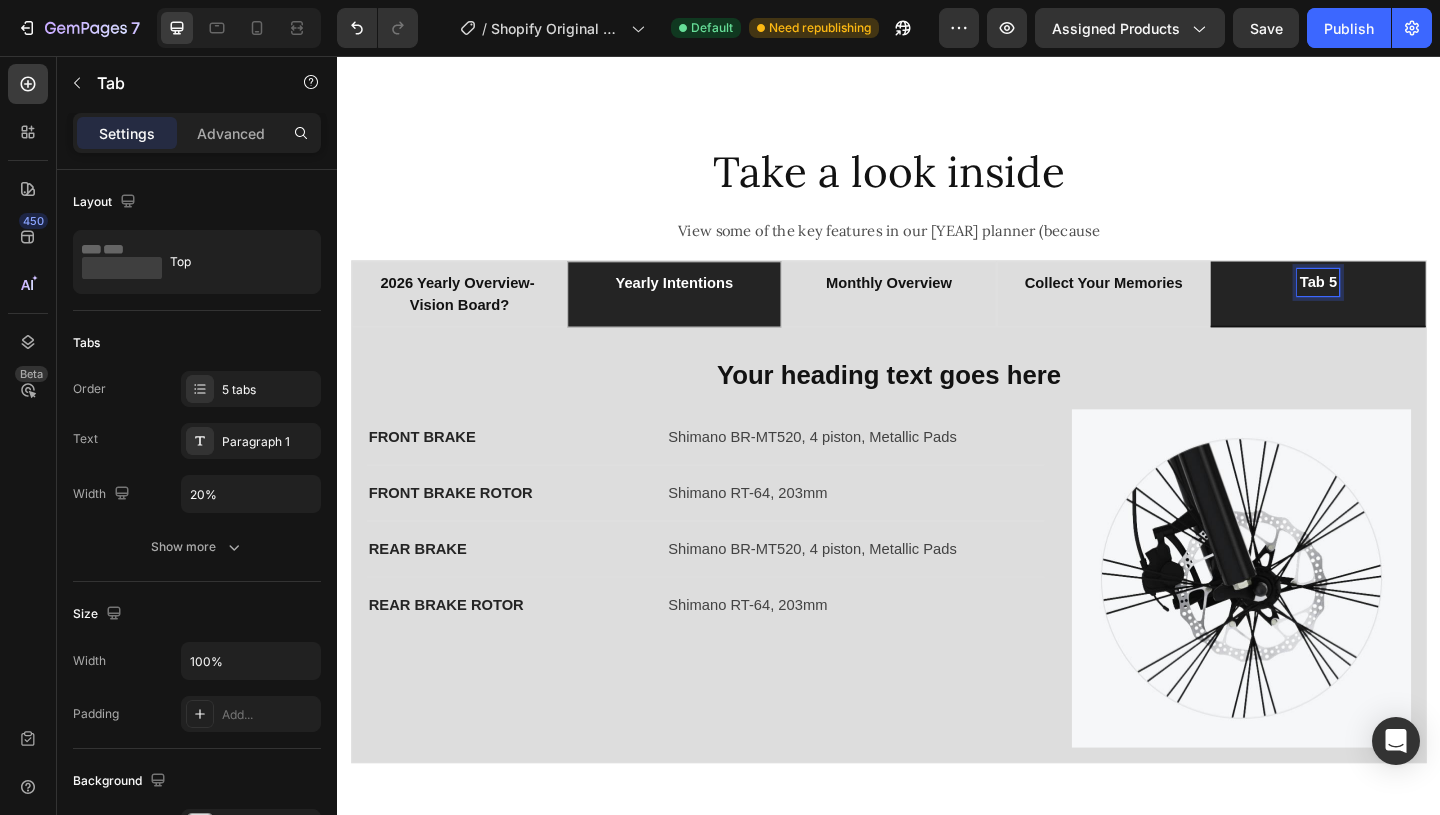 click on "yearly intentions" at bounding box center (703, 303) 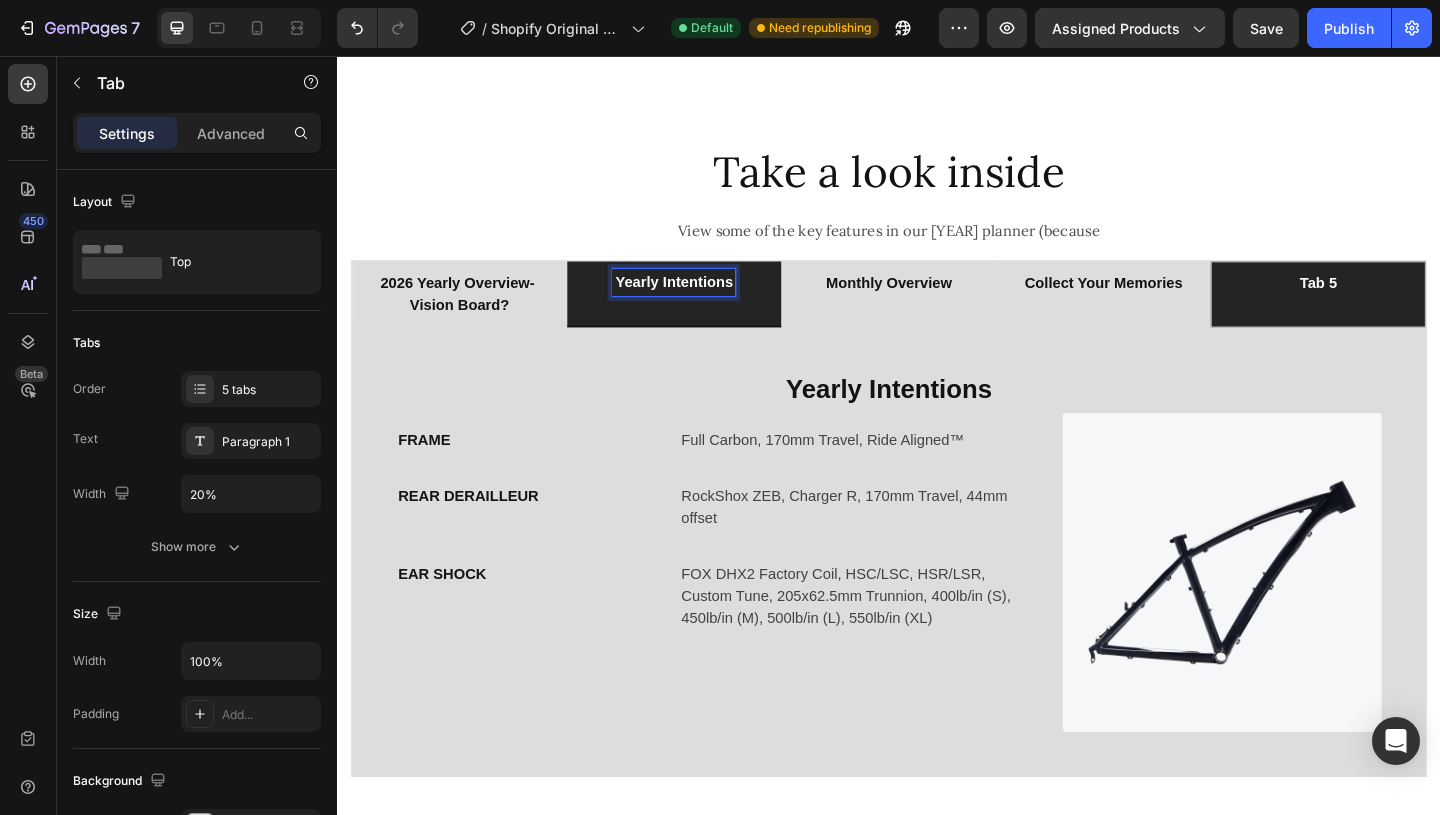 scroll, scrollTop: 1833, scrollLeft: 0, axis: vertical 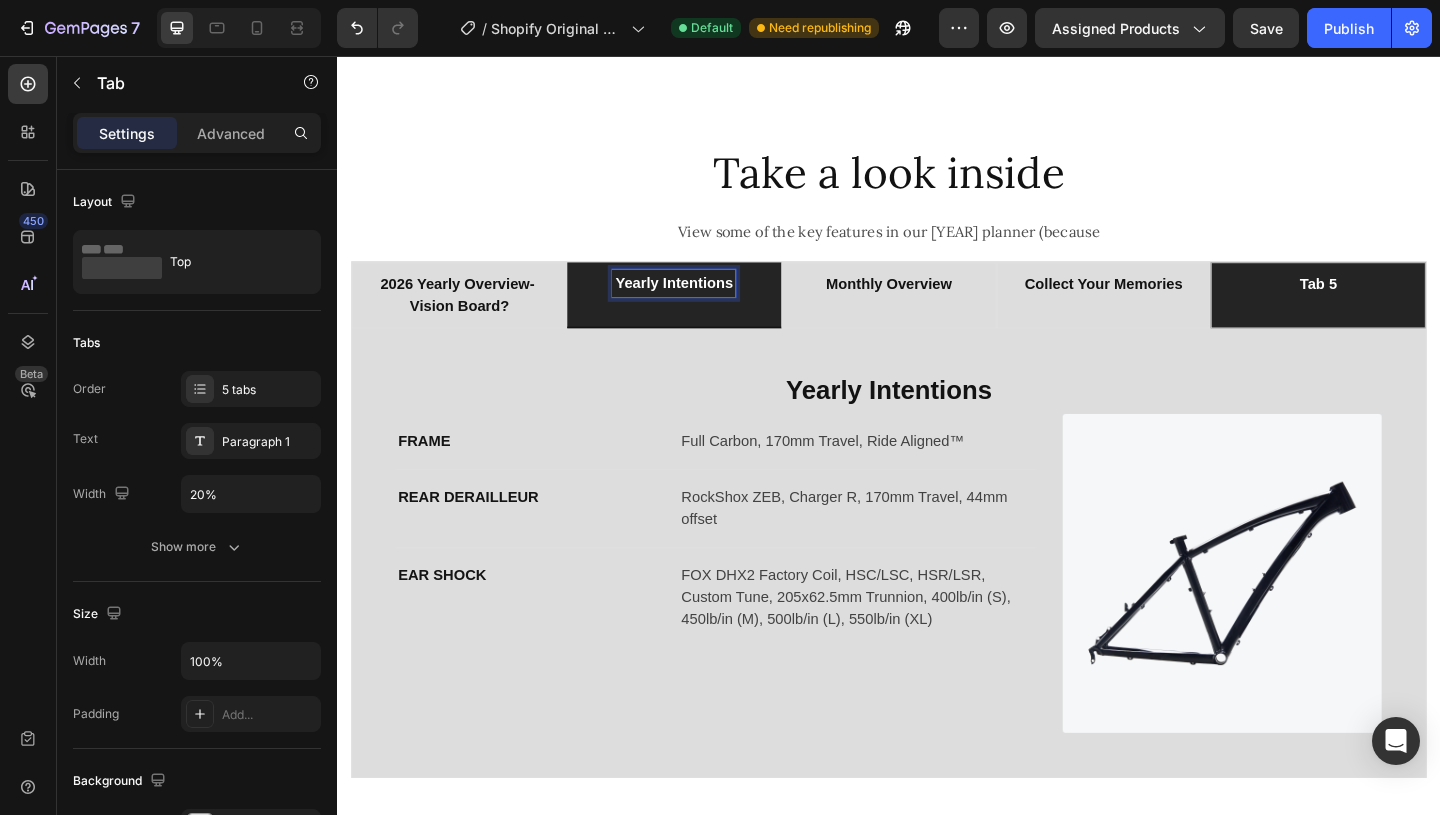 click on "yearly intentions" at bounding box center [703, 303] 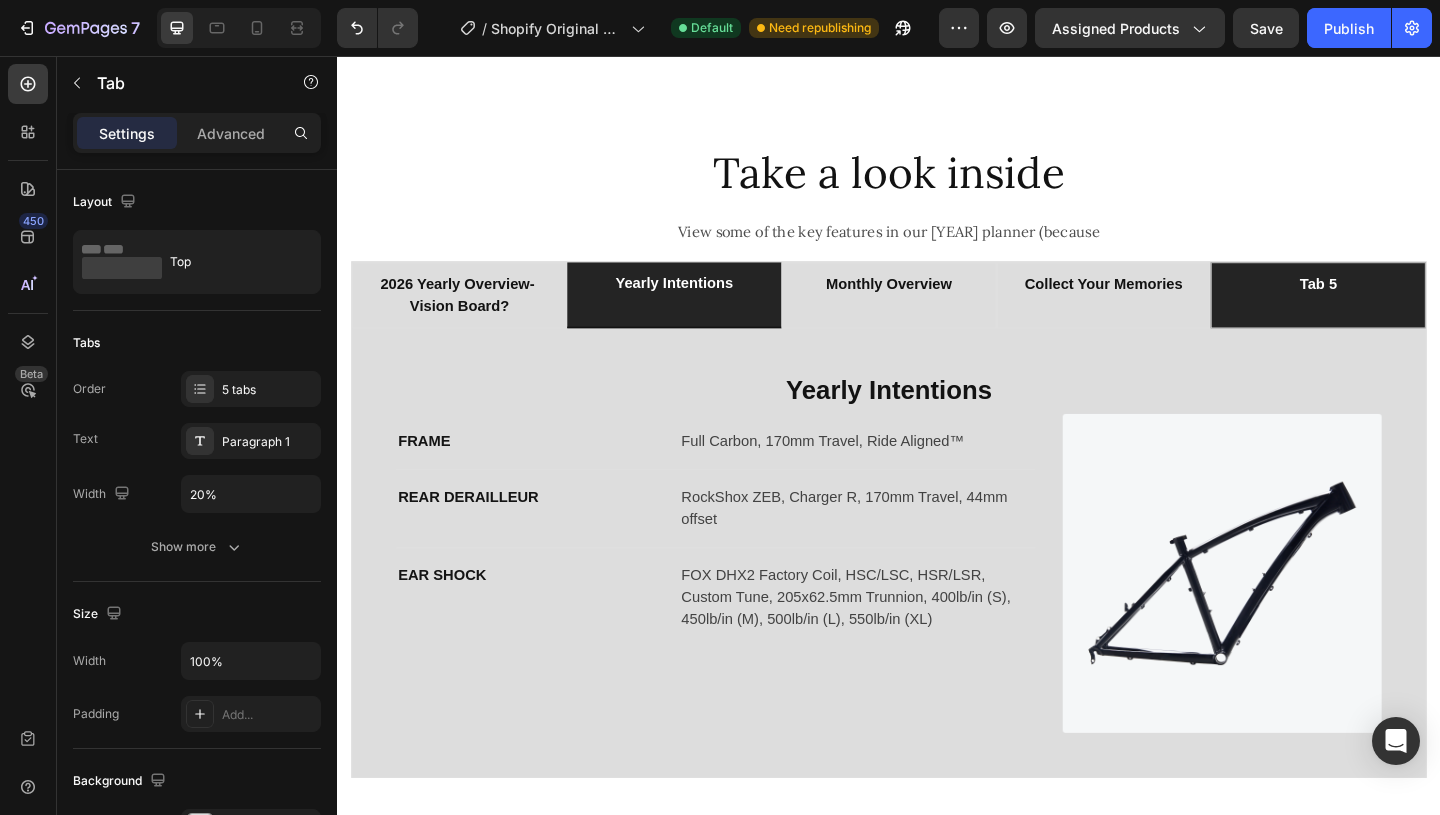 click on "tab 5" at bounding box center (1404, 316) 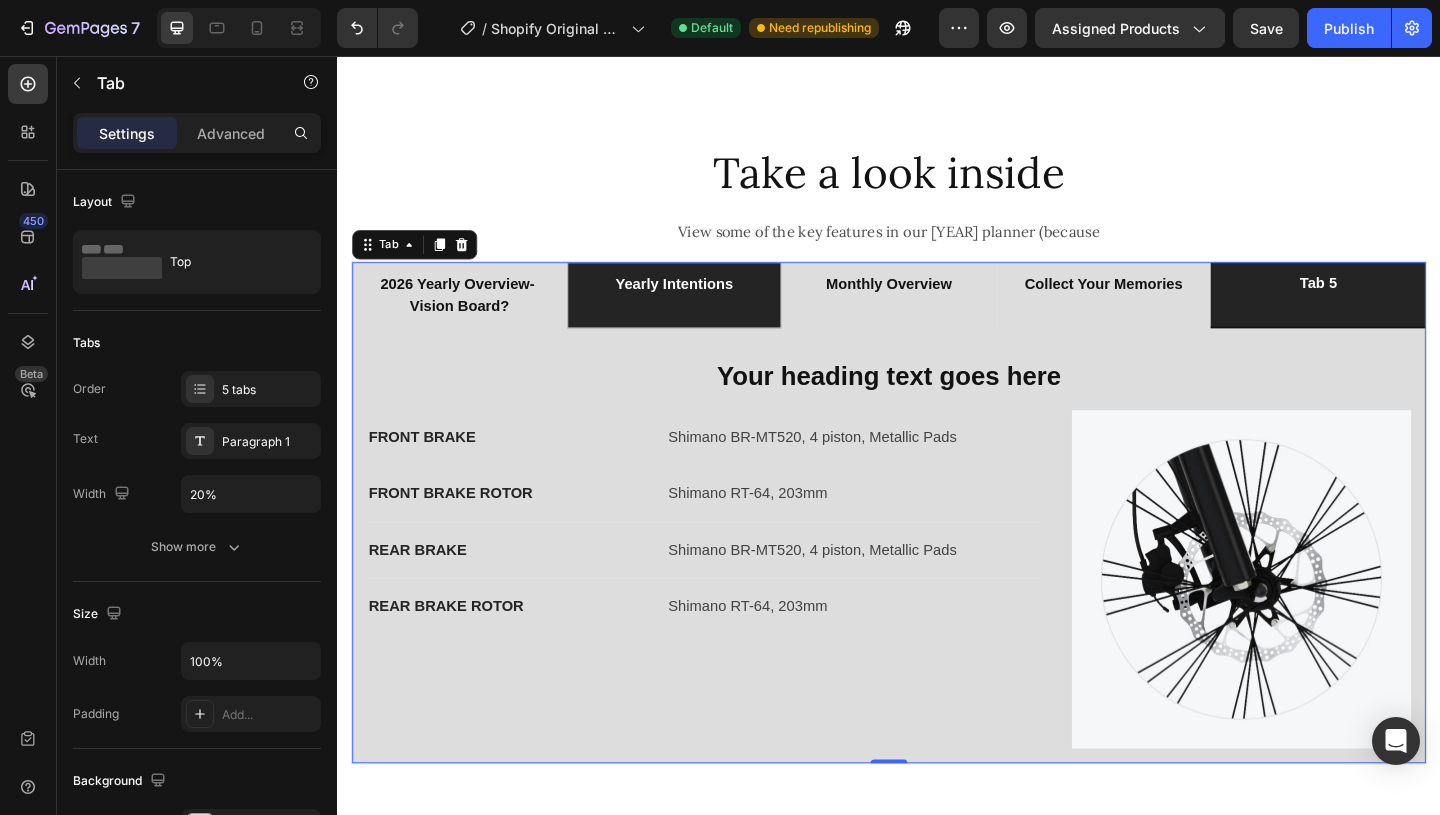 click on "tab 5" at bounding box center (1404, 303) 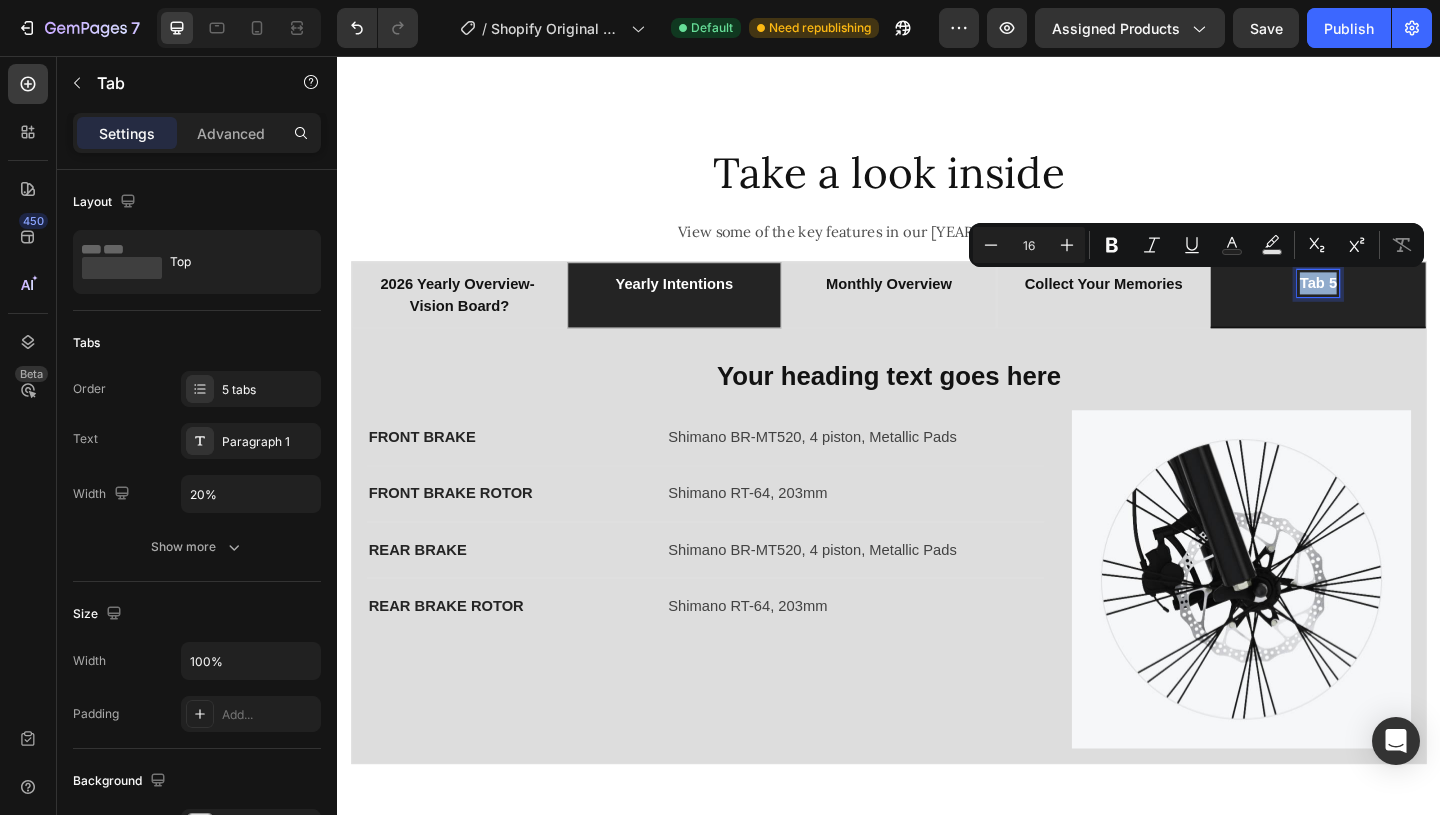 drag, startPoint x: 1421, startPoint y: 300, endPoint x: 1378, endPoint y: 300, distance: 43 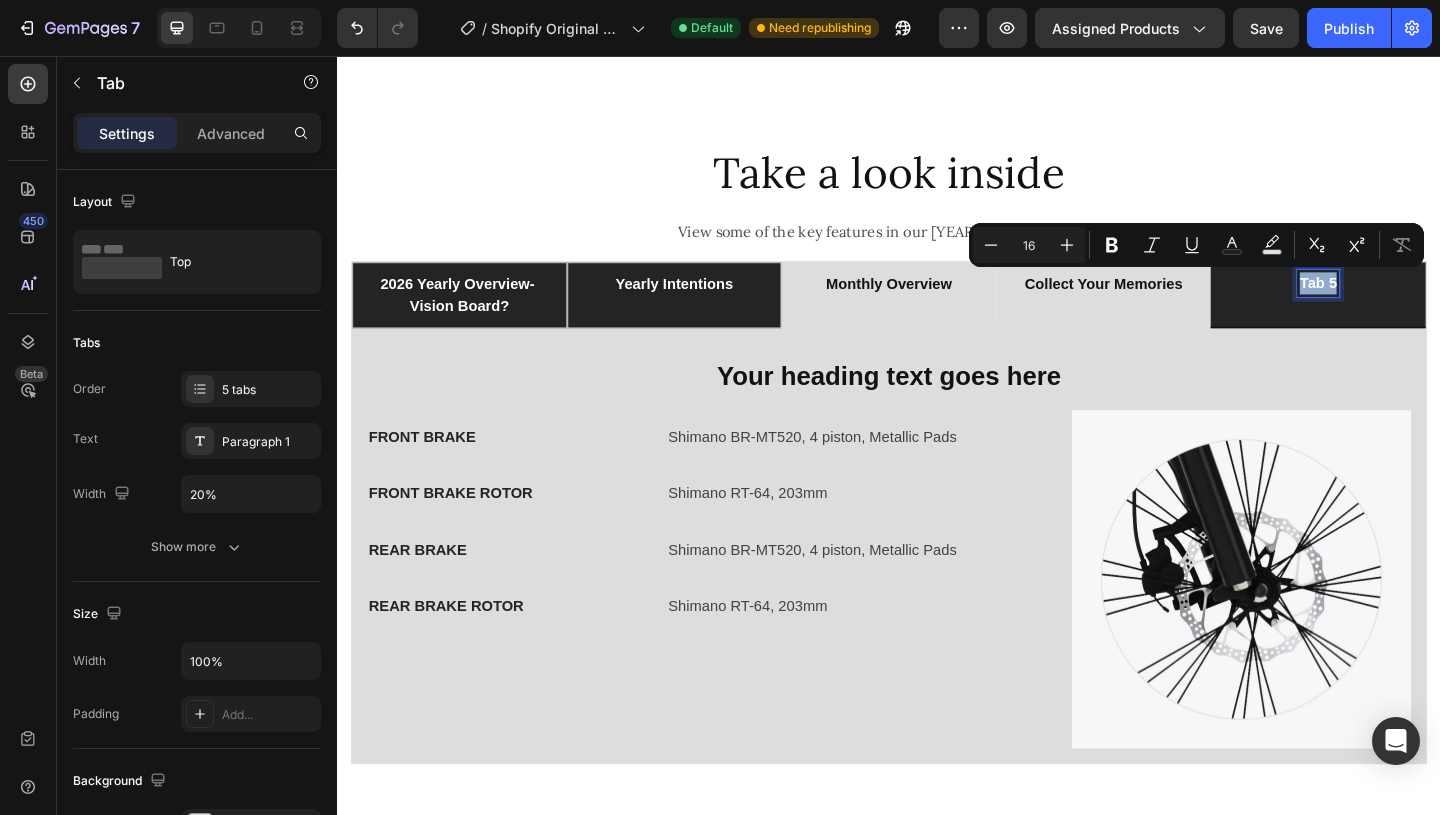 click on "2026 yearly overview- vision board?" at bounding box center [470, 316] 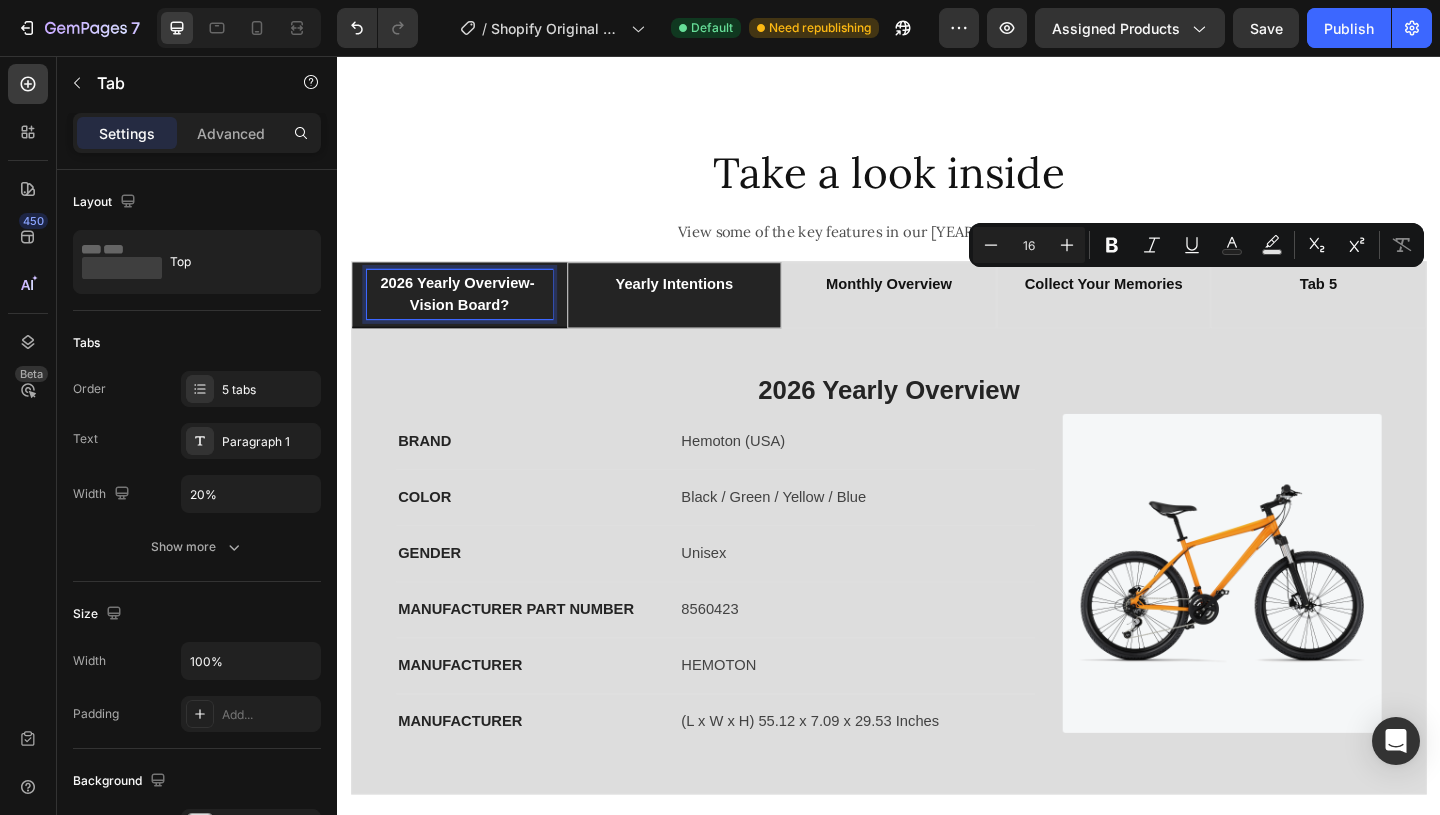 scroll, scrollTop: 1832, scrollLeft: 0, axis: vertical 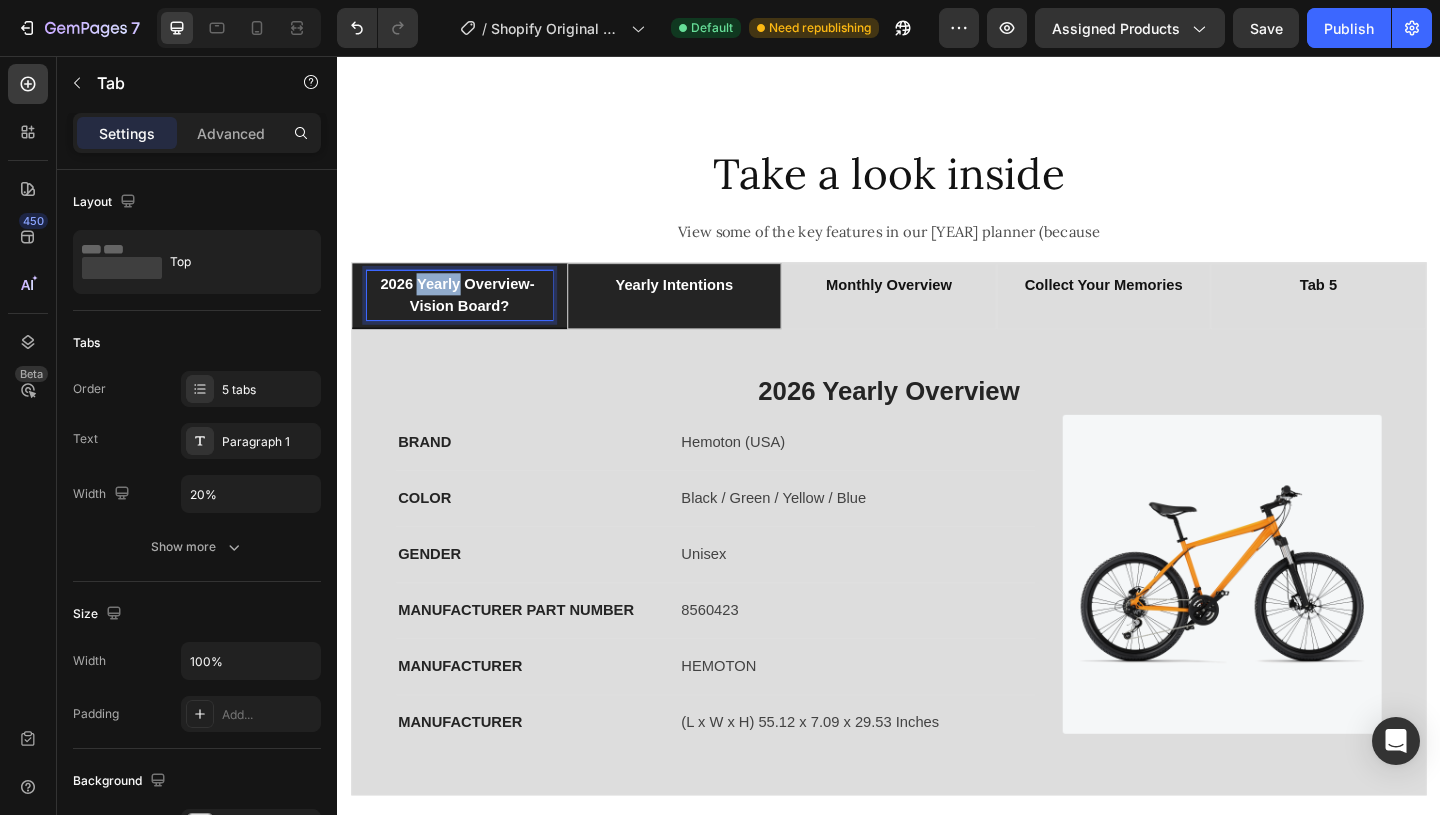 drag, startPoint x: 470, startPoint y: 305, endPoint x: 425, endPoint y: 307, distance: 45.044422 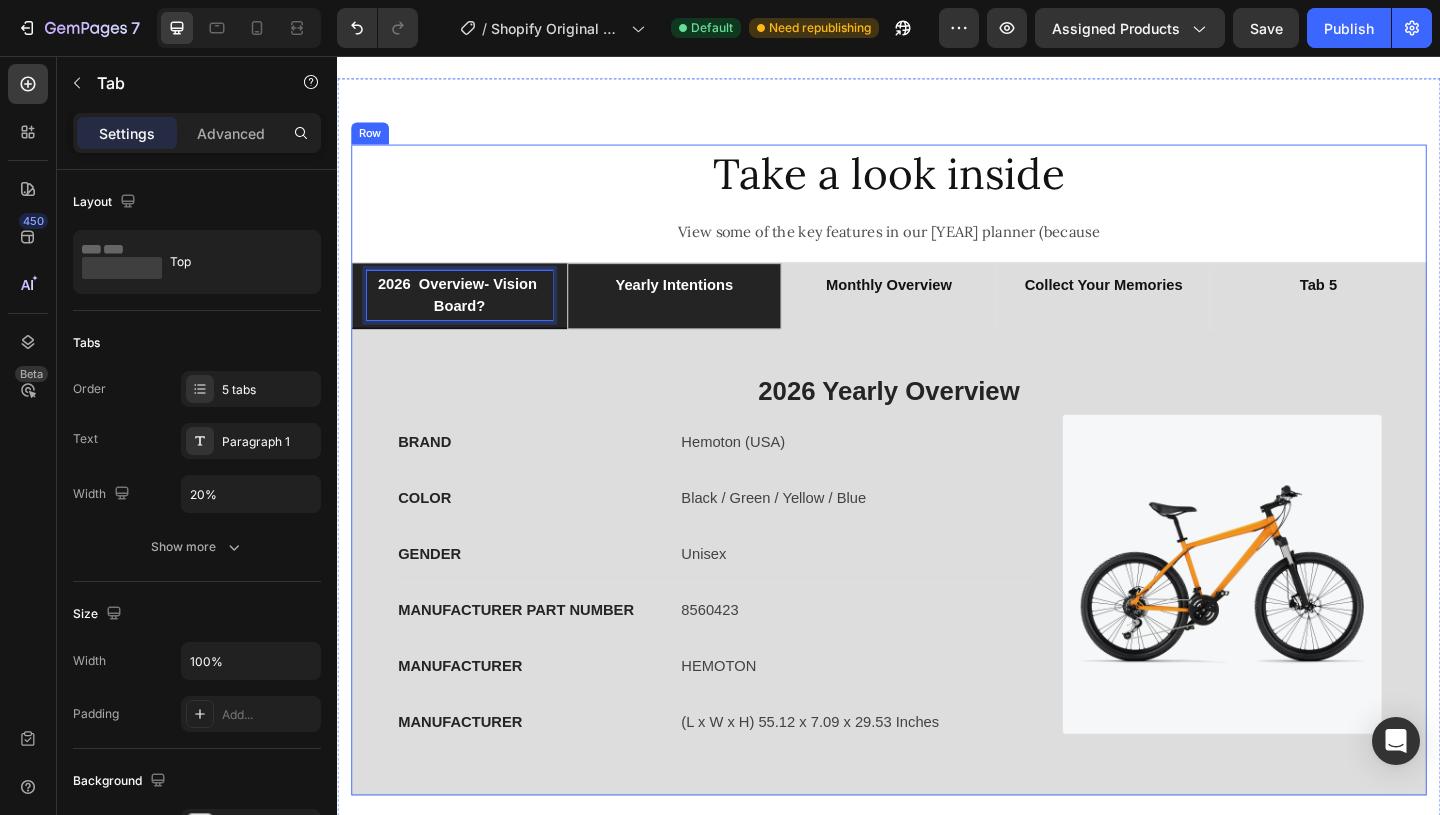 click on "Take a look inside  Heading View some of the key features in our [YEAR] planner (because Text Block [YEAR]  overview- vision board? yearly intentions  monthly overview  collect your memories tab 5 [YEAR] Yearly Overview Heading BRAND Text block Hemoton (USA) Text block Row COLOR Text block Black / Green / Yellow / Blue Text block Row GENDER Text block Unisex Text block Row MANUFACTURER PART NUMBER Text block 8560423 Text block Row MANUFACTURER Text block HEMOTON Text block Row MANUFACTURER Text block (L x W x H) 55.12 x 7.09 x 29.53 Inches Text block Row Image Row Row Yearly Intentions Heading FRAME Text block Full Carbon, 170mm Travel, Ride Aligned™ Text block Row REAR DERAILLEUR Text block RockShox ZEB, Charger R, 170mm Travel, 44mm offset Text block Row EAR SHOCK Text block FOX DHX2 Factory Coil, HSC/LSC, HSR/LSR, Custom Tune, 205x62.5mm Trunnion, 400lb/in (S), 450lb/in (M), 500lb/in (L), 550lb/in (XL) Text block Row Image Row Row Monthly Overview Heading REAR SHIFTER Text block Text block Row Text block" at bounding box center [937, 506] 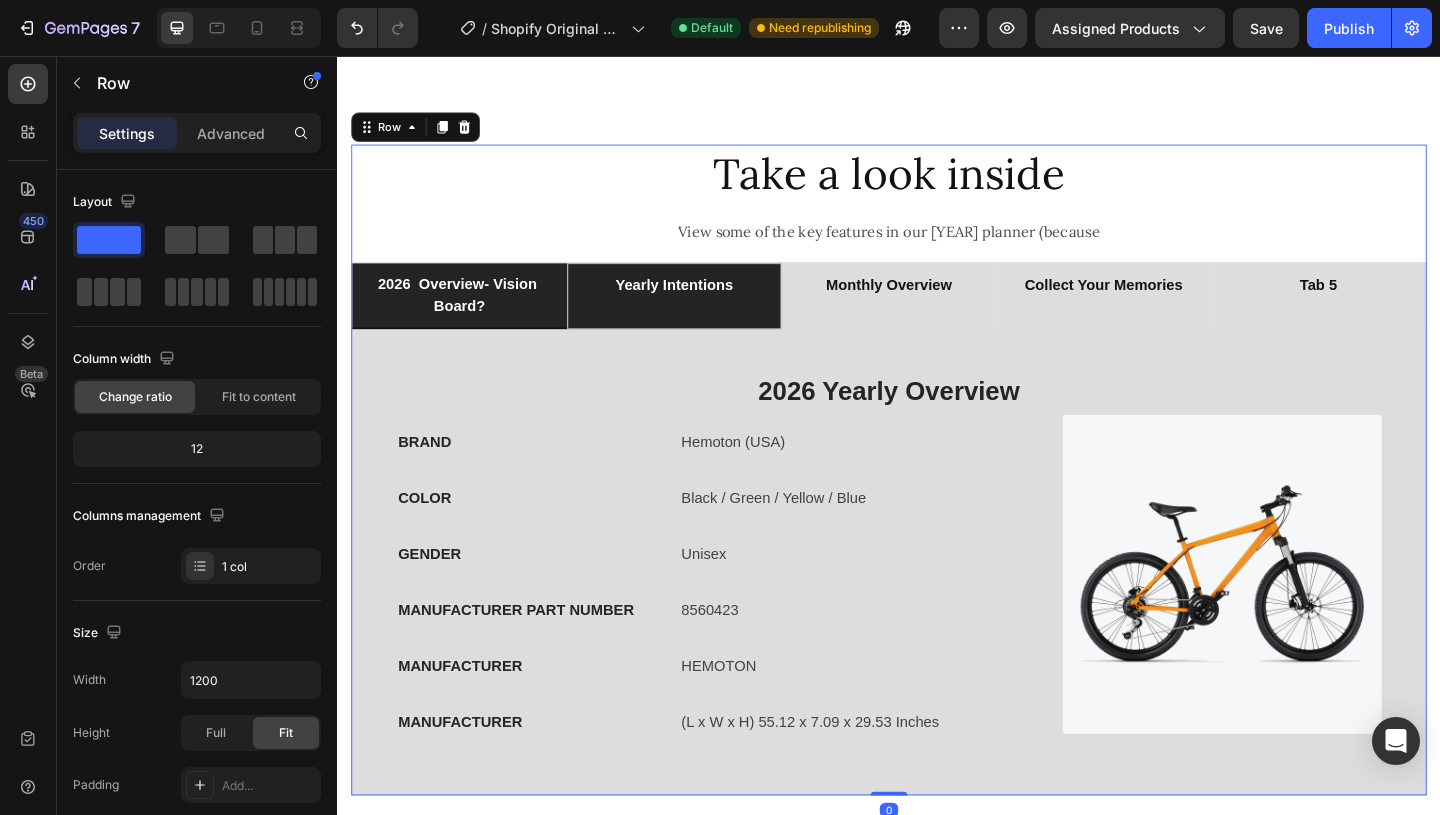 scroll, scrollTop: 1858, scrollLeft: 0, axis: vertical 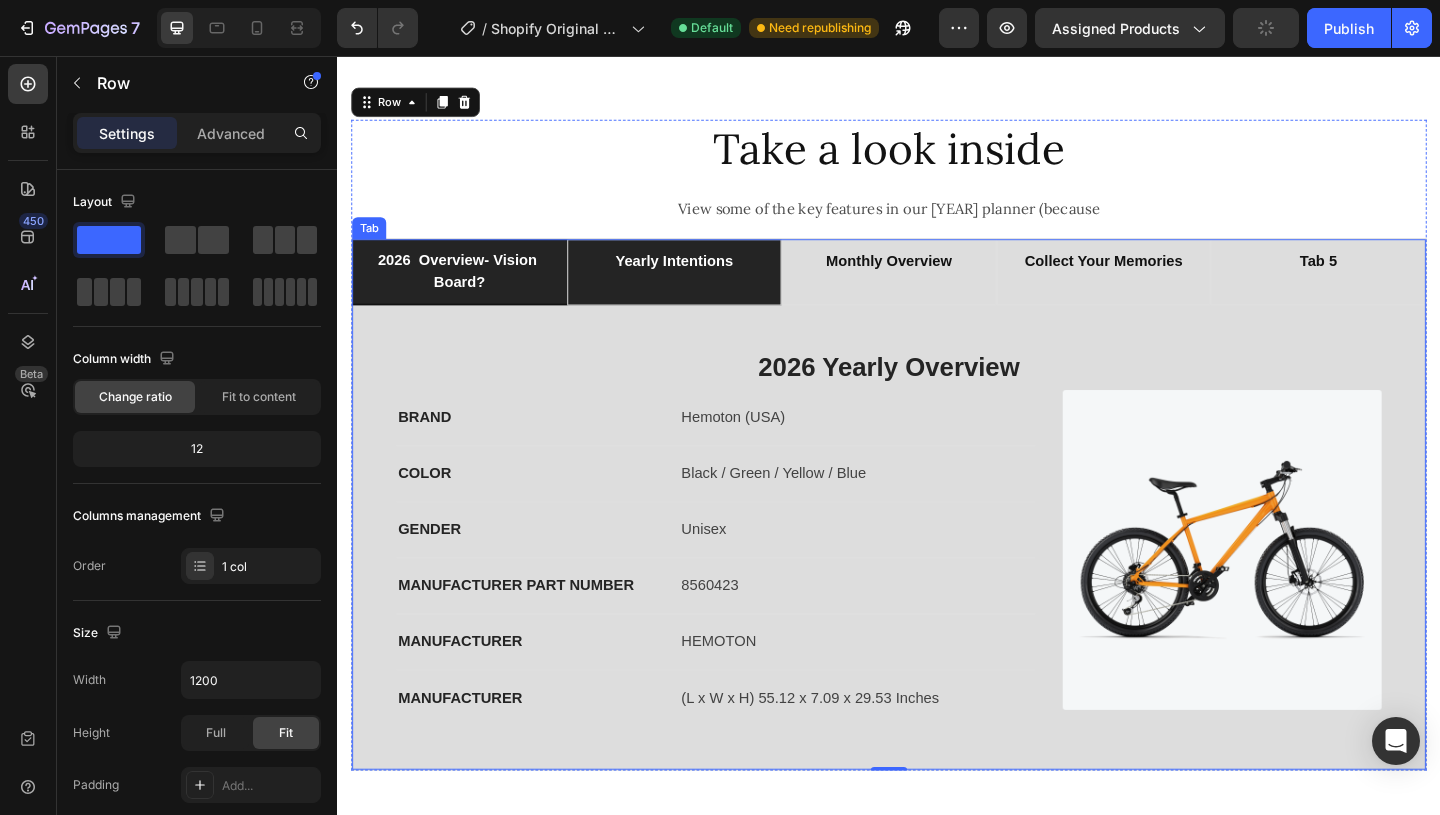 click on "yearly intentions" at bounding box center [704, 291] 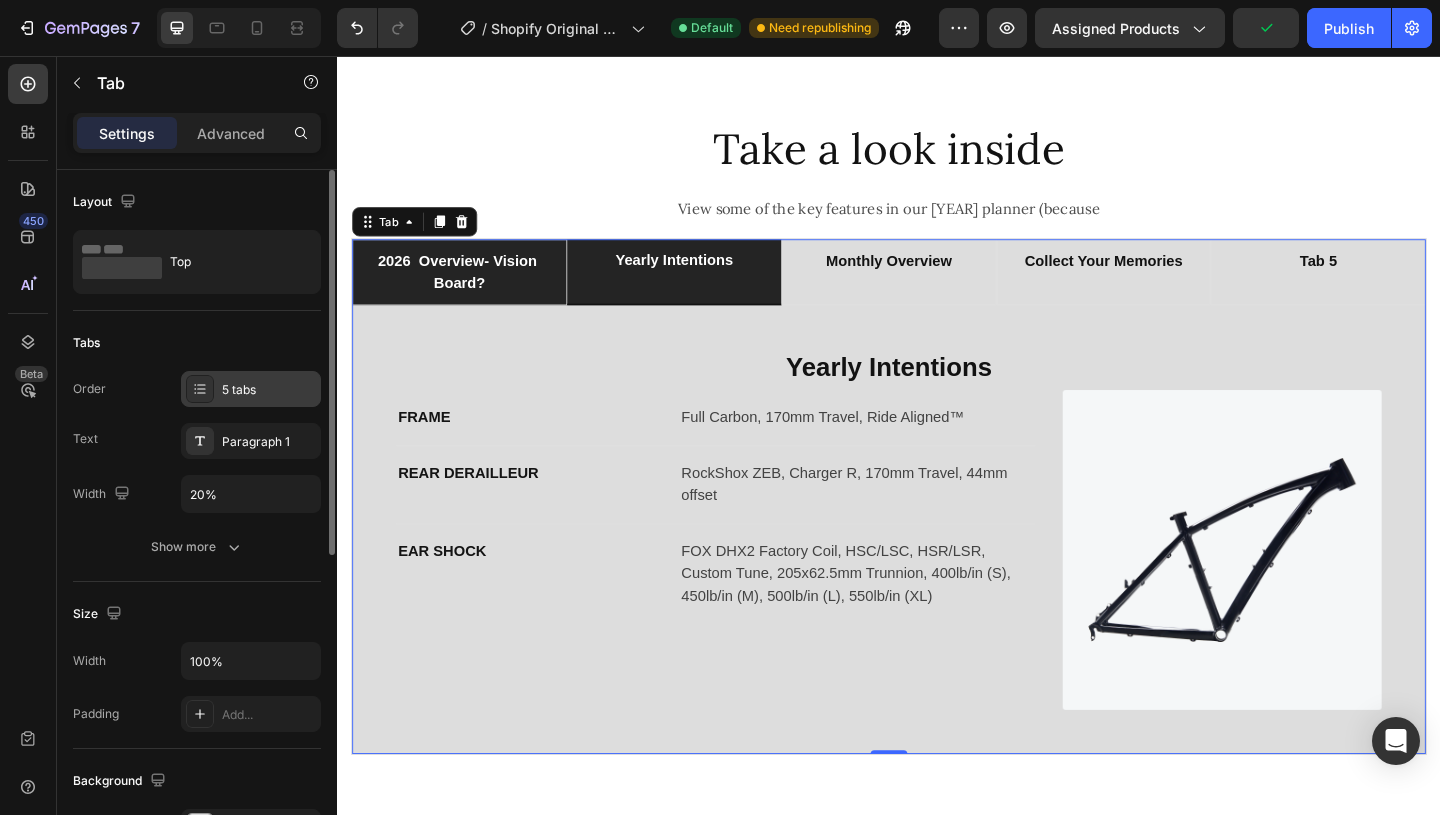 click on "5 tabs" at bounding box center [269, 390] 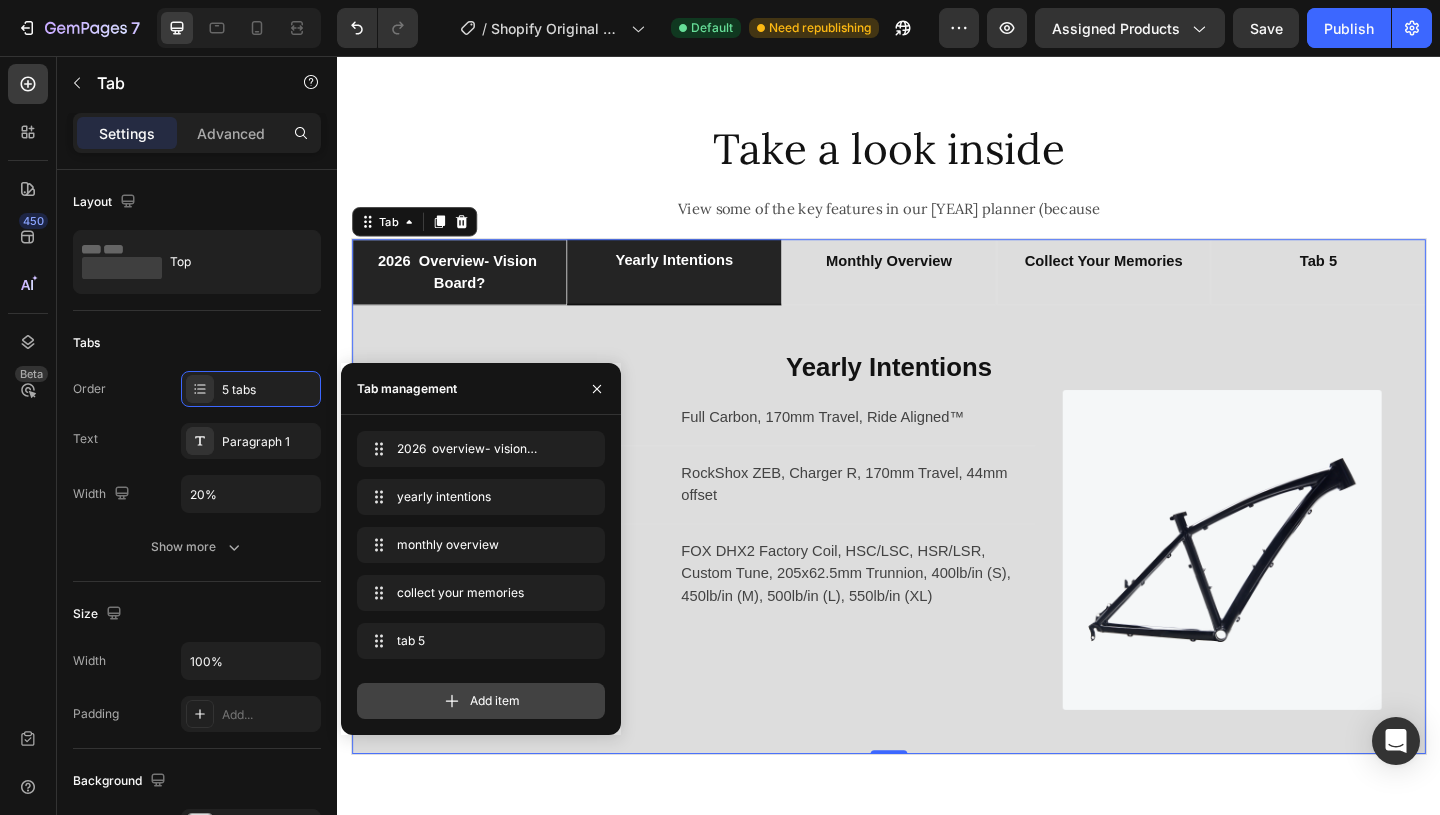 click on "Add item" at bounding box center (495, 701) 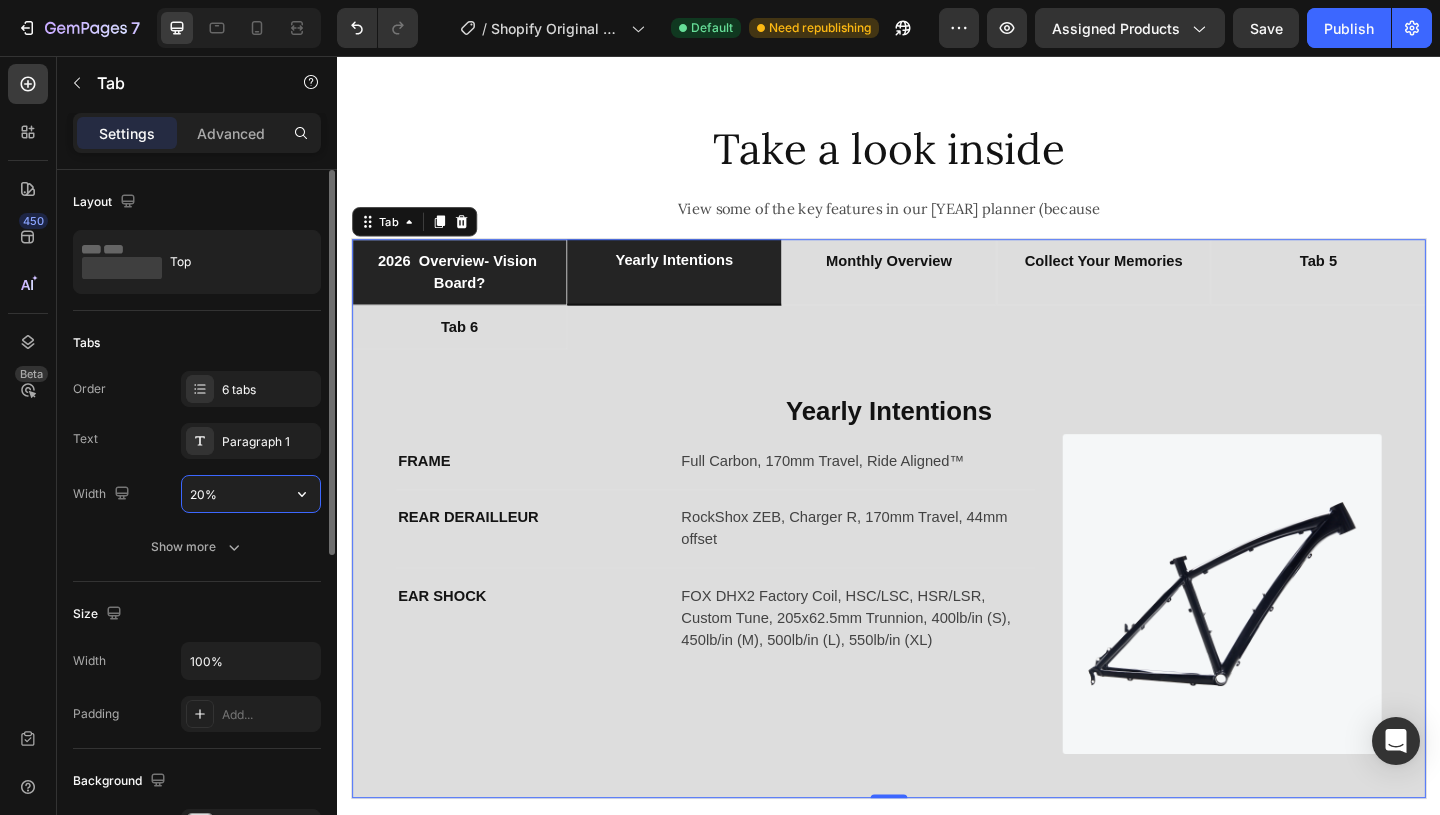 click on "20%" at bounding box center [251, 494] 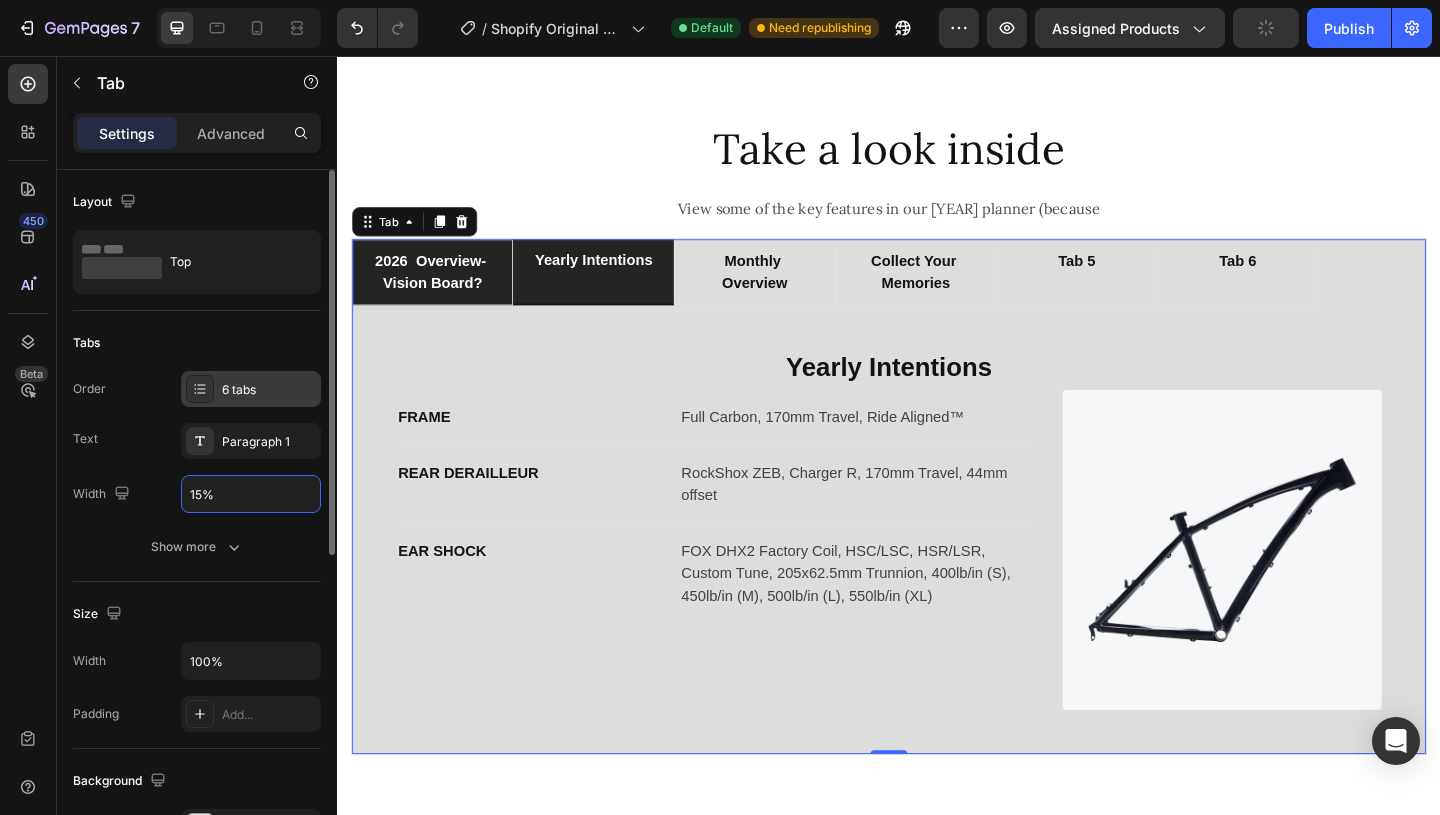 click on "6 tabs" at bounding box center [269, 390] 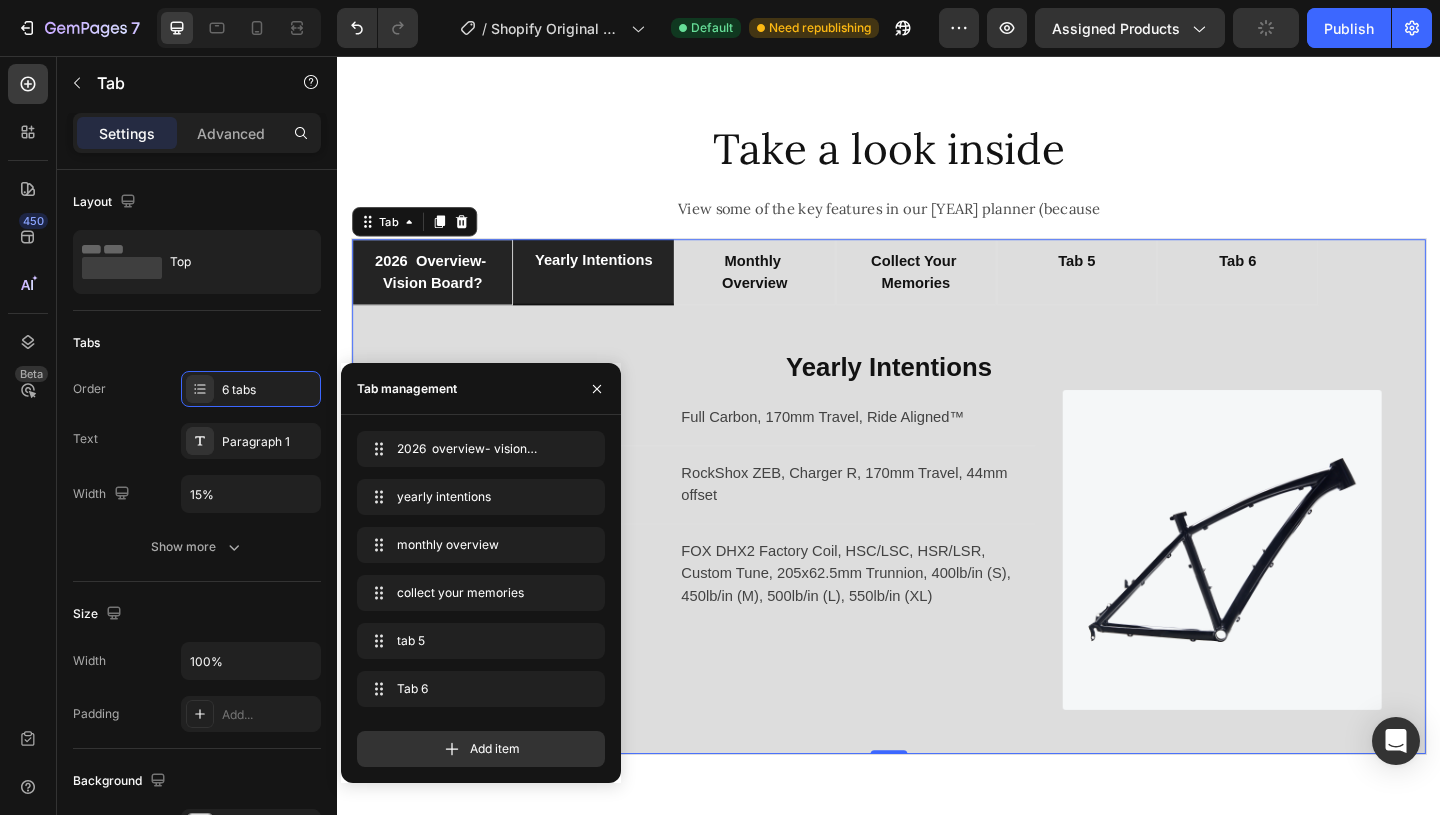 click on "Add item" at bounding box center (495, 749) 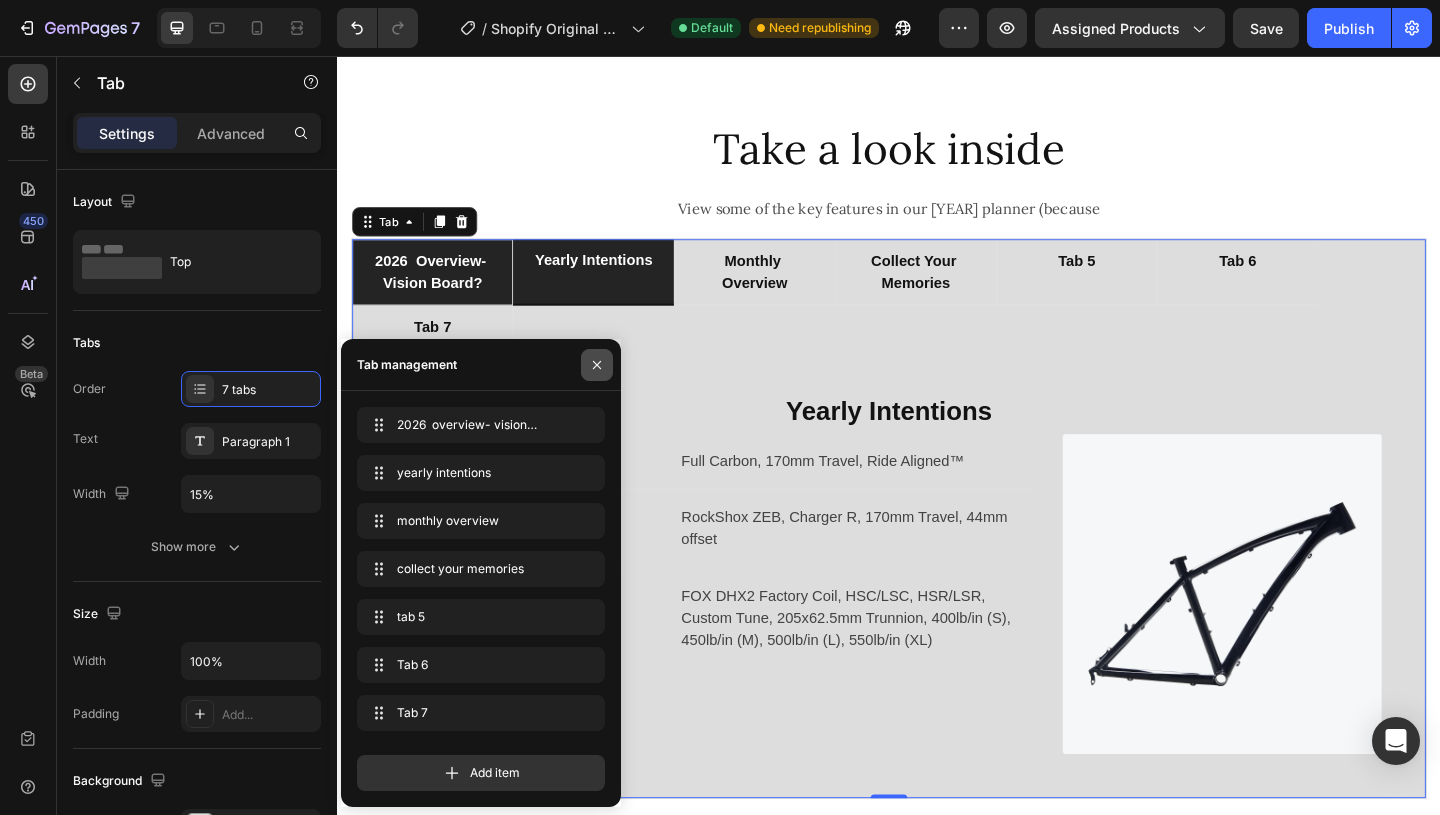 click 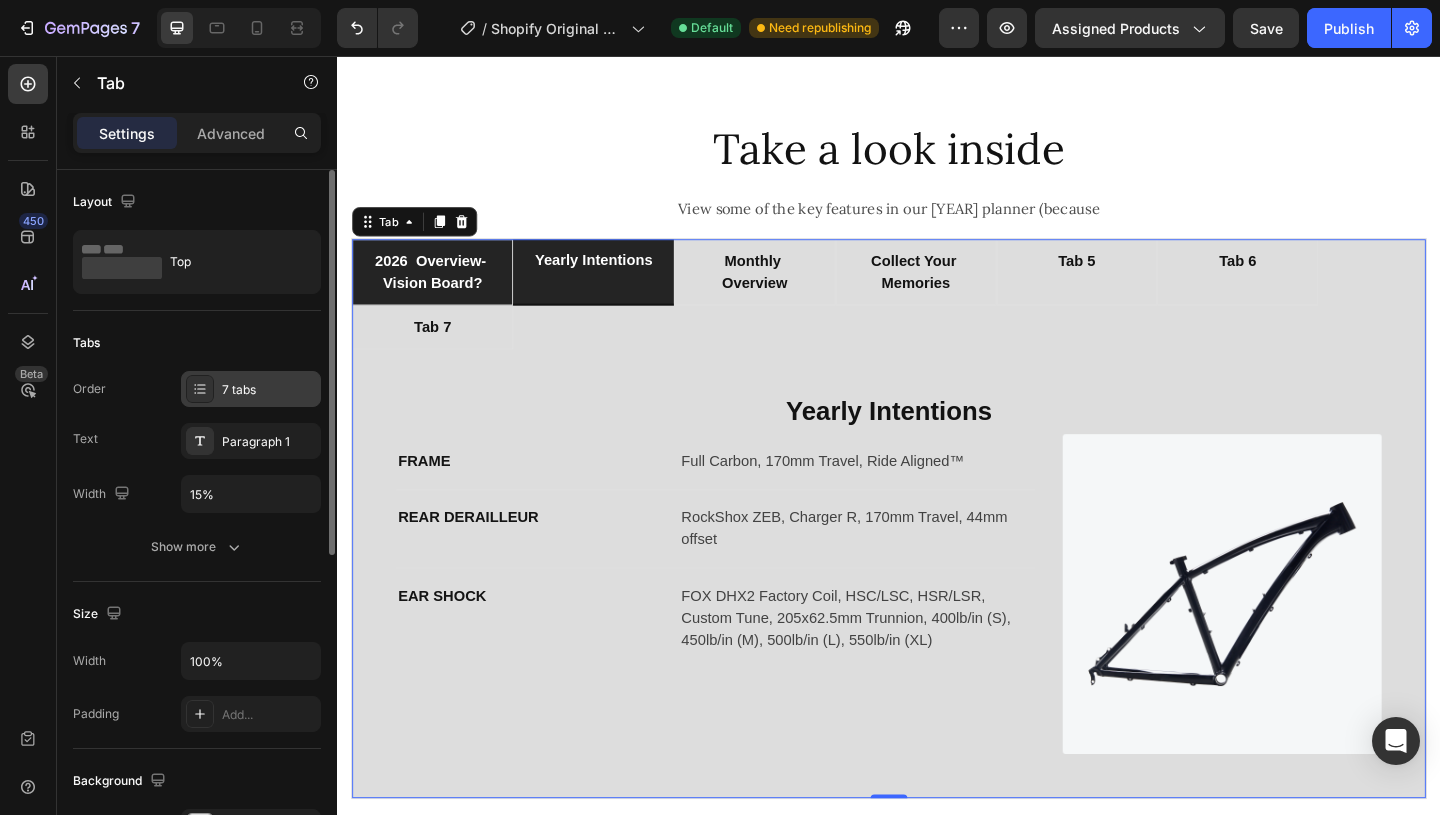 click on "7 tabs" at bounding box center [269, 390] 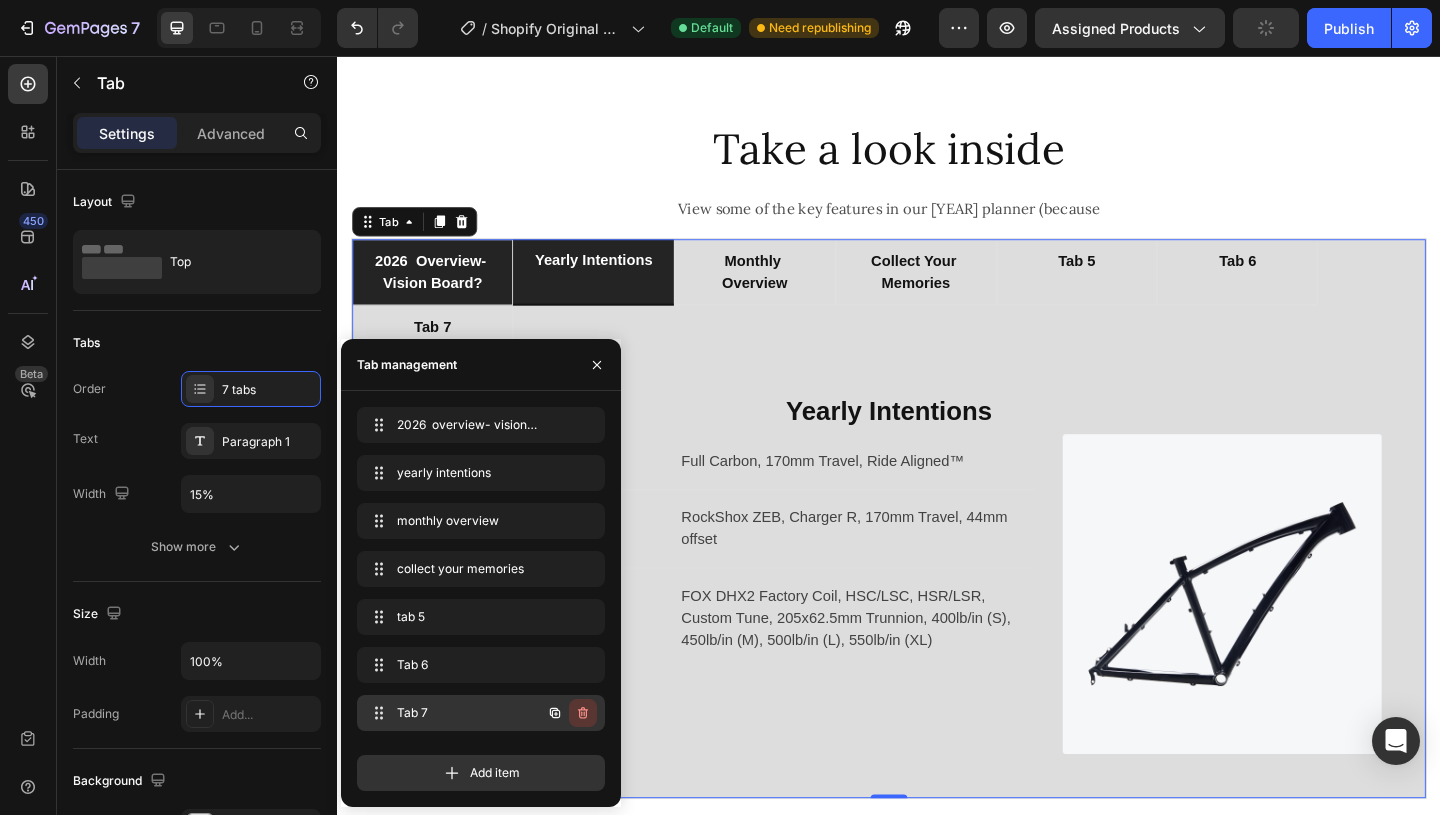 click 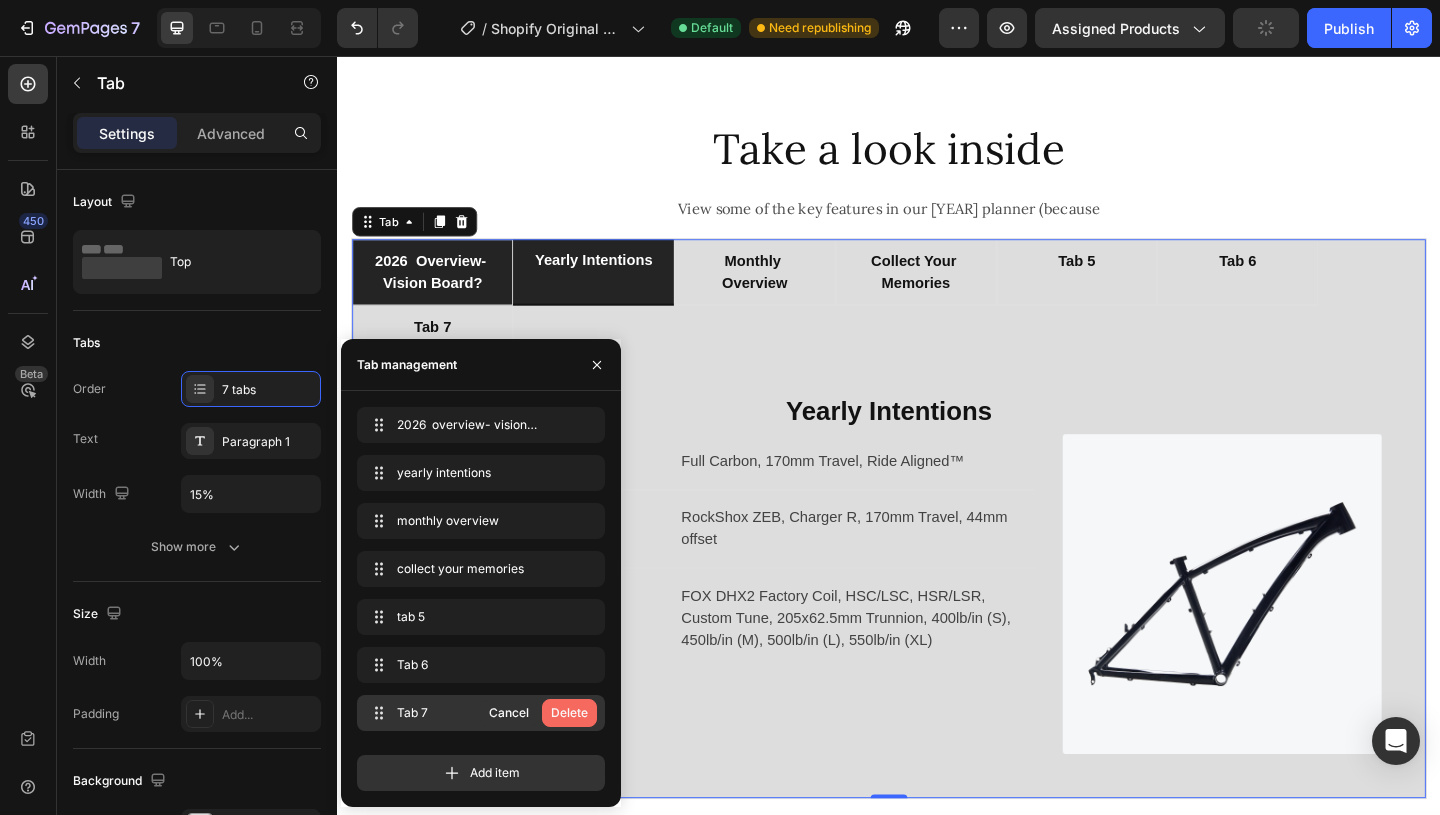 click on "Delete" at bounding box center [569, 713] 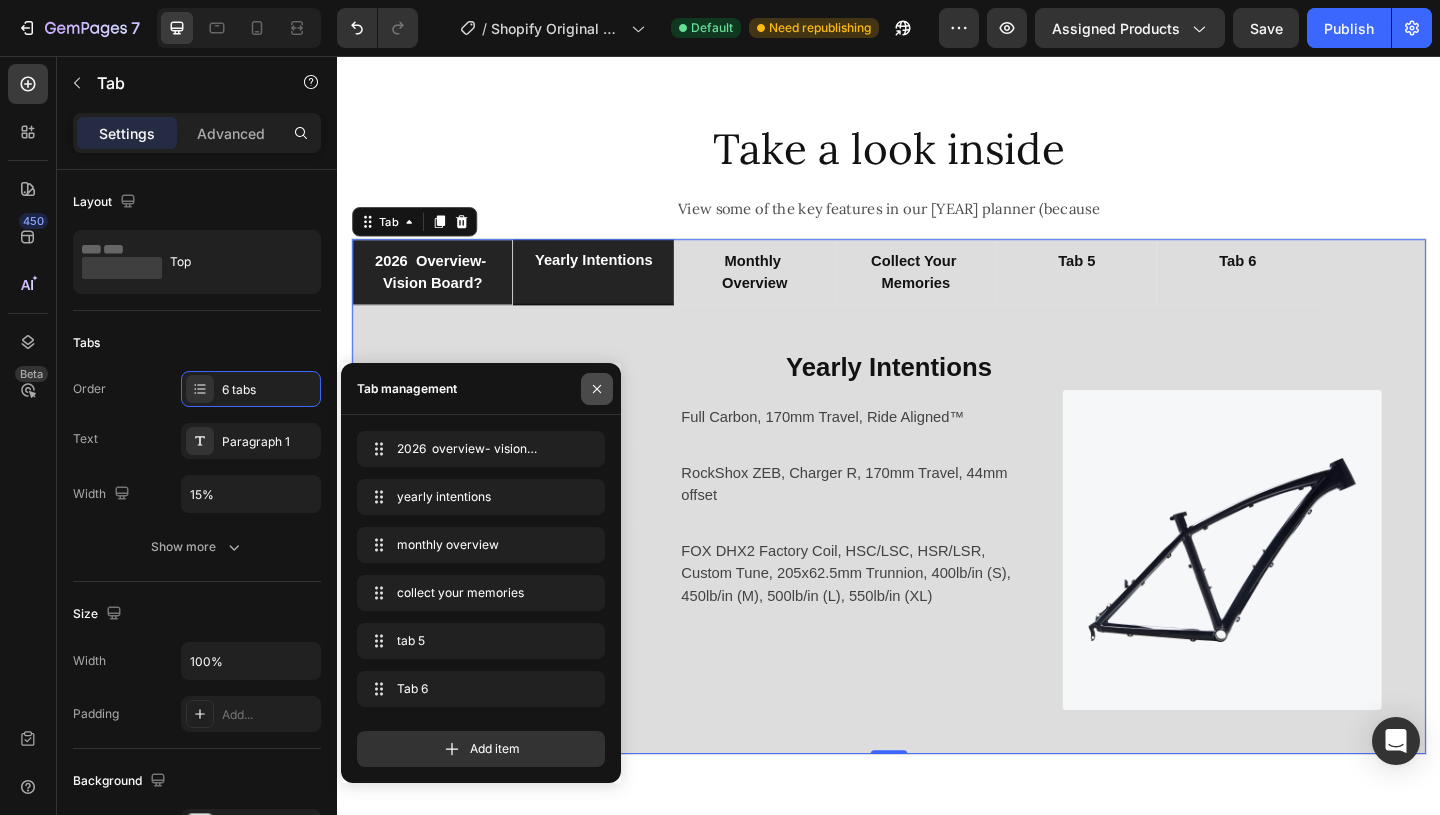 click 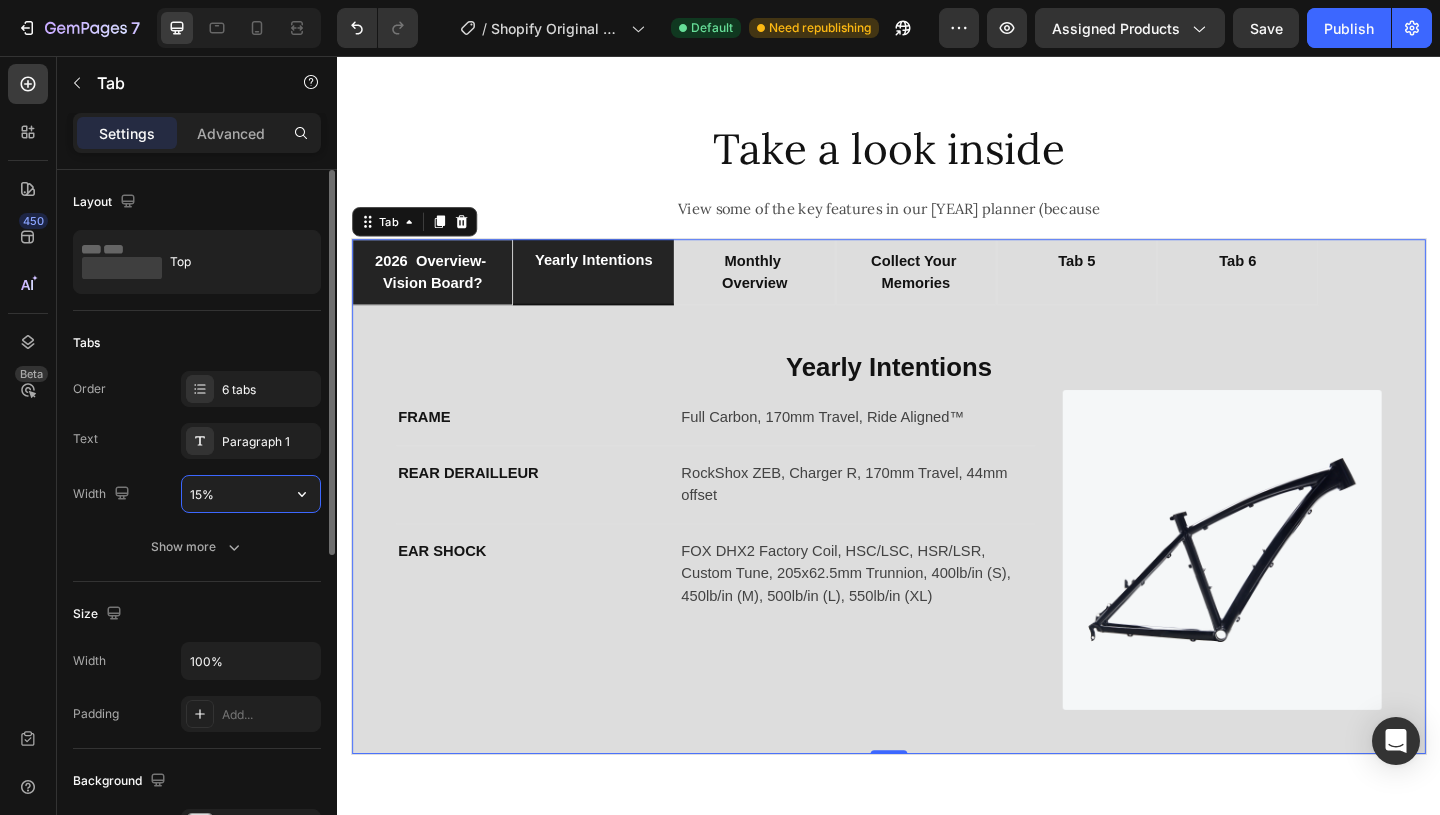 click on "15%" at bounding box center [251, 494] 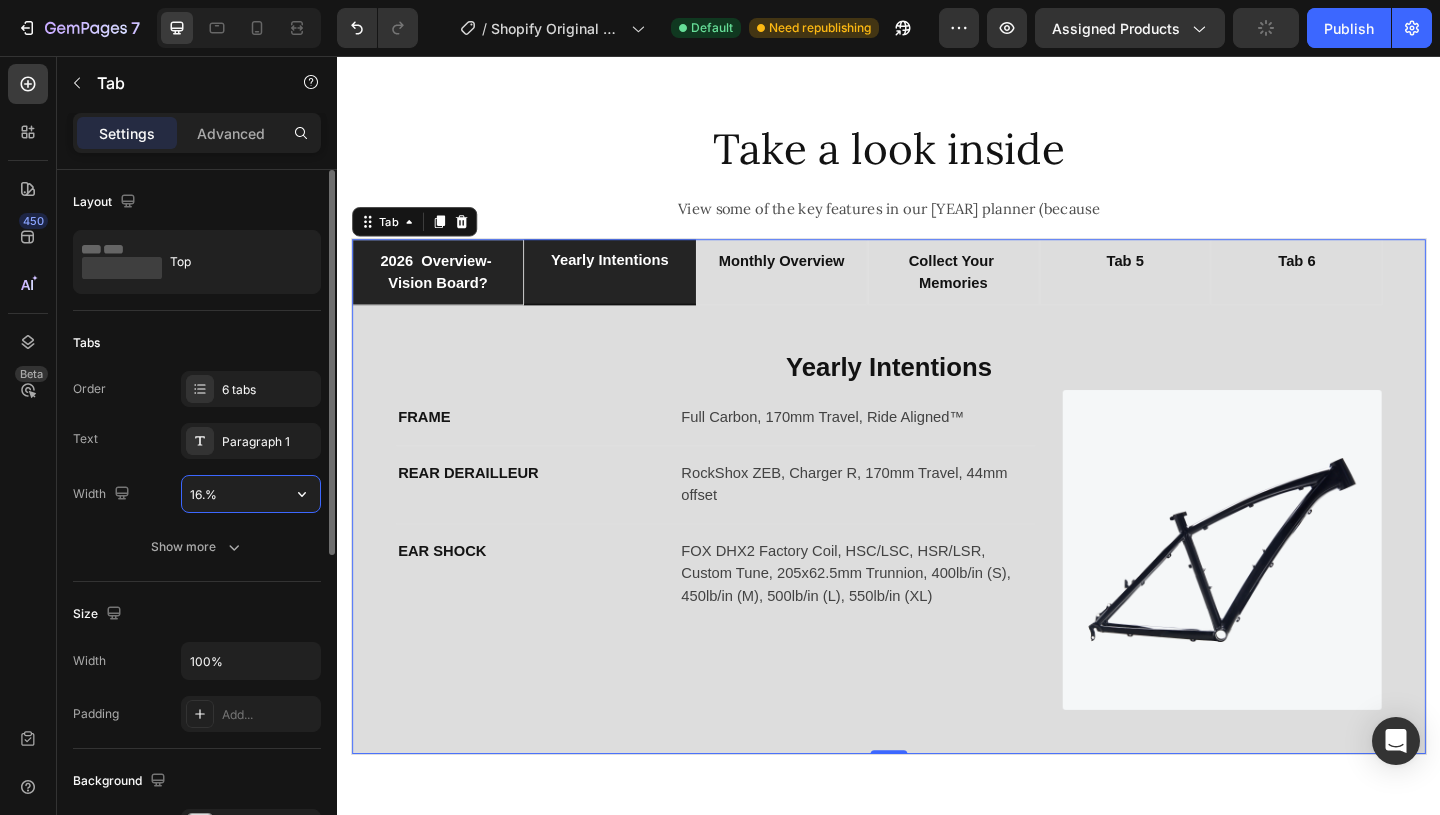 type on "16.5%" 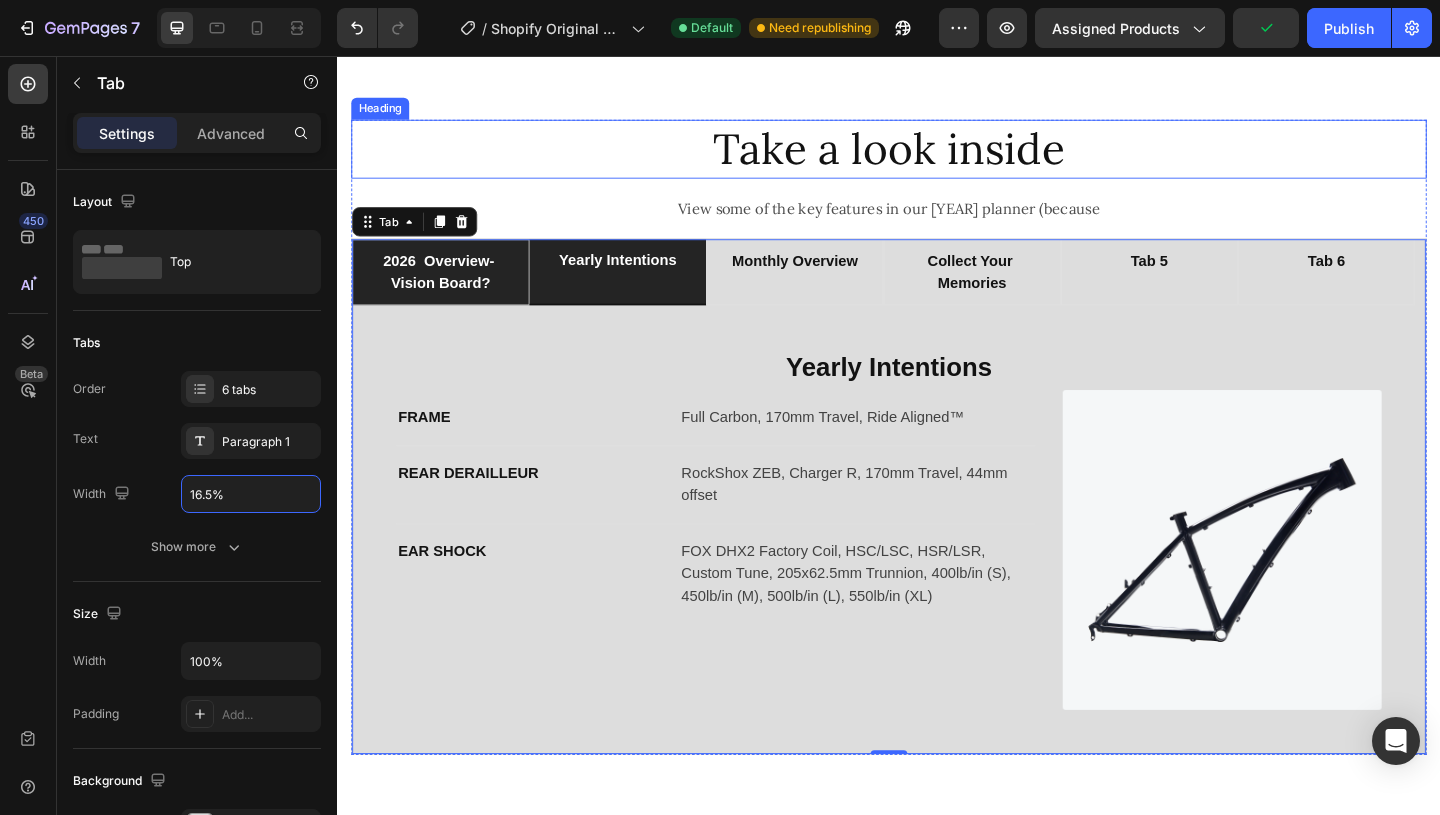 click on "Take a look inside" at bounding box center [937, 157] 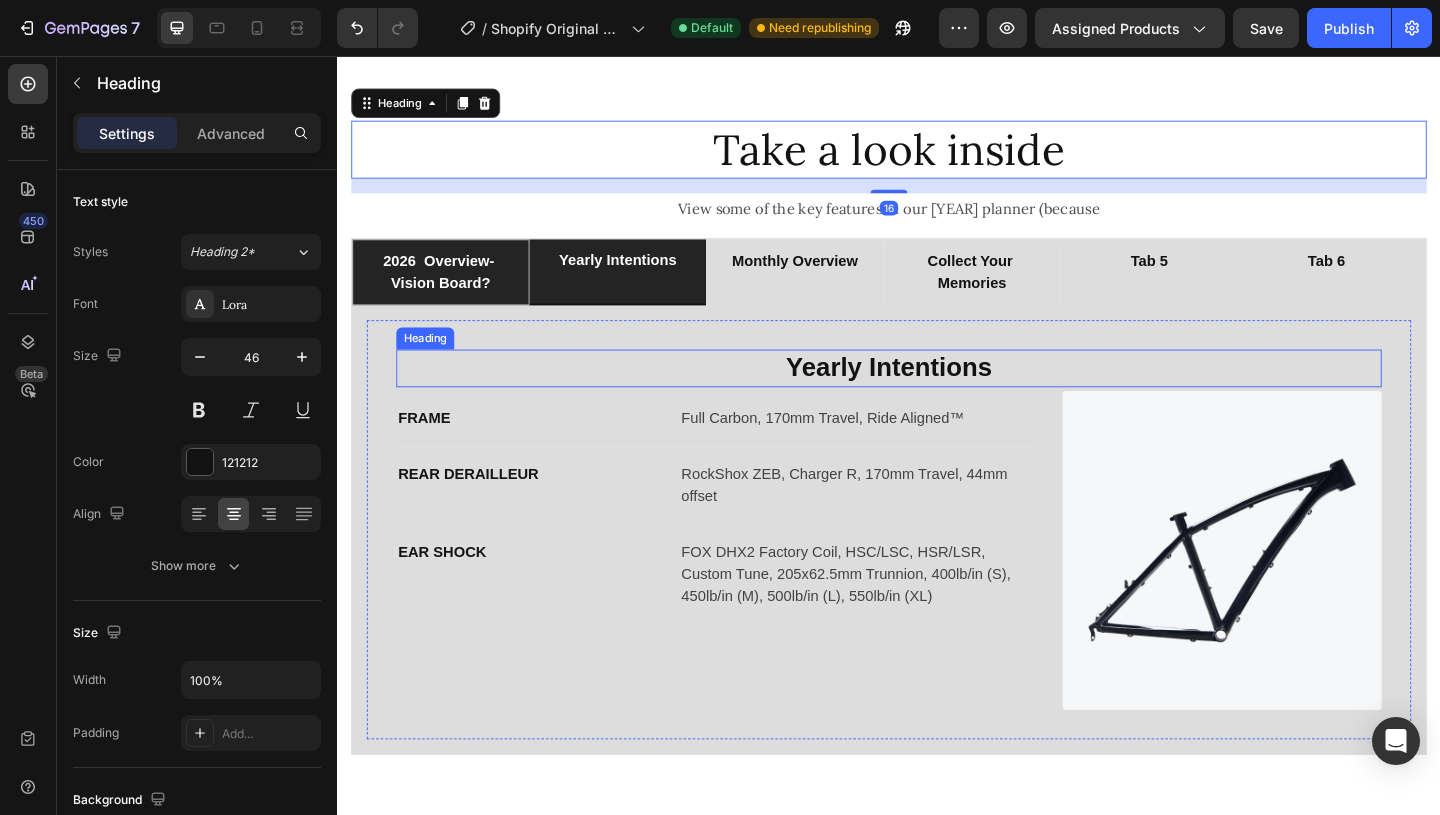scroll, scrollTop: 1827, scrollLeft: 0, axis: vertical 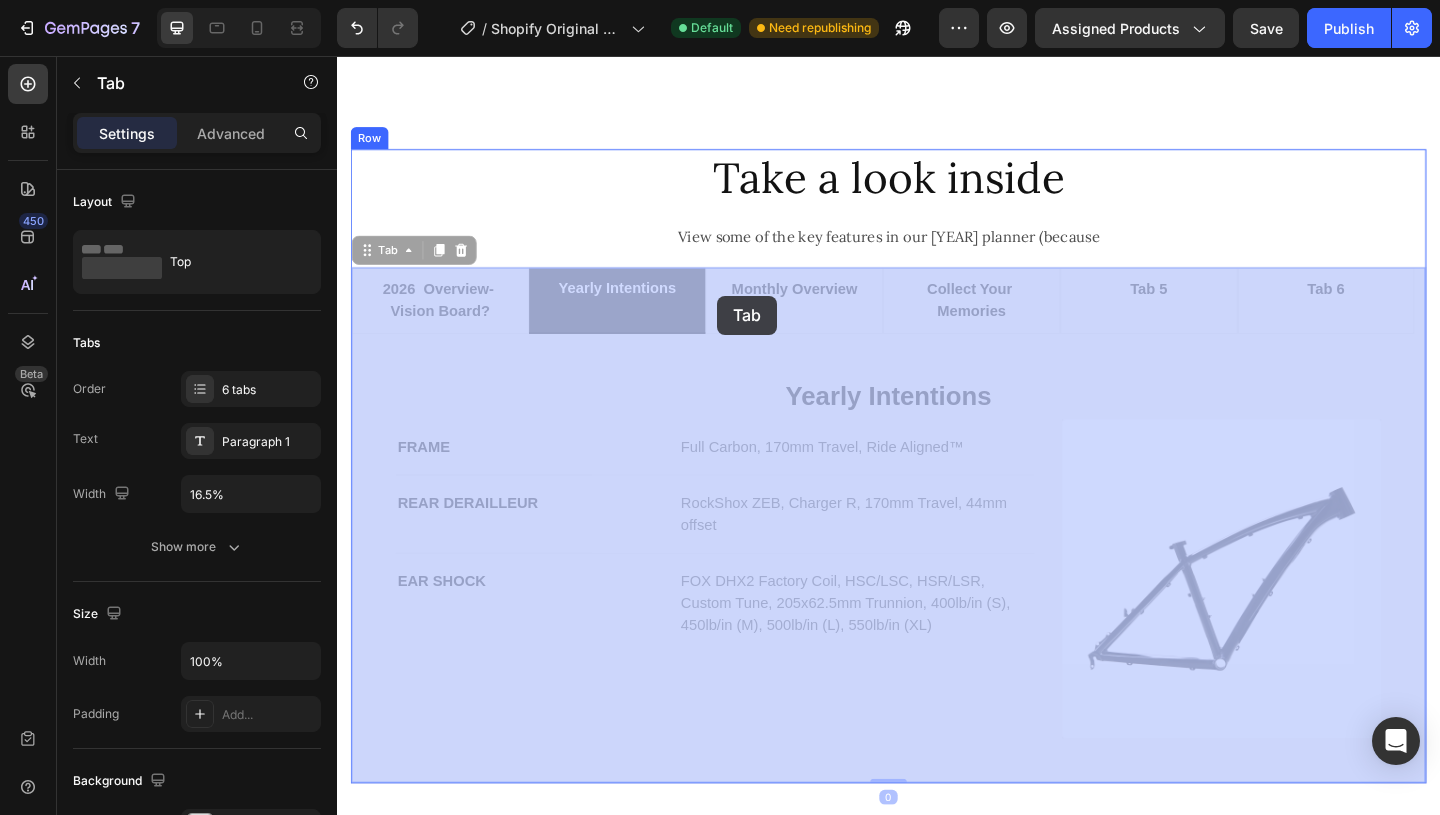 drag, startPoint x: 1203, startPoint y: 326, endPoint x: 750, endPoint y: 317, distance: 453.0894 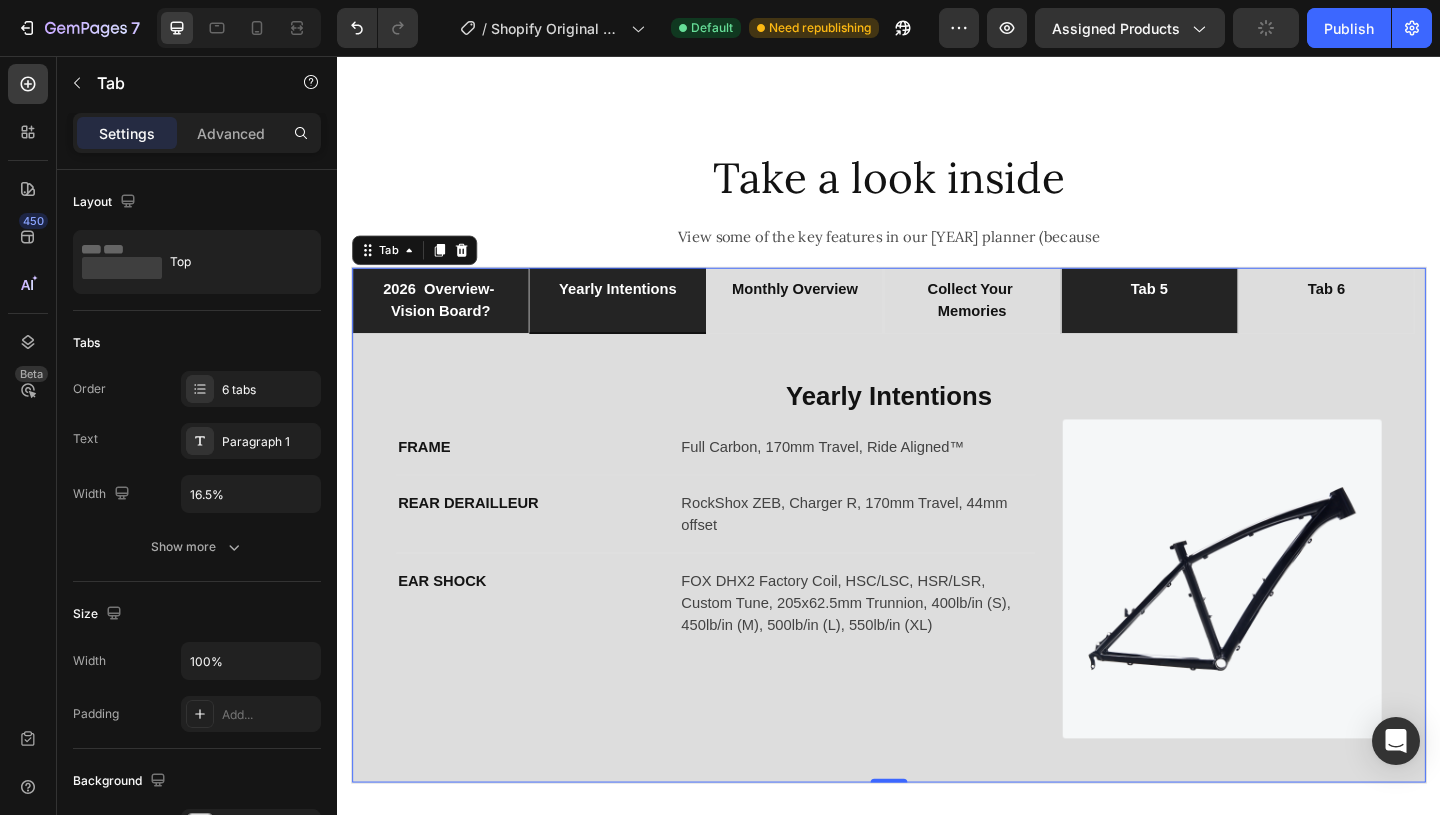 click on "tab 5" at bounding box center [1220, 322] 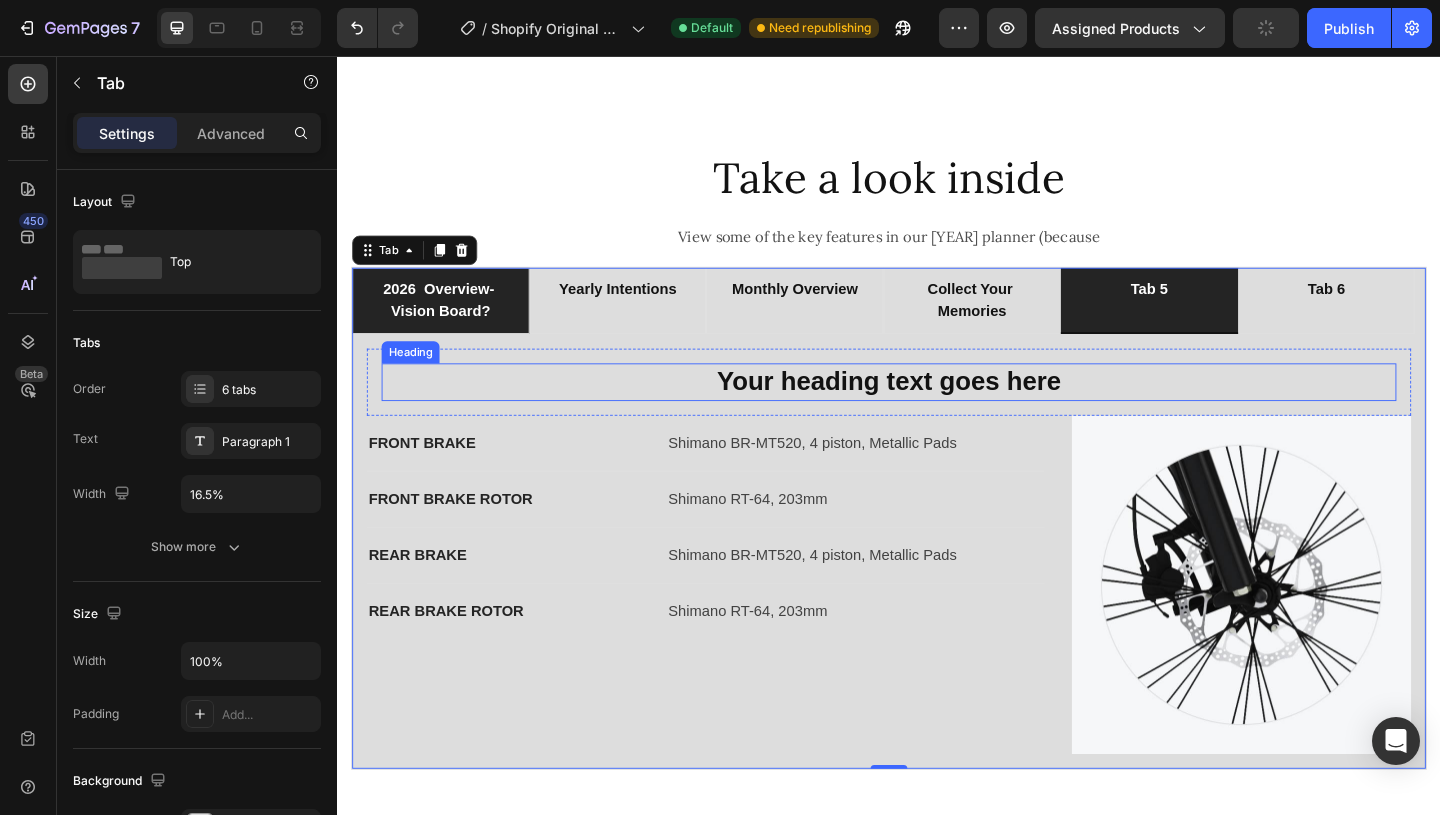 click on "Your heading text goes here" at bounding box center [937, 410] 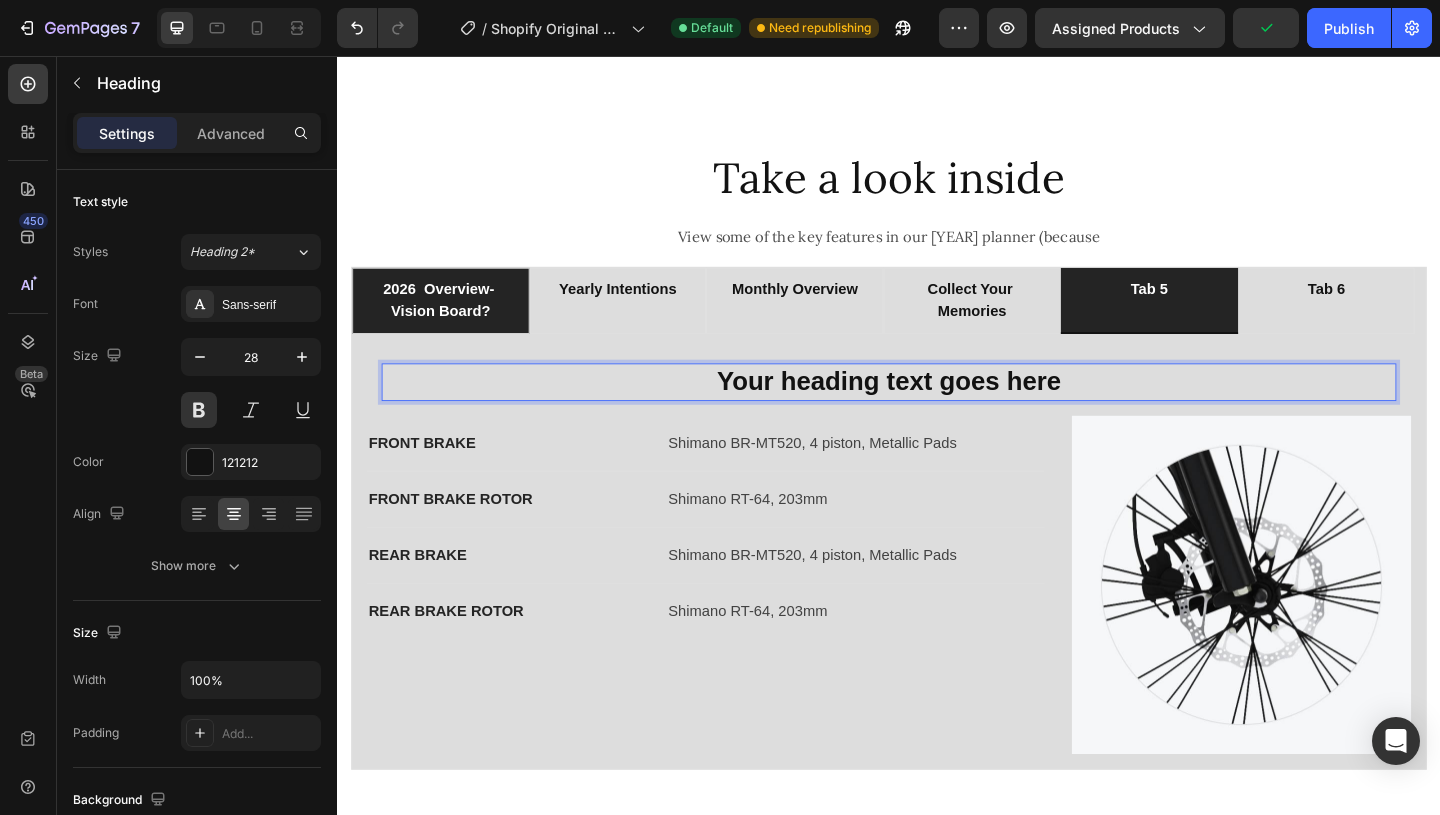 click on "Your heading text goes here" at bounding box center [937, 410] 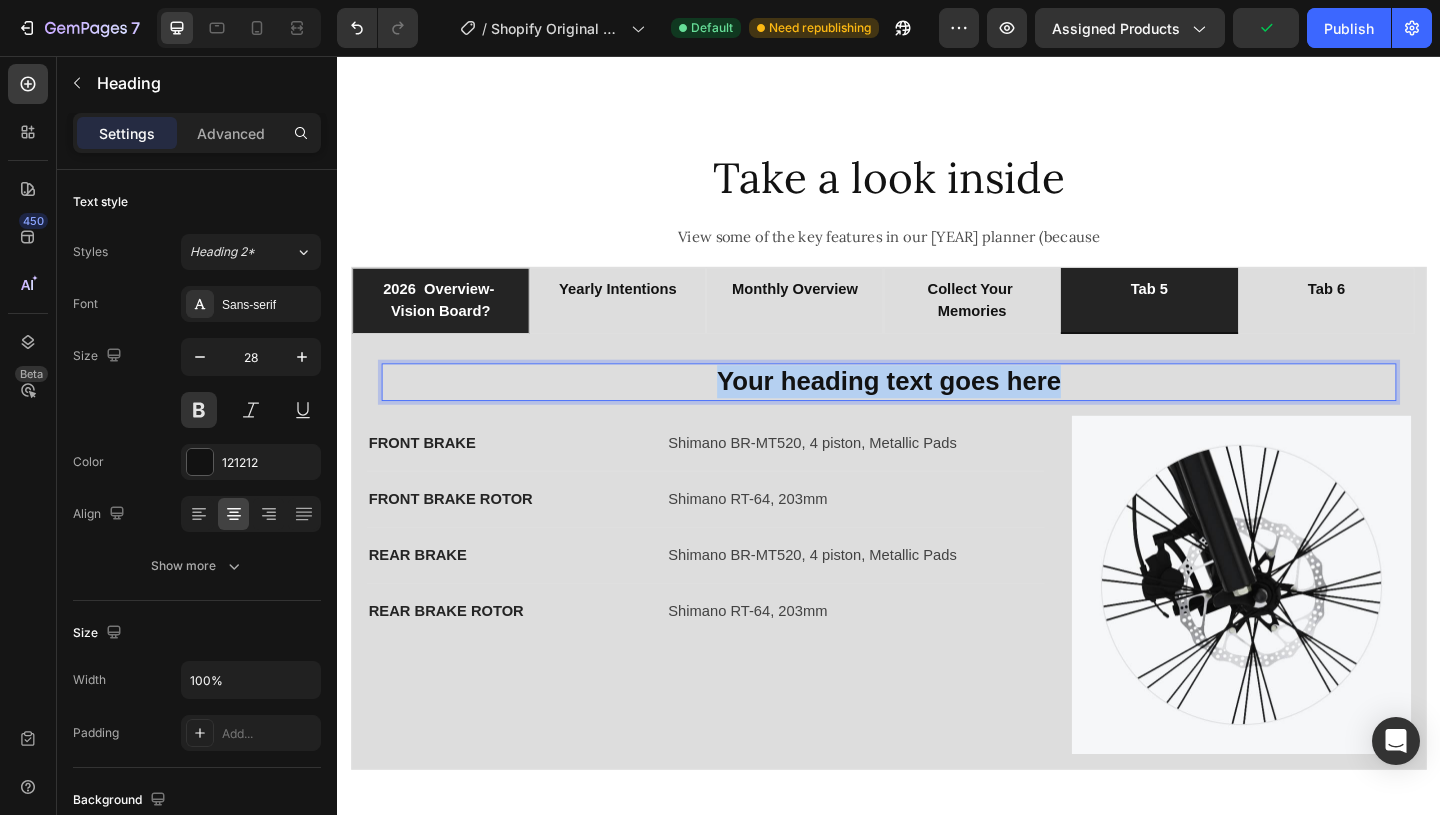 drag, startPoint x: 1102, startPoint y: 413, endPoint x: 712, endPoint y: 412, distance: 390.00128 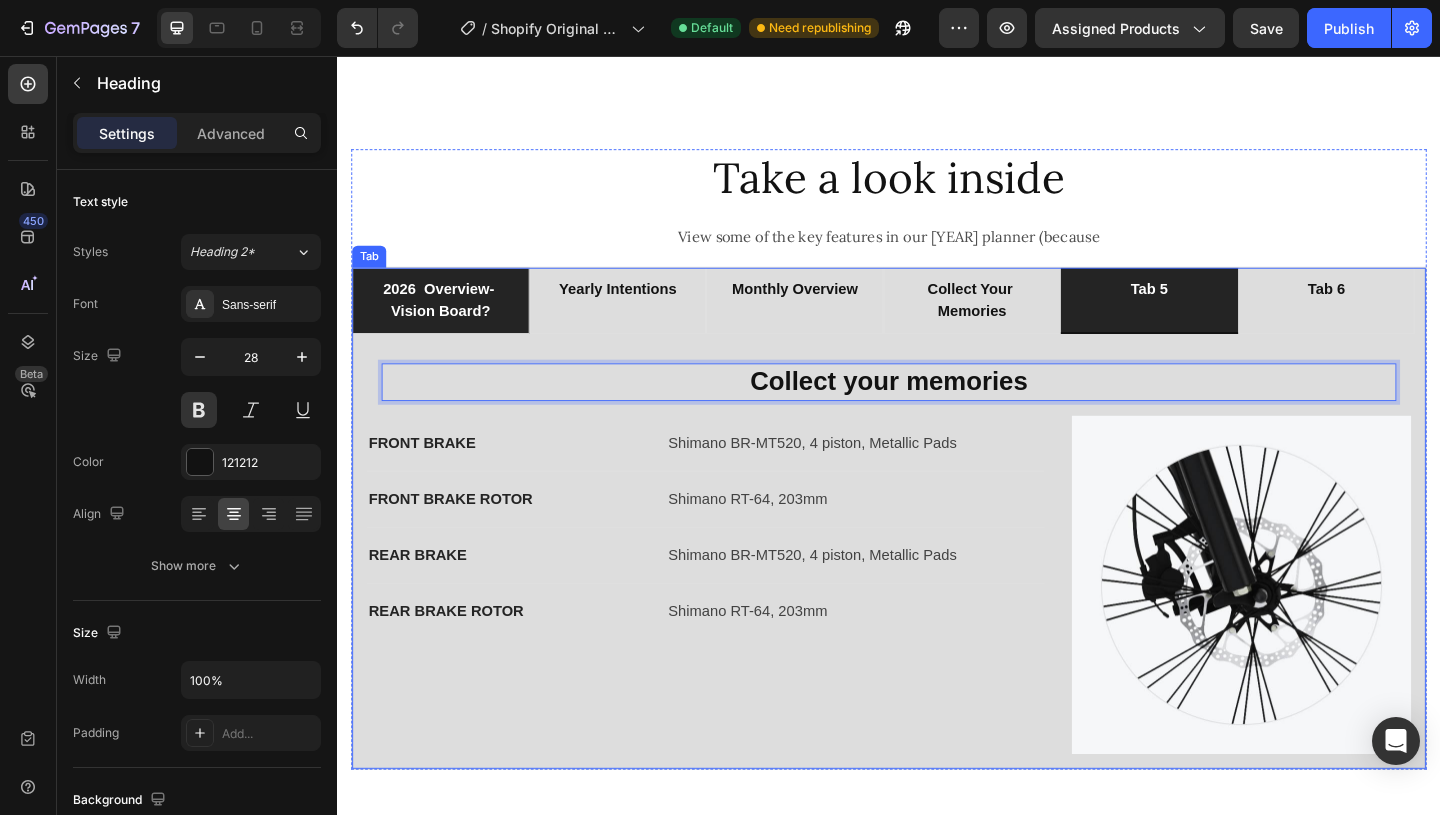 click on "tab 5" at bounding box center (1220, 322) 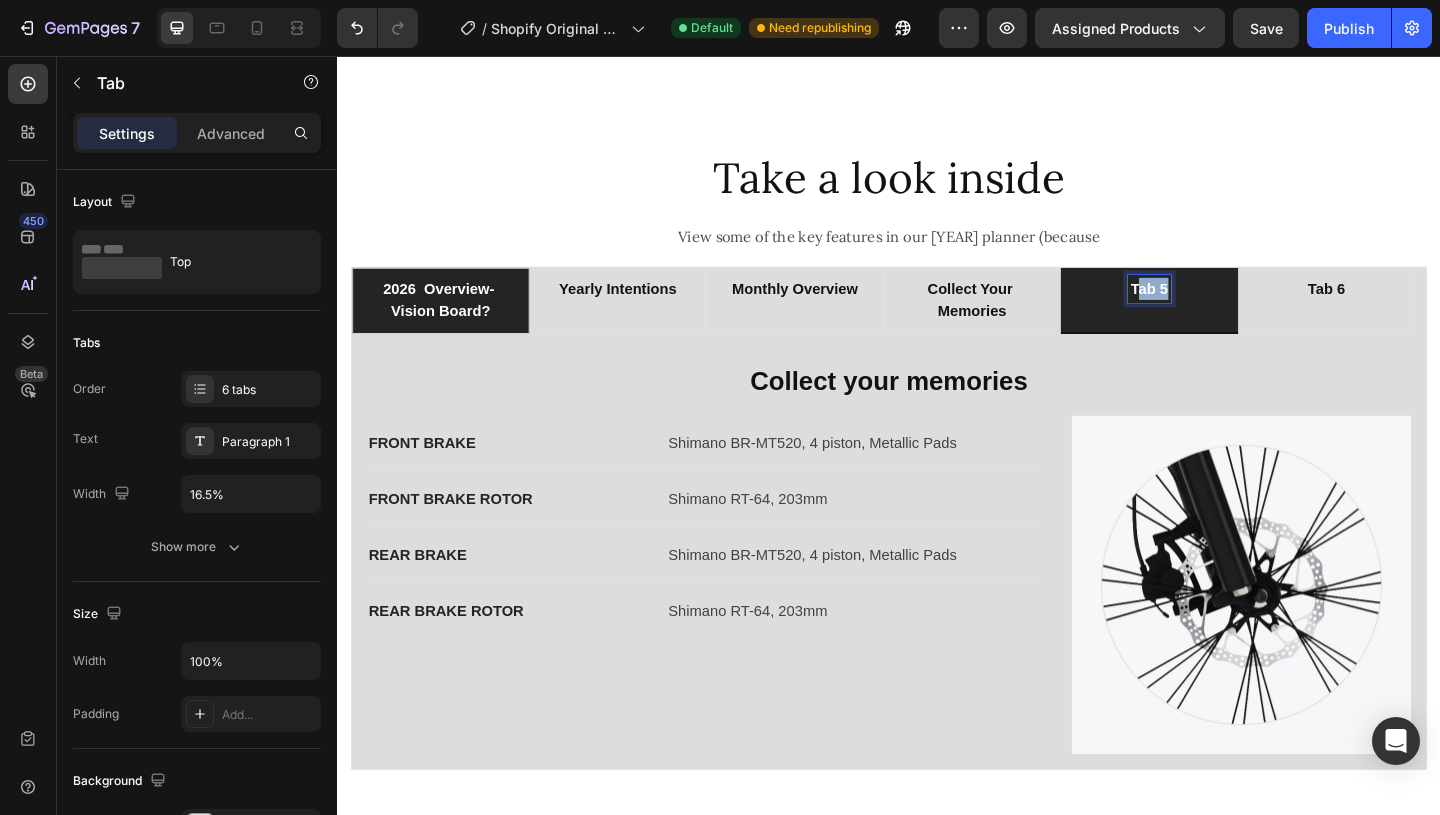 drag, startPoint x: 1205, startPoint y: 310, endPoint x: 1244, endPoint y: 310, distance: 39 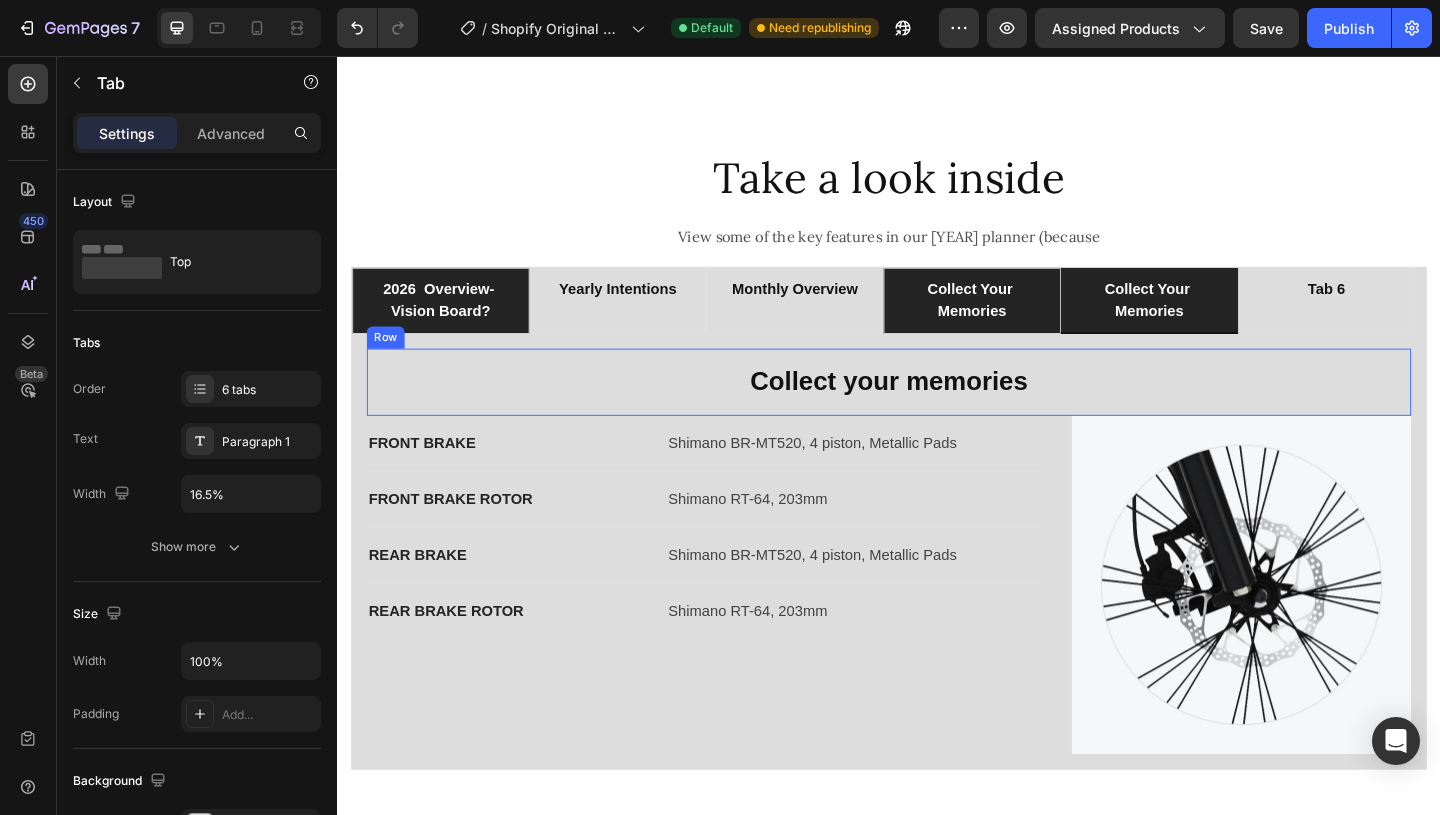 click on "collect your memories" at bounding box center [1027, 322] 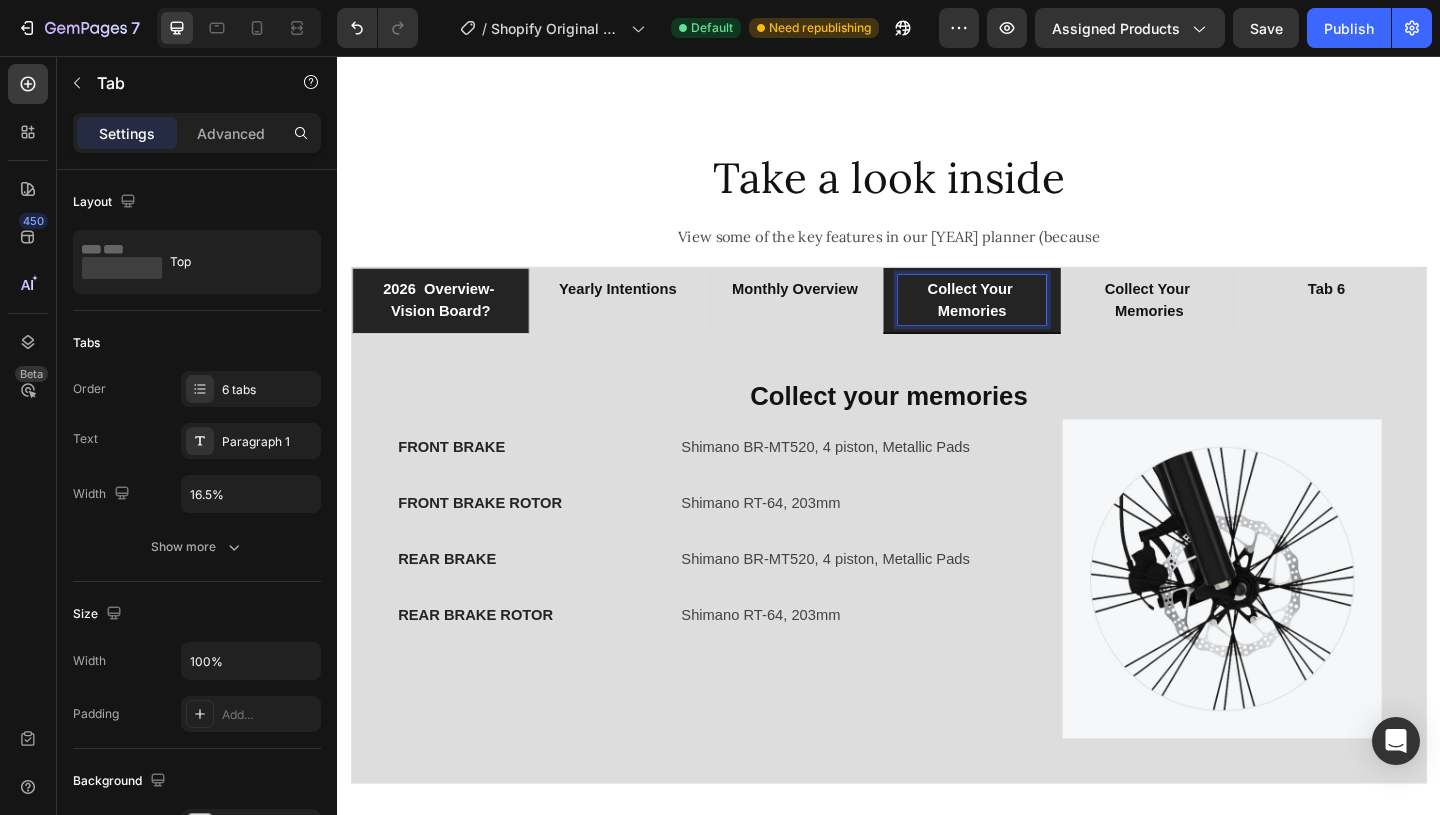 scroll, scrollTop: 1826, scrollLeft: 0, axis: vertical 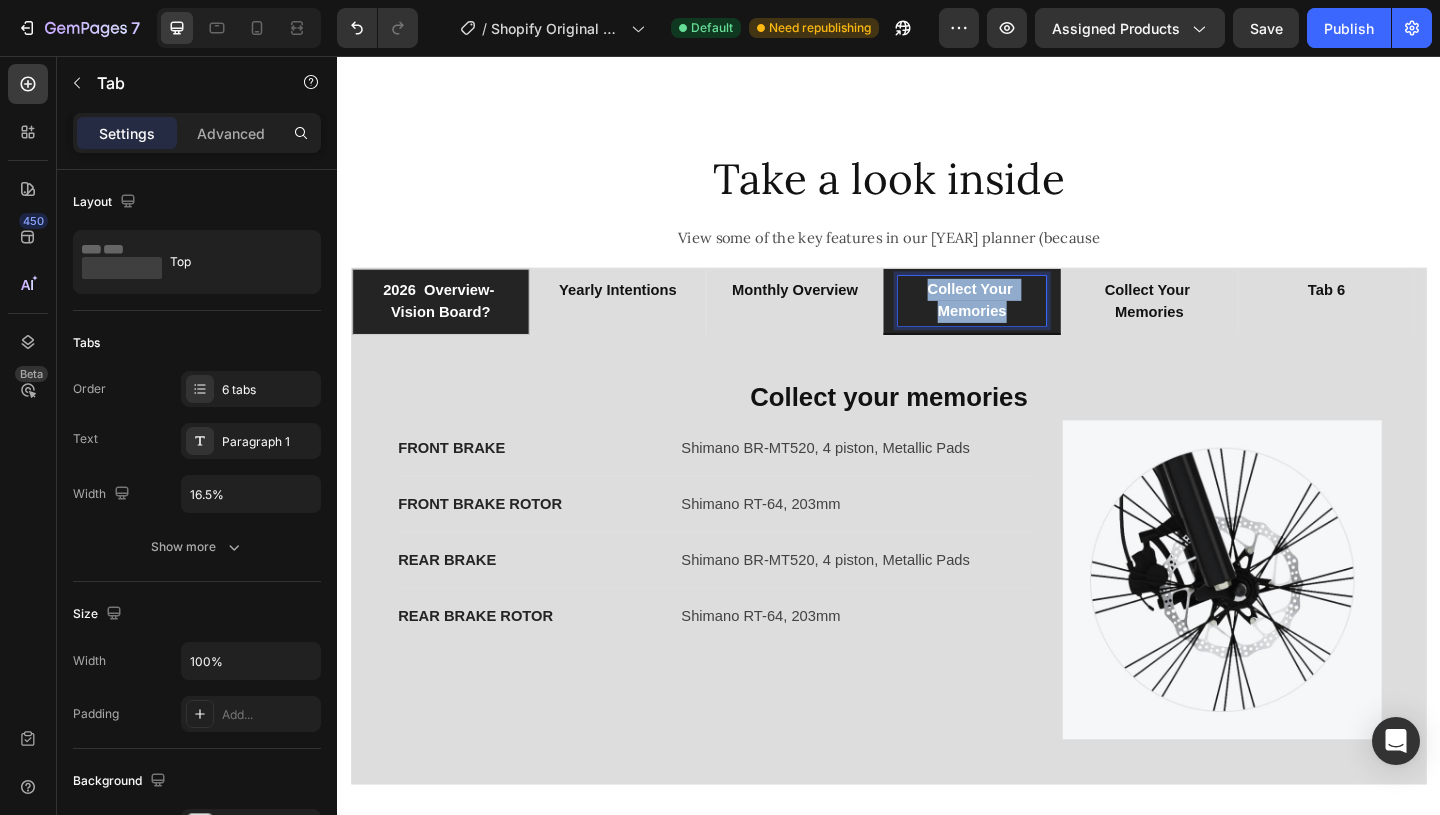 drag, startPoint x: 1068, startPoint y: 333, endPoint x: 956, endPoint y: 306, distance: 115.2085 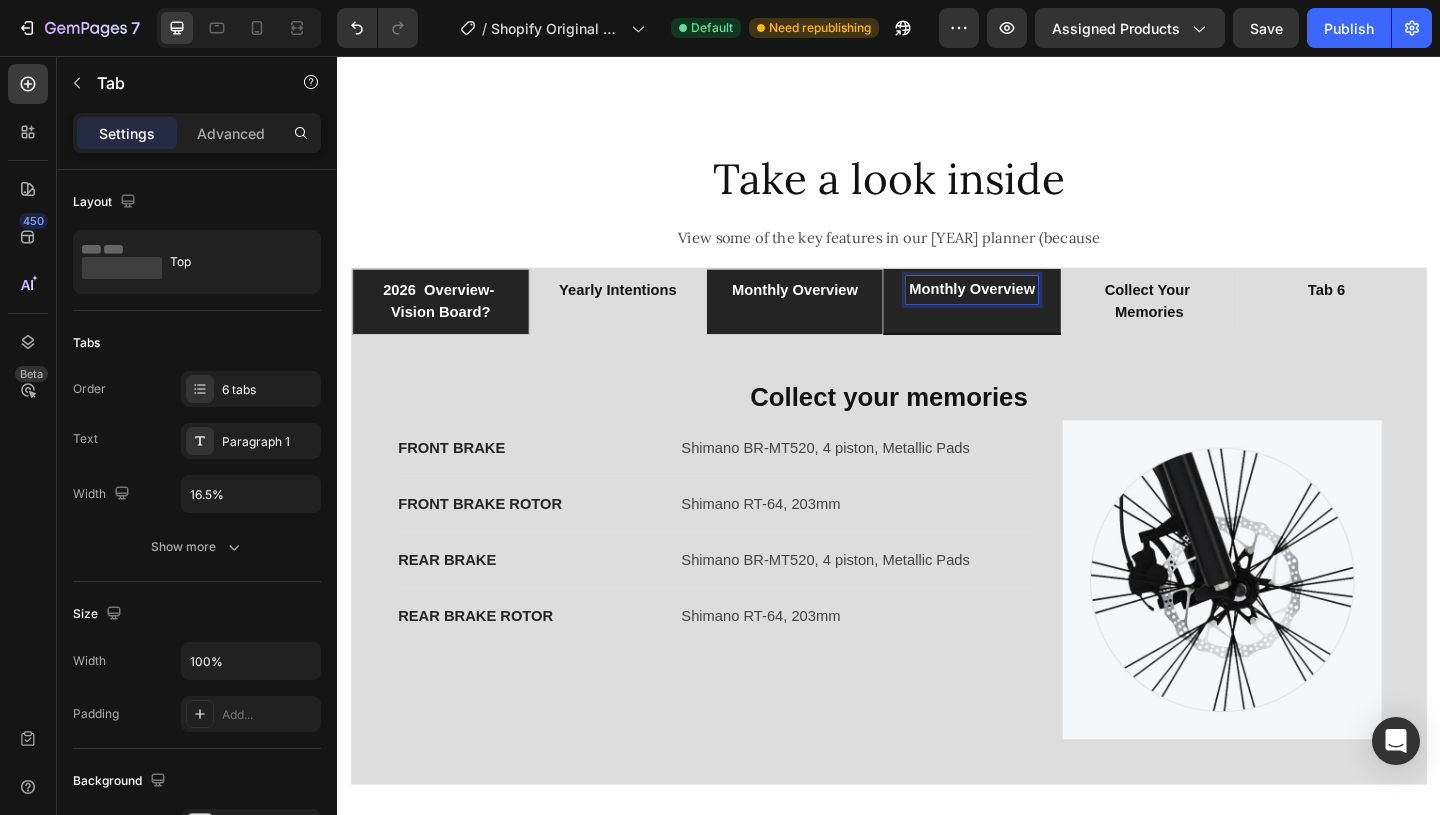 click on "monthly overview" at bounding box center (834, 311) 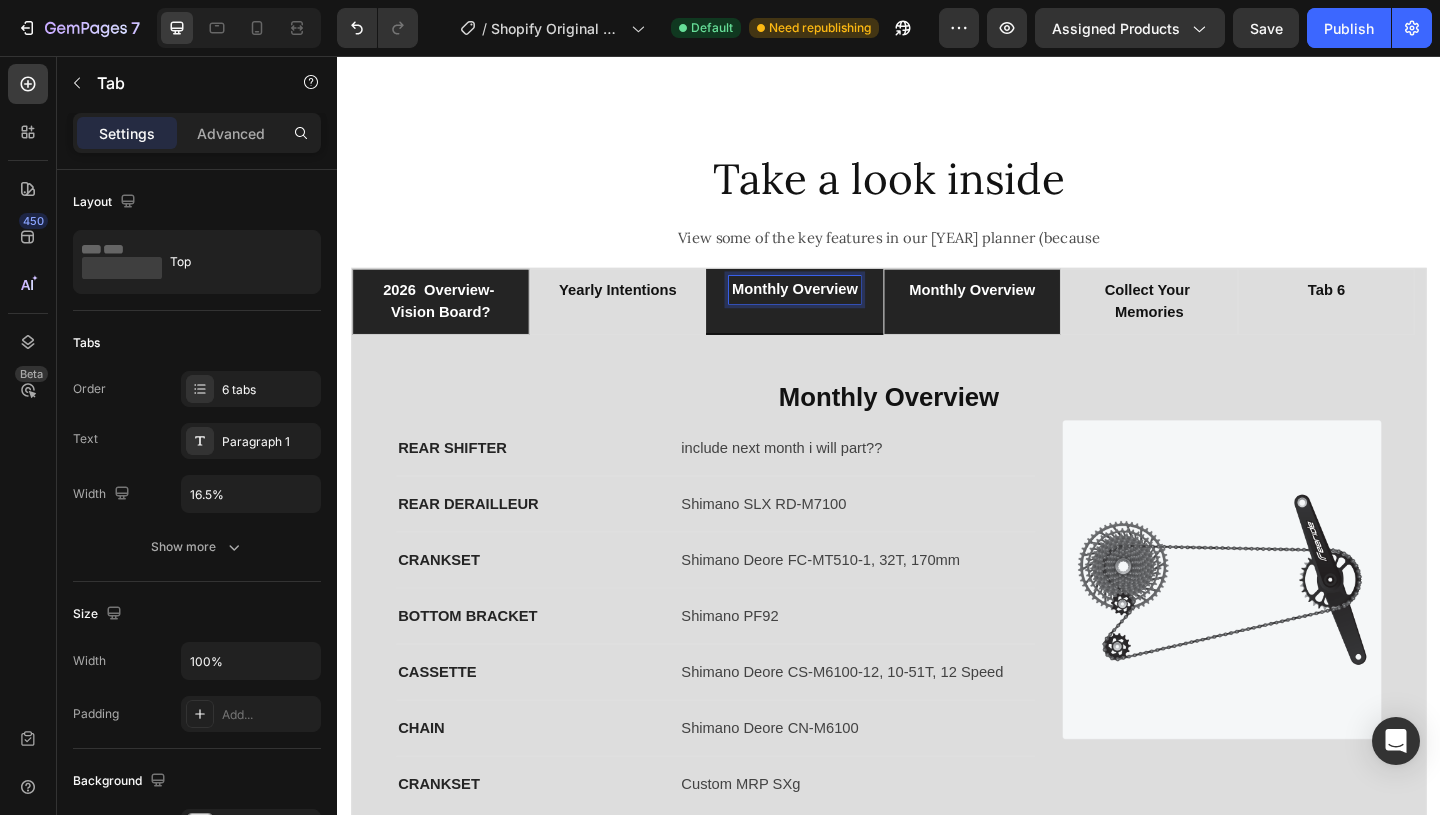 scroll, scrollTop: 1825, scrollLeft: 0, axis: vertical 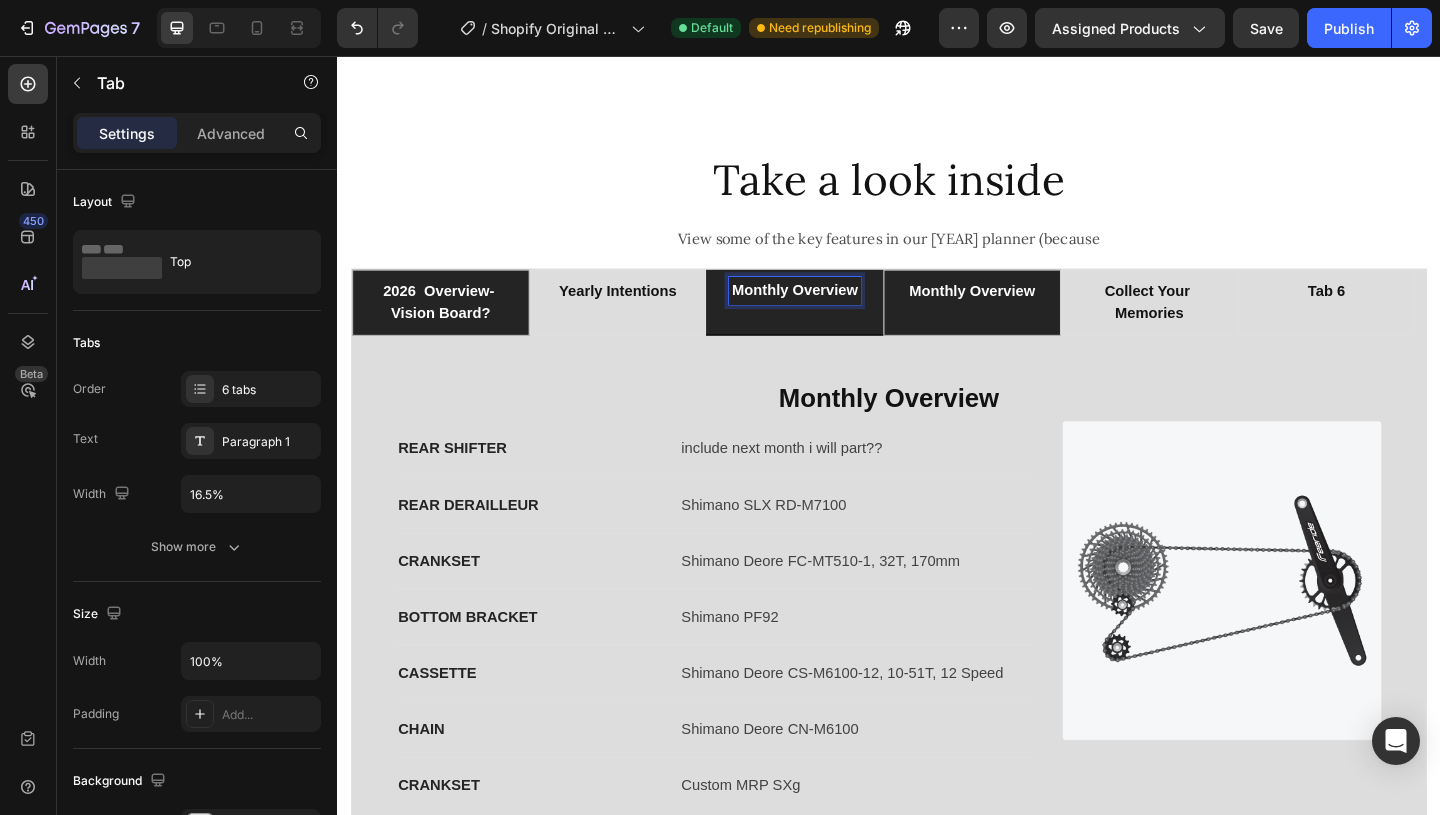 click on "monthly overview" at bounding box center (834, 311) 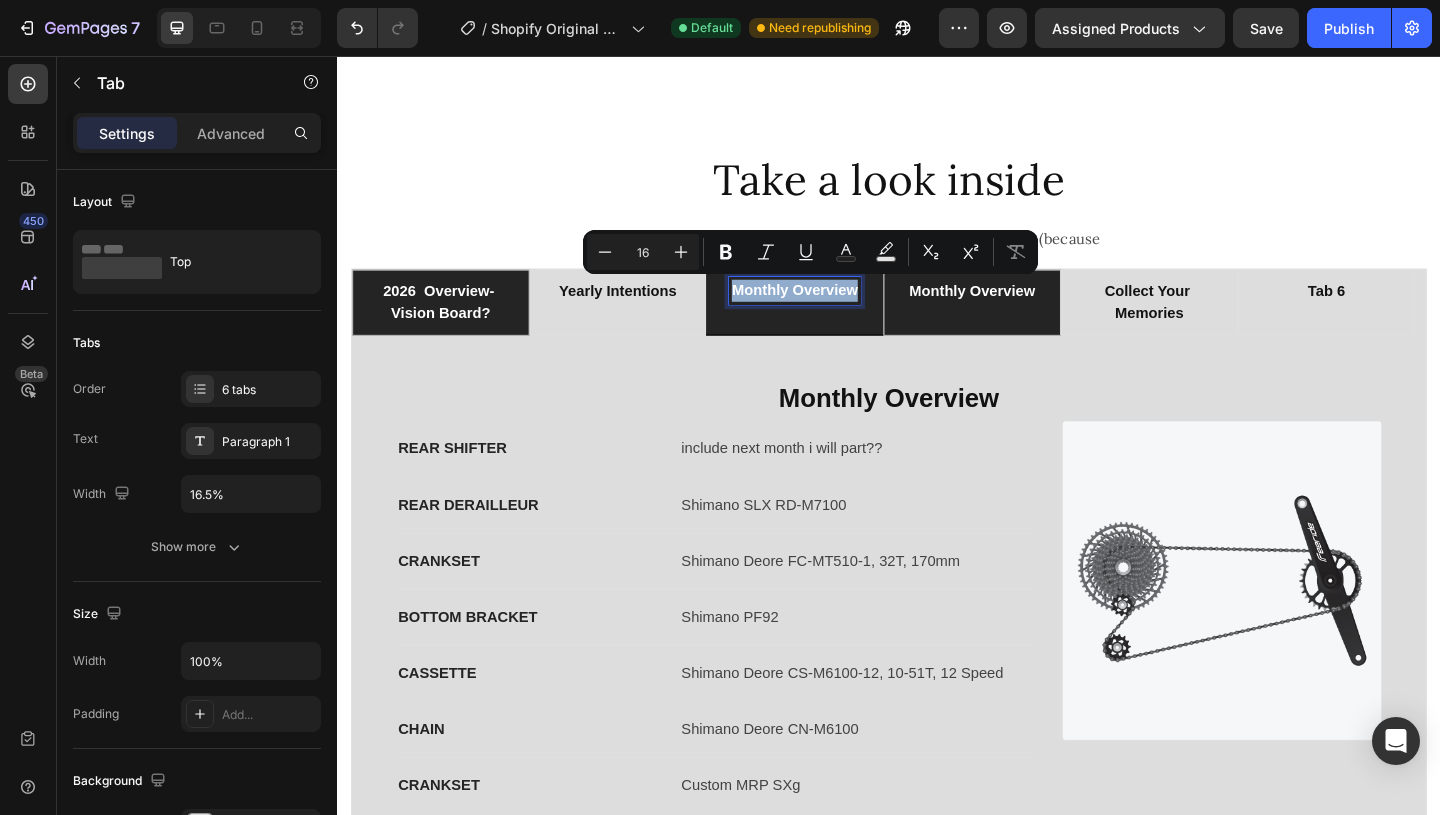 drag, startPoint x: 901, startPoint y: 313, endPoint x: 748, endPoint y: 313, distance: 153 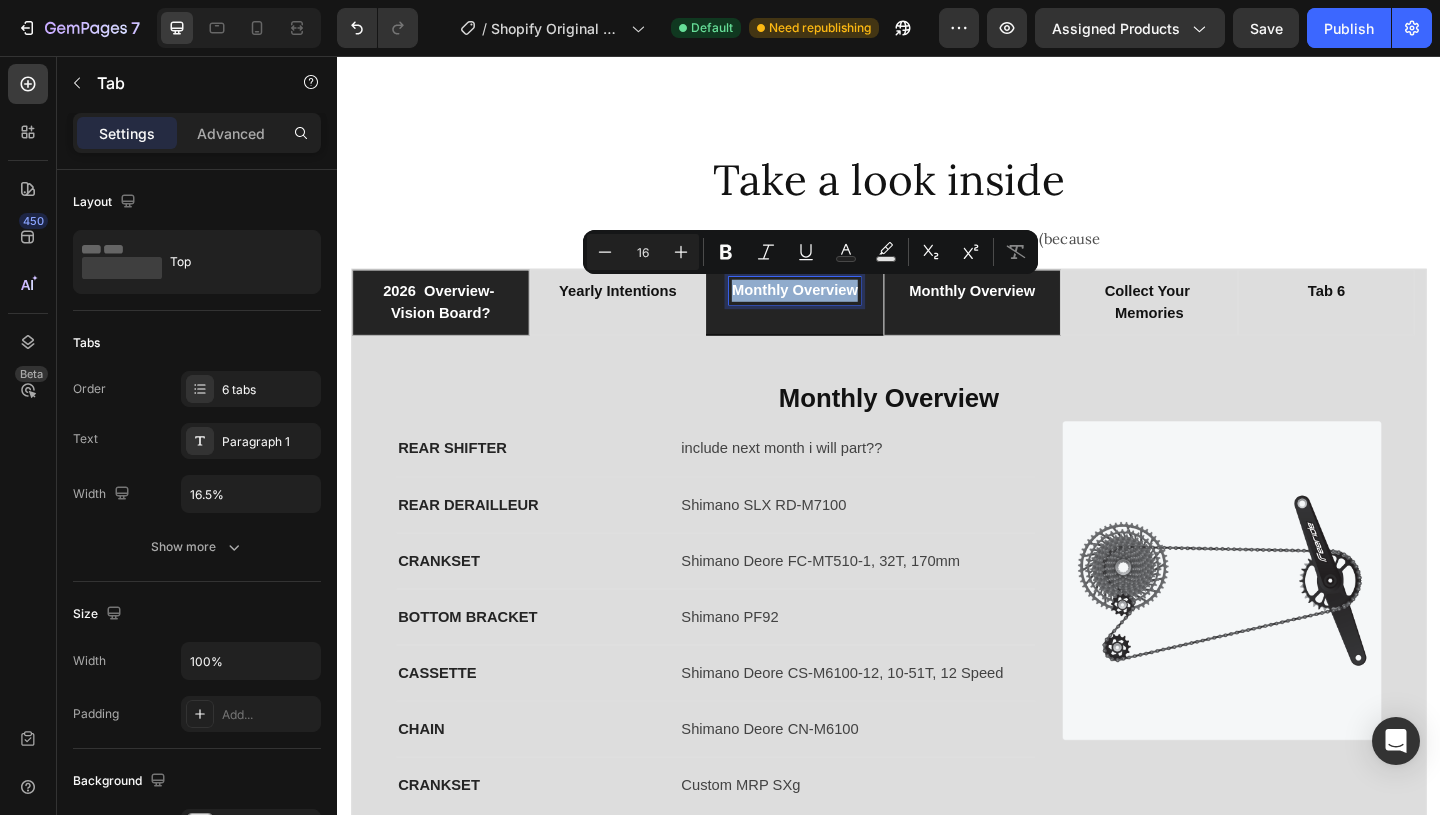 click on "monthly overview" at bounding box center [834, 324] 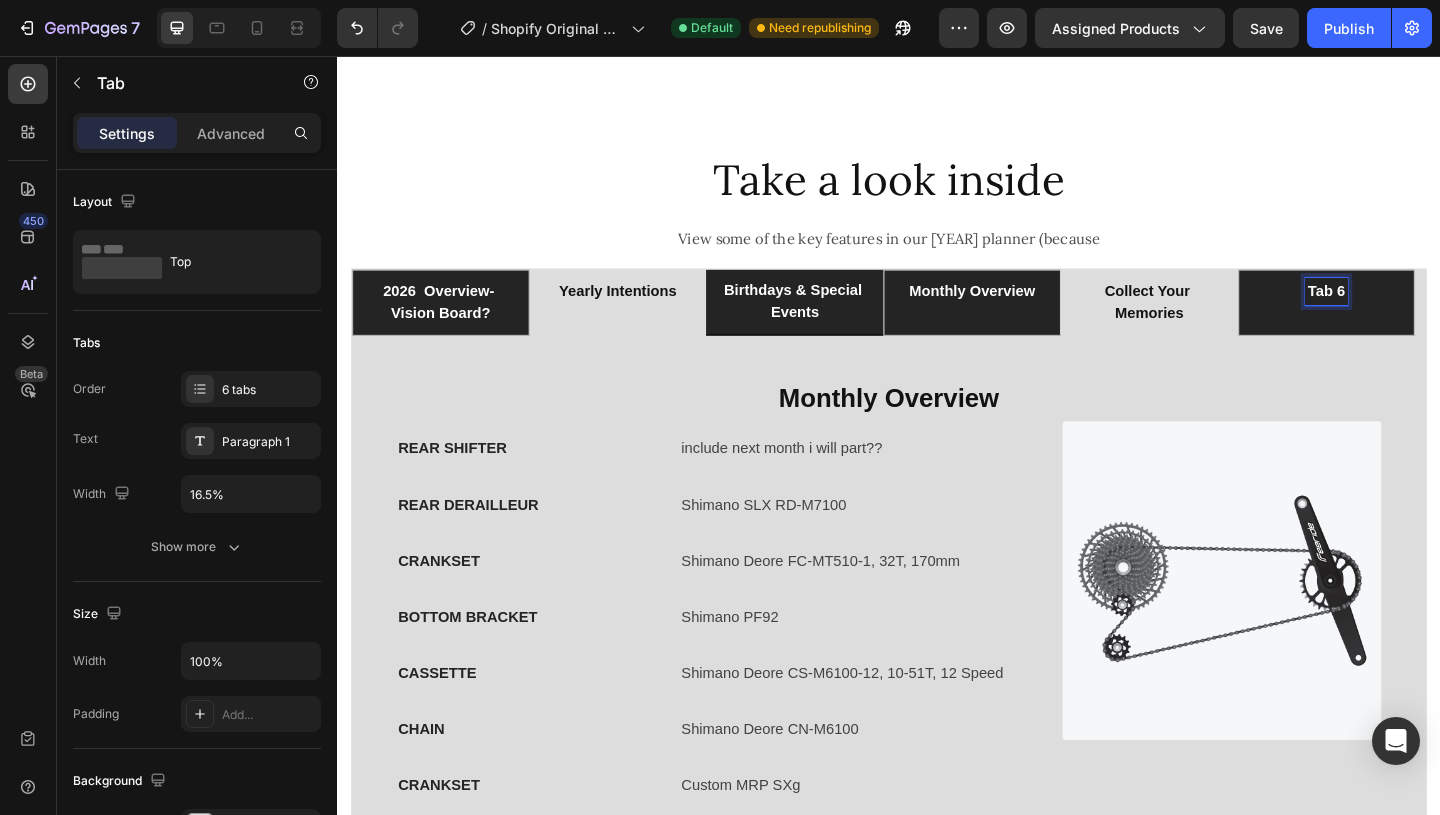 click on "tab 6" at bounding box center (1413, 312) 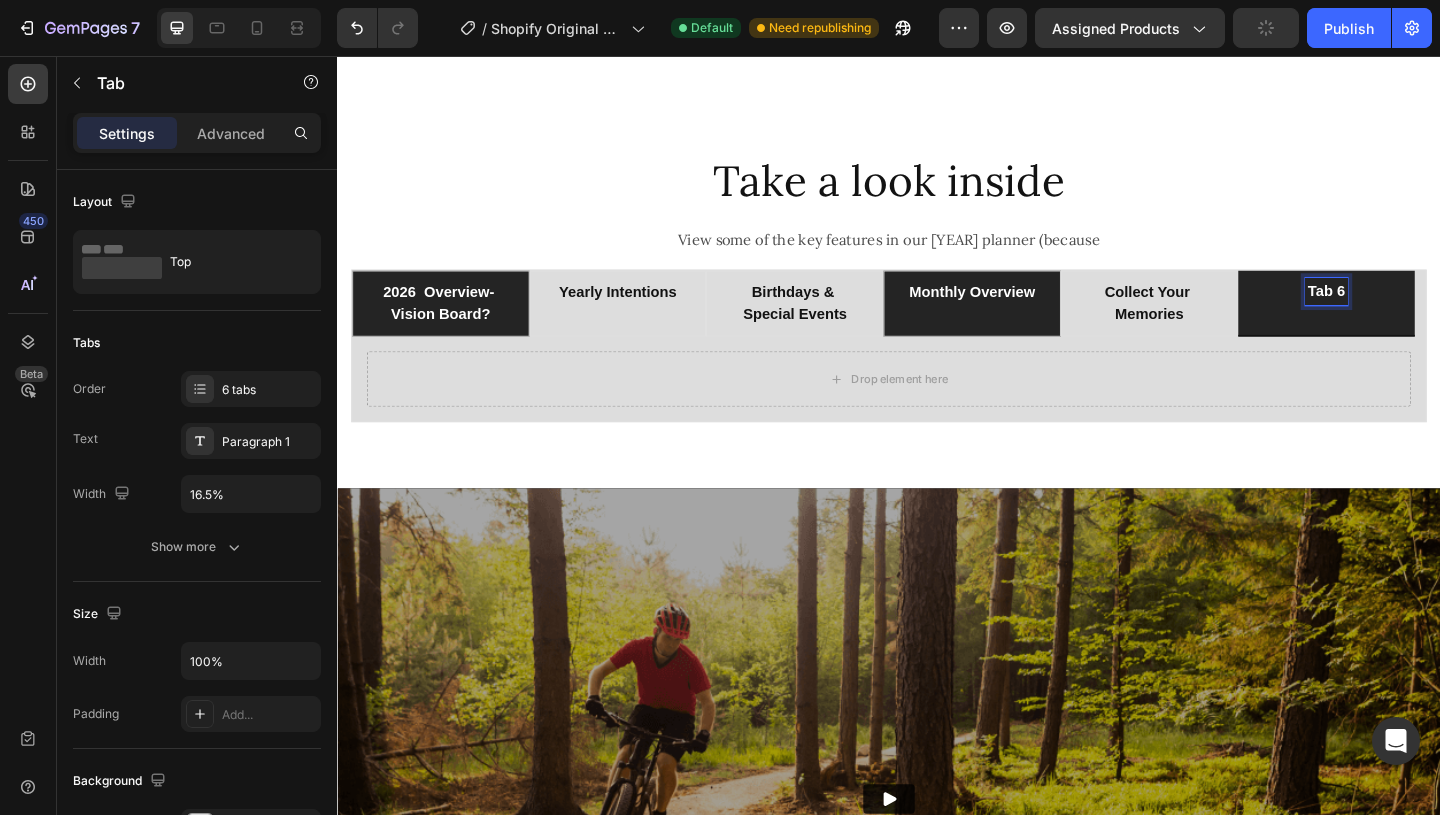 click on "tab 6" at bounding box center (1413, 312) 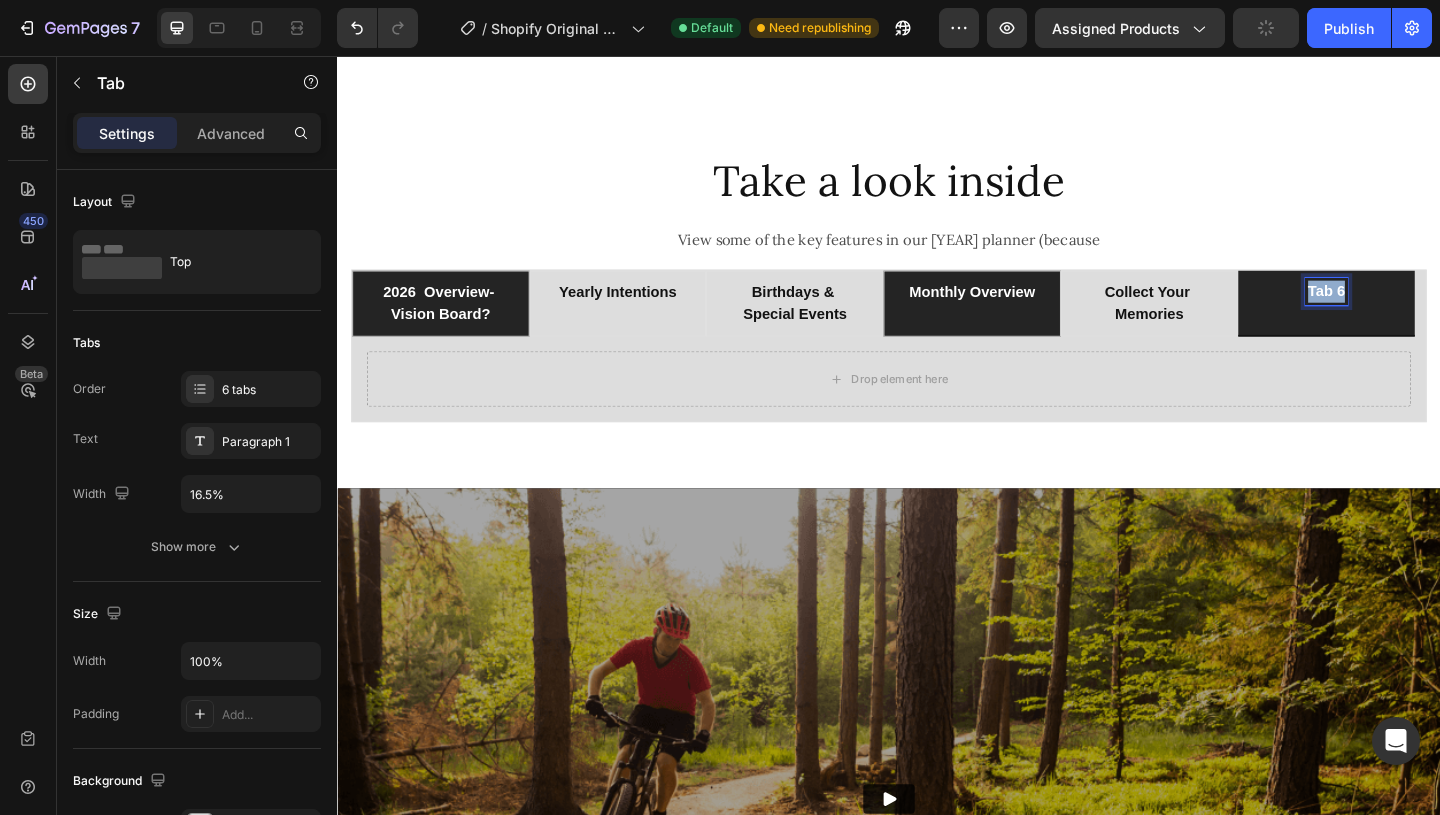 drag, startPoint x: 1430, startPoint y: 310, endPoint x: 1391, endPoint y: 310, distance: 39 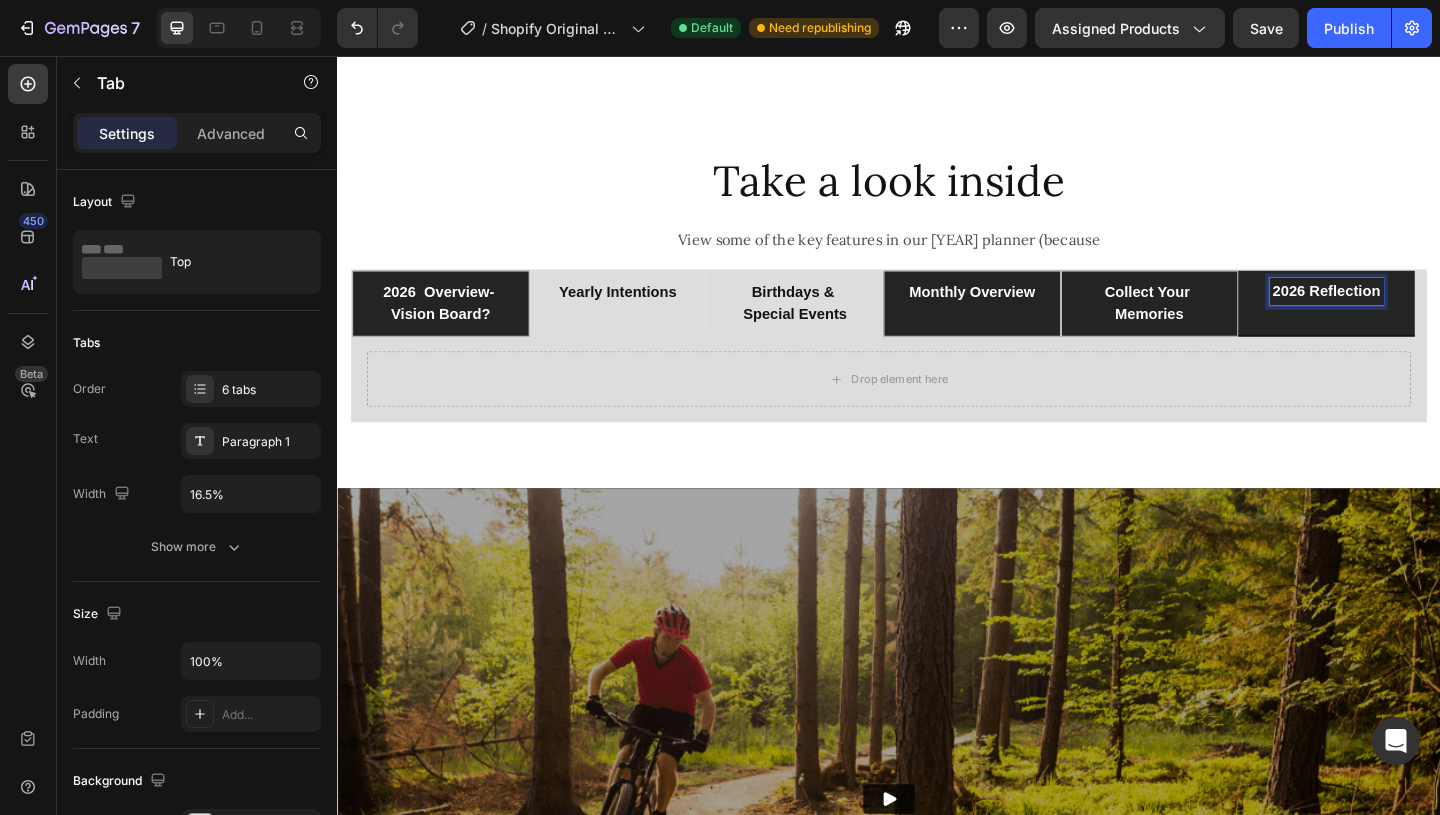 click on "Collect Your Memories" at bounding box center (1220, 325) 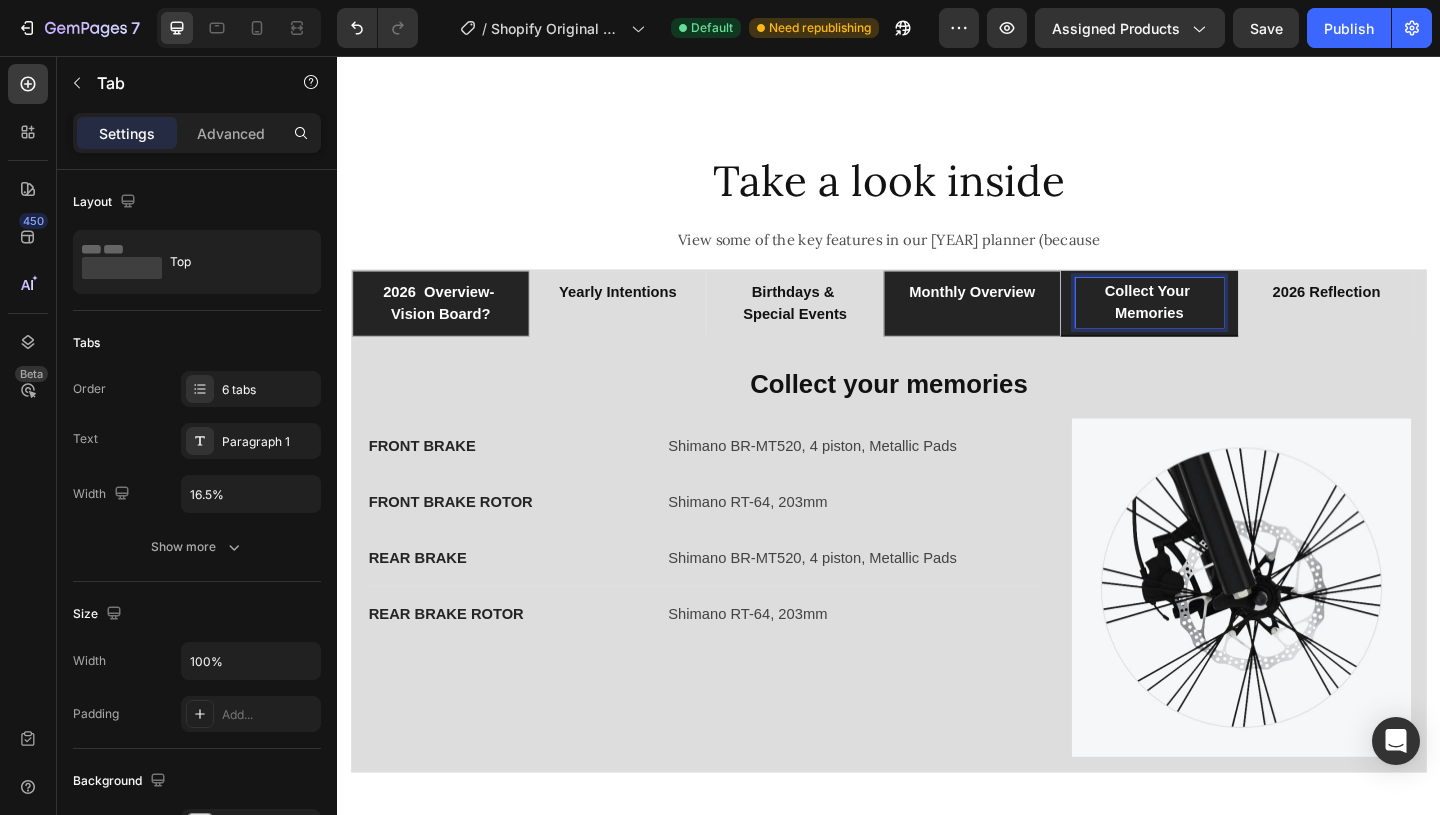 scroll, scrollTop: 1823, scrollLeft: 0, axis: vertical 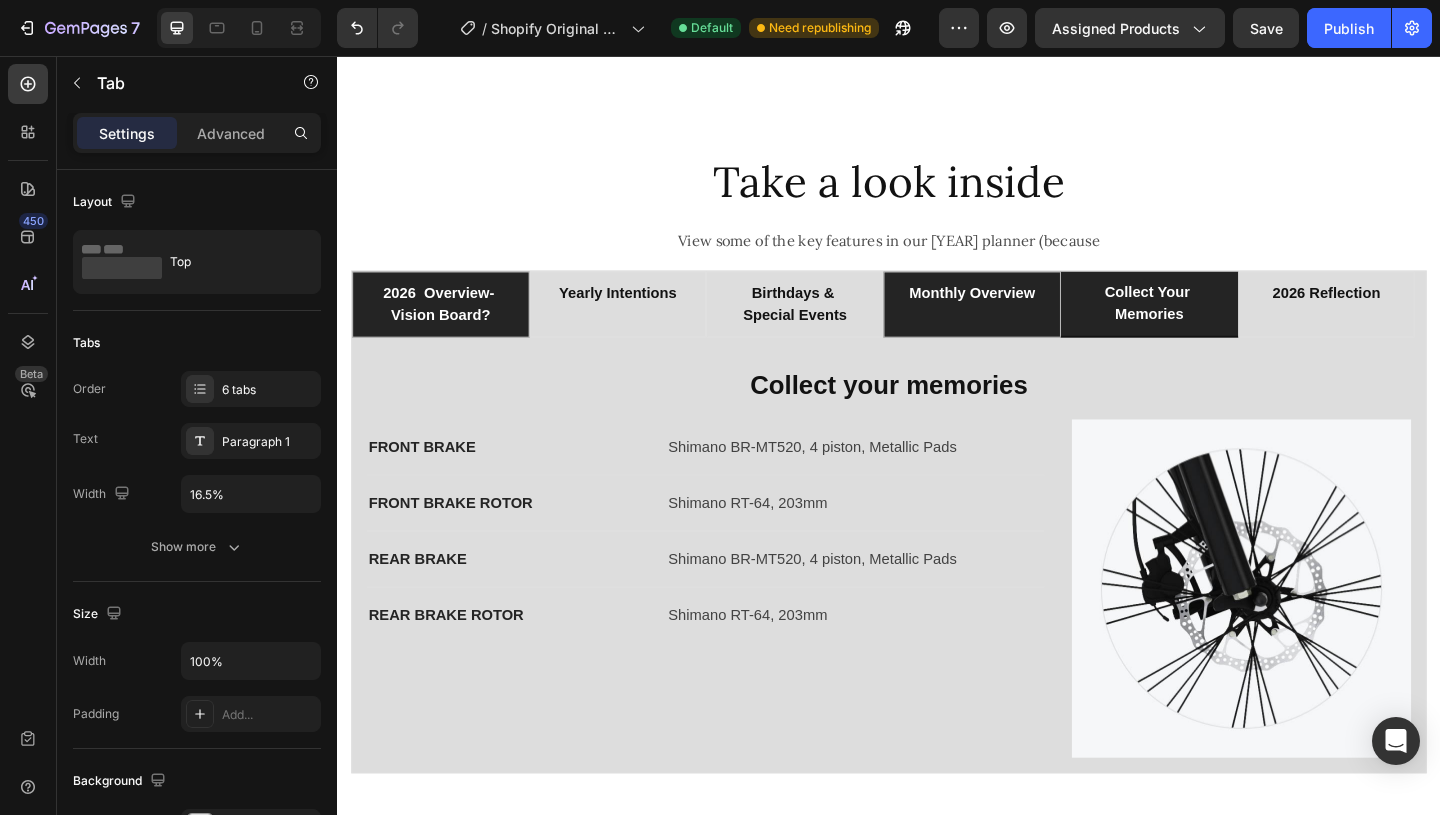 click on "[YEAR] Yearly Overview Heading BRAND Text block Hemoton (USA) Text block Row COLOR Text block Black / Green / Yellow / Blue Text block Row GENDER Text block Unisex Text block Row MANUFACTURER PART NUMBER Text block 8560423 Text block Row MANUFACTURER Text block HEMOTON Text block Row MANUFACTURER Text block (L x W x H) 55.12 x 7.09 x 29.53 Inches Text block Row Image Row Row Yearly Intentions Heading FRAME Text block Full Carbon, 170mm Travel, Ride Aligned™ Text block Row REAR DERAILLEUR Text block RockShox ZEB, Charger R, 170mm Travel, 44mm offset Text block Row EAR SHOCK Text block FOX DHX2 Factory Coil, HSC/LSC, HSR/LSR, Custom Tune, 205x62.5mm Trunnion, 400lb/in (S), 450lb/in (M), 500lb/in (L), 550lb/in (XL) Text block Row Image Row Row Monthly Overview Heading REAR SHIFTER Text block include next month i will part?? Text block Row REAR DERAILLEUR Text block Shimano SLX RD-M7100 Text block Row CRANKSET Text block Shimano Deore FC-MT510-1, 32T, 170mm Text block Row BOTTOM BRACKET Text block Shimano PF92" at bounding box center [937, 598] 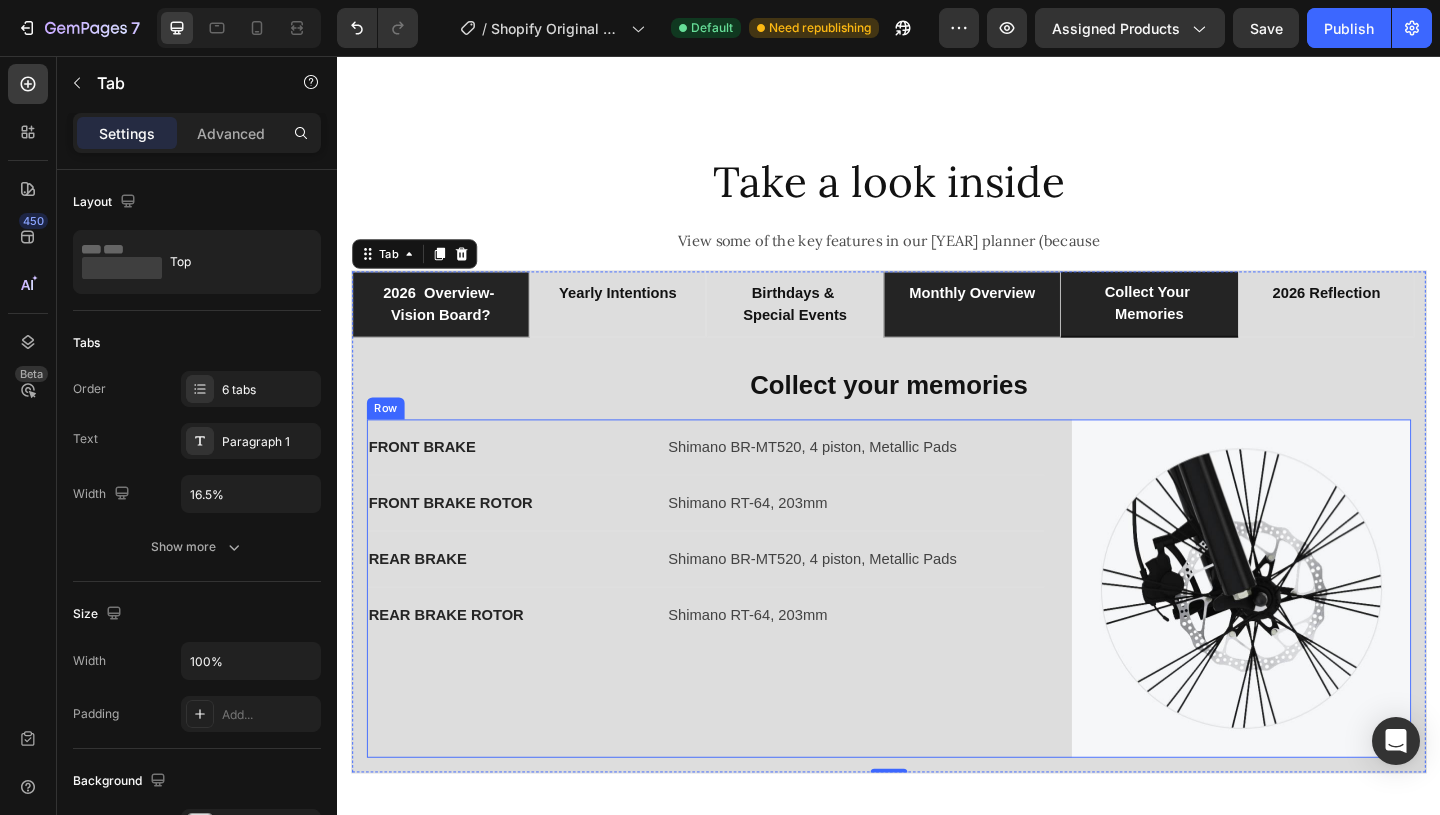 click on "FRONT BRAKE Text block Shimano BR-MT520, 4 piston, Metallic Pads Text block Row FRONT BRAKE ROTOR Text block Shimano RT-64, 203mm Text block Row REAR BRAKE Text block Shimano BR-MT520, 4 piston, Metallic Pads Text block Row REAR BRAKE ROTOR Text block Shimano RT-64, 203mm Text block Row" at bounding box center (737, 635) 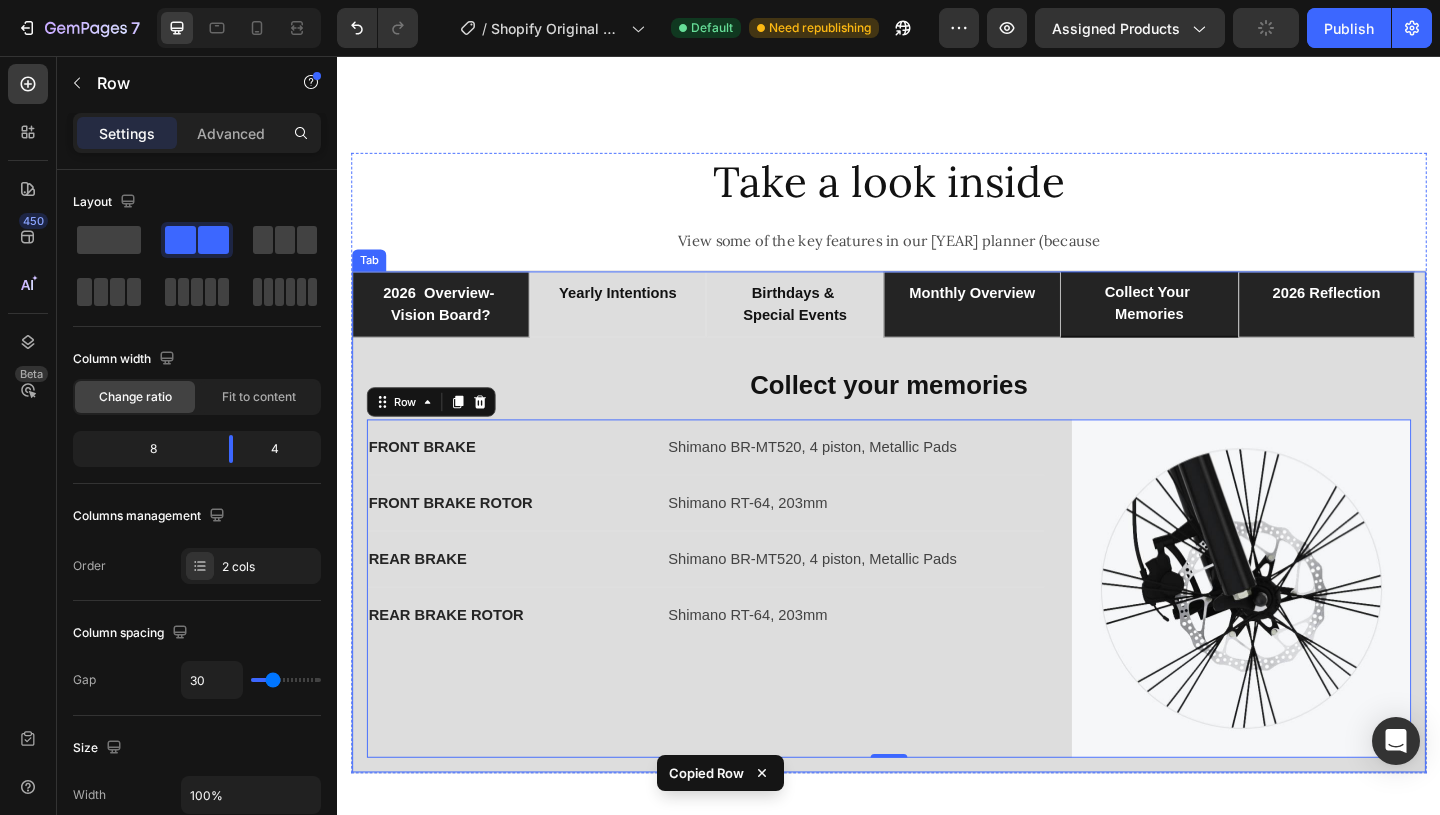 click on "2026 Reflection" at bounding box center (1412, 314) 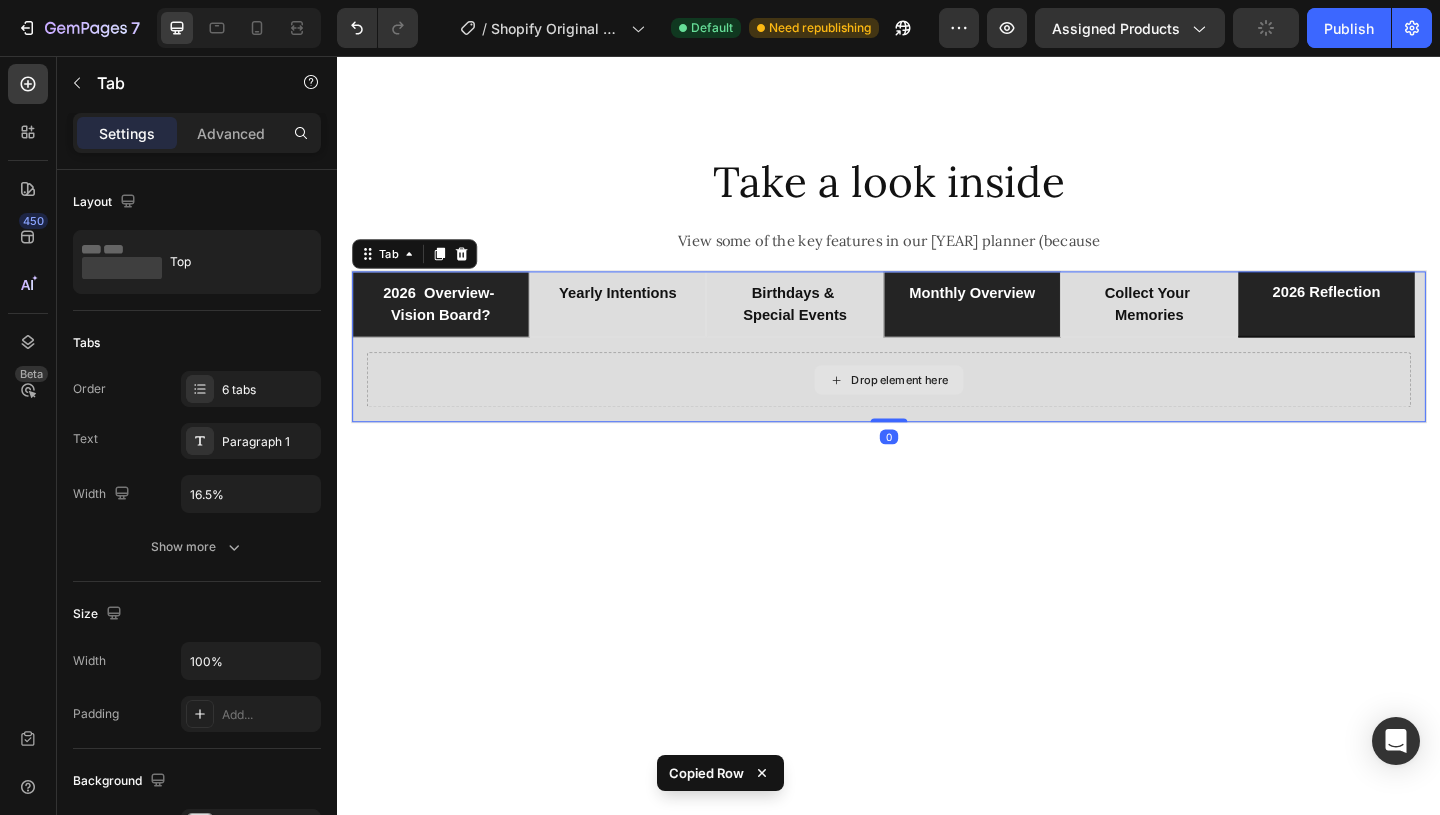 click on "Drop element here" at bounding box center [937, 408] 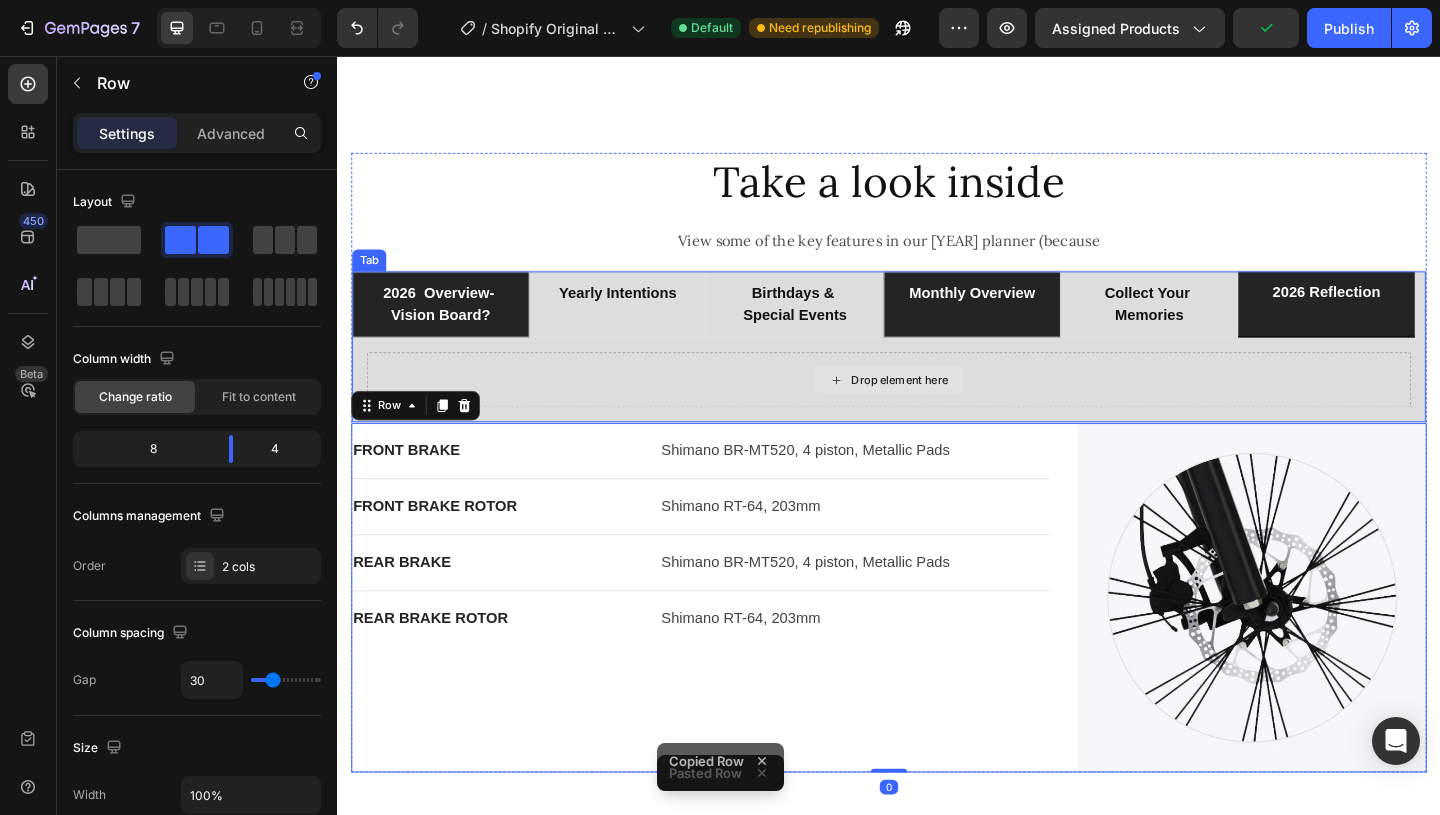 click on "Drop element here" at bounding box center (937, 408) 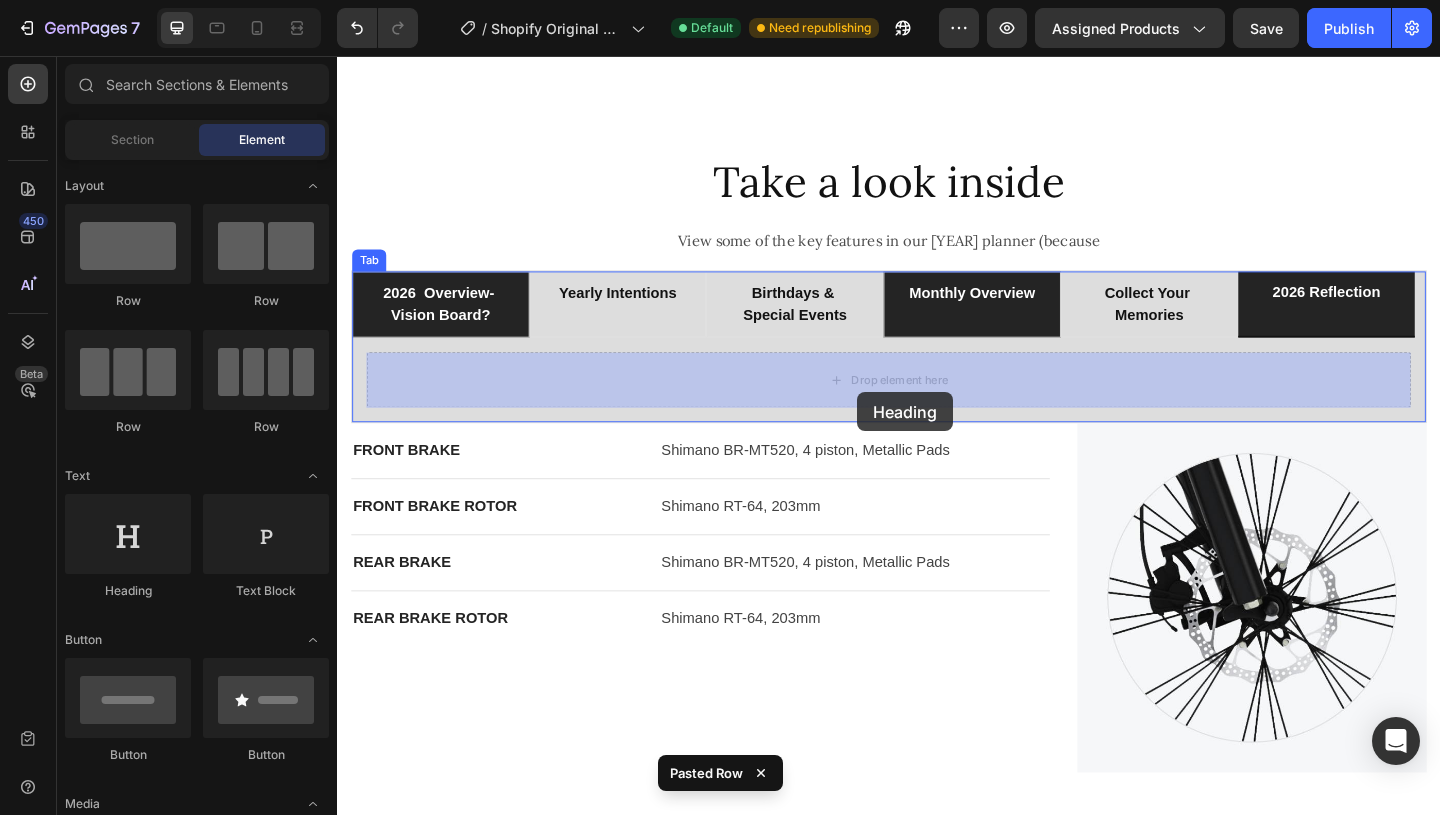 drag, startPoint x: 455, startPoint y: 595, endPoint x: 903, endPoint y: 422, distance: 480.24265 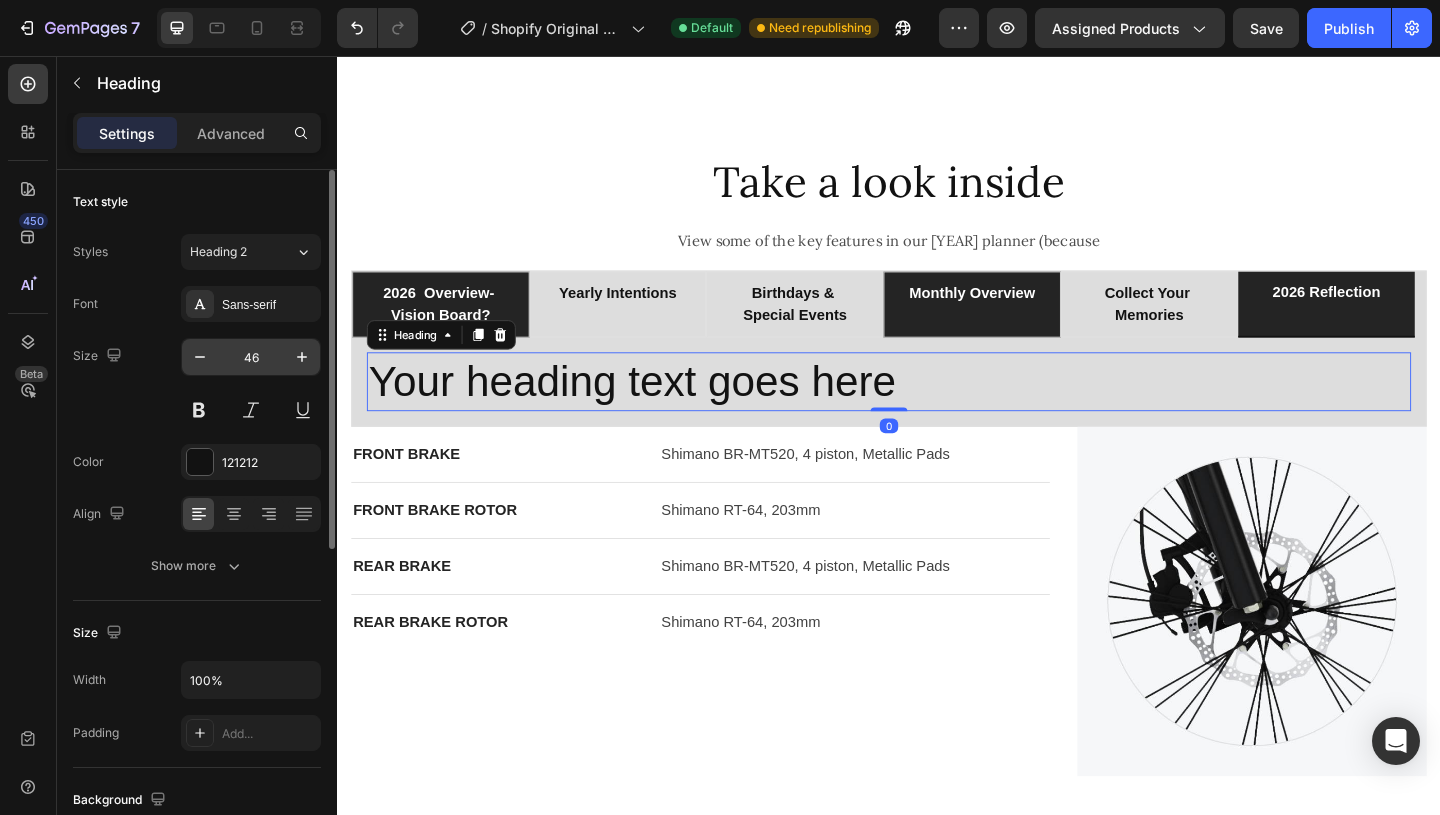 click on "46" at bounding box center [251, 357] 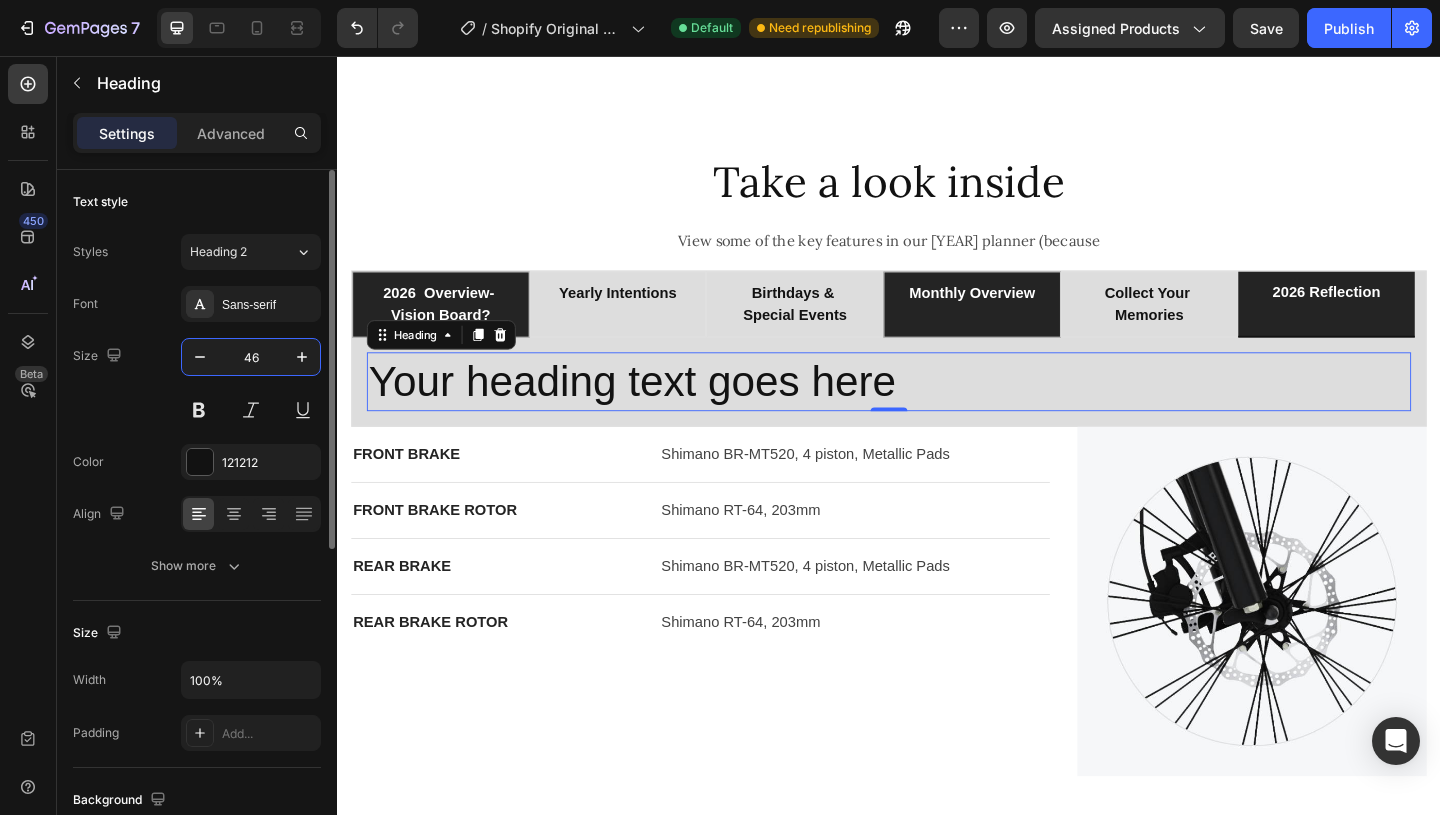 type on "6" 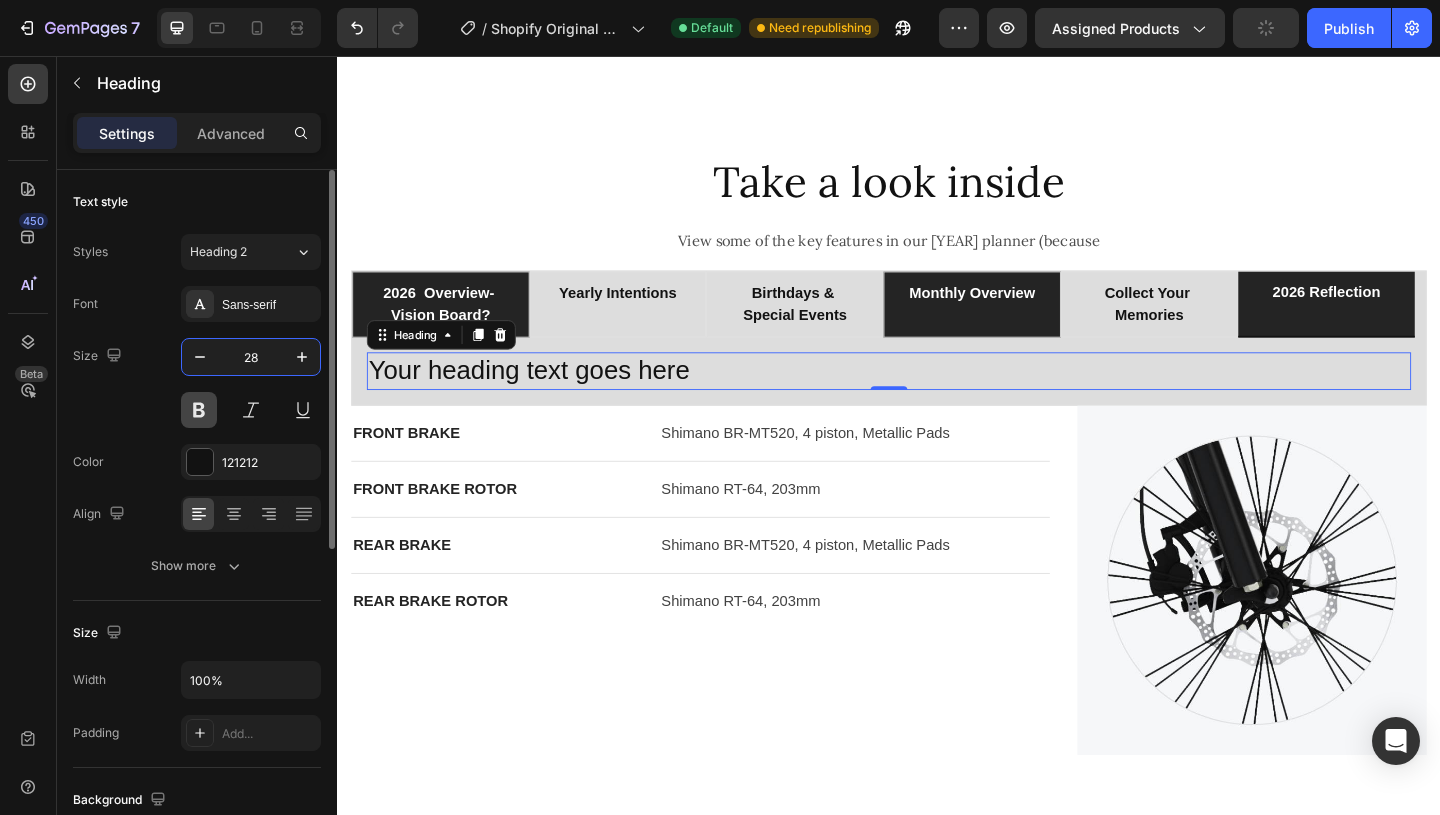 type on "28" 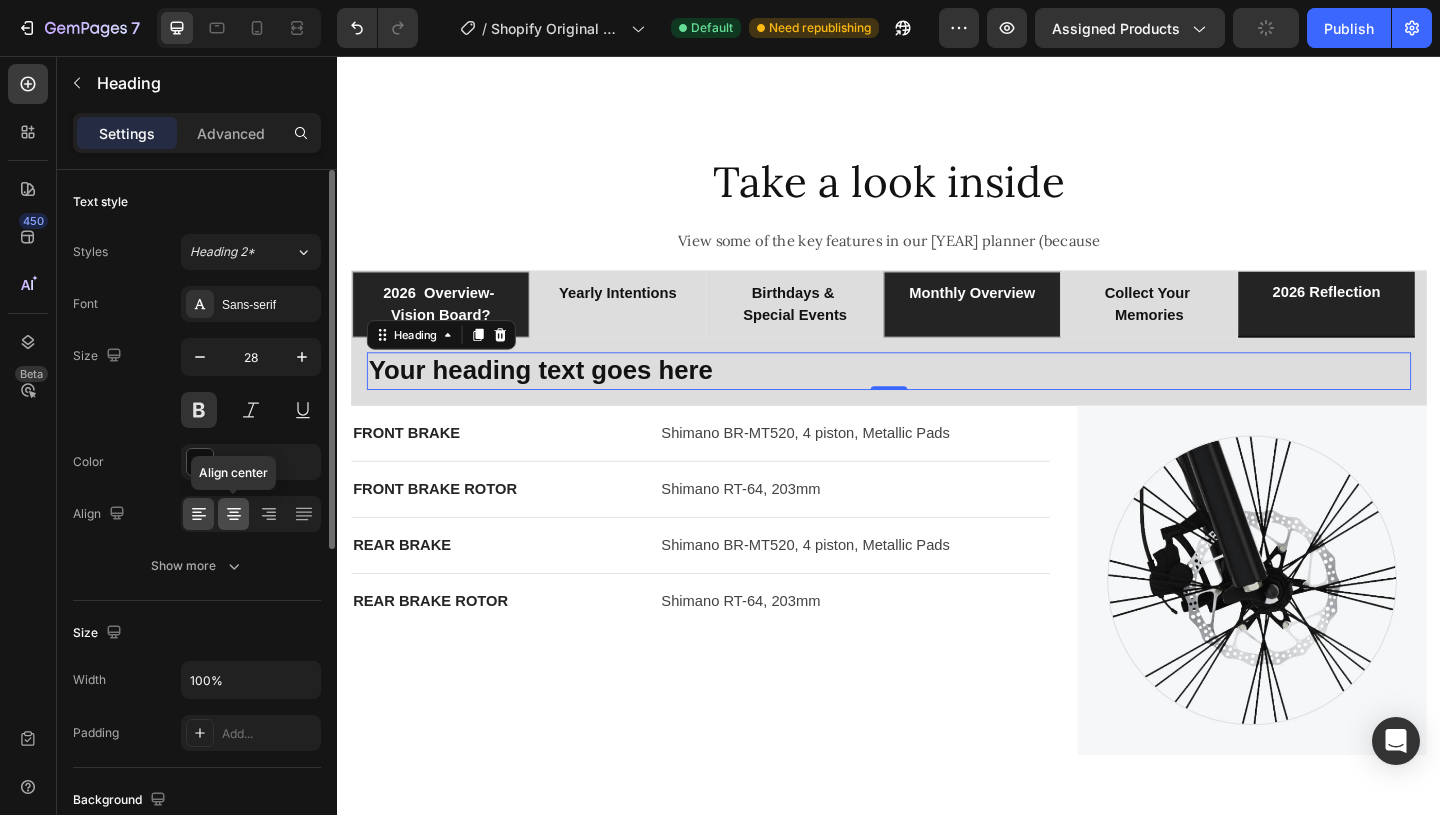 click 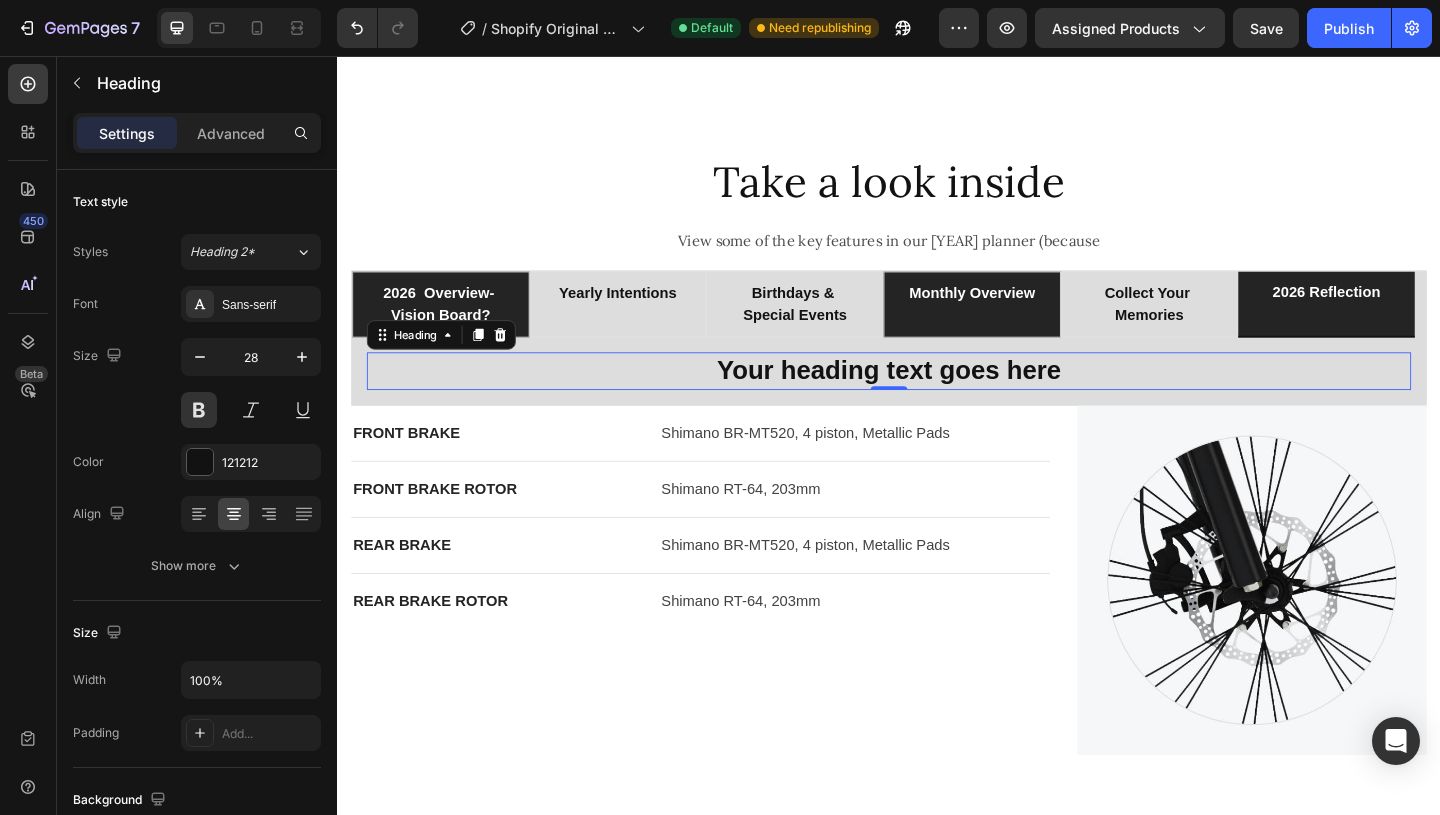click on "Your heading text goes here" at bounding box center [937, 398] 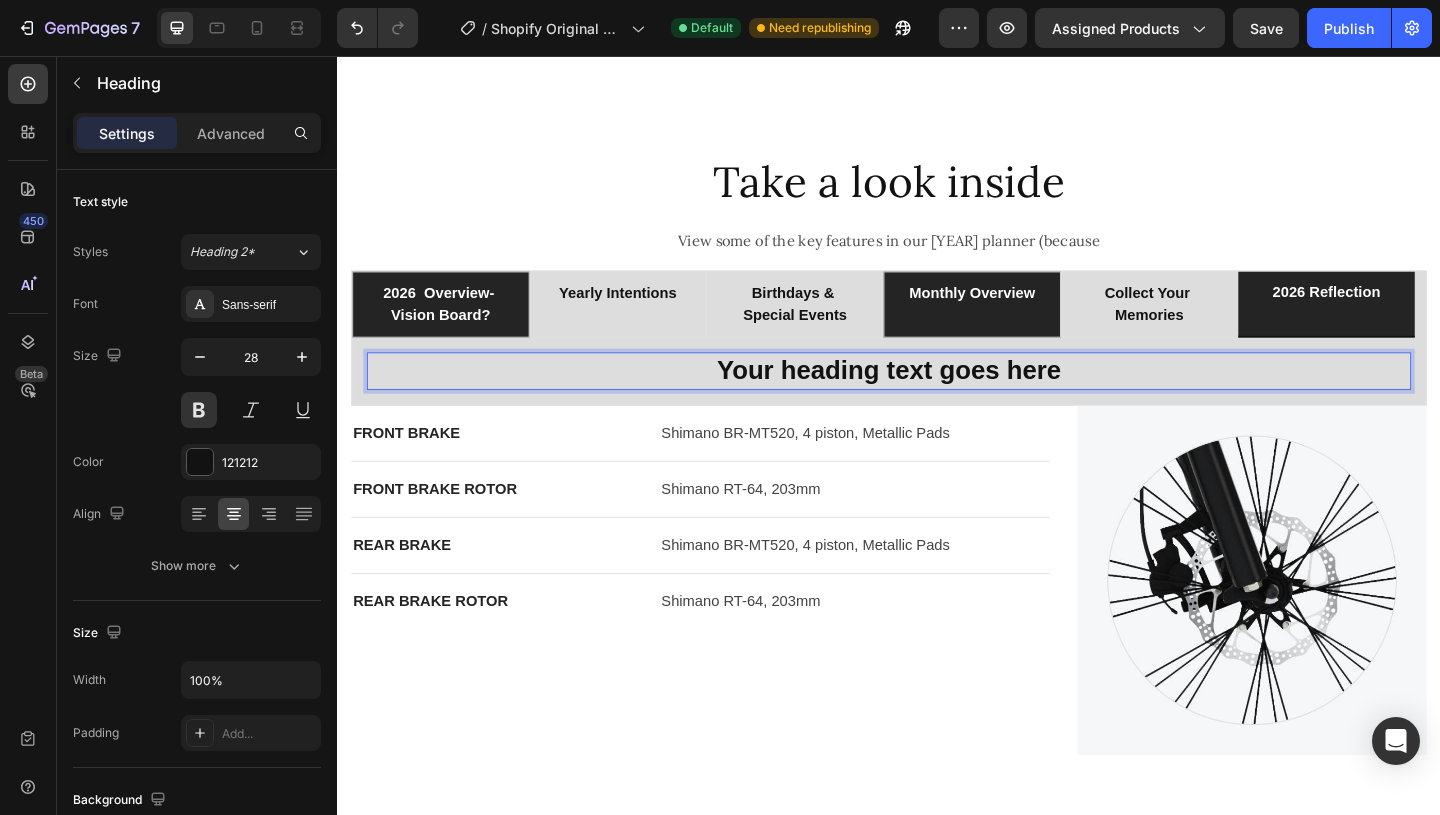 click on "Your heading text goes here" at bounding box center [937, 398] 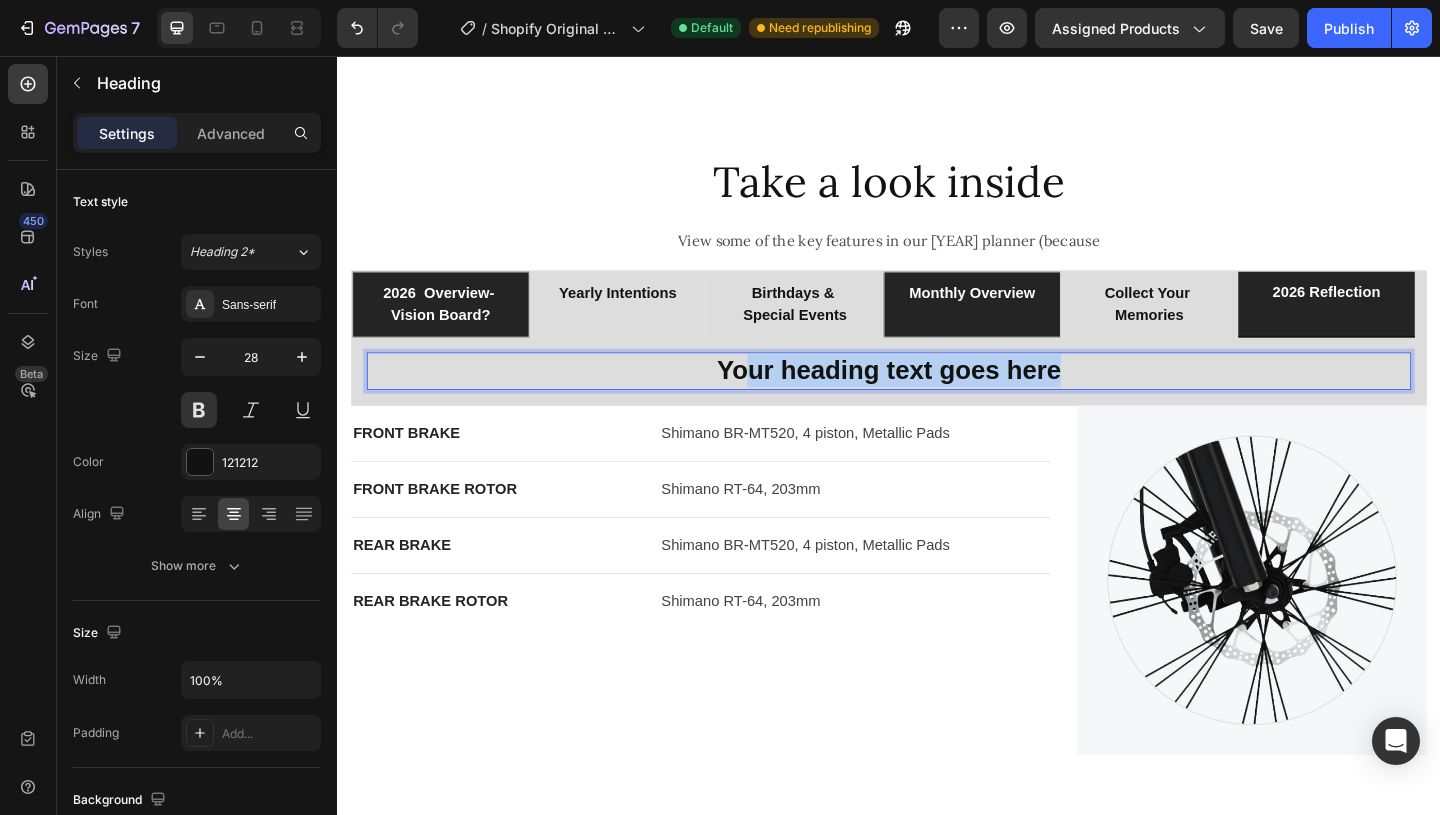 drag, startPoint x: 1133, startPoint y: 398, endPoint x: 774, endPoint y: 396, distance: 359.00558 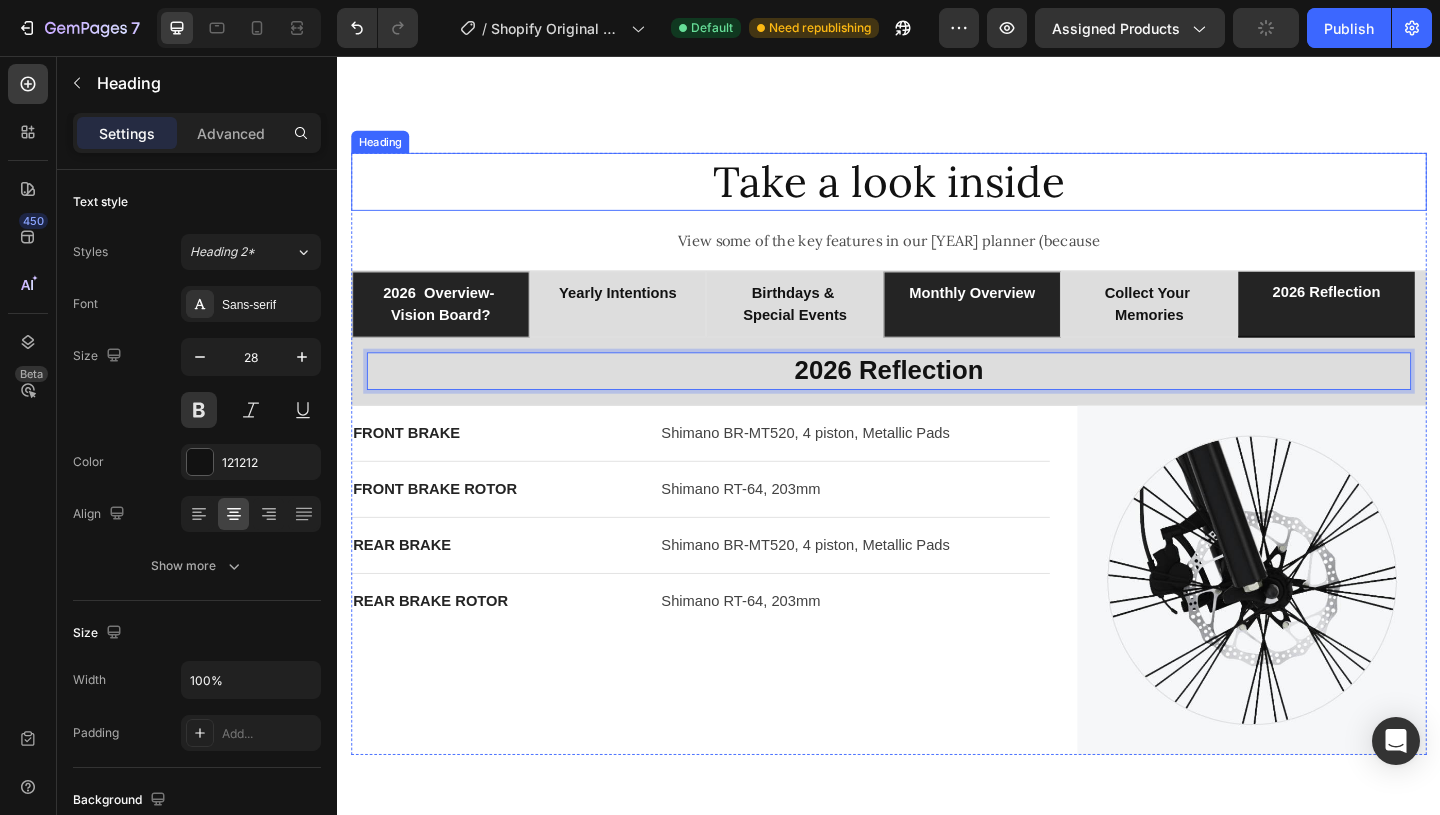 click on "Take a look inside  Heading View some of the key features in our 2026 planner (because Text Block 2026  overview- vision board? yearly intentions  [BIRTHDAYS] & Special events  Monthly Overview Collect Your Memories 2026 Reflection 2026 Yearly Overview Heading BRAND Text block Hemoton (USA) Text block Row COLOR Text block Black / Green / Yellow / Blue Text block Row GENDER Text block Unisex Text block Row MANUFACTURER PART NUMBER Text block 8560423 Text block Row MANUFACTURER Text block HEMOTON Text block Row MANUFACTURER Text block (L x W x H) 55.12 x 7.09 x 29.53 Inches Text block Row Image Row Row Yearly Intentions Heading FRAME Text block Full Carbon, 170mm Travel, Ride Aligned™ Text block Row REAR DERAILLEUR Text block RockShox ZEB, Charger R, 170mm Travel, 44mm offset Text block Row EAR SHOCK Text block FOX DHX2 Factory Coil, HSC/LSC, HSR/LSR, Custom Tune, 205x62.5mm Trunnion, 400lb/in (S), 450lb/in (M), 500lb/in (L), 550lb/in (XL) Text block Row Image Row Row Monthly Overview Heading REAR SHIFTER" at bounding box center [937, 488] 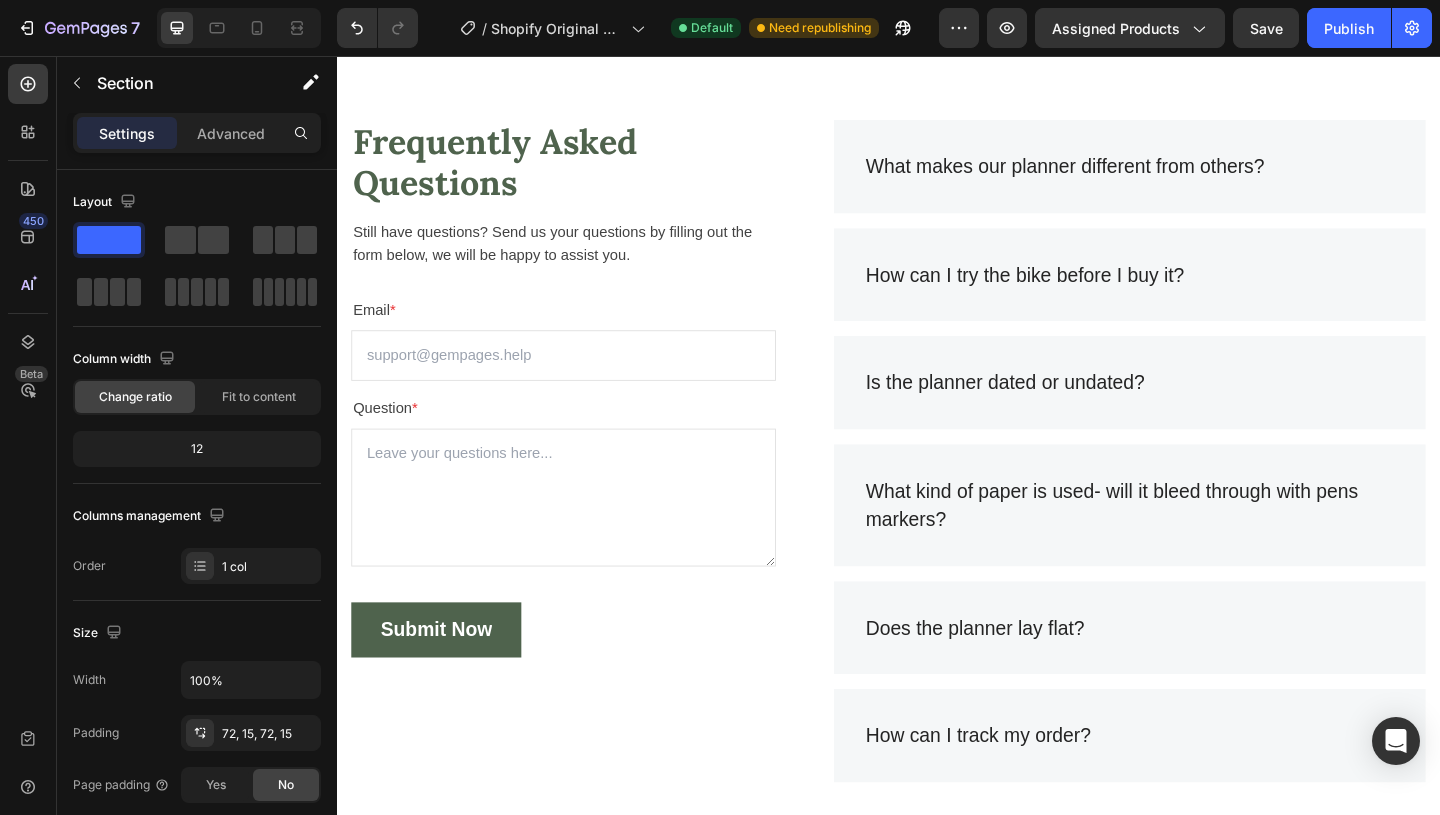 scroll, scrollTop: 3506, scrollLeft: 0, axis: vertical 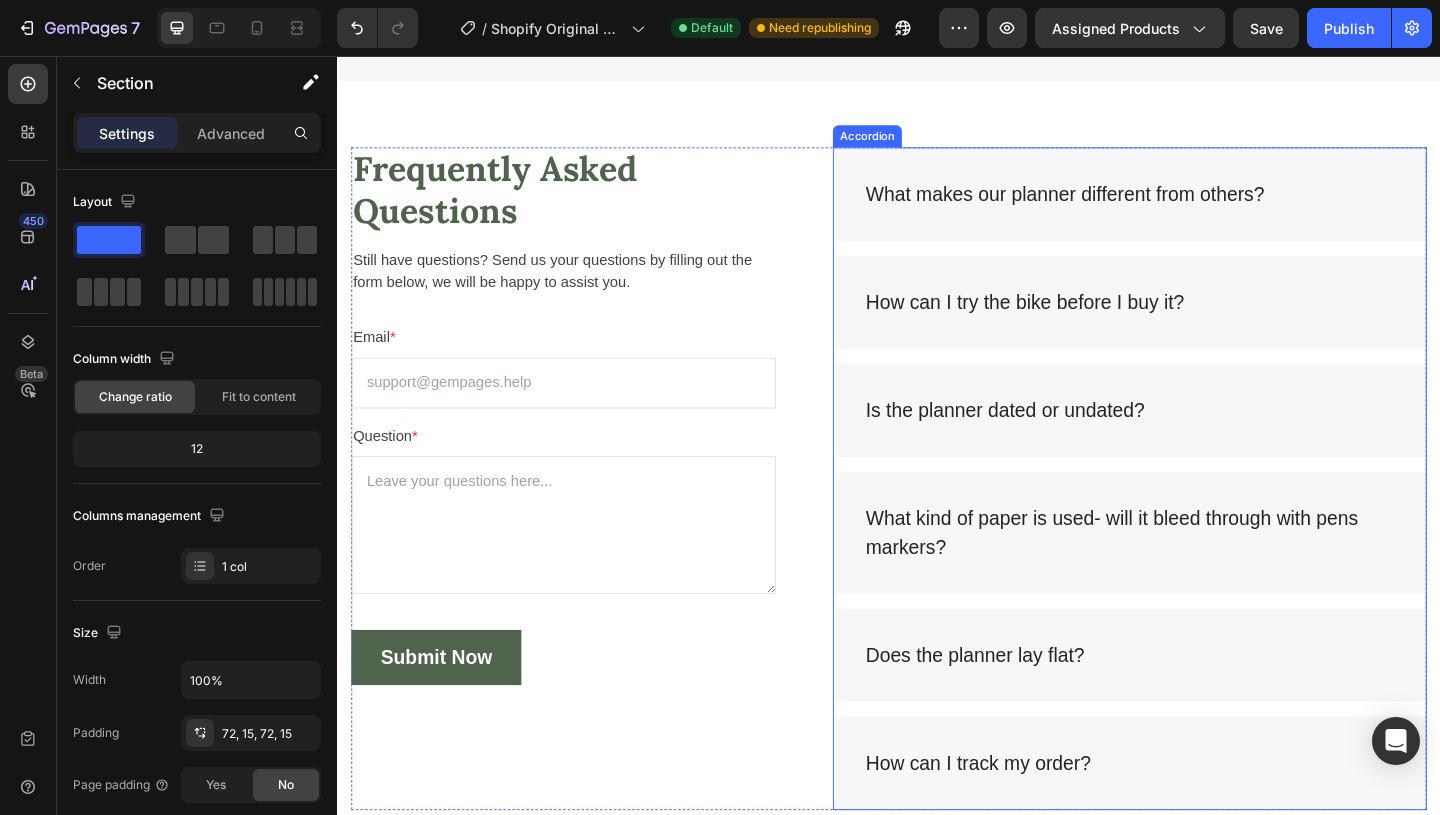 click on "How can I try the bike before I buy it?" at bounding box center [1085, 324] 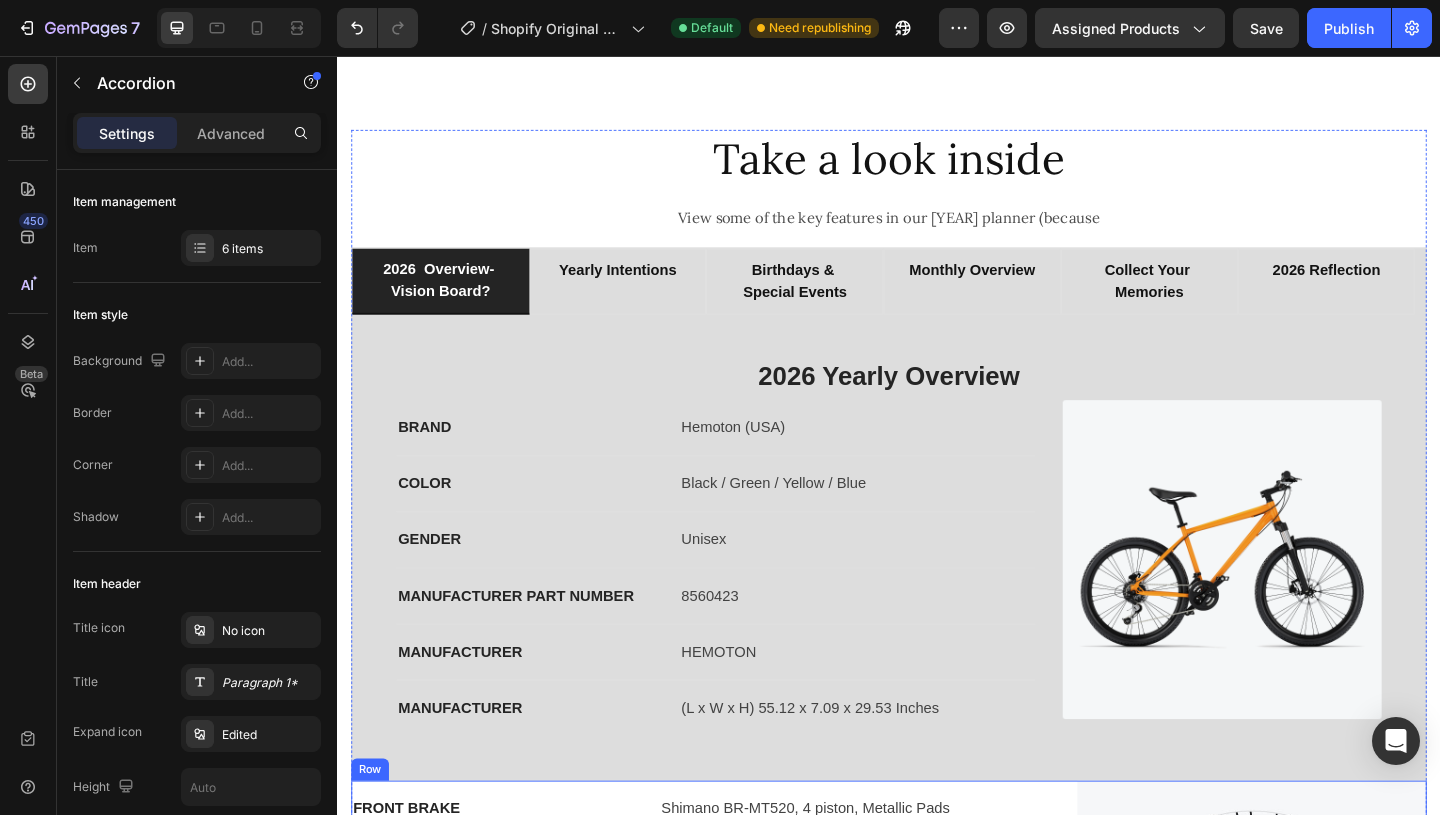 scroll, scrollTop: 1716, scrollLeft: 0, axis: vertical 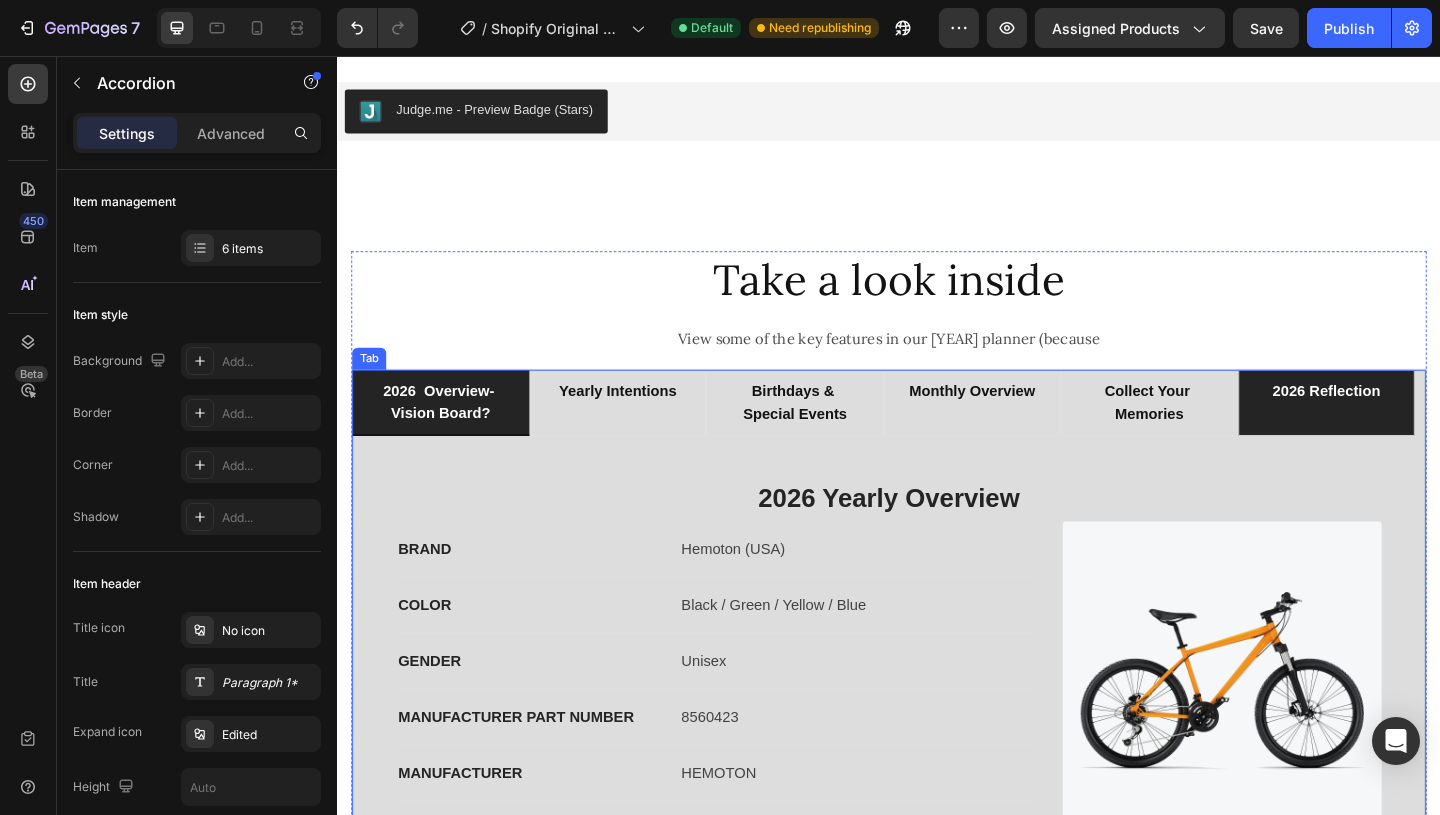 click on "2026 reflection" at bounding box center [1412, 421] 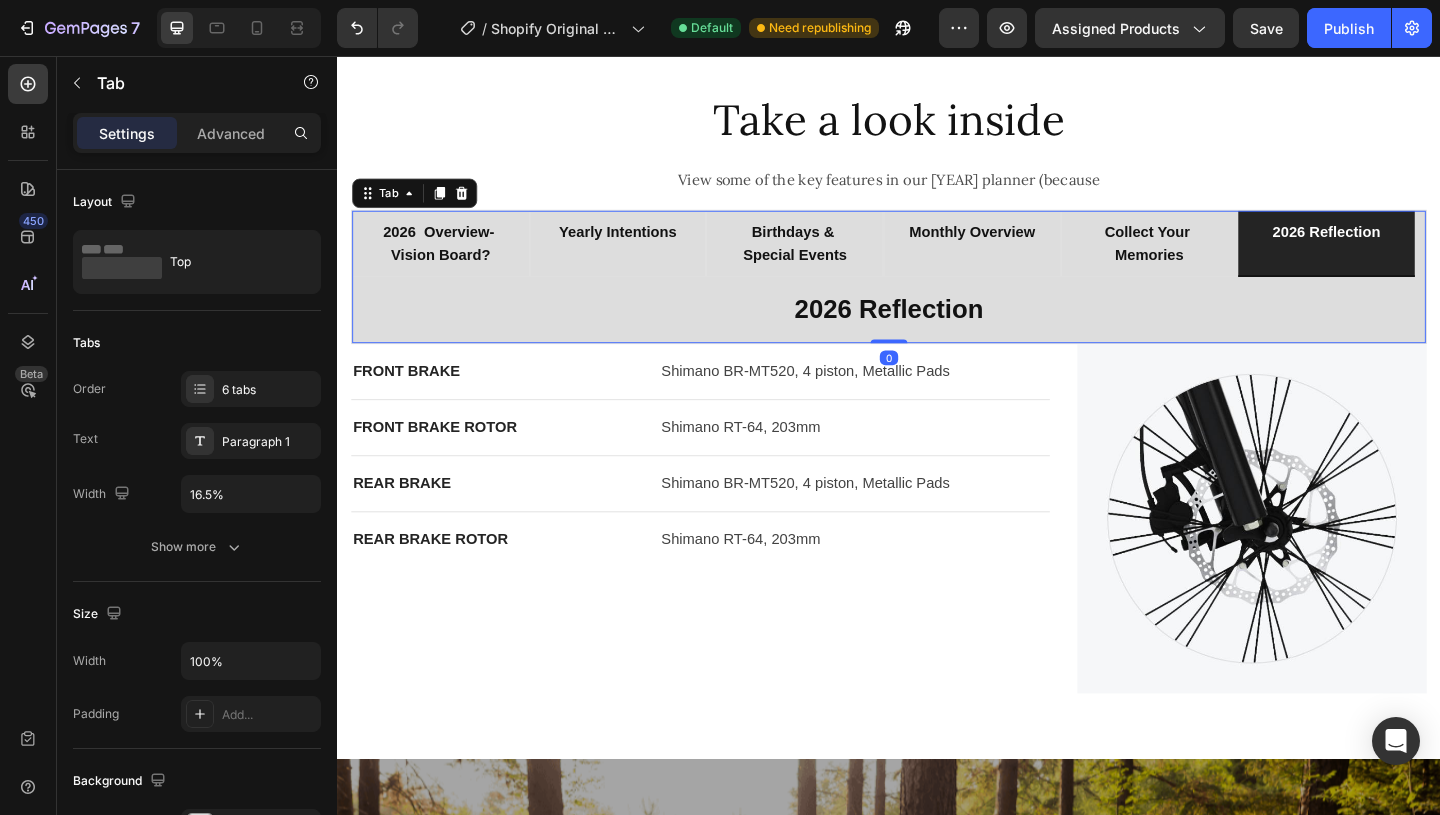 scroll, scrollTop: 2011, scrollLeft: 0, axis: vertical 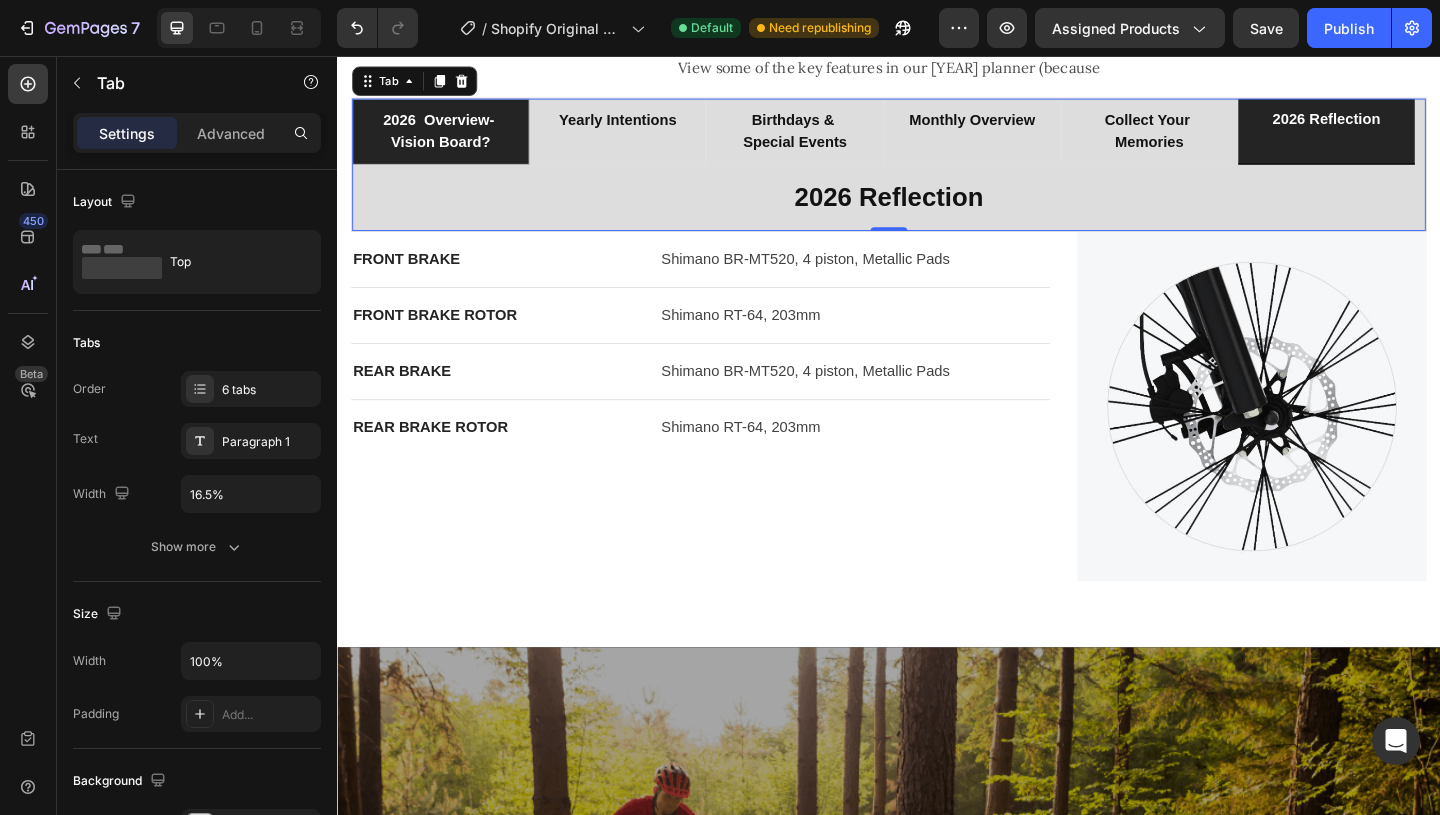 click on "2026  overview- vision board?" at bounding box center [449, 138] 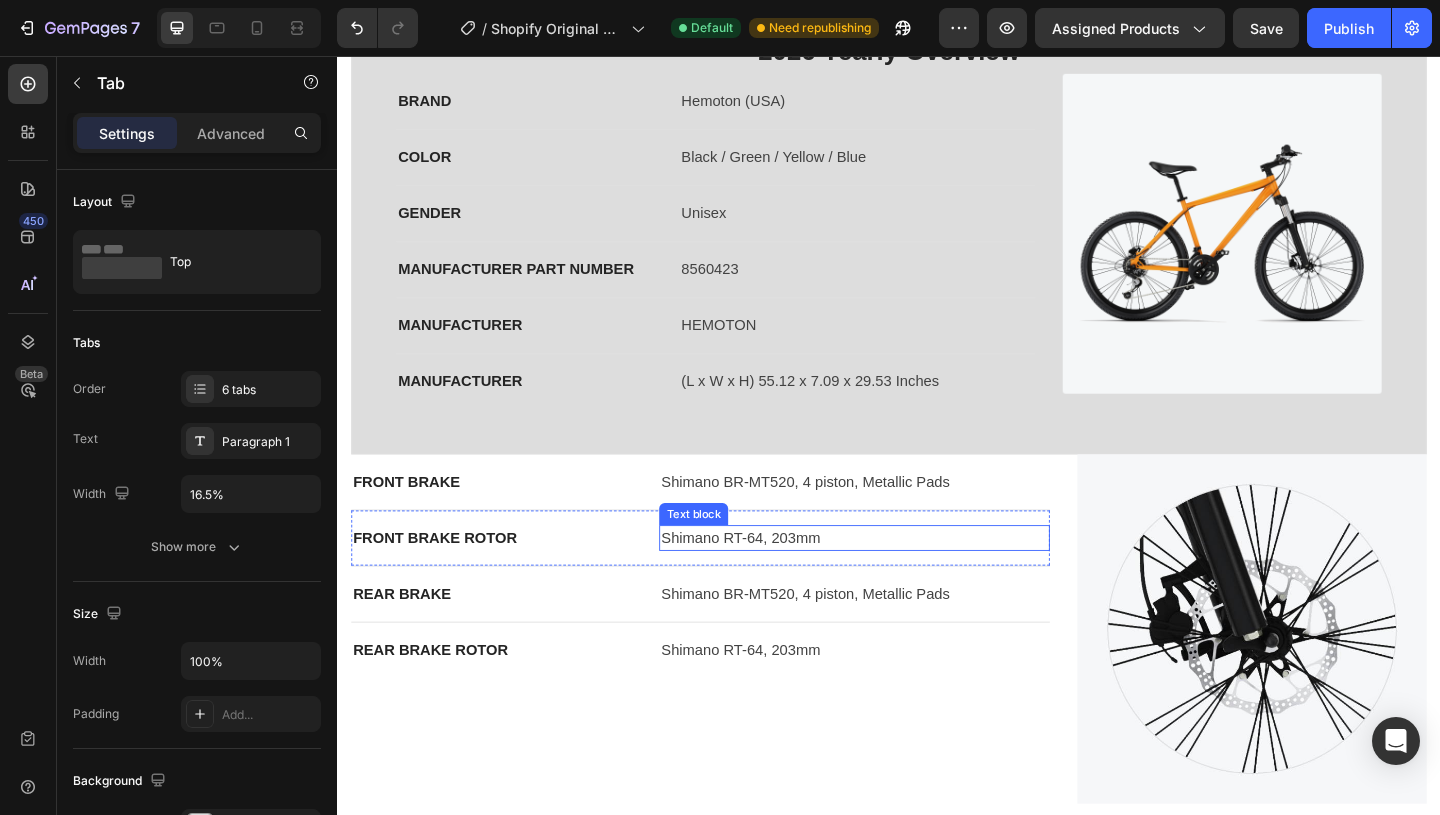 scroll, scrollTop: 2326, scrollLeft: 0, axis: vertical 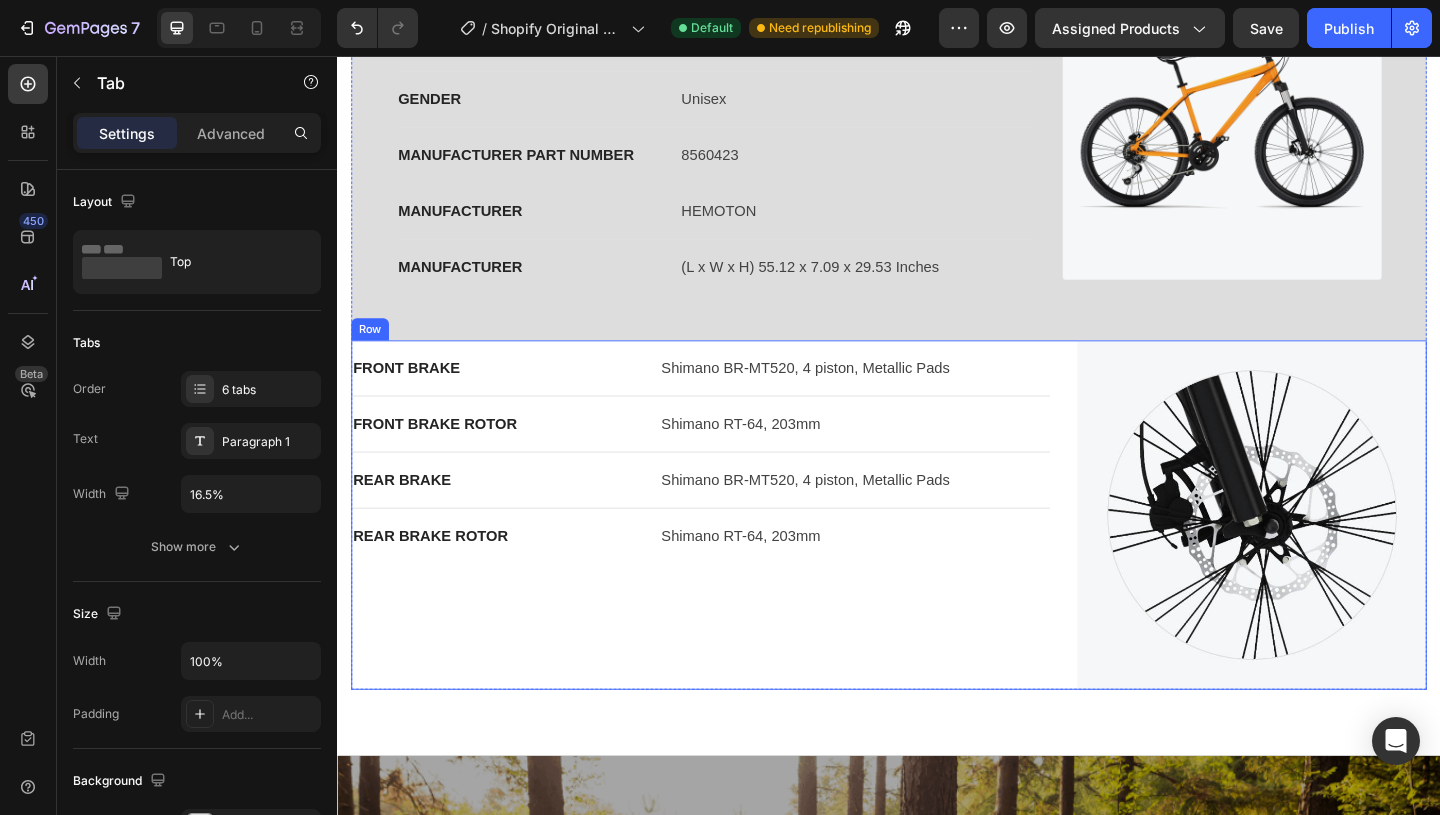 click on "FRONT BRAKE Text block Shimano BR-MT520, 4 piston, Metallic Pads Text block Row FRONT BRAKE ROTOR Text block Shimano RT-64, 203mm Text block Row REAR BRAKE Text block Shimano BR-MT520, 4 piston, Metallic Pads Text block Row REAR BRAKE ROTOR Text block Shimano RT-64, 203mm Text block Row" at bounding box center [732, 555] 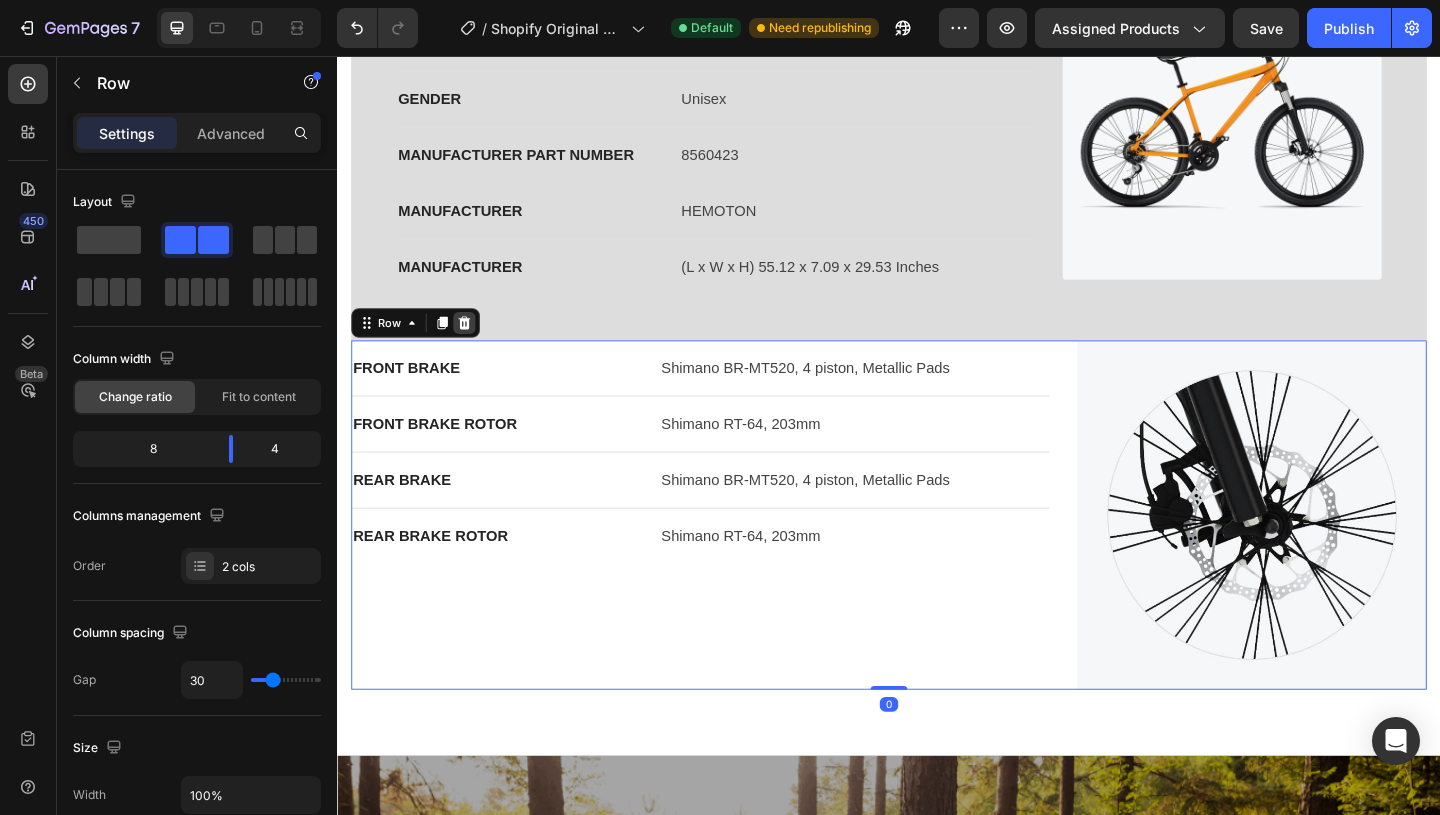 click at bounding box center (475, 346) 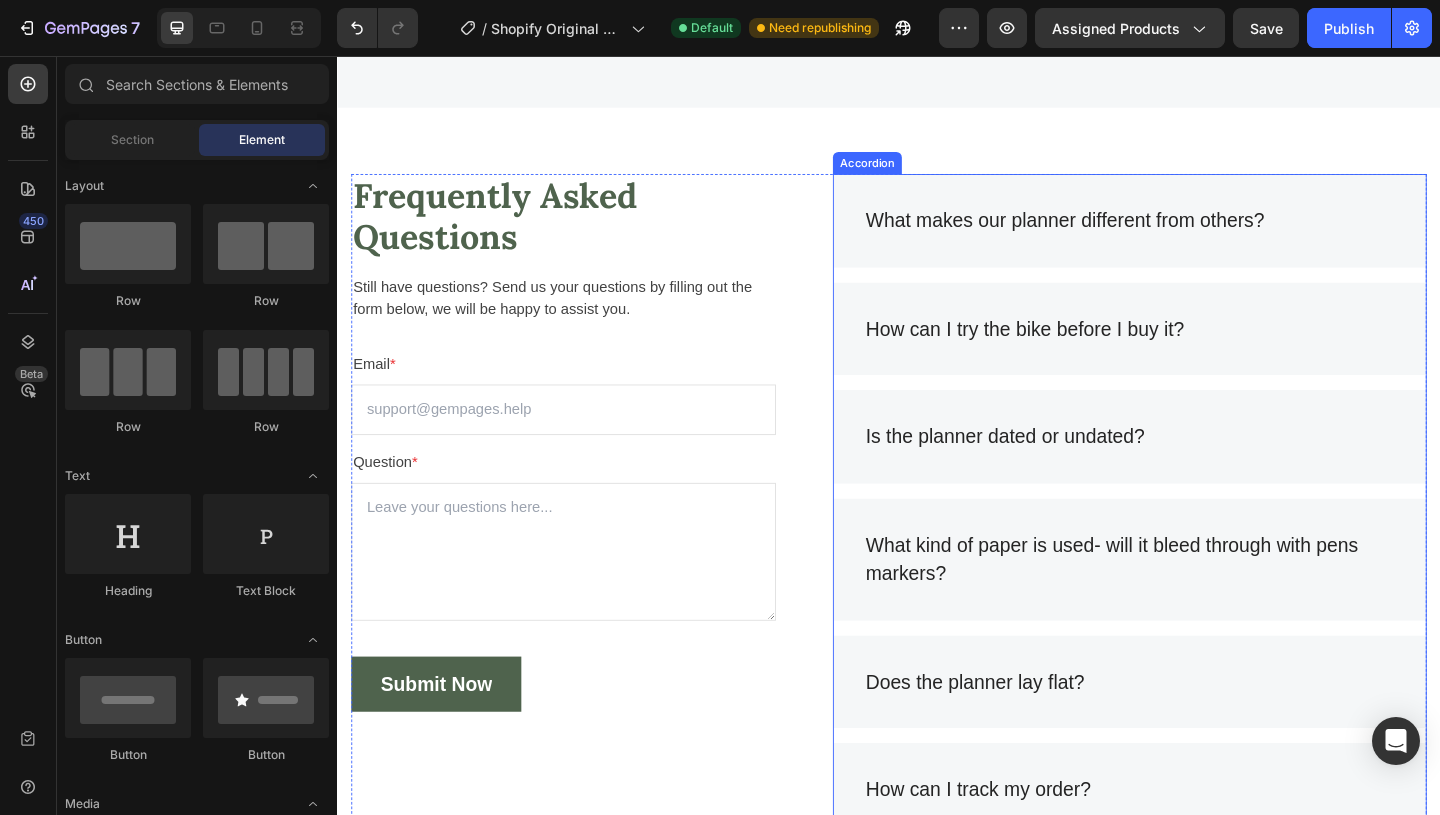 scroll, scrollTop: 3565, scrollLeft: 0, axis: vertical 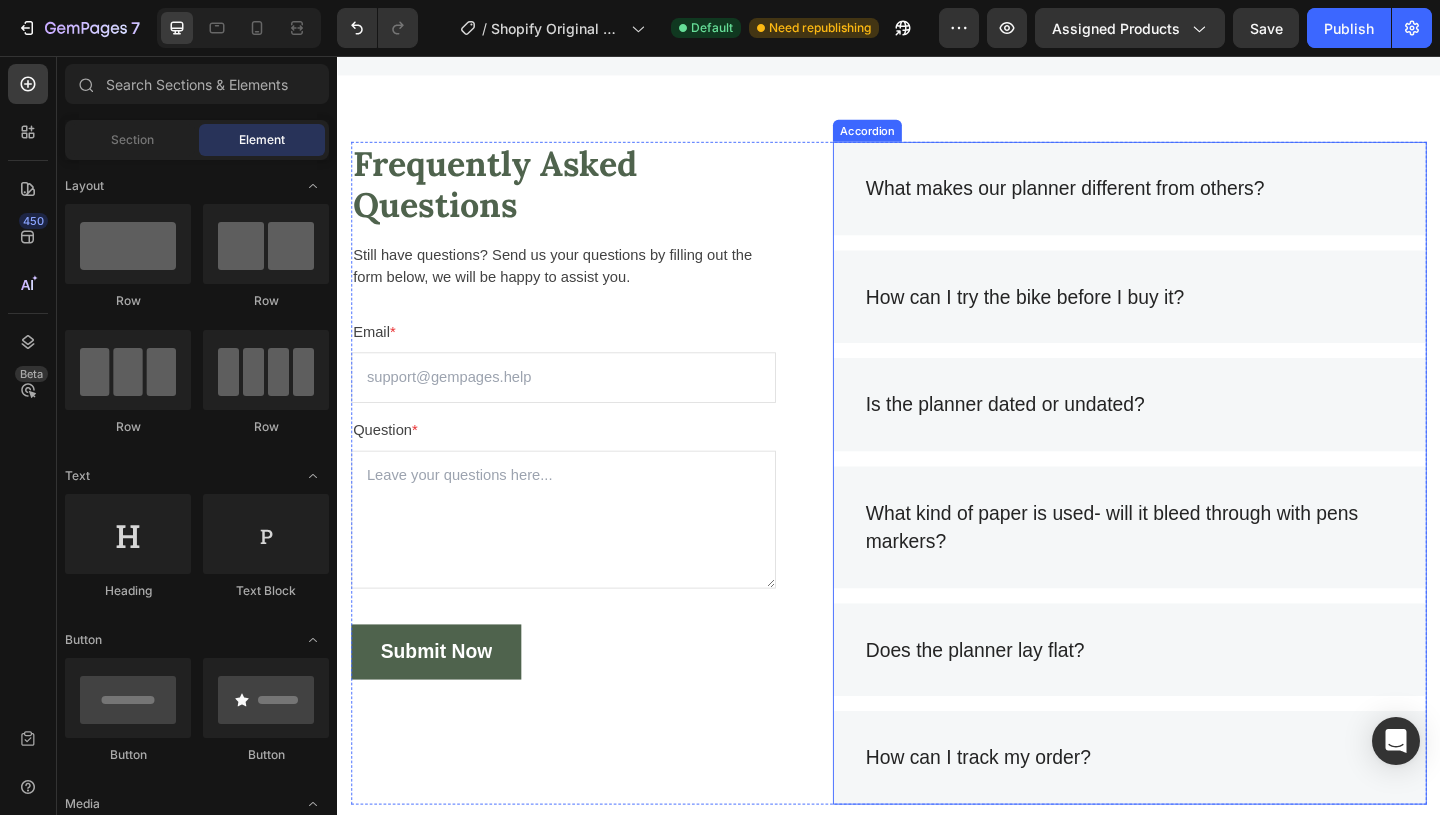 click on "Is the planner dated or undated?" at bounding box center (1199, 435) 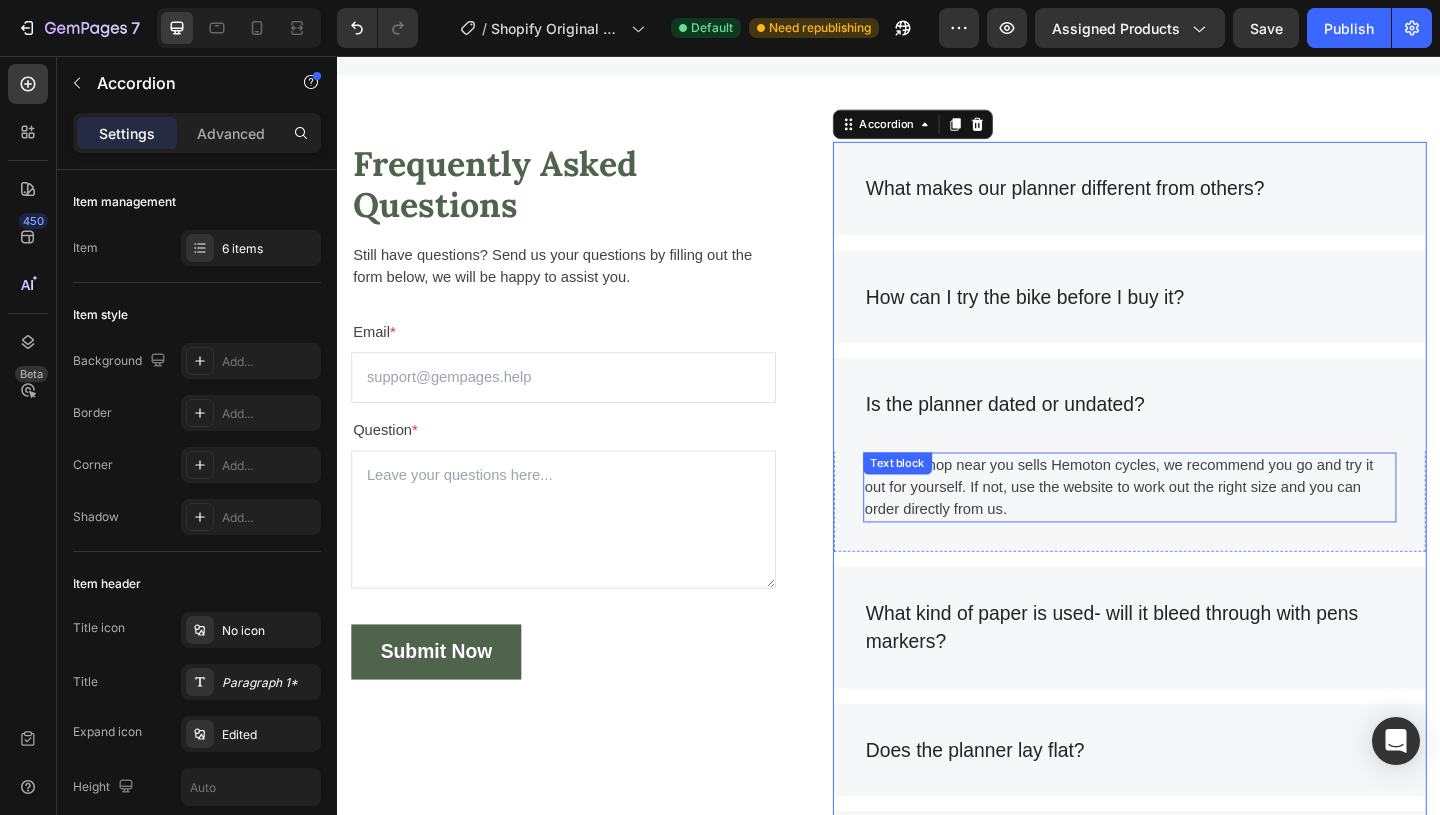 click on "If a bike shop near you sells Hemoton cycles, we recommend you go and try it out for yourself. If not, use the website to work out the right size and you can order directly from us." at bounding box center (1199, 525) 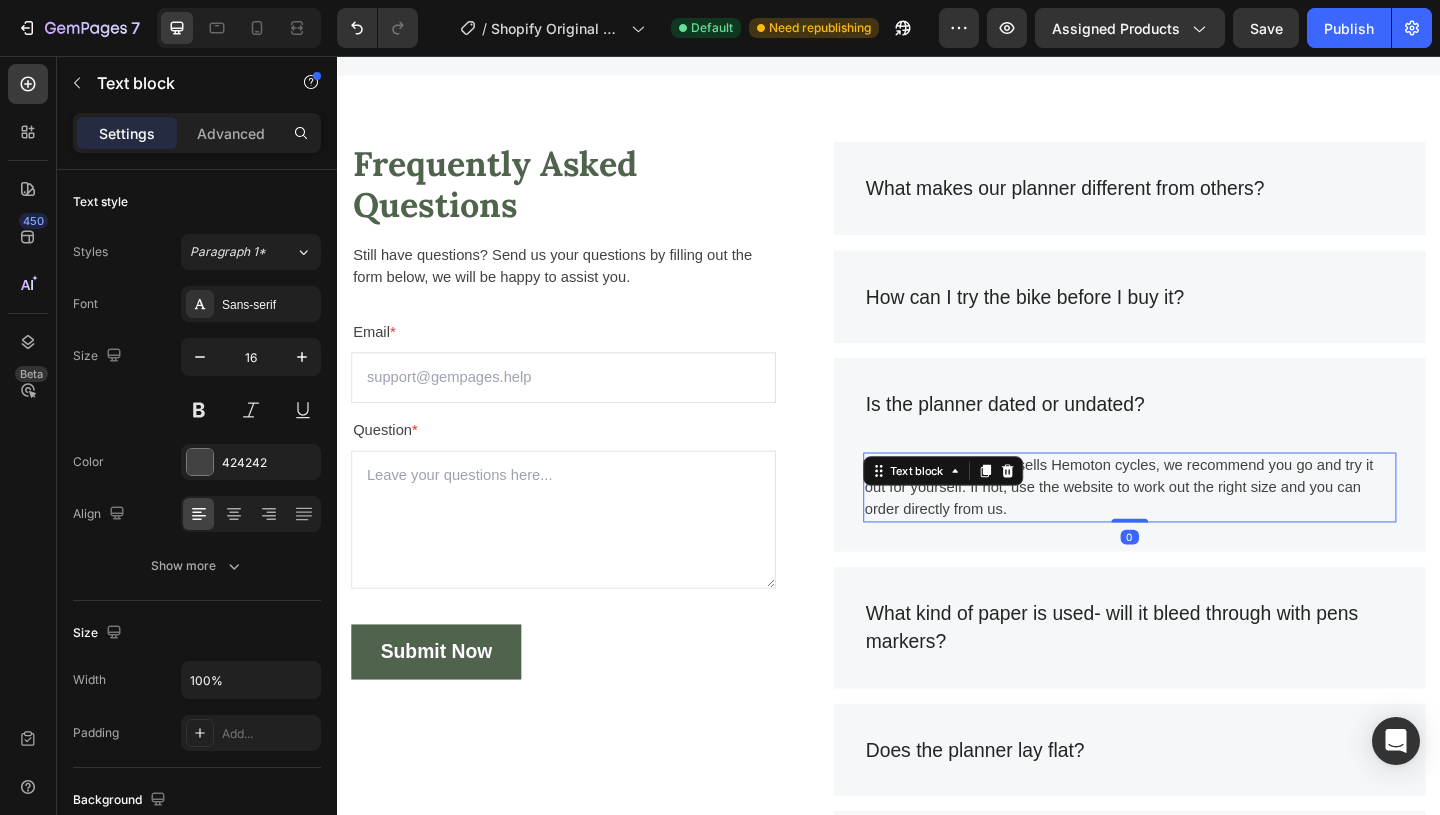 click on "If a bike shop near you sells Hemoton cycles, we recommend you go and try it out for yourself. If not, use the website to work out the right size and you can order directly from us." at bounding box center [1199, 525] 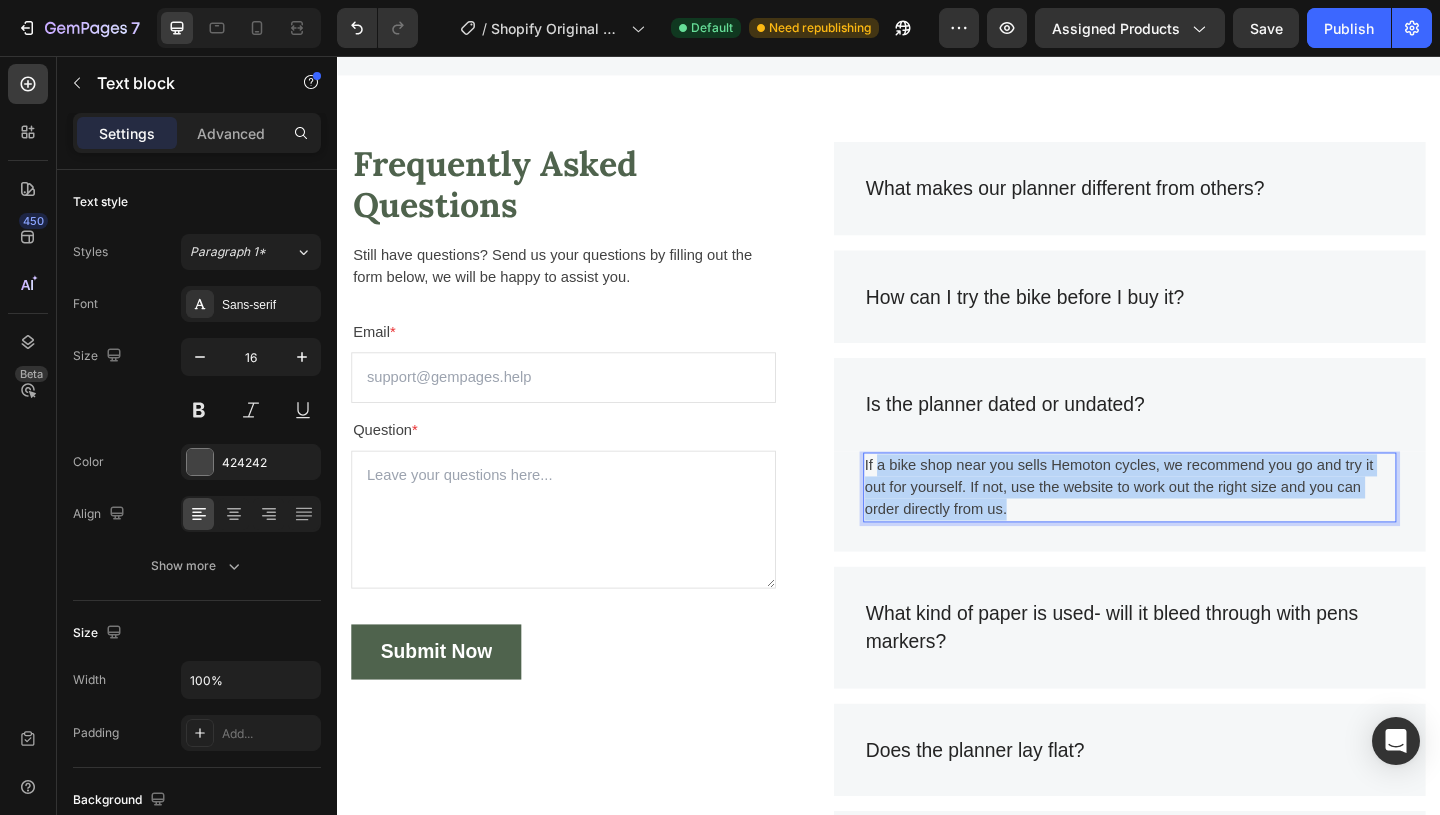 drag, startPoint x: 1089, startPoint y: 552, endPoint x: 924, endPoint y: 496, distance: 174.24408 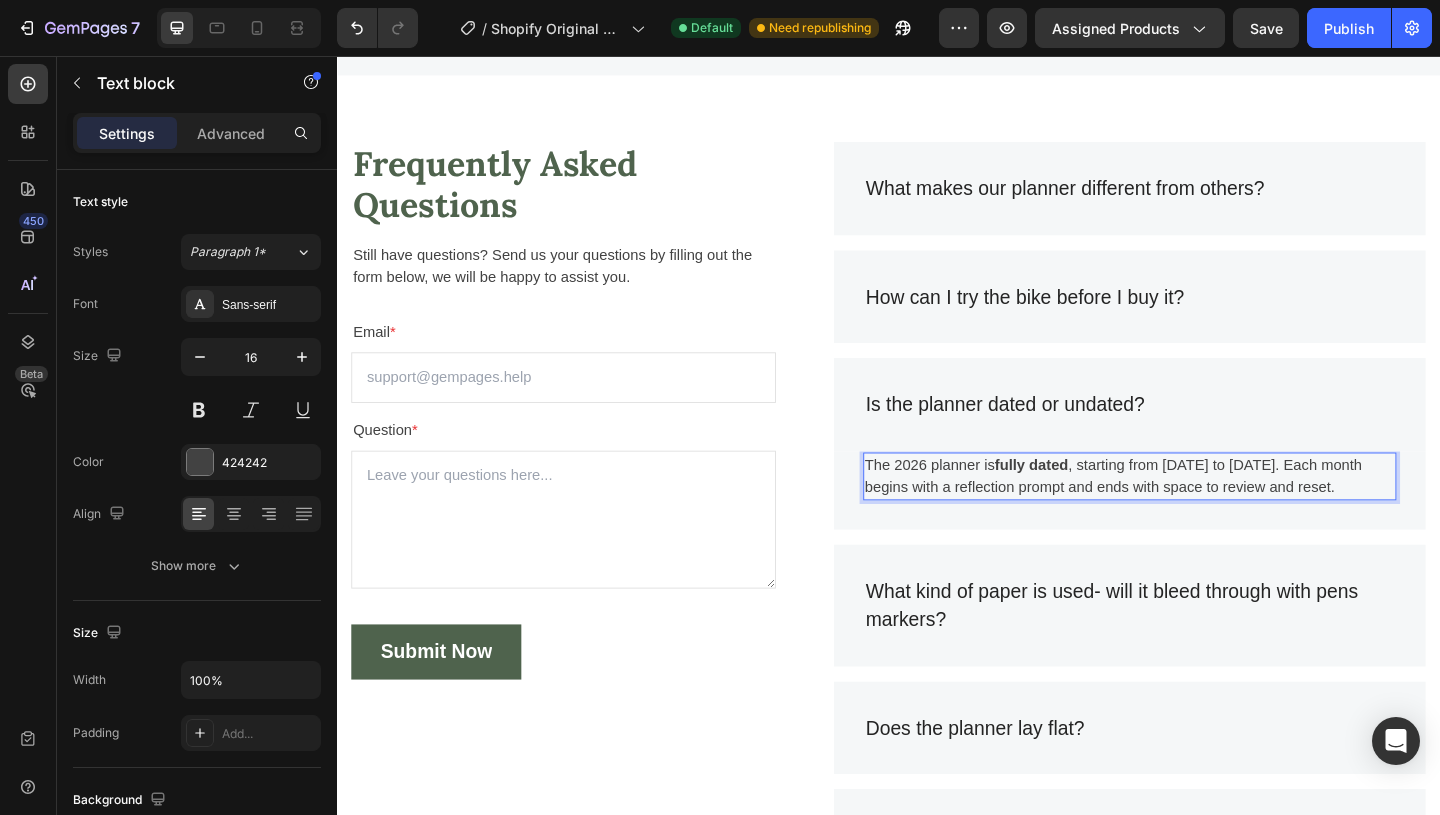 click on "The 2026 planner is  fully dated , starting from January 1st to December 31st, 2026. Each month begins with a reflection prompt and ends with space to review and reset." at bounding box center (1199, 513) 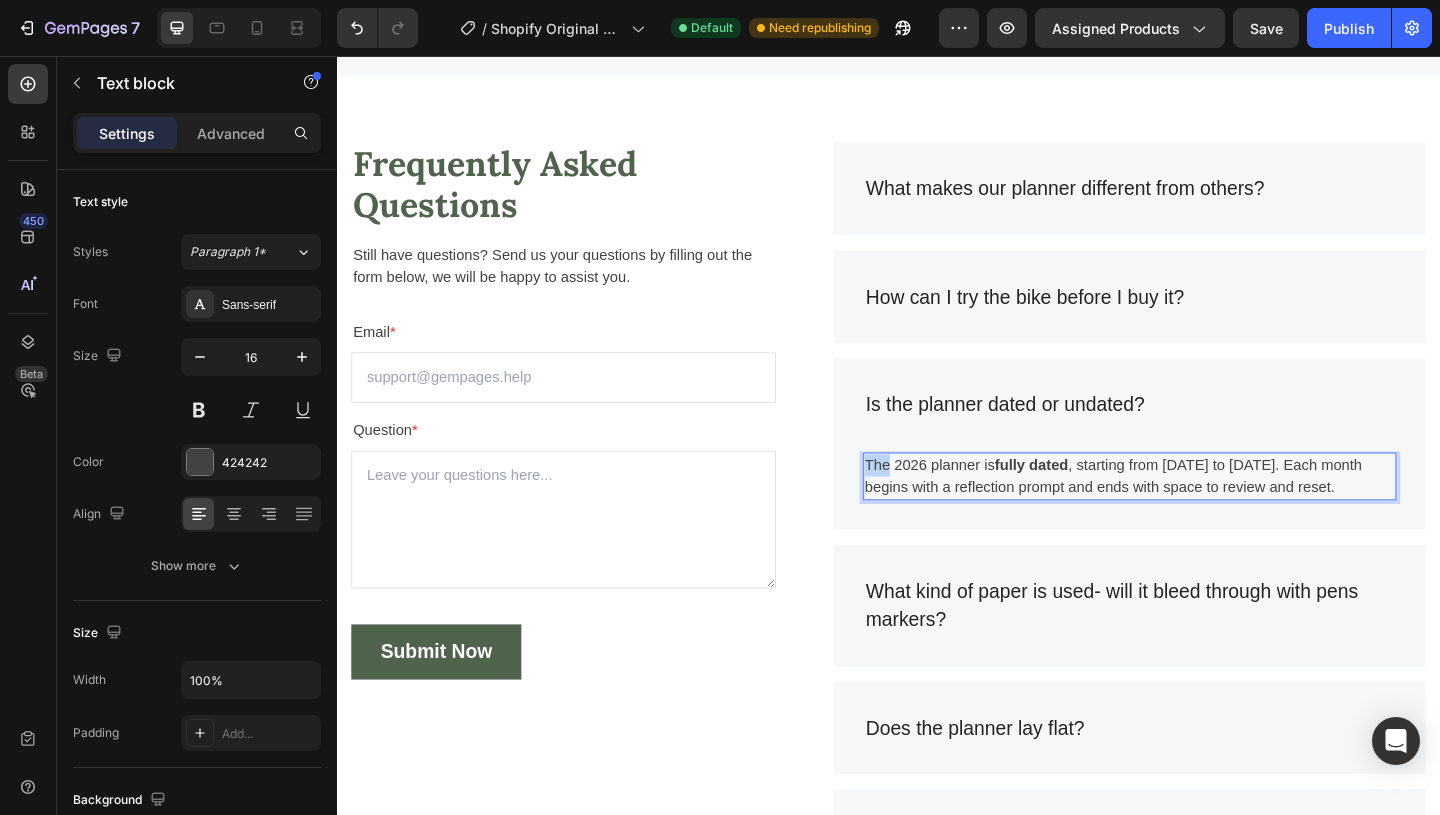 drag, startPoint x: 934, startPoint y: 497, endPoint x: 892, endPoint y: 496, distance: 42.0119 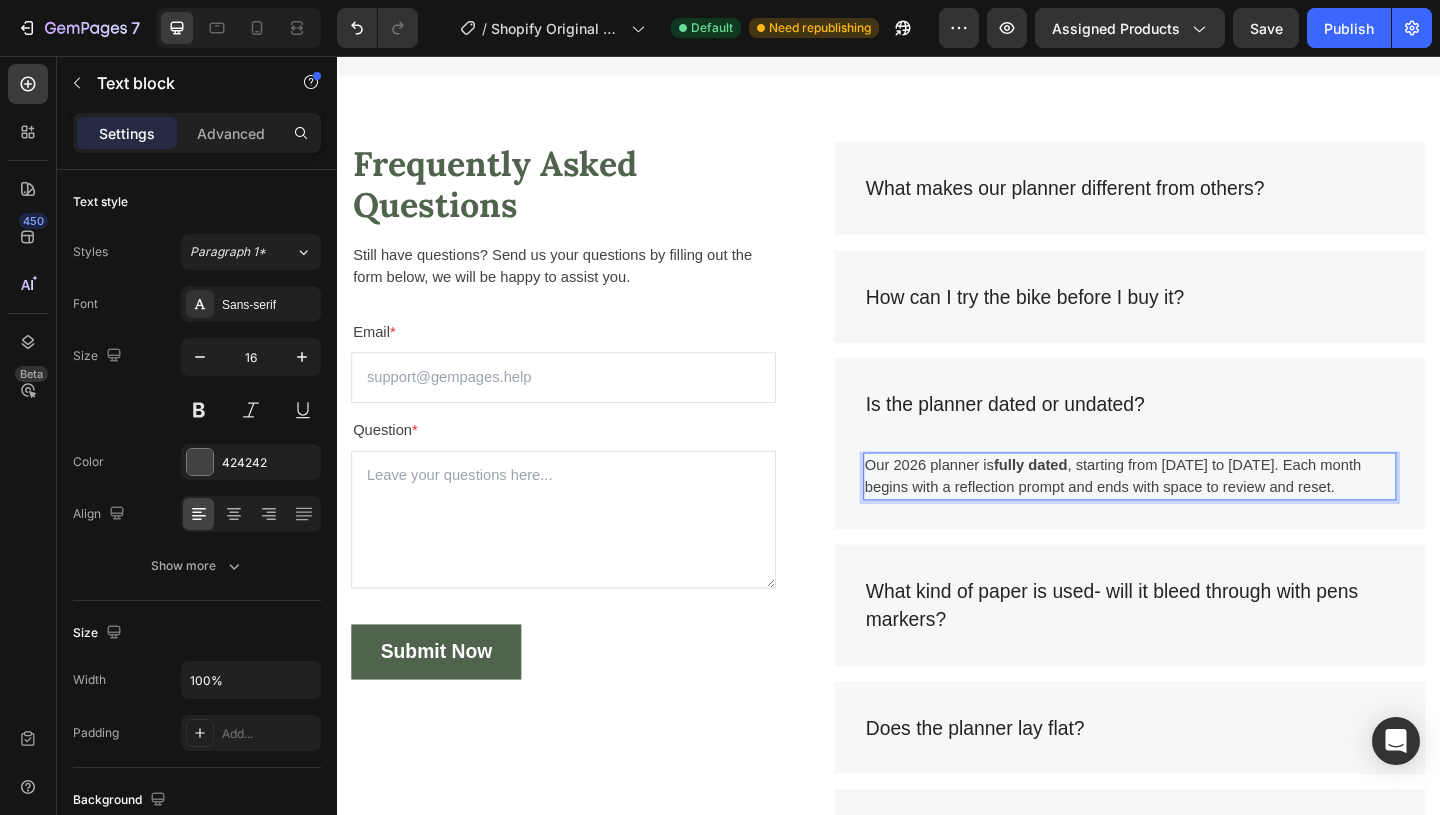 click on "Our 2026 planner is  fully dated , starting from January 1st to December 31st, 2026. Each month begins with a reflection prompt and ends with space to review and reset." at bounding box center [1199, 513] 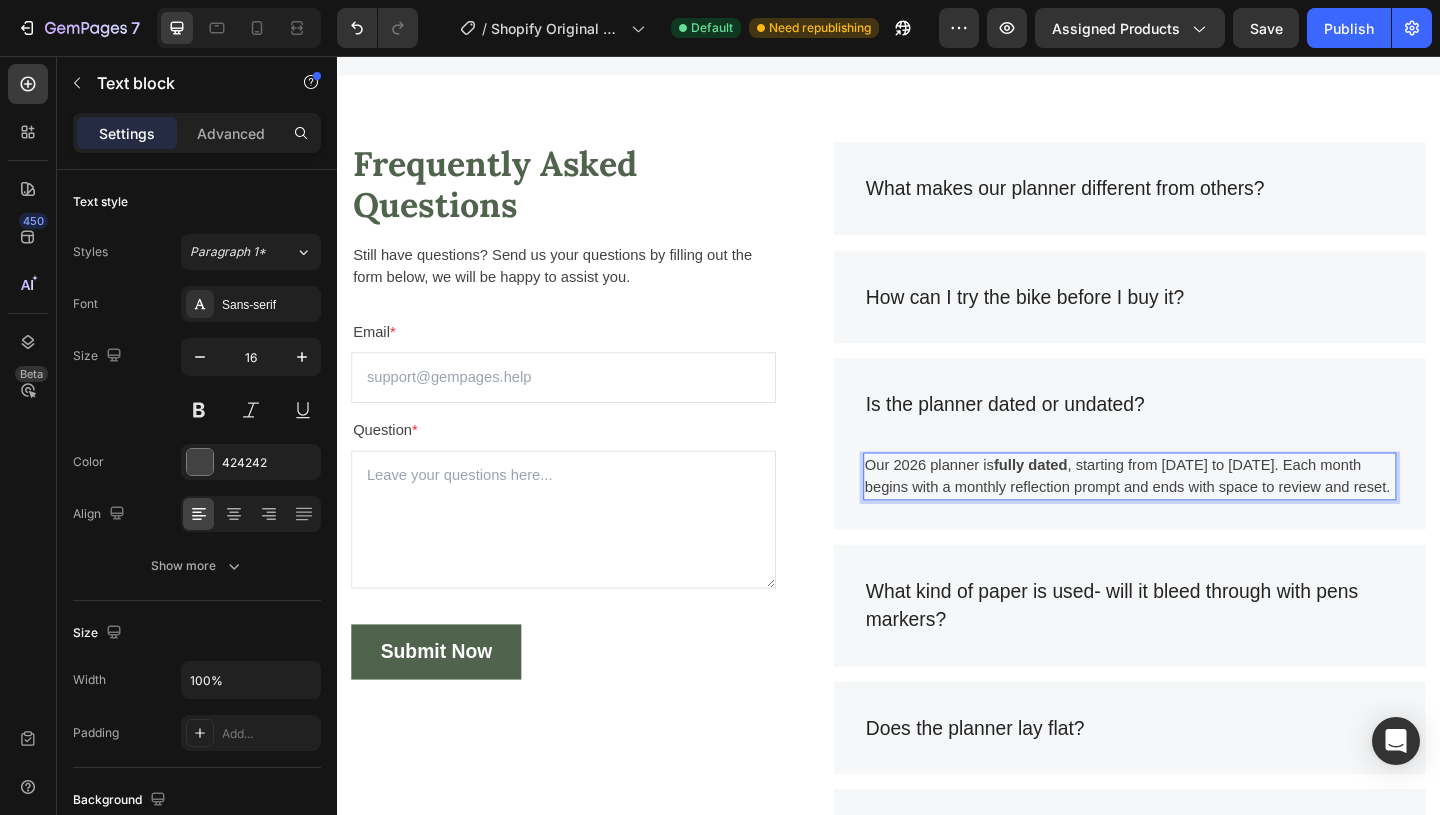 click on "Our 2026 planner is fully dated , starting from [DATE] to [DATE]. Each month begins with a monthly reflection prompt and ends with space to review and reset." at bounding box center [1199, 513] 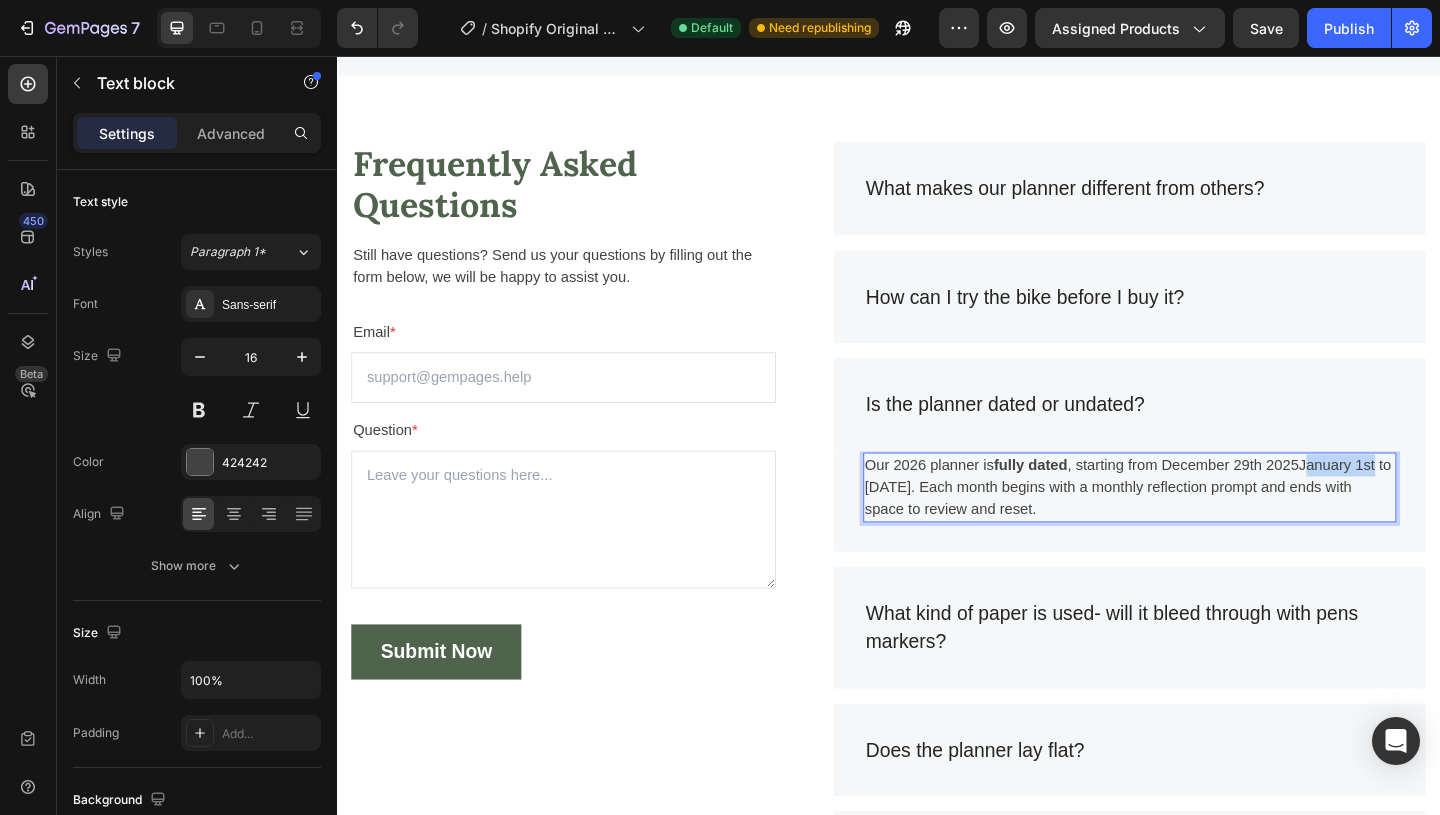 drag, startPoint x: 1474, startPoint y: 502, endPoint x: 1396, endPoint y: 502, distance: 78 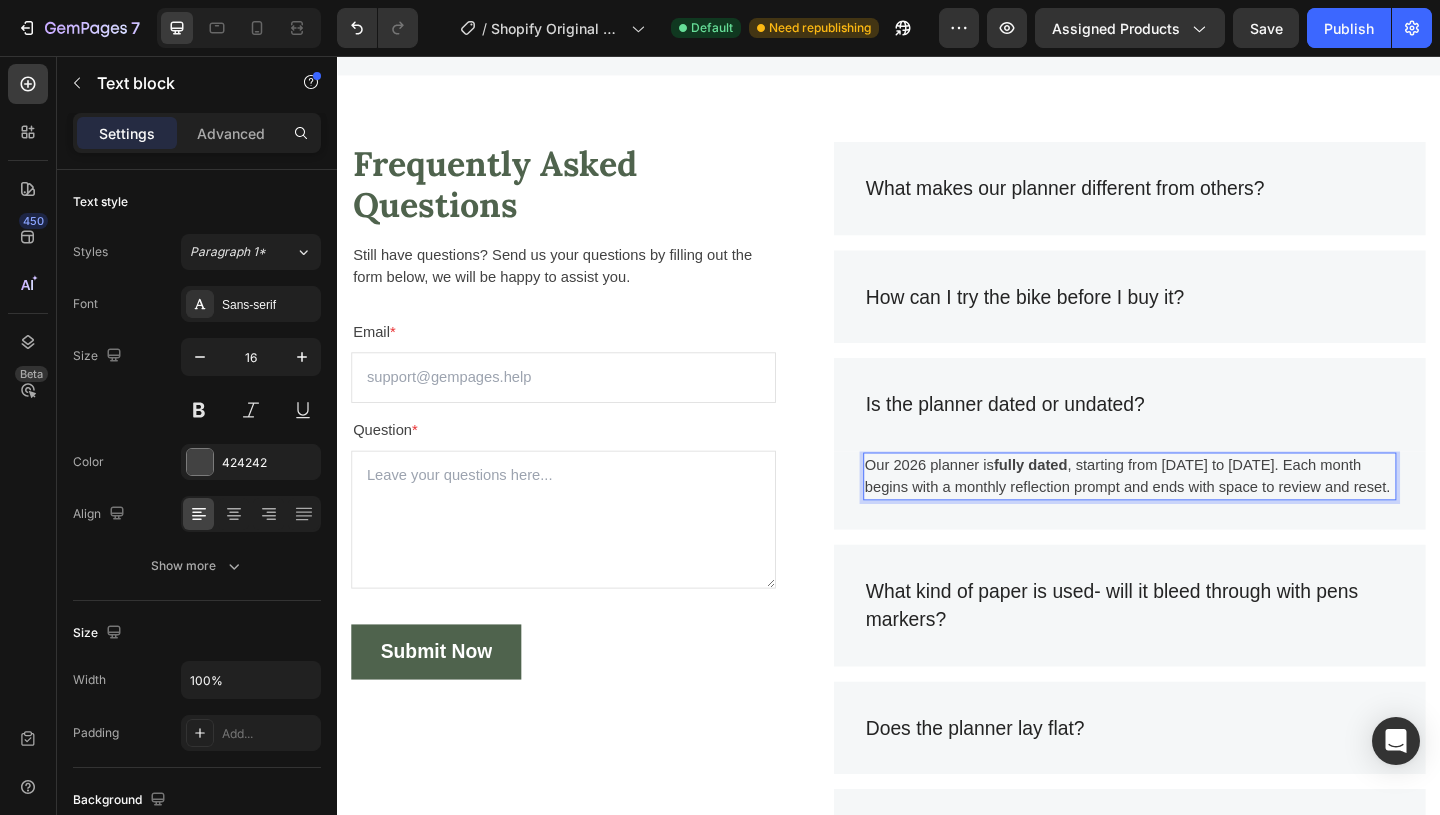 click on "Our 2026 planner is fully dated , starting from [DATE] to [DATE]. Each month begins with a monthly reflection prompt and ends with space to review and reset." at bounding box center (1199, 513) 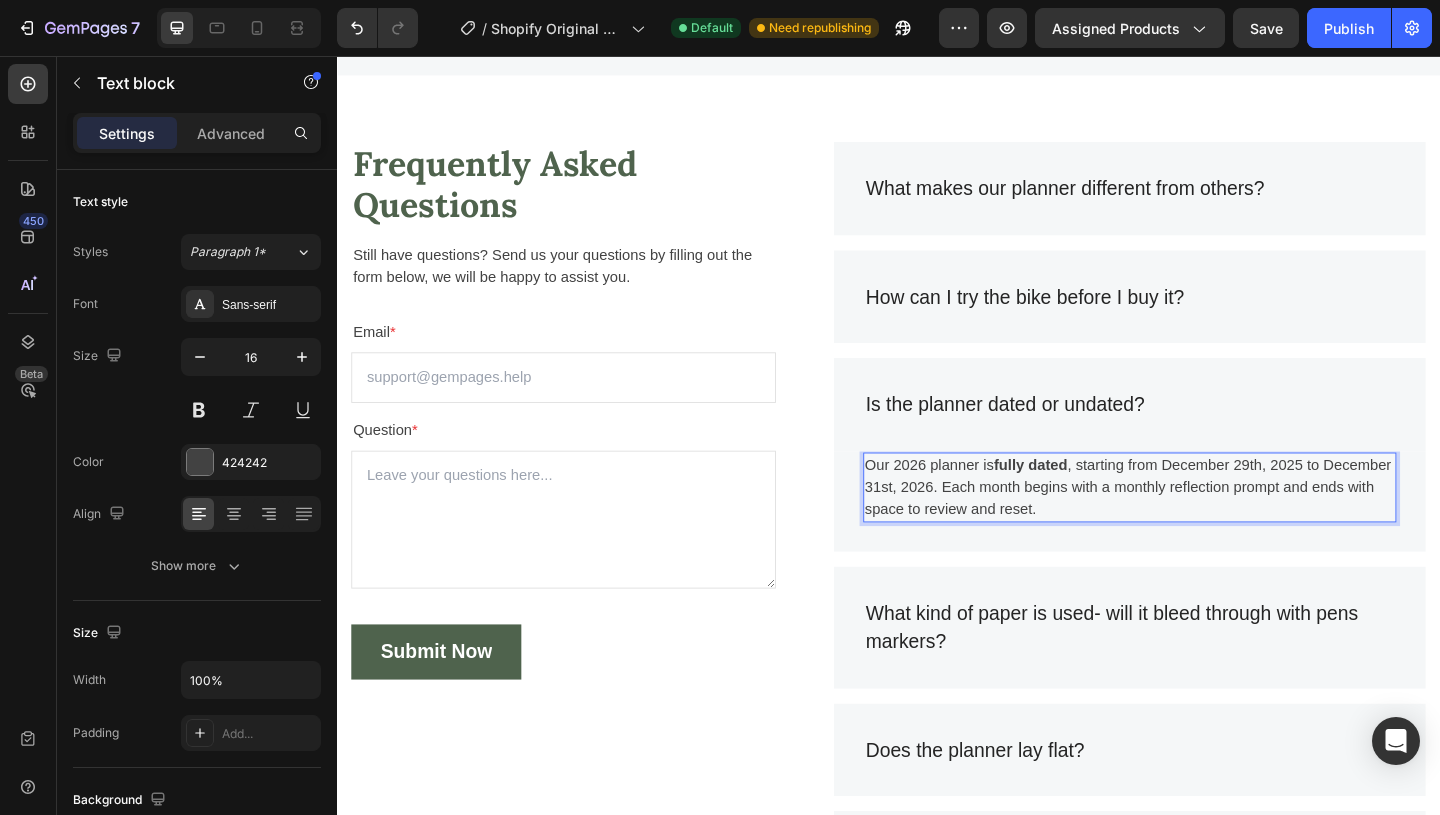 click on "Our 2026 planner is fully dated , starting from [DATE] to [DATE]. Each month begins with a monthly reflection prompt and ends with space to review and reset." at bounding box center (1199, 525) 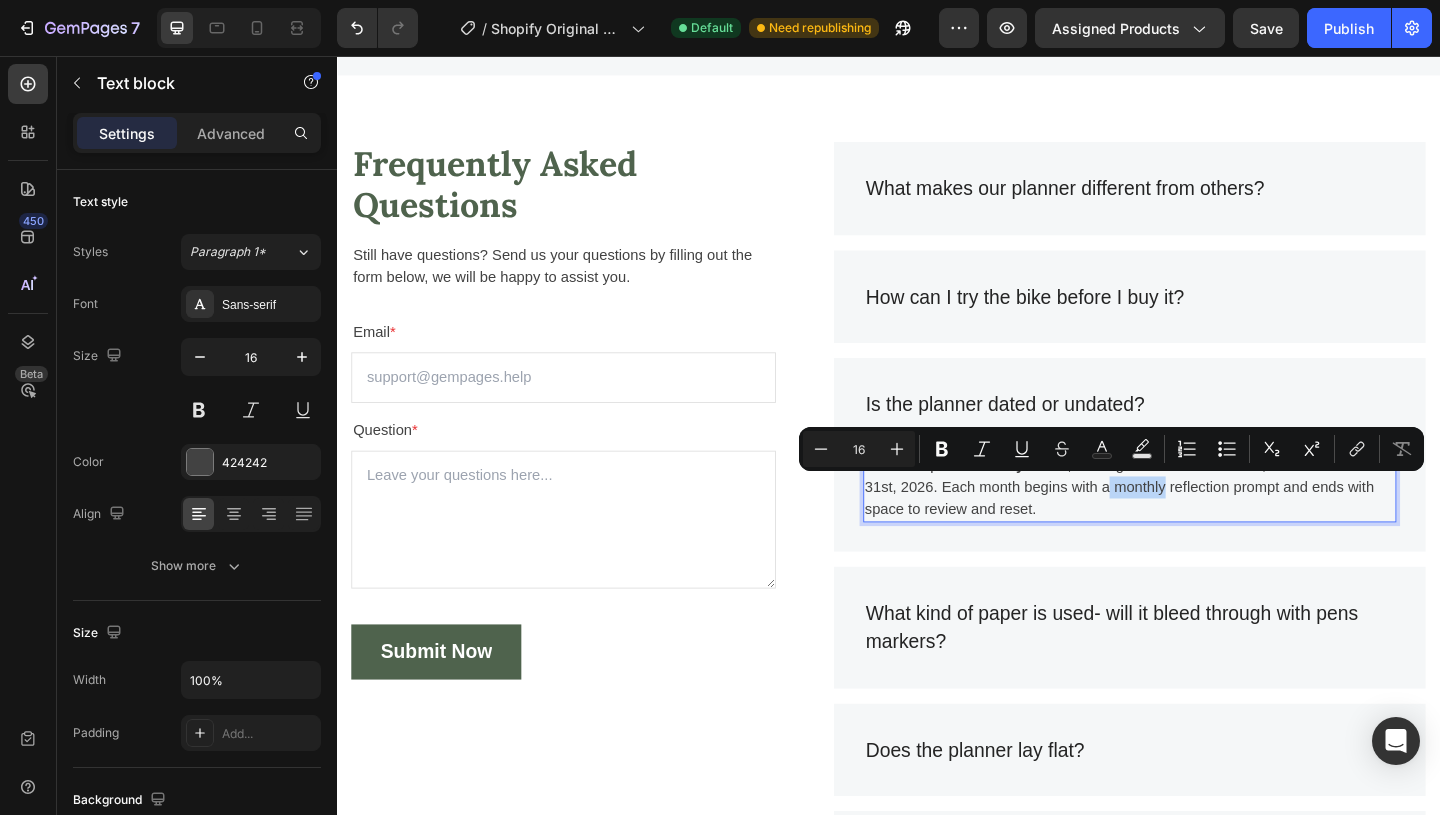 drag, startPoint x: 1316, startPoint y: 525, endPoint x: 1257, endPoint y: 525, distance: 59 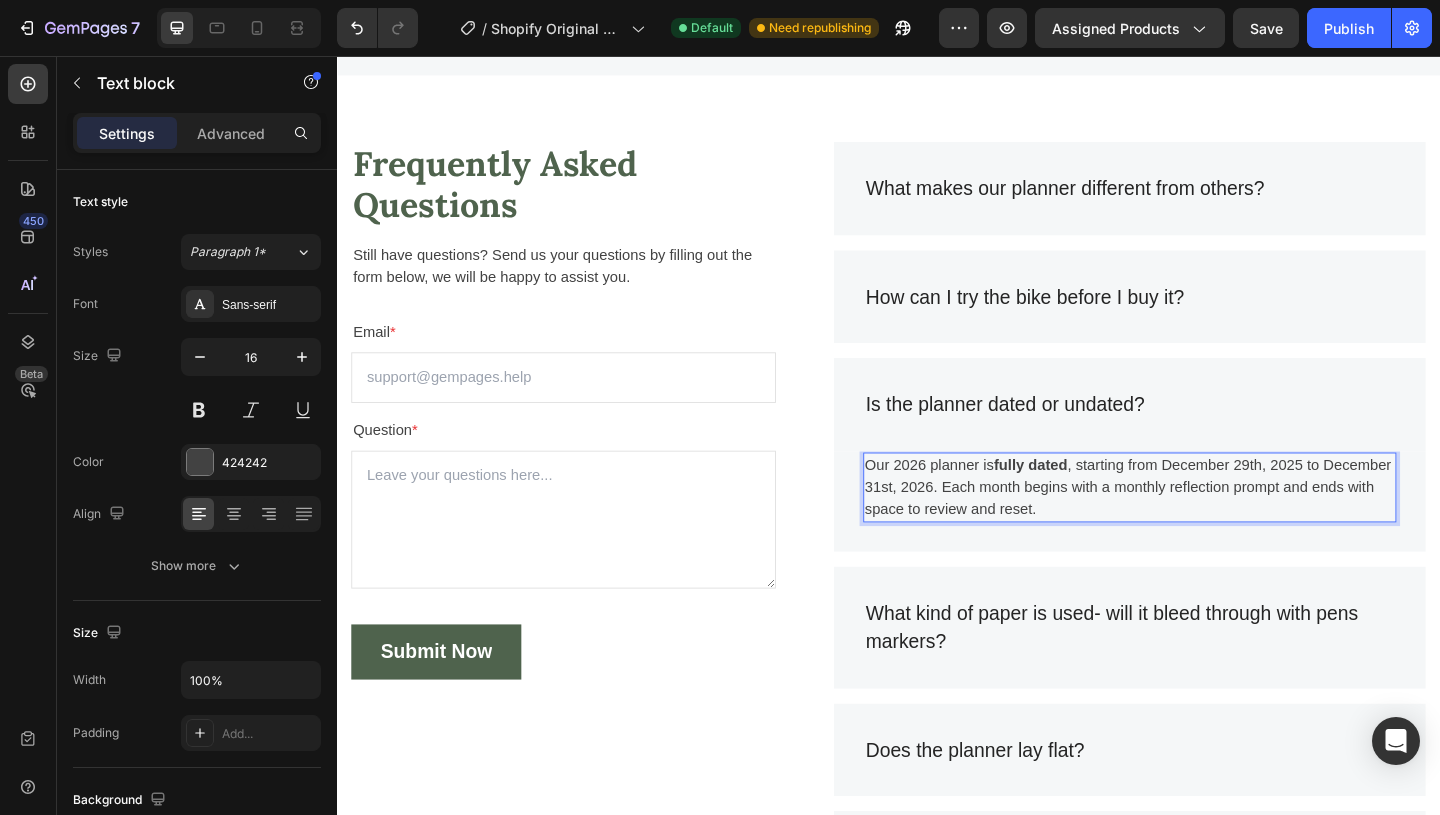 click on "Our 2026 planner is fully dated , starting from [DATE] to [DATE]. Each month begins with a monthly reflection prompt and ends with space to review and reset." at bounding box center [1199, 525] 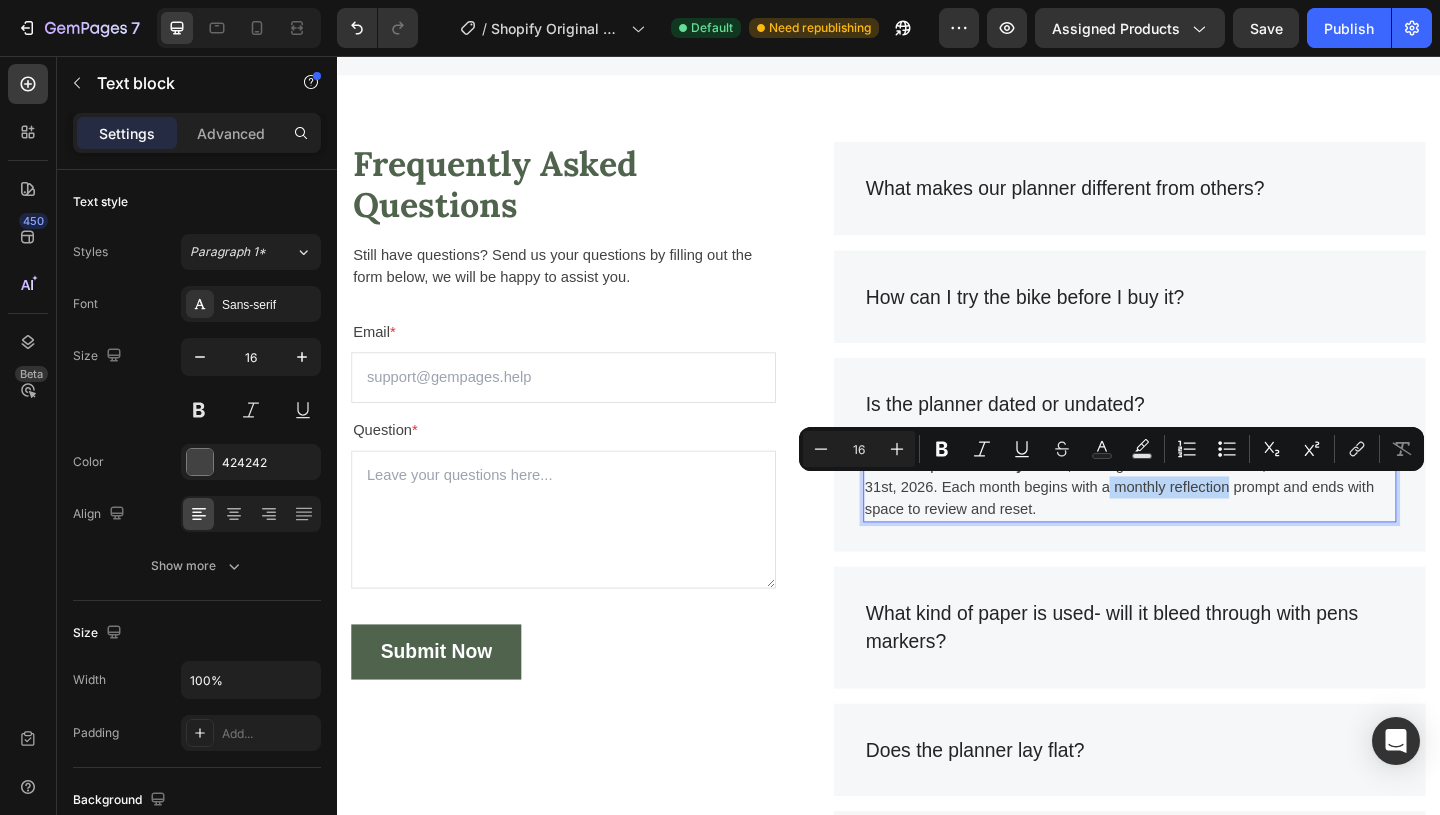 drag, startPoint x: 1256, startPoint y: 523, endPoint x: 1386, endPoint y: 525, distance: 130.01538 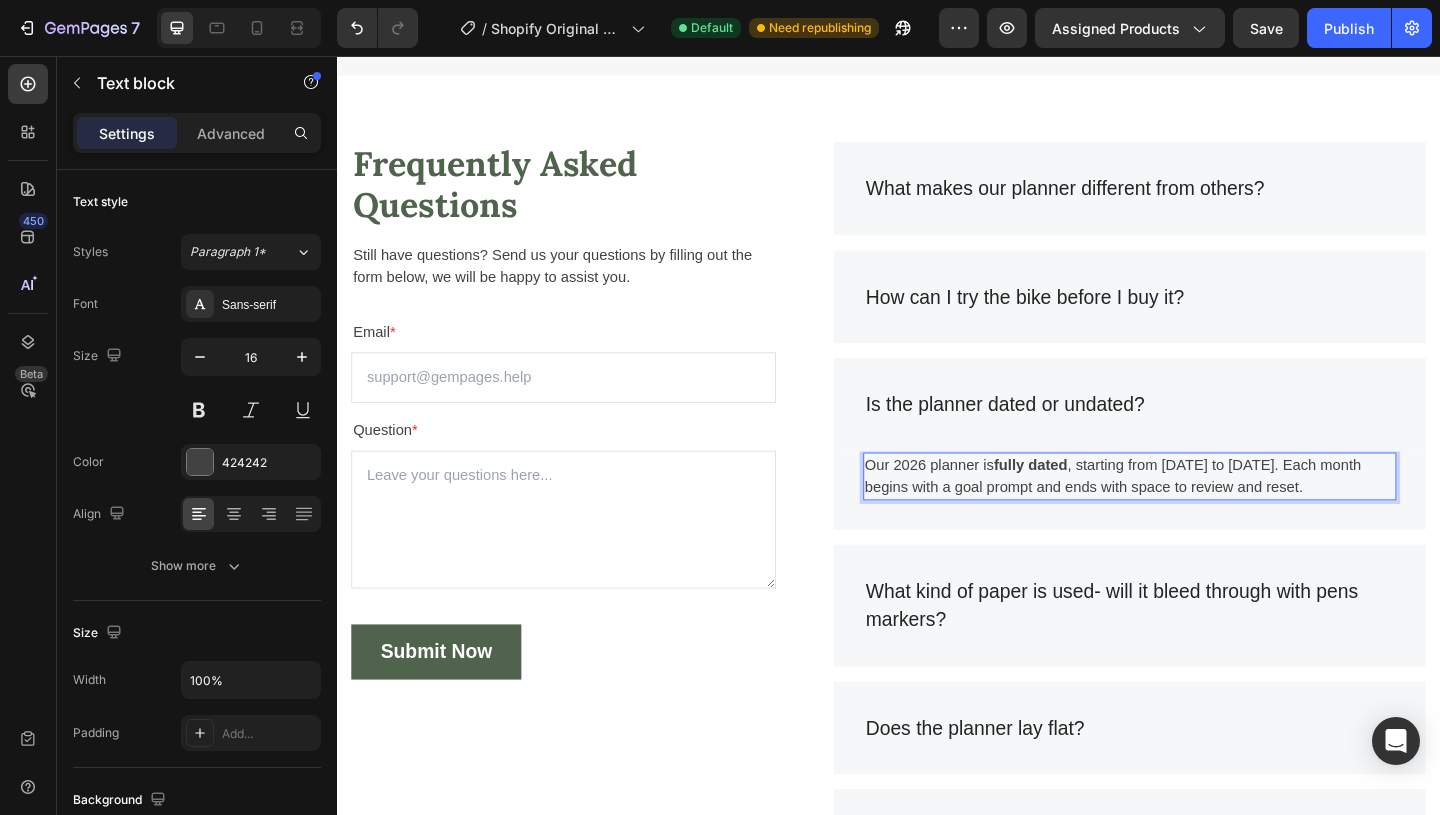 click on "Our [YEAR] planner is  fully dated , starting from [DATE] to [DATE]. Each month begins with a goal prompt and ends with space to review and reset." at bounding box center (1199, 513) 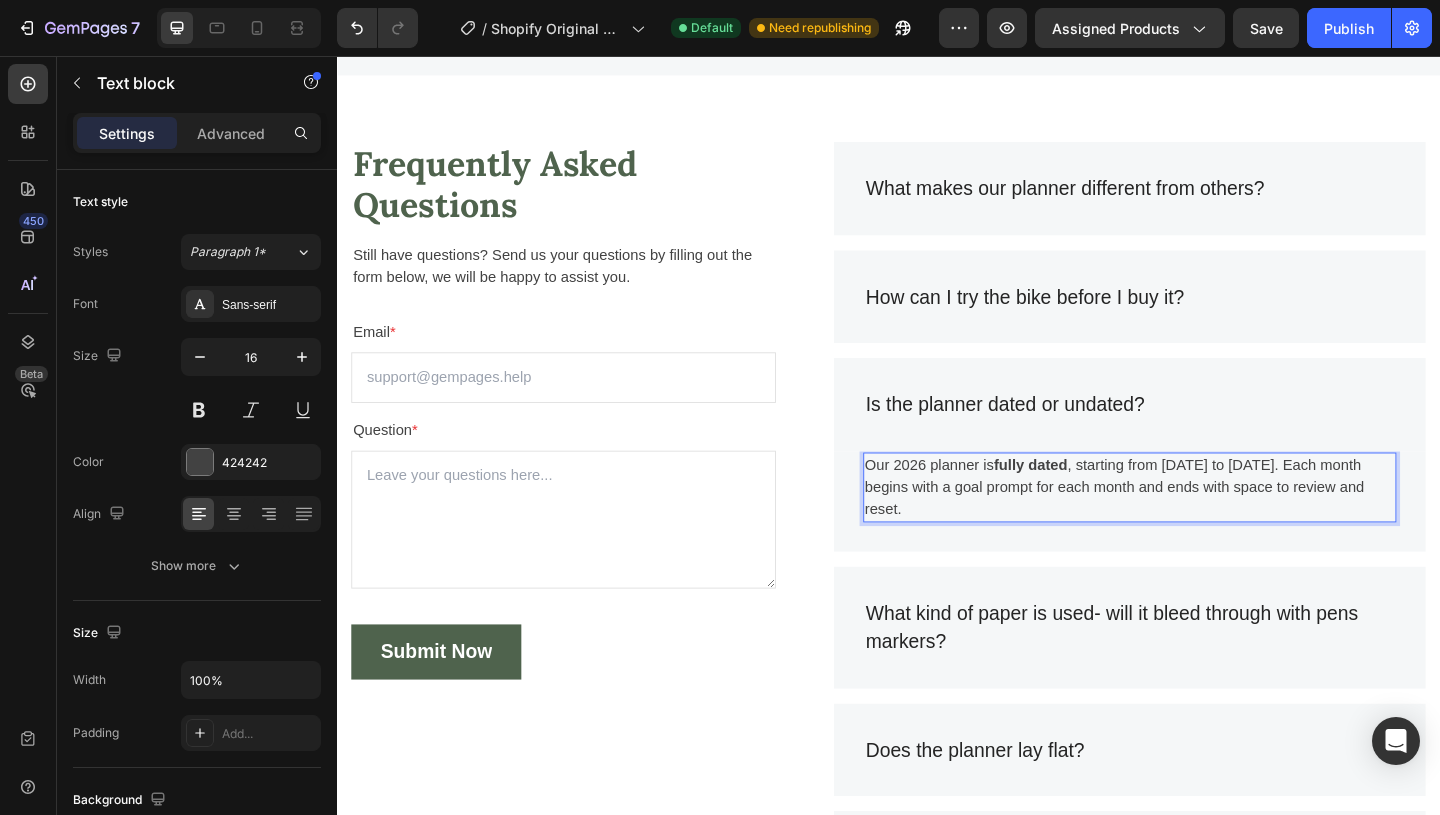 click on "Our 2026 planner is fully dated , starting from [DATE] to [DATE]. Each month begins with a goal prompt for each month and ends with space to review and reset." at bounding box center (1199, 525) 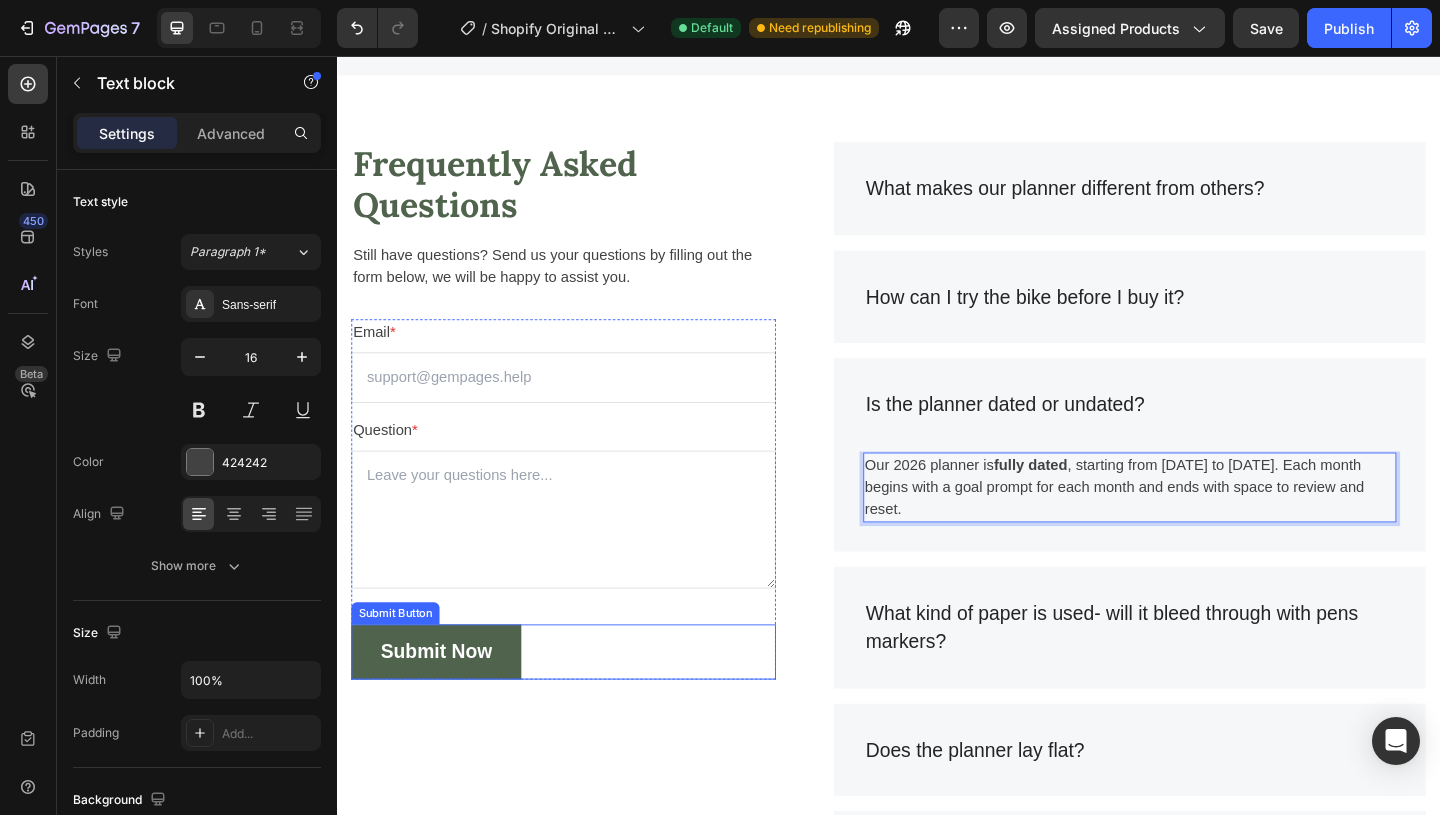 click on "Submit Now Submit Button" at bounding box center (583, 704) 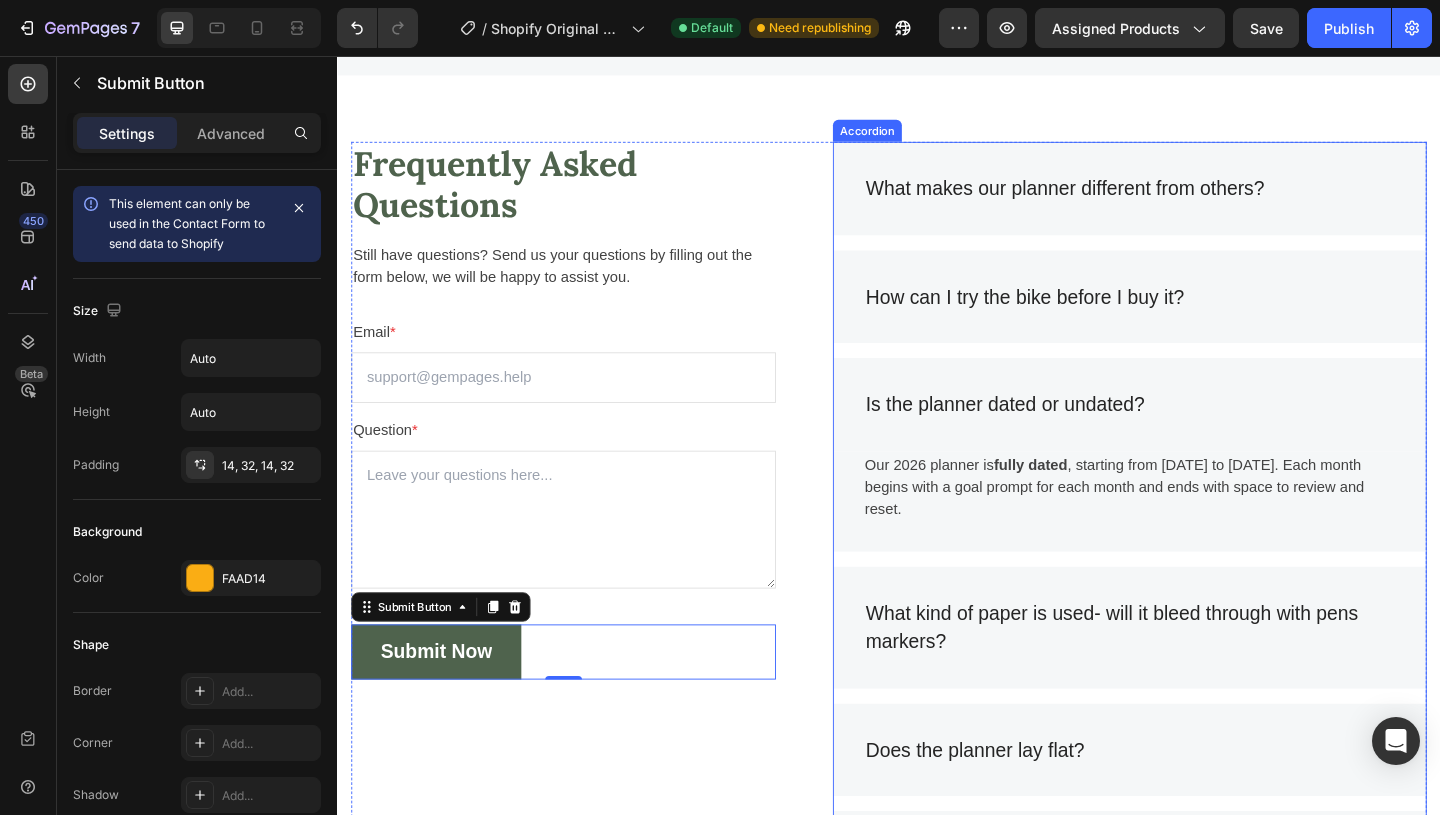 scroll, scrollTop: 3624, scrollLeft: 0, axis: vertical 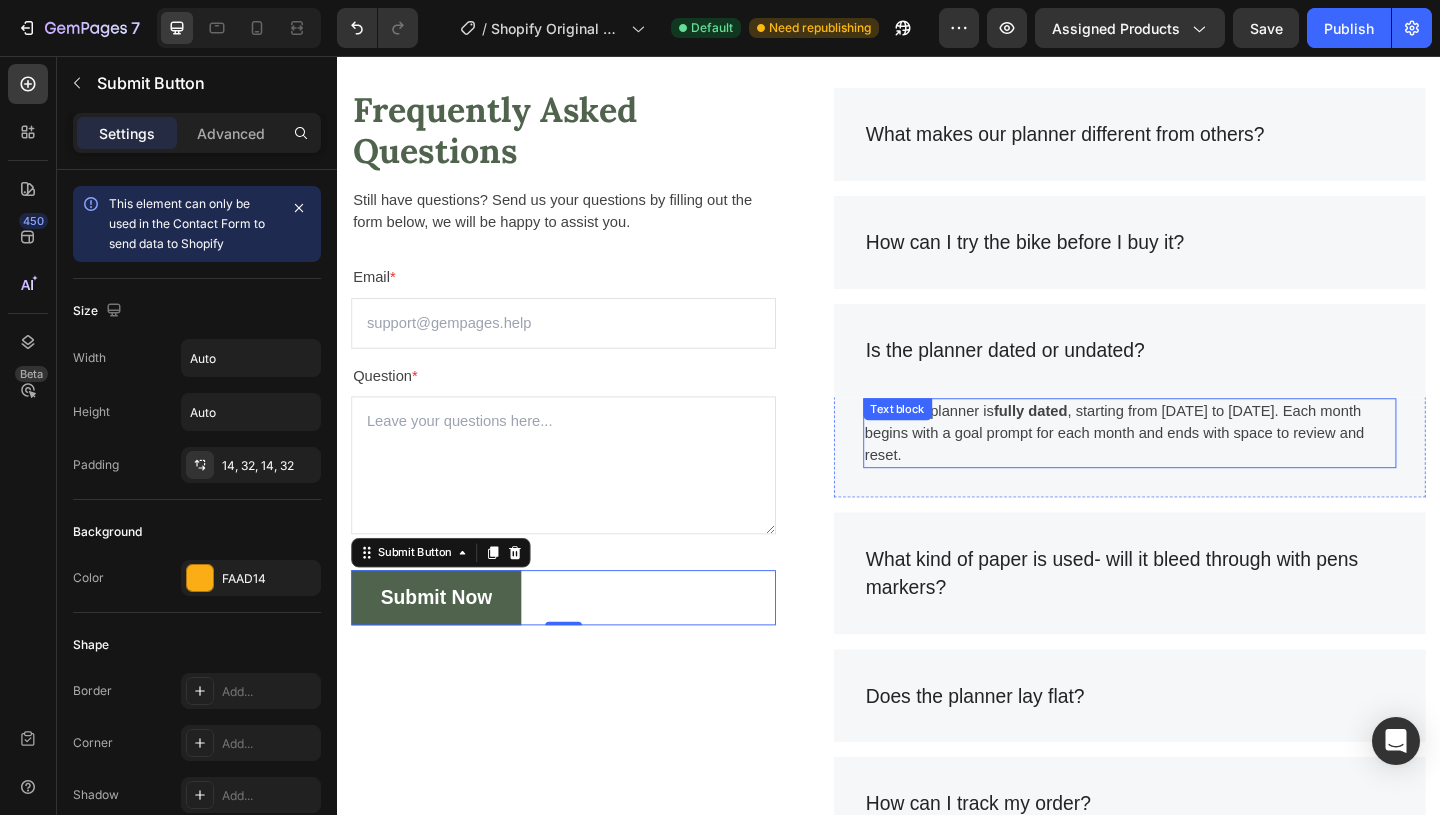 click on "Our 2026 planner is fully dated , starting from [DATE] to [DATE]. Each month begins with a goal prompt for each month and ends with space to review and reset." at bounding box center [1199, 466] 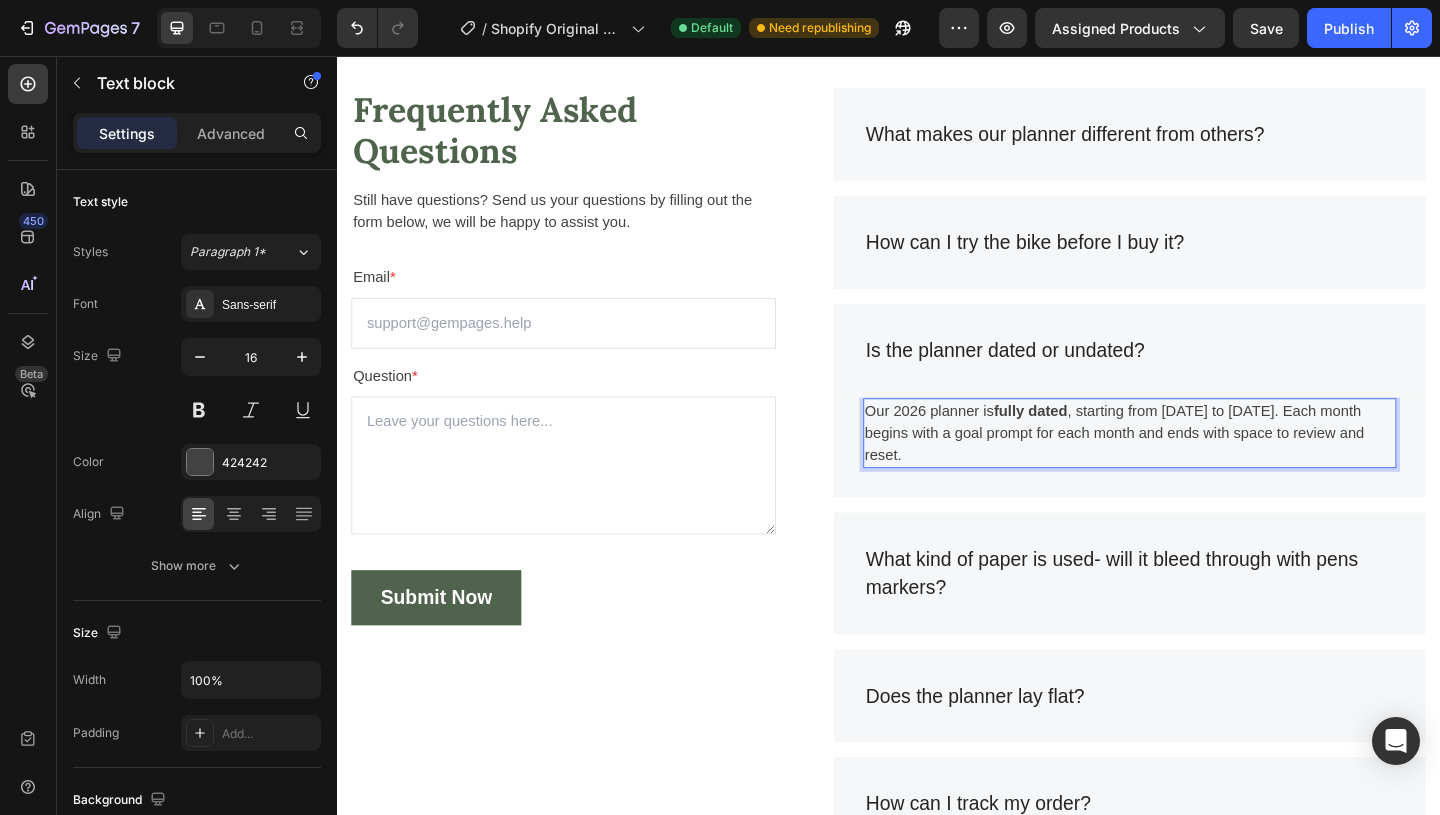 click on "Our 2026 planner is fully dated , starting from [DATE] to [DATE]. Each month begins with a goal prompt for each month and ends with space to review and reset." at bounding box center (1199, 466) 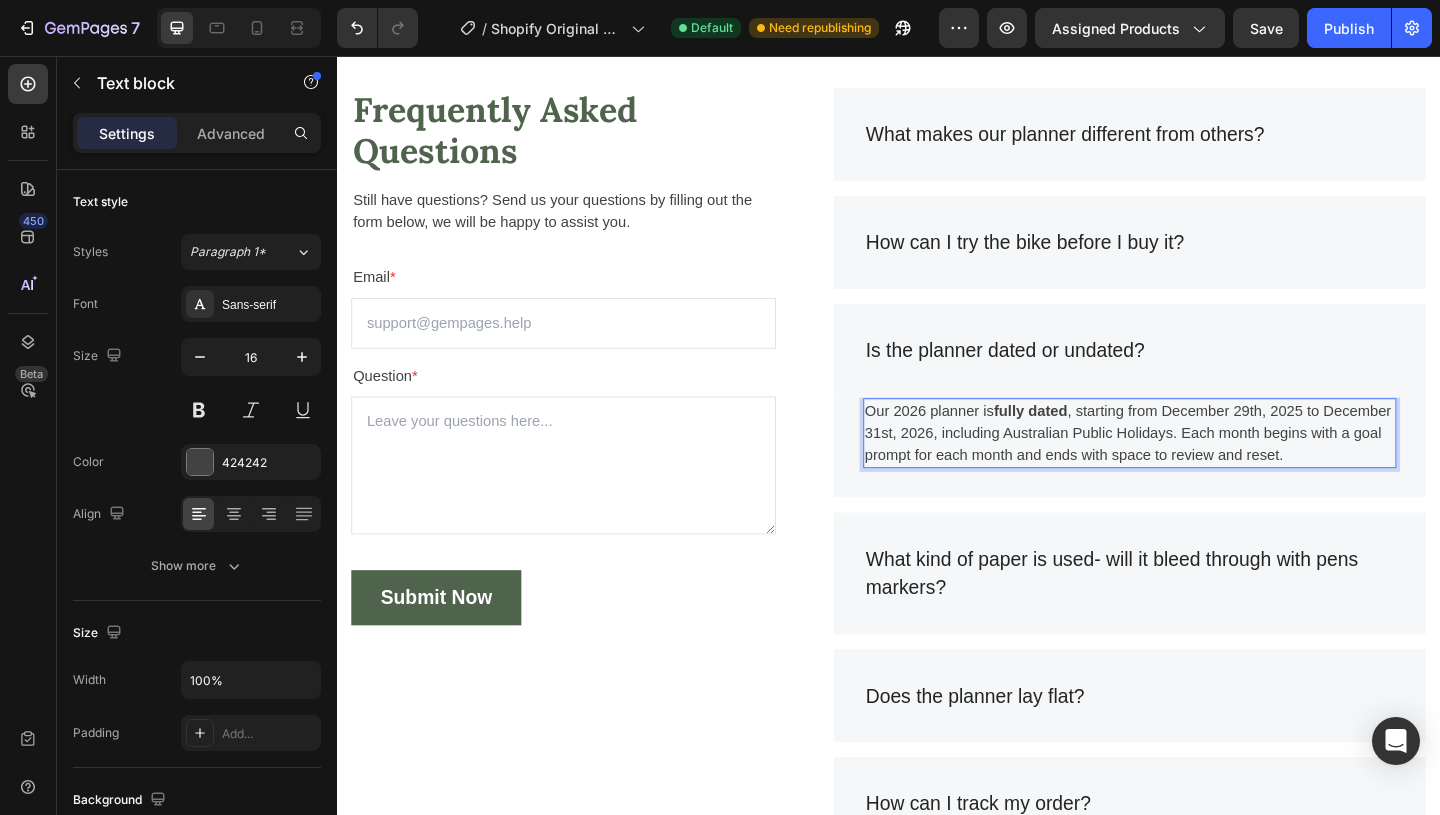 click on "Our 2026 planner is fully dated , starting from [DATE] to [DATE], including Australian Public Holidays. Each month begins with a goal prompt for each month and ends with space to review and reset." at bounding box center (1199, 466) 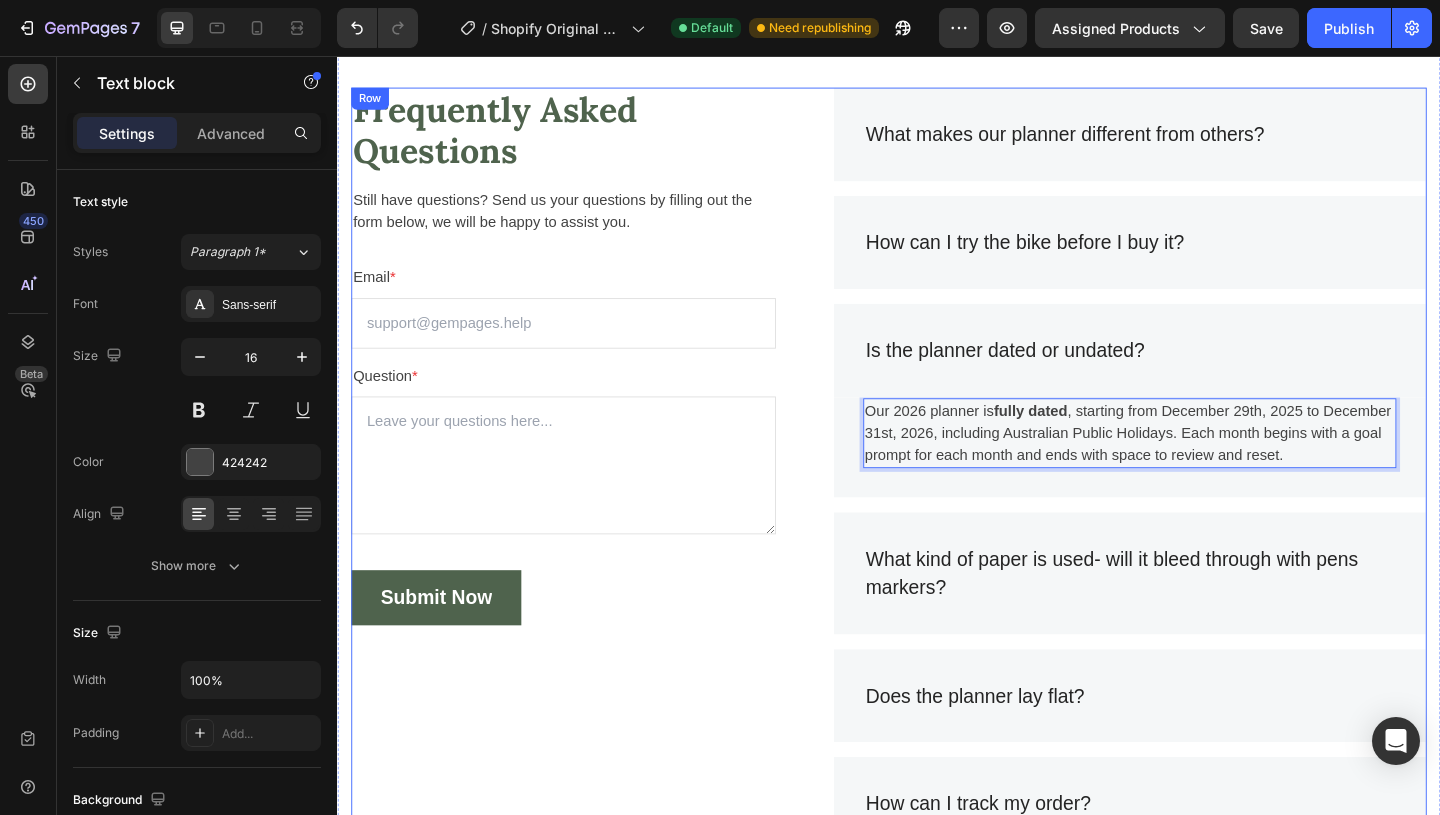 click on "Frequently Asked Questions Heading Still have questions? Send us your questions by filling out the form below, we will be happy to assist you. Text block Email  * Text block Email Field Question  * Text block Text Area Submit Now Submit Button Contact Form" at bounding box center (583, 505) 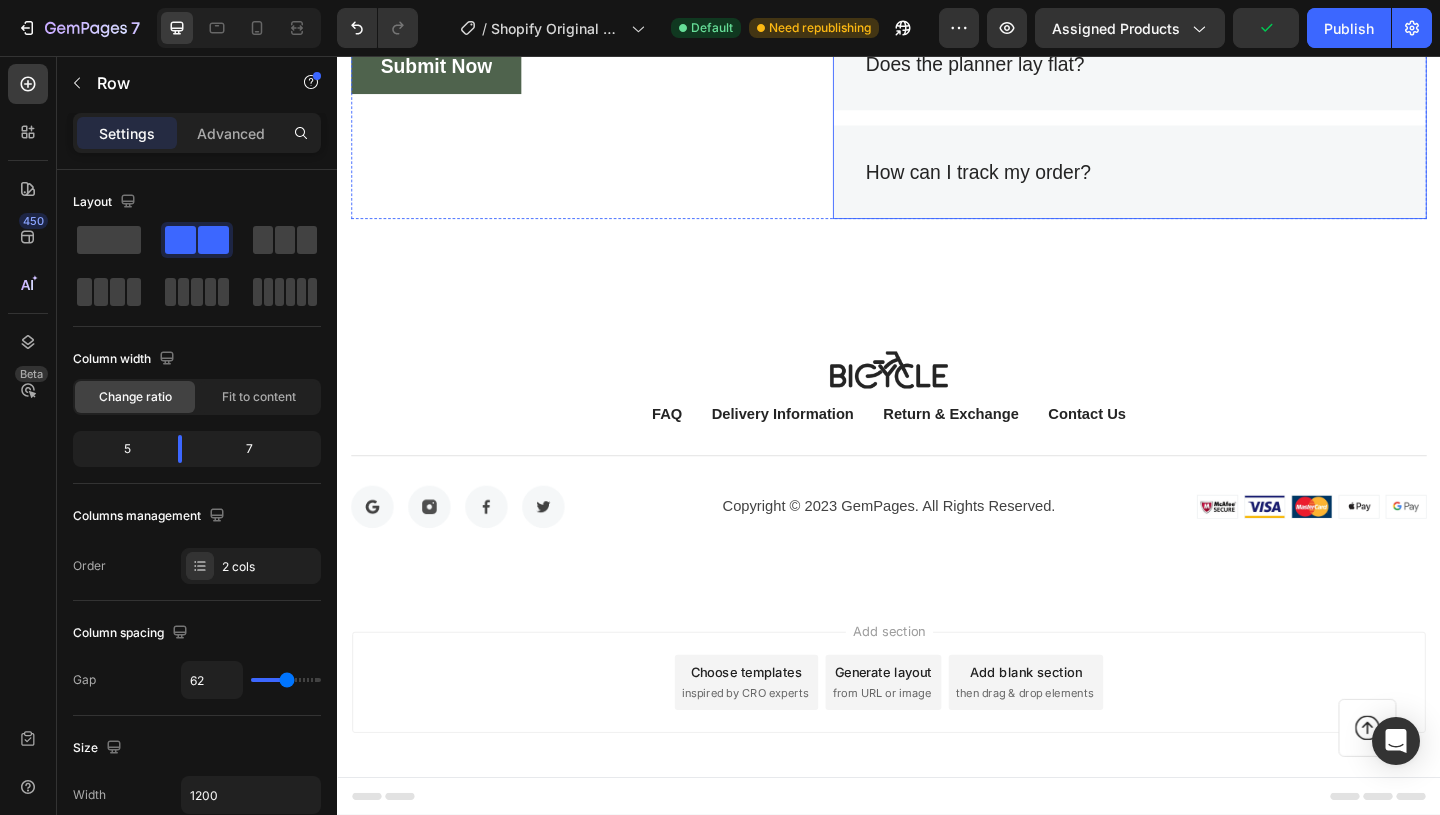 scroll, scrollTop: 3864, scrollLeft: 0, axis: vertical 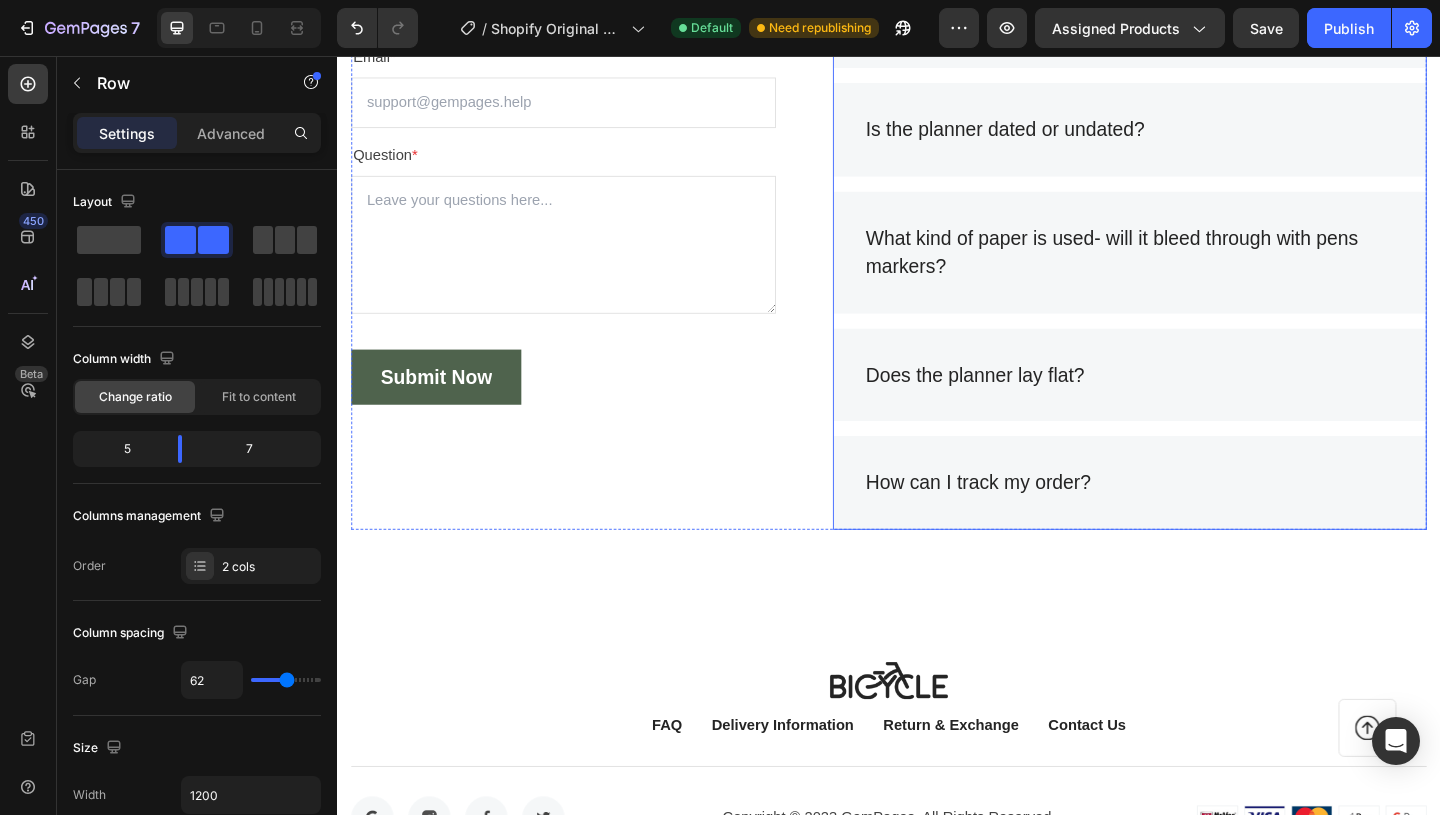 click on "How can I track my order?" at bounding box center (1034, 520) 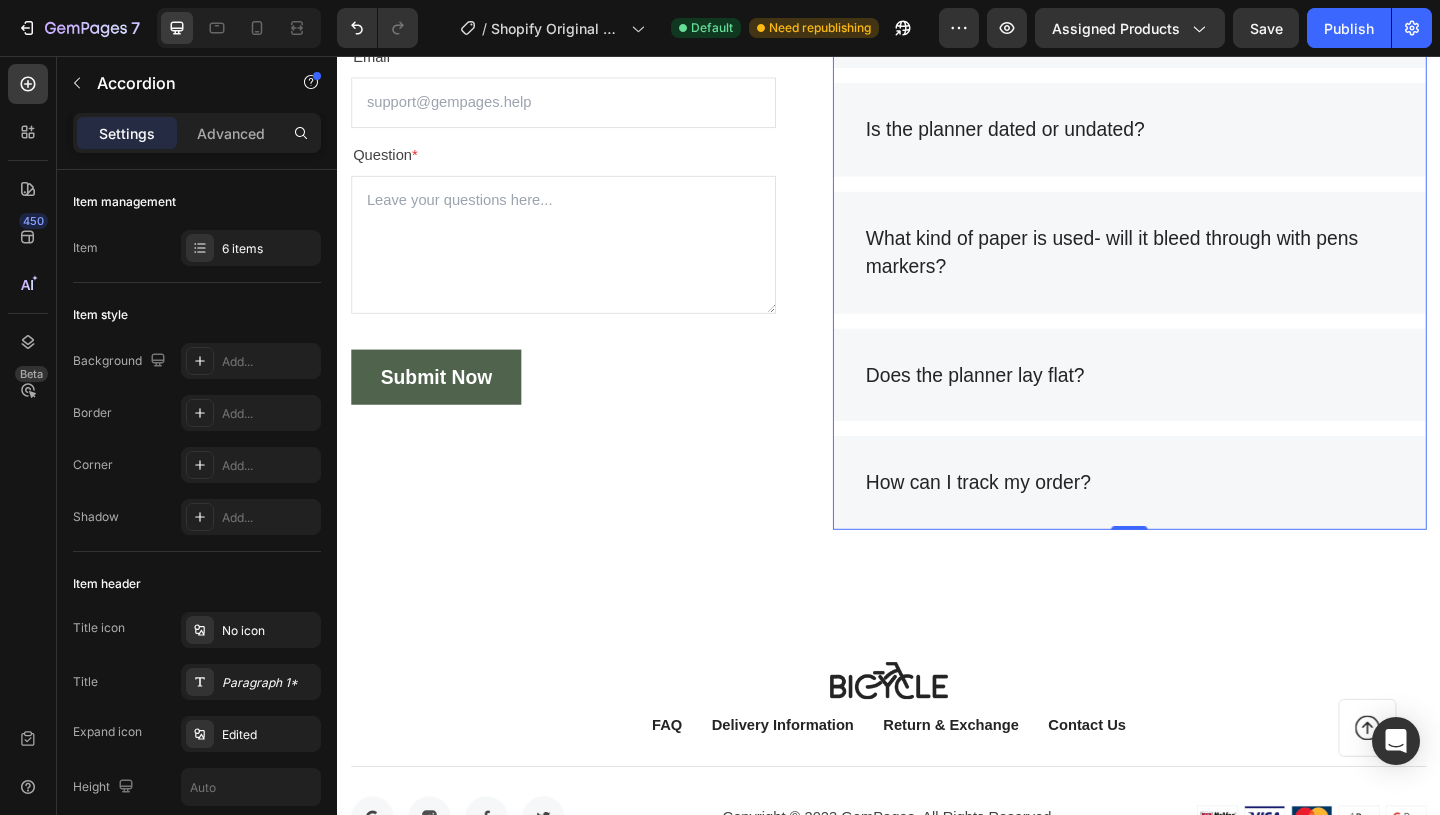 click on "How can I track my order?" at bounding box center [1034, 520] 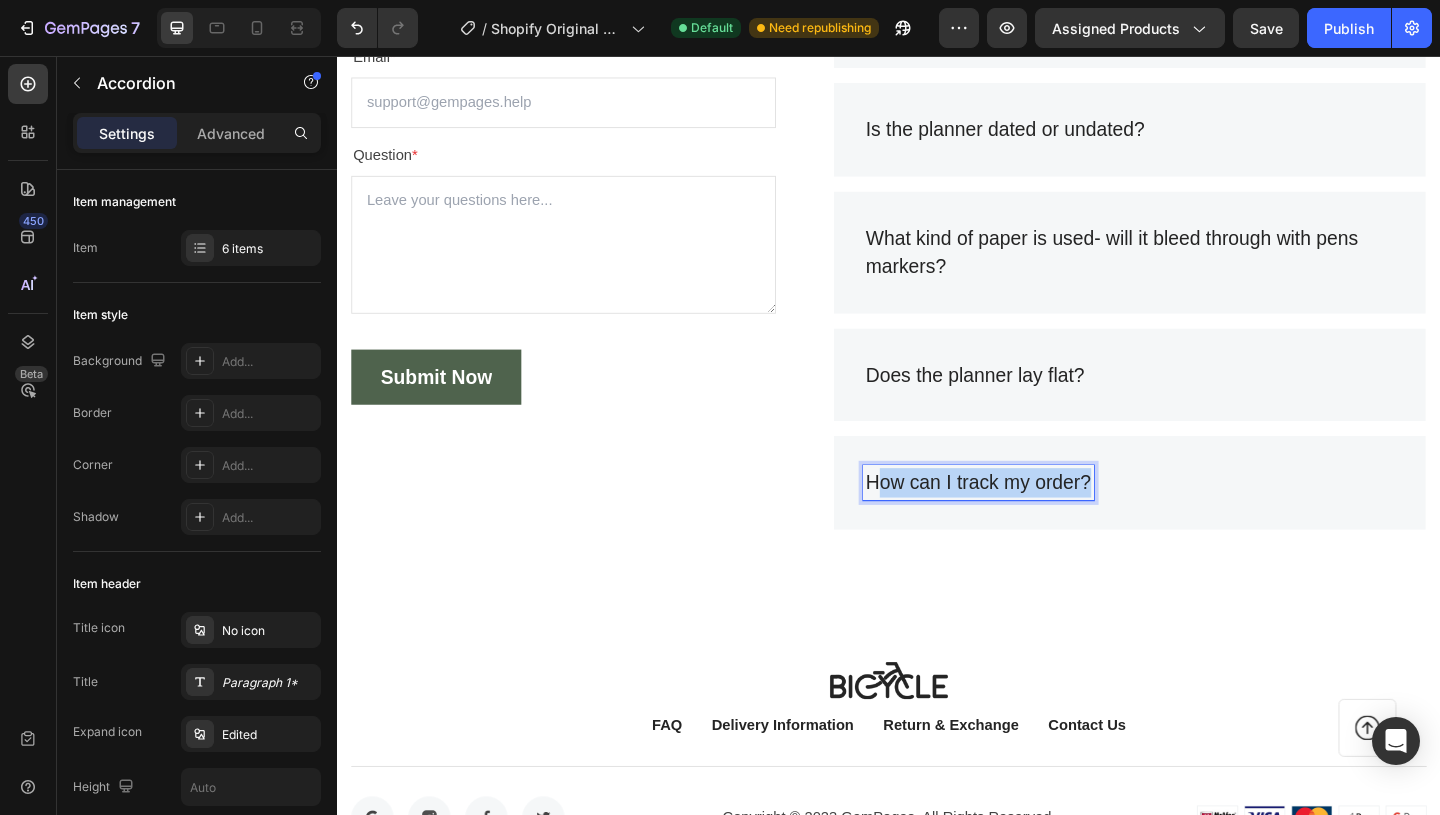 drag, startPoint x: 1158, startPoint y: 517, endPoint x: 925, endPoint y: 507, distance: 233.2145 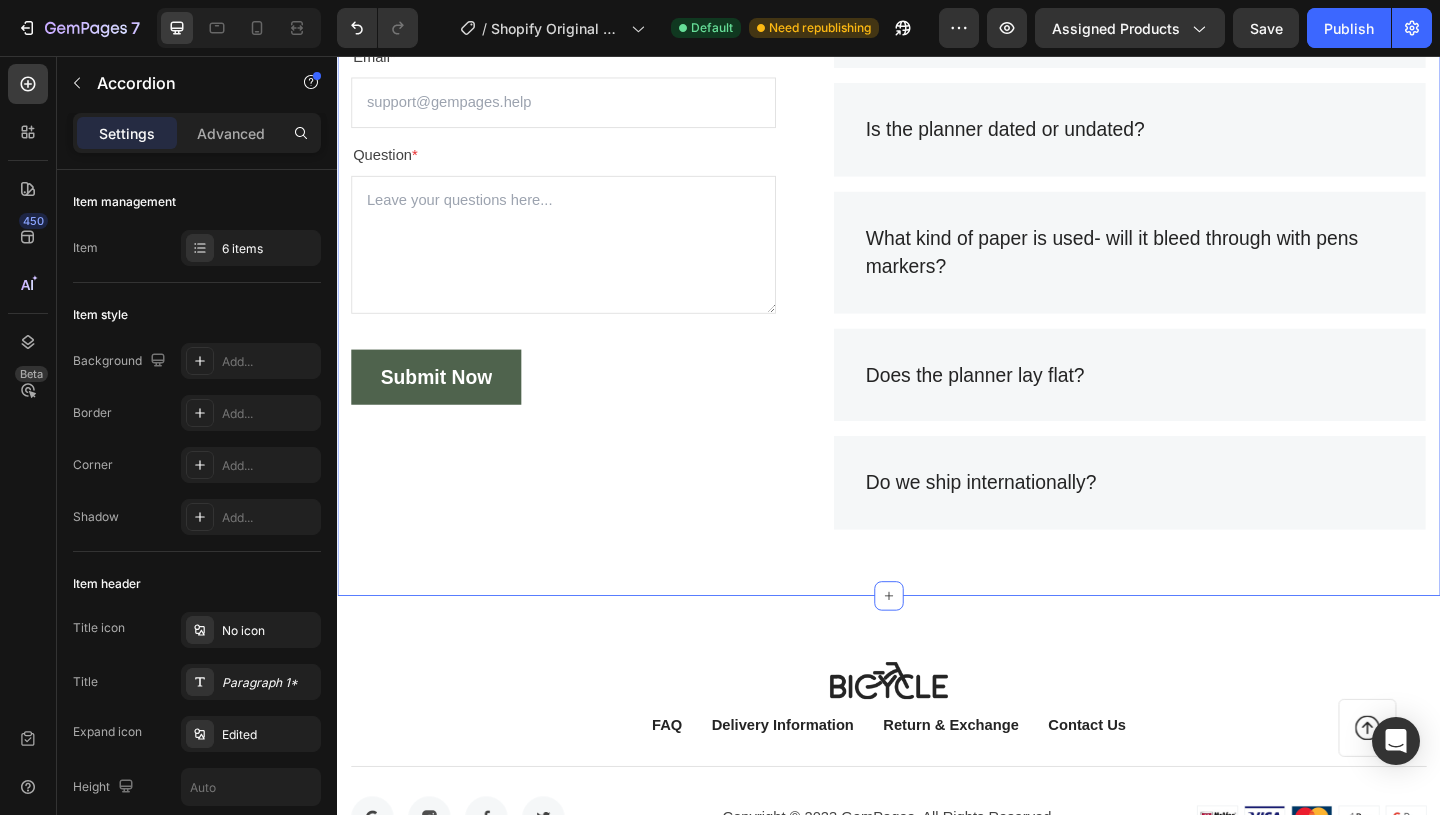 click on "Frequently Asked Questions Heading Still have questions? Send us your questions by filling out the form below, we will be happy to assist you. Text block Email  * Text block Email Field Question  * Text block Text Area Submit Now Submit Button Contact Form What makes our planner different from others? How can I try the bike before I buy it? Is the planner dated or undated? What kind of paper is used- will it bleed through with pens markers? Does the planner lay flat? Do we ship internationally? Accordion   0 Row Section 8" at bounding box center (937, 210) 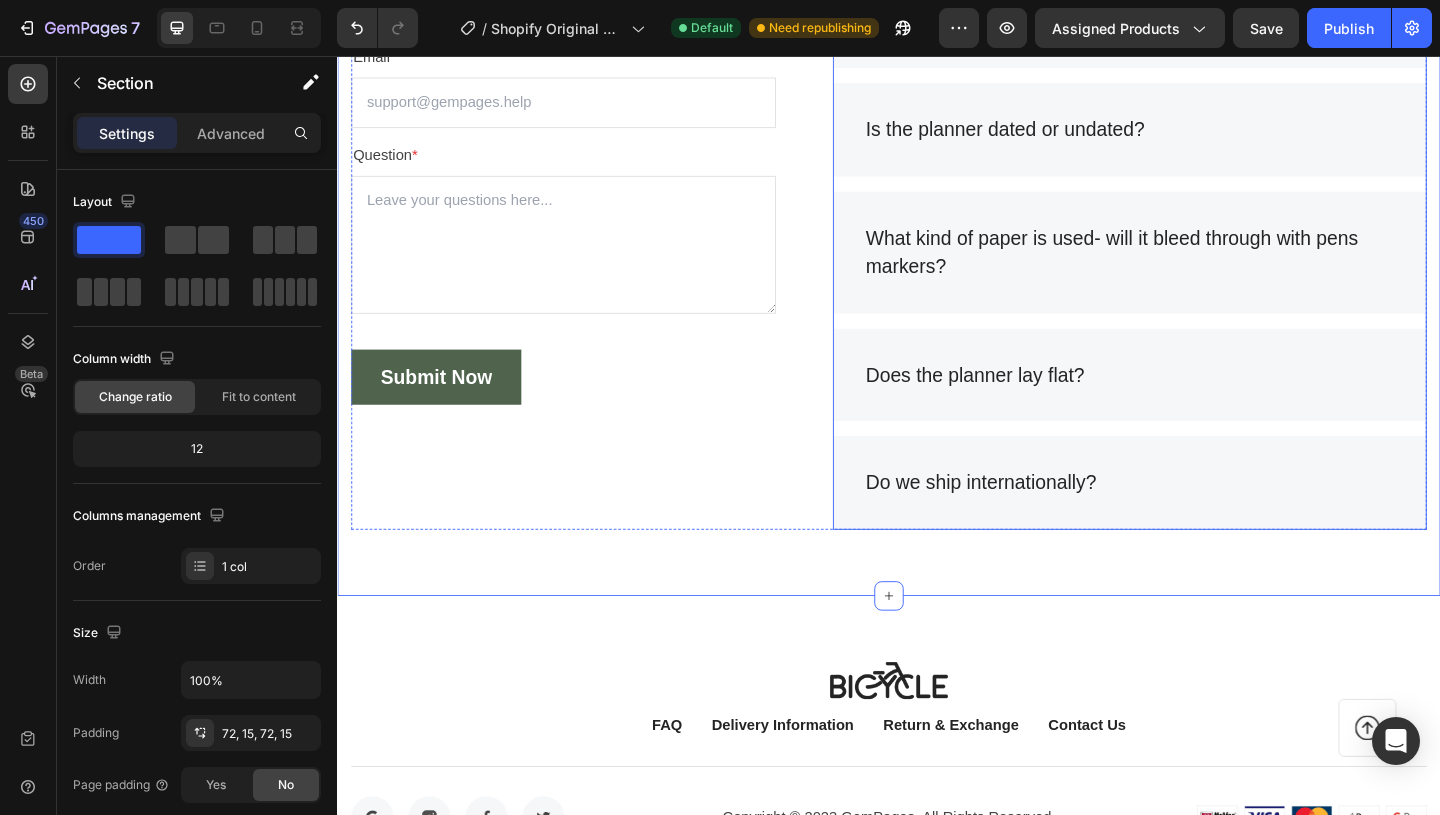 click on "Do we ship internationally?" at bounding box center (1199, 520) 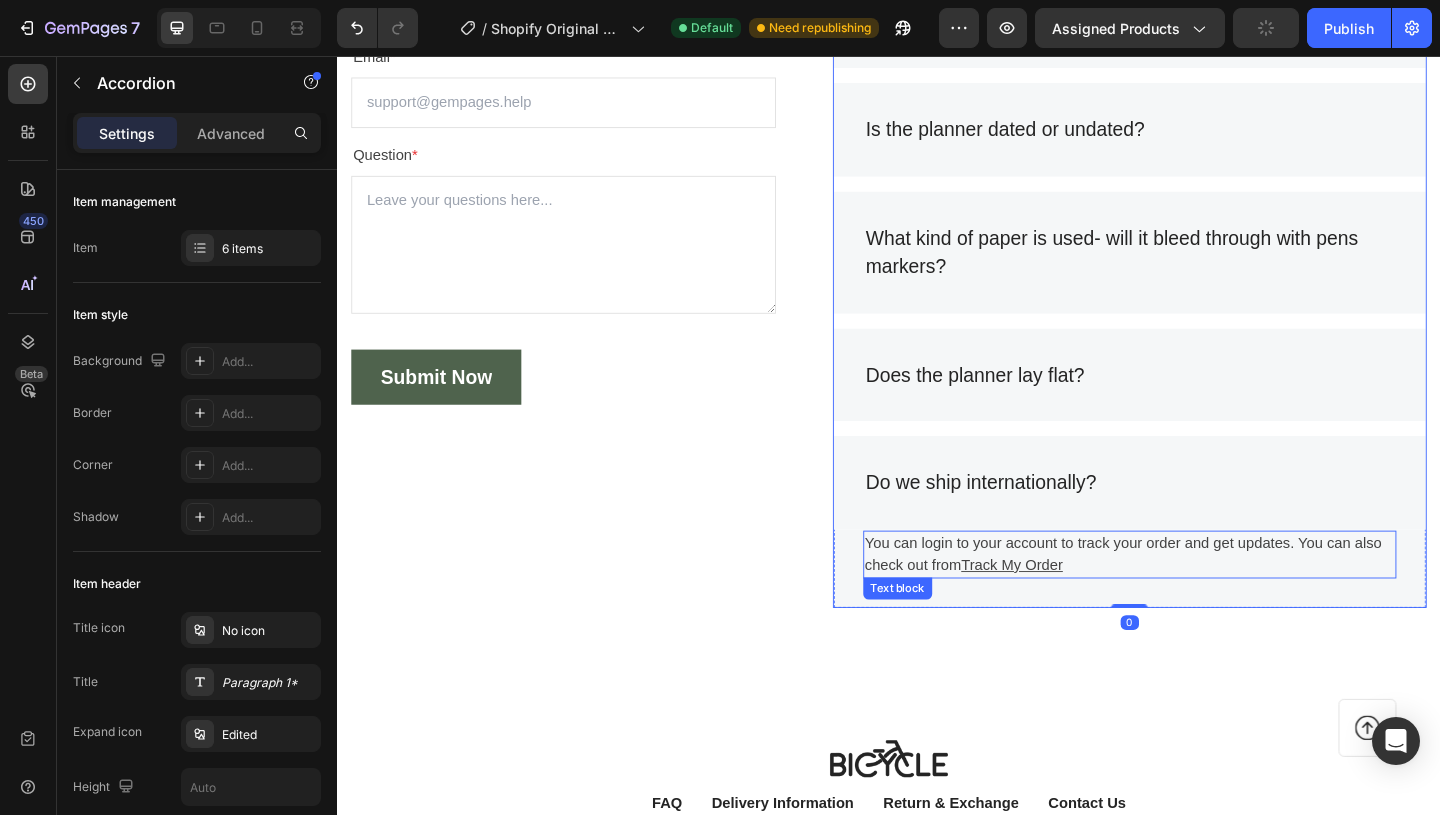 click on "You can login to your account to track your order and get updates. You can also check out from  Track My Order" at bounding box center (1199, 598) 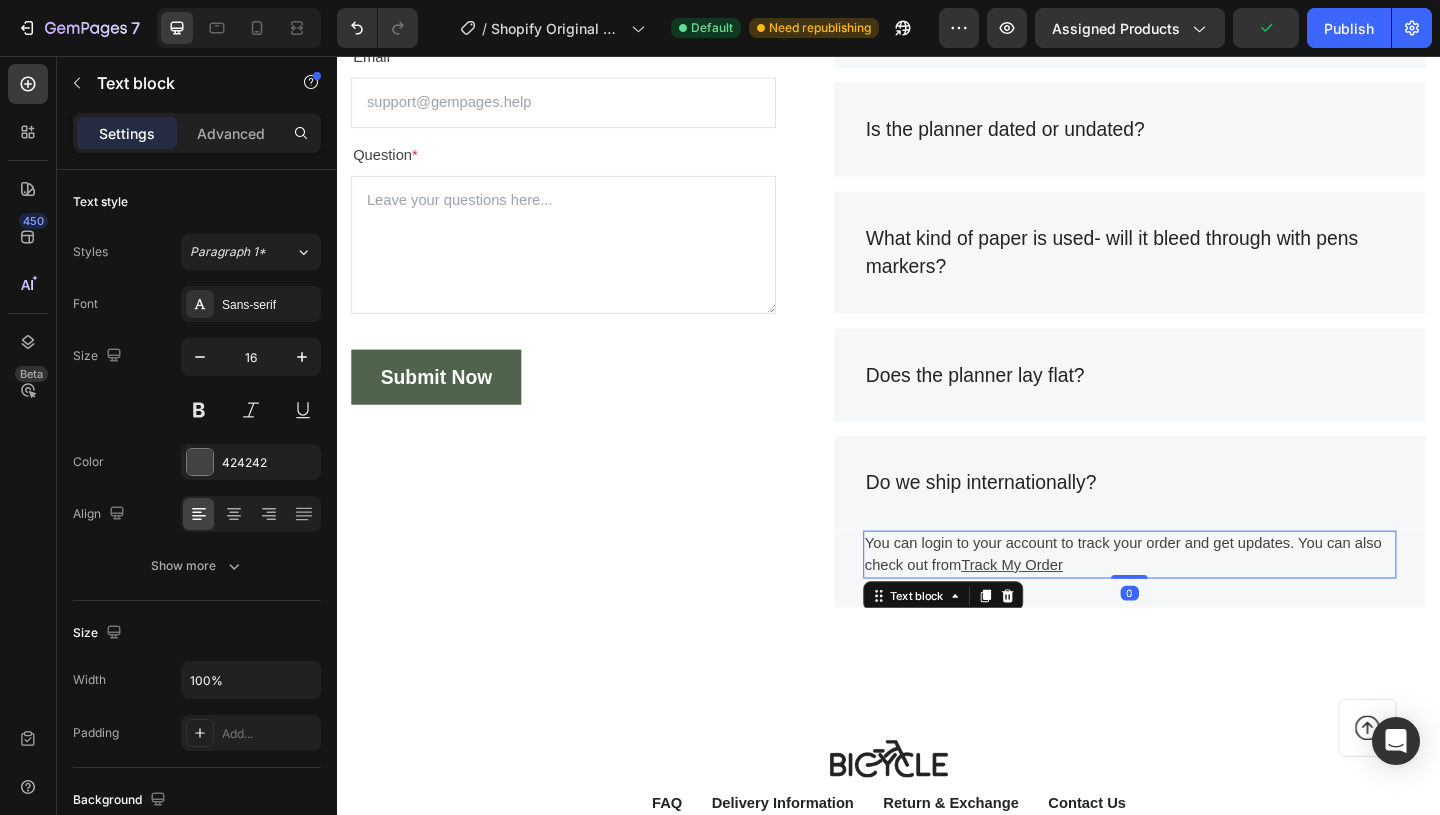 click on "You can login to your account to track your order and get updates. You can also check out from  Track My Order" at bounding box center [1199, 598] 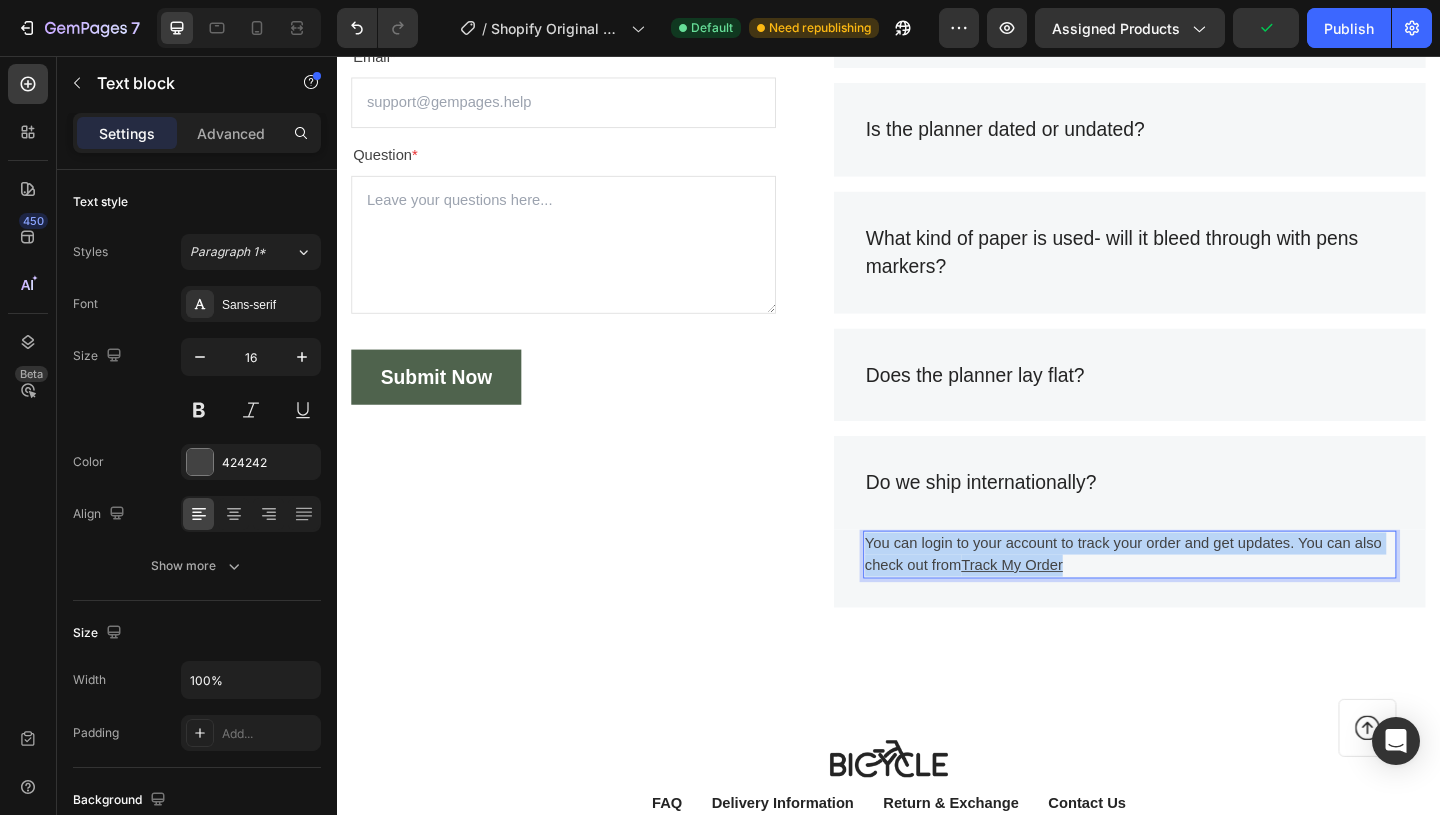 drag, startPoint x: 1147, startPoint y: 603, endPoint x: 886, endPoint y: 589, distance: 261.3752 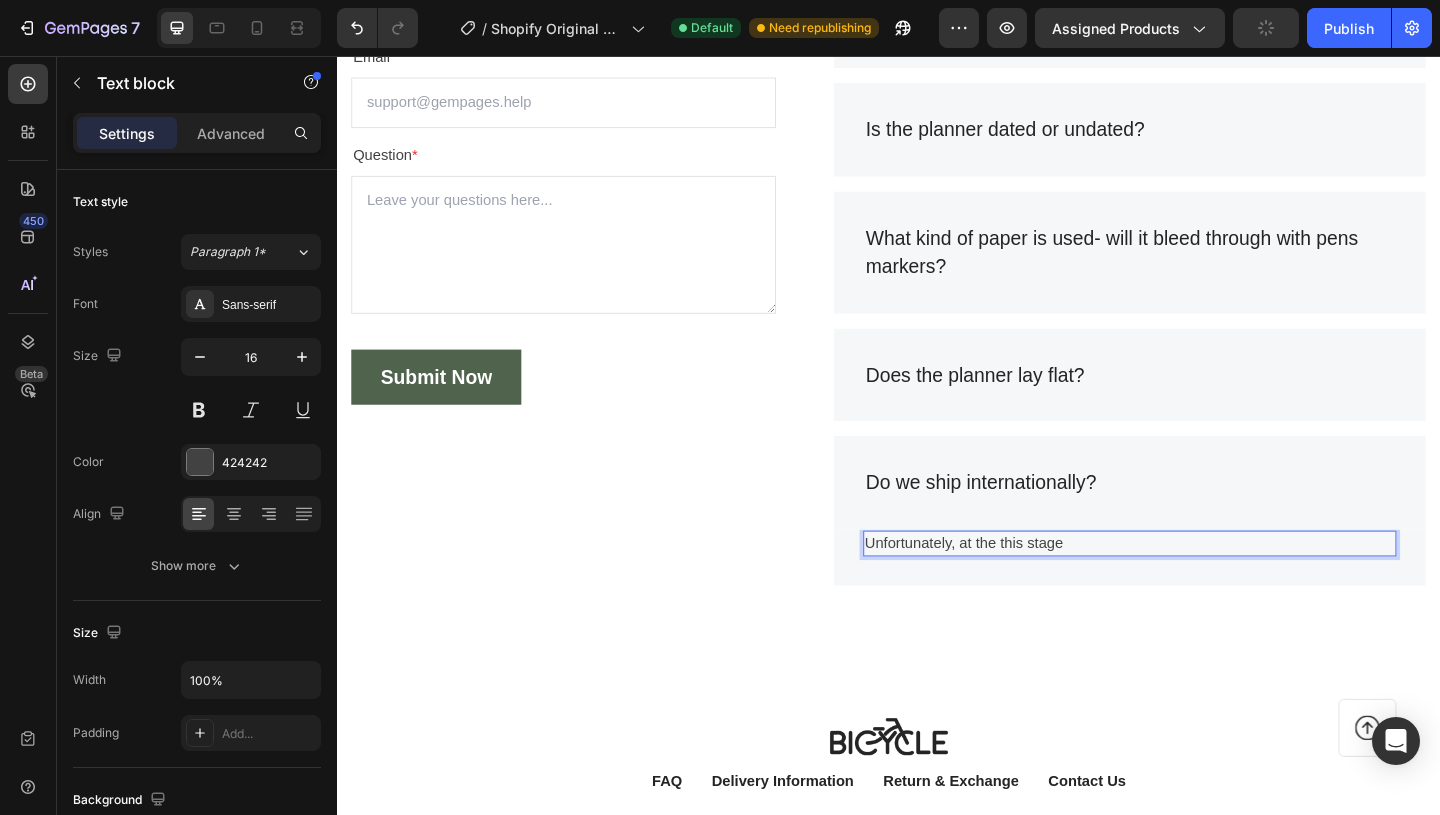 click on "Unfortunately, at the this stage" at bounding box center (1199, 586) 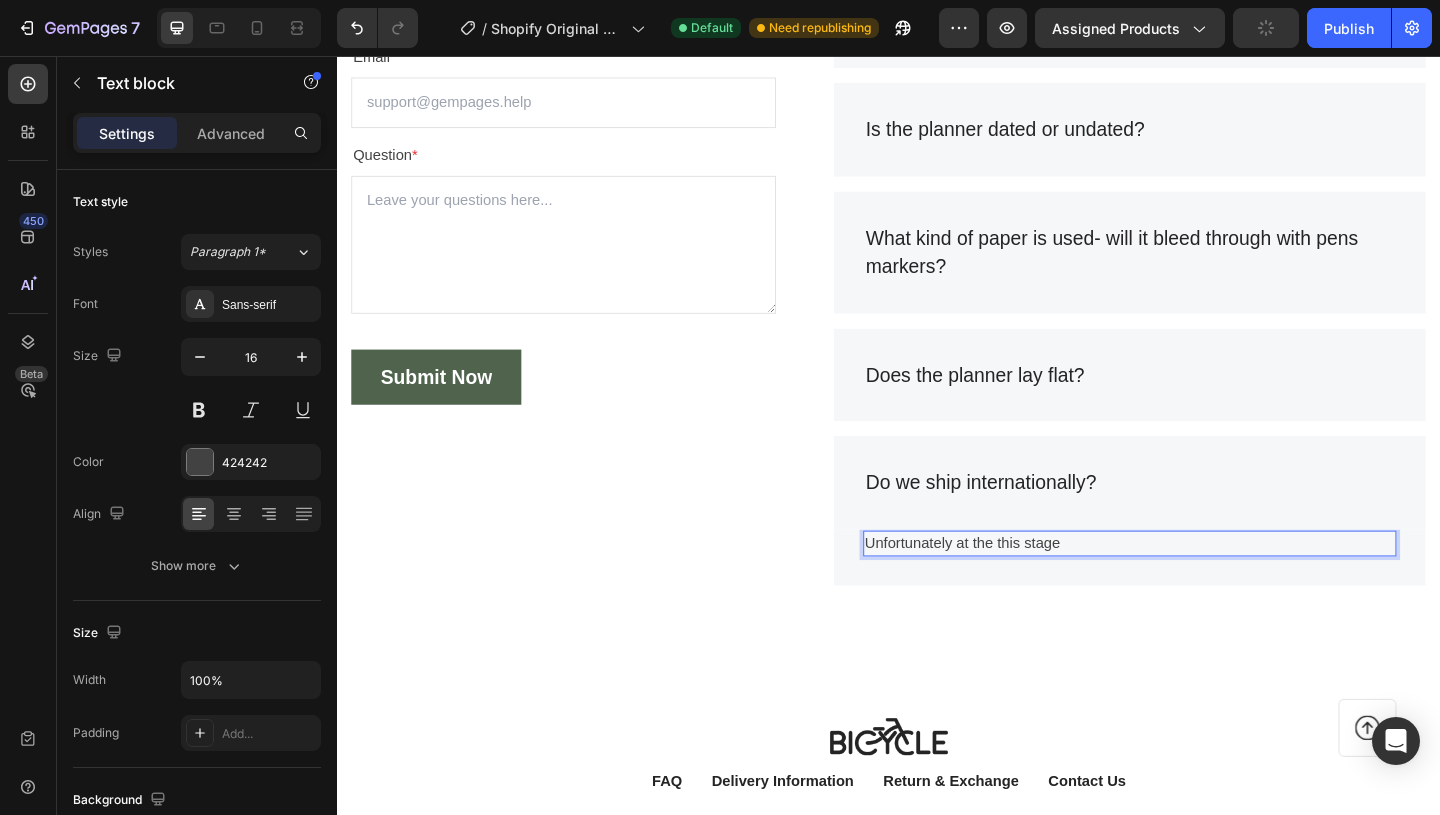 click on "Unfortunately at the this stage" at bounding box center (1199, 586) 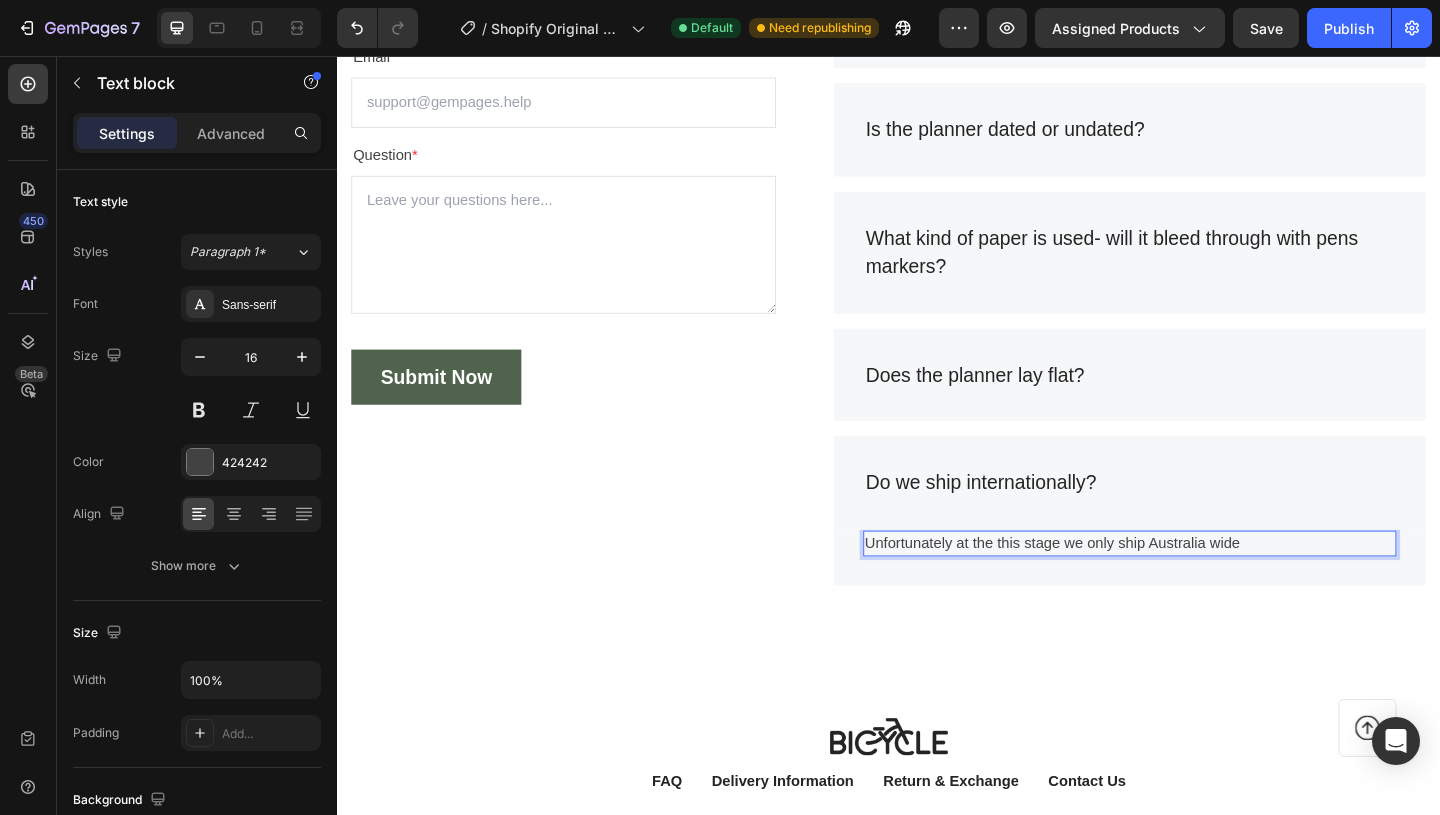 click on "Unfortunately at the this stage we only ship Australia wide" at bounding box center [1199, 586] 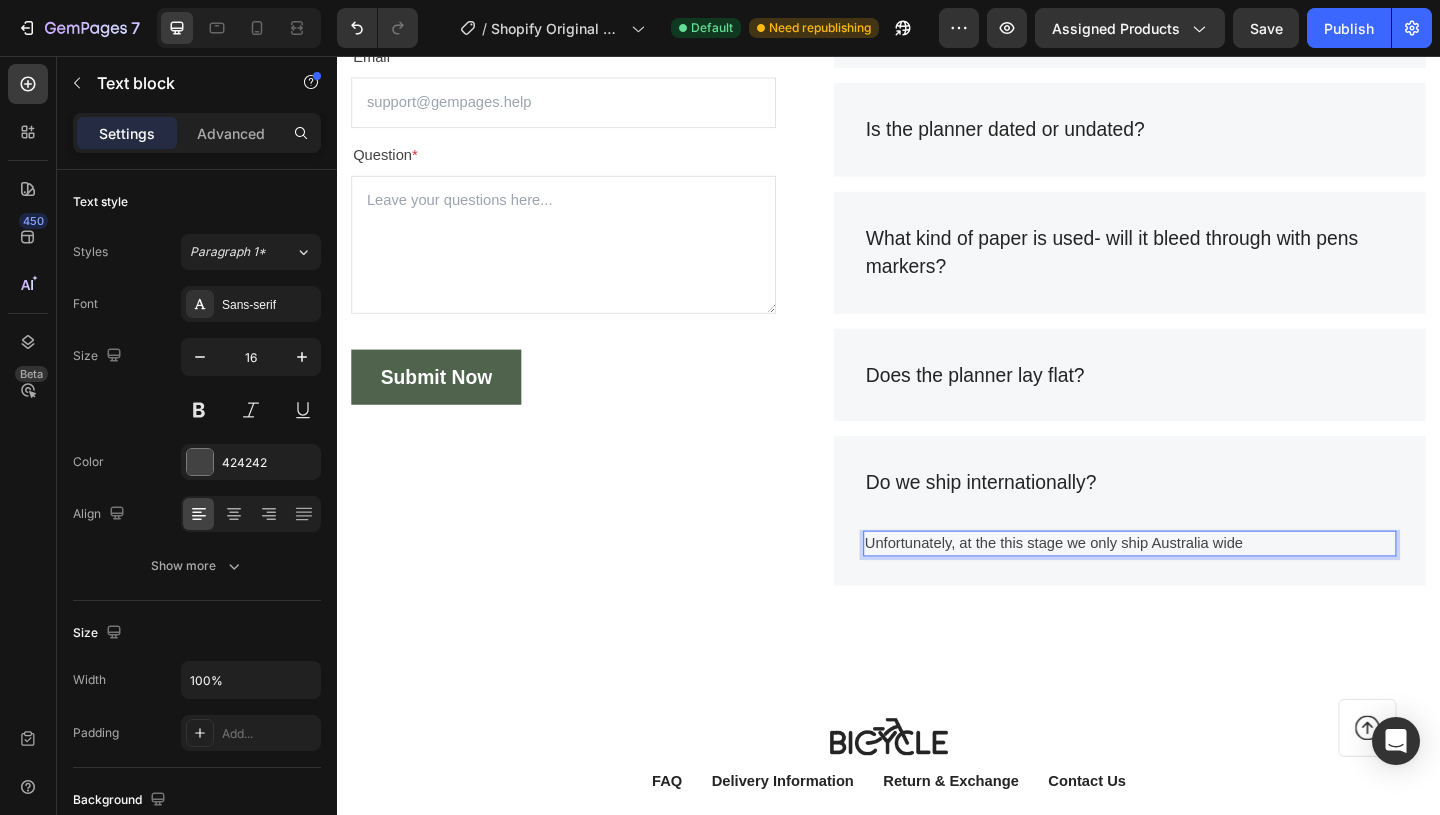 click on "Unfortunately, at the this stage we only ship Australia wide" at bounding box center (1199, 586) 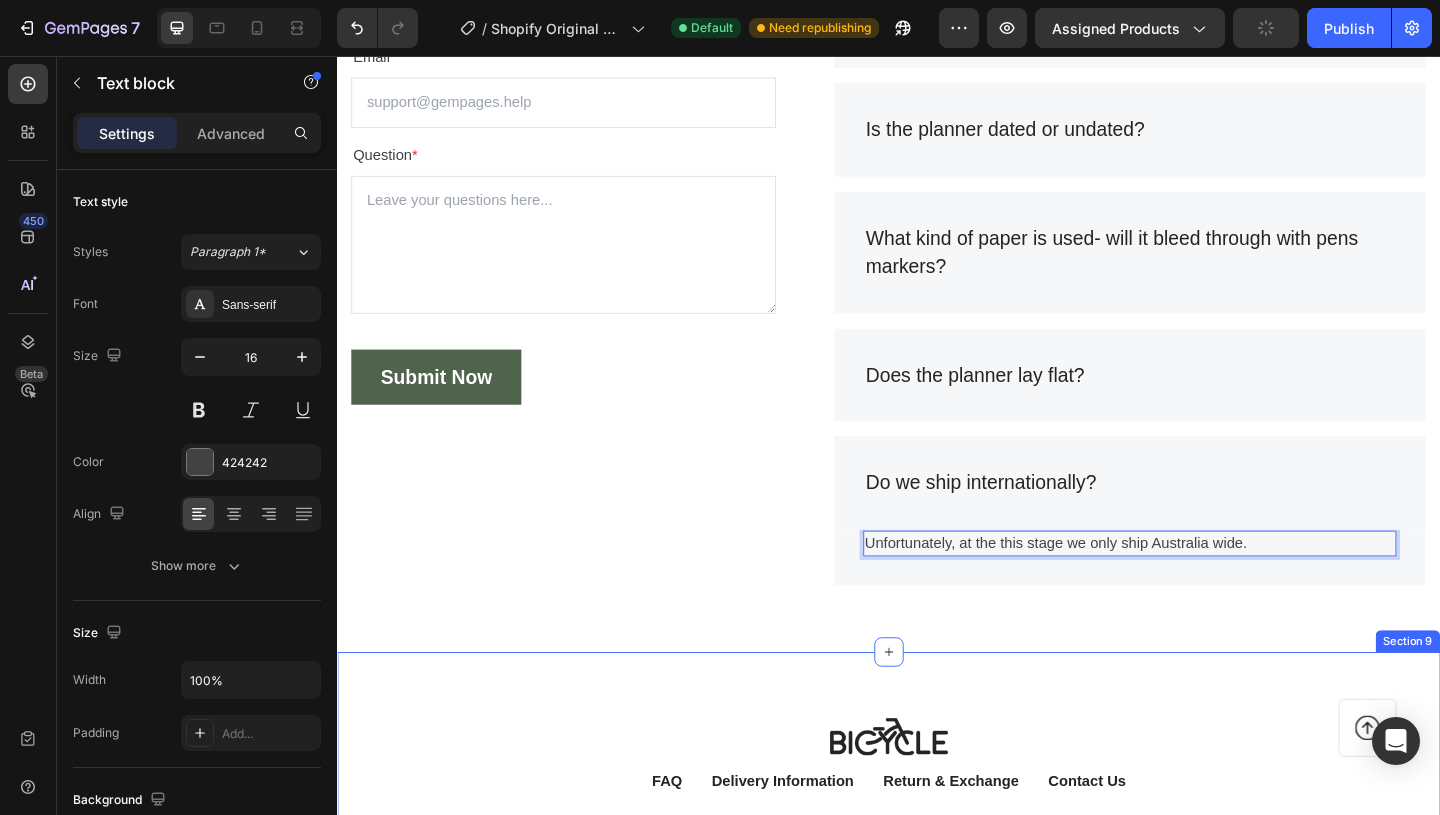 click on "Image FAQ Button Delivery Information Button Return & Exchange Button Contact Us Button Row                Title Line Image Image Image Image Row Copyright © 2023 GemPages. All Rights Reserved. Text block Image Row Row
Icon Row Section 9" at bounding box center (937, 872) 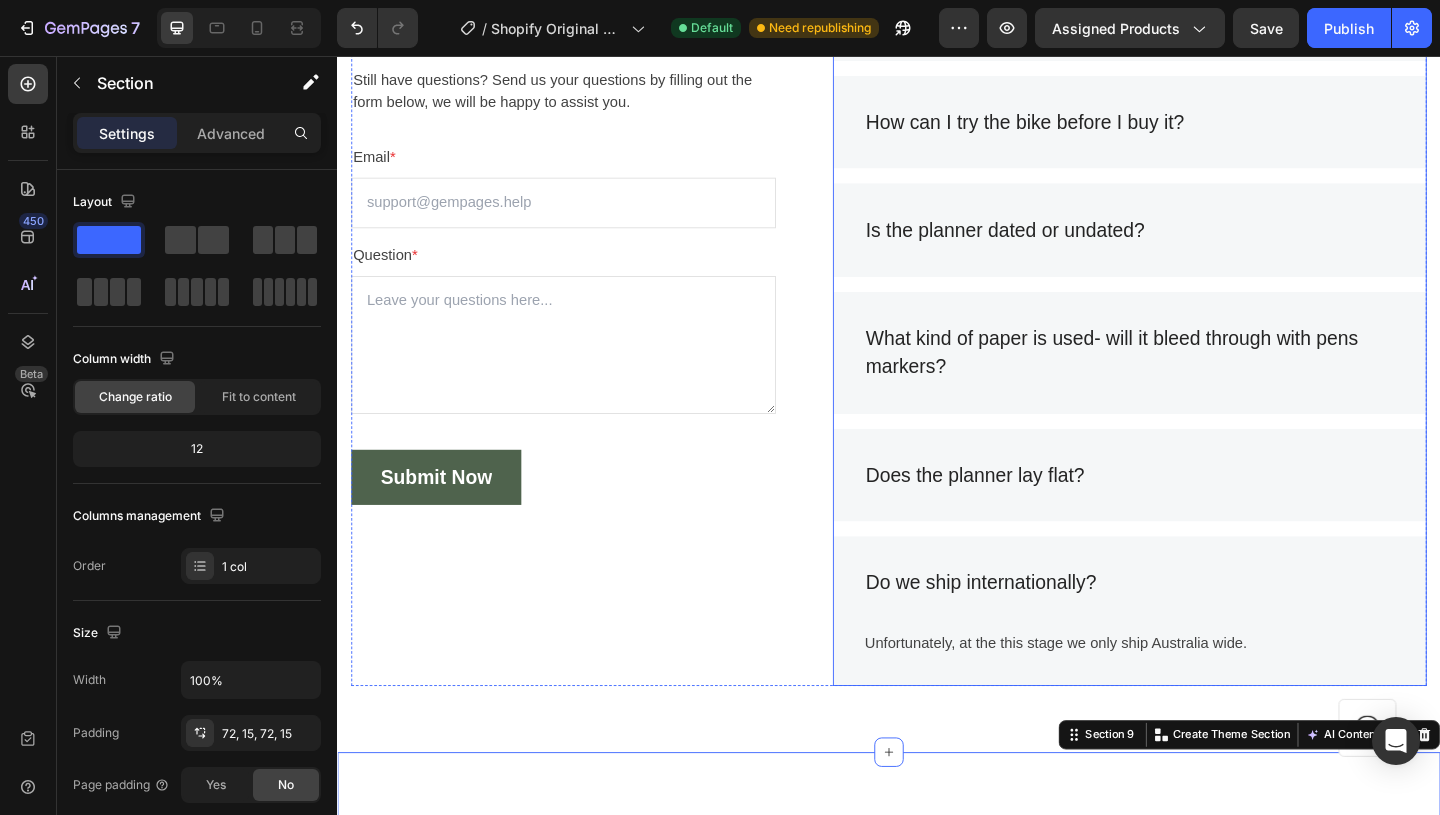 scroll, scrollTop: 3750, scrollLeft: 0, axis: vertical 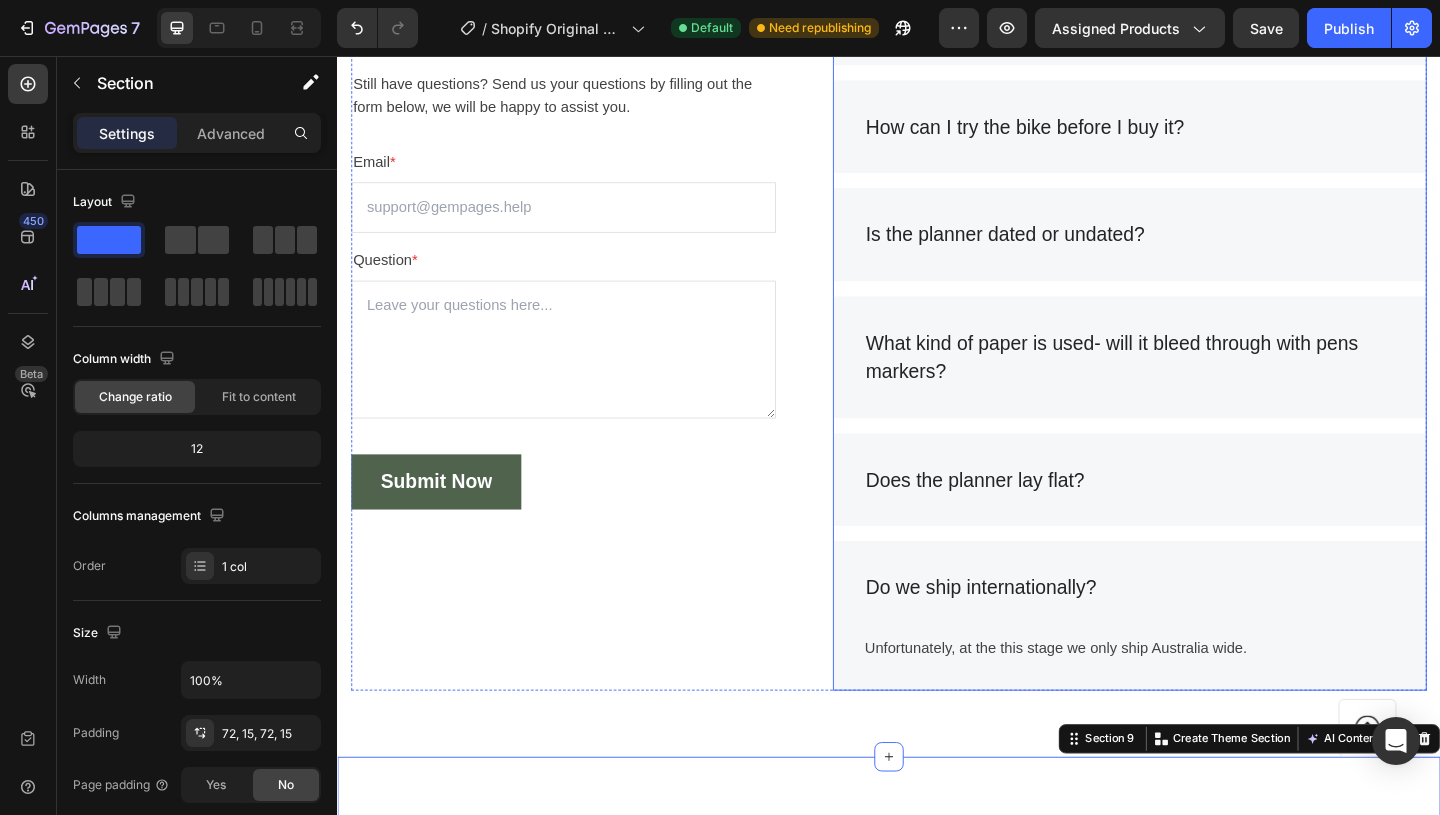 click on "What kind of paper is used- will it bleed through with pens markers?" at bounding box center (1199, 383) 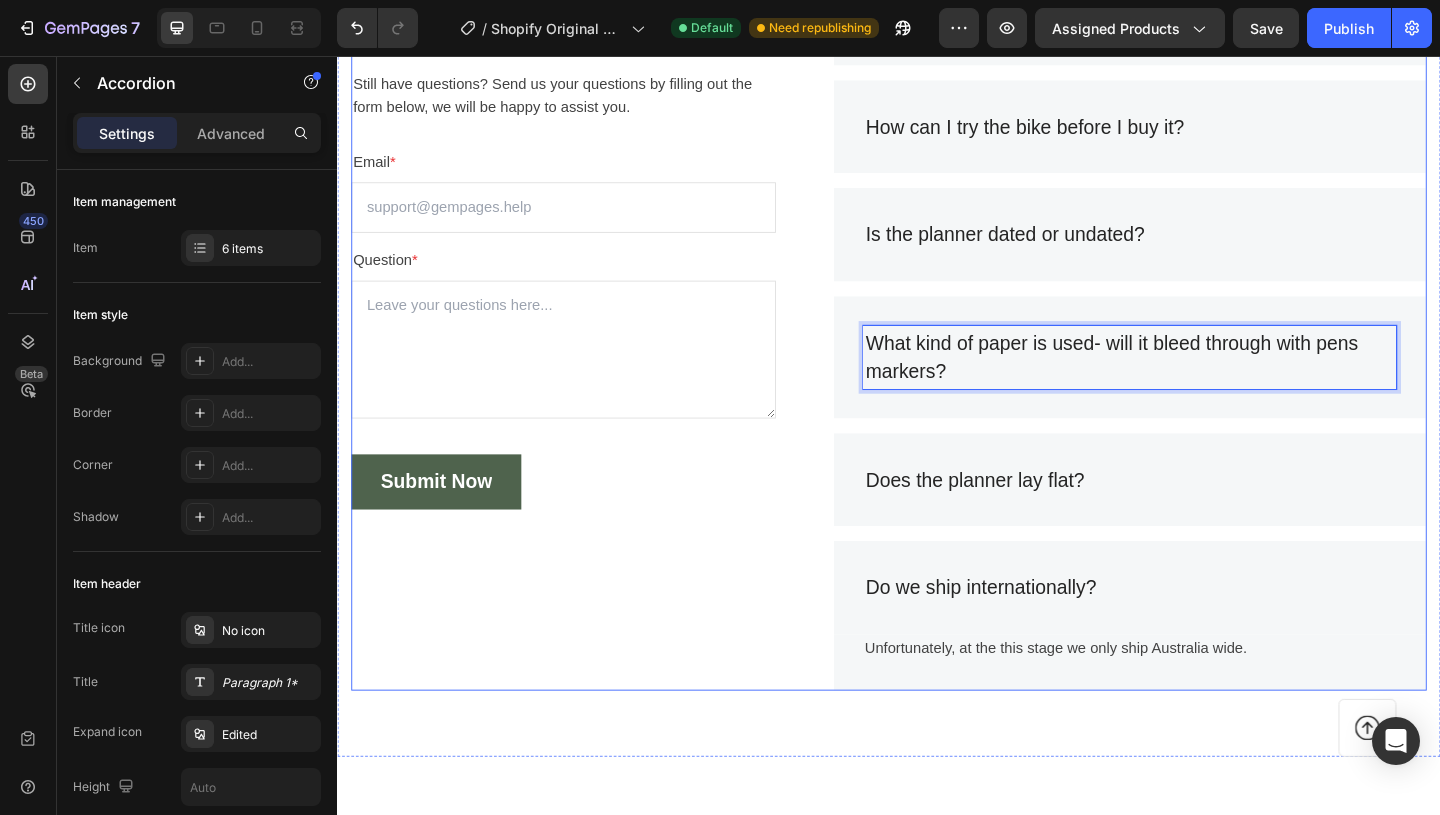 click on "Frequently Asked Questions Heading Still have questions? Send us your questions by filling out the form below, we will be happy to assist you. Text block Email  * Text block Email Field Question  * Text block Text Area Submit Now Submit Button Contact Form" at bounding box center [583, 355] 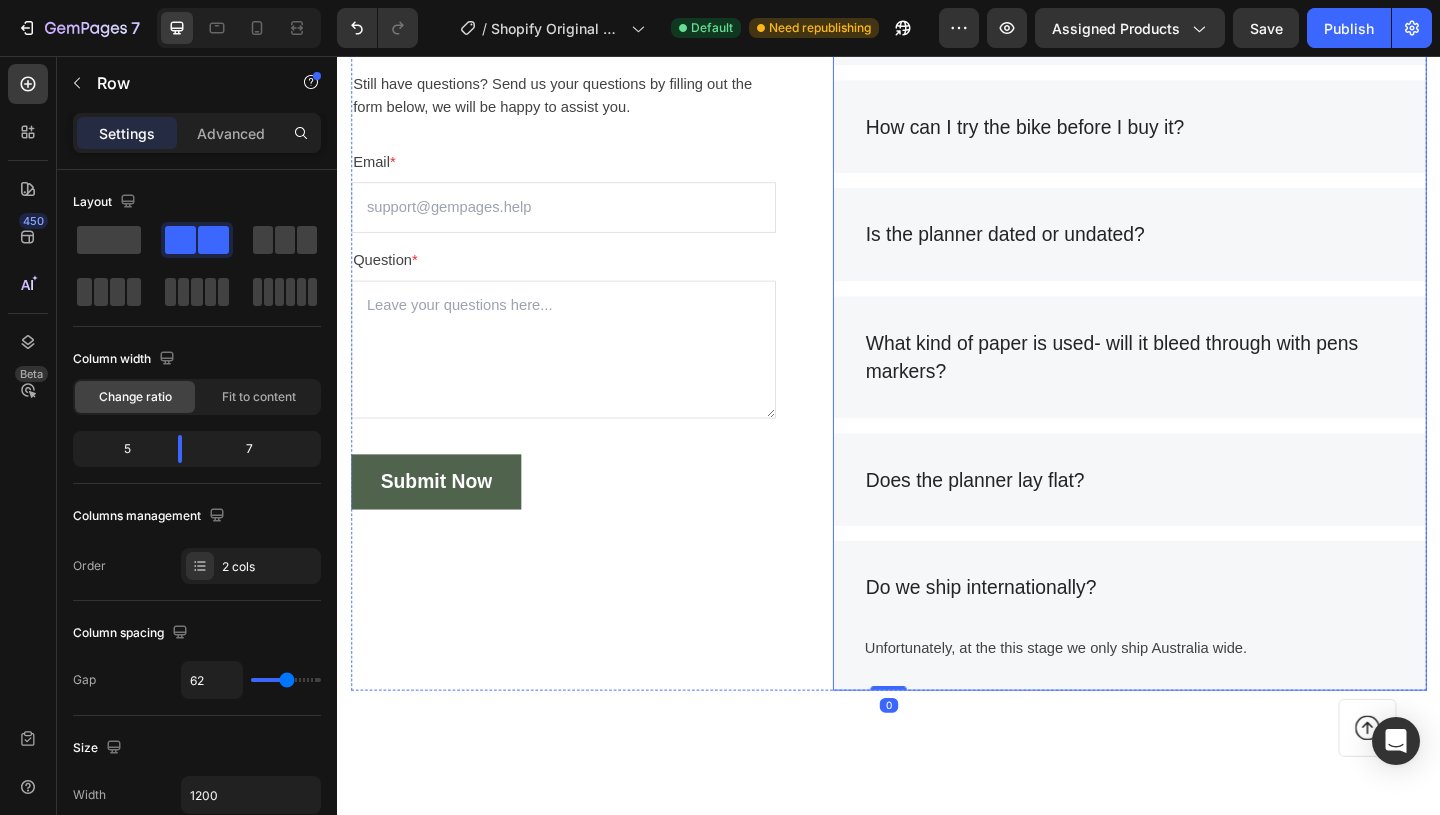 click on "What kind of paper is used- will it bleed through with pens markers?" at bounding box center (1199, 383) 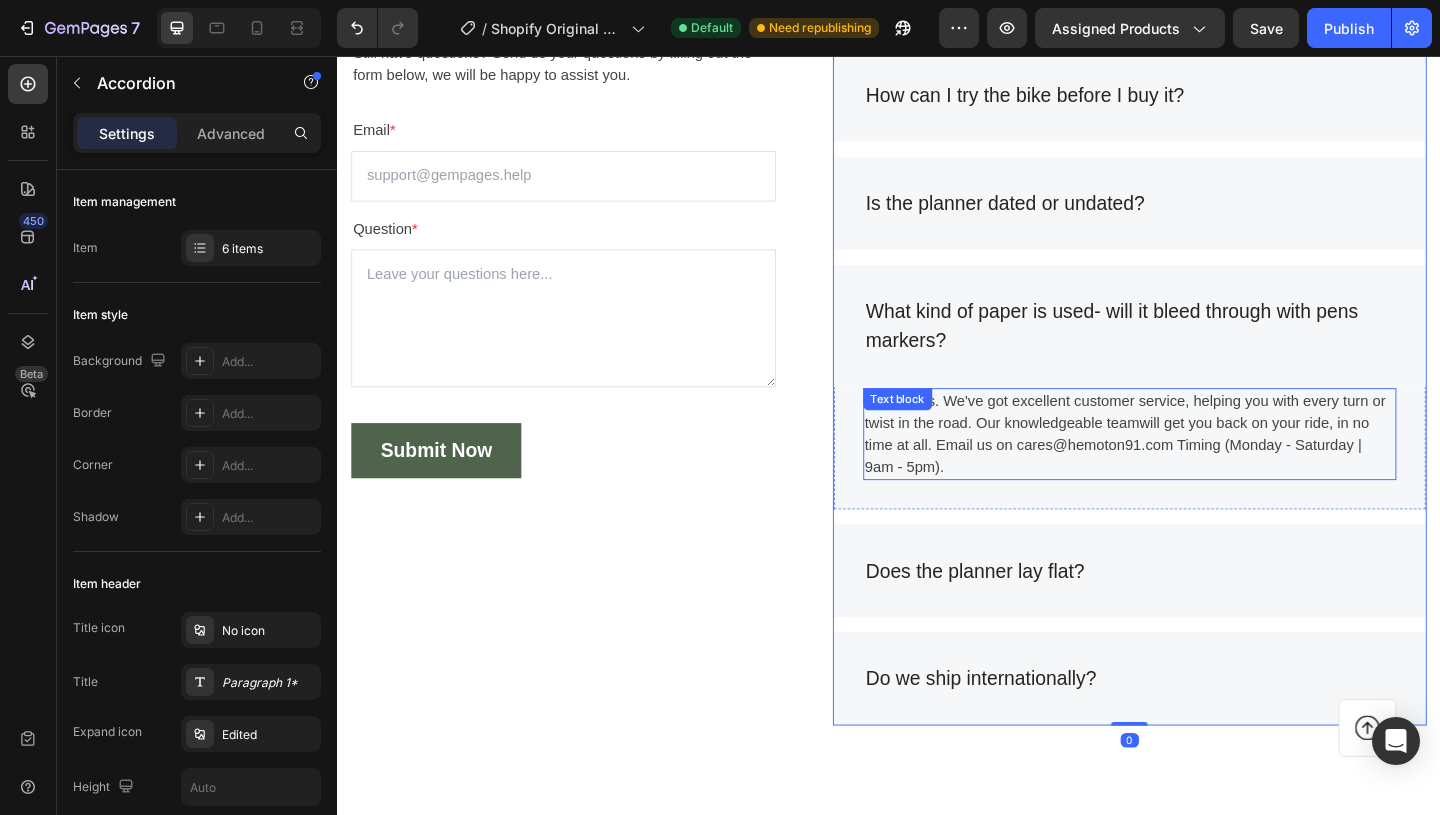 scroll, scrollTop: 3775, scrollLeft: 0, axis: vertical 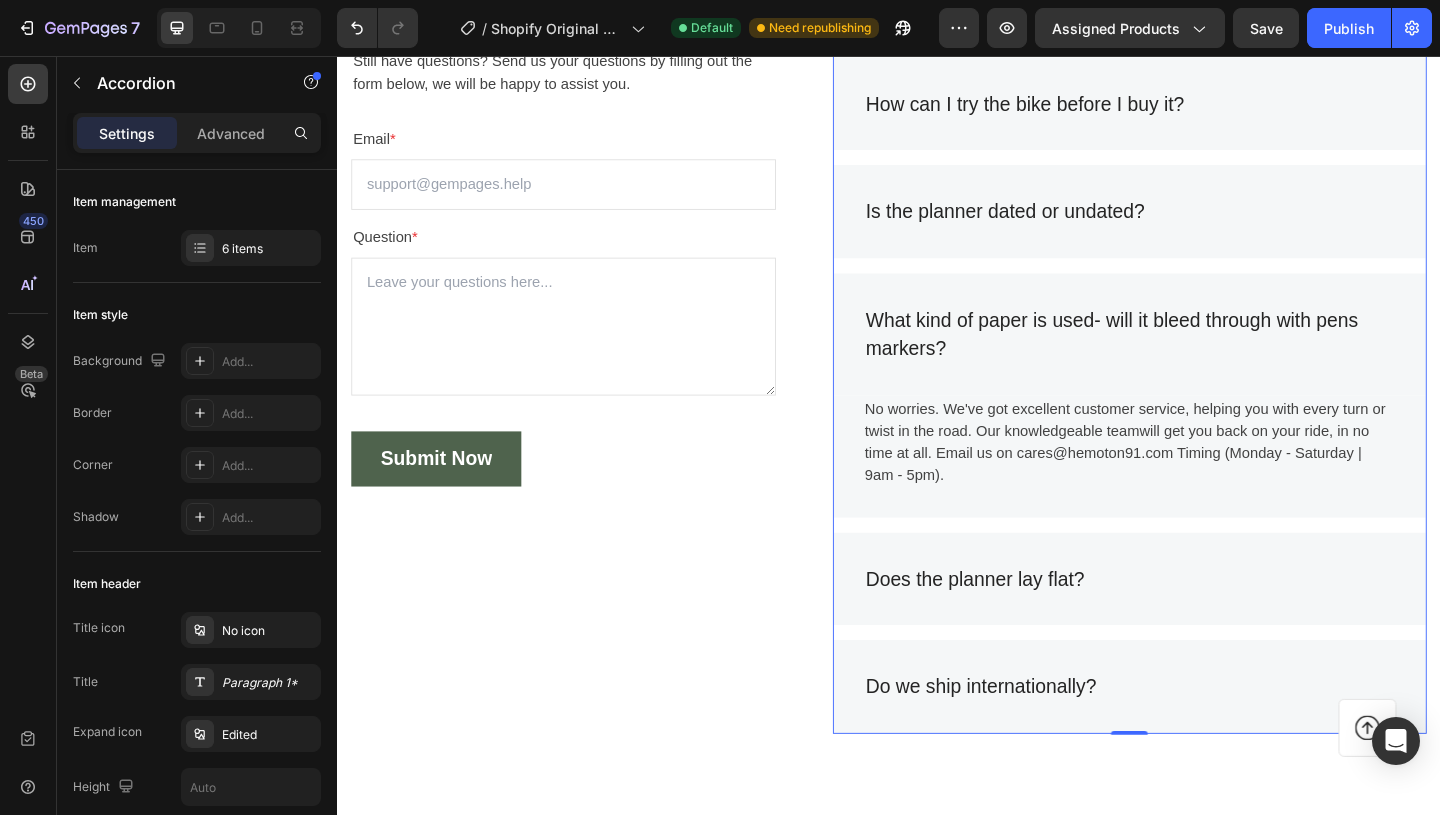 click on "What kind of paper is used- will it bleed through with pens markers?" at bounding box center [1199, 358] 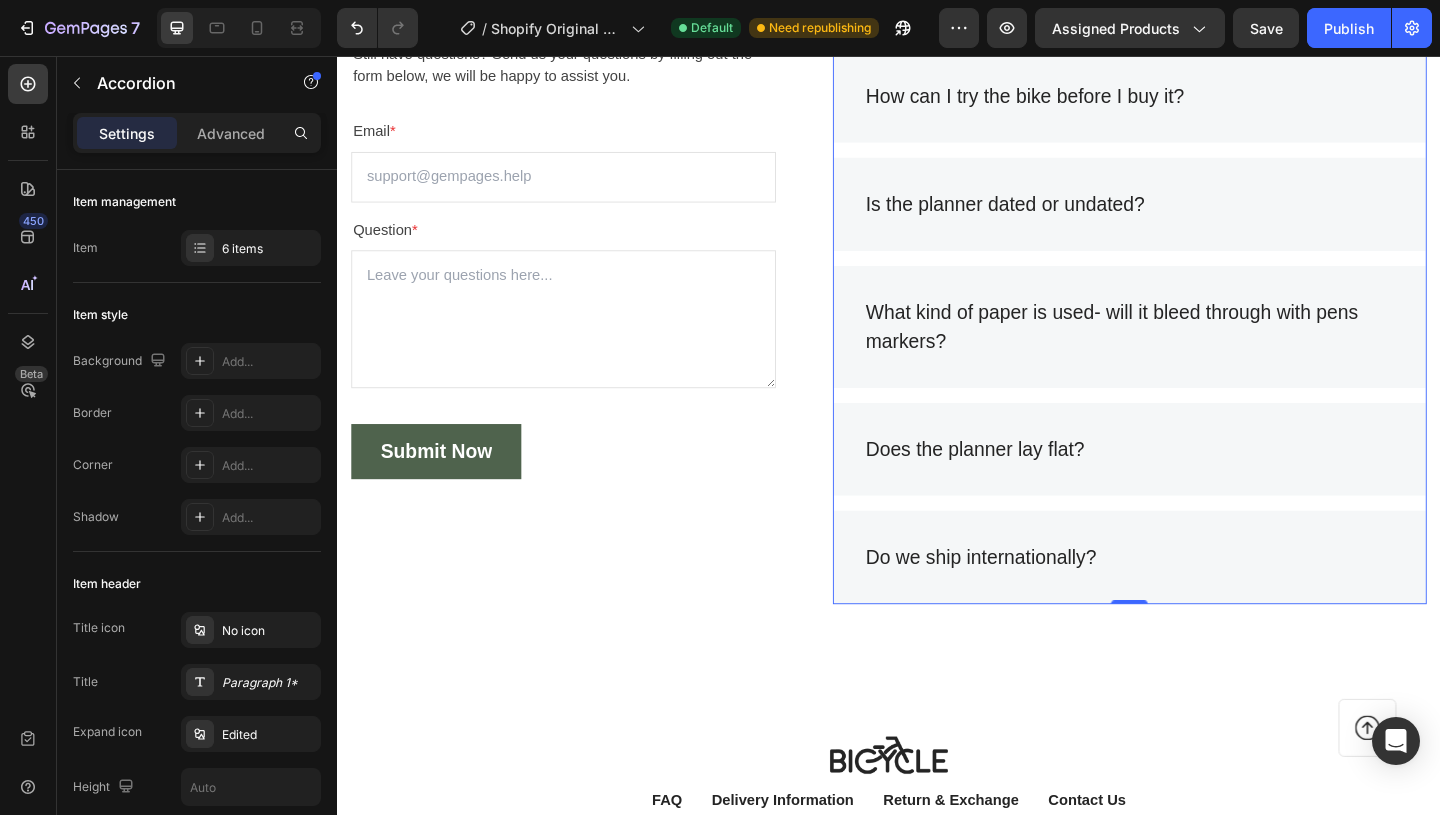 scroll, scrollTop: 3749, scrollLeft: 0, axis: vertical 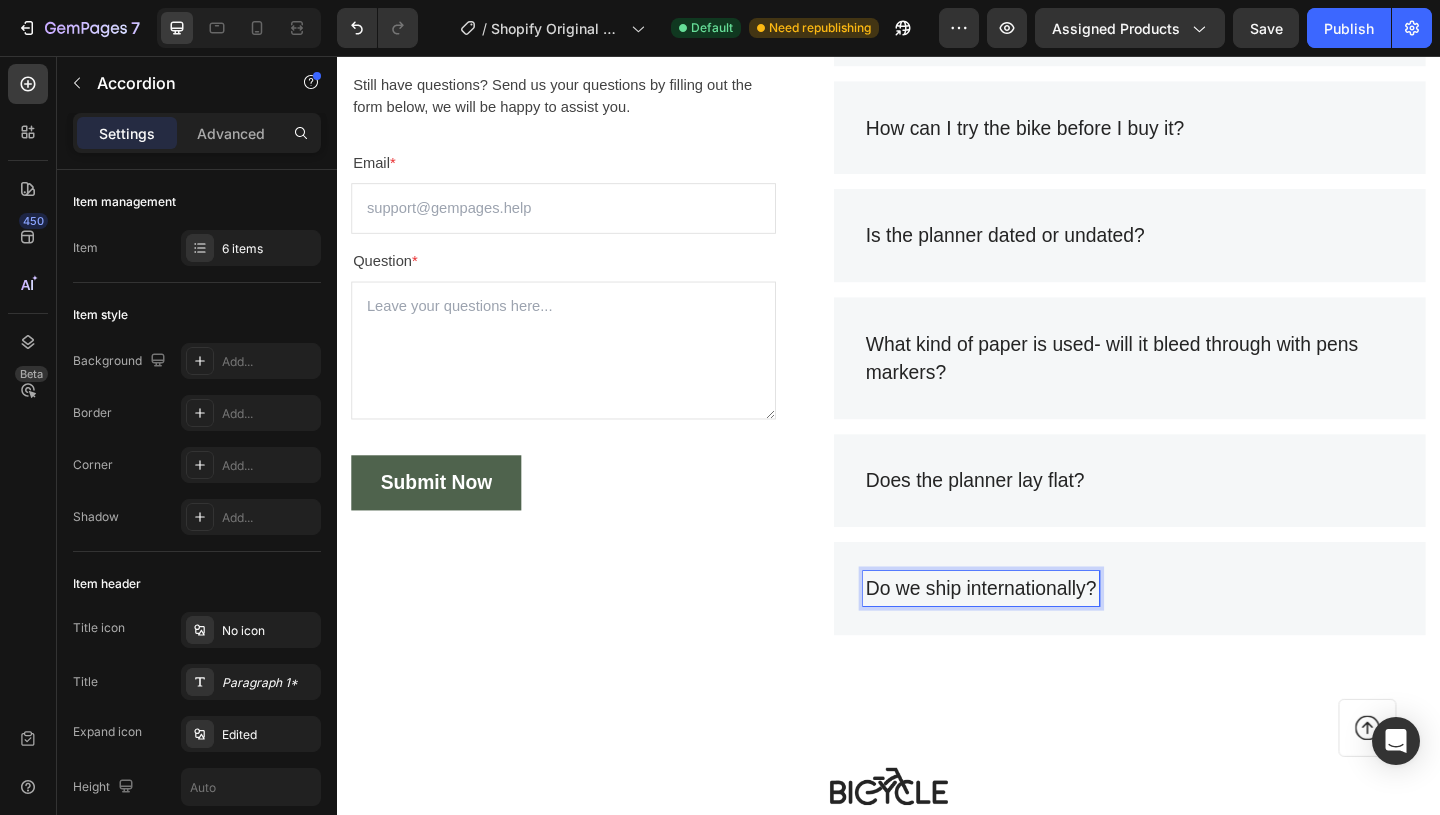 click on "Do we ship internationally?" at bounding box center [1037, 635] 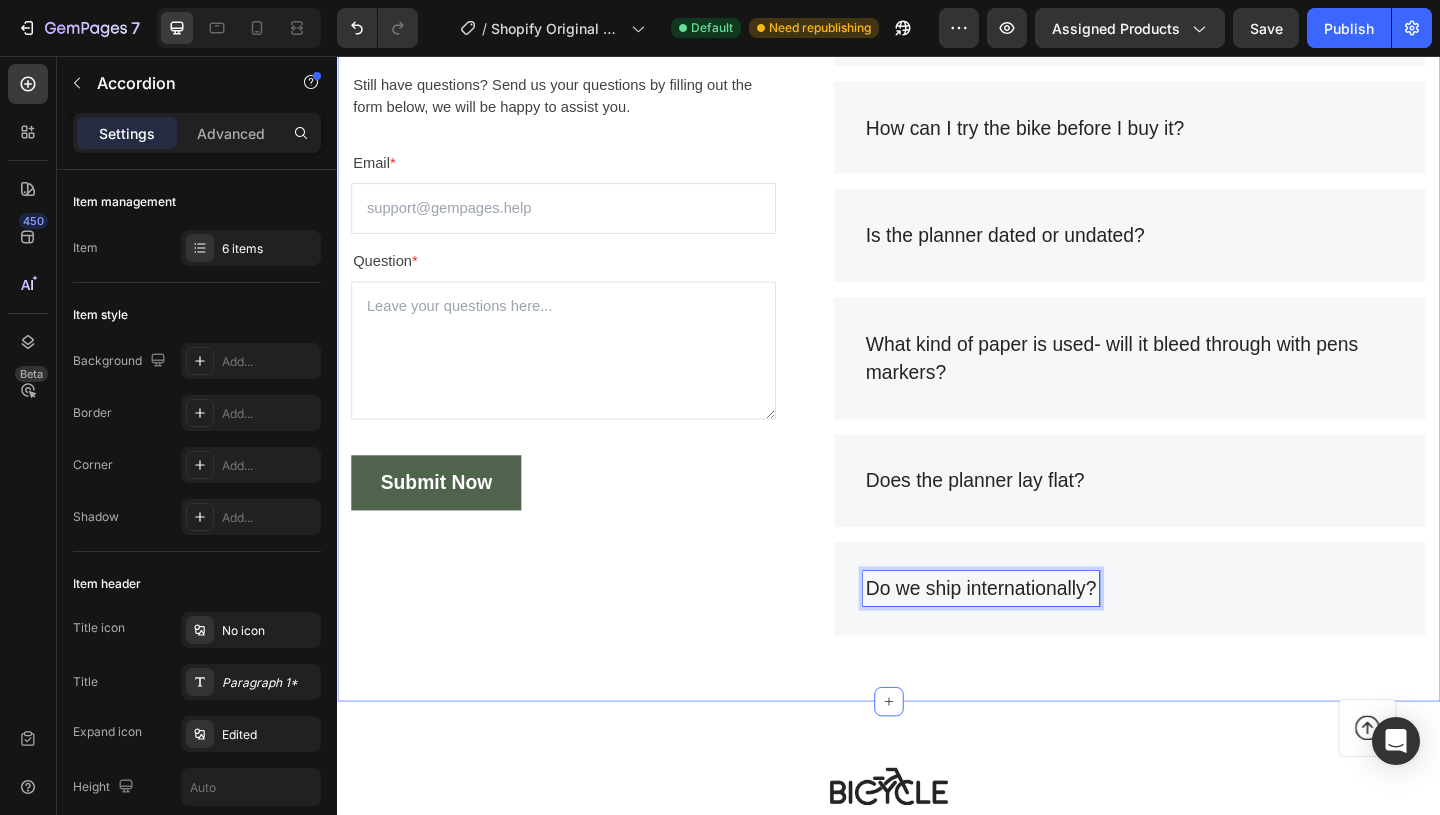 click on "Frequently Asked Questions Heading Still have questions? Send us your questions by filling out the form below, we will be happy to assist you. Text block Email * Text block Email Field Question * Text block Text Area Submit Now Submit Button Contact Form What makes our planner different from others? How can I try the bike before I buy it? Is the planner dated or undated? What kind of paper is used- will it bleed through with pens markers? Does the planner lay flat? Do we ship internationally? Accordion 0 Row Section 8" at bounding box center [937, 325] 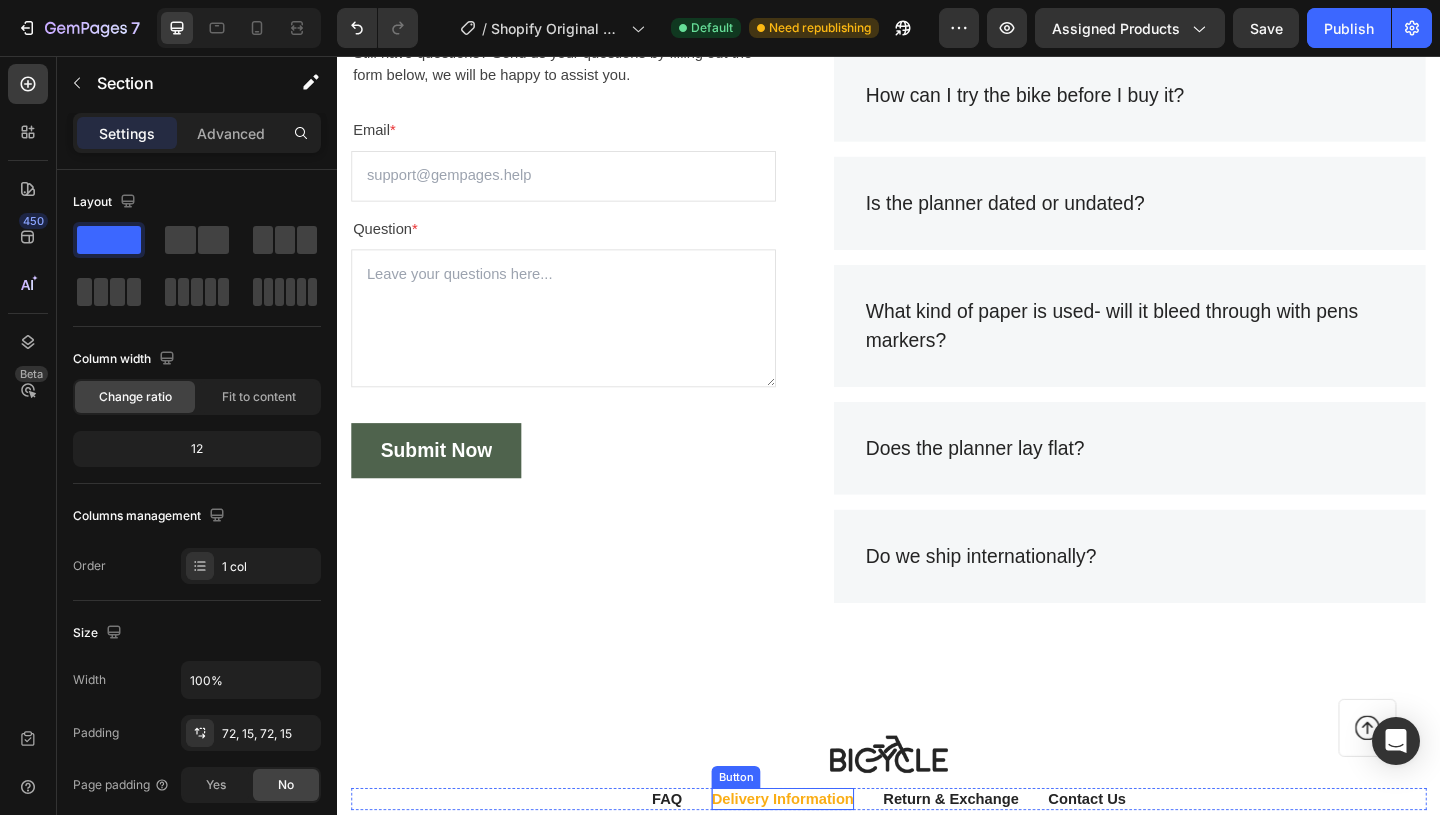 scroll, scrollTop: 3763, scrollLeft: 0, axis: vertical 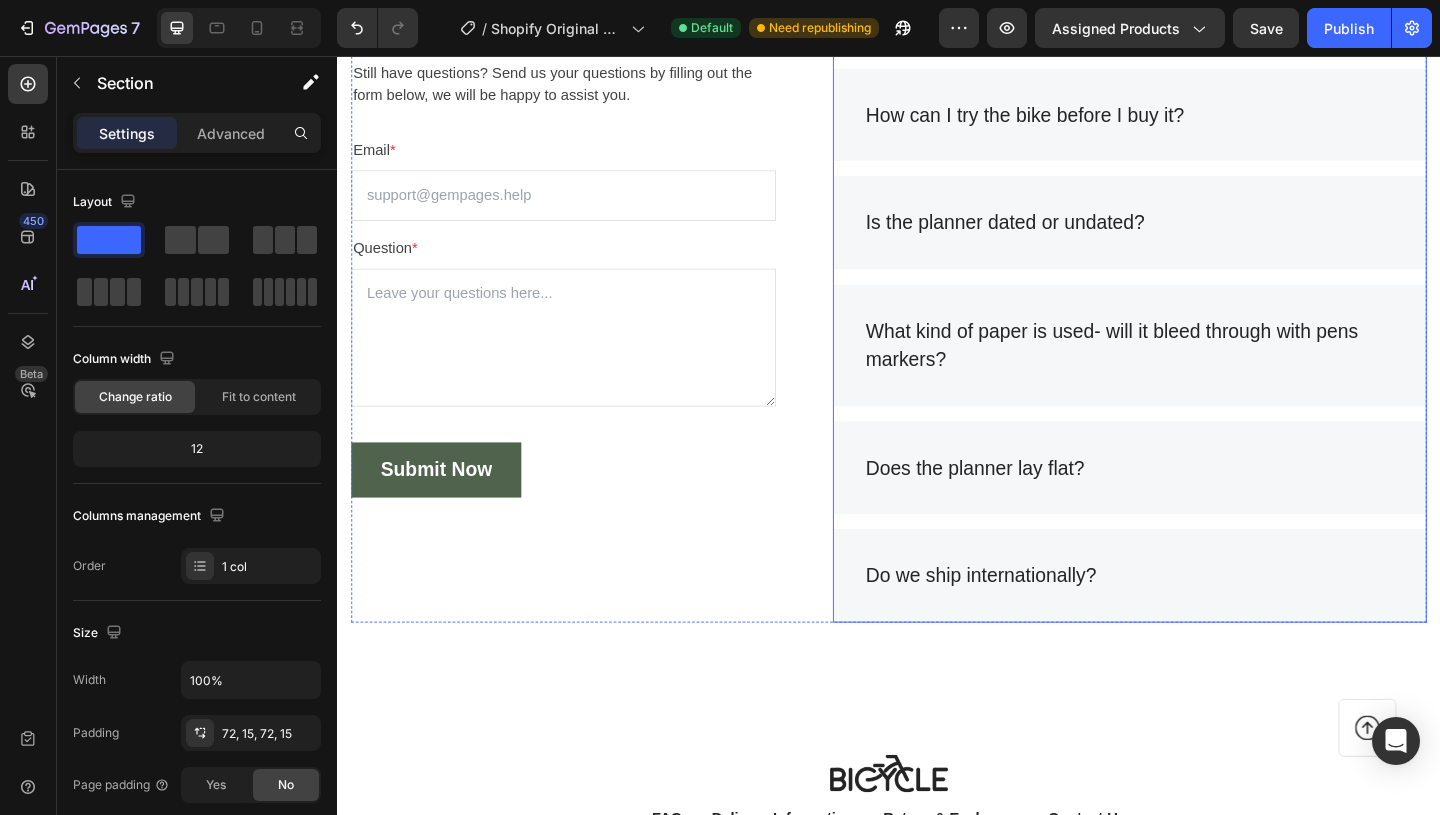 click on "Do we ship internationally?" at bounding box center [1199, 621] 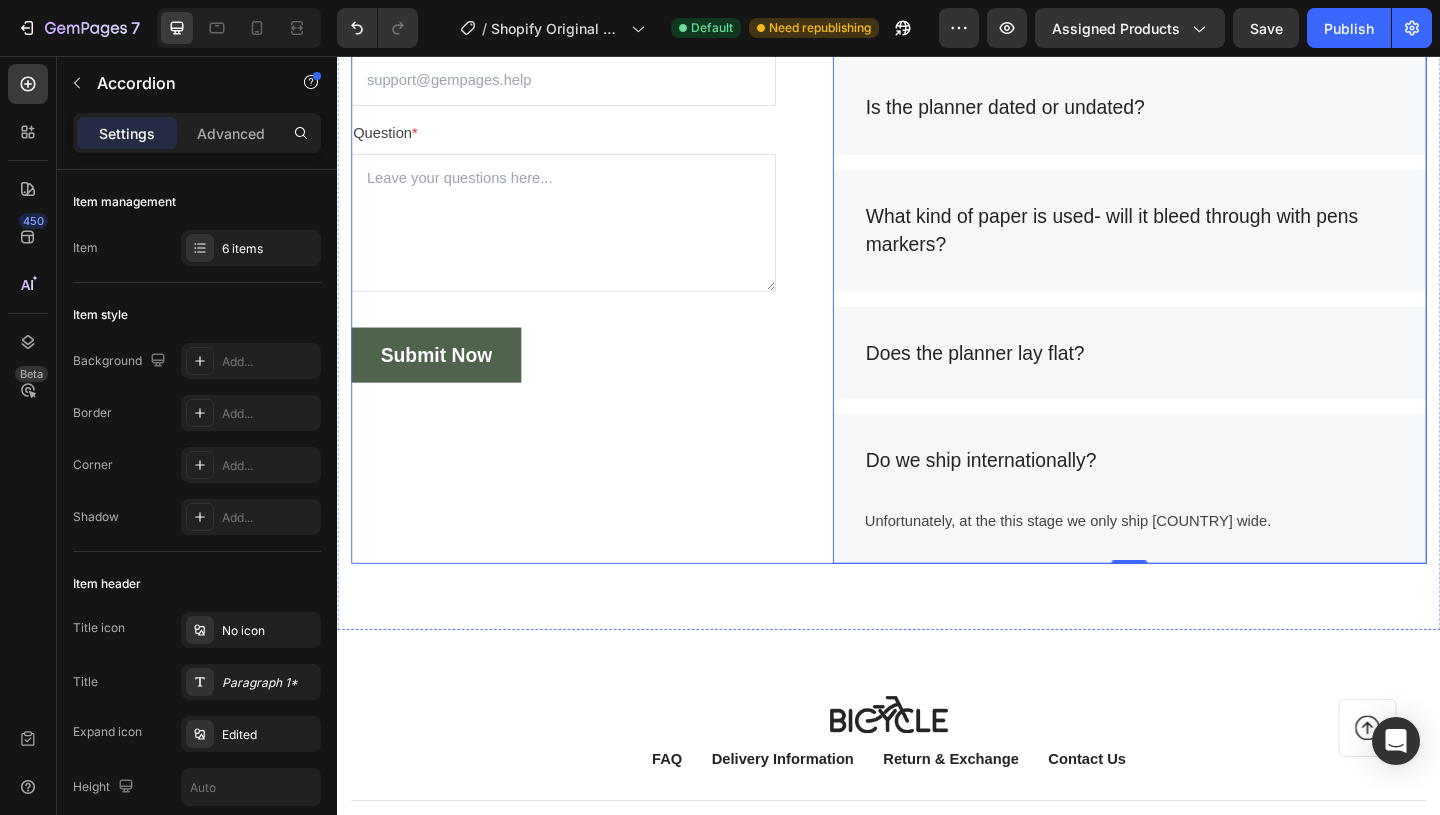 scroll, scrollTop: 3663, scrollLeft: 0, axis: vertical 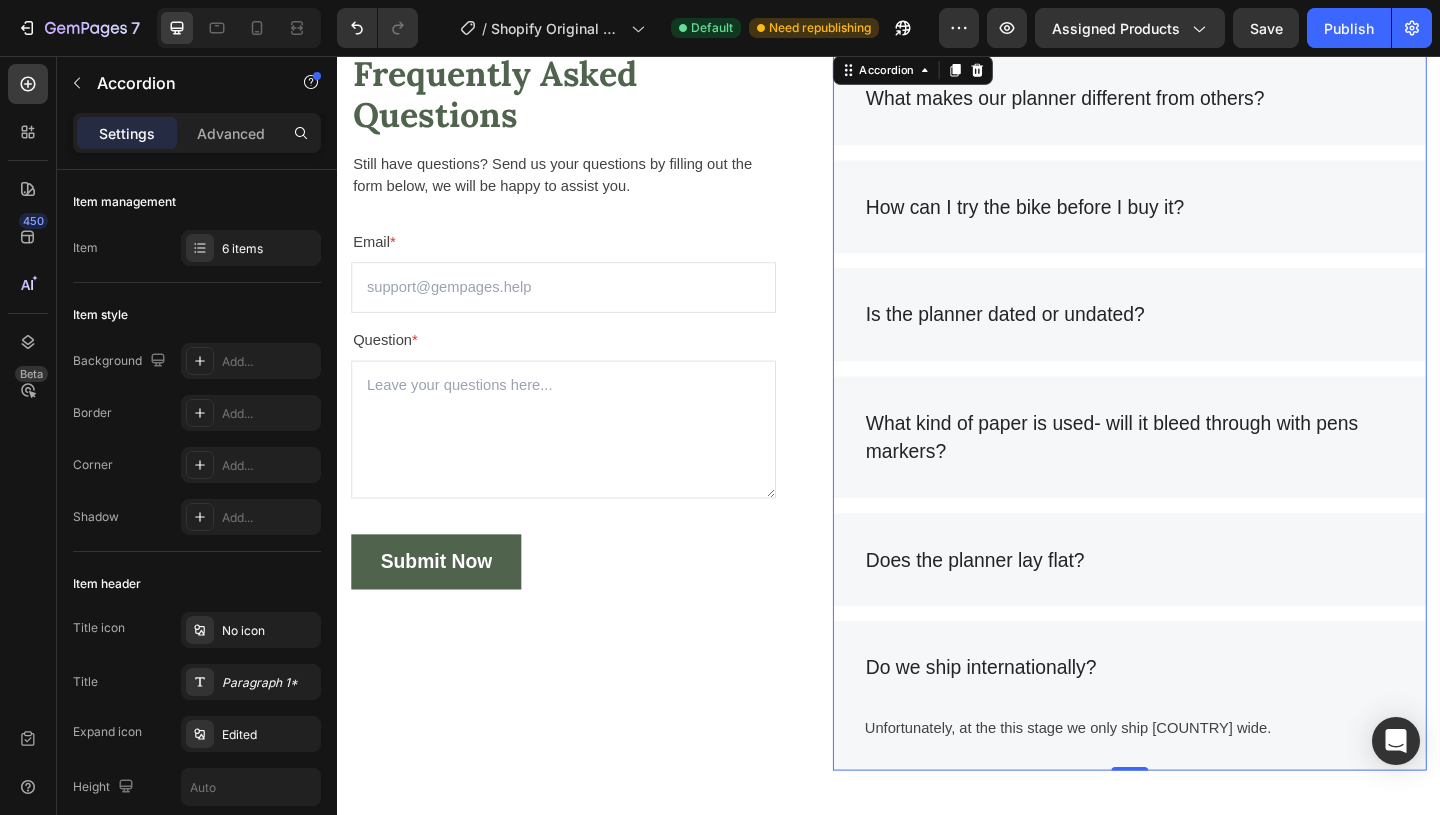 click on "Does the planner lay flat?" at bounding box center [1199, 604] 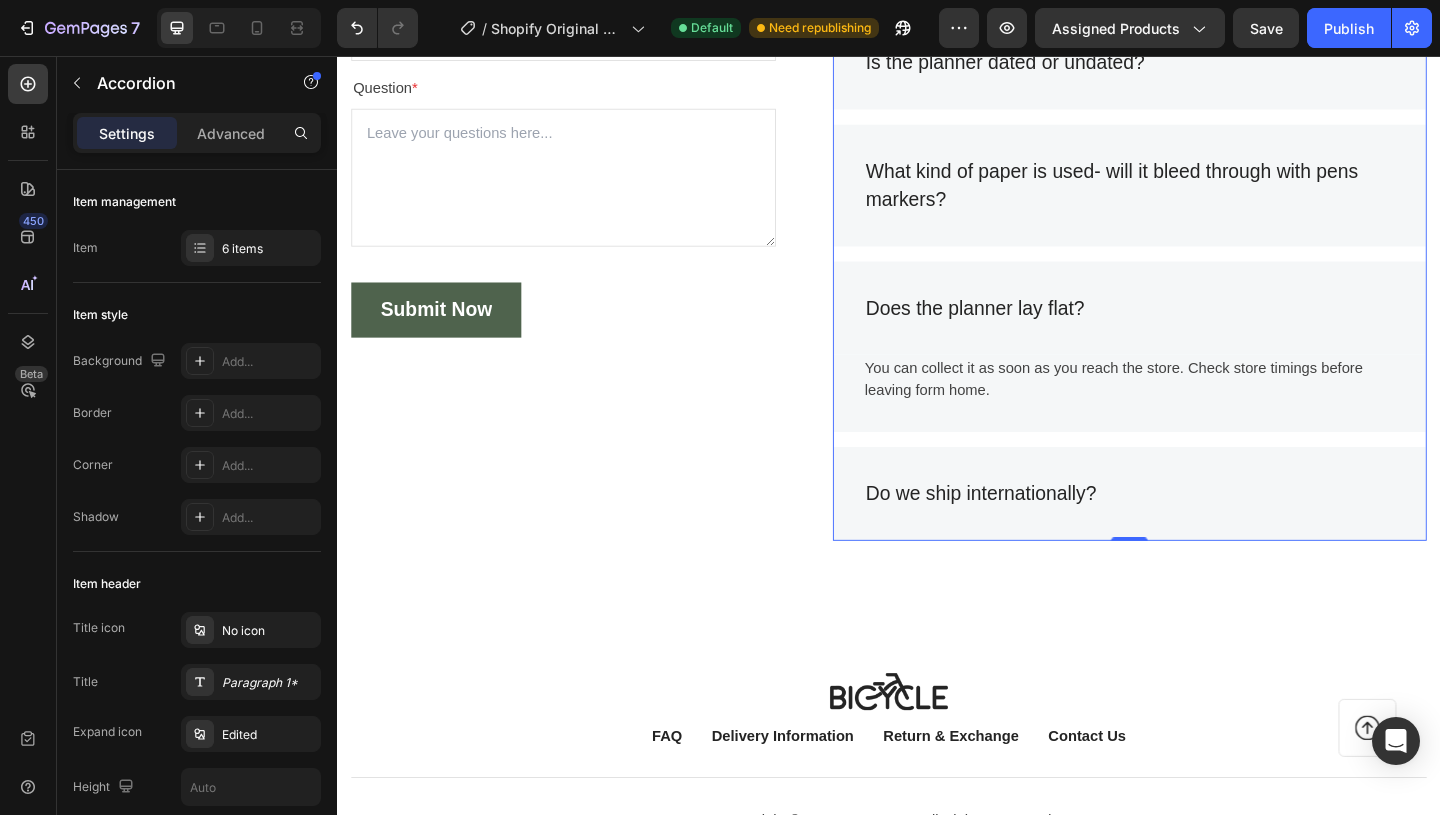 scroll, scrollTop: 3938, scrollLeft: 0, axis: vertical 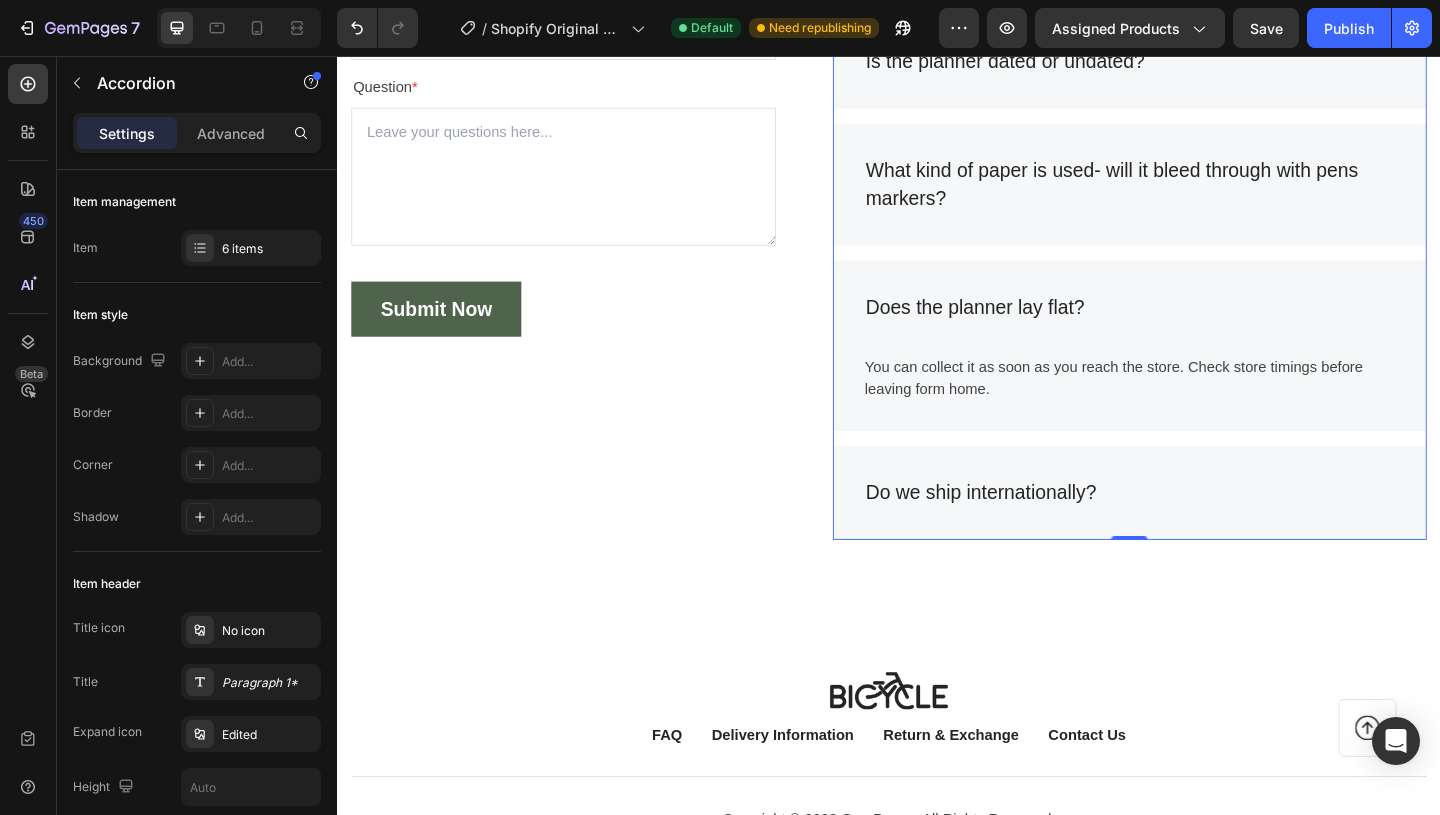 click on "Do we ship internationally?" at bounding box center [1199, 531] 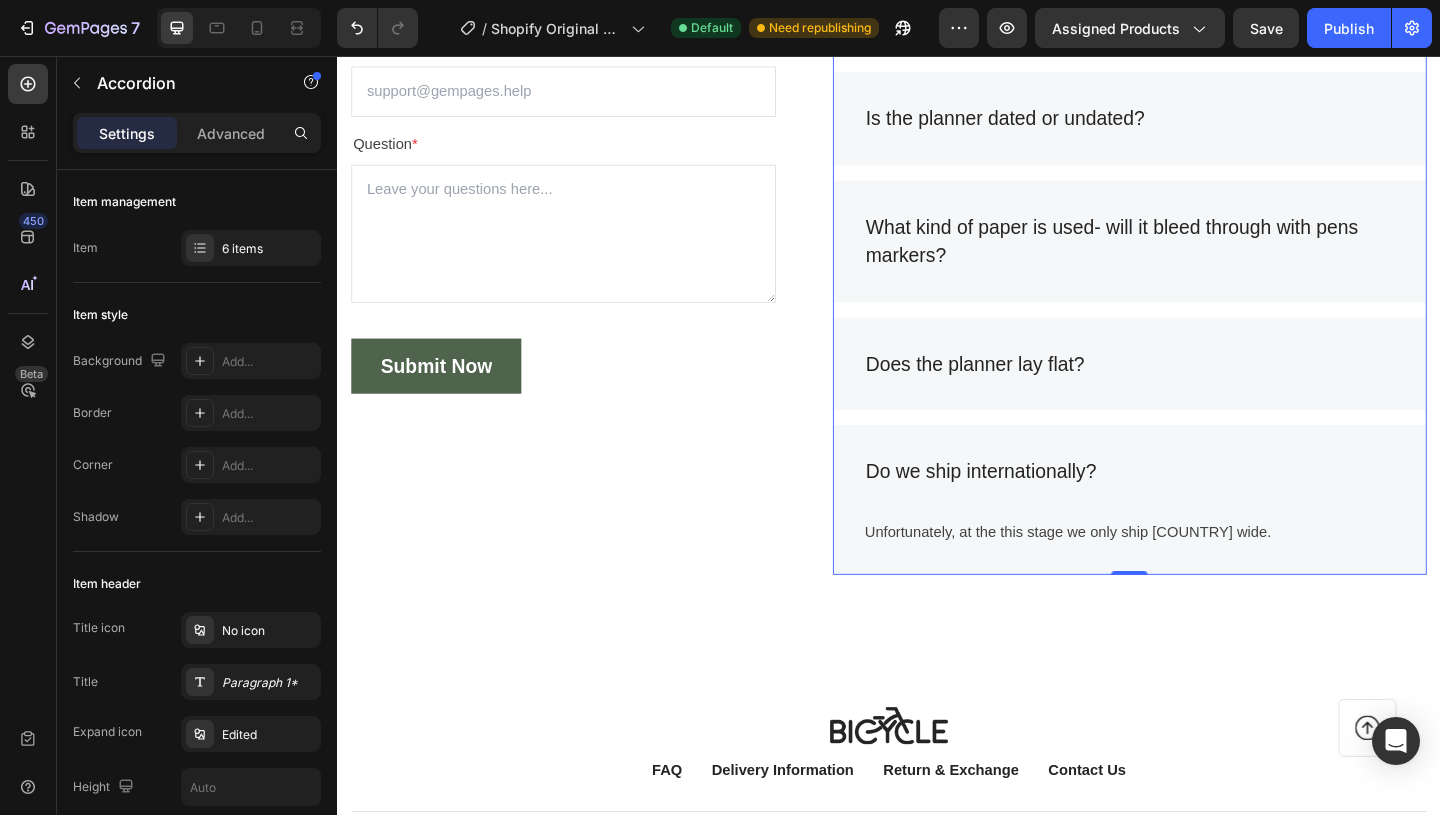 scroll, scrollTop: 3871, scrollLeft: 0, axis: vertical 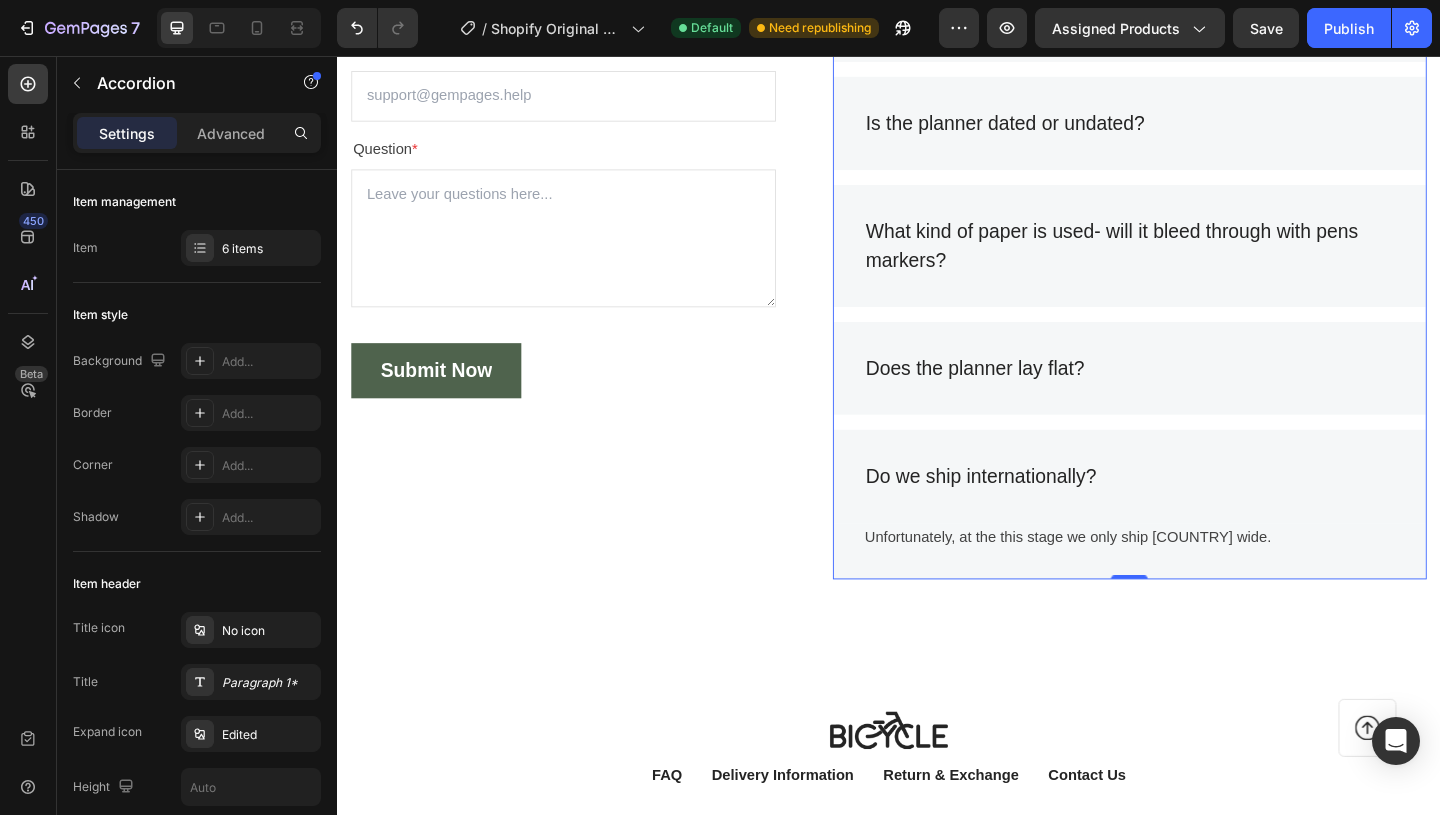 click on "What kind of paper is used- will it bleed through with pens markers?" at bounding box center (1199, 262) 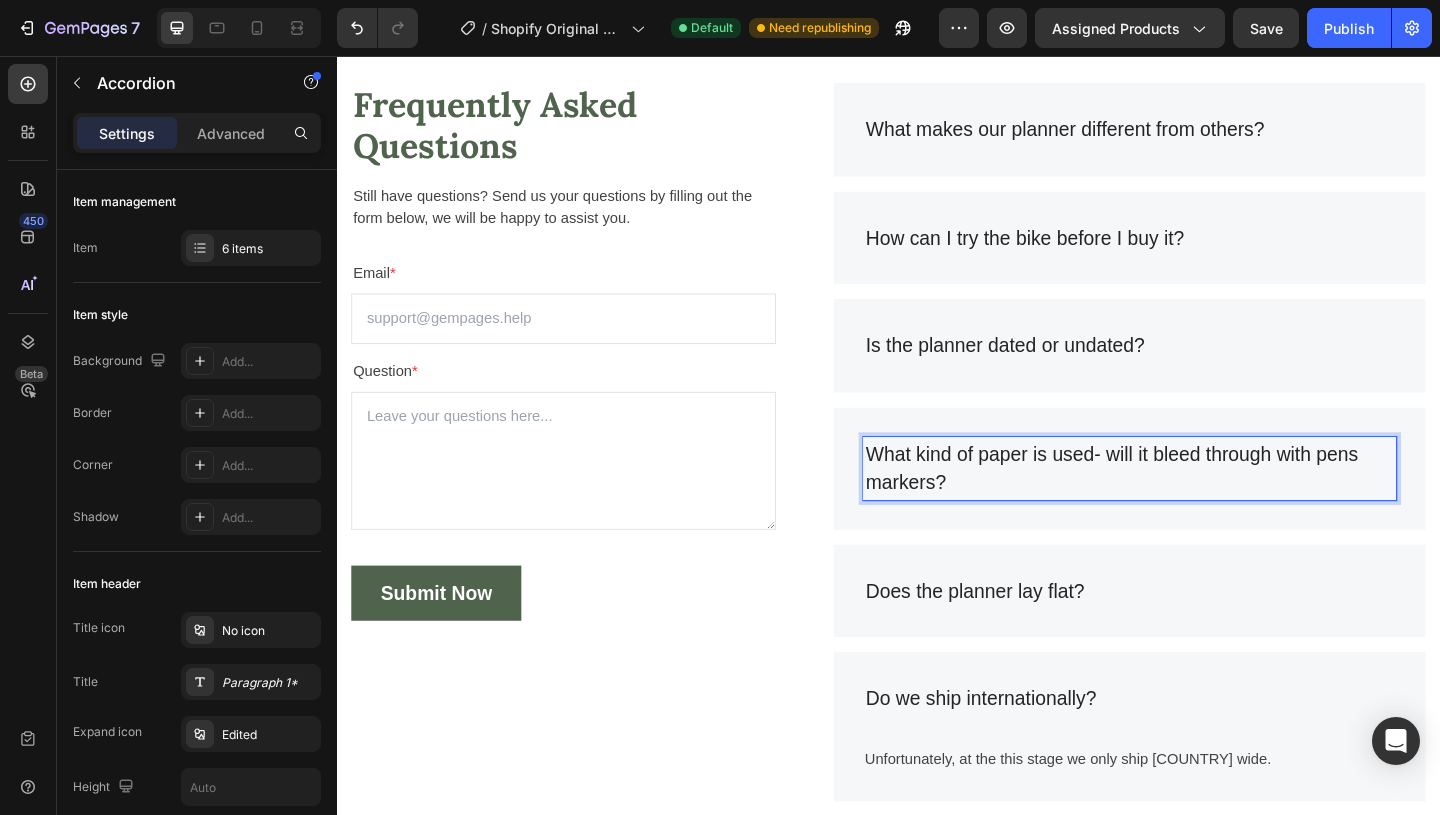 scroll, scrollTop: 3612, scrollLeft: 0, axis: vertical 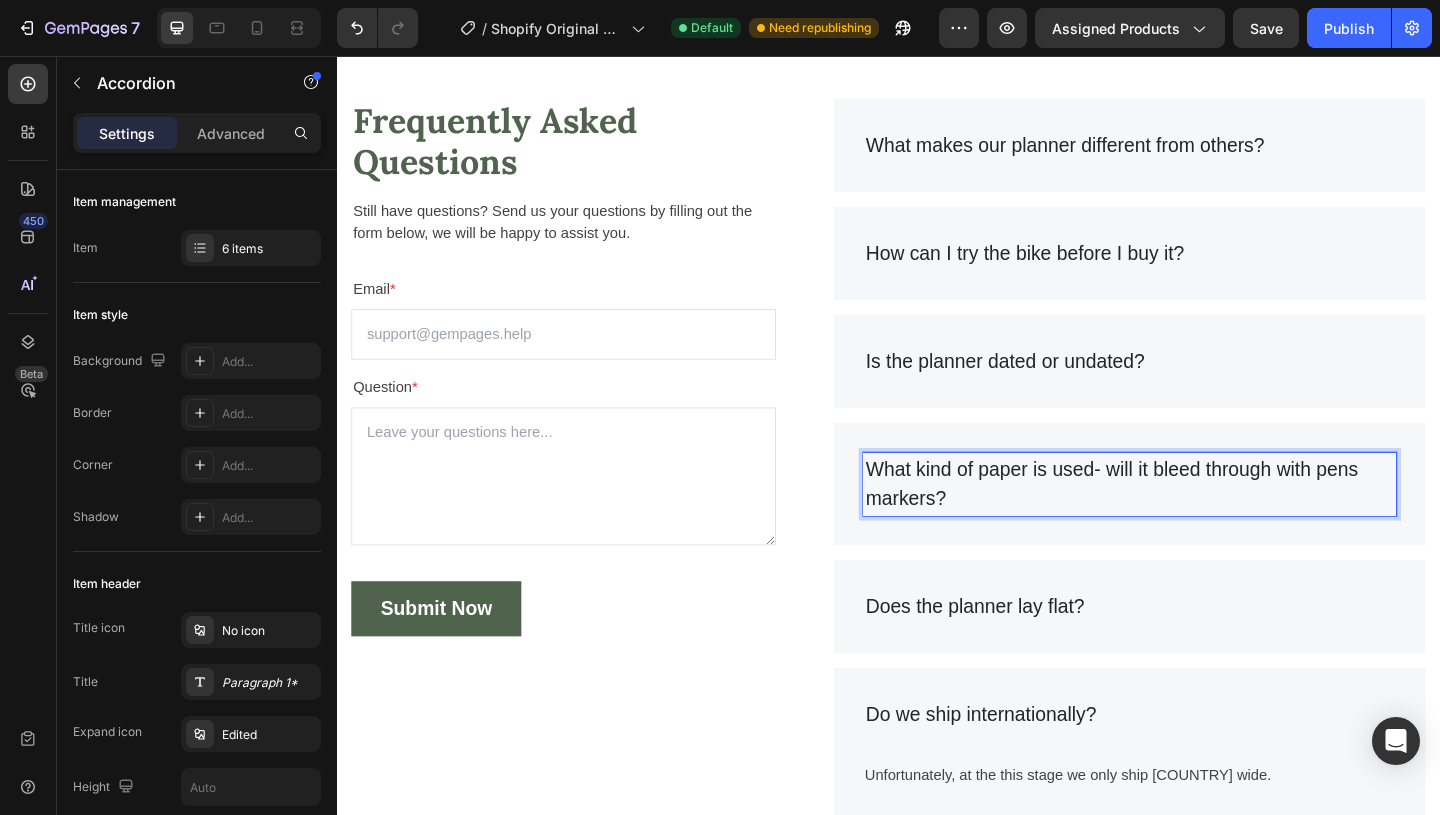 click on "What makes our planner different from others?" at bounding box center [1199, 153] 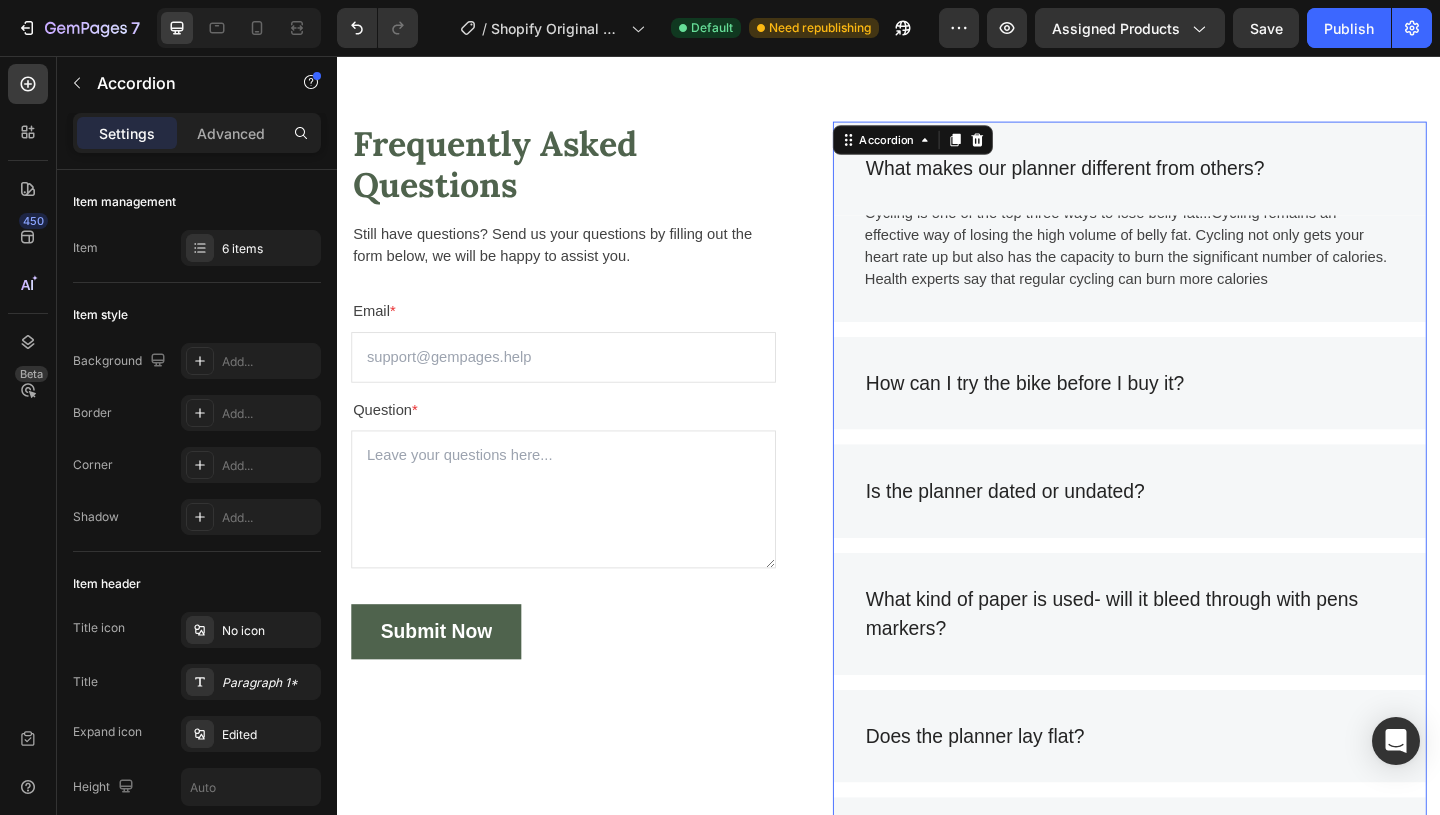 scroll, scrollTop: 3588, scrollLeft: 0, axis: vertical 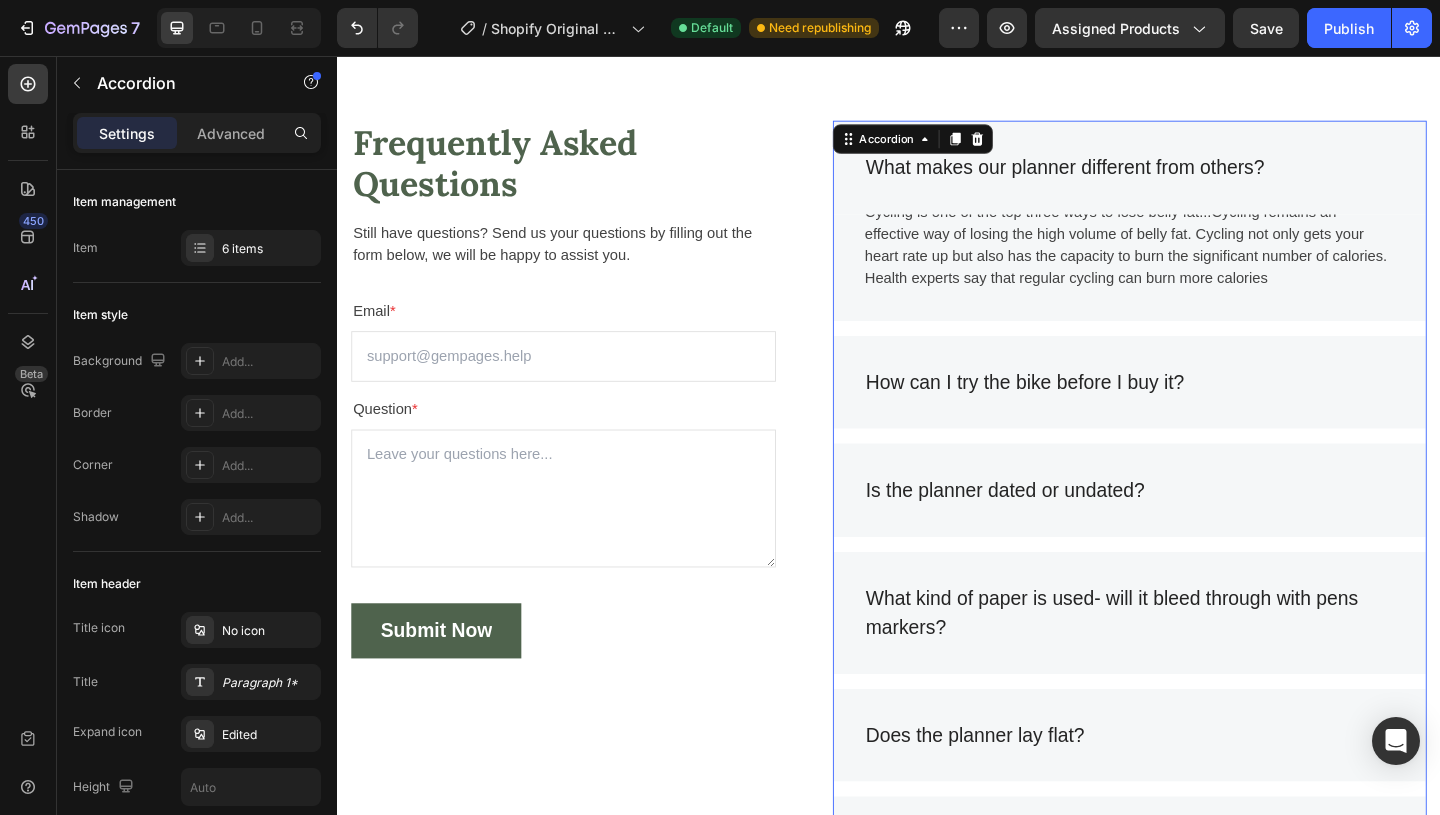 click on "How can I try the bike before I buy it?" at bounding box center (1199, 411) 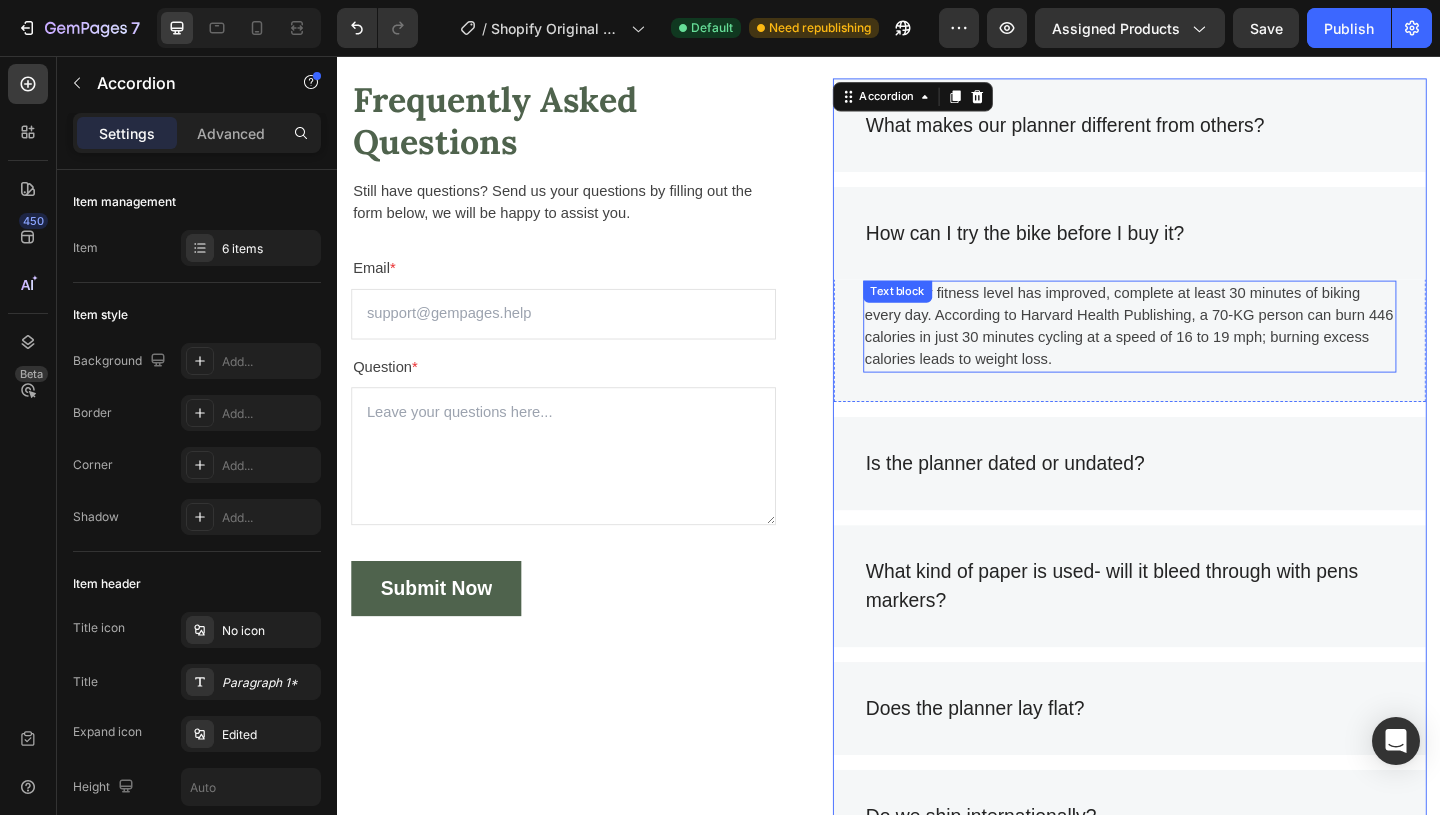 scroll, scrollTop: 3635, scrollLeft: 0, axis: vertical 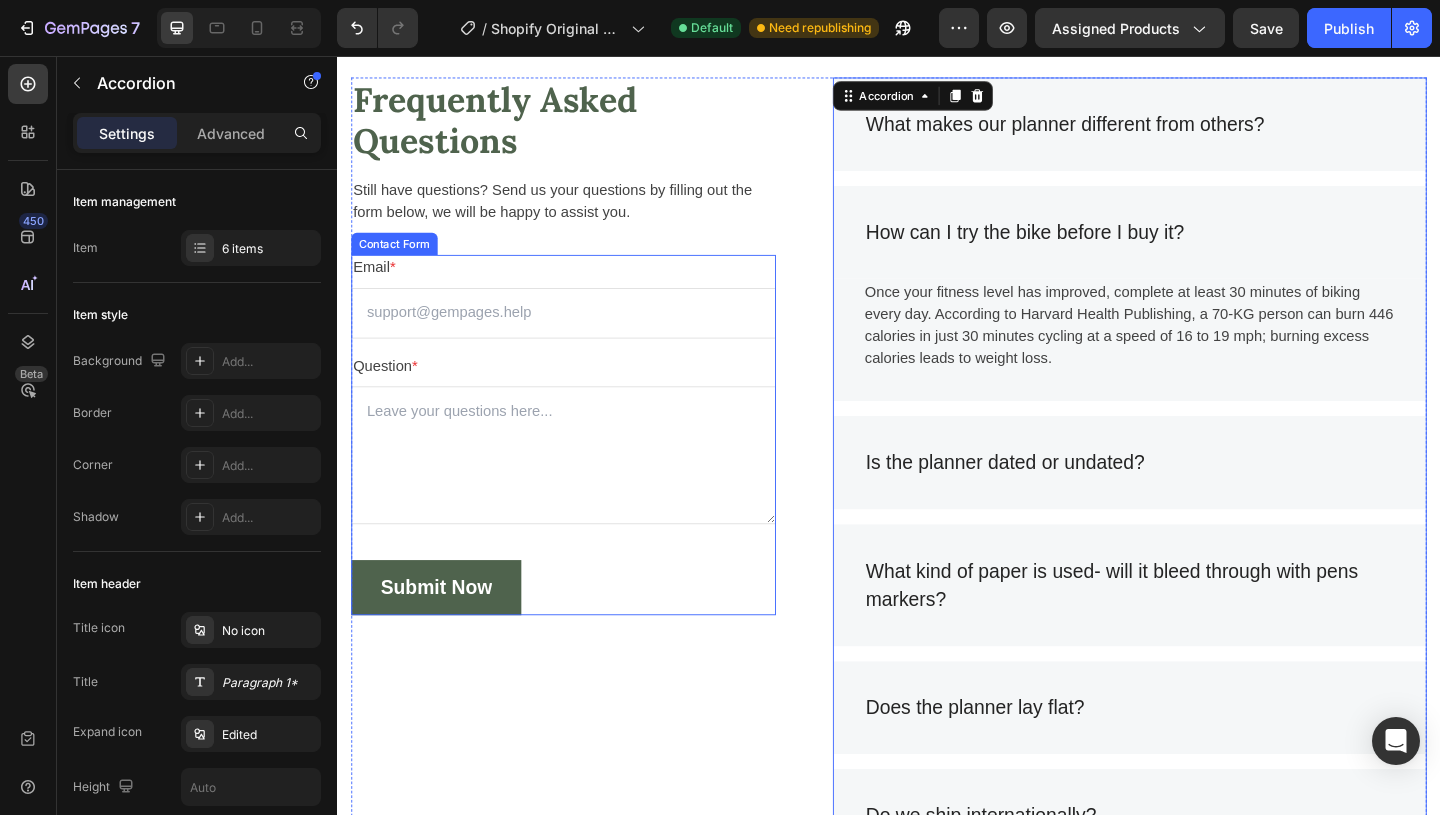 click on "Email  * Text block Email Field Question  * Text block Text Area Submit Now Submit Button Contact Form" at bounding box center [583, 467] 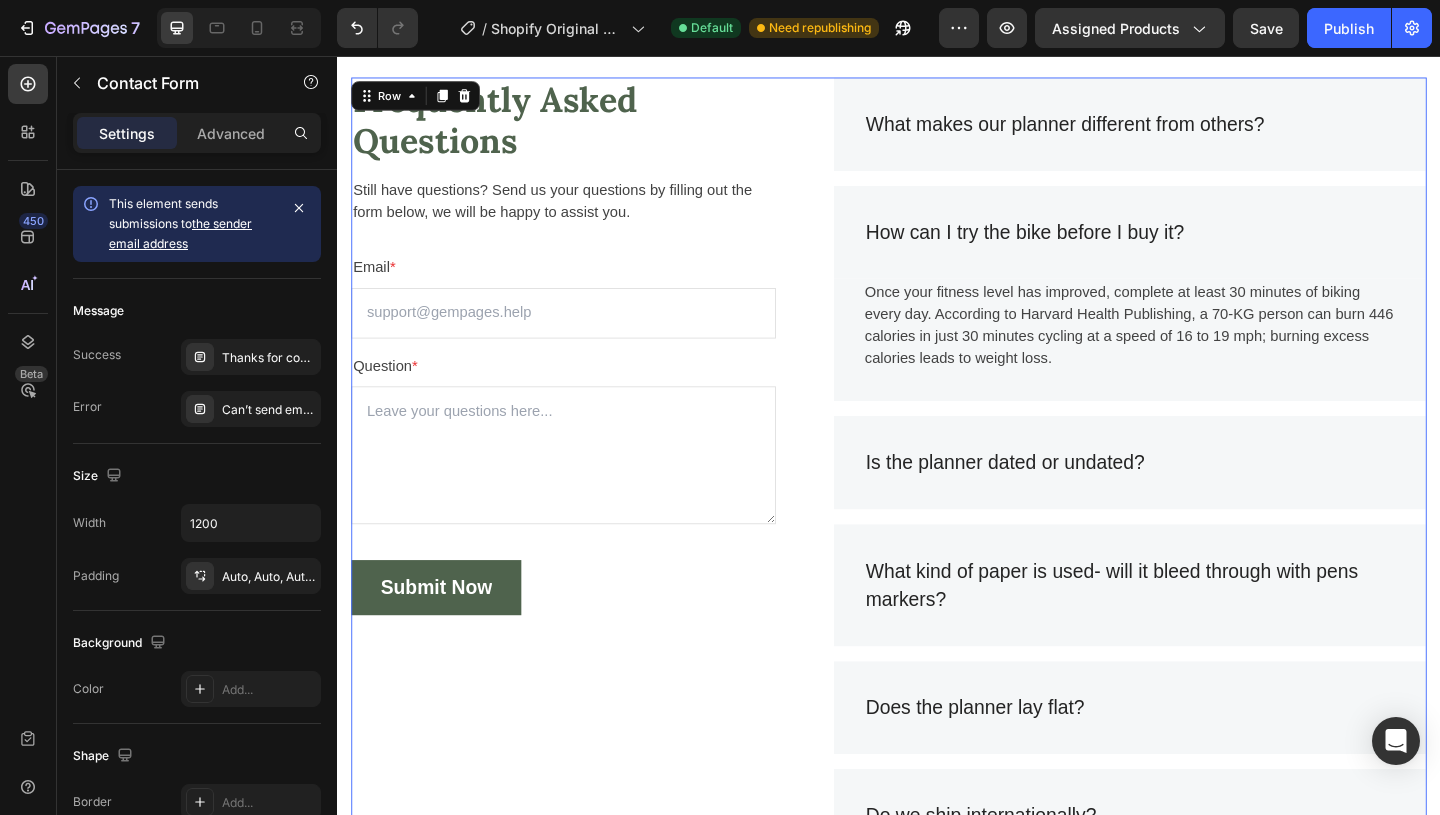 click on "Frequently Asked Questions Heading Still have questions? Send us your questions by filling out the form below, we will be happy to assist you. Text block Email  * Text block Email Field Question  * Text block Text Area Submit Now Submit Button Contact Form" at bounding box center [583, 506] 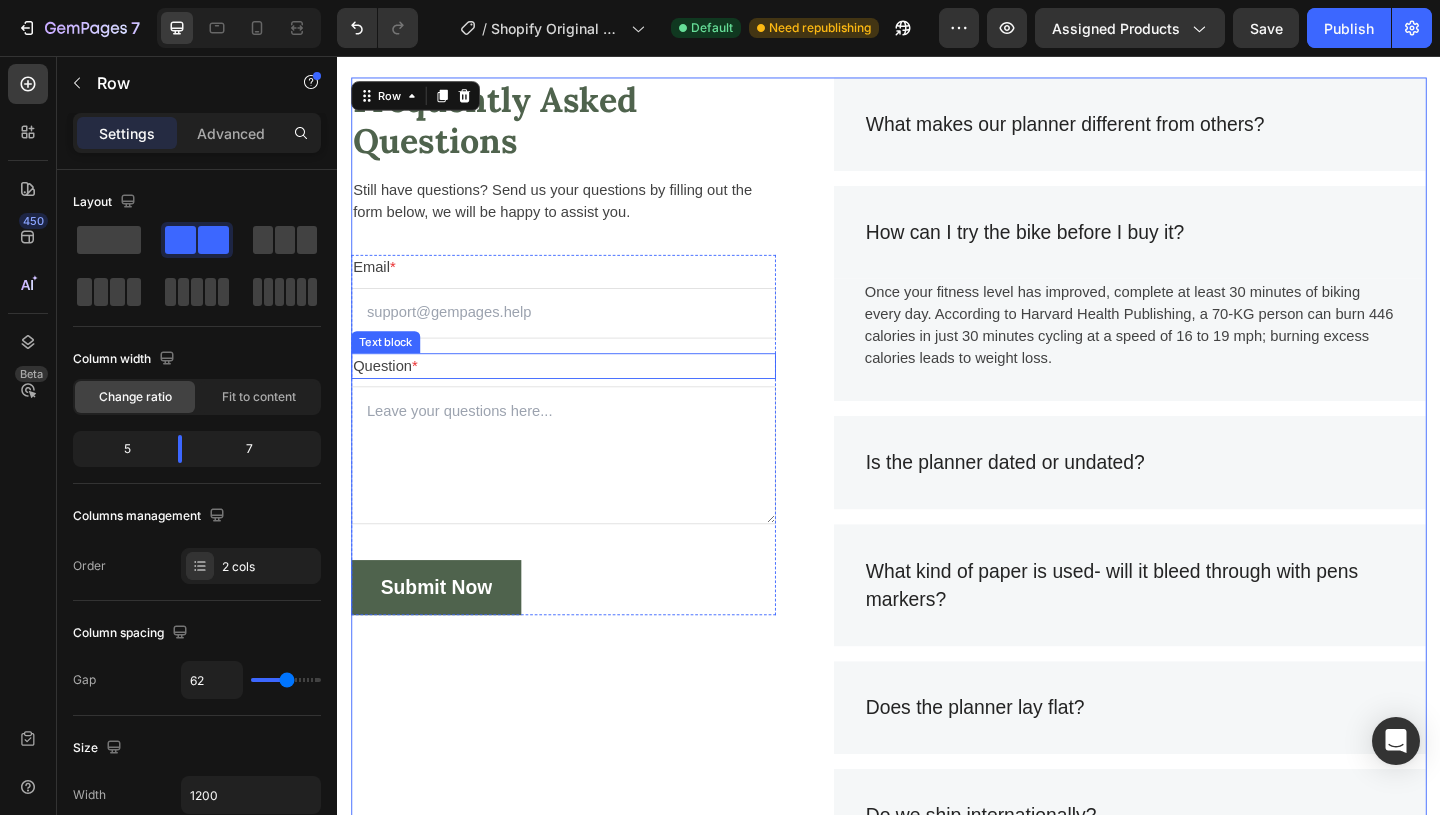 click on "Question  *" at bounding box center [583, 393] 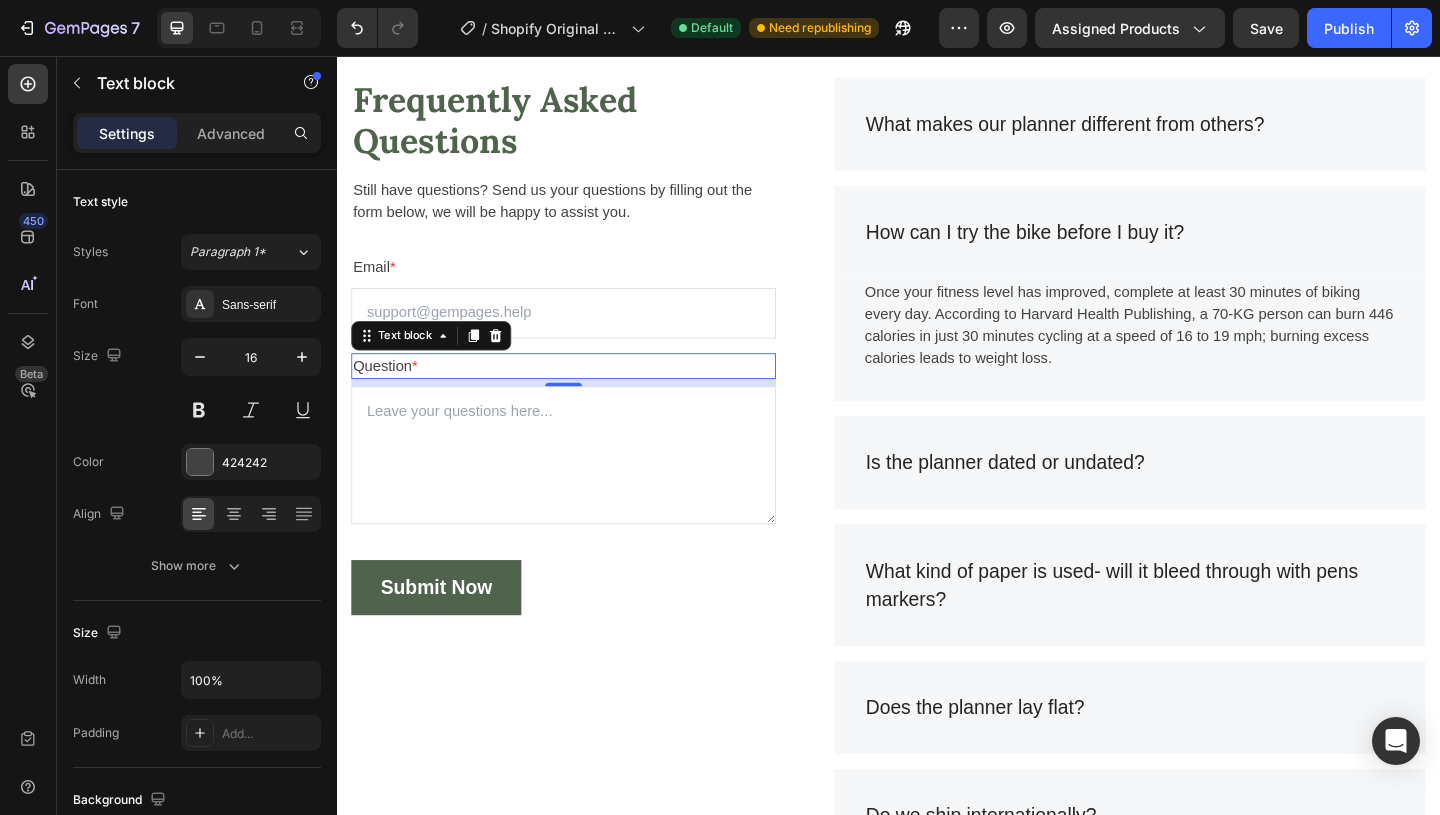 click on "Question  *" at bounding box center (583, 393) 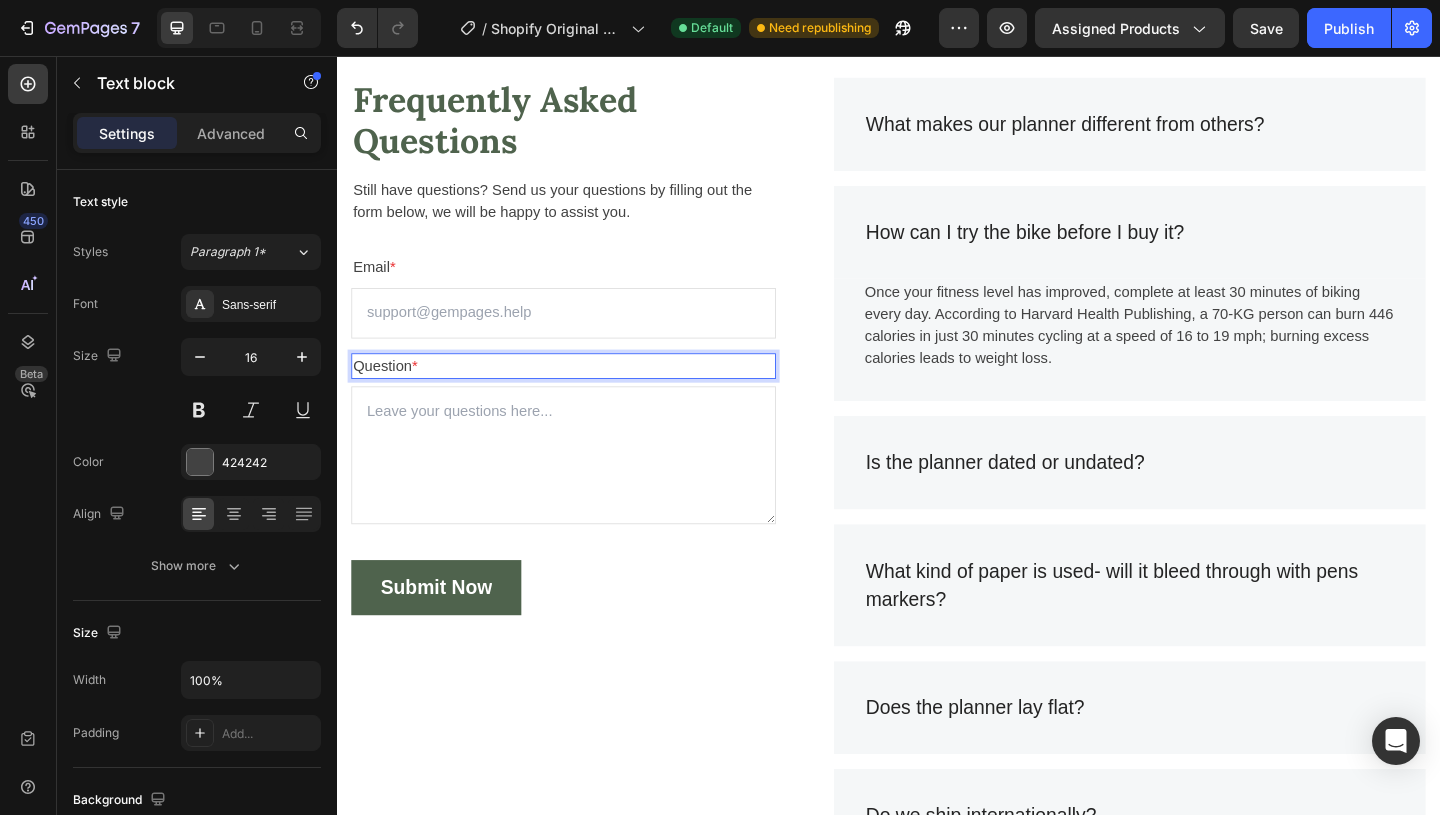 click on "Question  *" at bounding box center [583, 393] 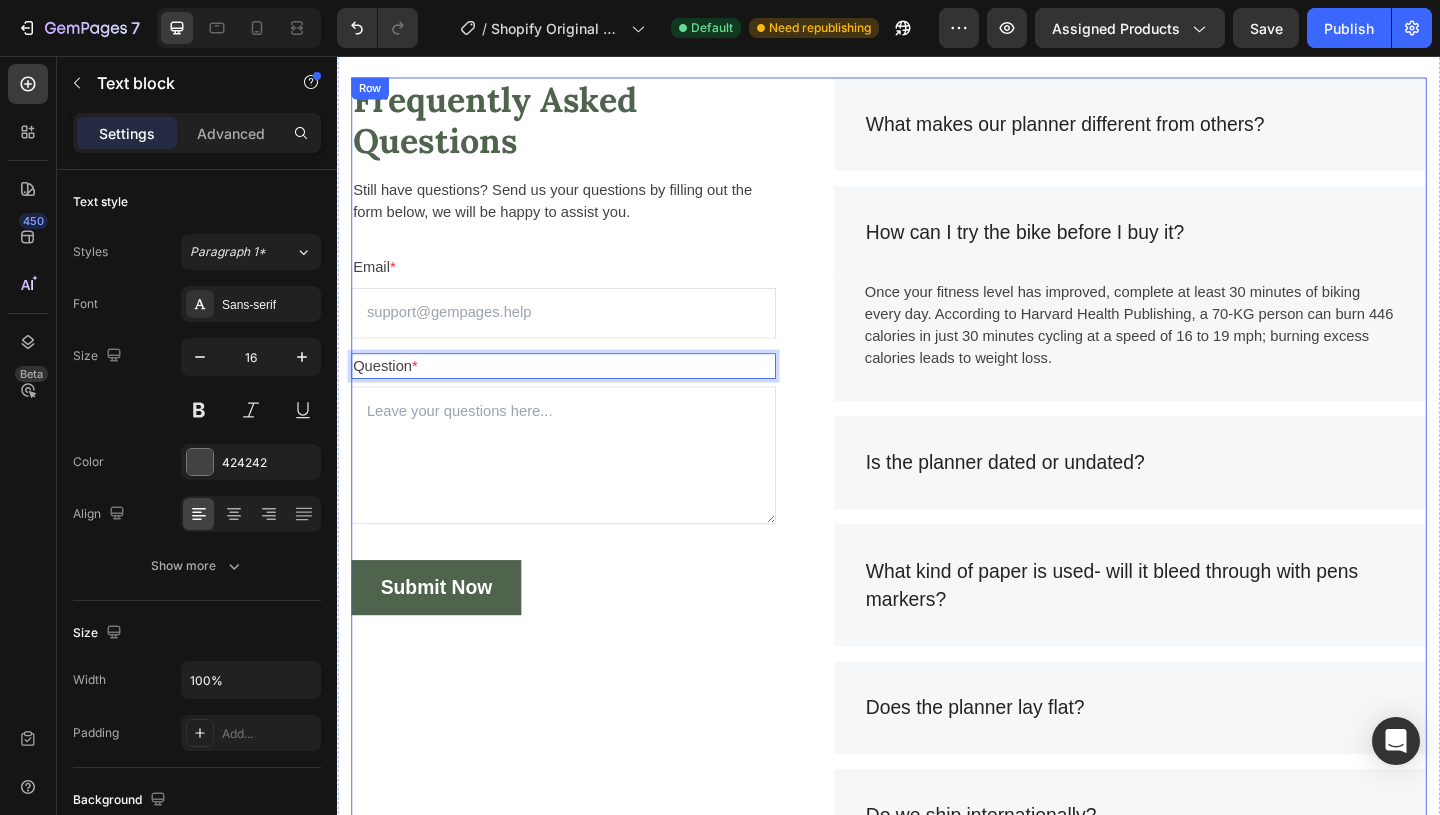 click on "Frequently Asked Questions Heading Still have questions? Send us your questions by filling out the form below, we will be happy to assist you. Text block Email  * Text block Email Field Question  * Text block   8 Text Area Submit Now Submit Button Contact Form" at bounding box center [583, 506] 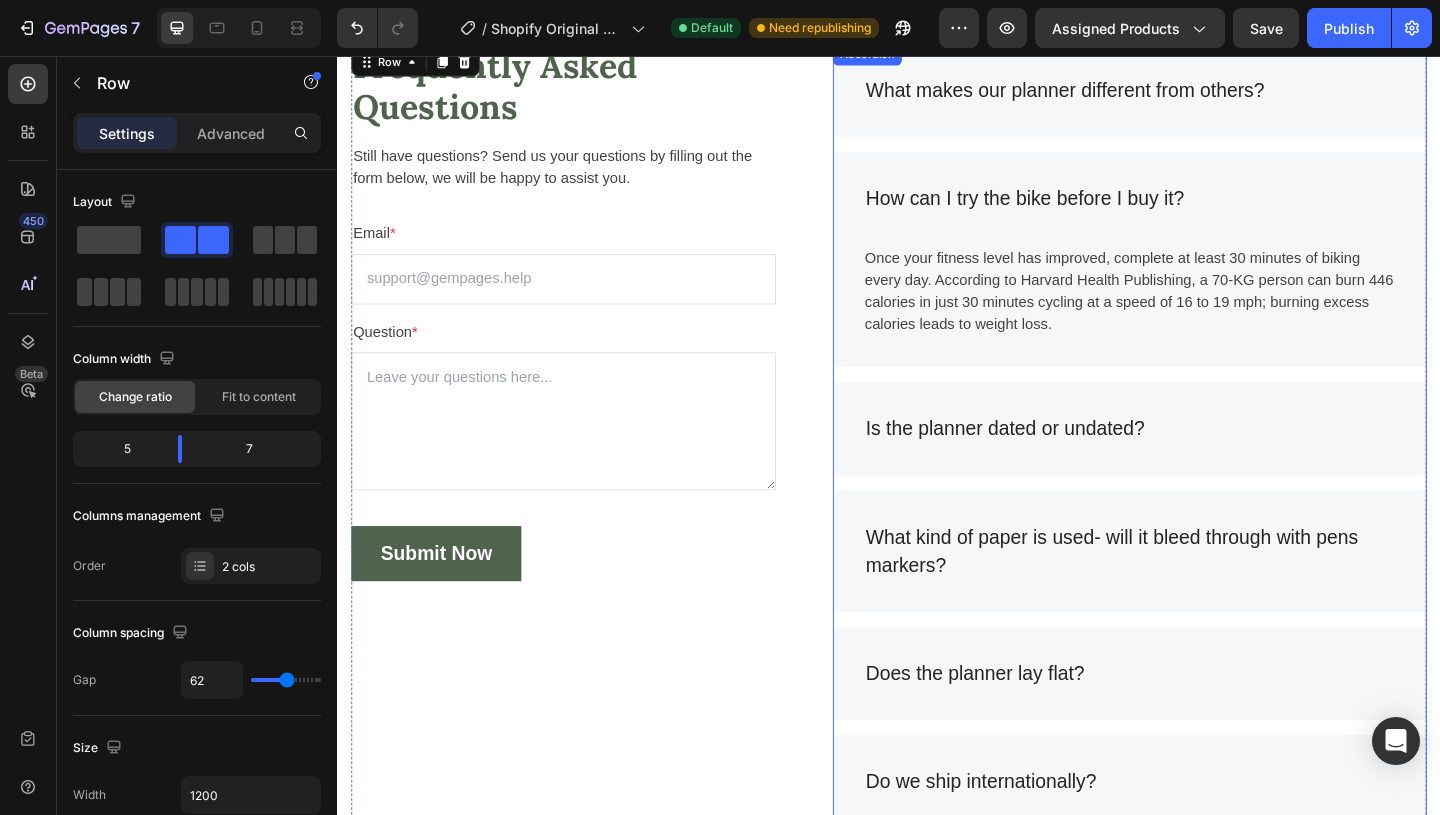 scroll, scrollTop: 3677, scrollLeft: 0, axis: vertical 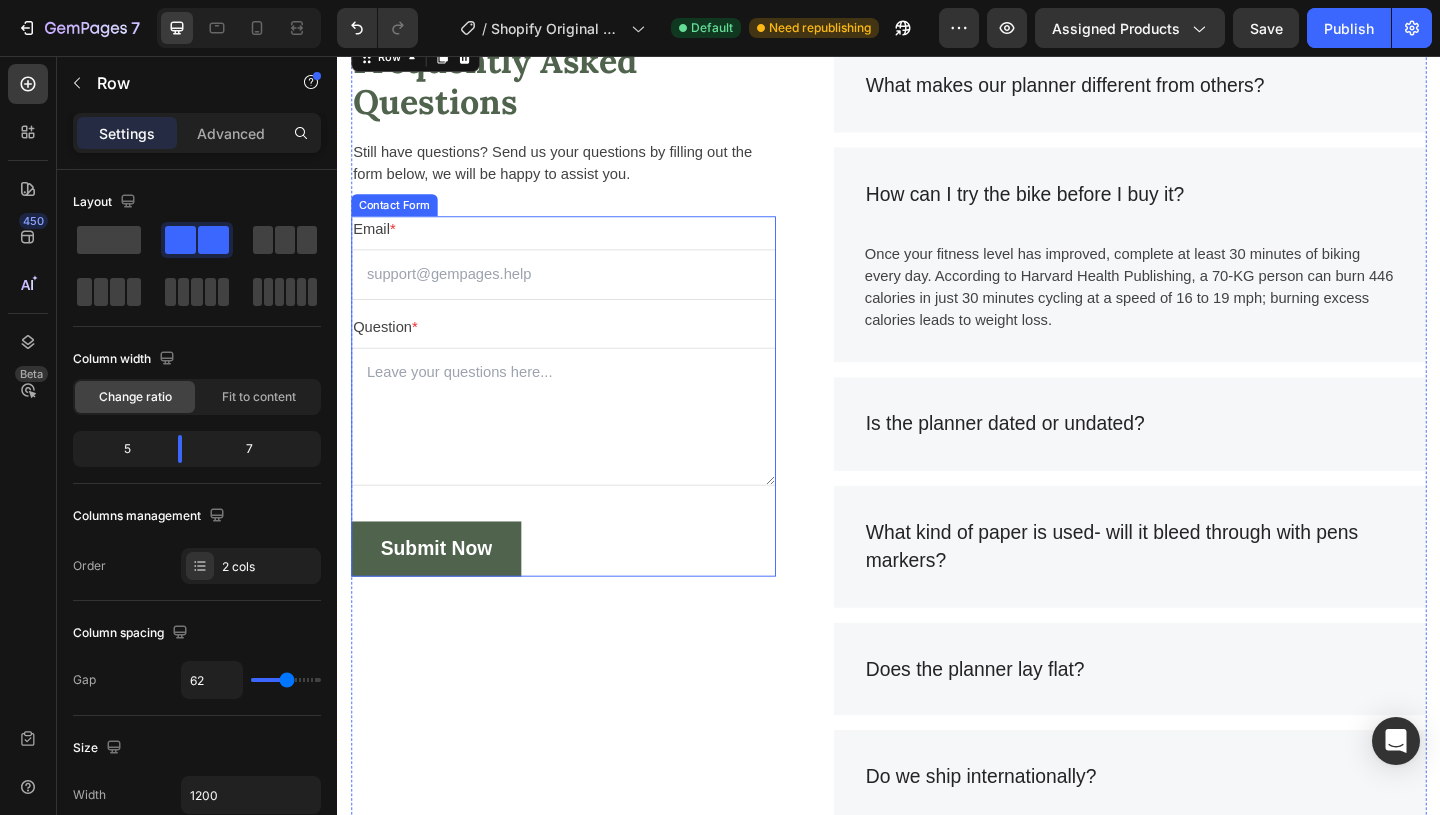 click at bounding box center [583, 293] 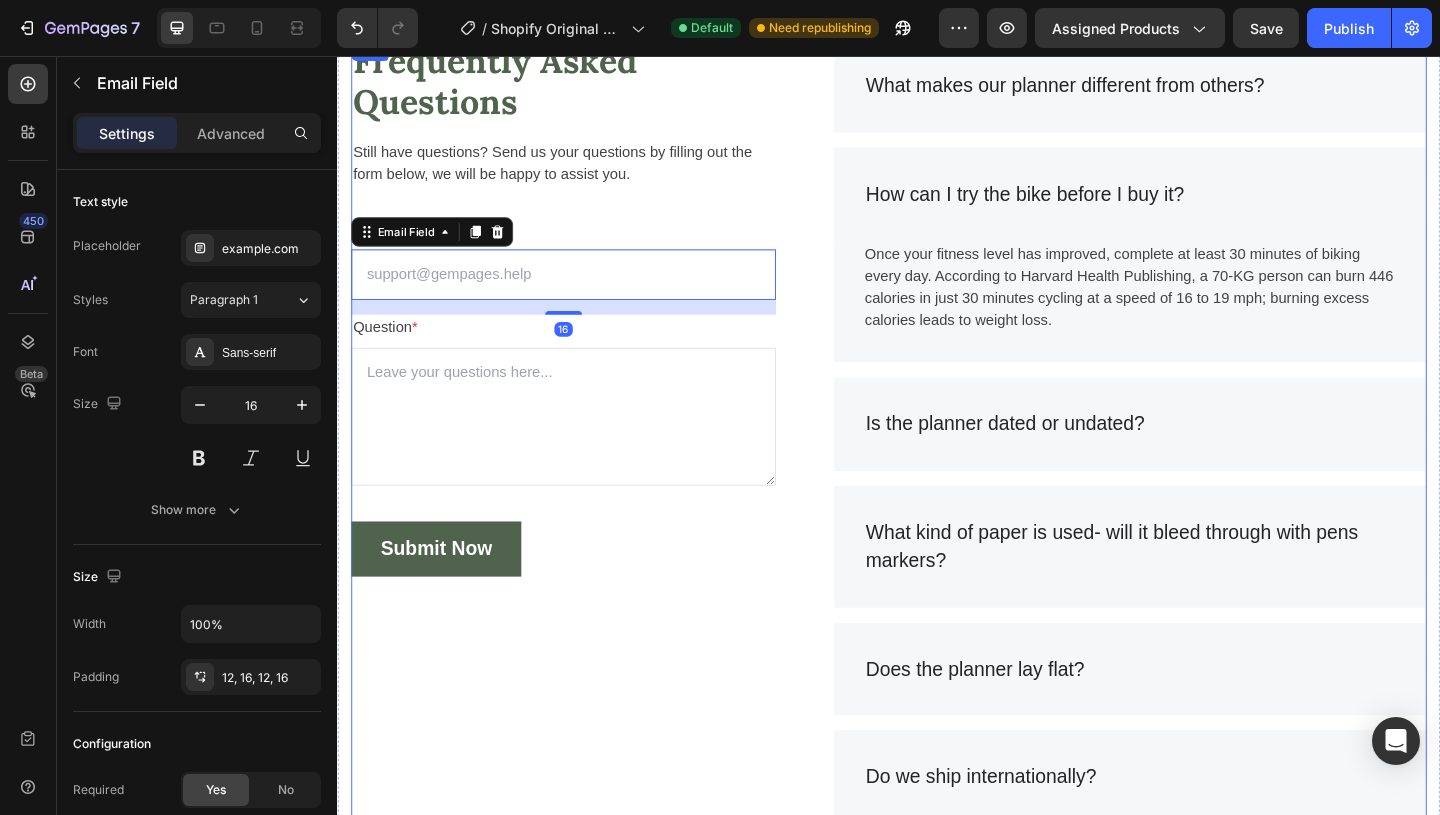 click on "Frequently Asked Questions Heading Still have questions? Send us your questions by filling out the form below, we will be happy to assist you. Text block Email  * Text block Email Field   16 Question  * Text block Text Area Submit Now Submit Button Contact Form" at bounding box center (583, 464) 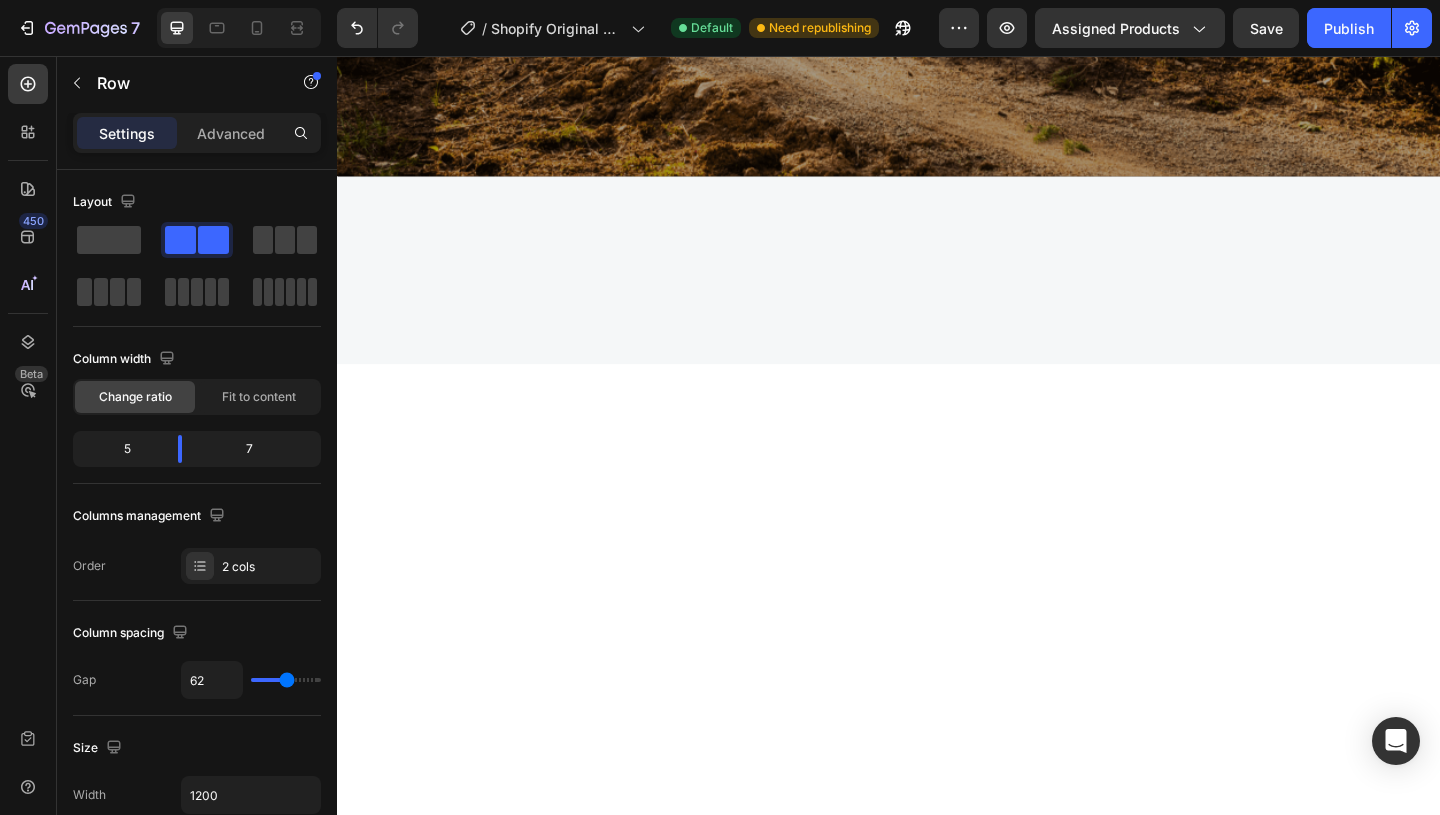 scroll, scrollTop: 1733, scrollLeft: 0, axis: vertical 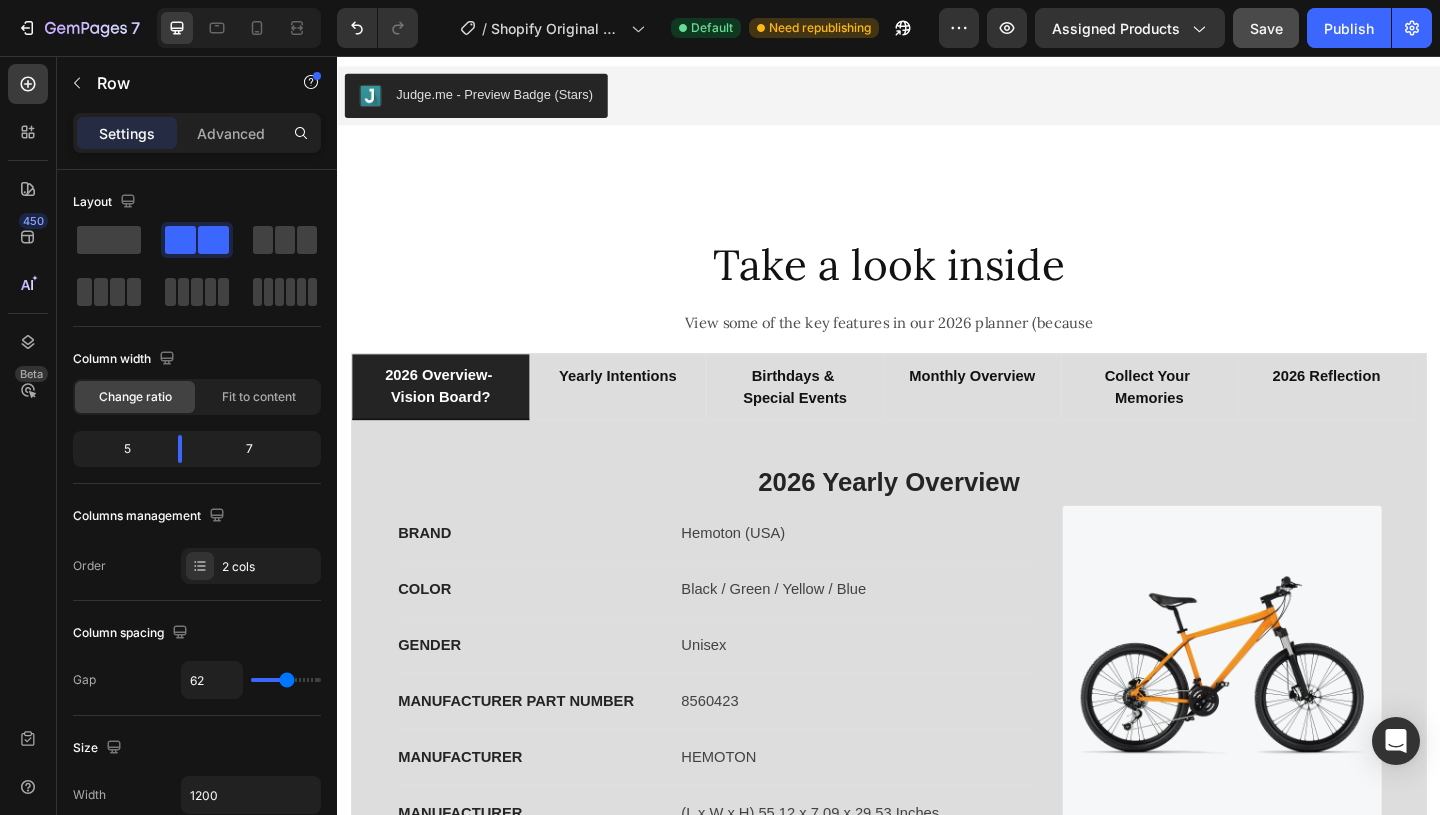 click on "Save" at bounding box center [1266, 28] 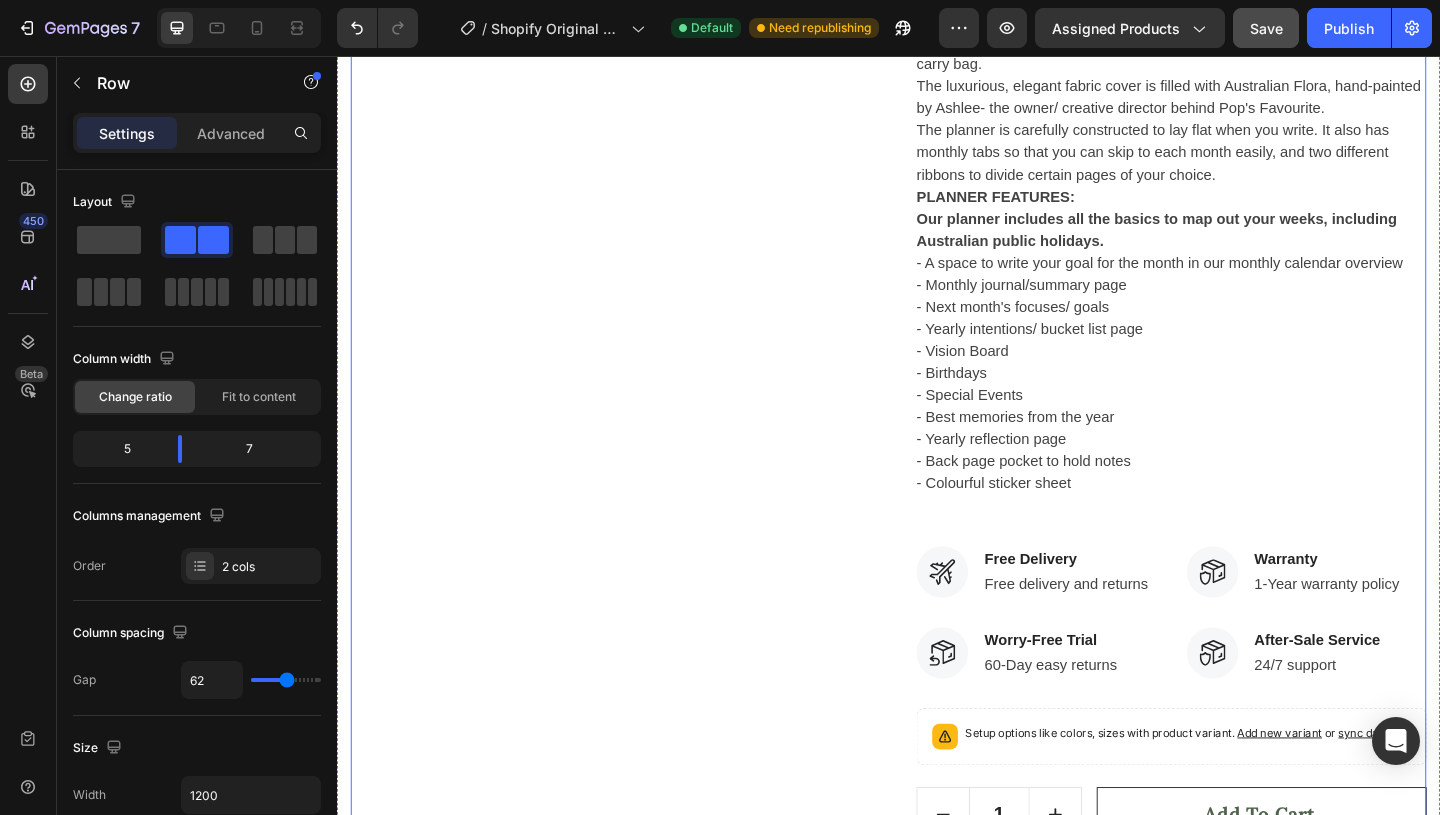 scroll, scrollTop: 927, scrollLeft: 0, axis: vertical 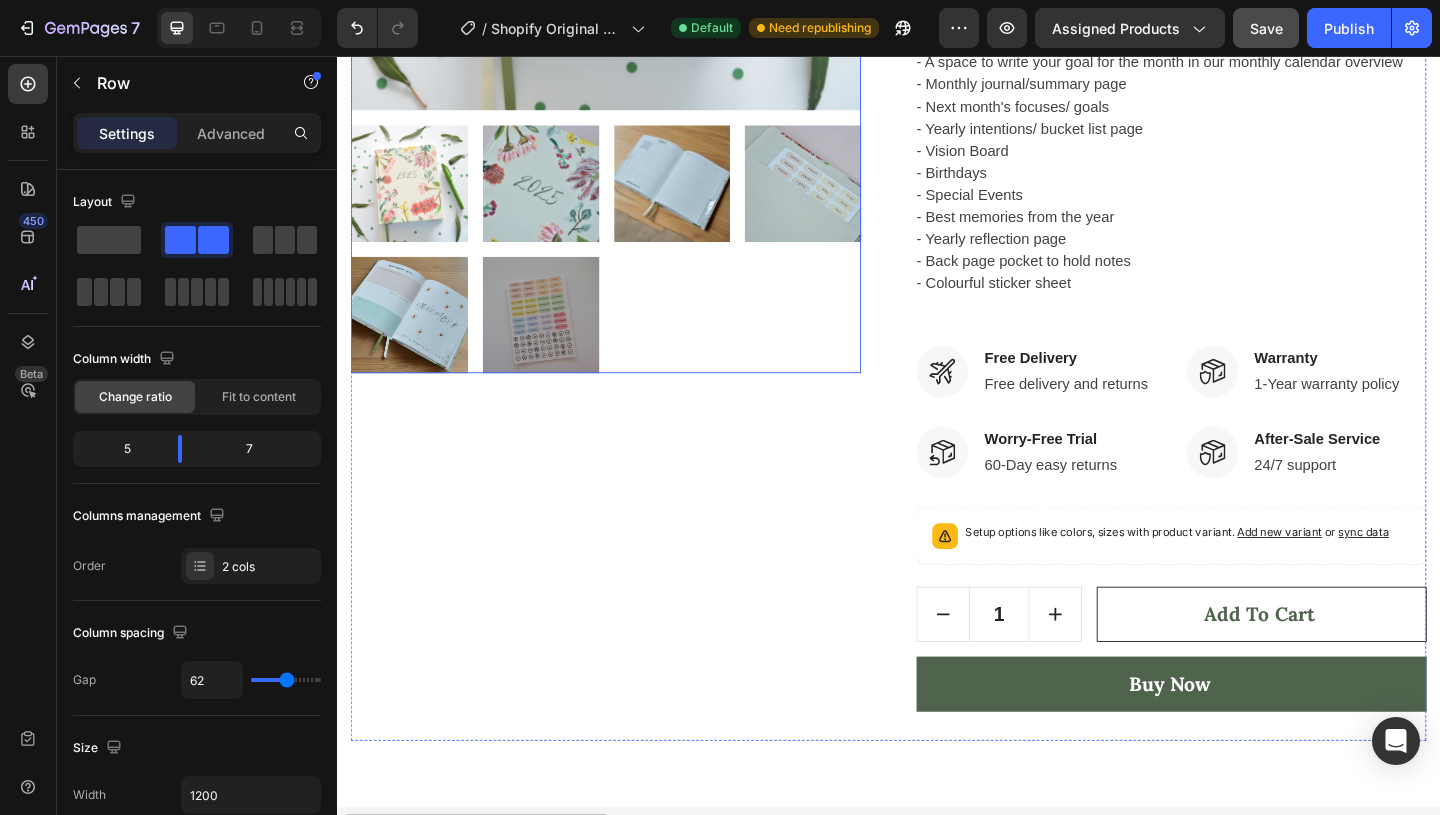click at bounding box center (415, 194) 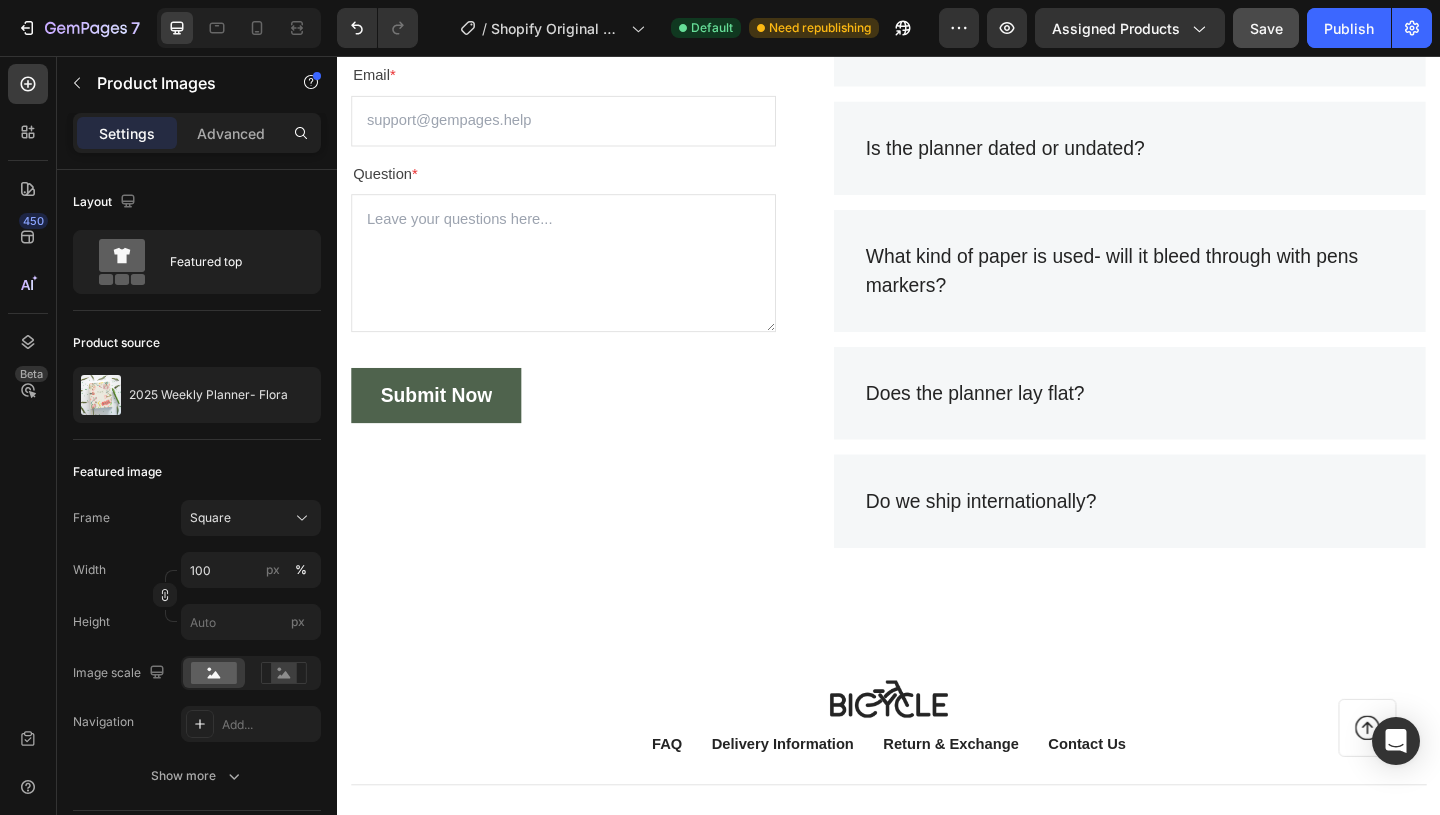 scroll, scrollTop: 4147, scrollLeft: 0, axis: vertical 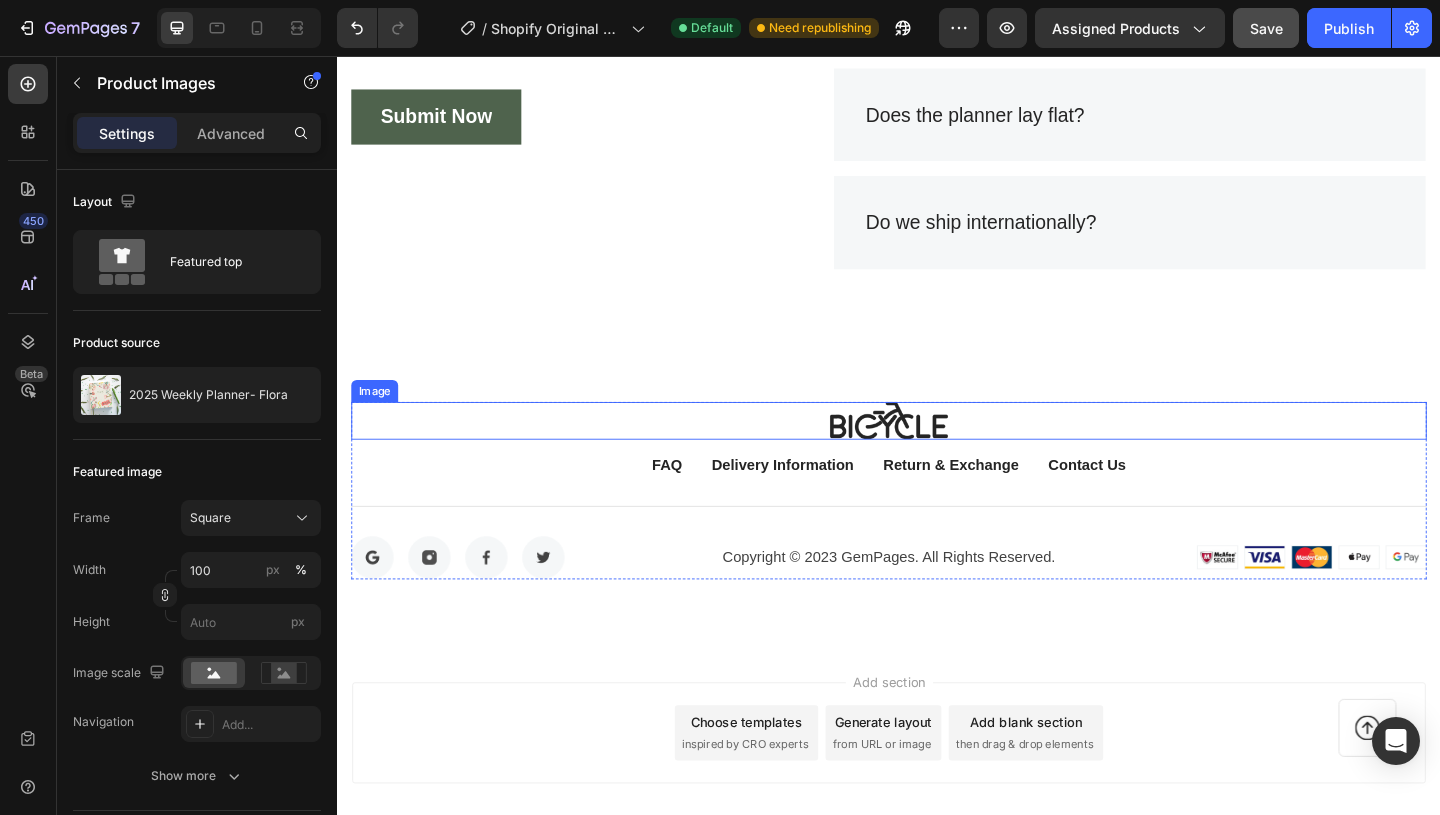 click at bounding box center (937, 452) 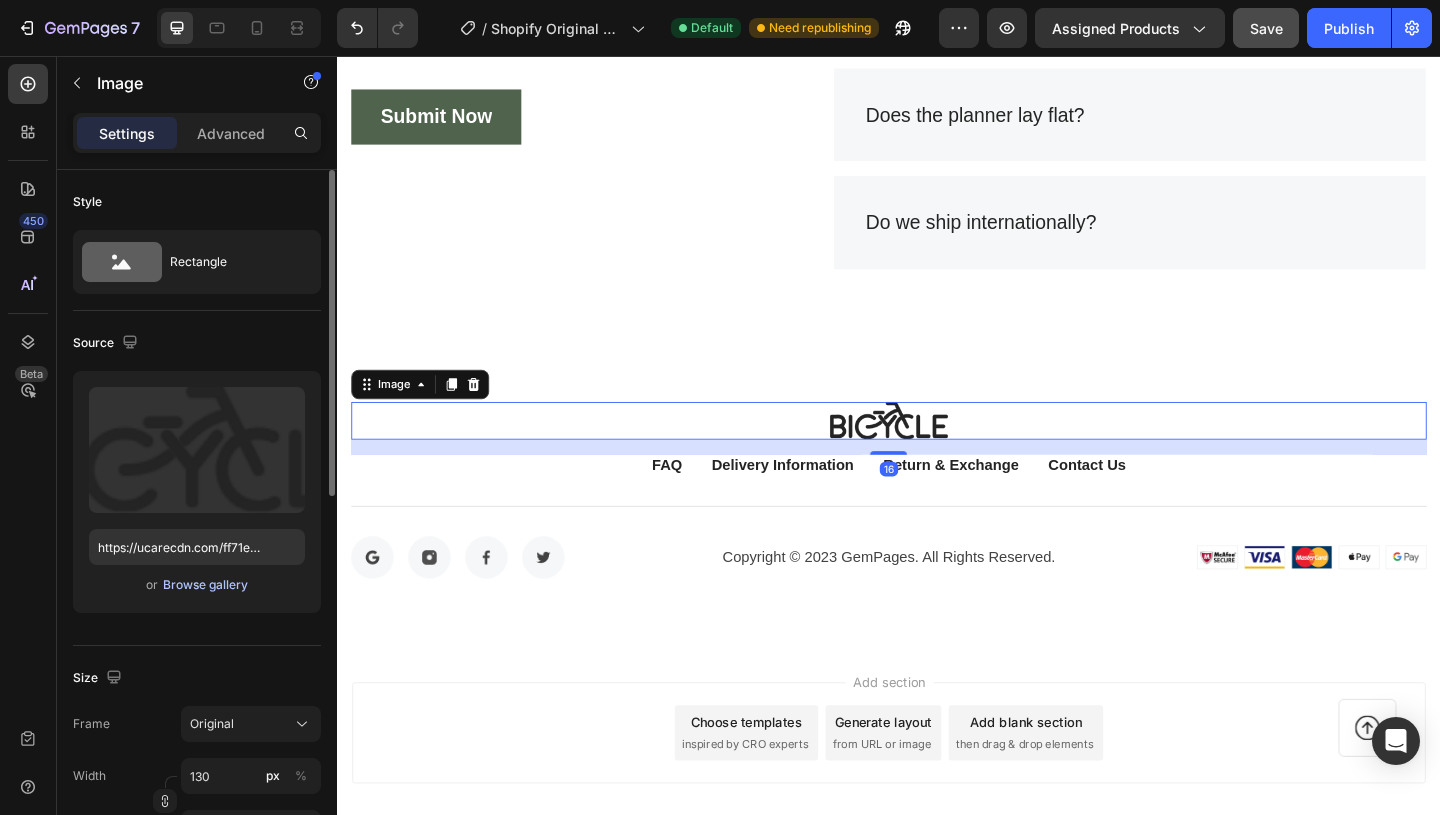 click on "Browse gallery" at bounding box center (205, 585) 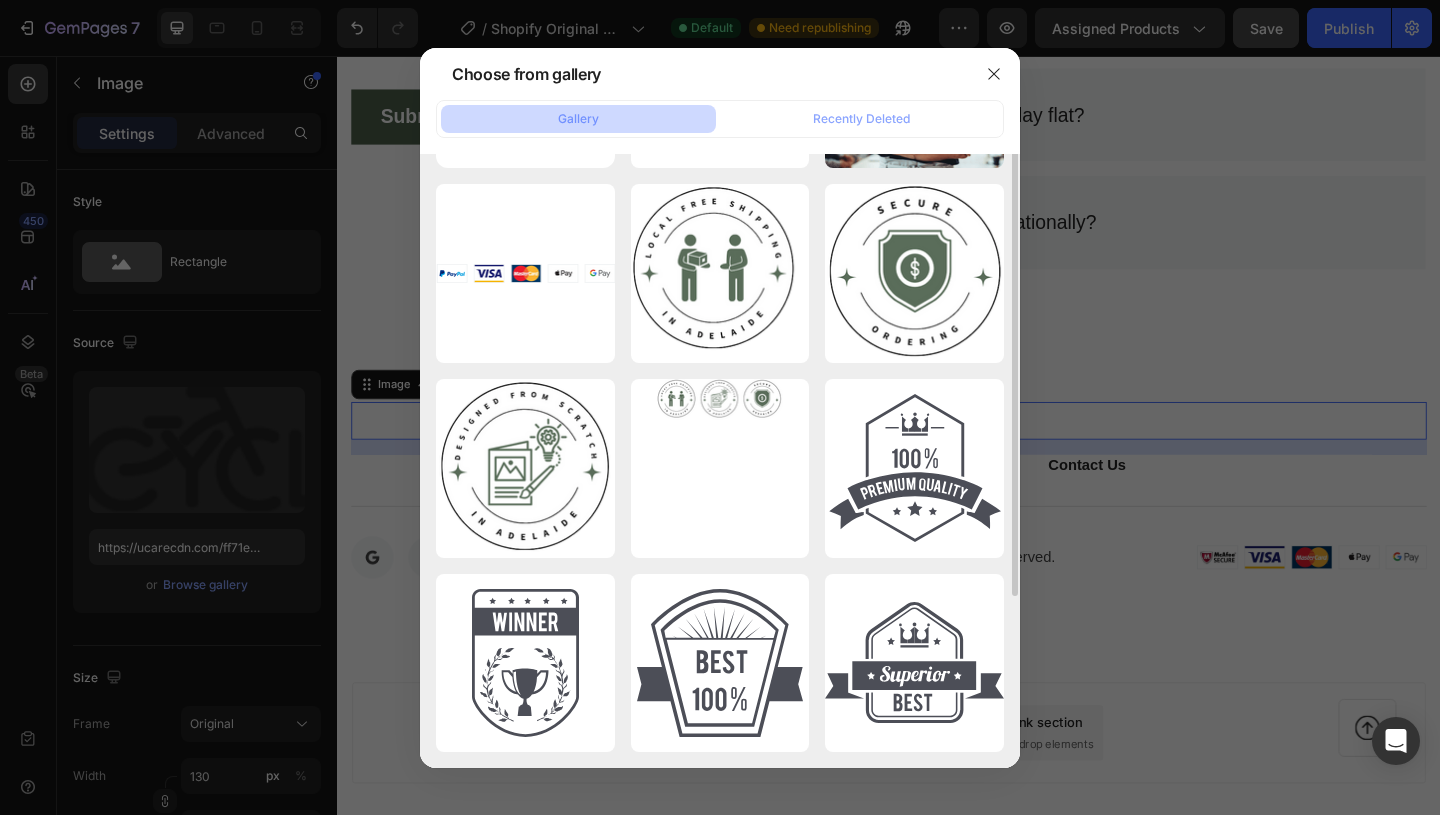 scroll, scrollTop: 0, scrollLeft: 0, axis: both 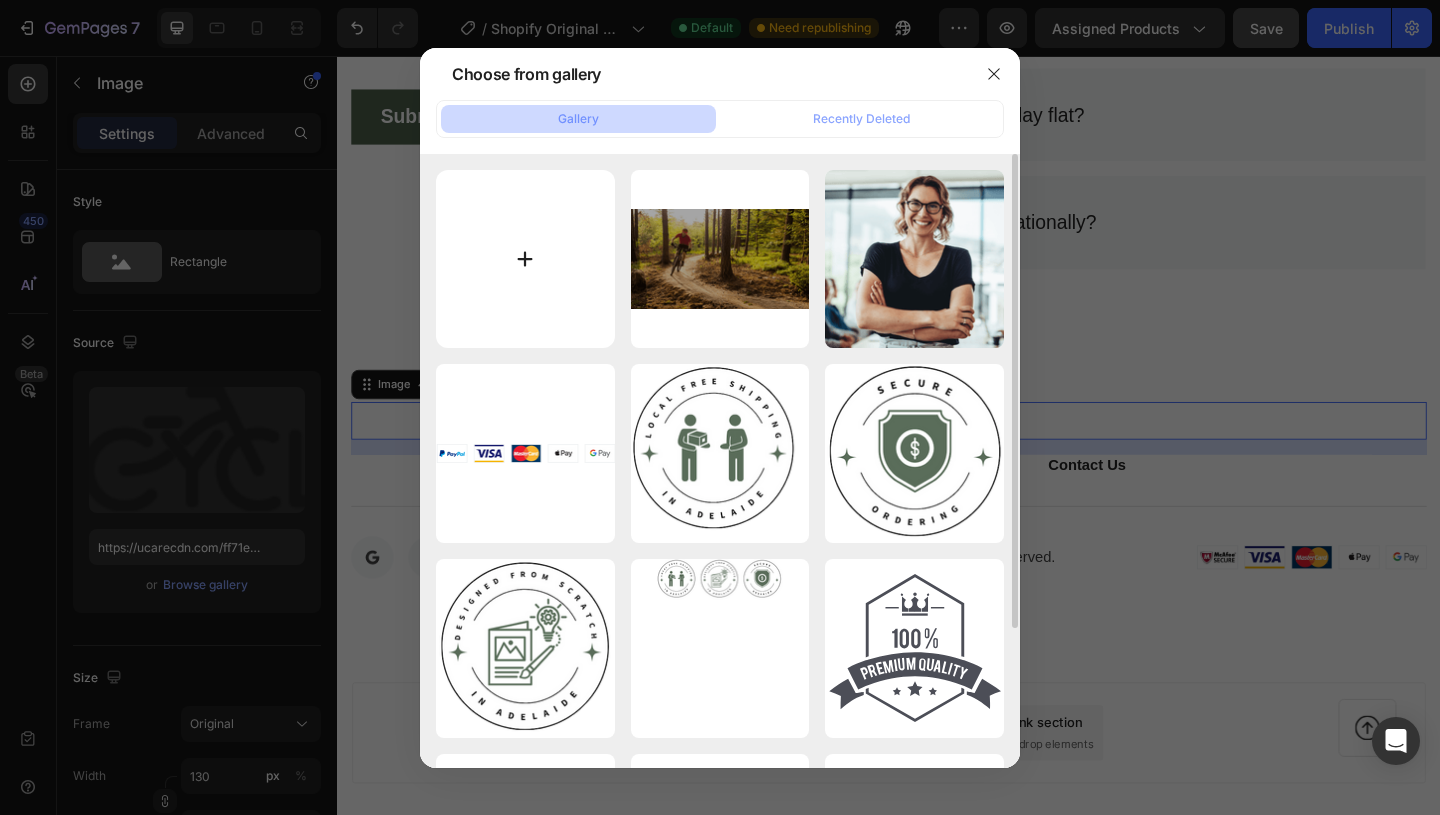 click at bounding box center (525, 259) 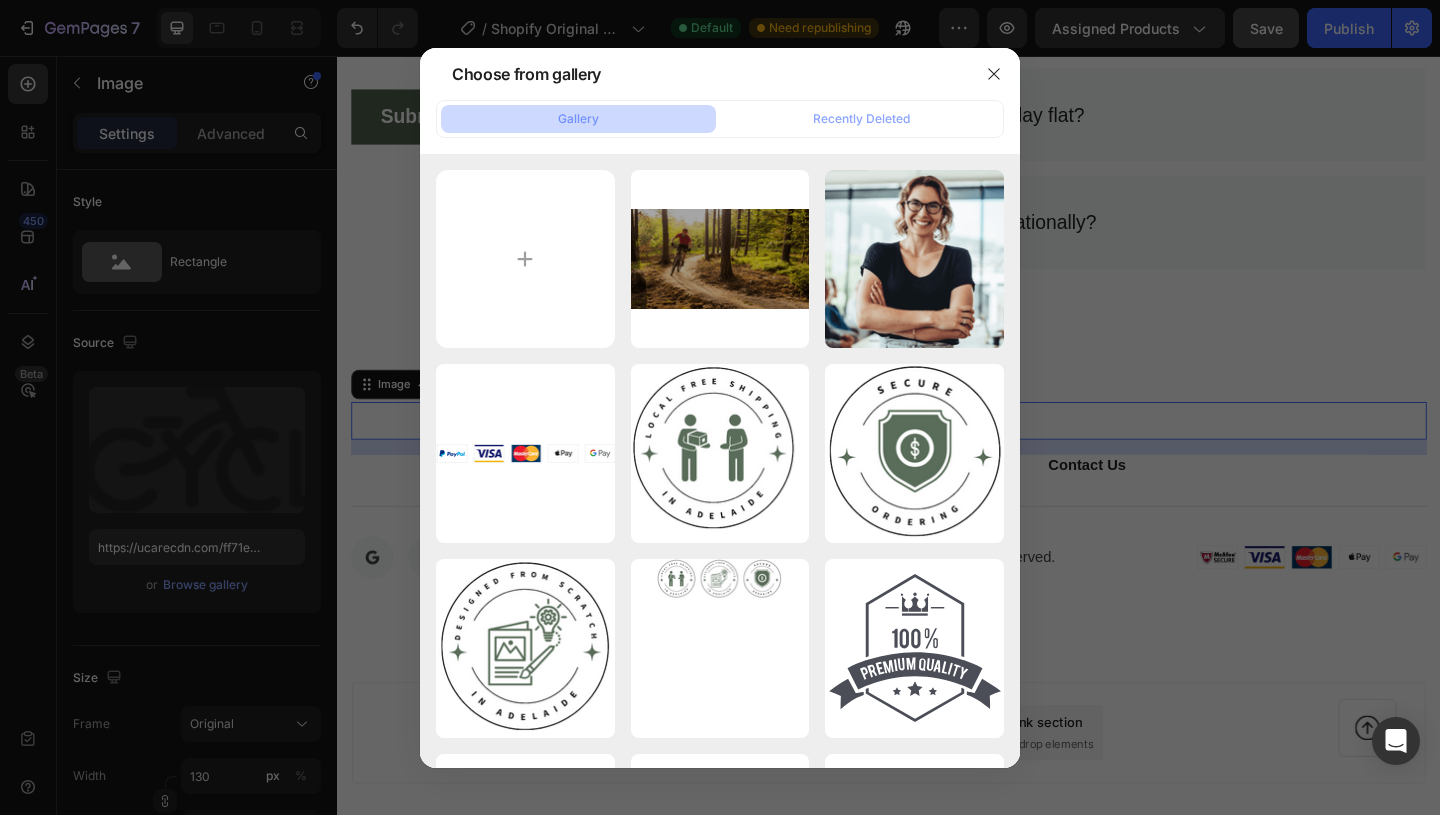 type on "C:\fakepath\Screen Shot 2024-06-04 at 9.38.41 am.png" 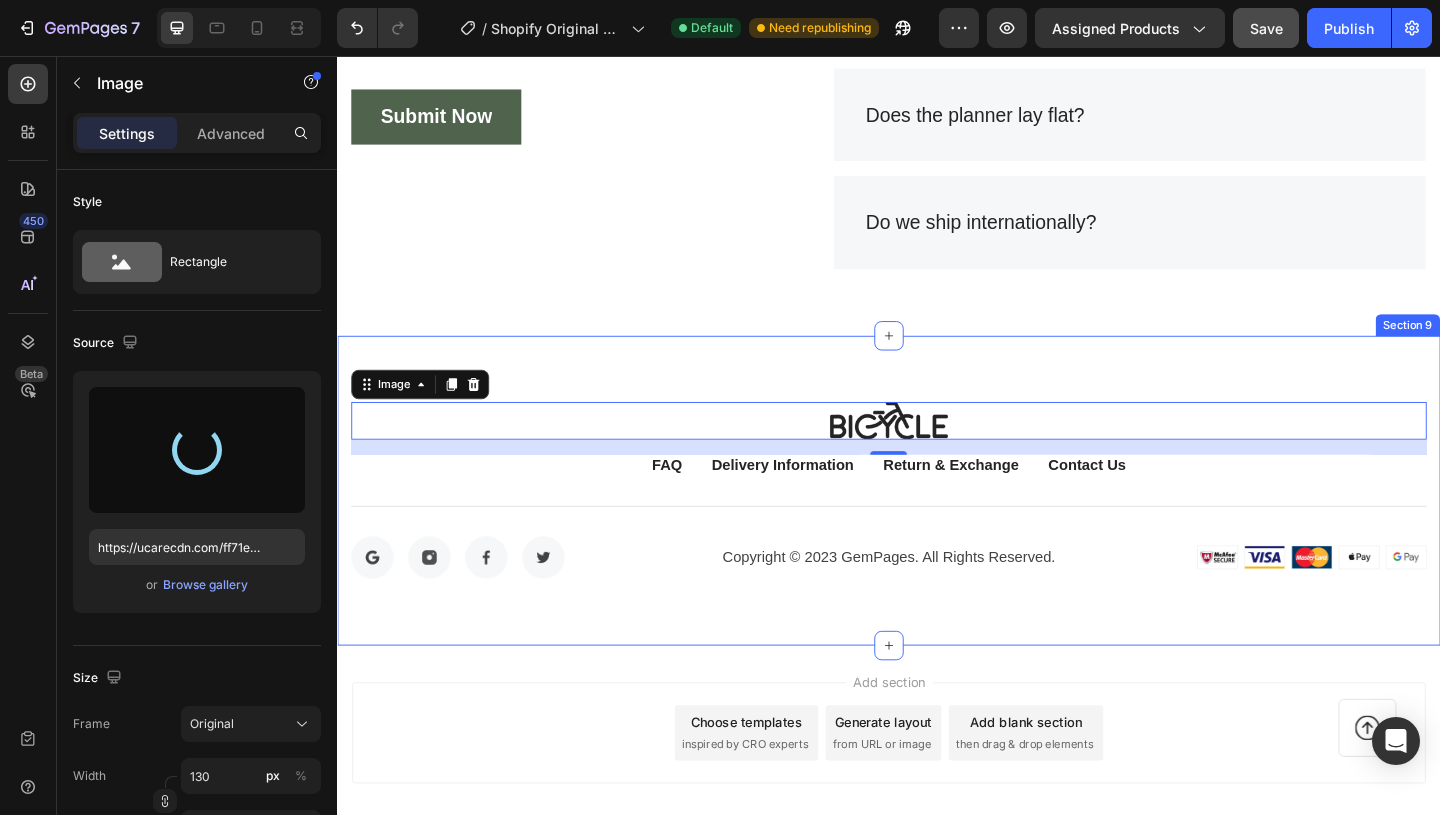 type on "https://cdn.shopify.com/s/files/1/0678/8707/1460/files/gempages_568238815861277633-6f1b9b94-cd33-427f-a785-9dd9b1906ab2.png" 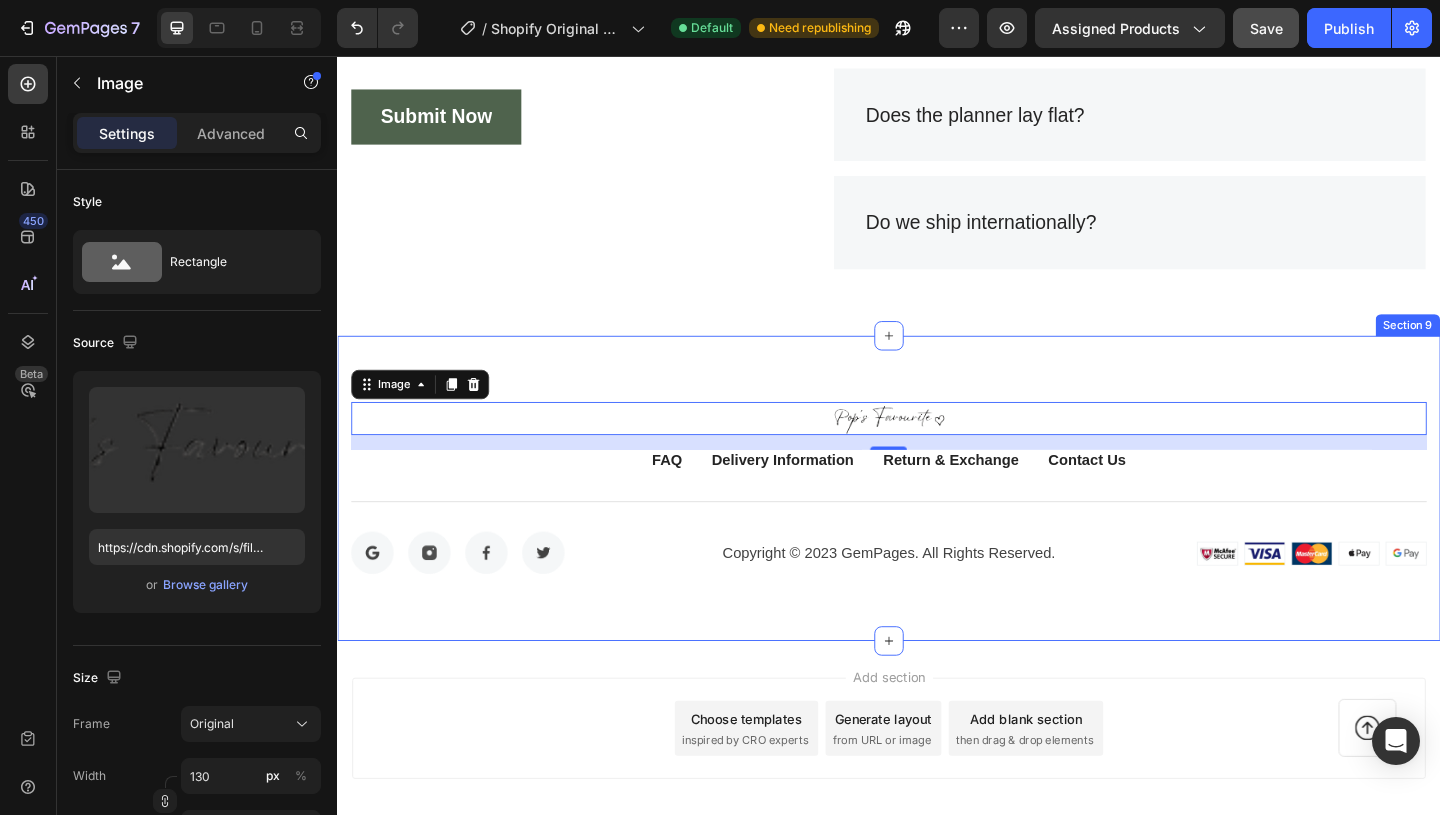 click on "Image   16 FAQ Button Delivery Information Button Return & Exchange Button Contact Us Button Row                Title Line Image Image Image Image Row Copyright © 2023 GemPages. All Rights Reserved. Text block Image Row Row
Icon Row Section 9" at bounding box center (937, 526) 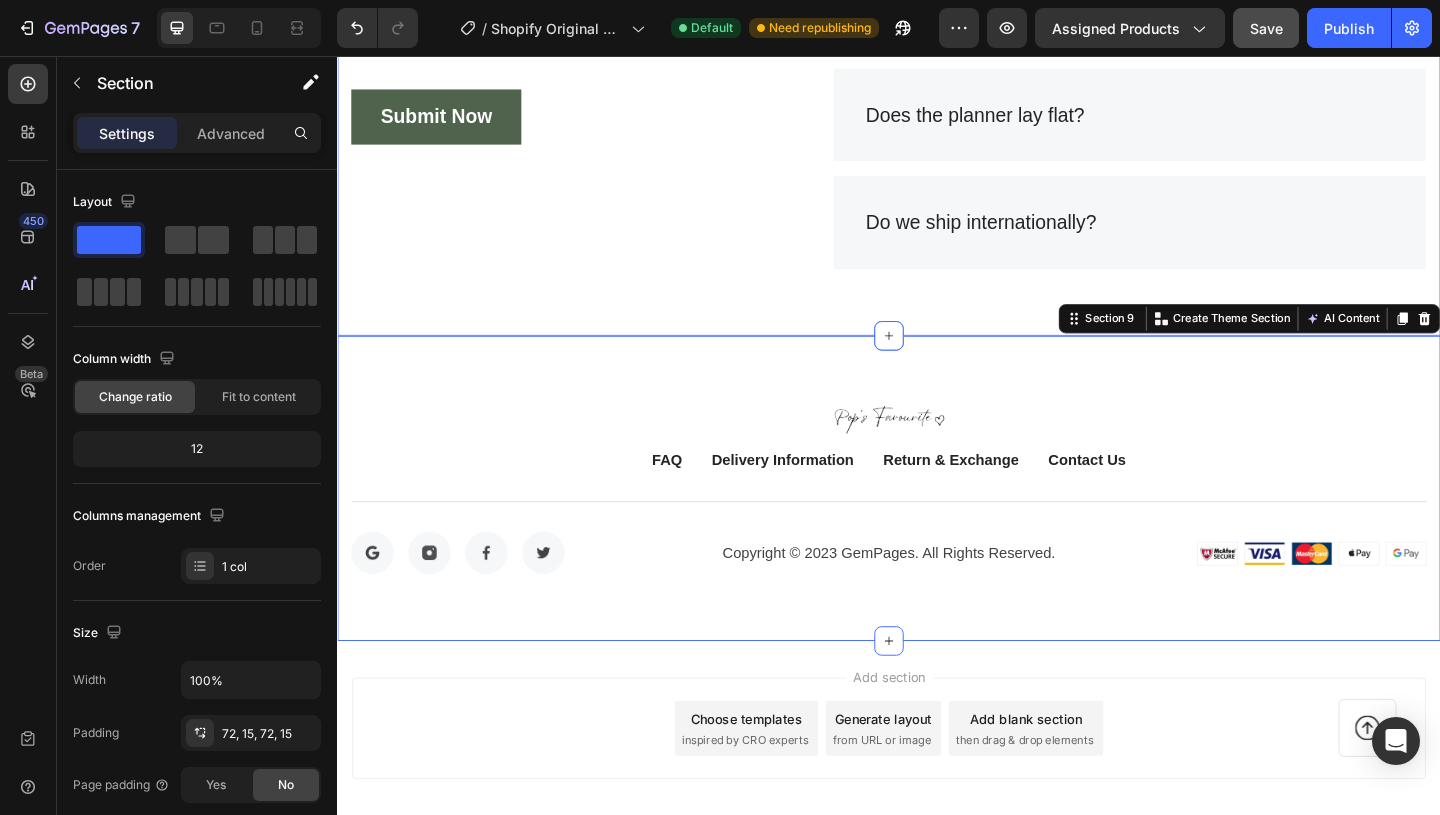 click on "Frequently Asked Questions Heading Still have questions? Send us your questions by filling out the form below, we will be happy to assist you. Text block Email  * Text block Email Field Question  * Text block Text Area Submit Now Submit Button Contact Form" at bounding box center [583, -73] 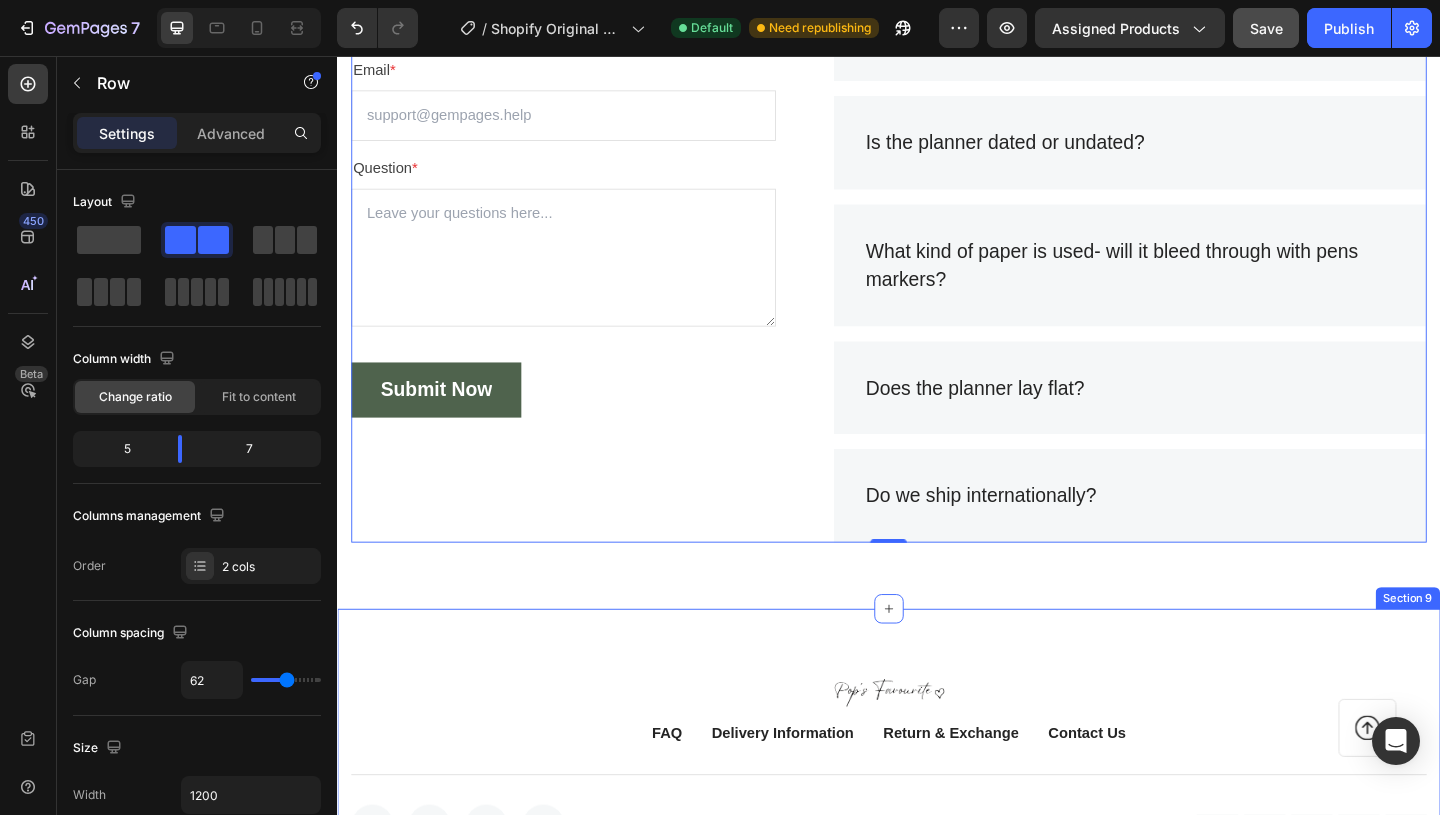 scroll, scrollTop: 3924, scrollLeft: 0, axis: vertical 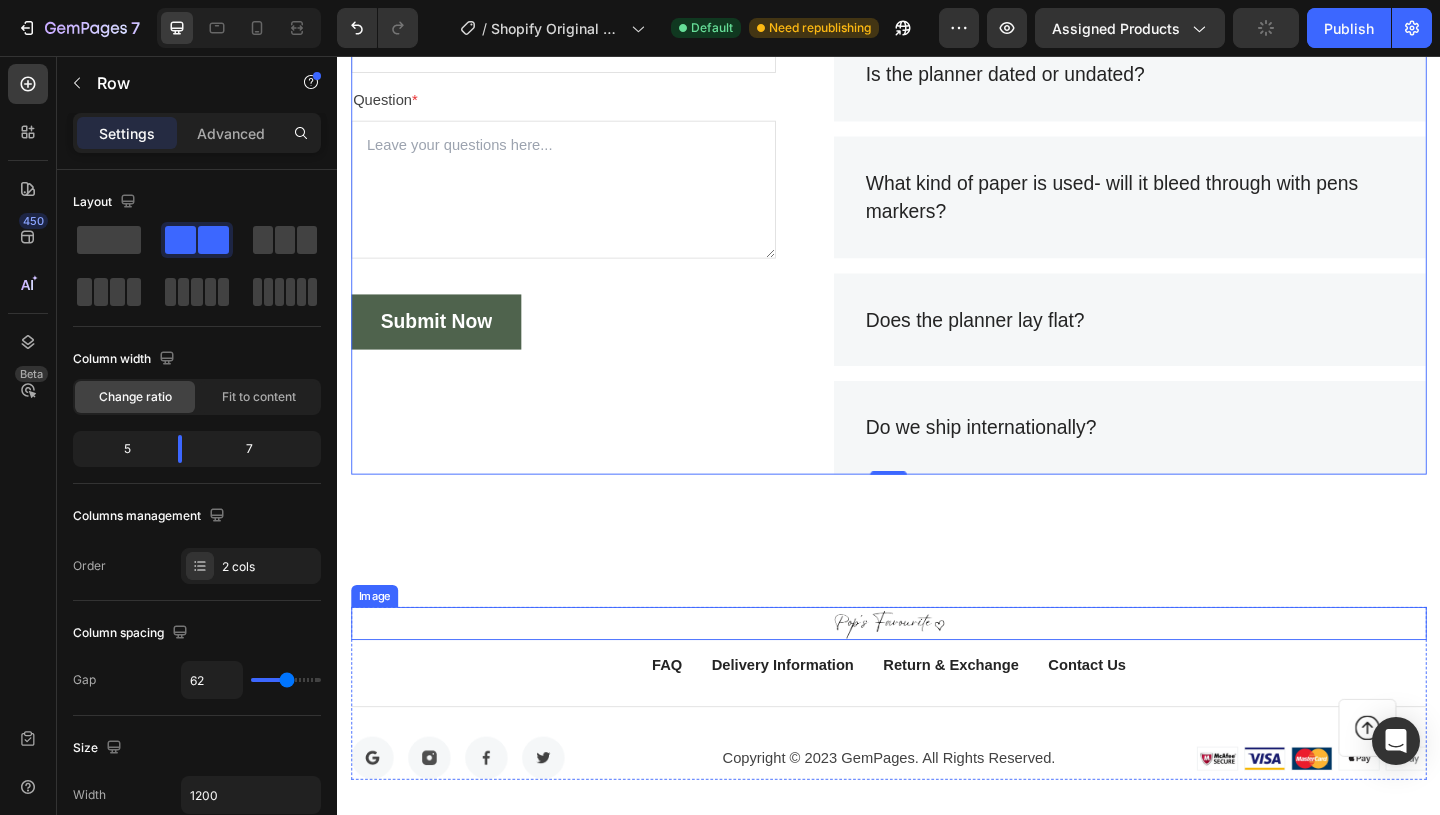 click at bounding box center [937, 673] 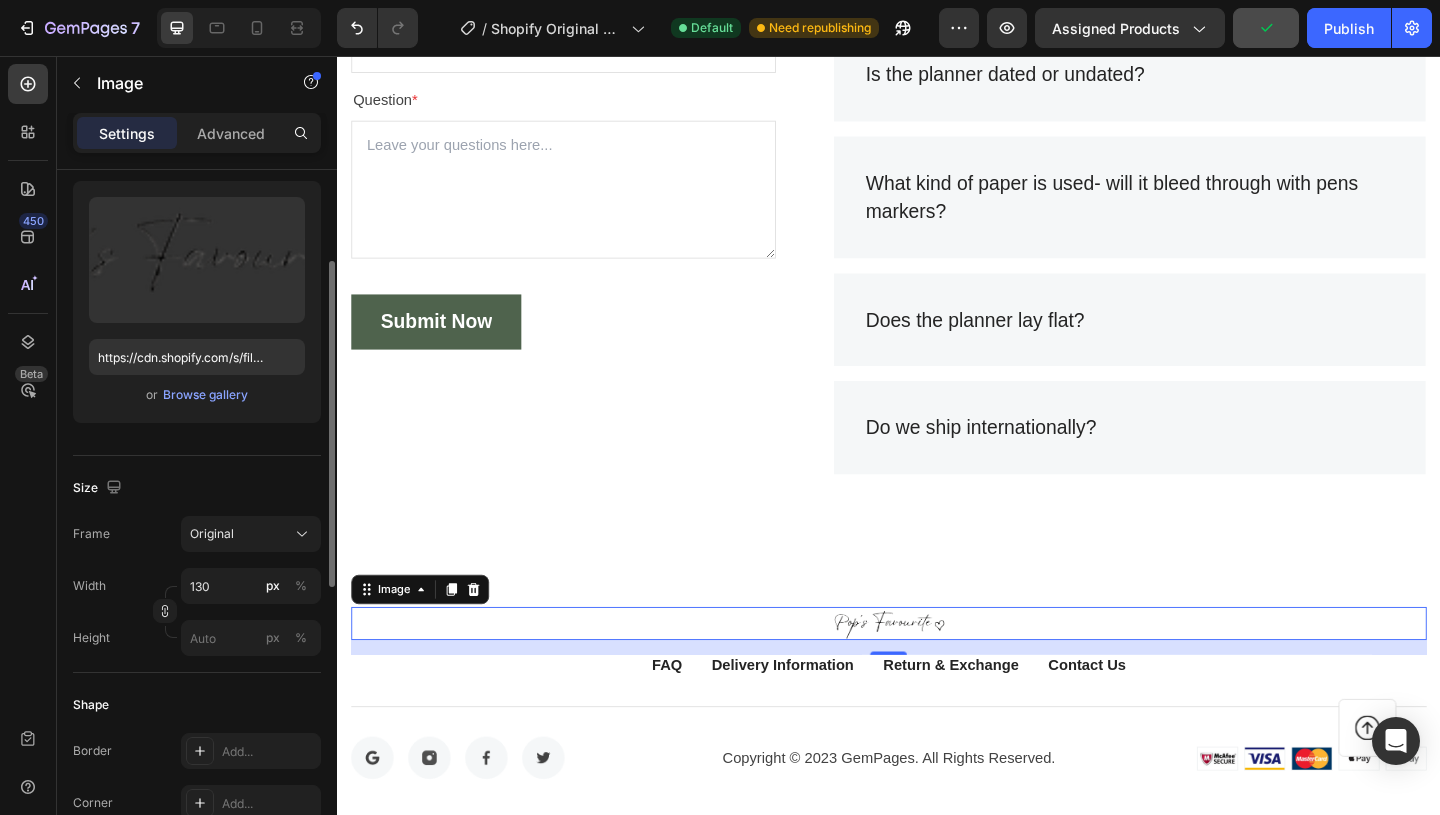 scroll, scrollTop: 192, scrollLeft: 0, axis: vertical 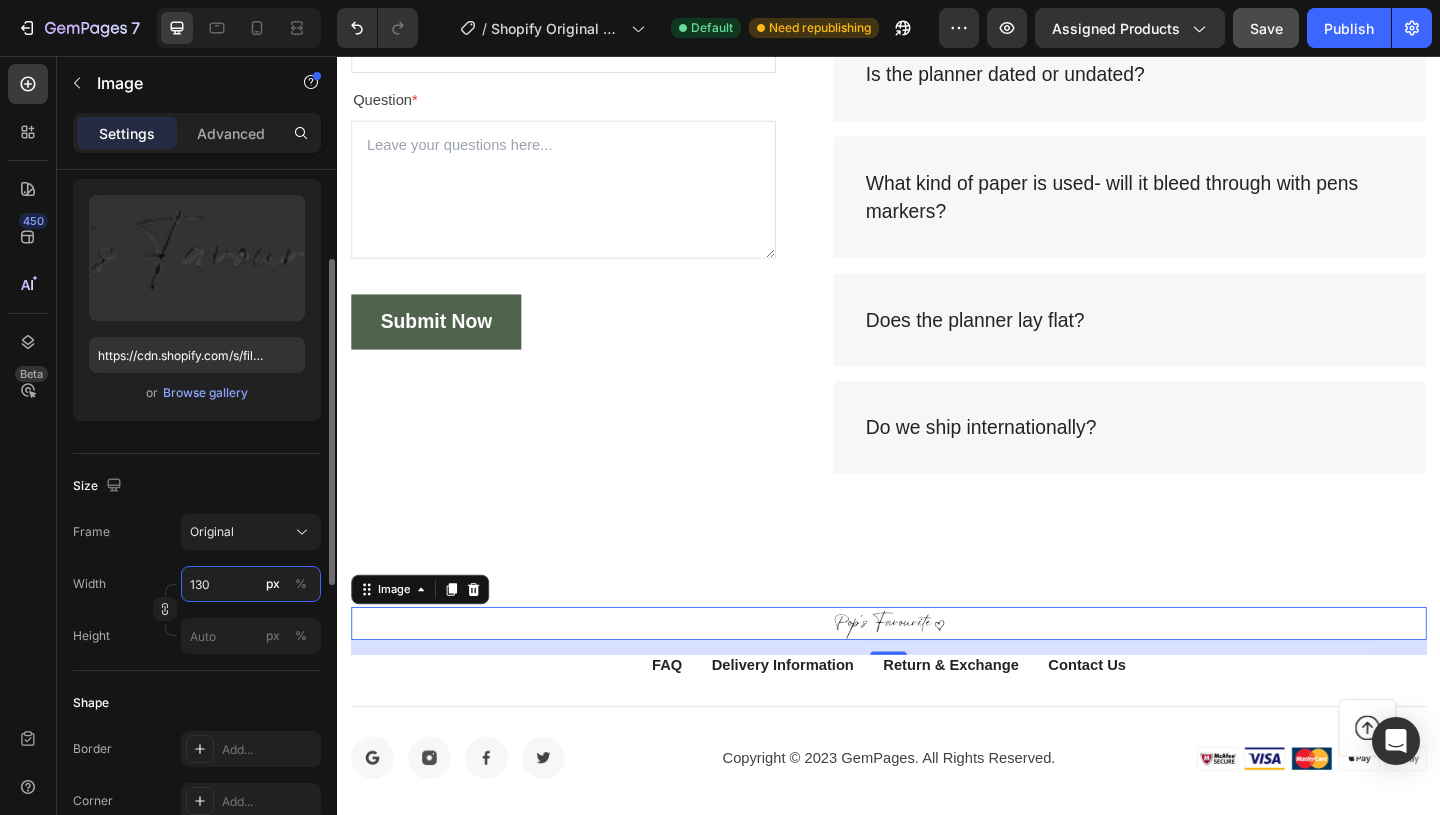 click on "130" at bounding box center [251, 584] 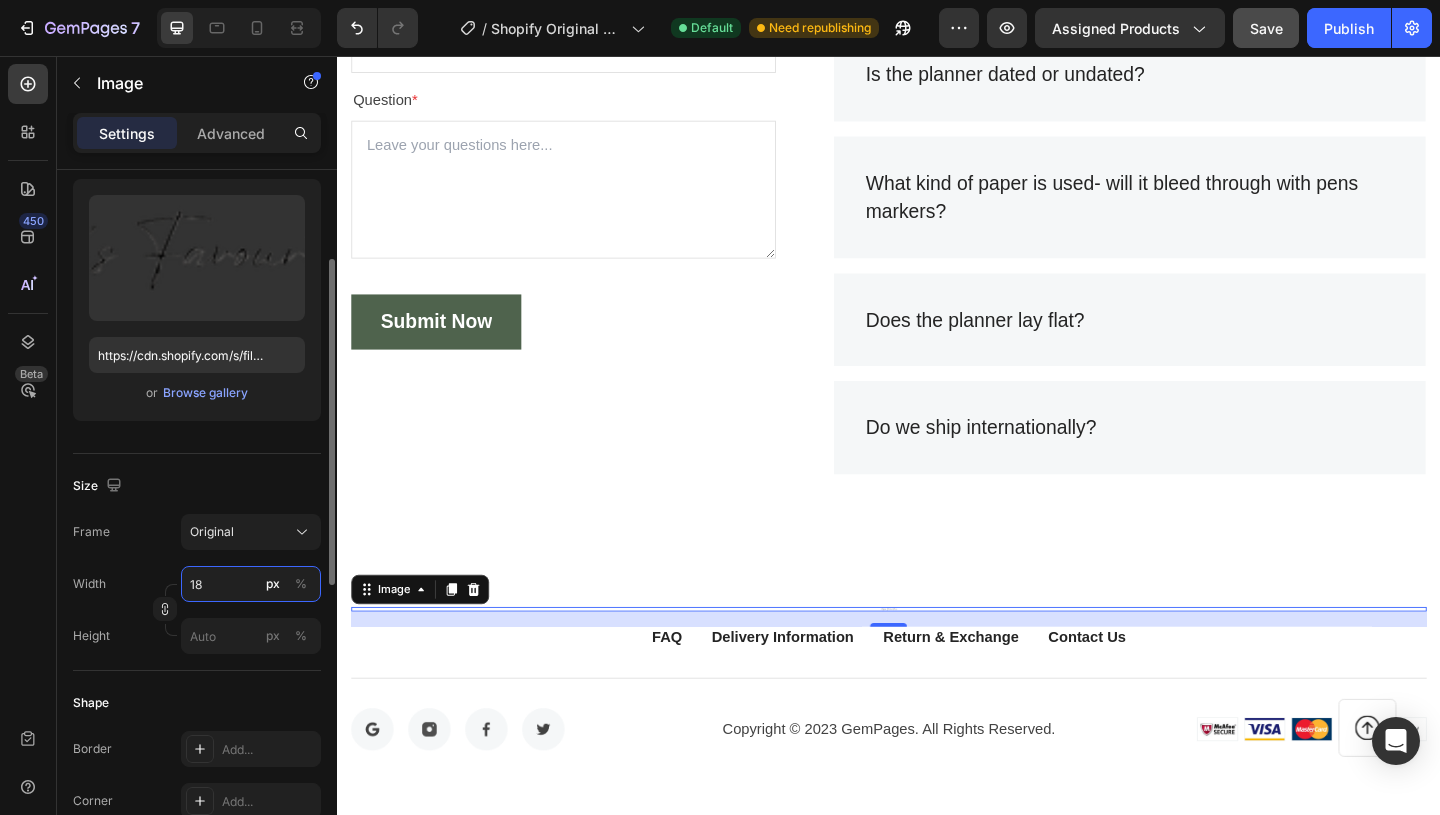 type on "180" 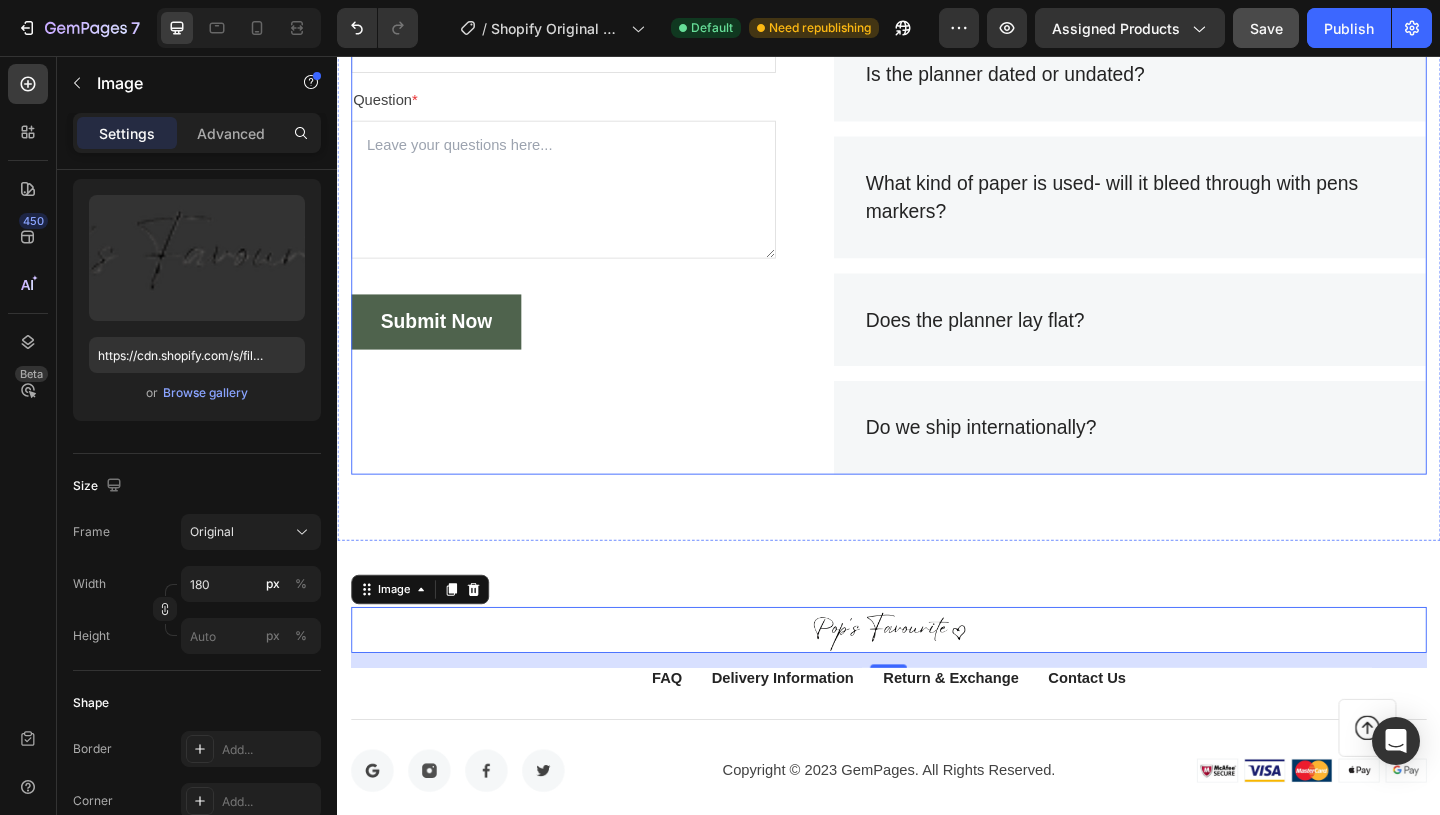 click on "Frequently Asked Questions Heading Still have questions? Send us your questions by filling out the form below, we will be happy to assist you. Text block Email  * Text block Email Field Question  * Text block Text Area Submit Now Submit Button Contact Form" at bounding box center [583, 150] 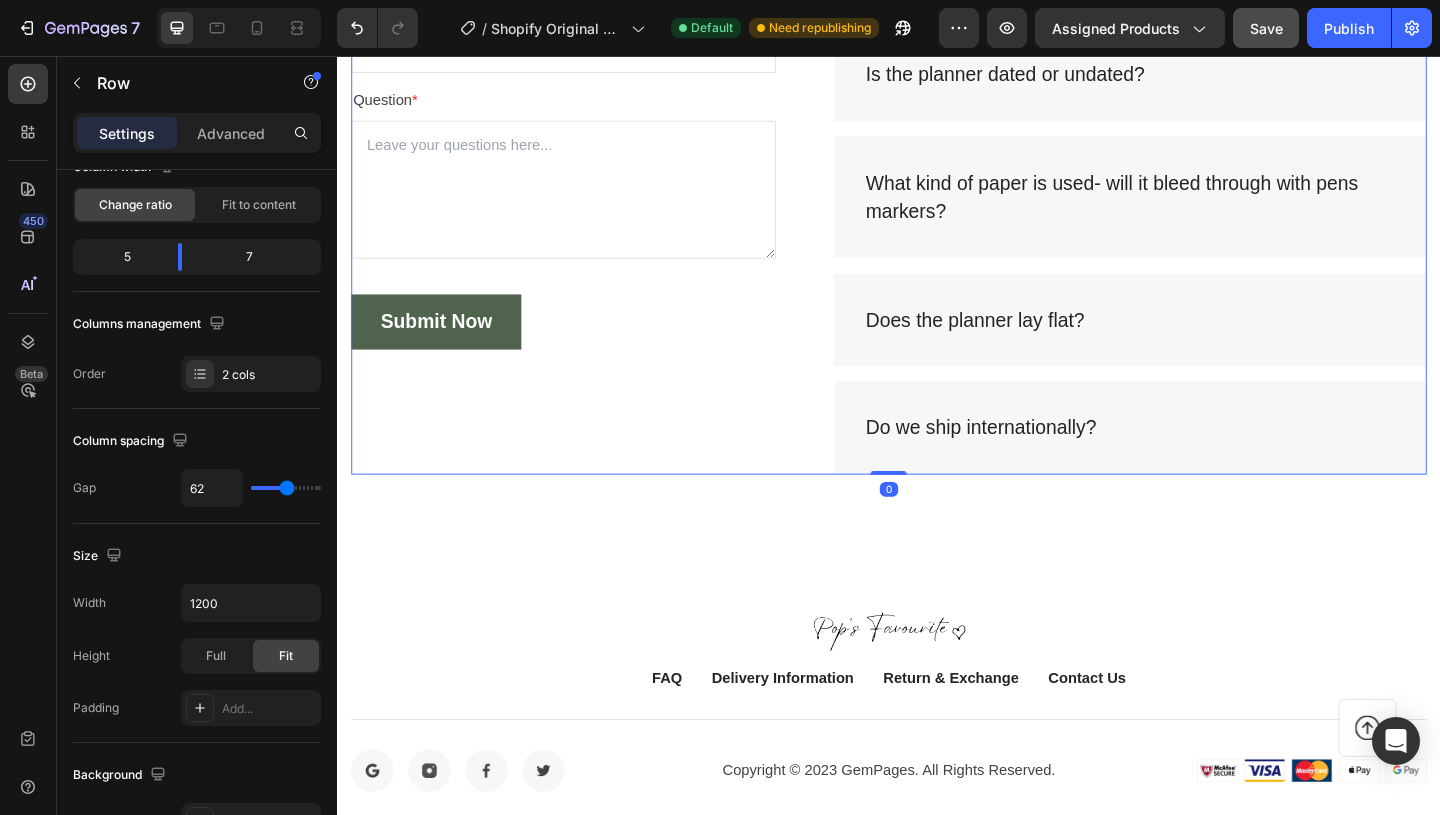 scroll, scrollTop: 0, scrollLeft: 0, axis: both 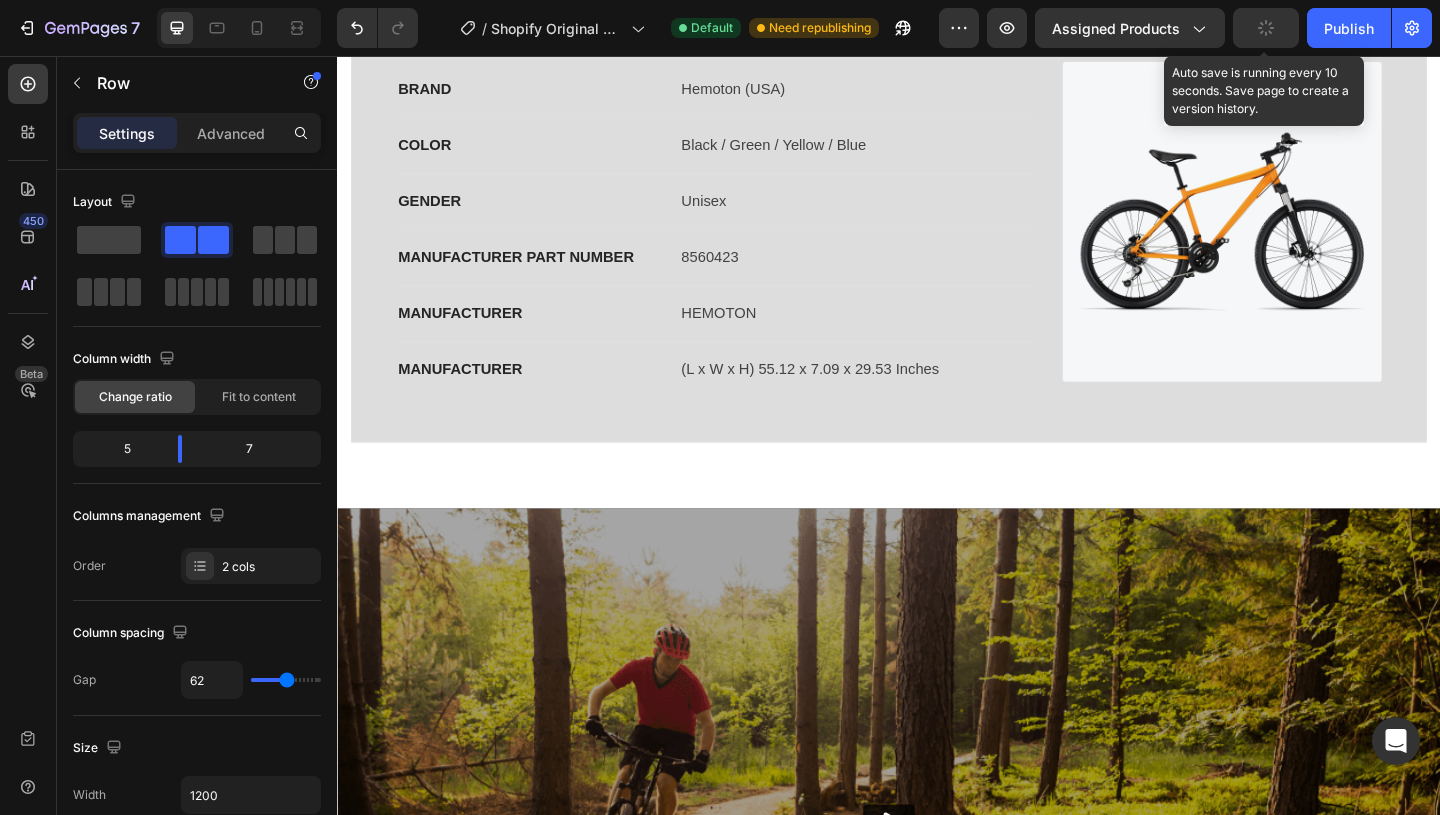 click 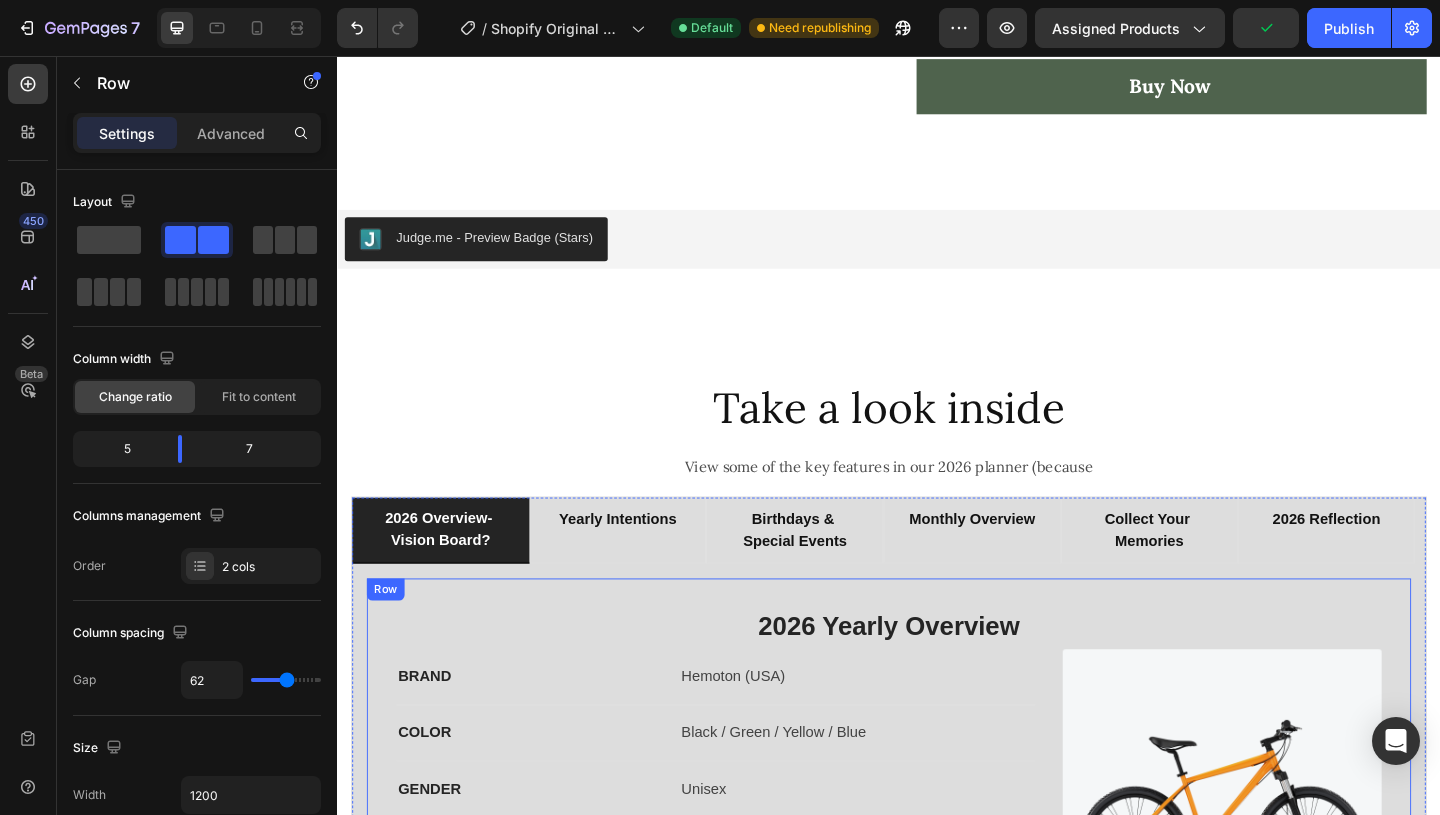 scroll, scrollTop: 1192, scrollLeft: 0, axis: vertical 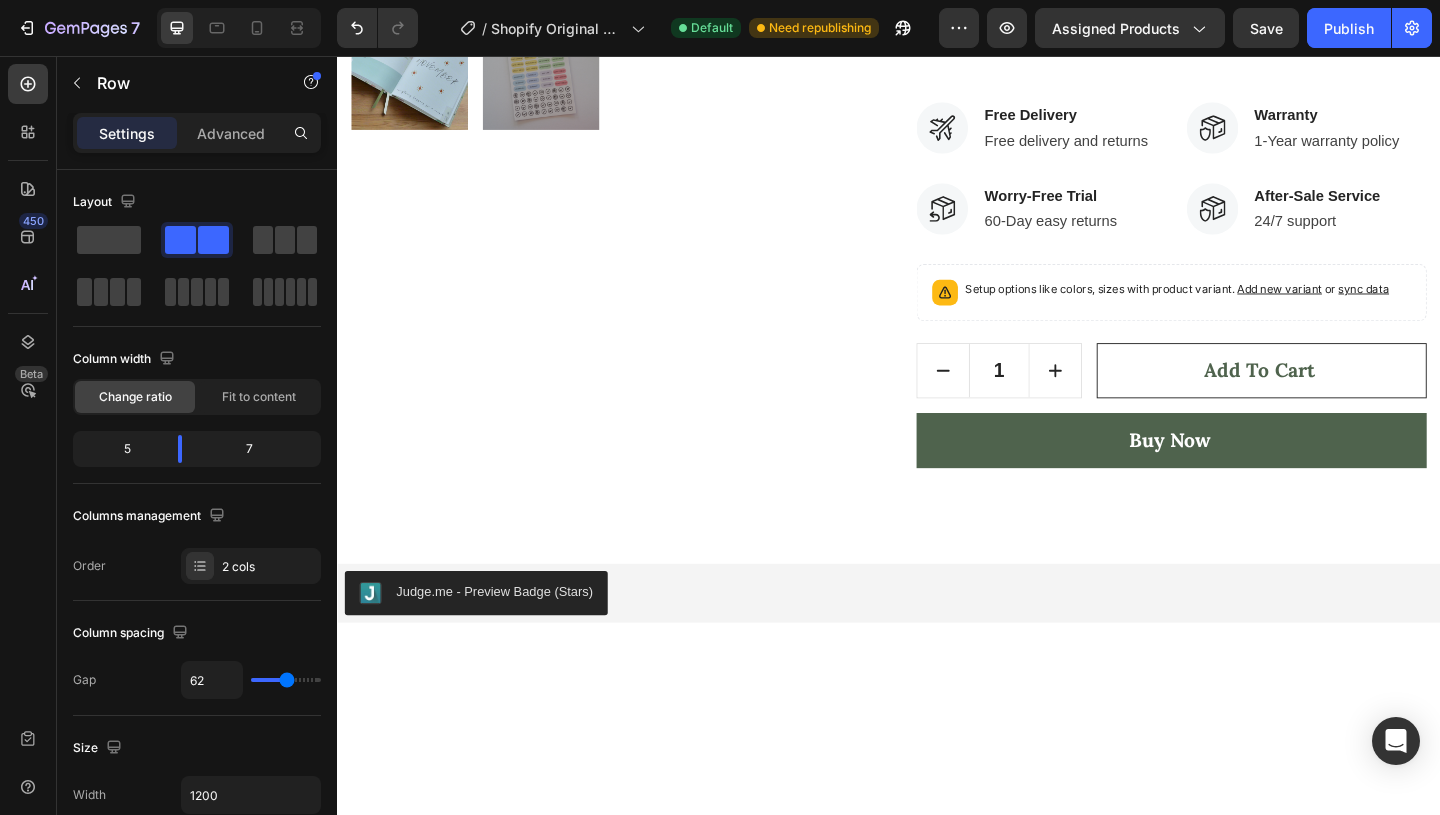 click on "60-Day easy returns" at bounding box center [1113, 236] 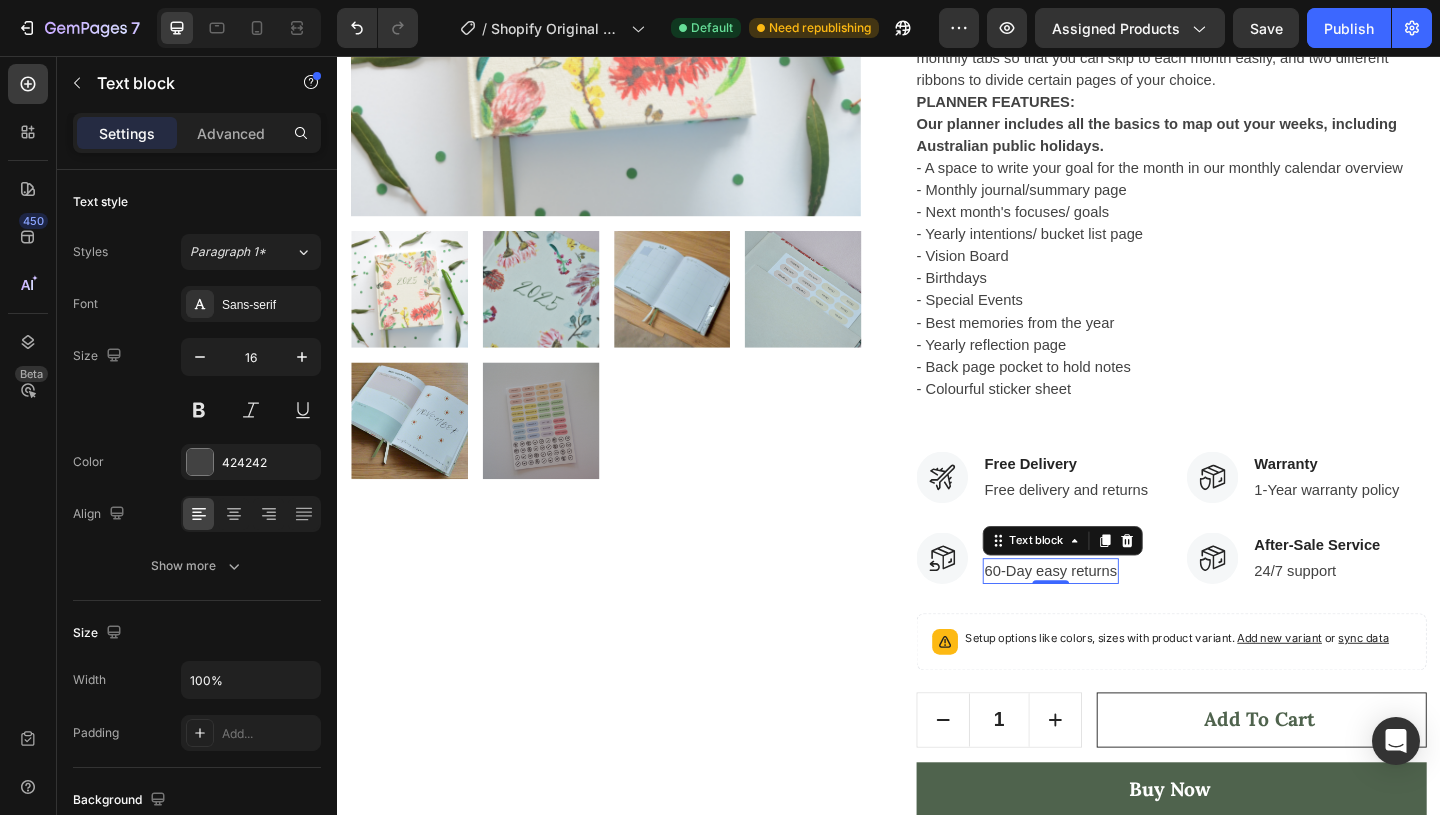 scroll, scrollTop: 857, scrollLeft: 0, axis: vertical 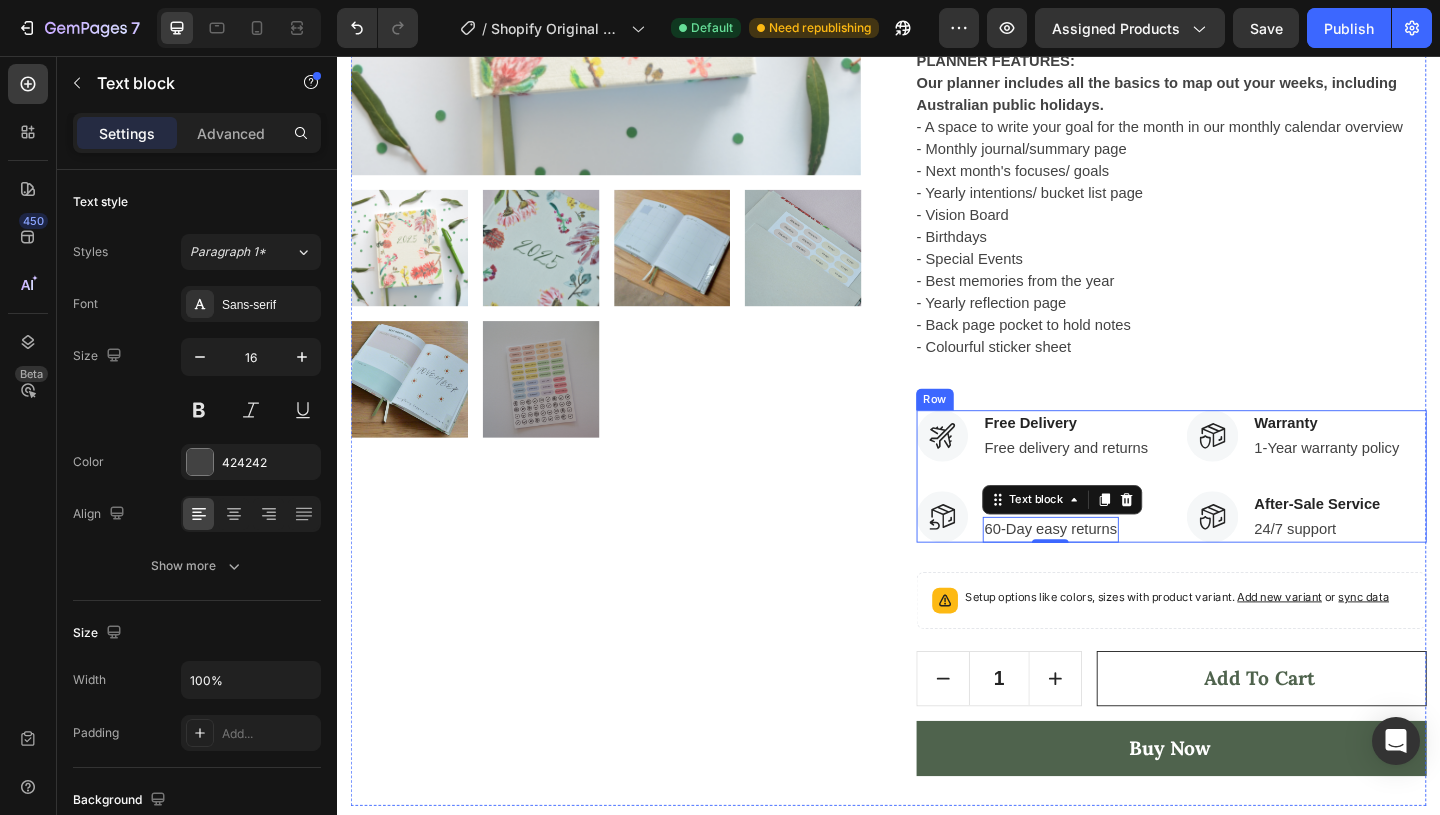 click on "Image Free Delivery Text block Free delivery and returns Text block Row Image Worry-Free Trial Text block 60-Day easy returns Text block   0 Row Image Warranty Text block 1-Year warranty policy Text block Row Image After-Sale Service Text block 24/7 support Text block Row Row" at bounding box center (1244, 513) 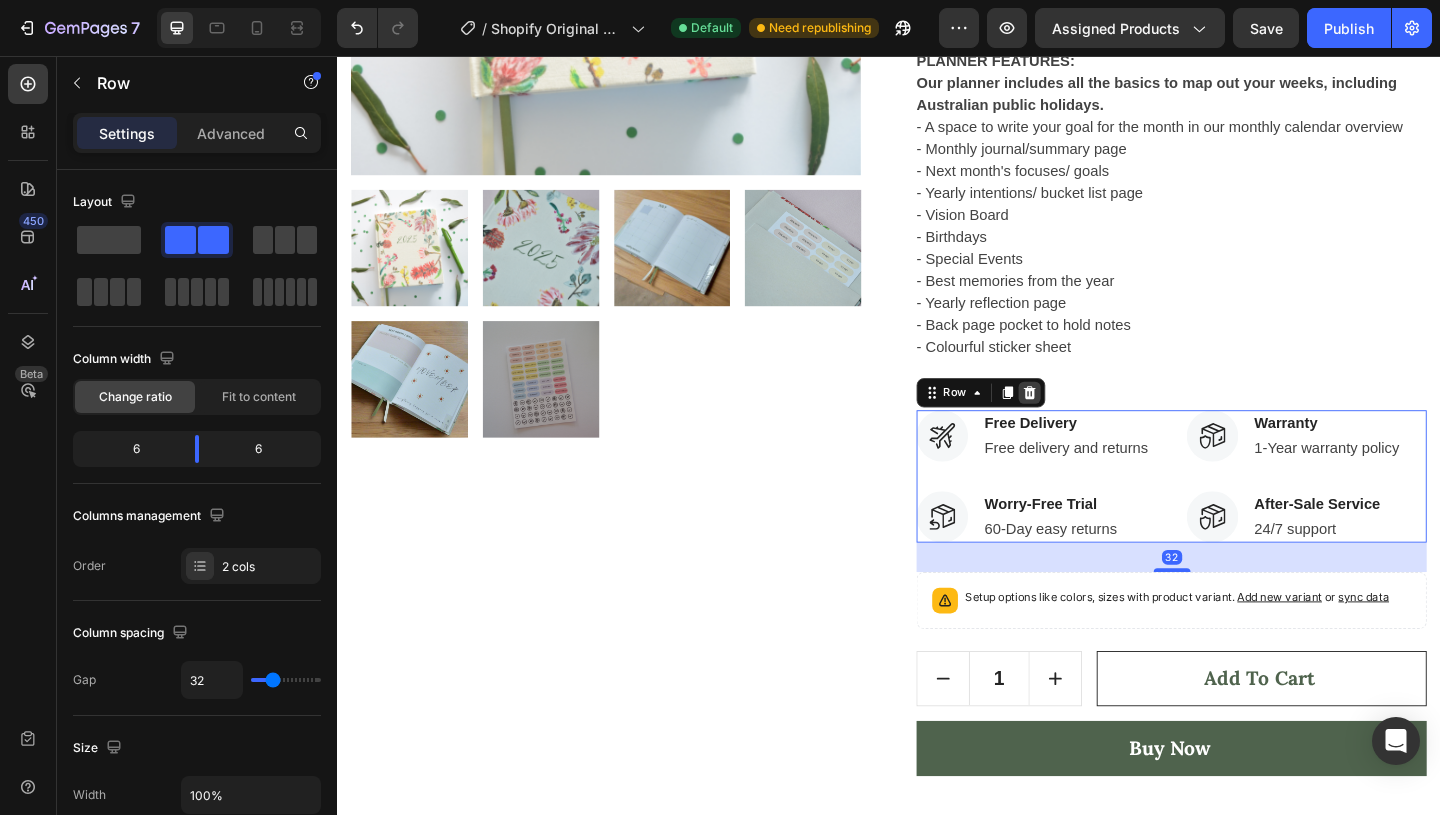 click 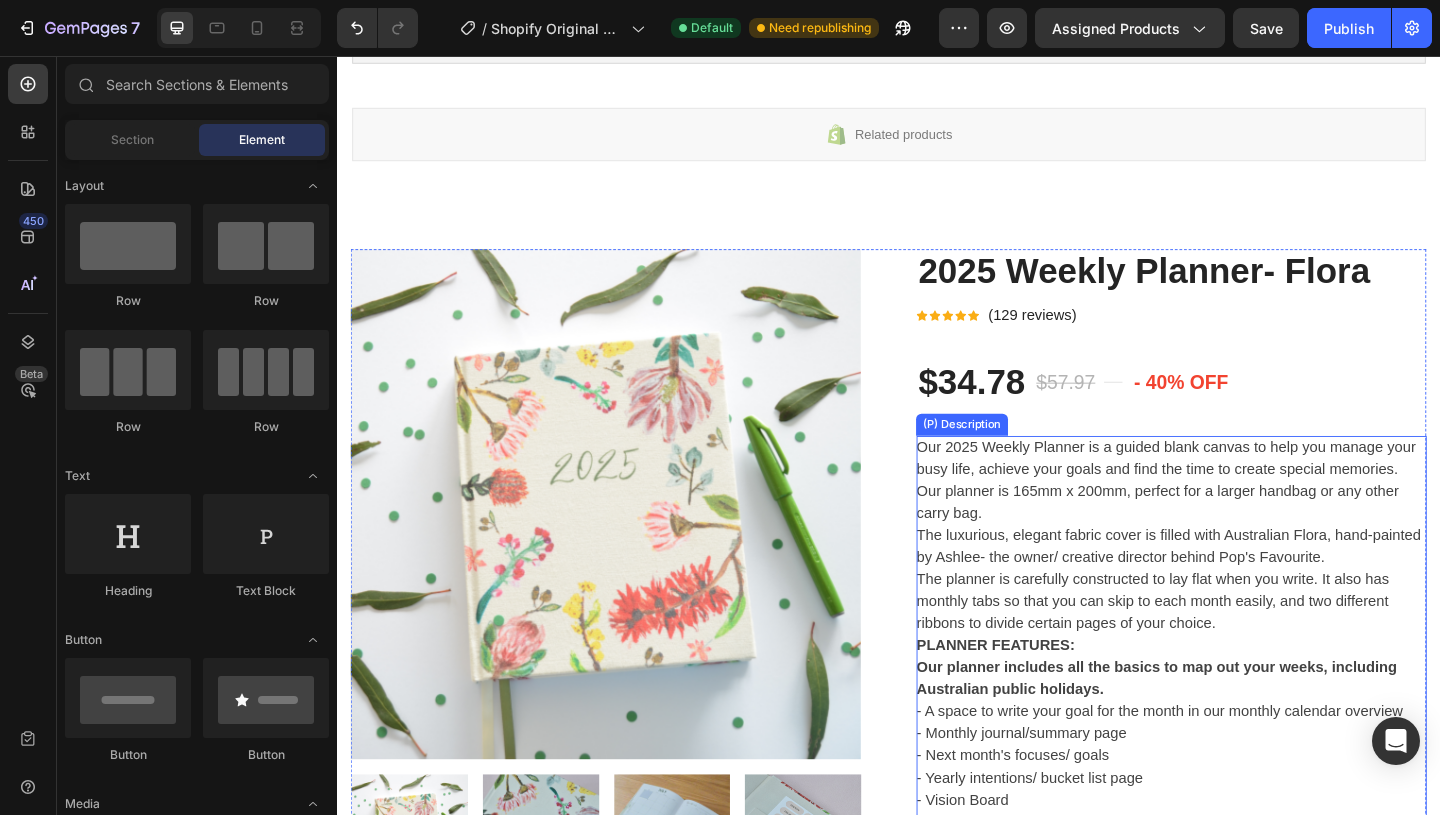 scroll, scrollTop: 219, scrollLeft: 0, axis: vertical 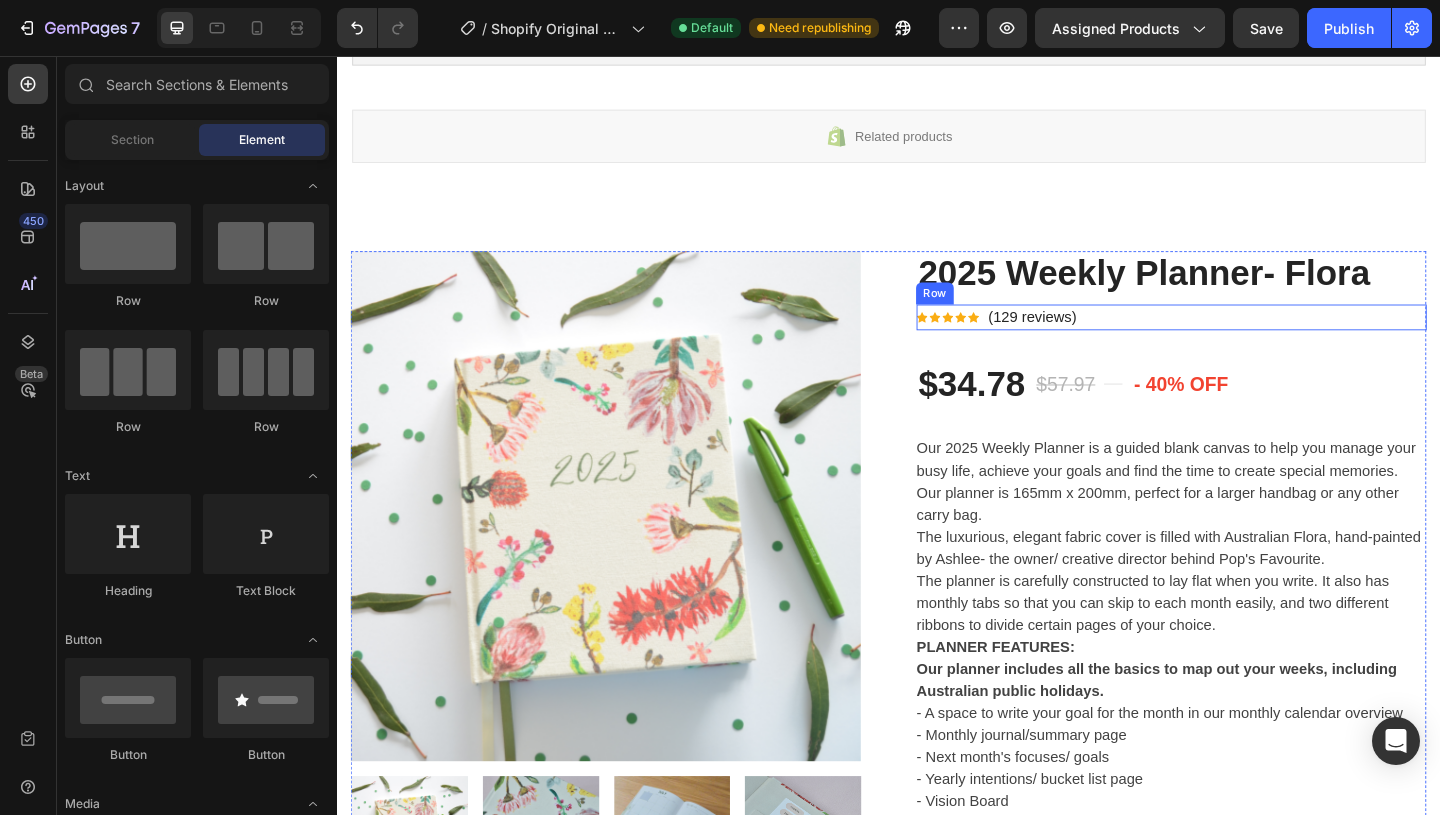click on "Icon                Icon                Icon                Icon                Icon Icon List Hoz (129 reviews) Text block Row" at bounding box center (1244, 340) 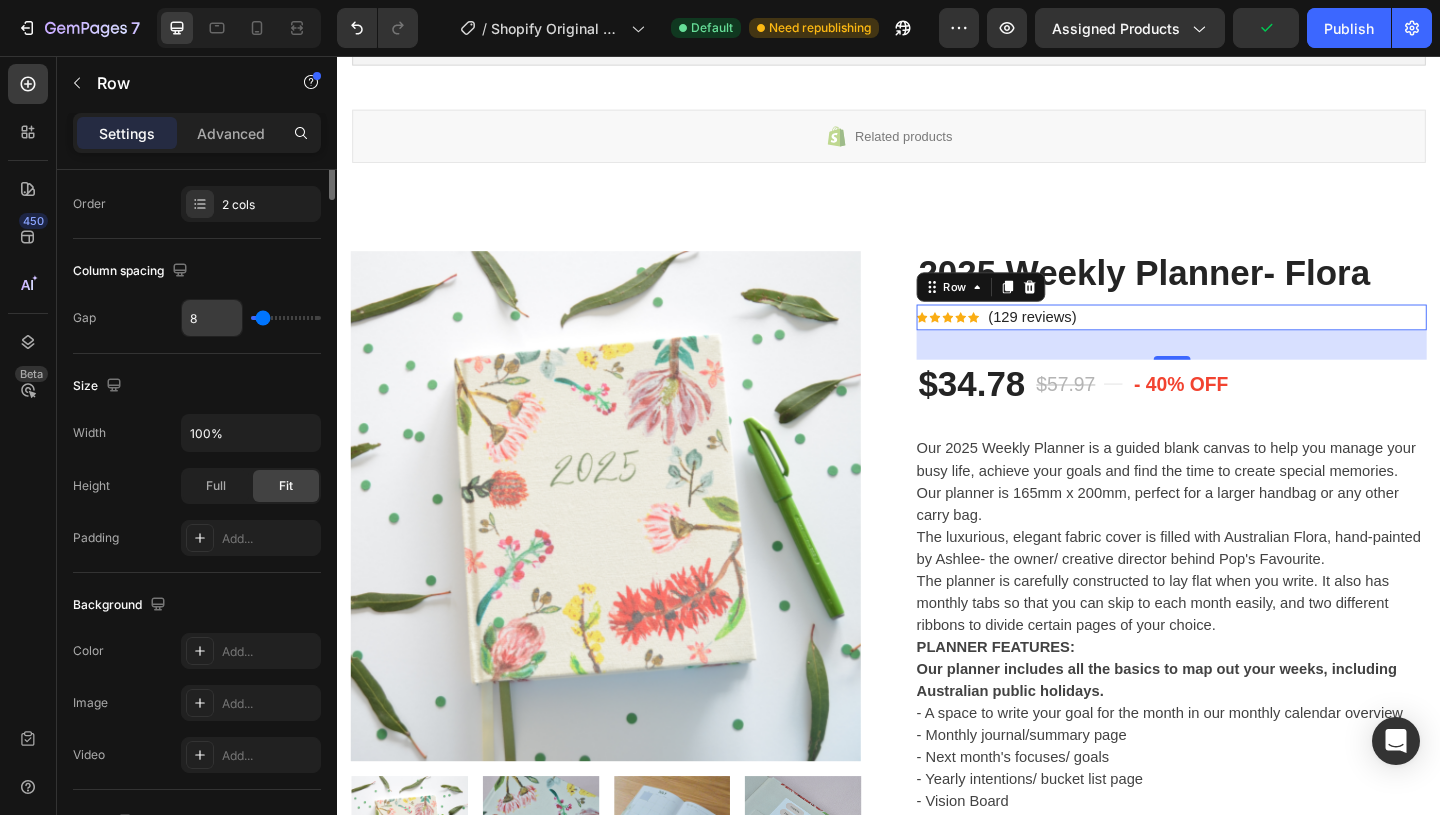 scroll, scrollTop: 0, scrollLeft: 0, axis: both 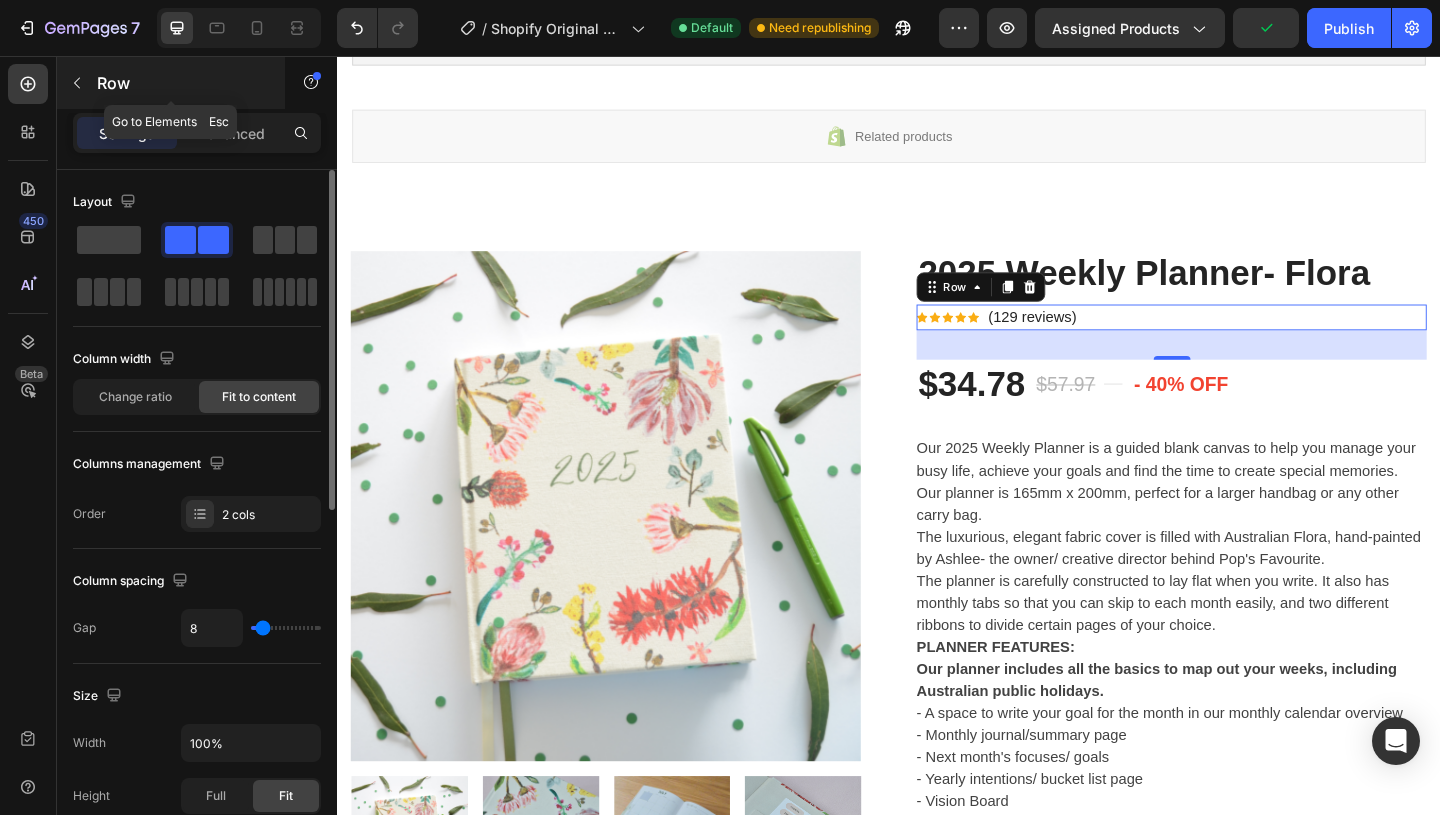 click 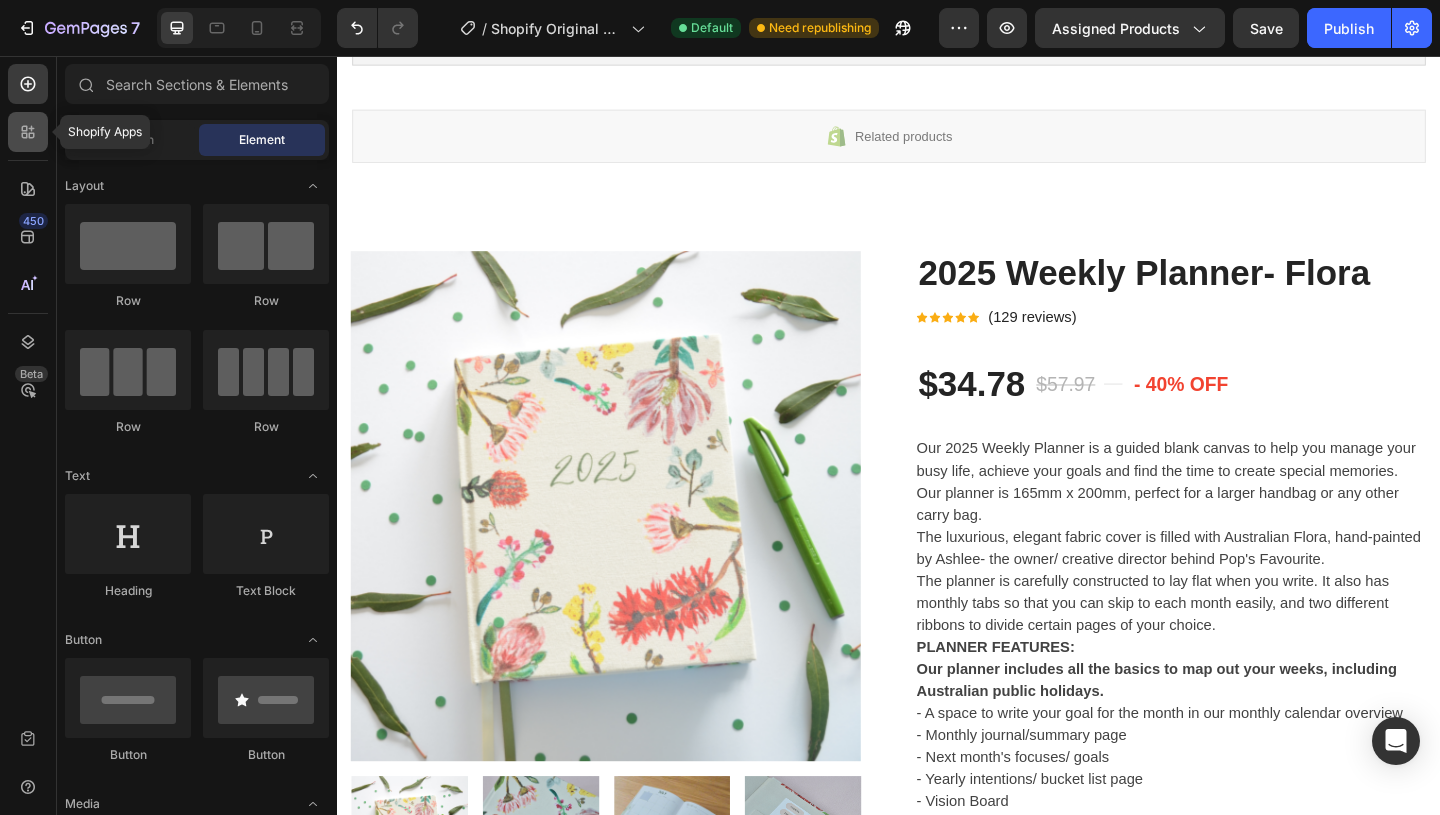click 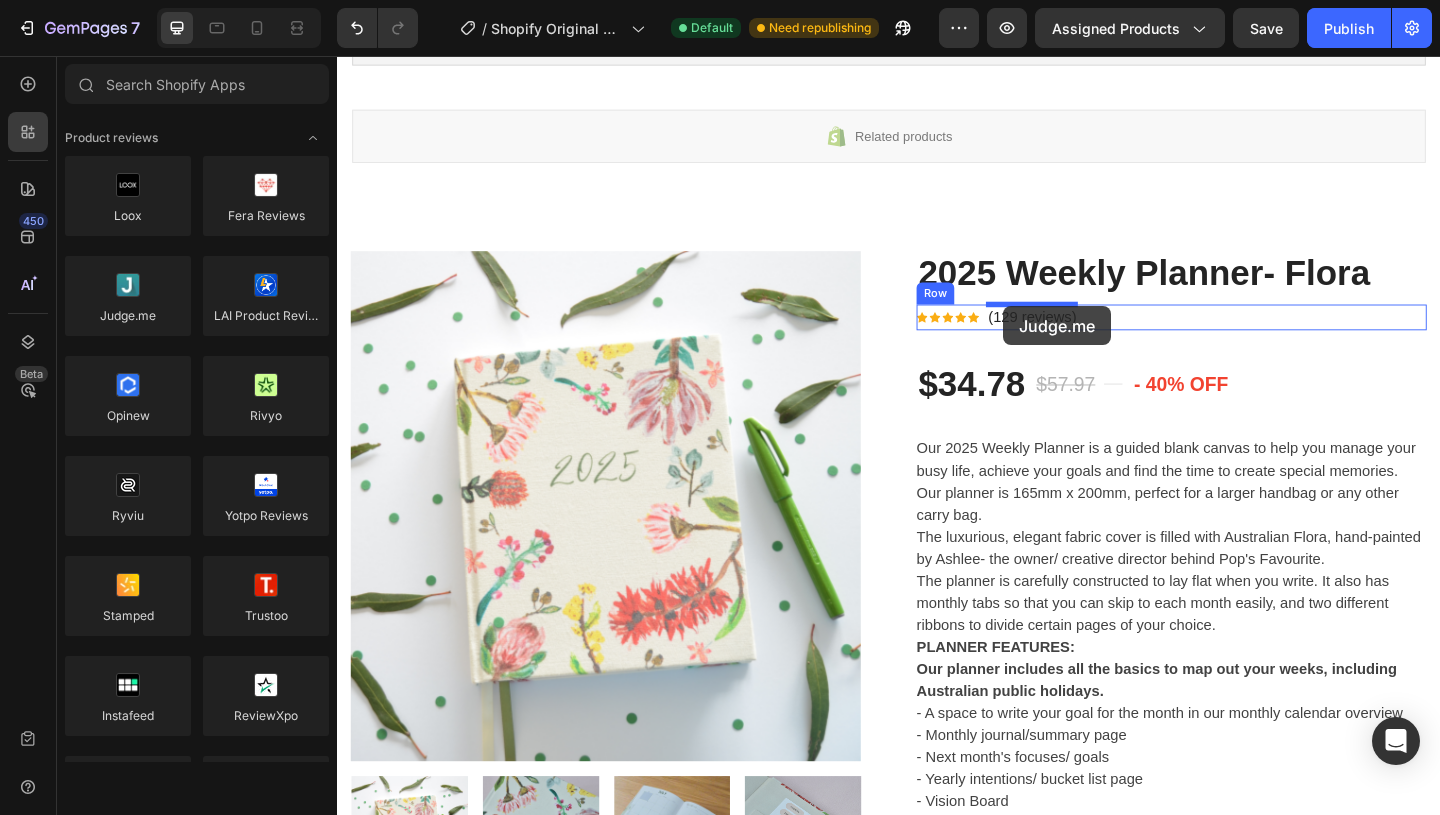 drag, startPoint x: 458, startPoint y: 359, endPoint x: 1062, endPoint y: 328, distance: 604.795 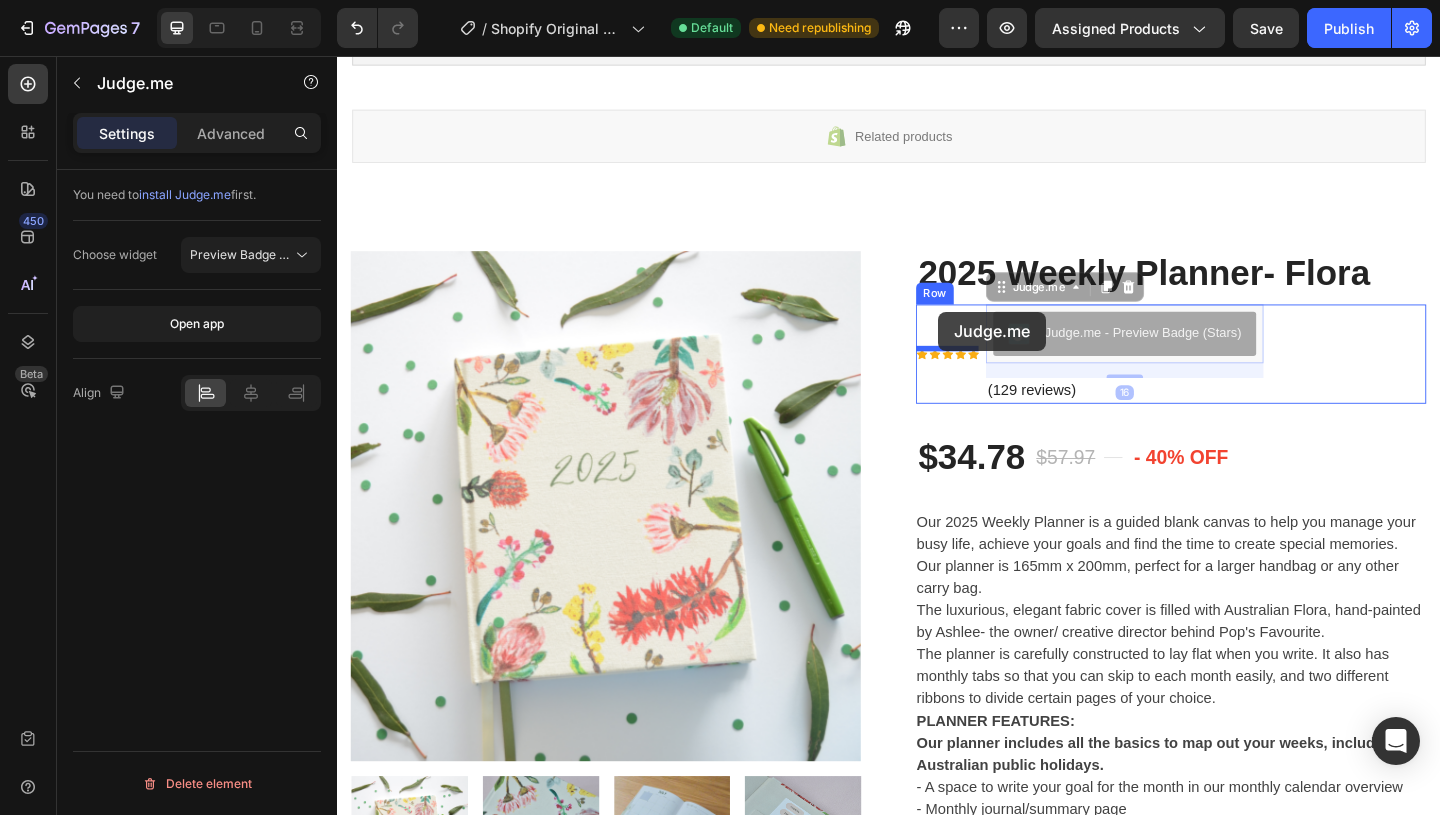 drag, startPoint x: 1193, startPoint y: 355, endPoint x: 991, endPoint y: 336, distance: 202.8916 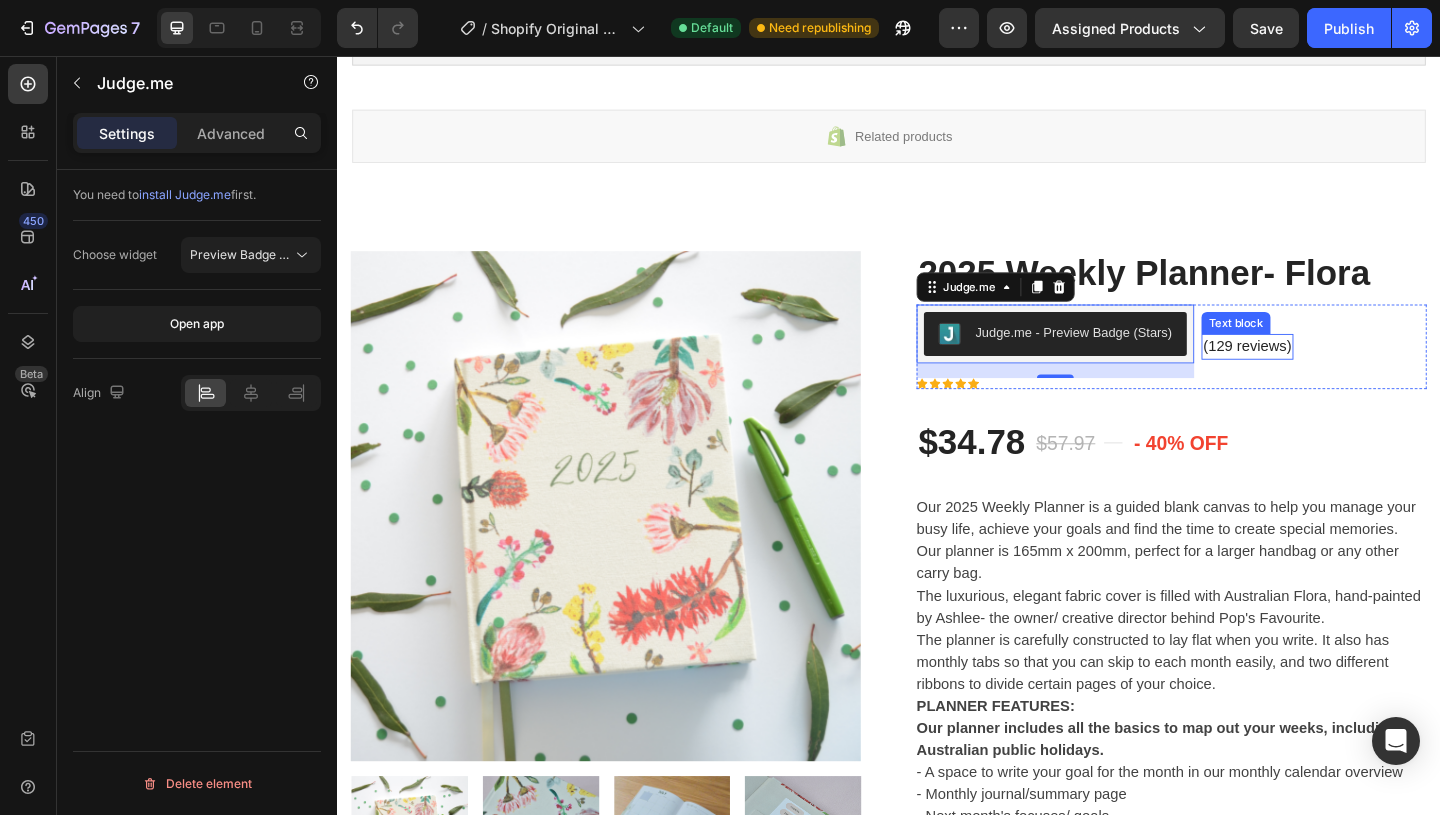 click on "(129 reviews)" at bounding box center [1327, 372] 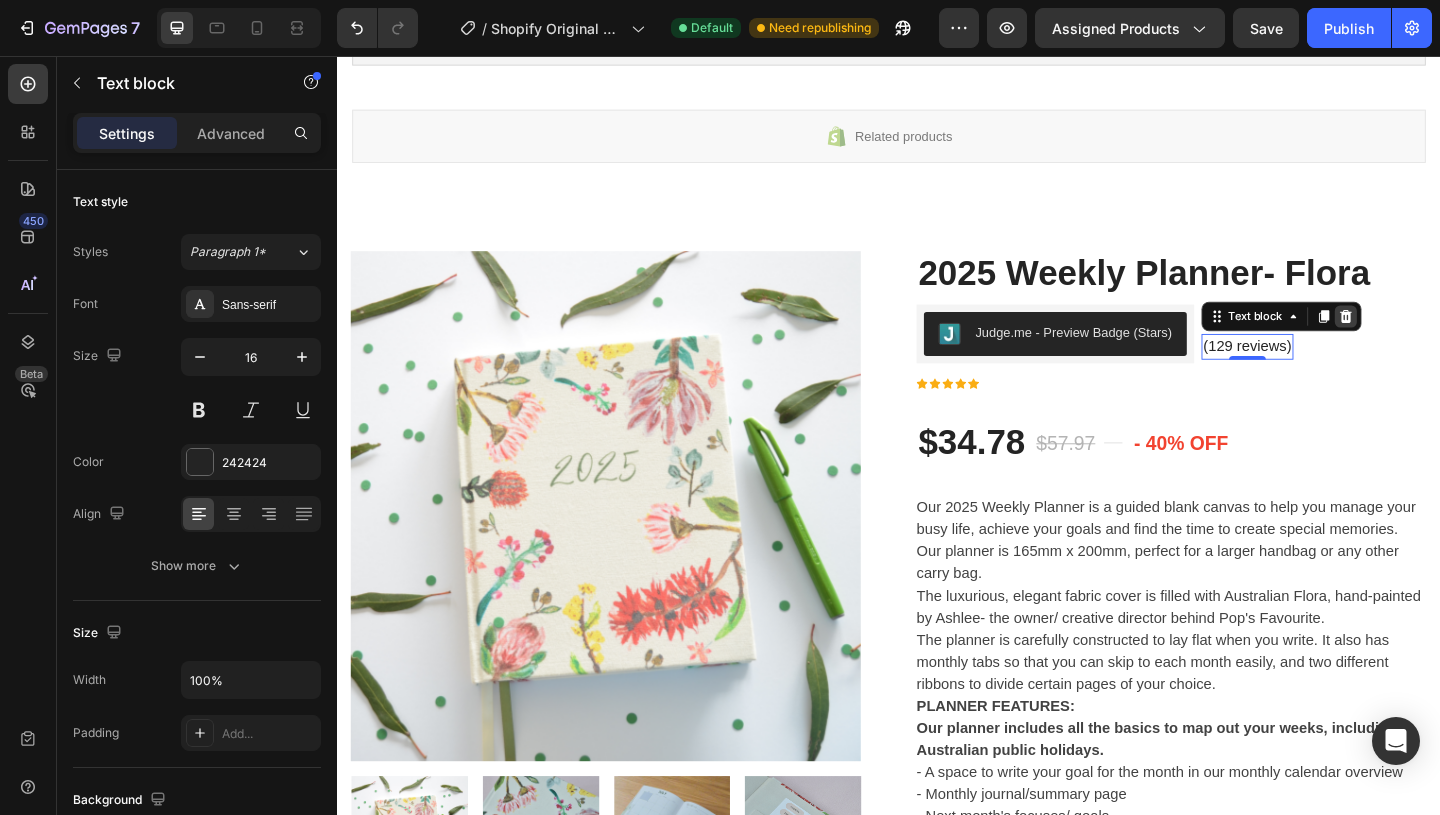 click at bounding box center [1434, 339] 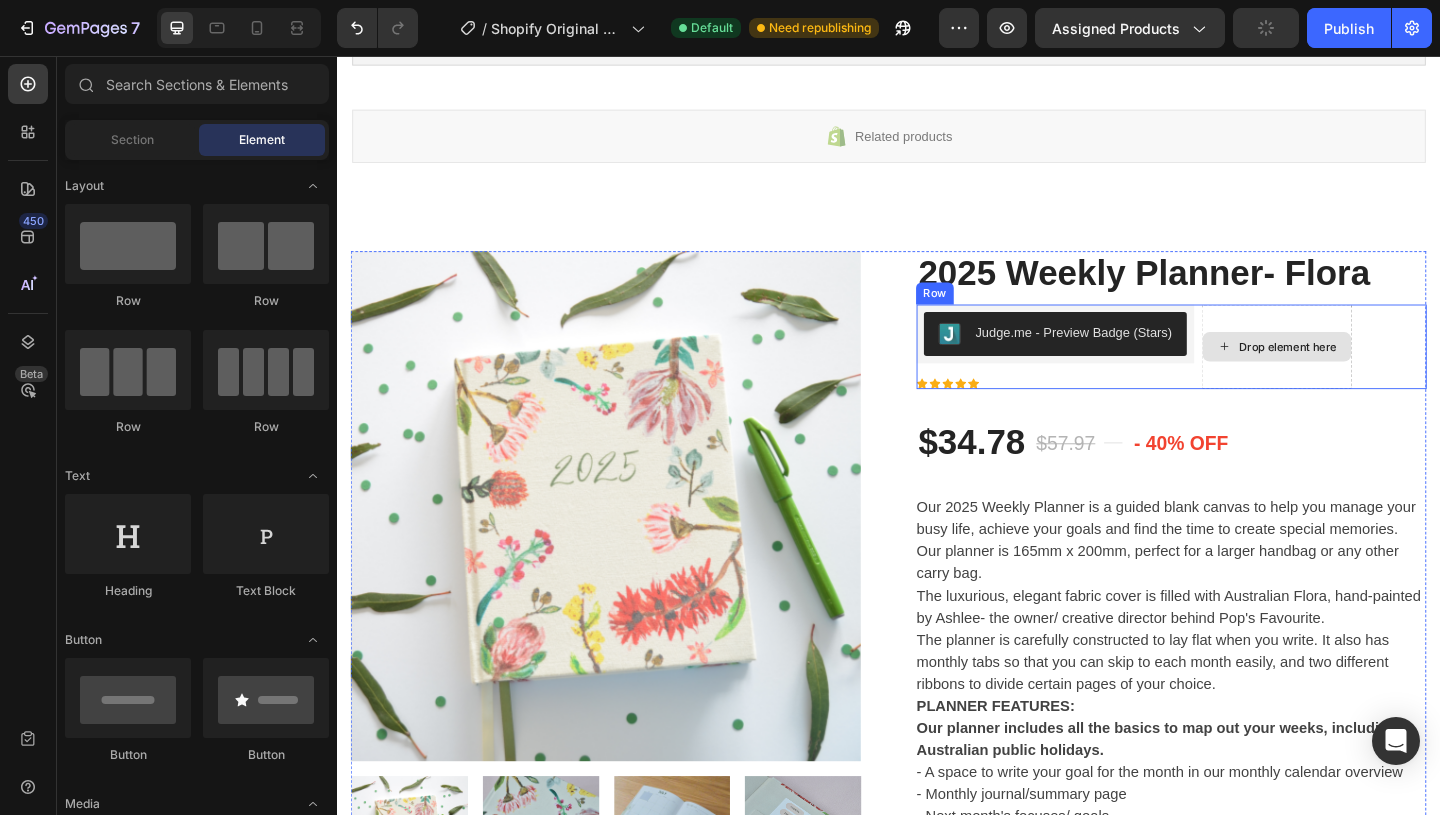 click on "Drop element here" at bounding box center [1359, 372] 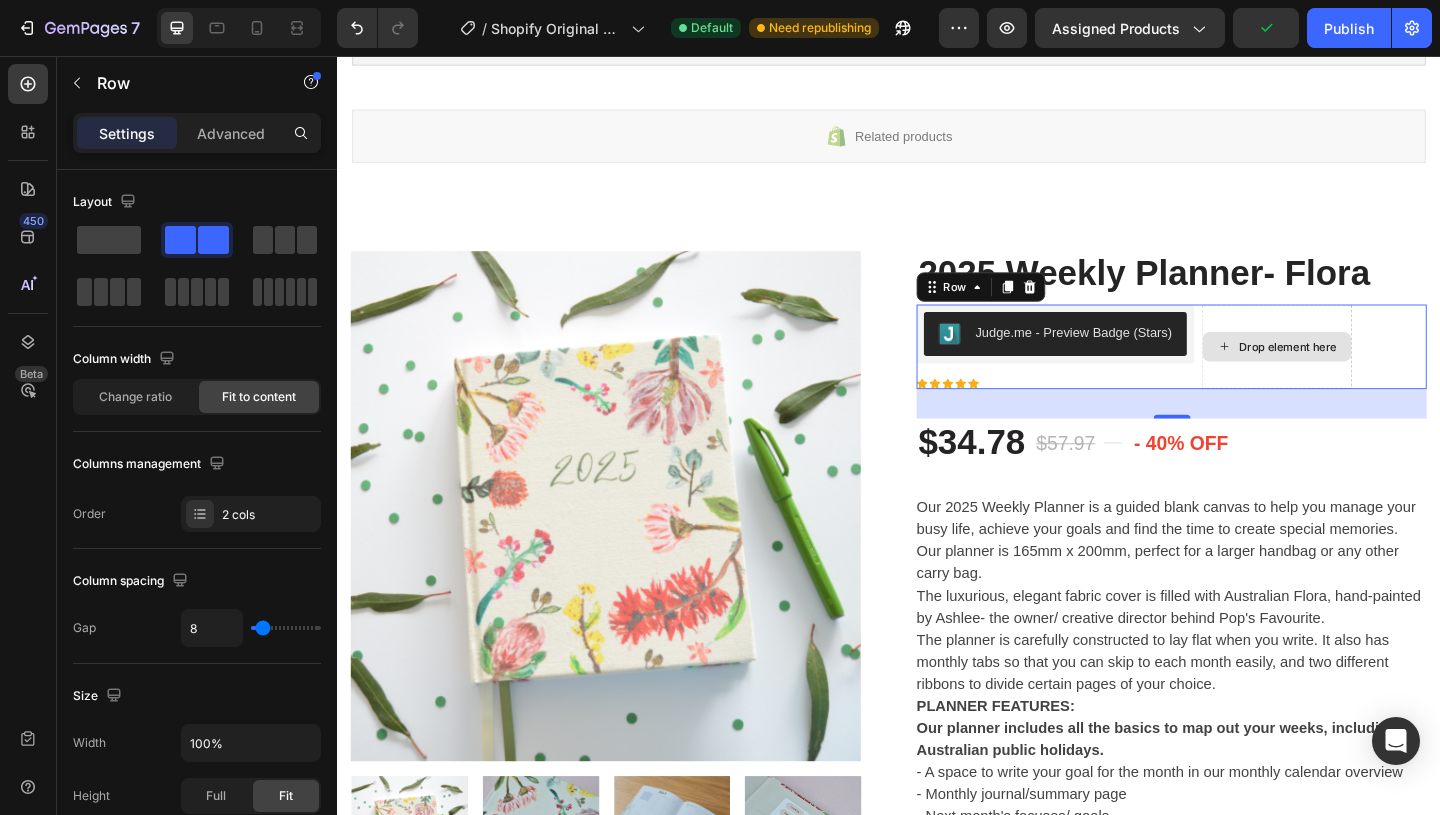 click on "Drop element here" at bounding box center (1359, 372) 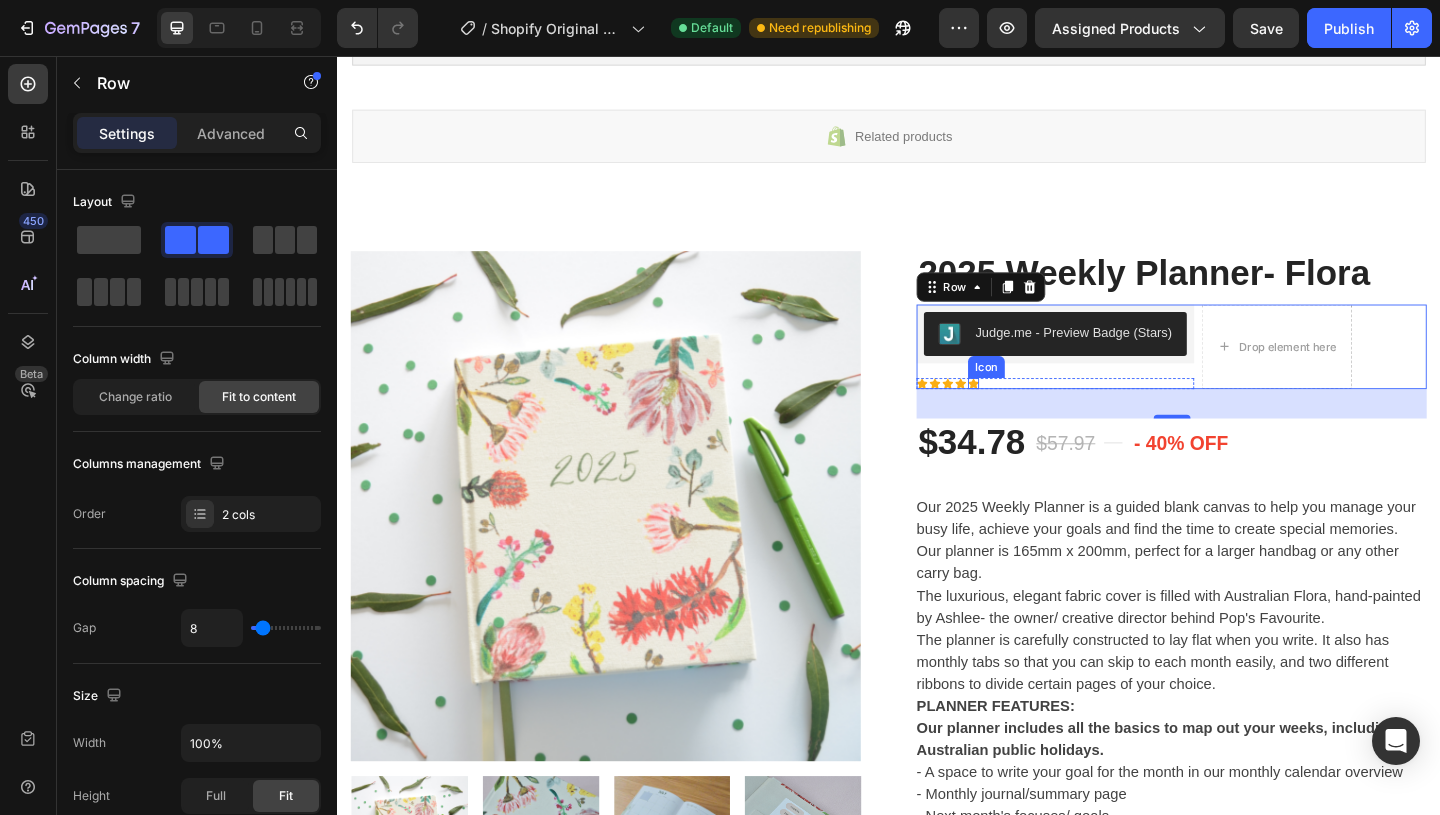 click 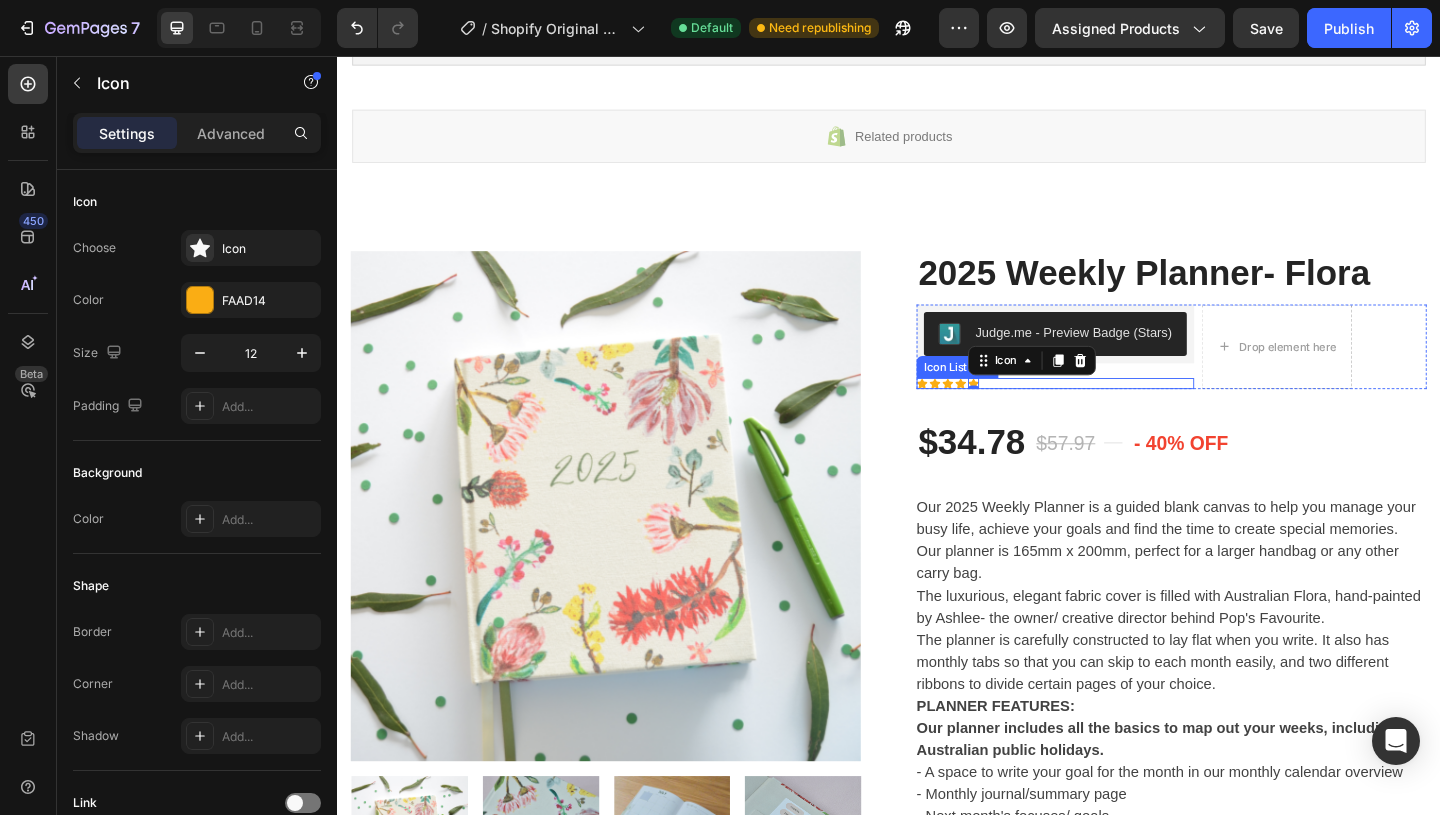 click on "Icon                Icon                Icon                Icon                Icon   0" at bounding box center (1118, 412) 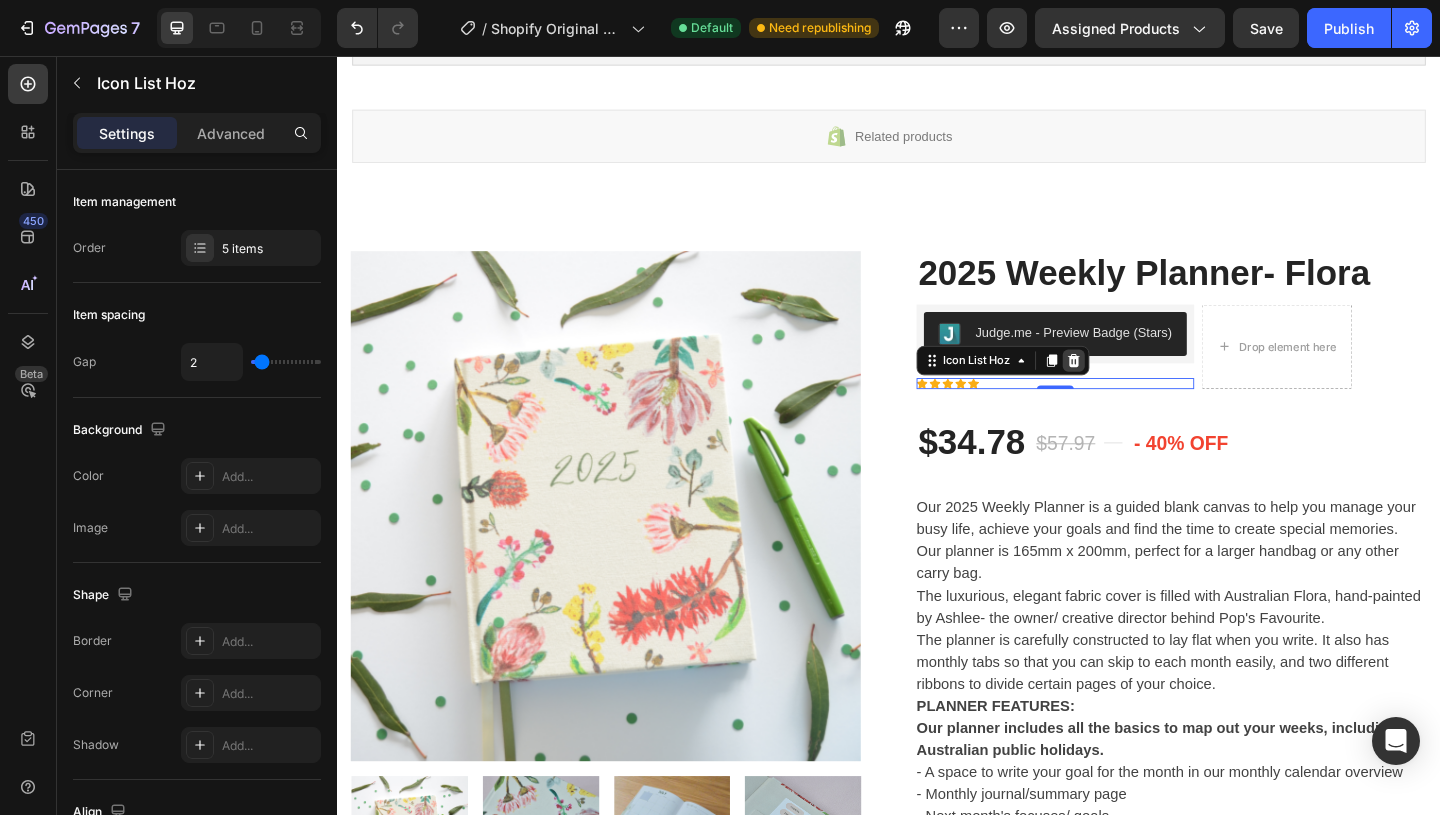 click 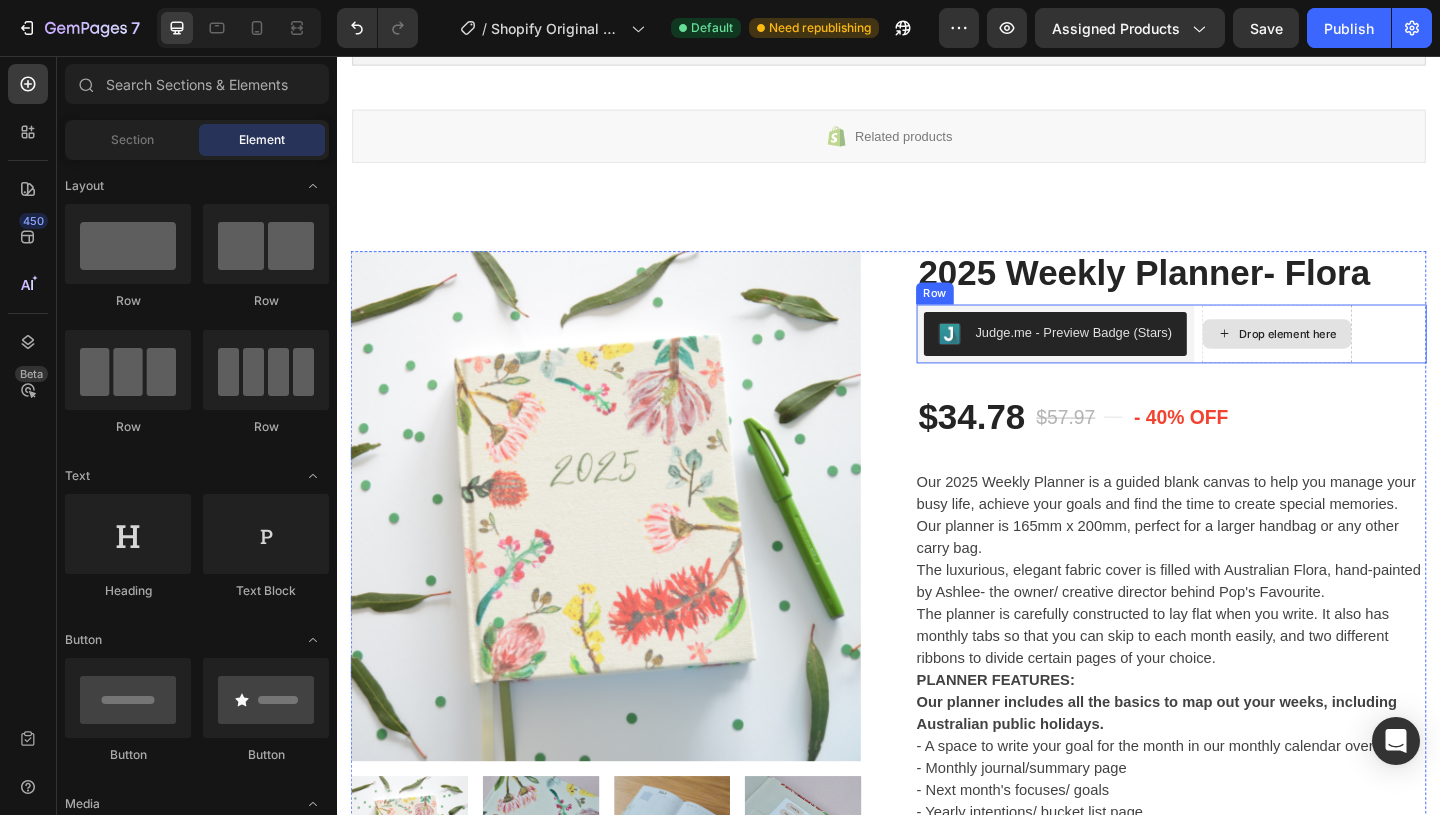 click on "Drop element here" at bounding box center (1359, 358) 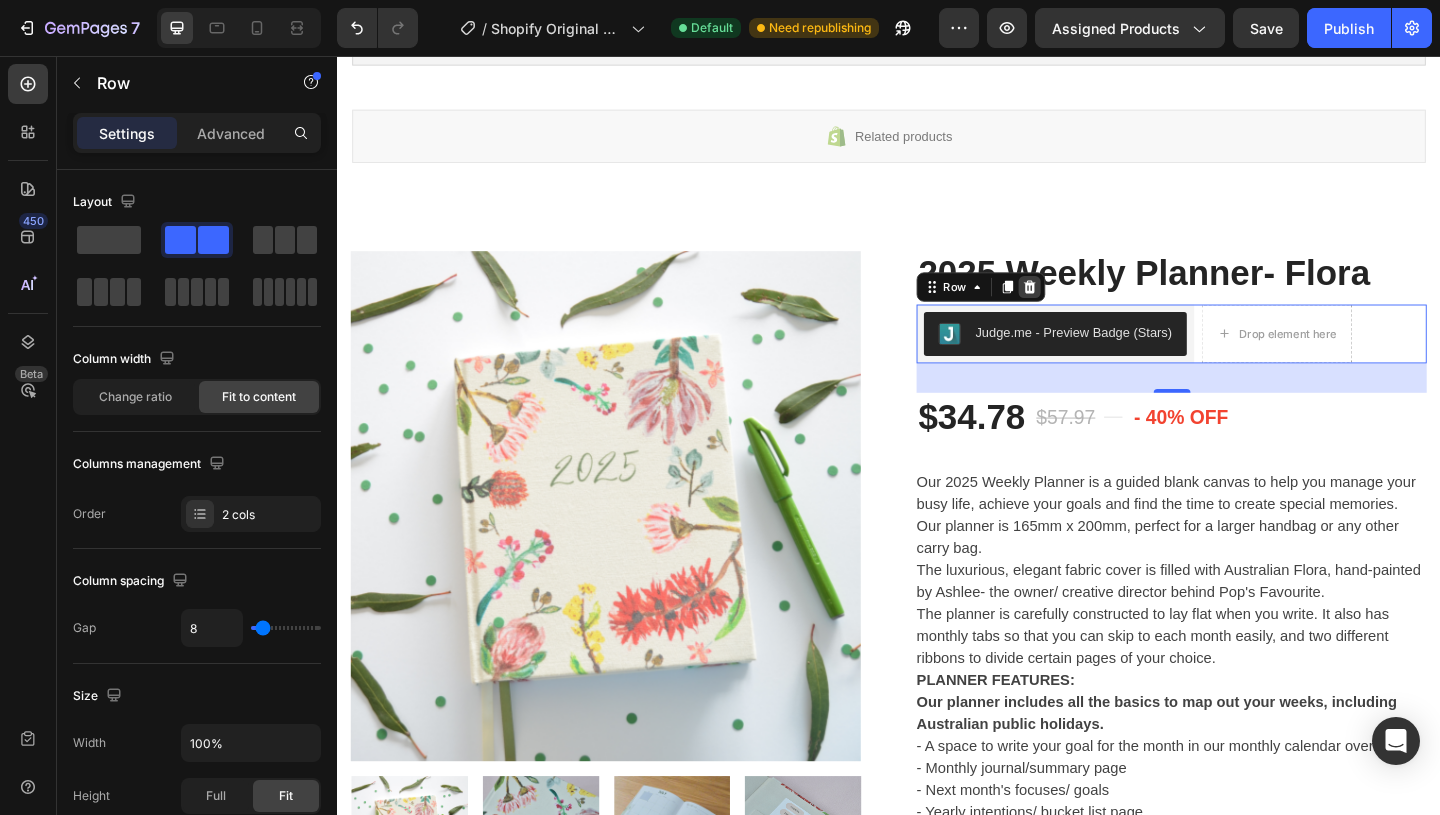 click 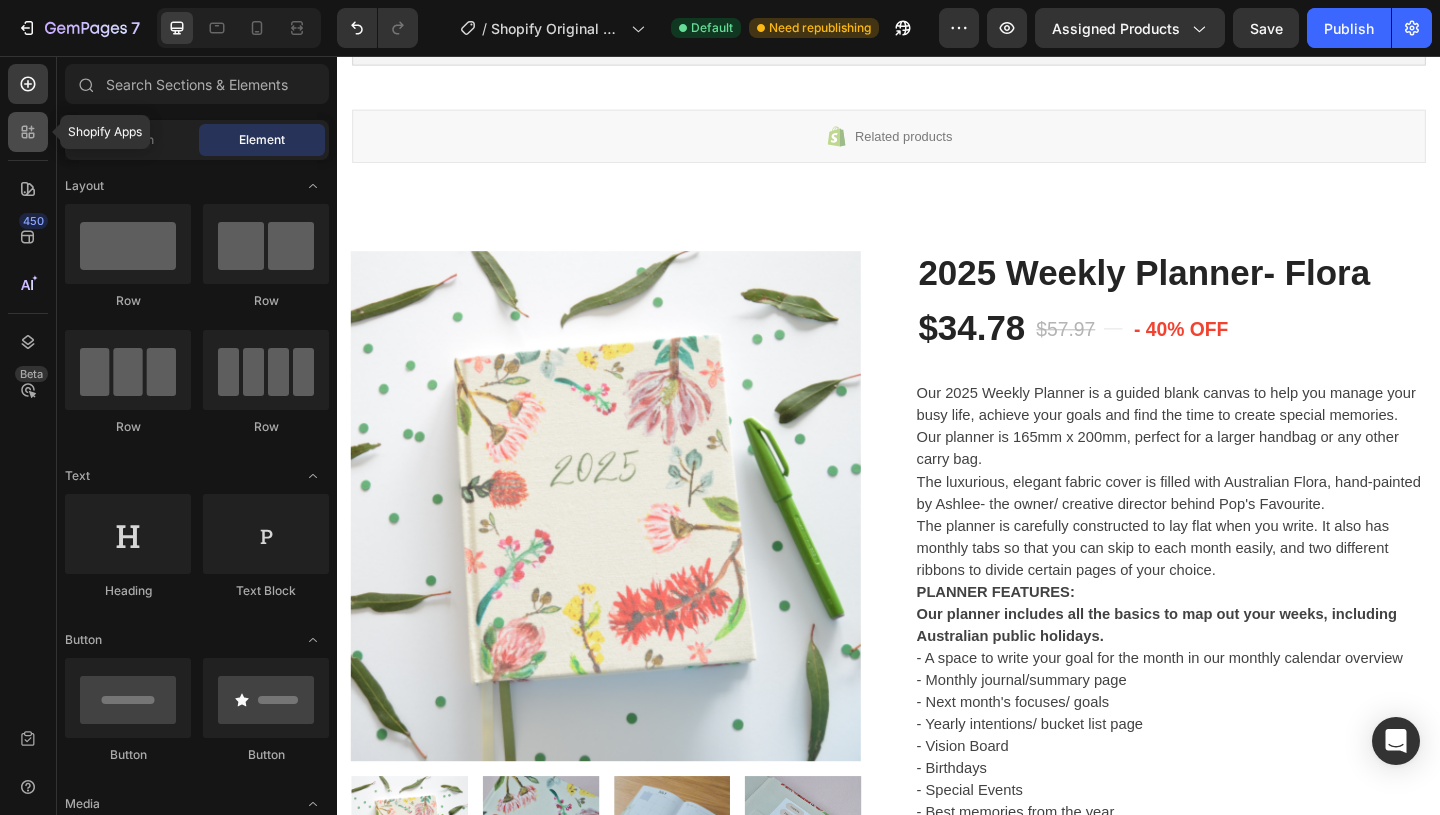 click 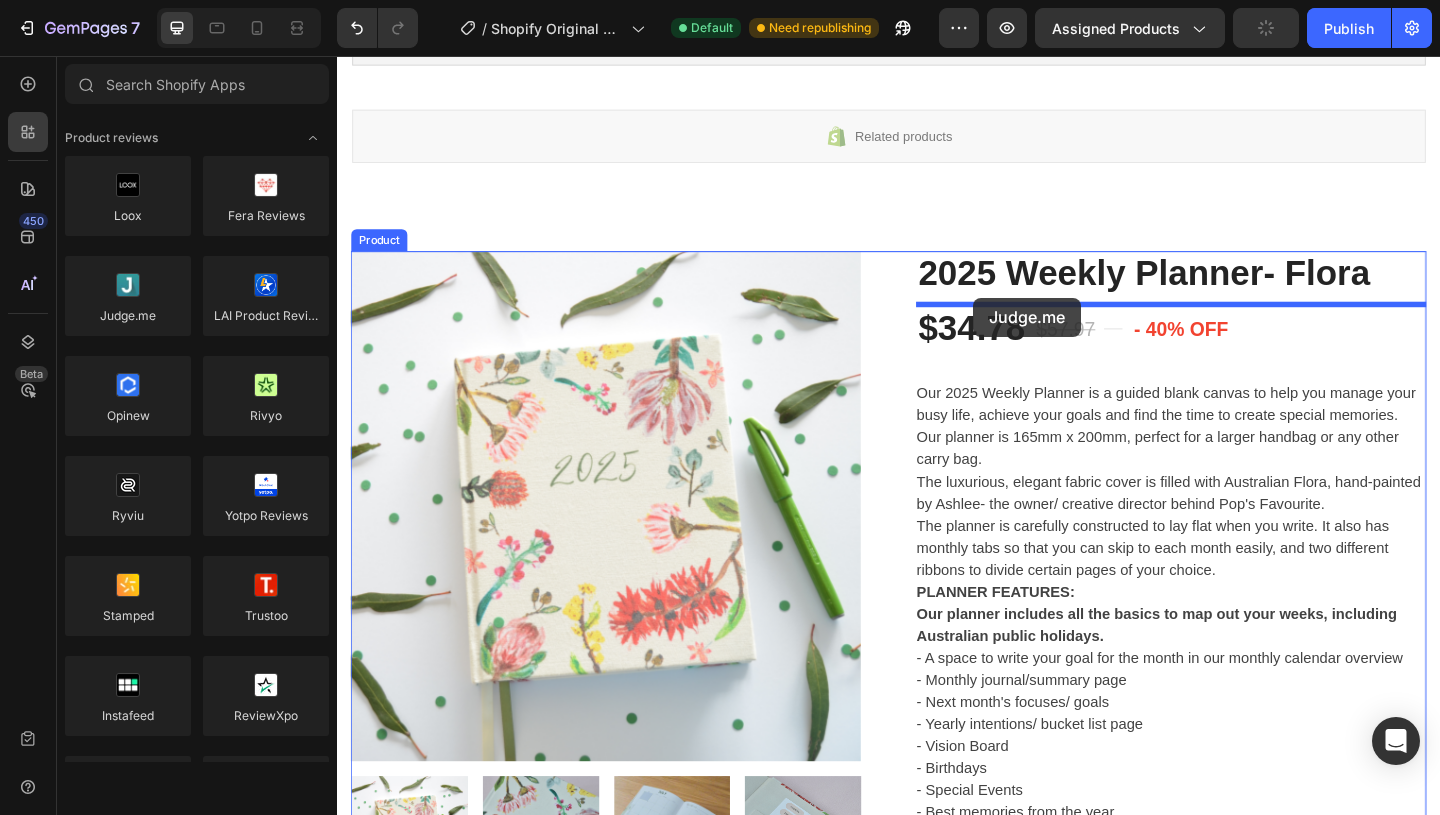 drag, startPoint x: 474, startPoint y: 341, endPoint x: 1031, endPoint y: 322, distance: 557.324 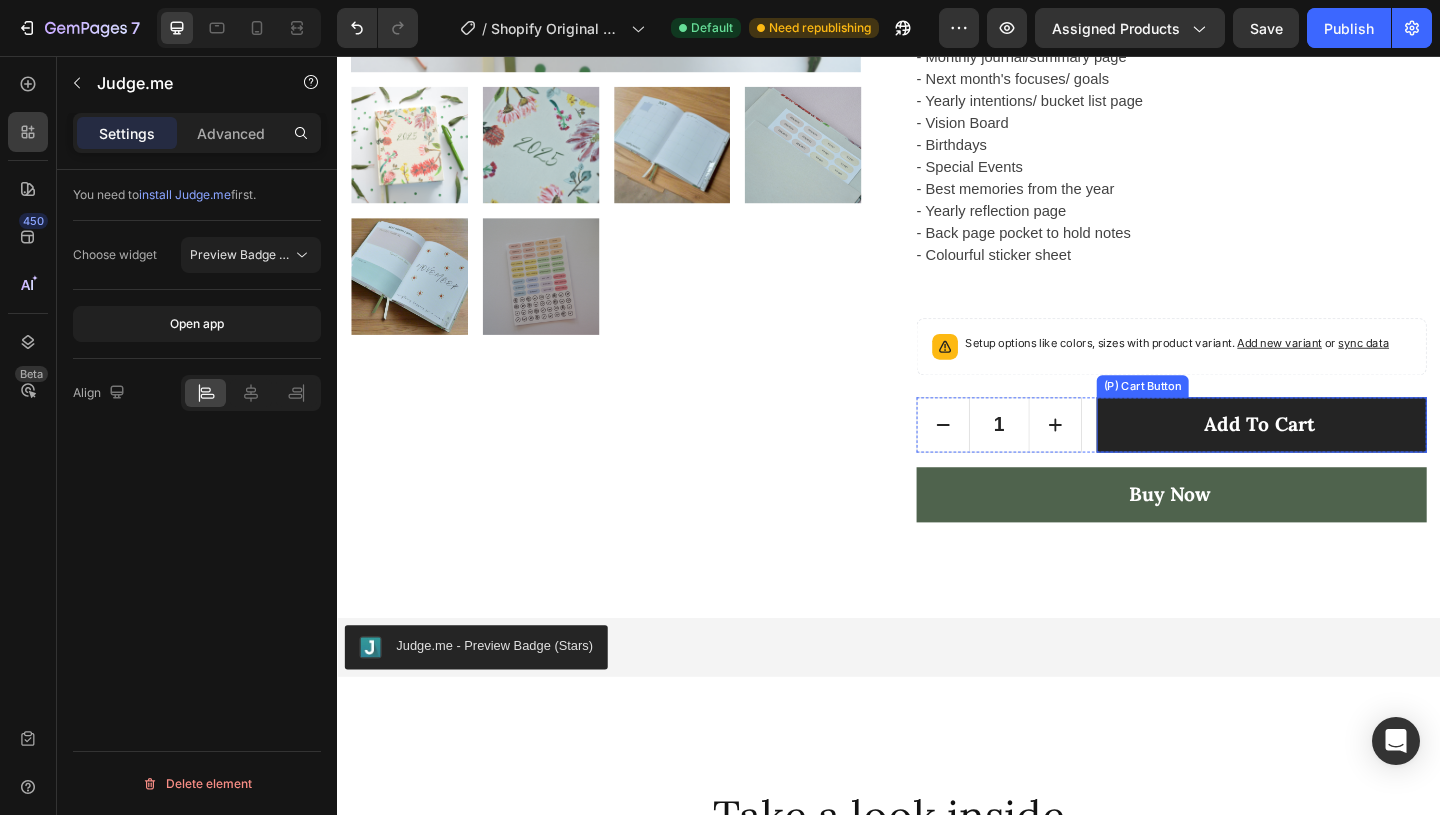 scroll, scrollTop: 1079, scrollLeft: 0, axis: vertical 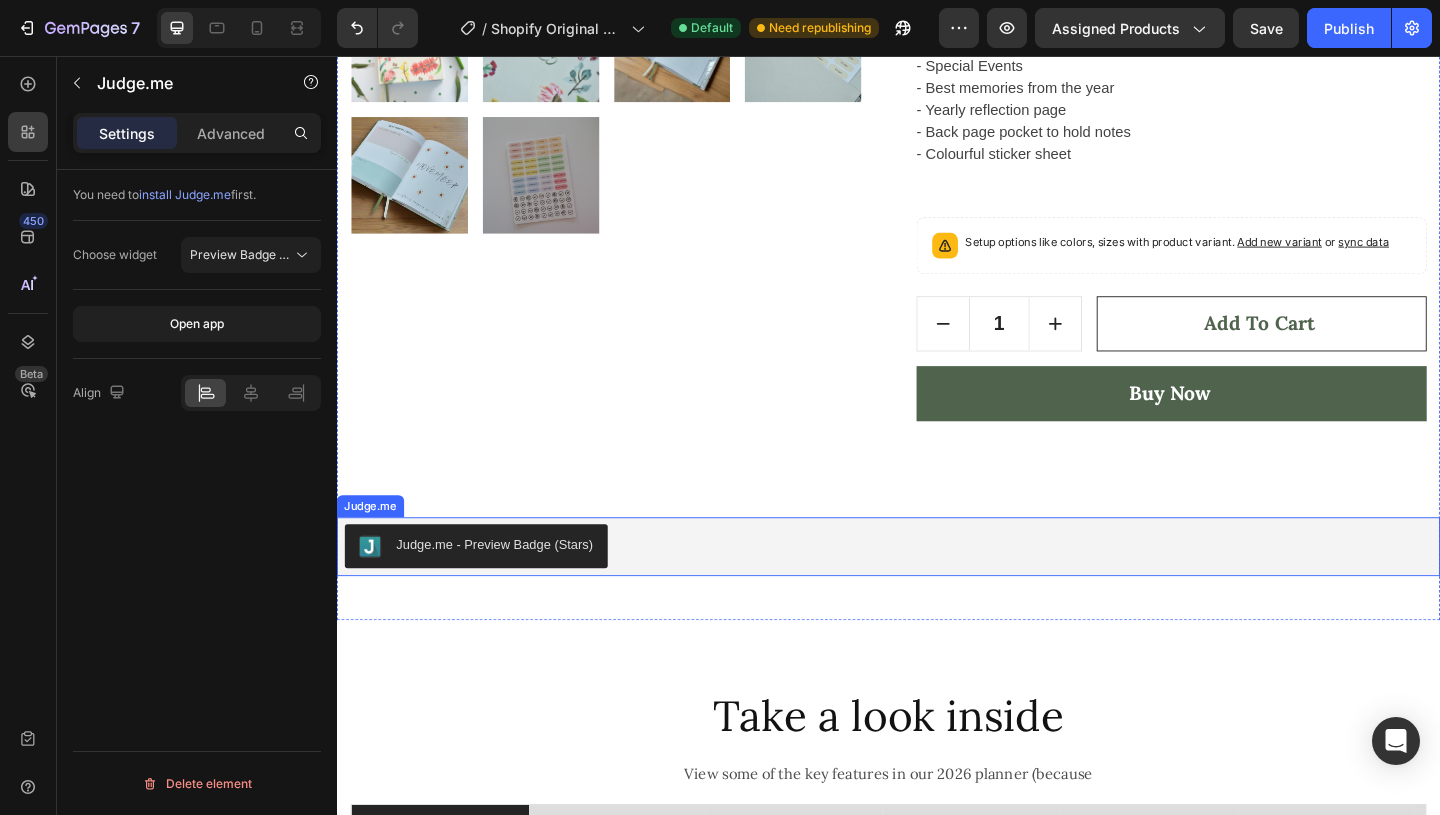 click on "Judge.me - Preview Badge (Stars)" at bounding box center [508, 587] 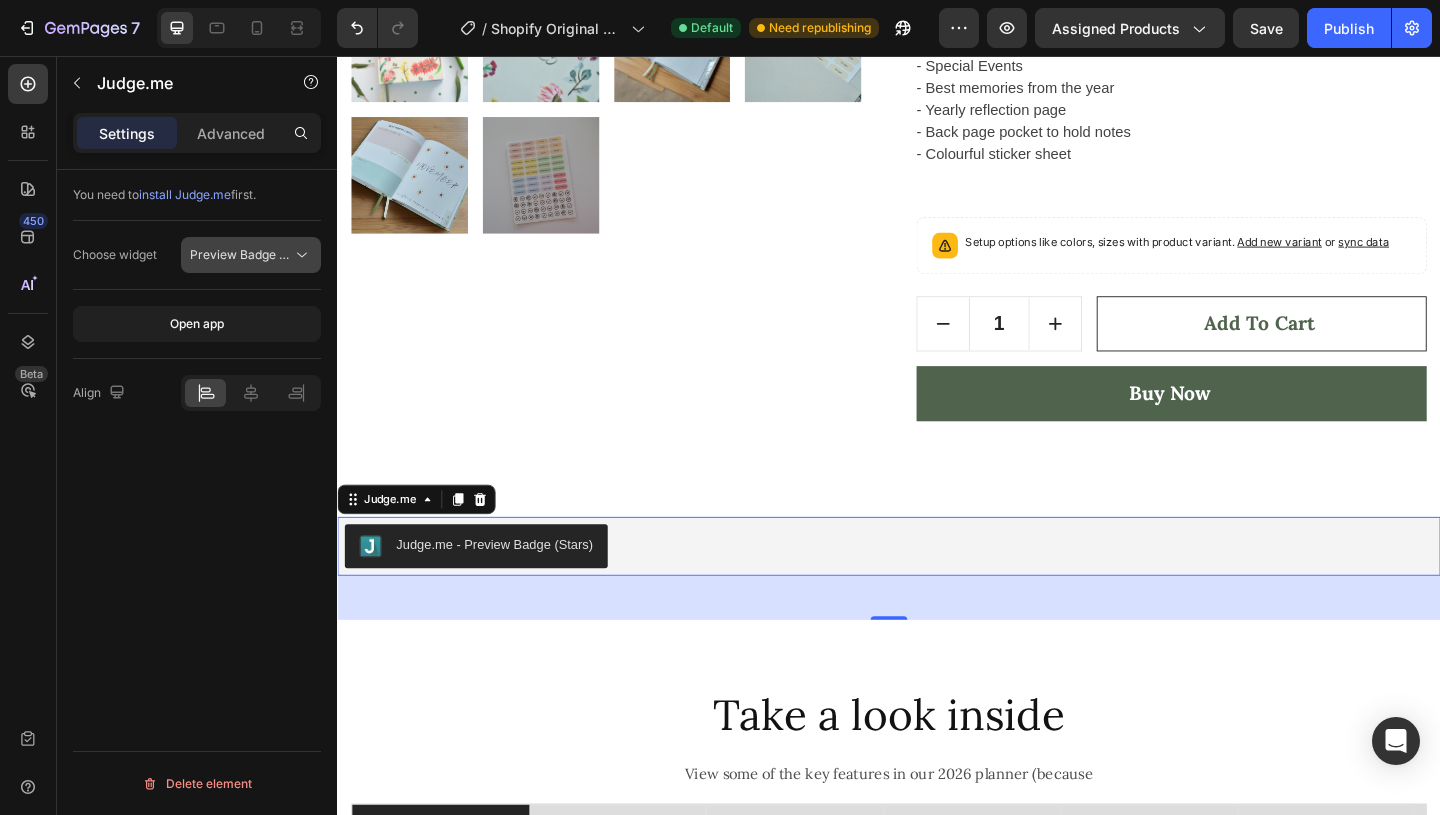 click on "Preview Badge (Stars)" at bounding box center [253, 254] 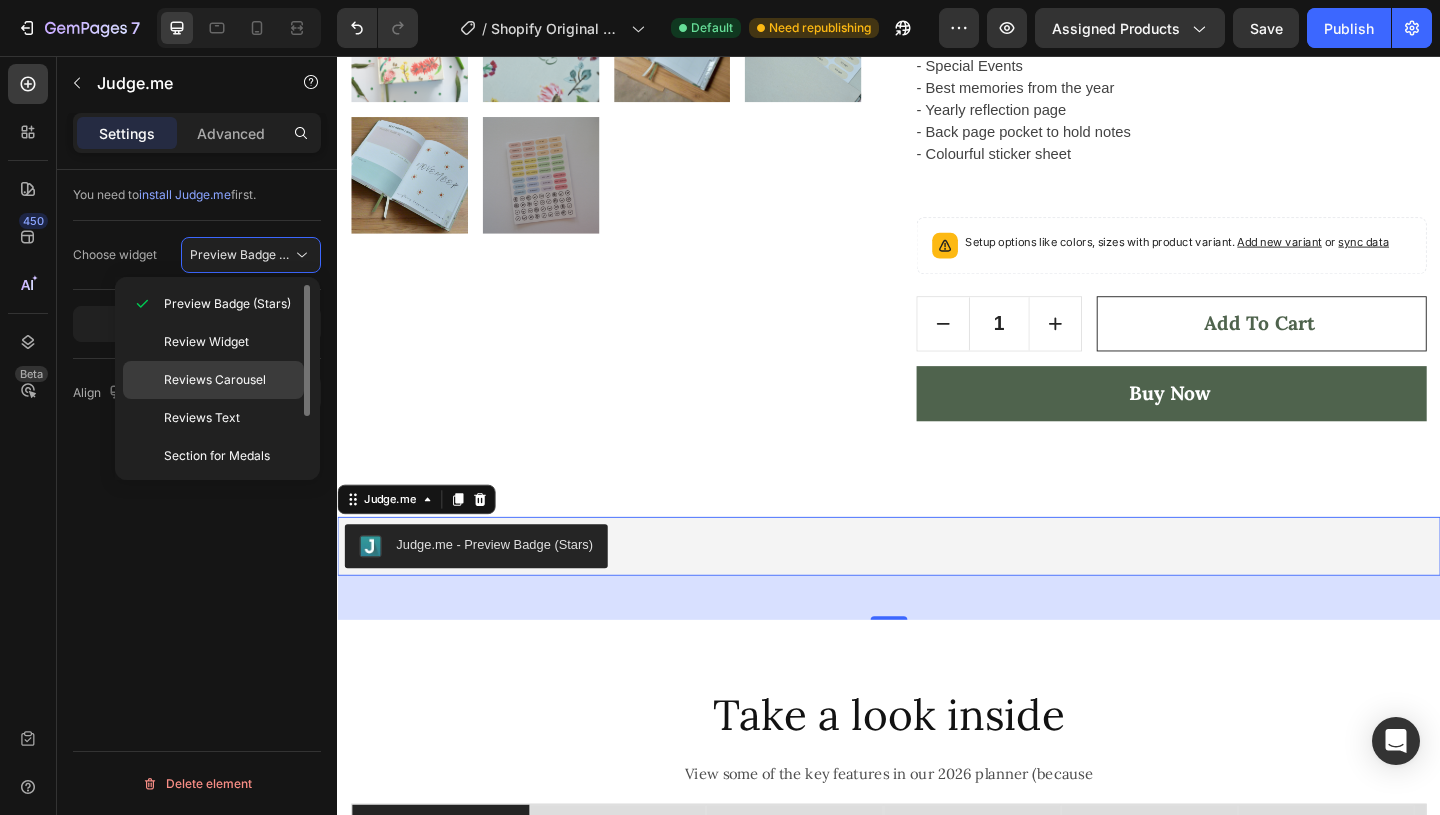 click on "Reviews Carousel" at bounding box center (215, 380) 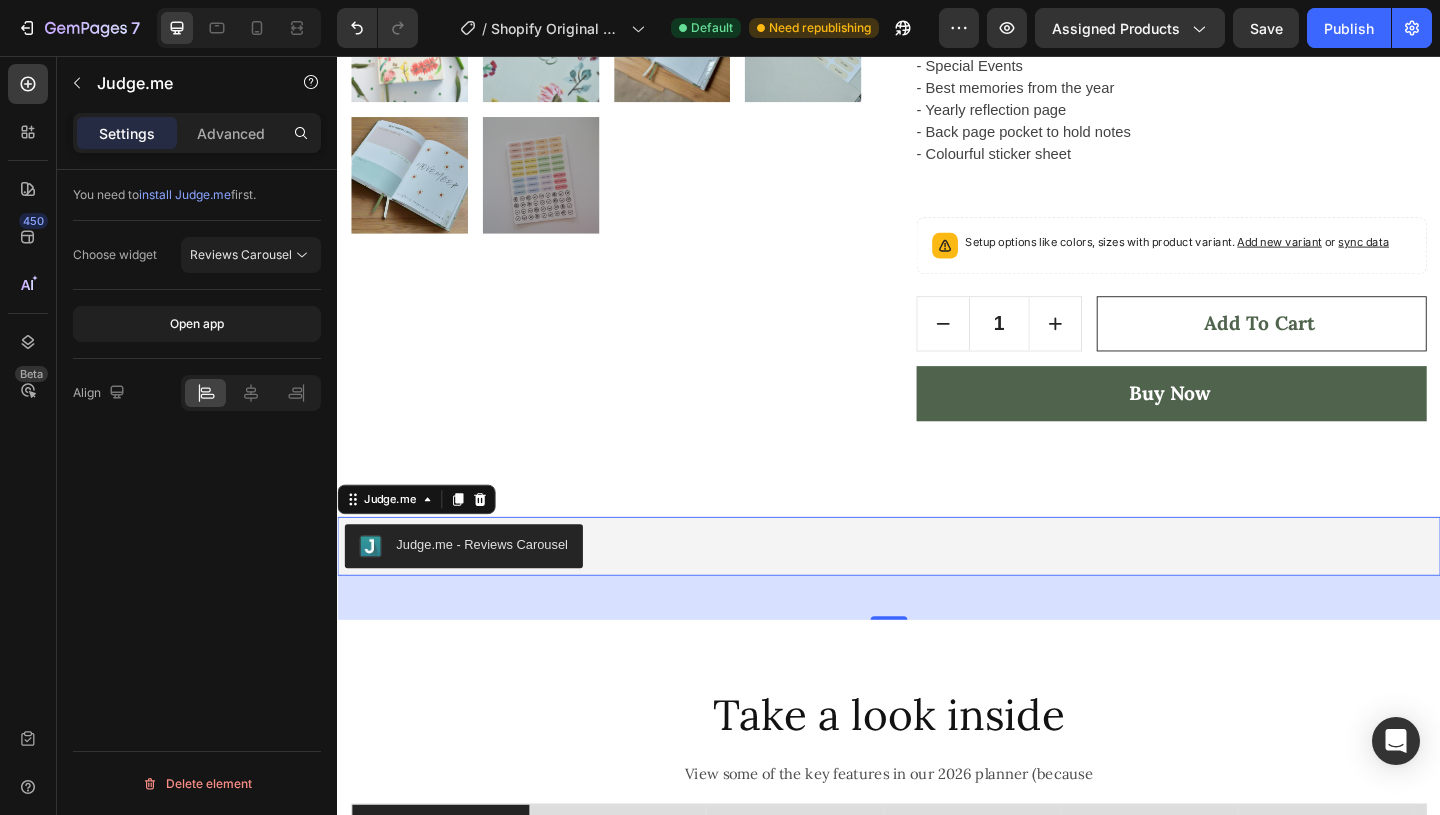click on "You need to  install Judge.me  first.  Choose widget Reviews Carousel  Open app  Align Delete element" at bounding box center (197, 521) 